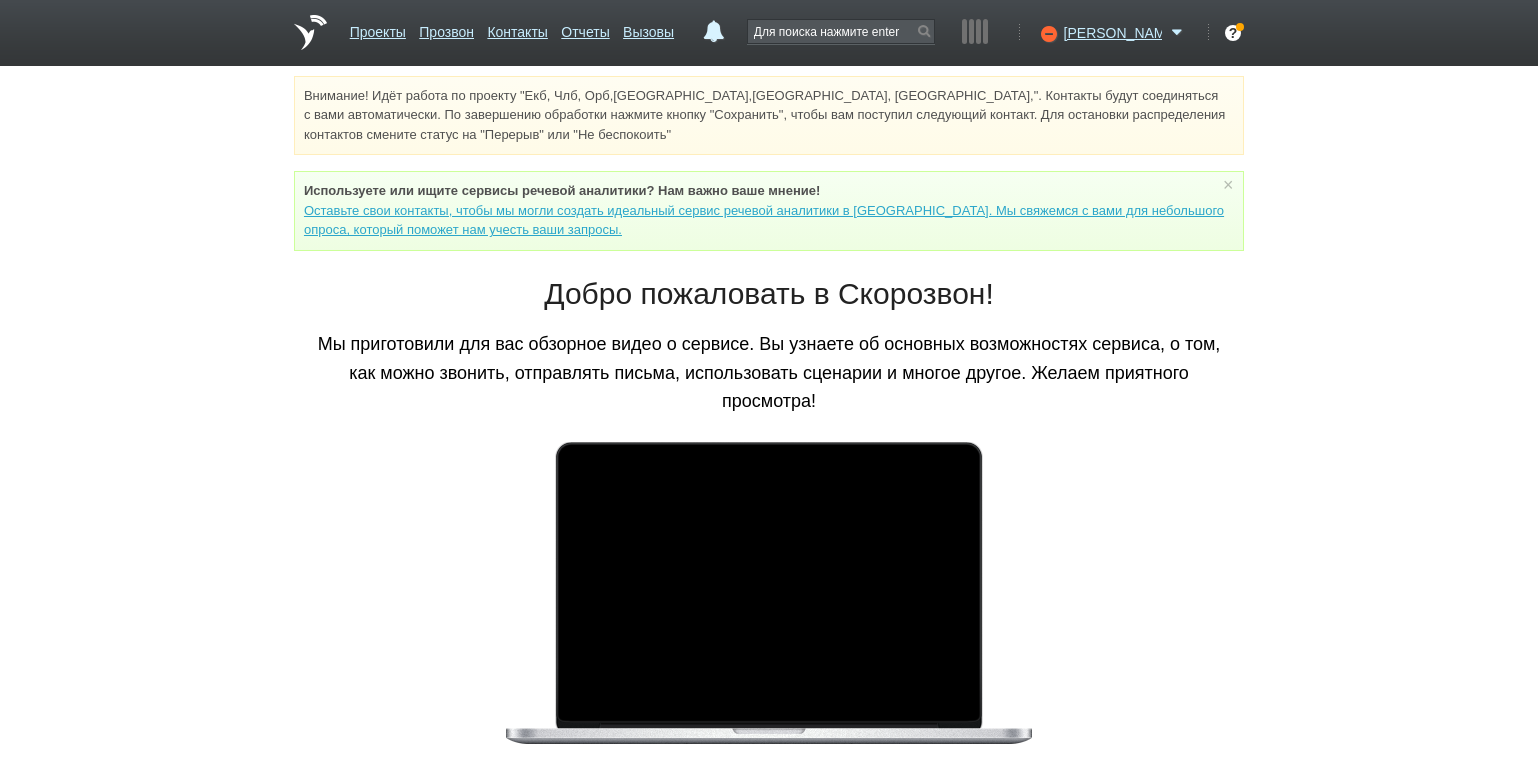 scroll, scrollTop: 0, scrollLeft: 0, axis: both 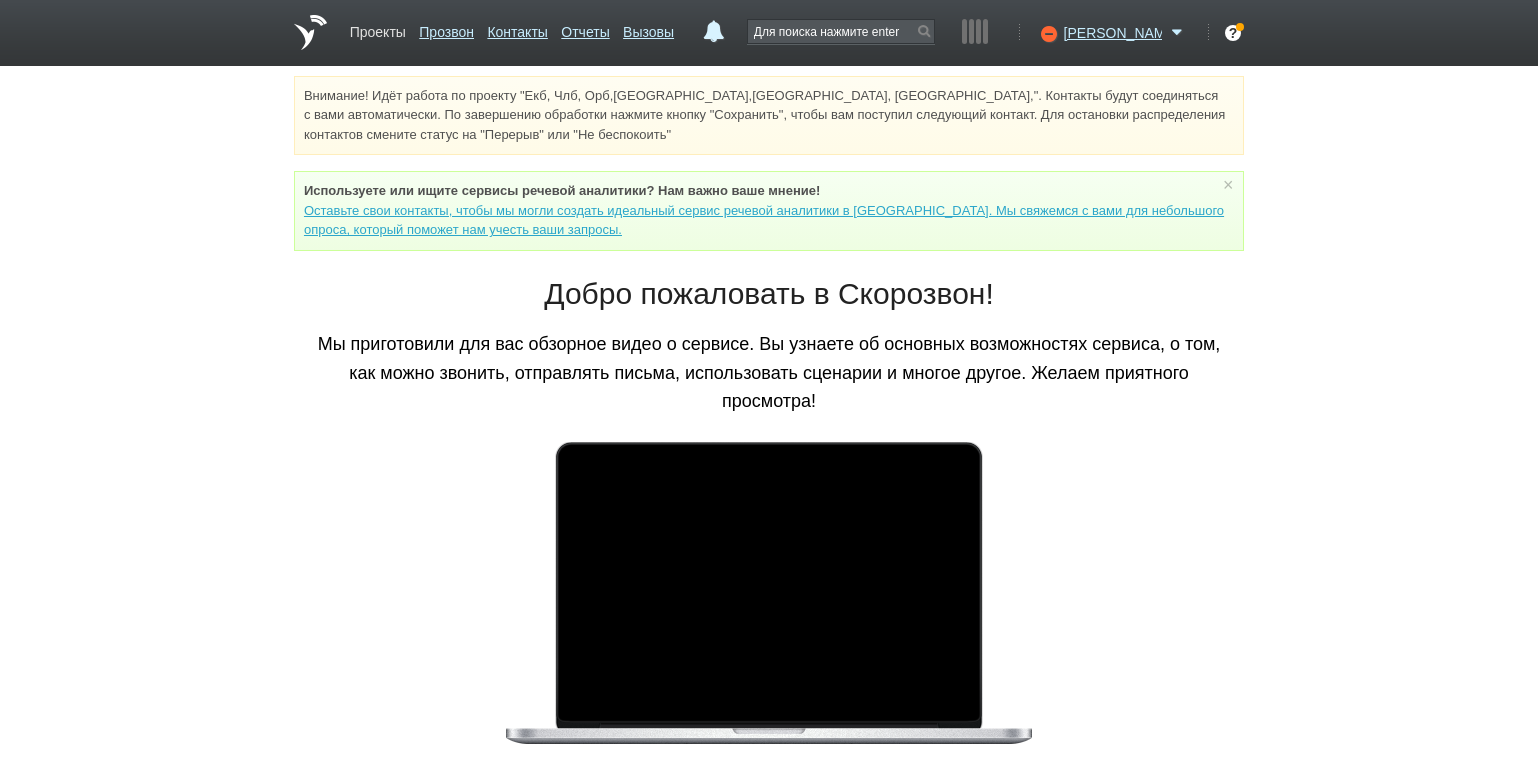click on "Проекты" at bounding box center [378, 28] 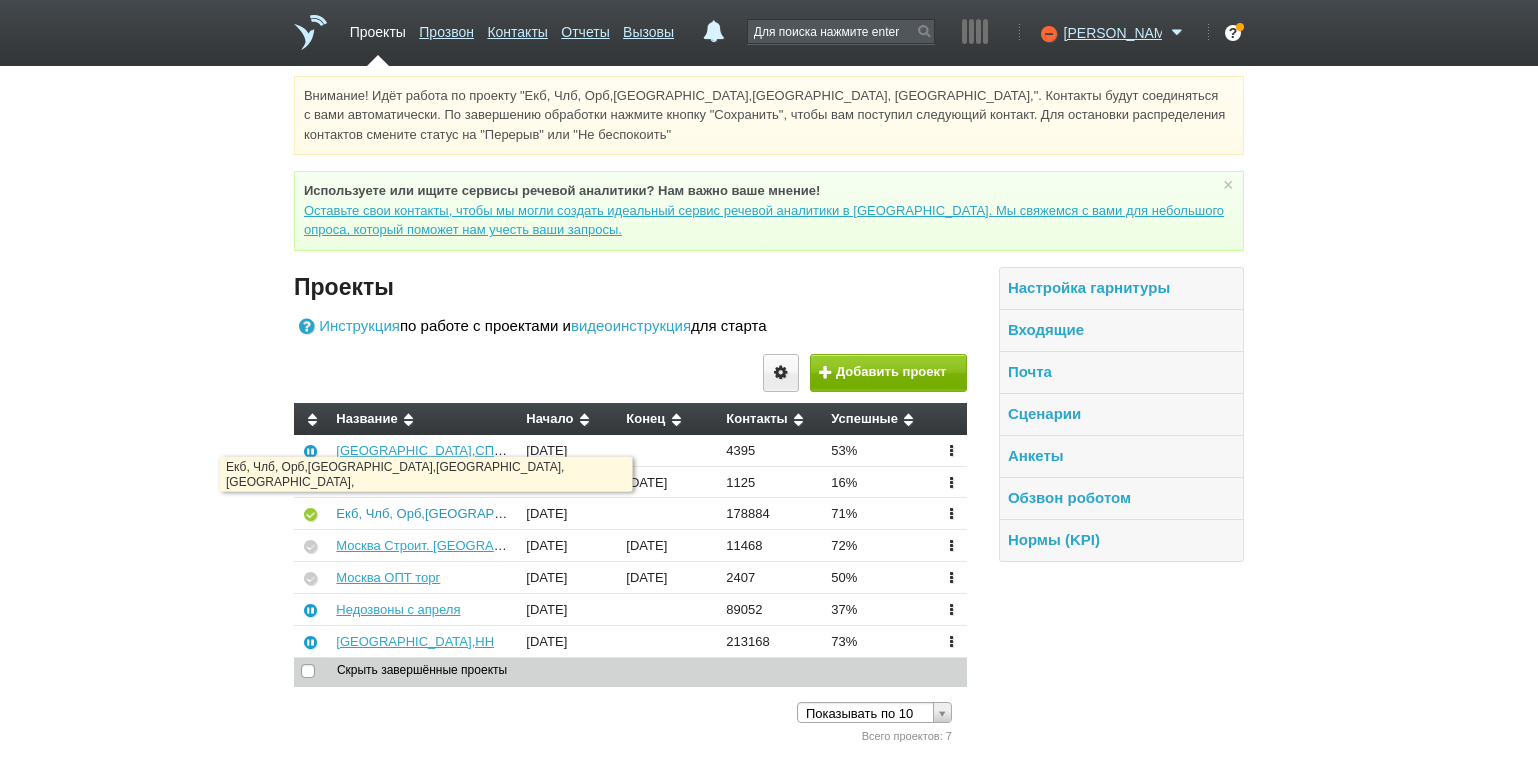 click on "Екб, Члб, Орб,[GEOGRAPHIC_DATA],[GEOGRAPHIC_DATA], [GEOGRAPHIC_DATA]," at bounding box center (590, 513) 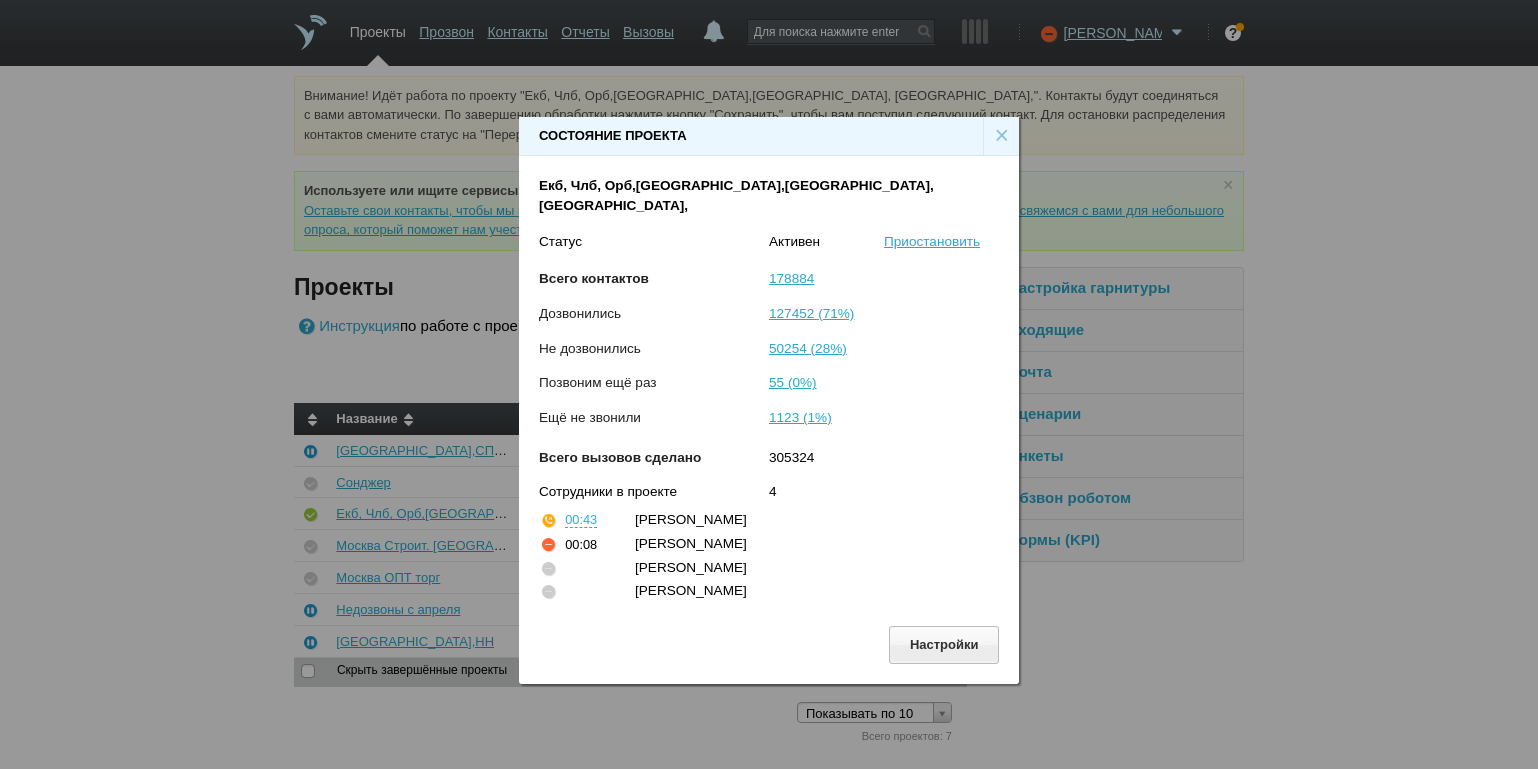 click on "×" at bounding box center [1001, 136] 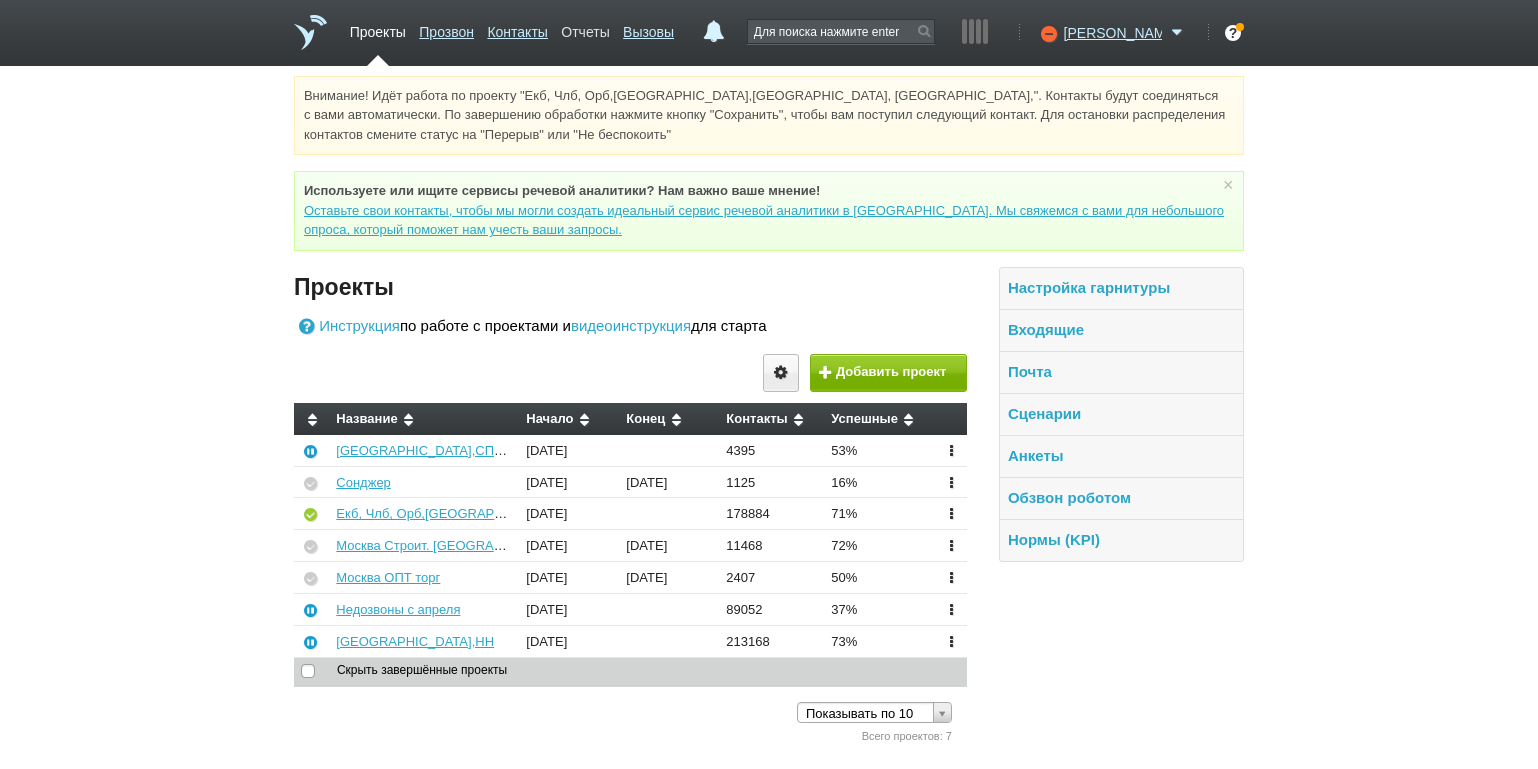click on "Отчеты" at bounding box center [585, 28] 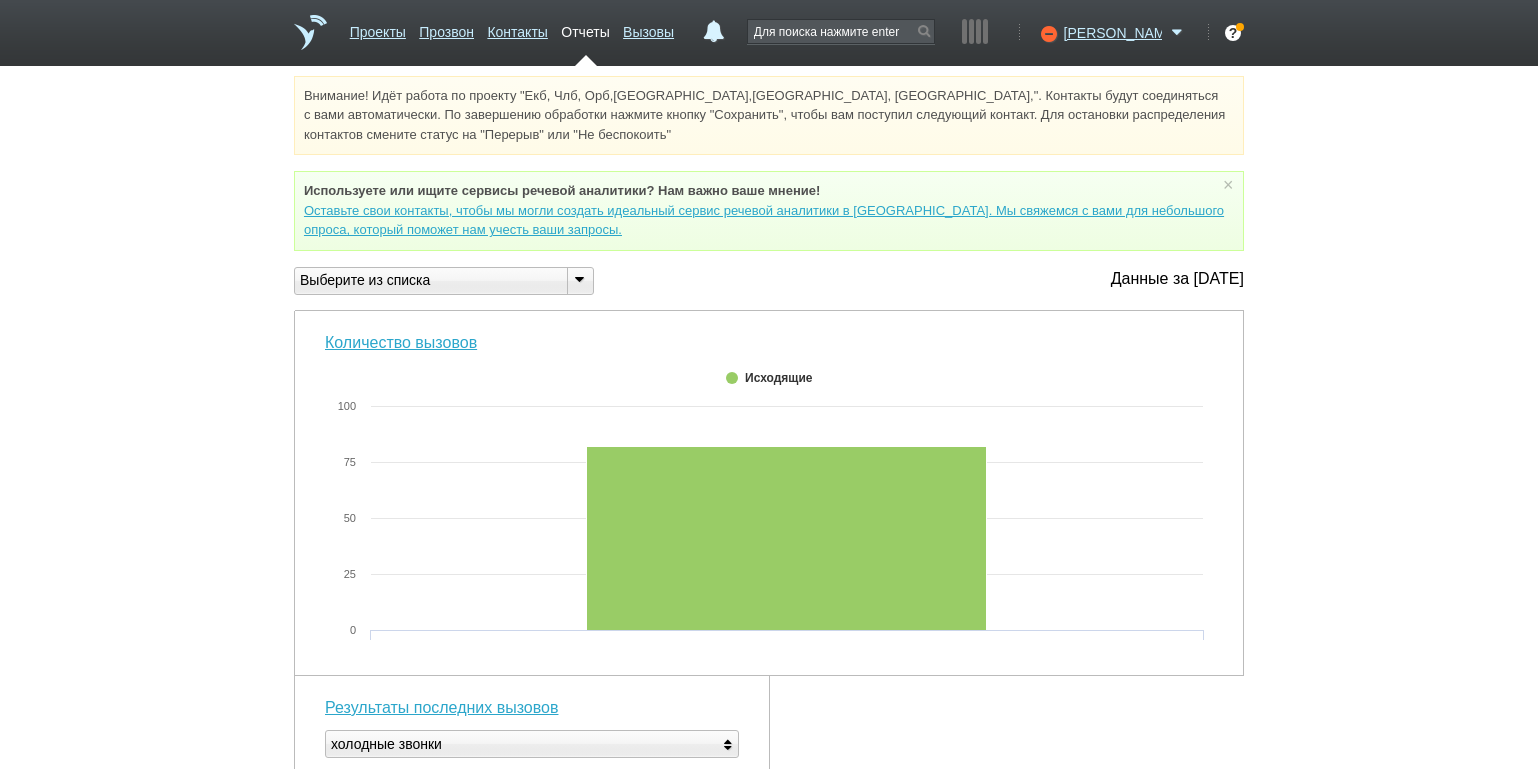 click at bounding box center [579, 279] 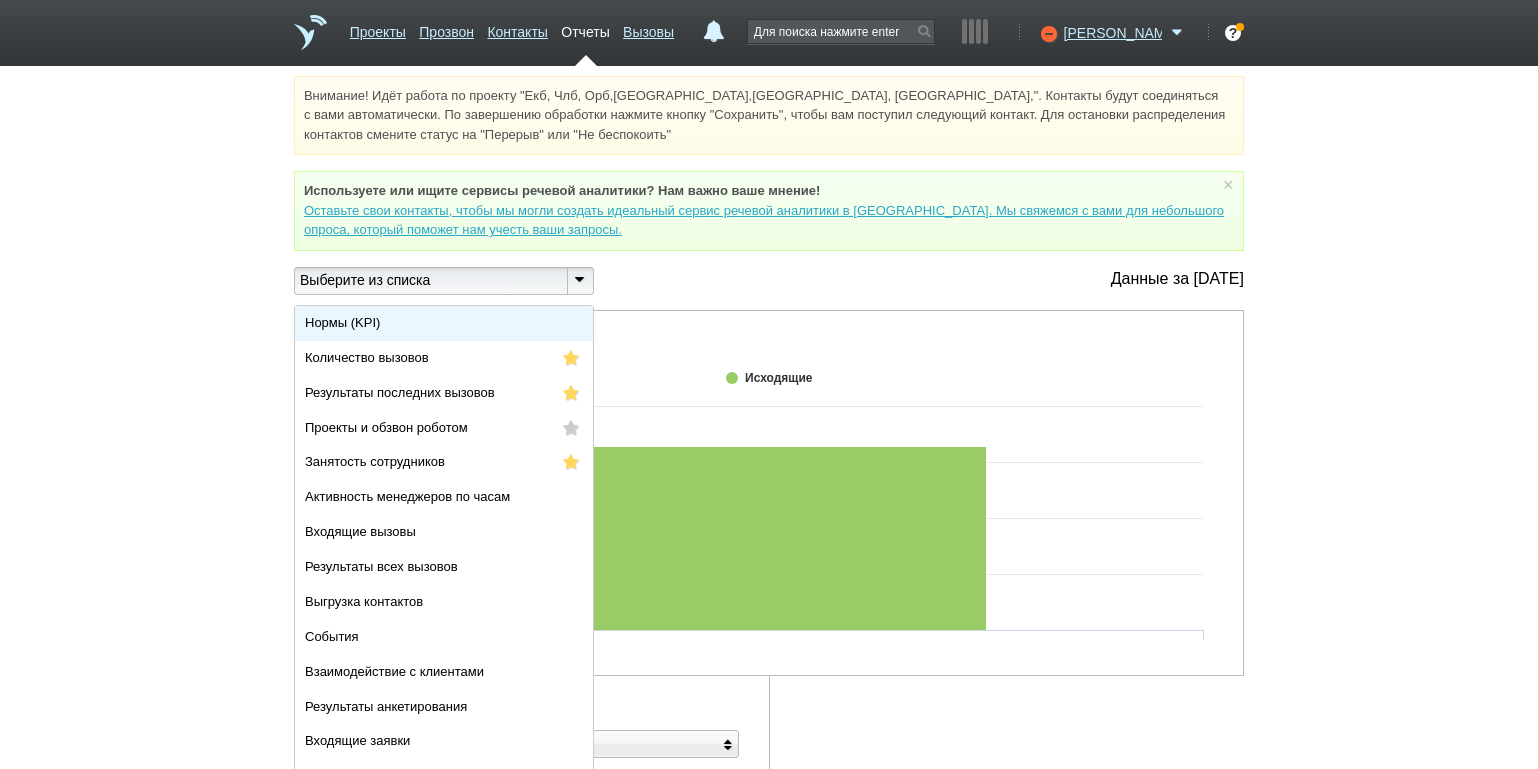 click on "Нормы (KPI)" at bounding box center (444, 323) 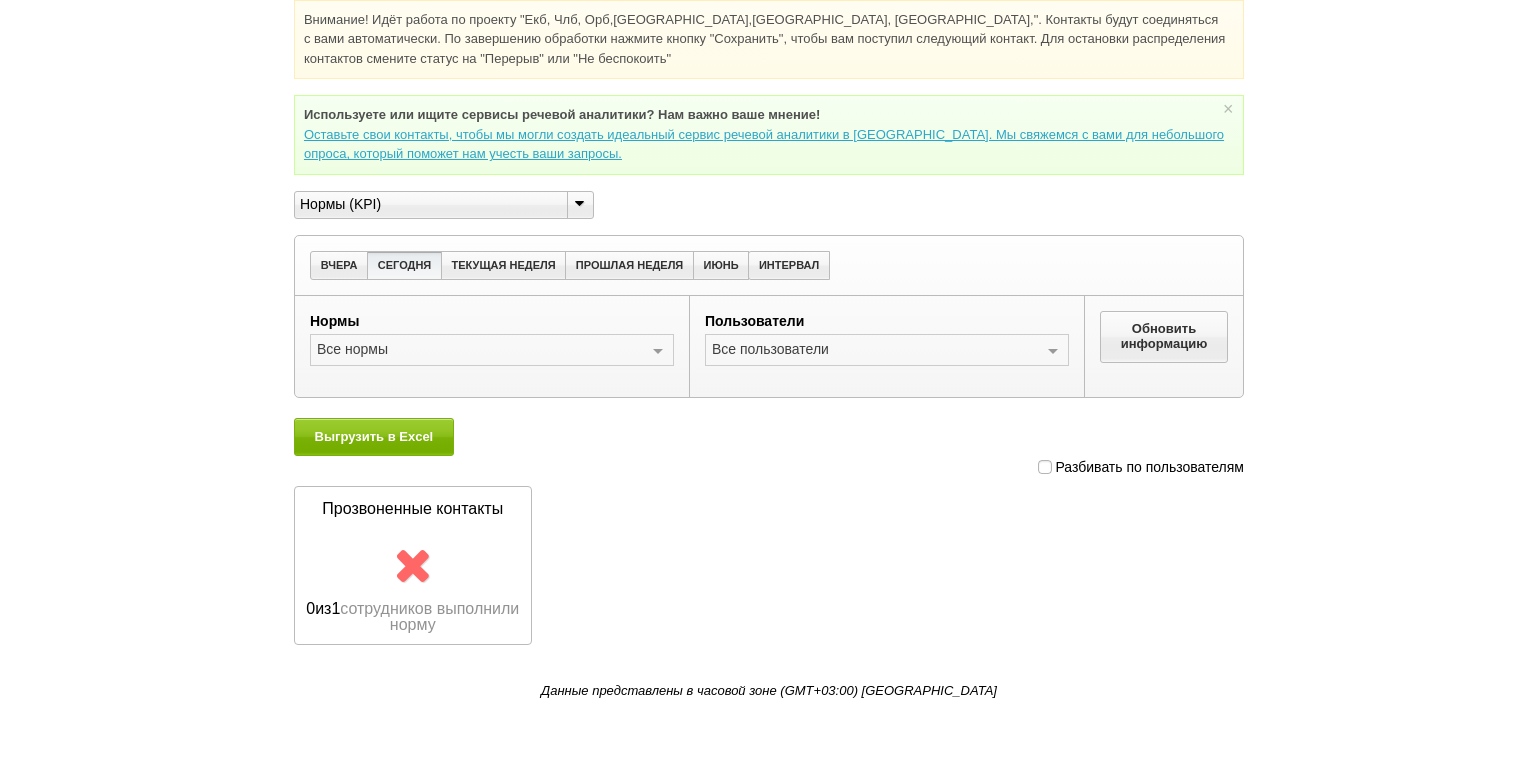scroll, scrollTop: 98, scrollLeft: 0, axis: vertical 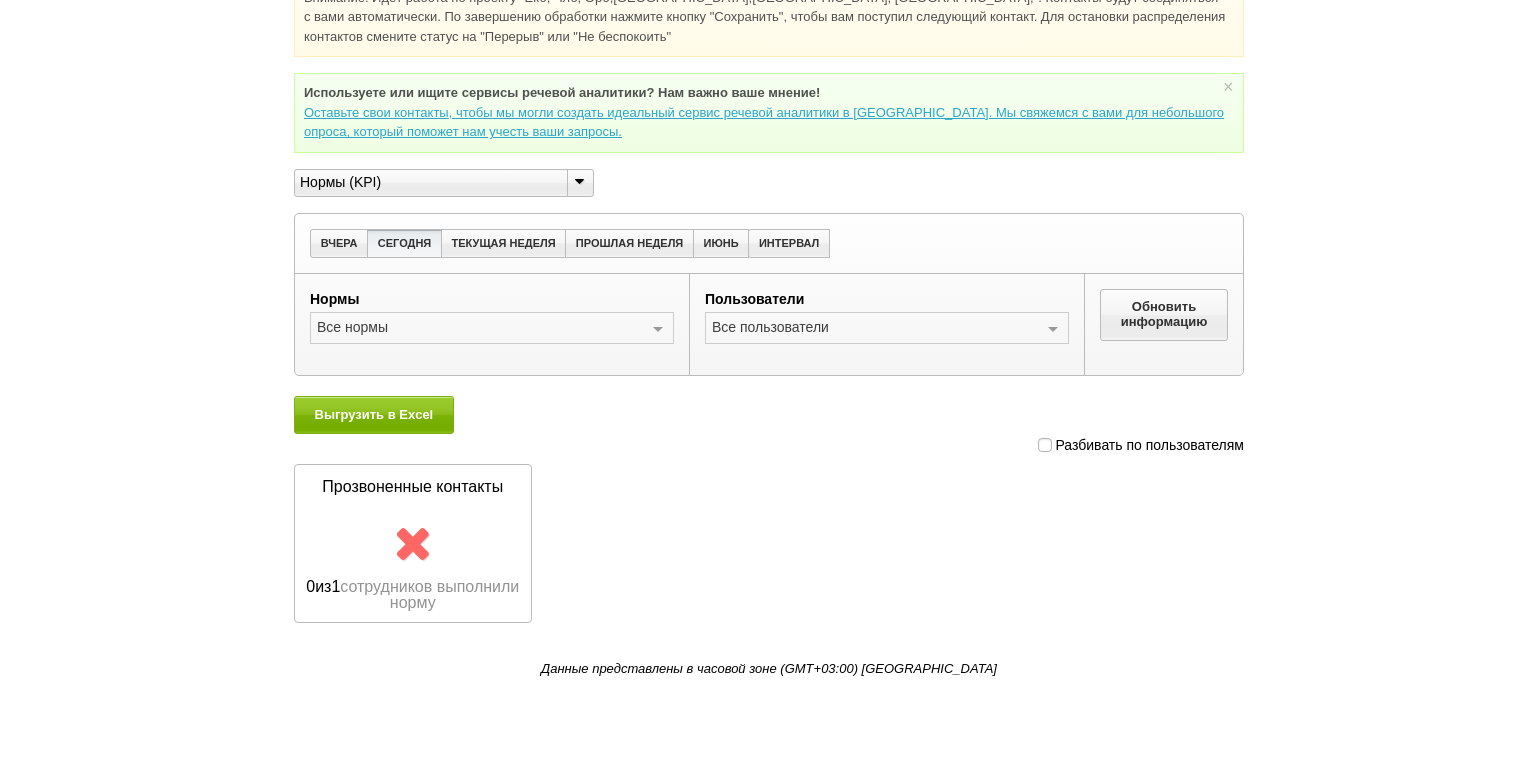 click at bounding box center [1045, 445] 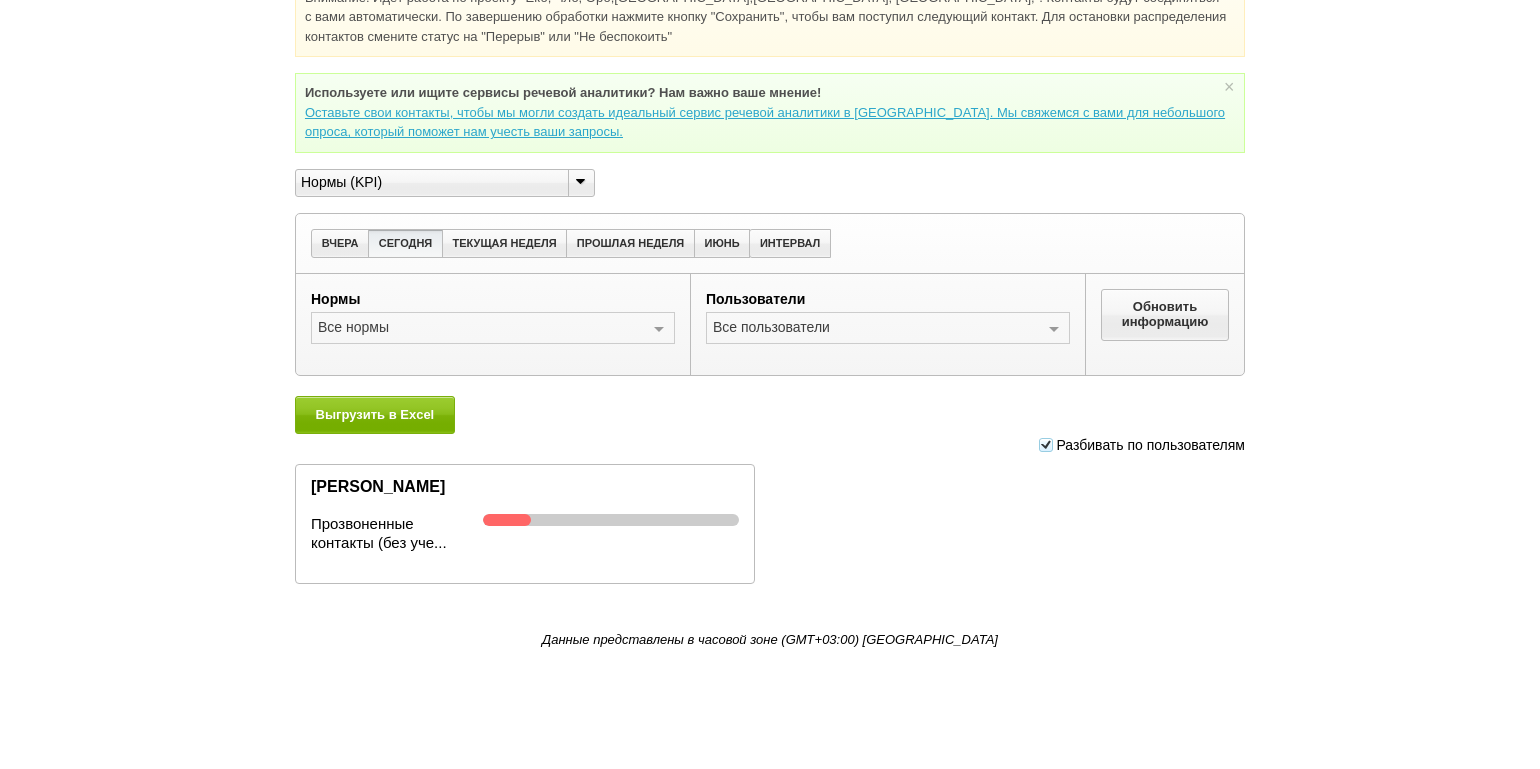 scroll, scrollTop: 0, scrollLeft: 0, axis: both 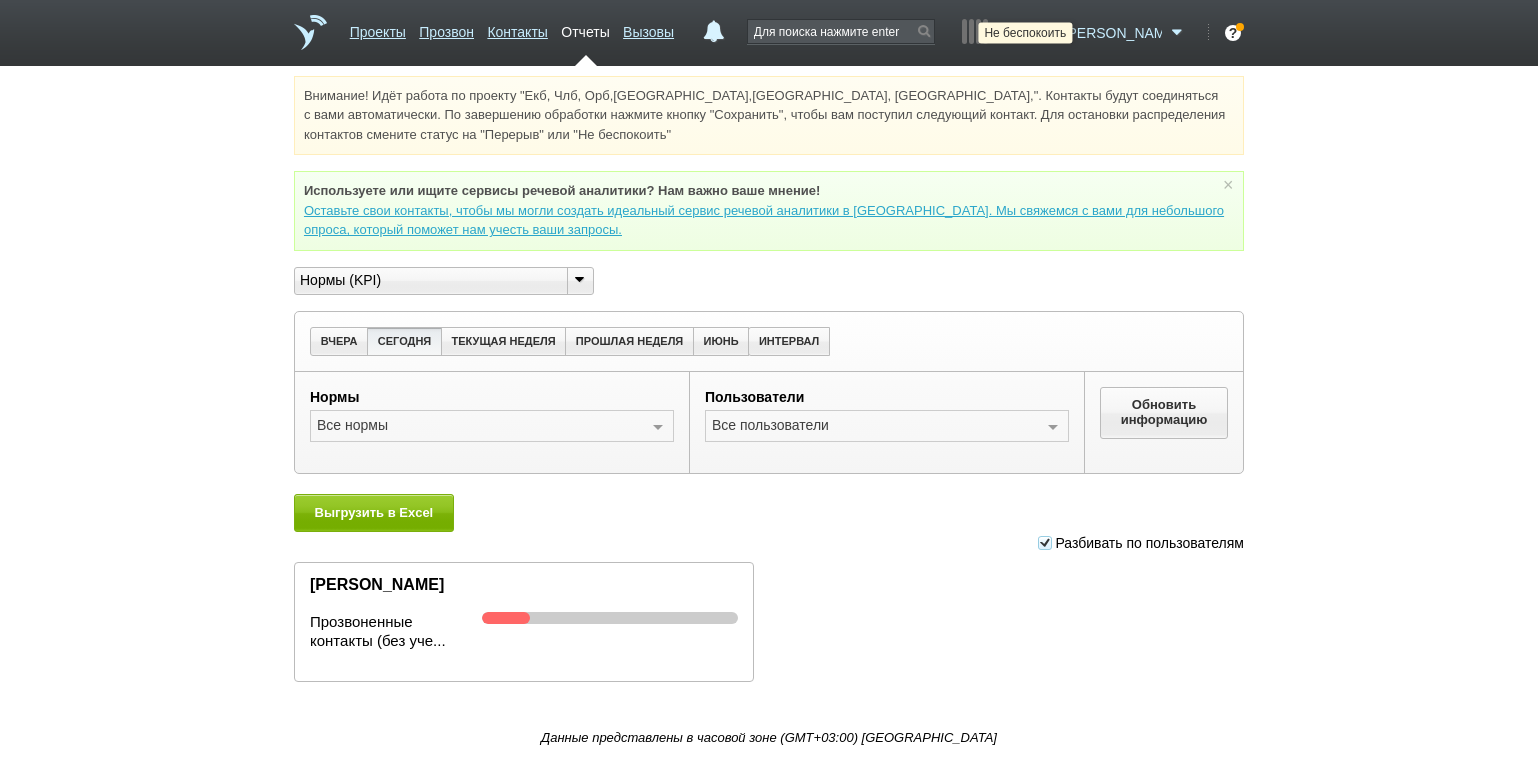 click at bounding box center (1046, 33) 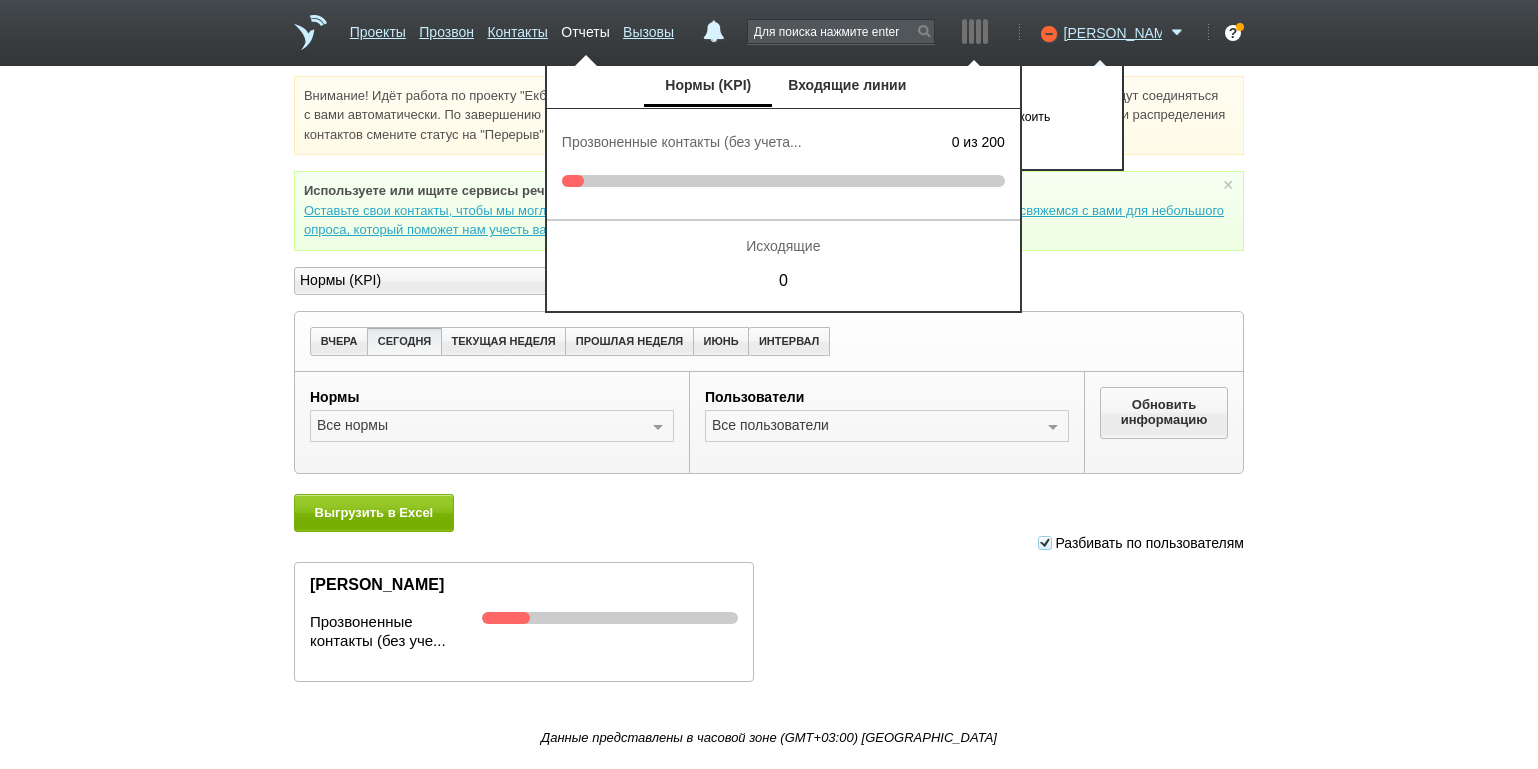 click on "Нормы (KPI) Входящие линии" at bounding box center [783, 87] 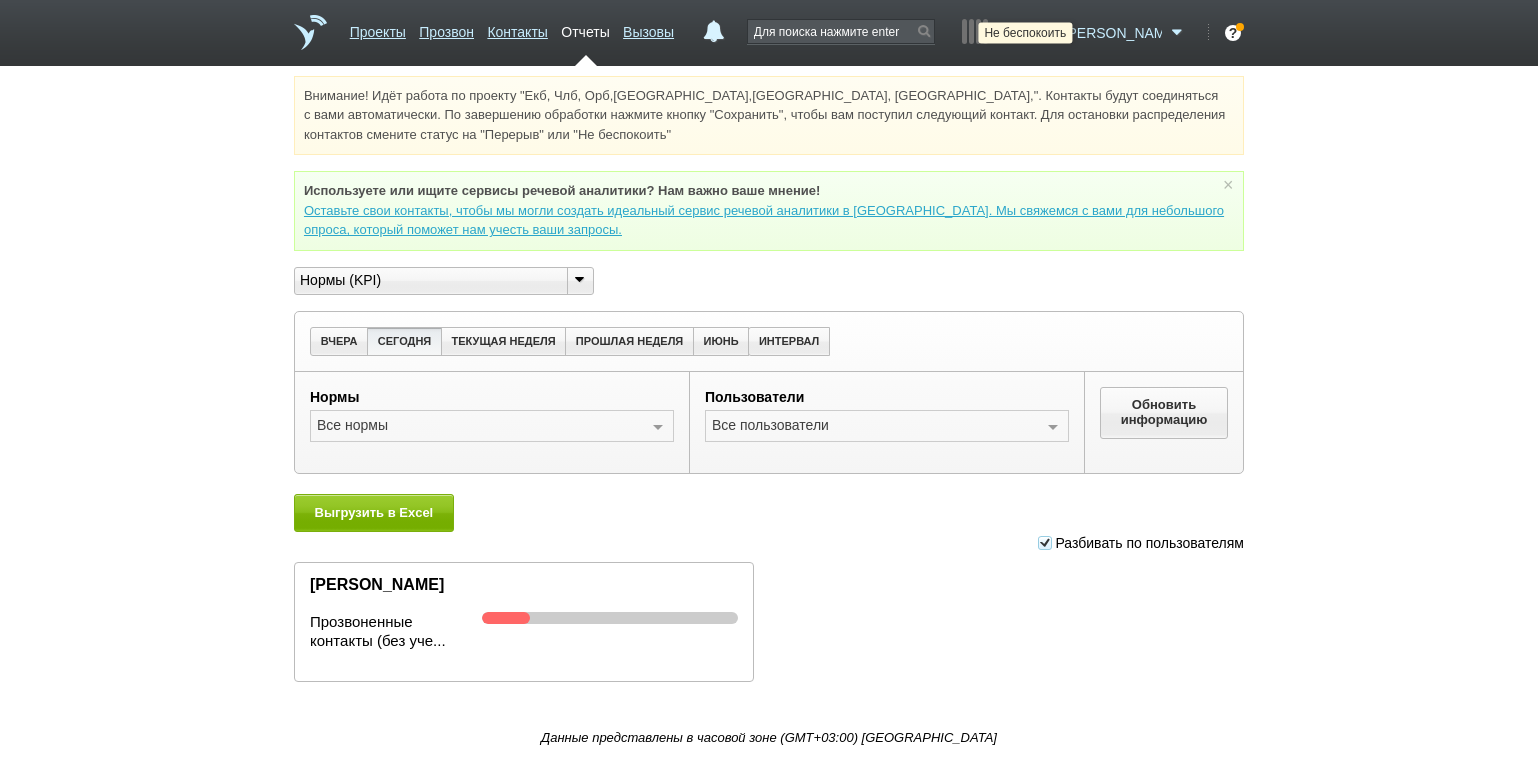 click at bounding box center (1046, 33) 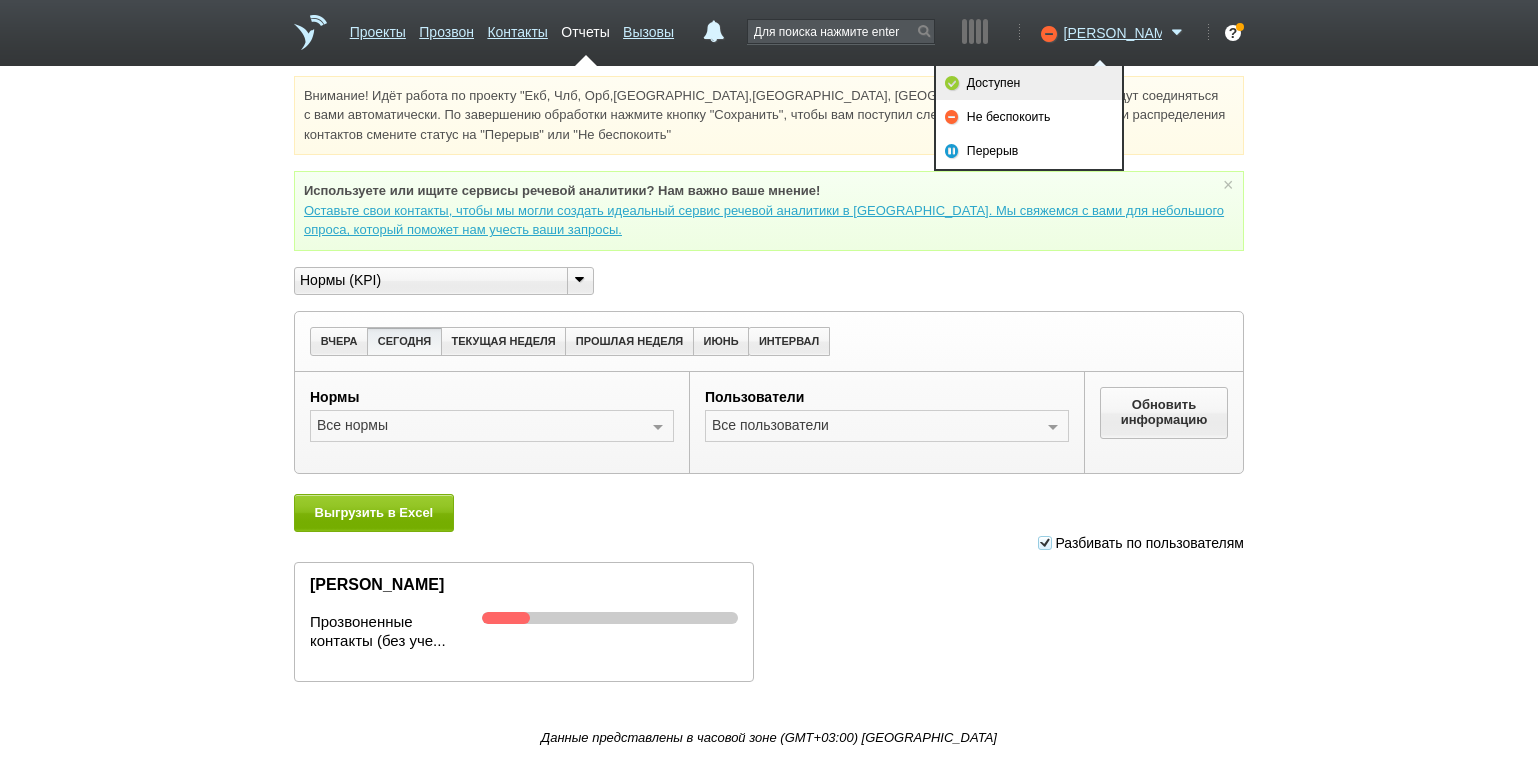 click on "Доступен" at bounding box center [1029, 83] 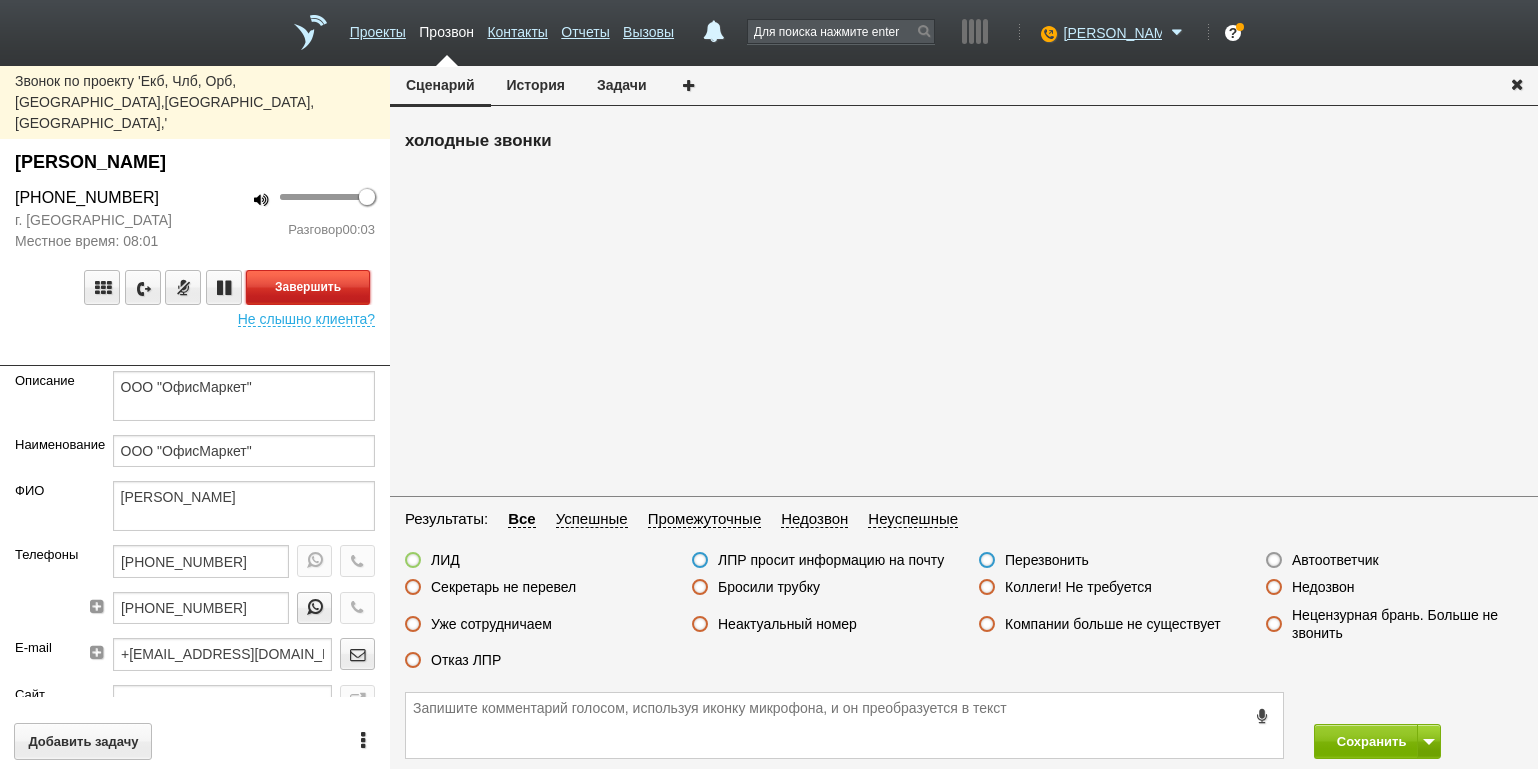 click on "Завершить" at bounding box center [308, 287] 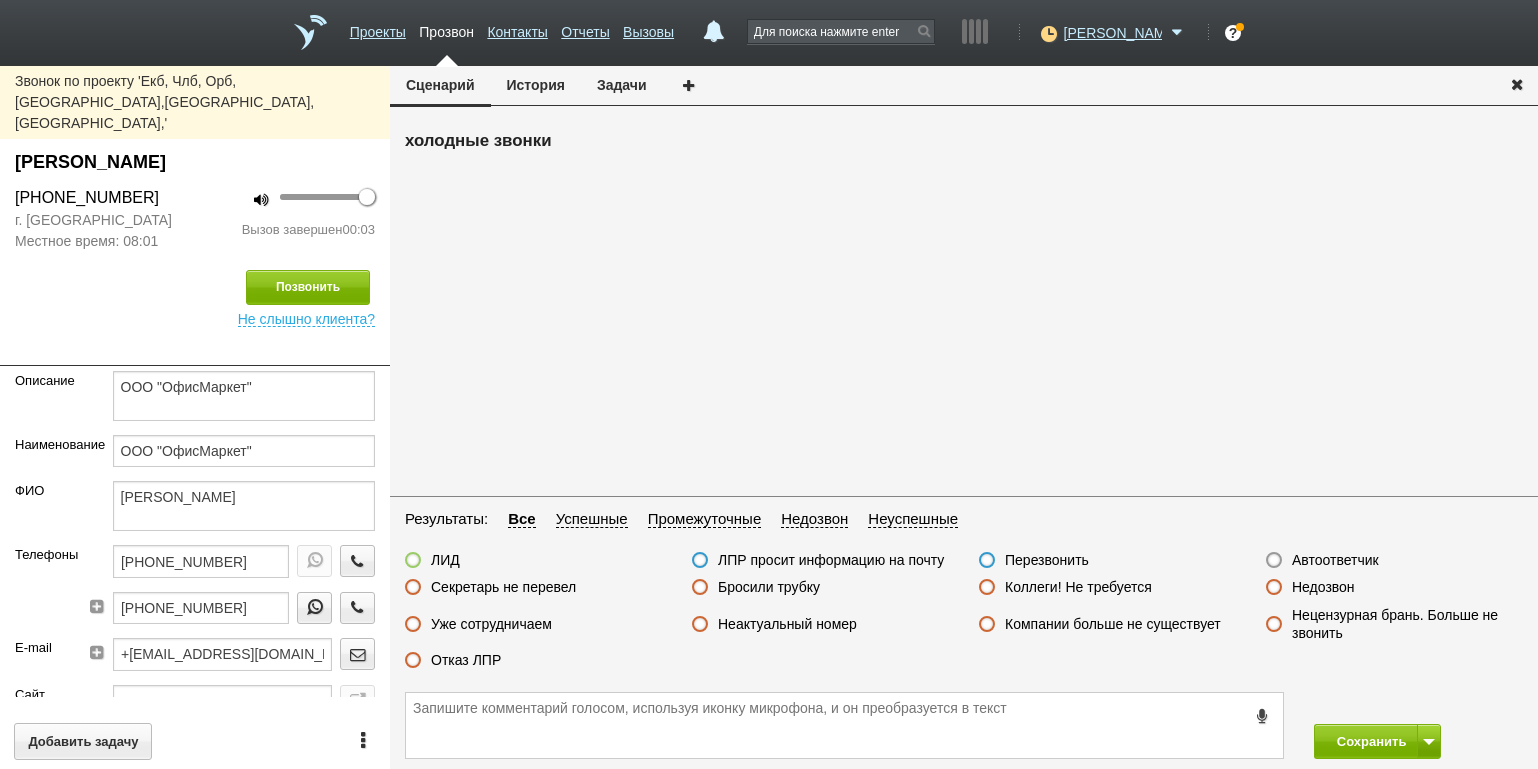 click on "Автоответчик" at bounding box center [1335, 560] 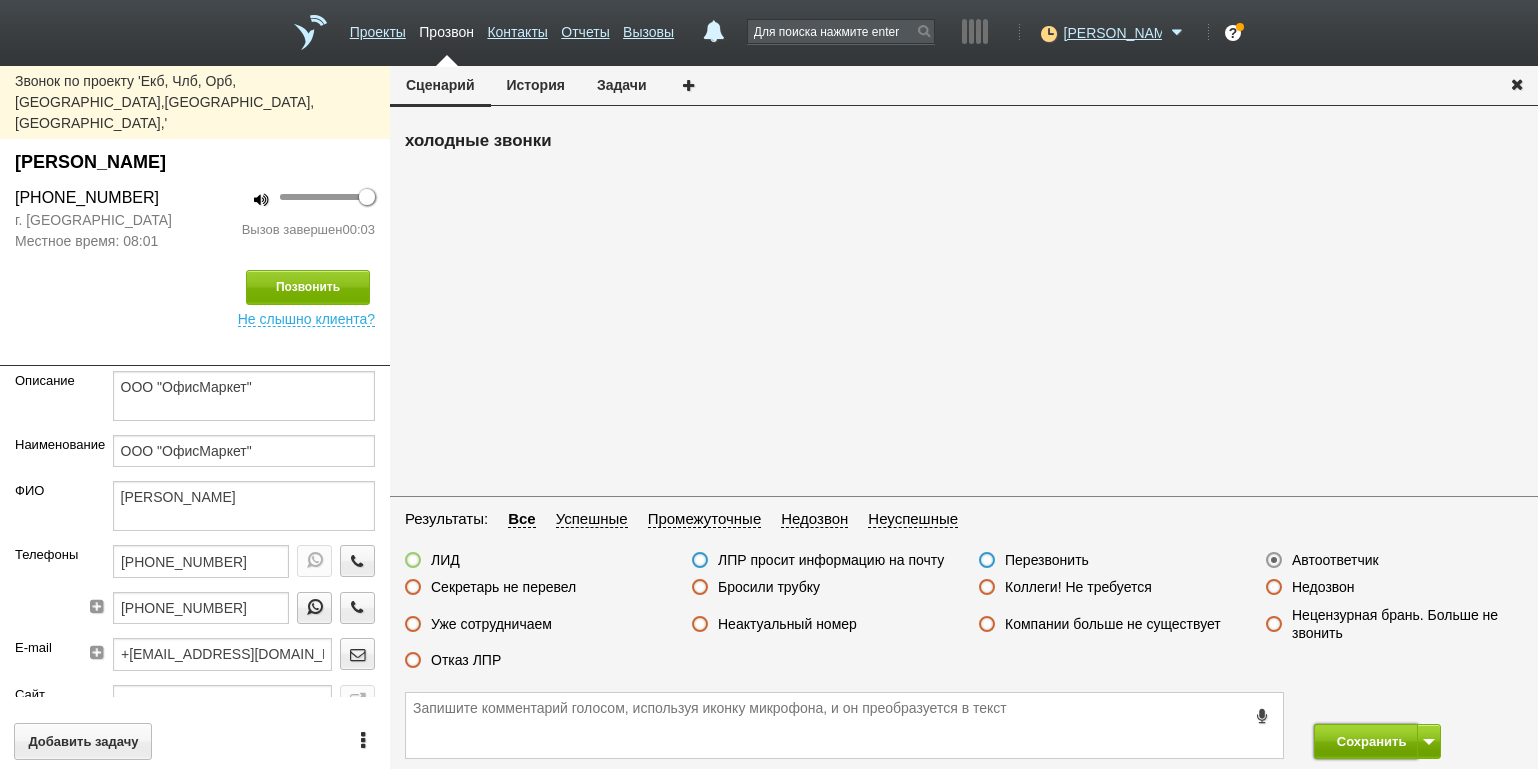 click on "Сохранить" at bounding box center [1366, 741] 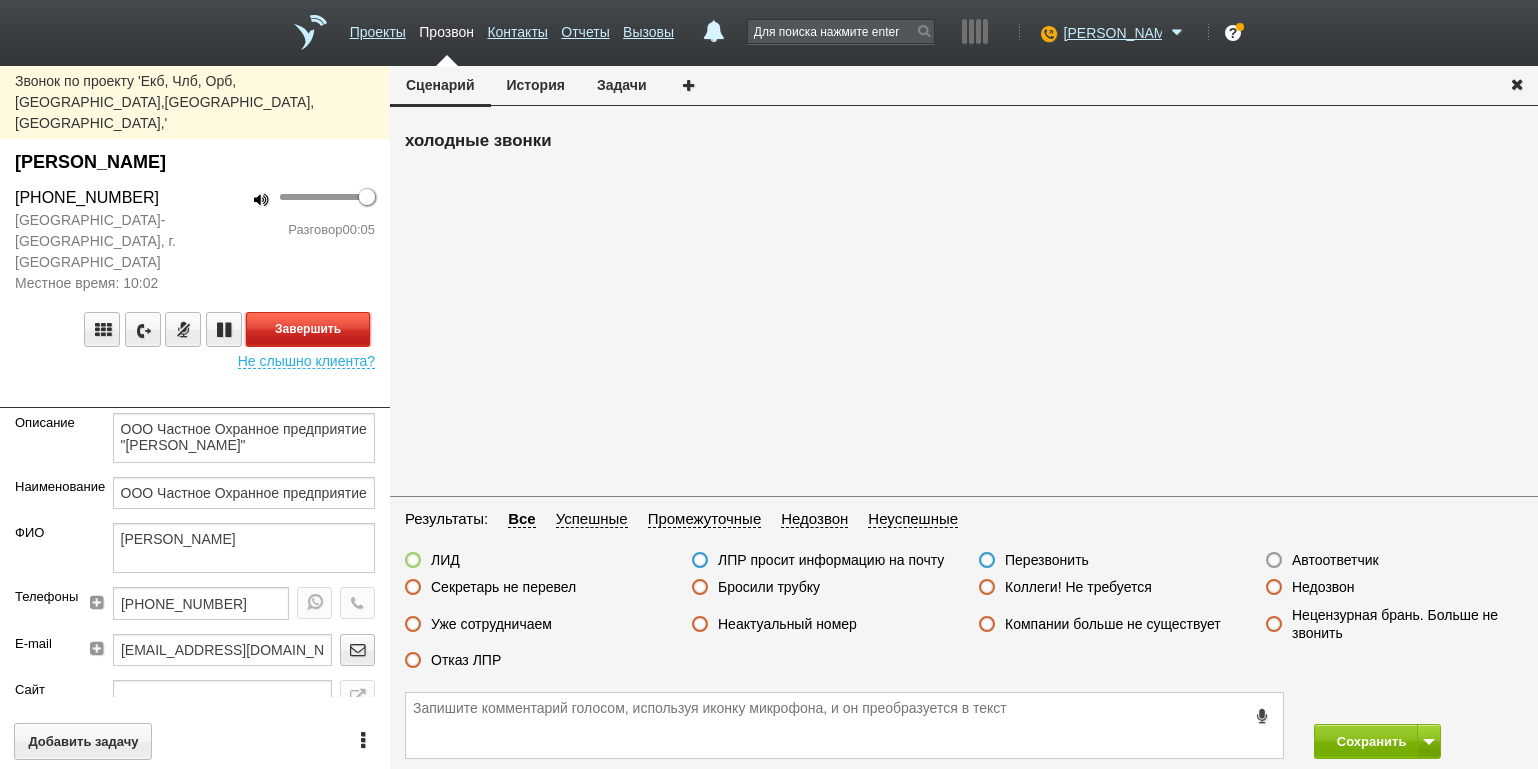 click on "Завершить" at bounding box center [308, 329] 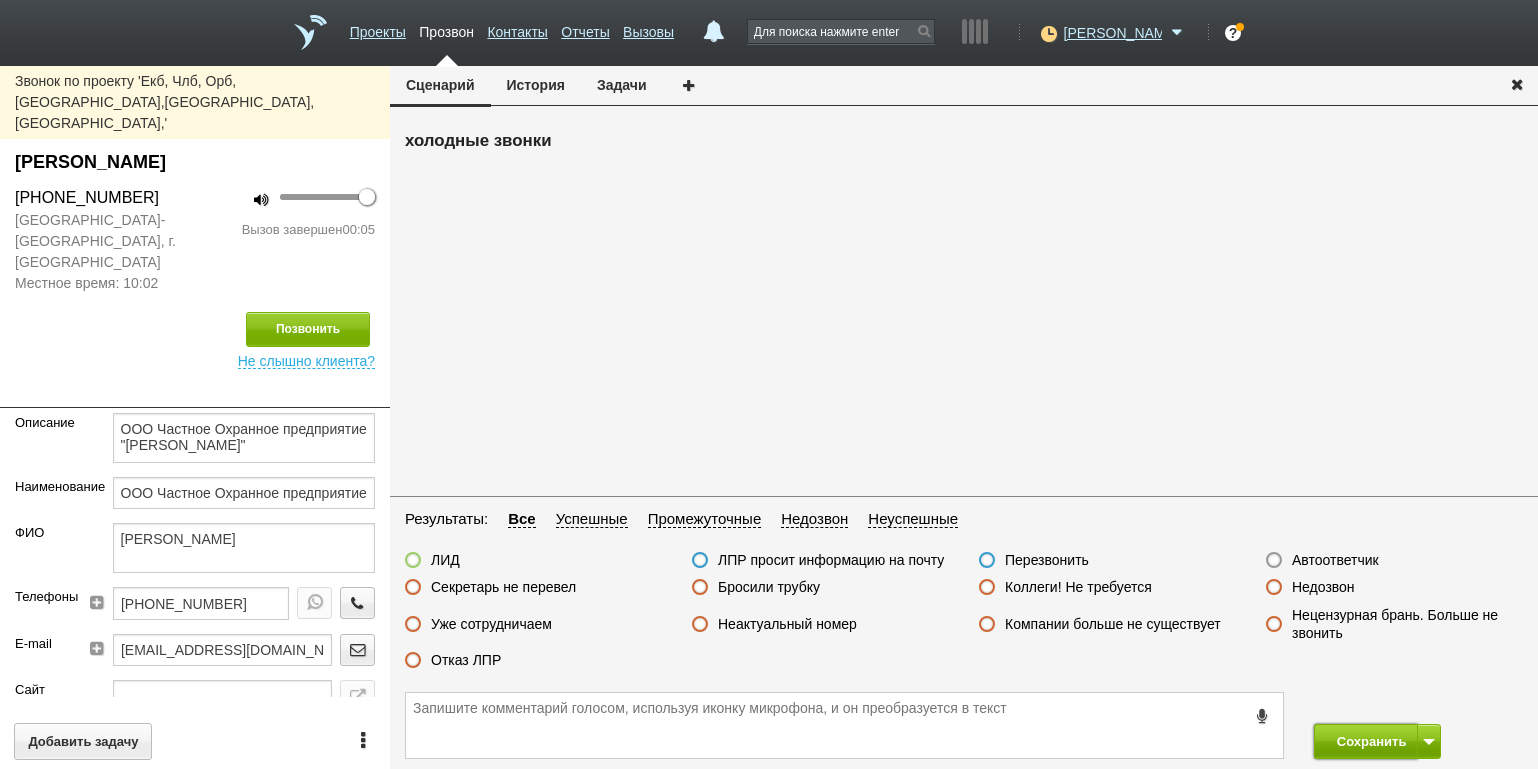 click on "Сохранить" at bounding box center [1366, 741] 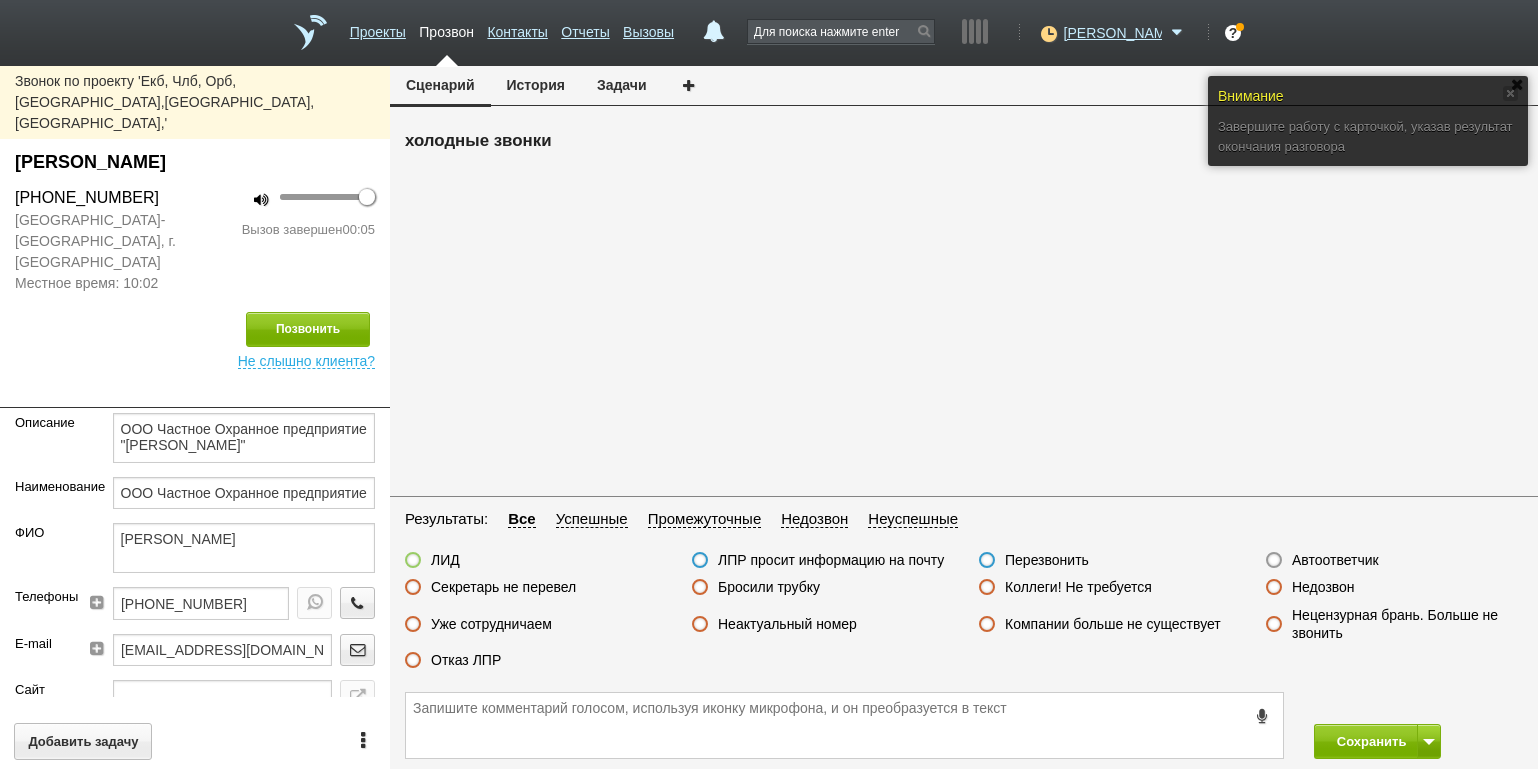 click on "Автоответчик" at bounding box center (1322, 561) 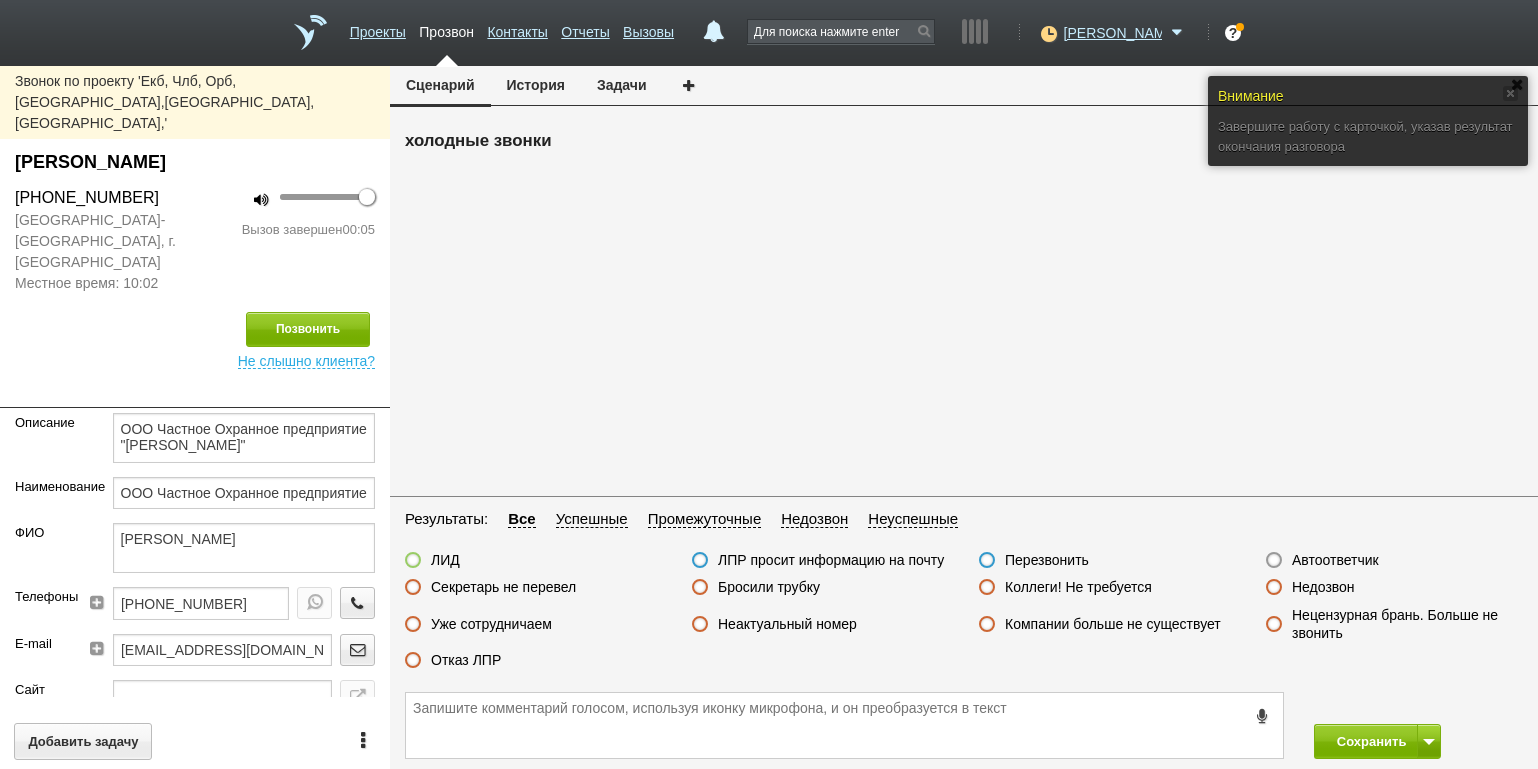 click on "Автоответчик" at bounding box center [1335, 560] 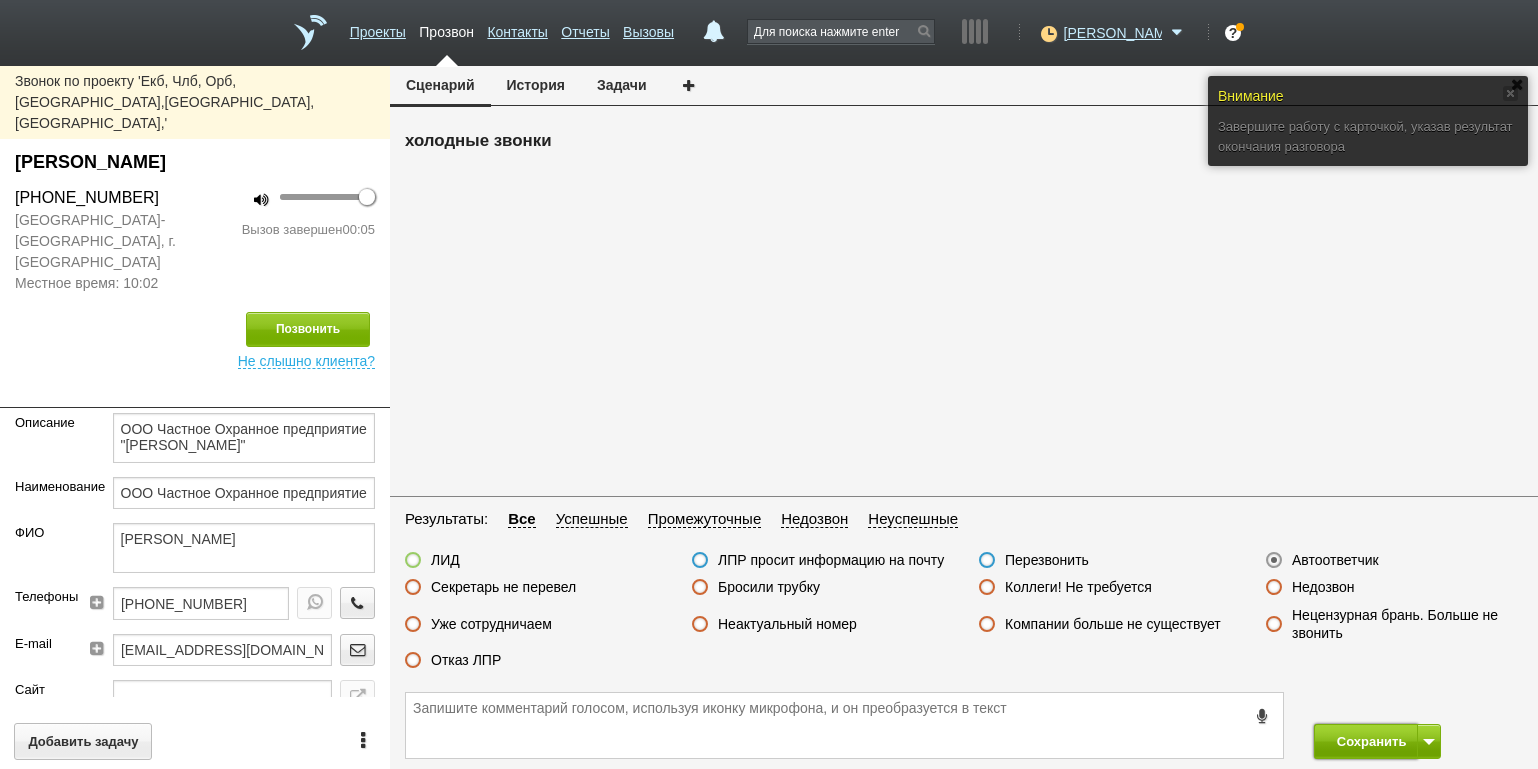 click on "Сохранить" at bounding box center [1366, 741] 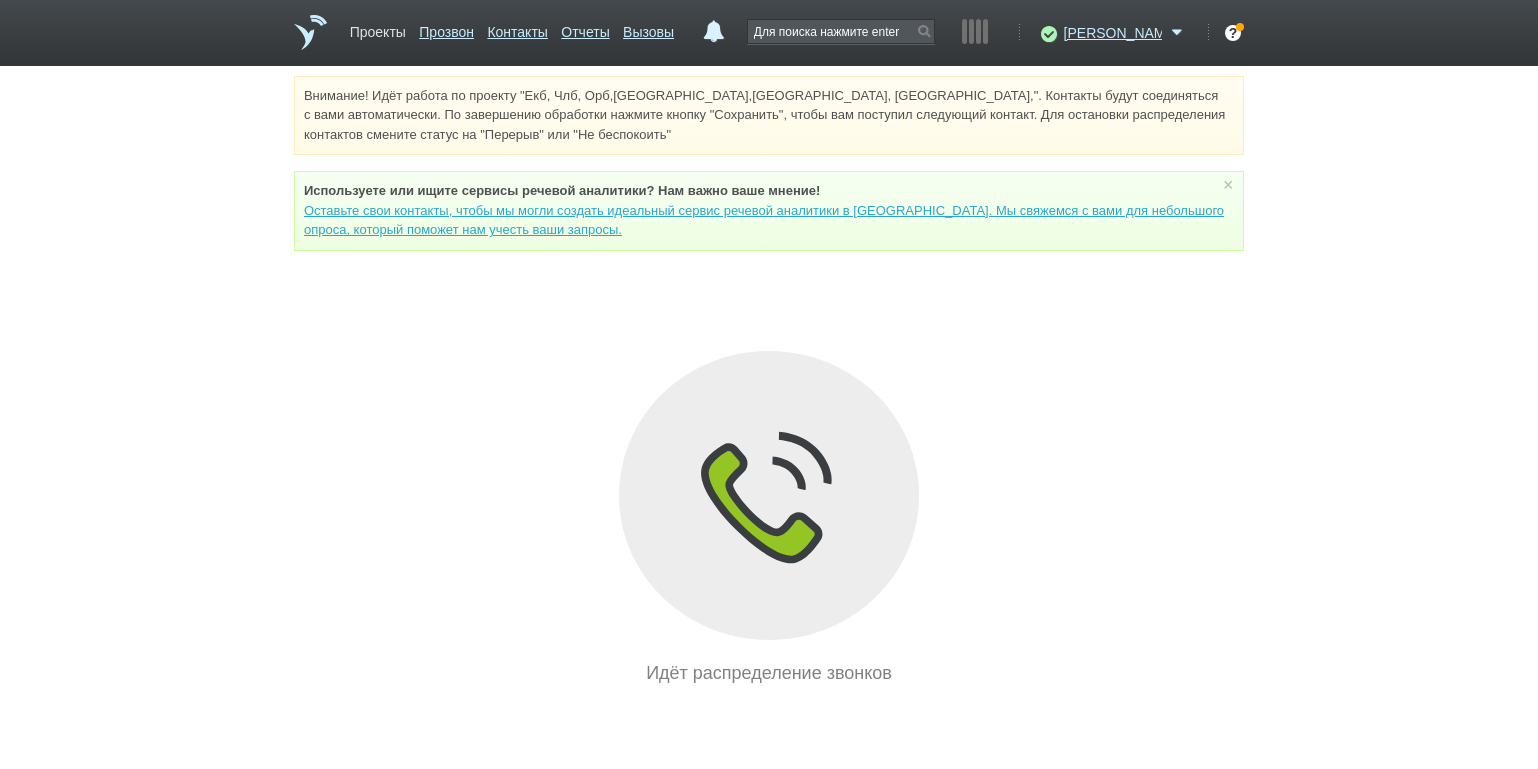 click on "Проекты" at bounding box center [378, 28] 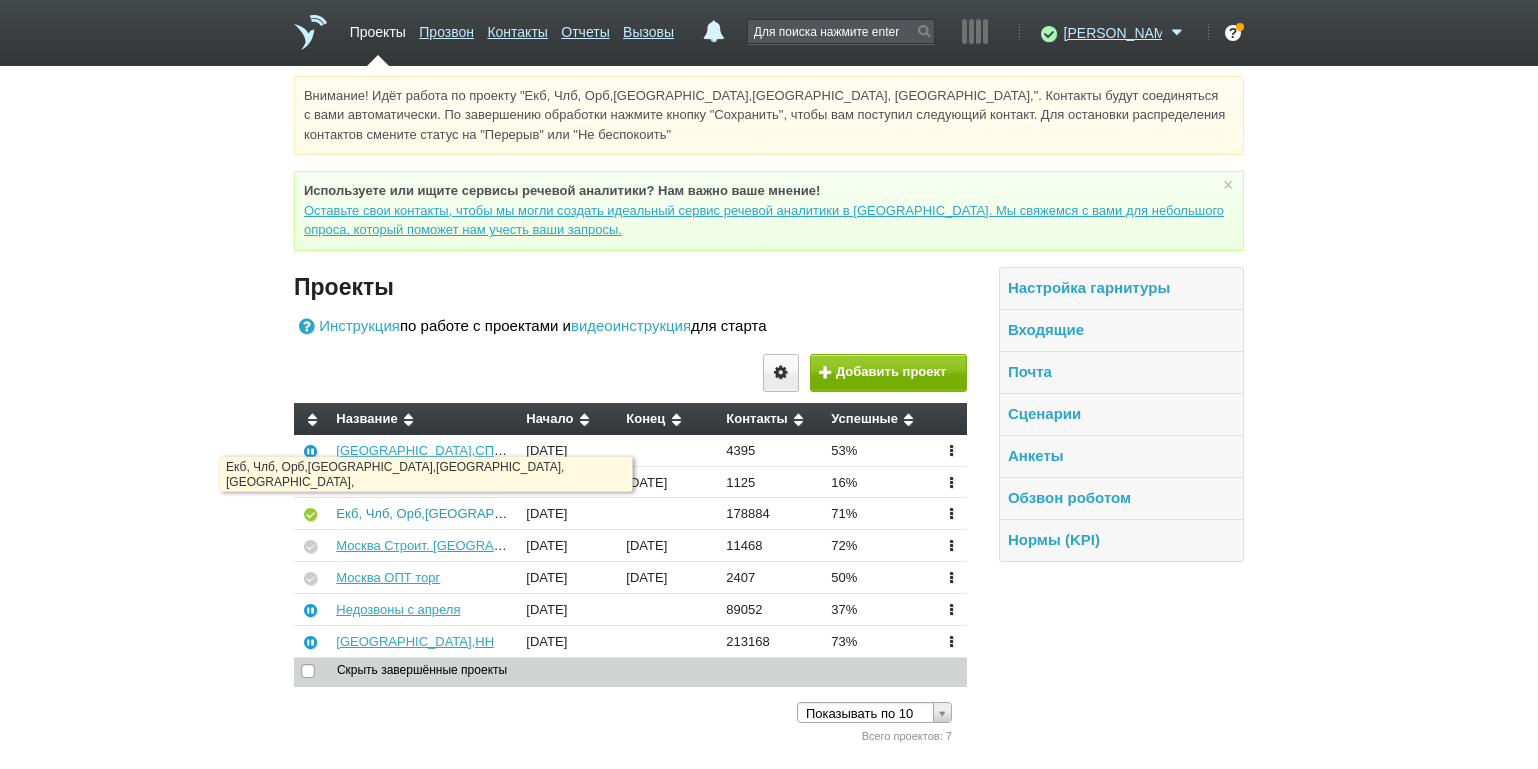 click on "Екб, Члб, Орб,[GEOGRAPHIC_DATA],[GEOGRAPHIC_DATA], [GEOGRAPHIC_DATA]," at bounding box center (590, 513) 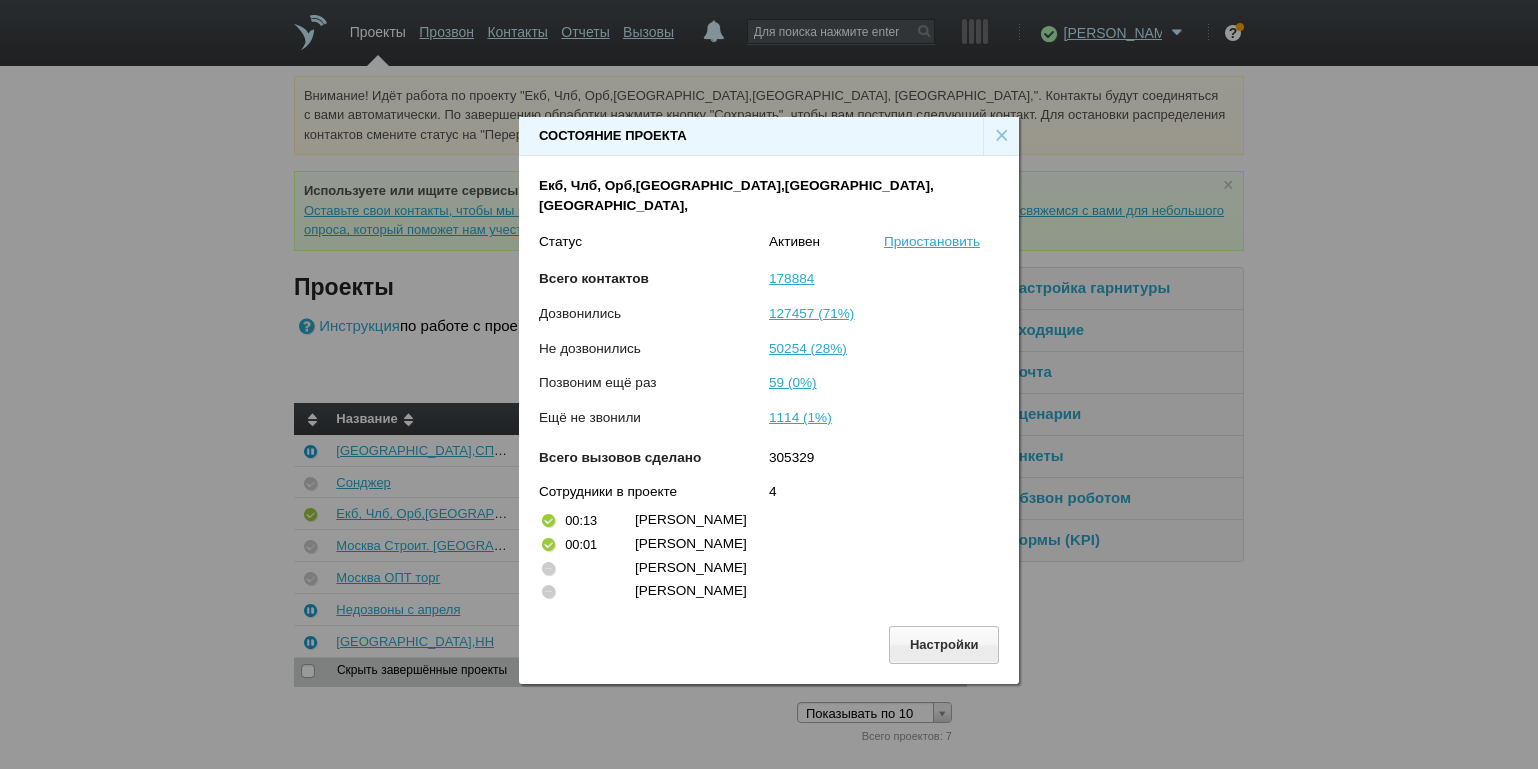 click on "×" at bounding box center [1001, 136] 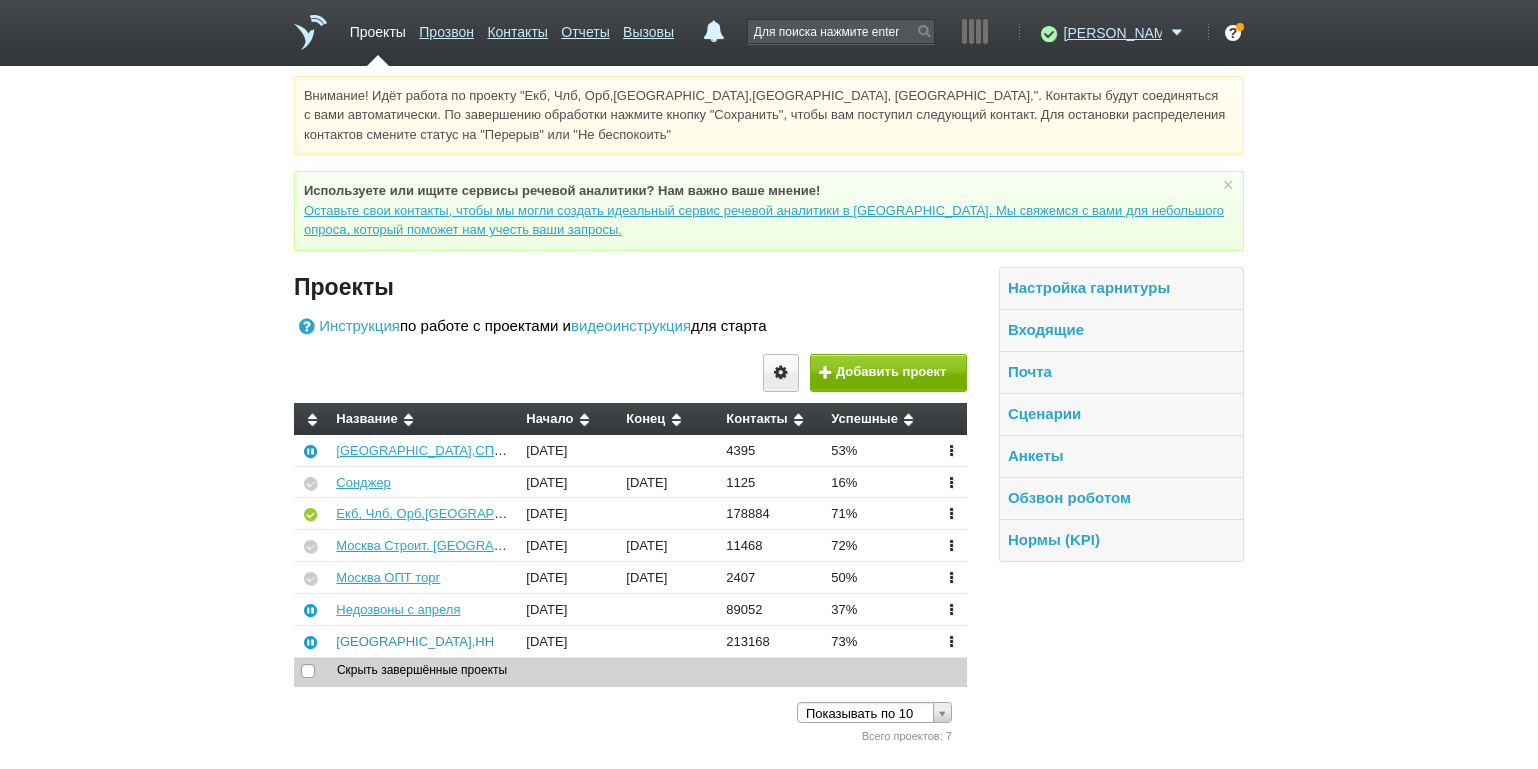 click on "[GEOGRAPHIC_DATA],НН" at bounding box center [415, 641] 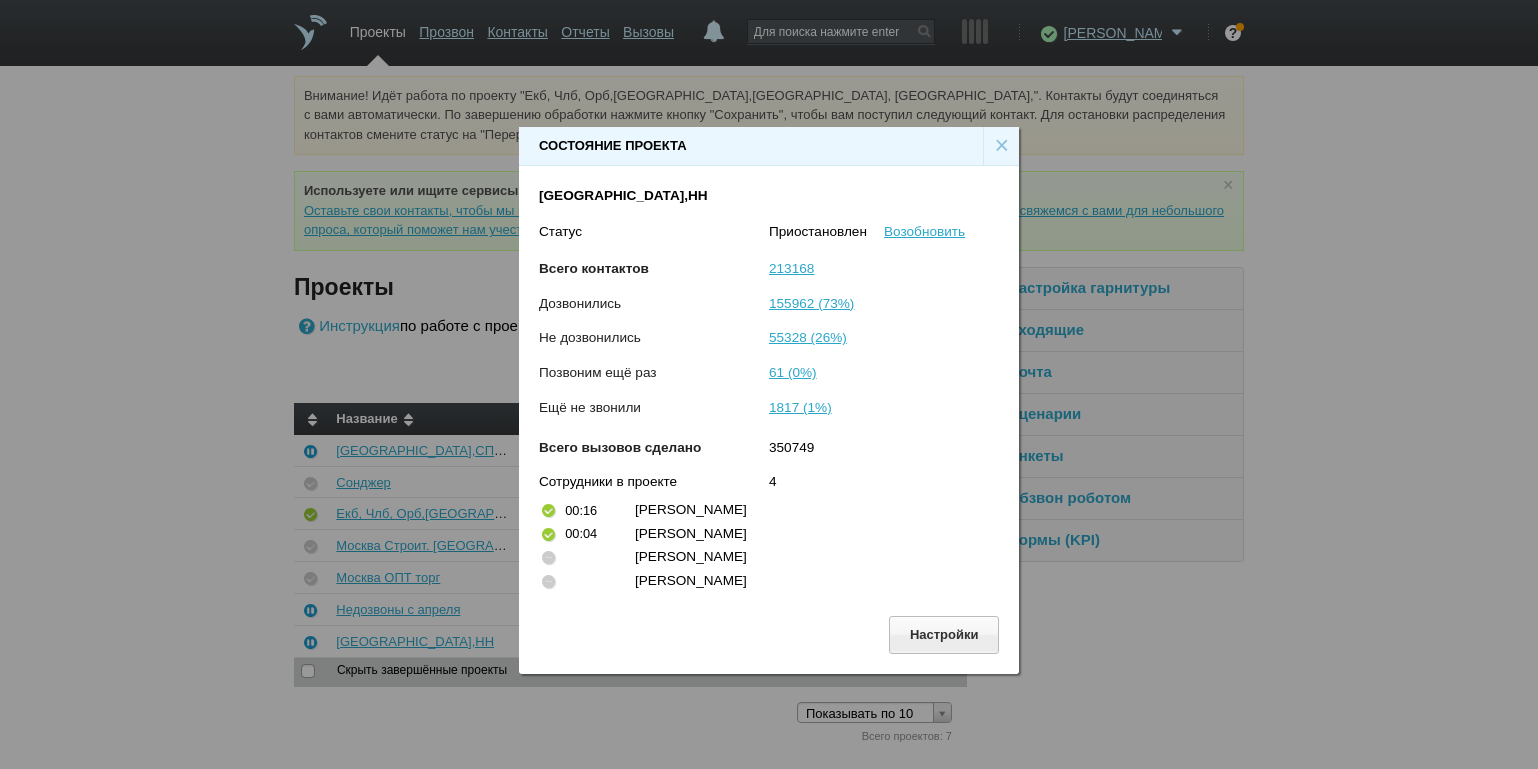 click on "×" at bounding box center (1001, 146) 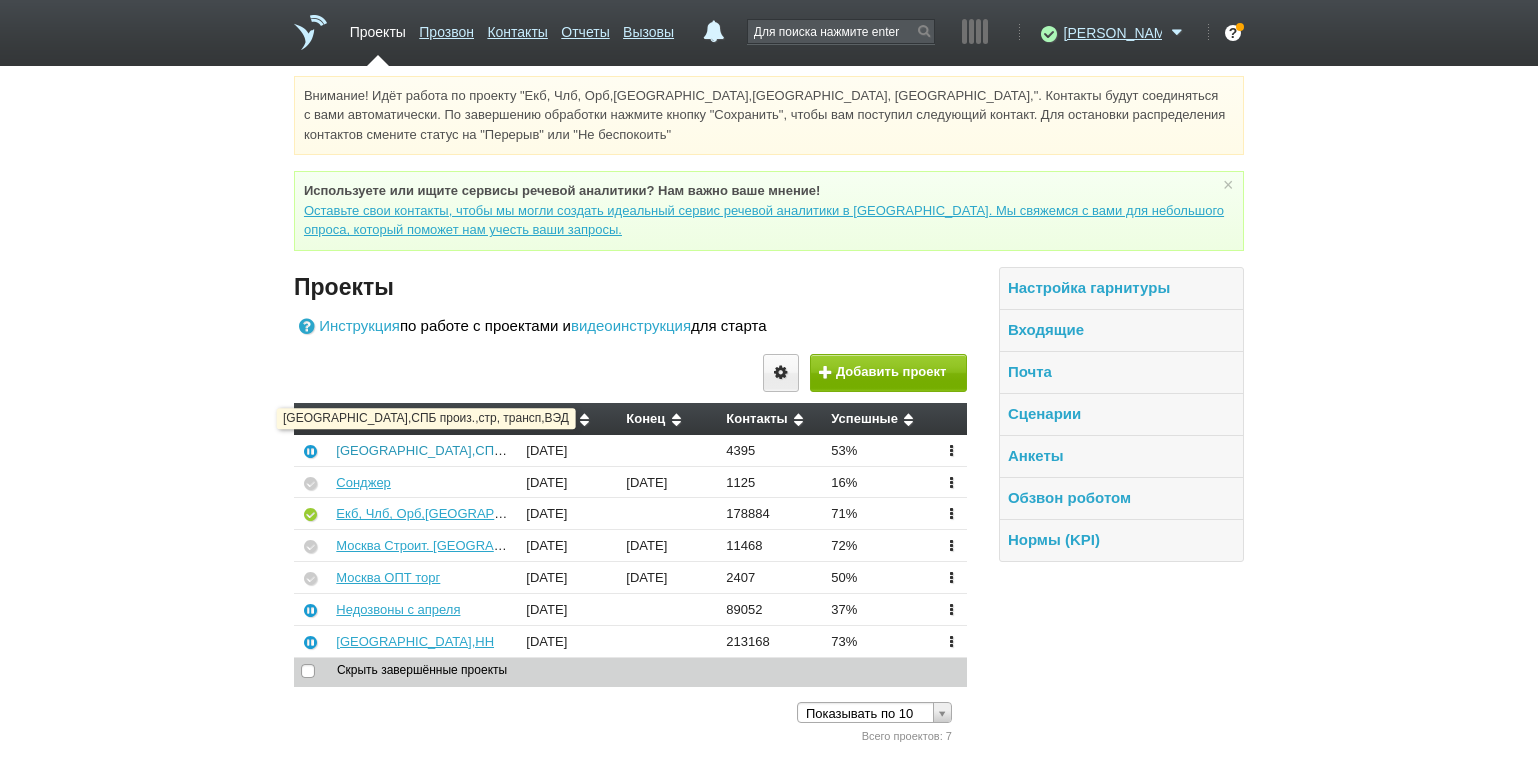 click on "[GEOGRAPHIC_DATA],СПБ произ.,стр, трансп,ВЭД" at bounding box center (491, 450) 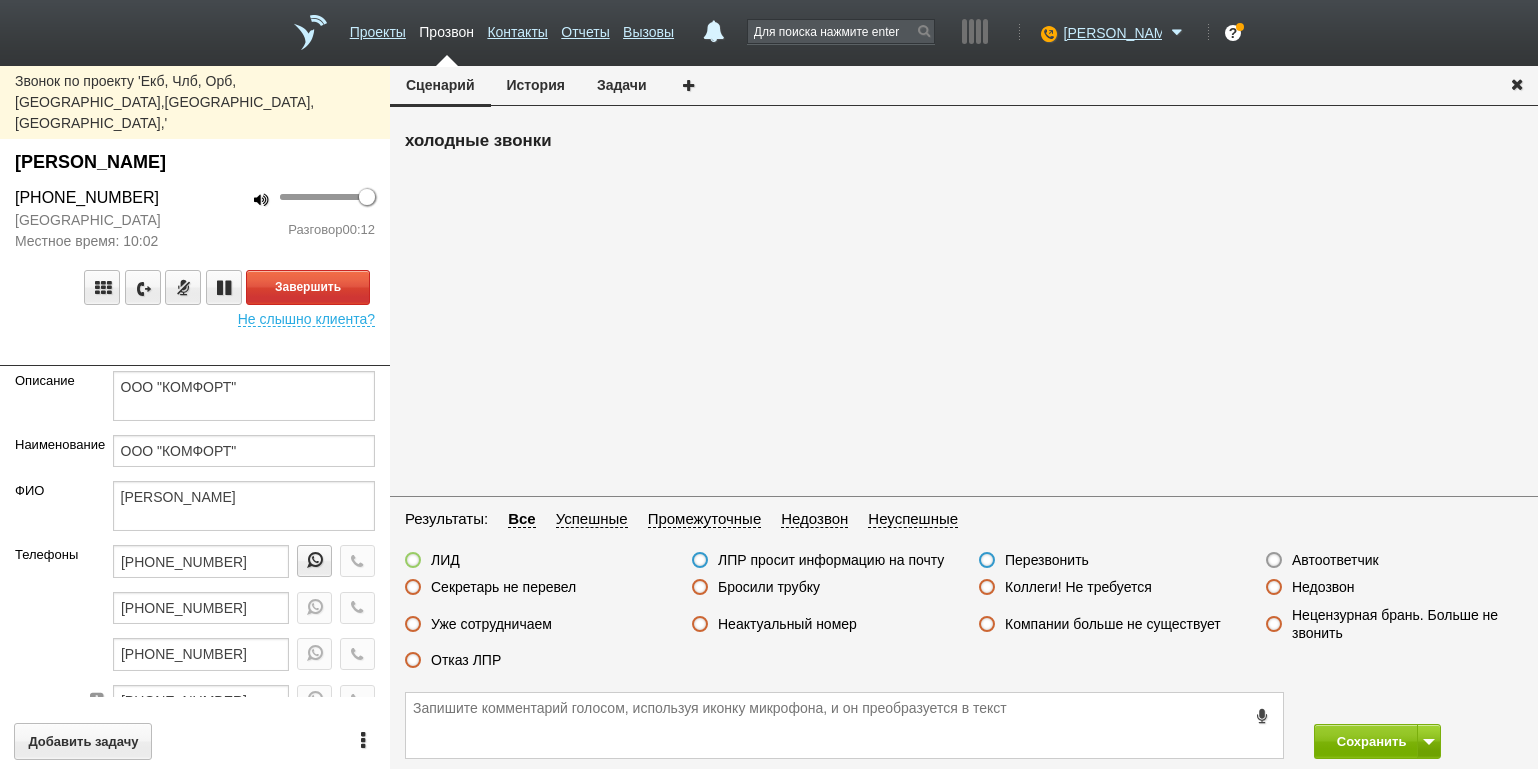 click on "Разговор
00:12" at bounding box center [292, 230] 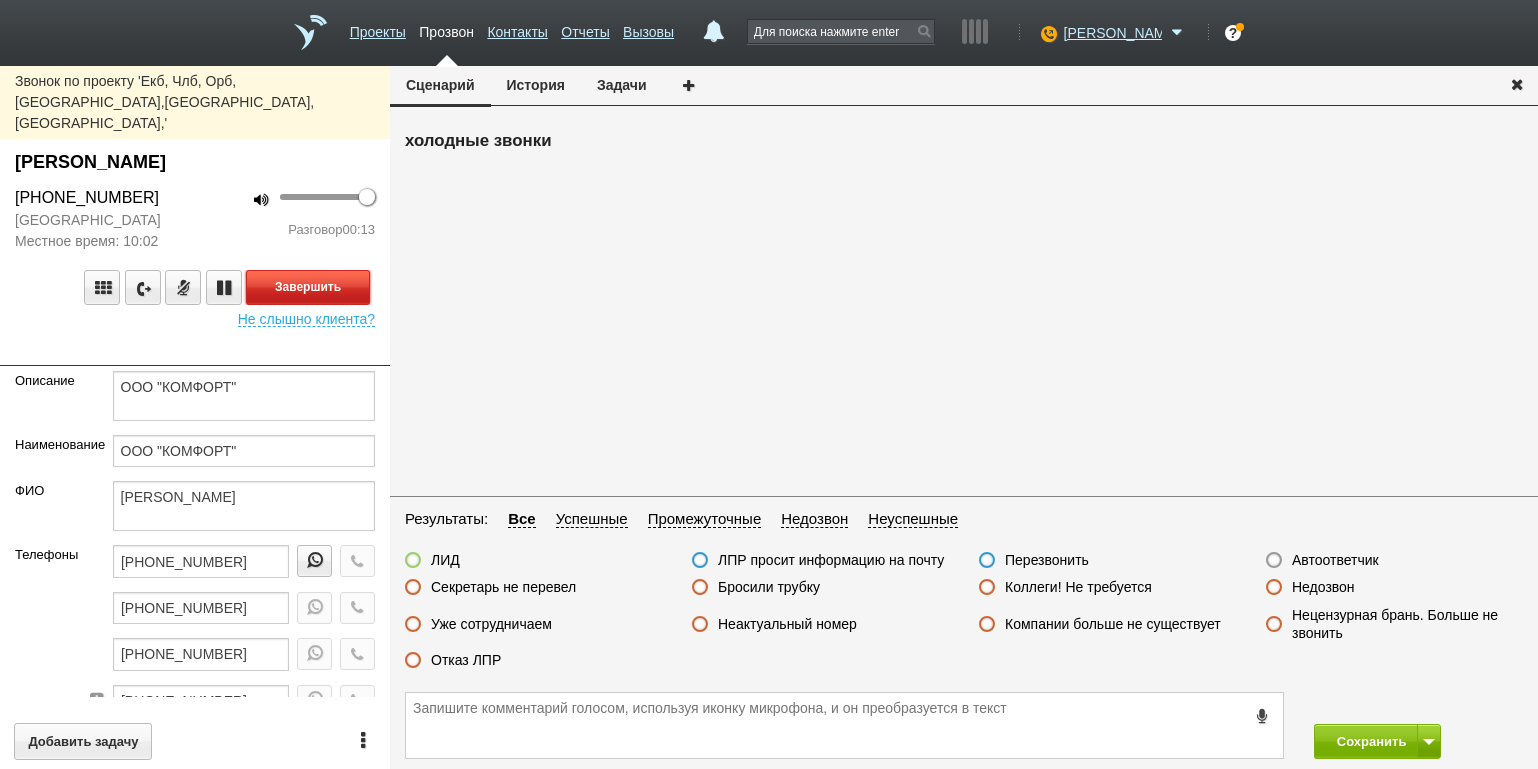 click on "Завершить" at bounding box center [308, 287] 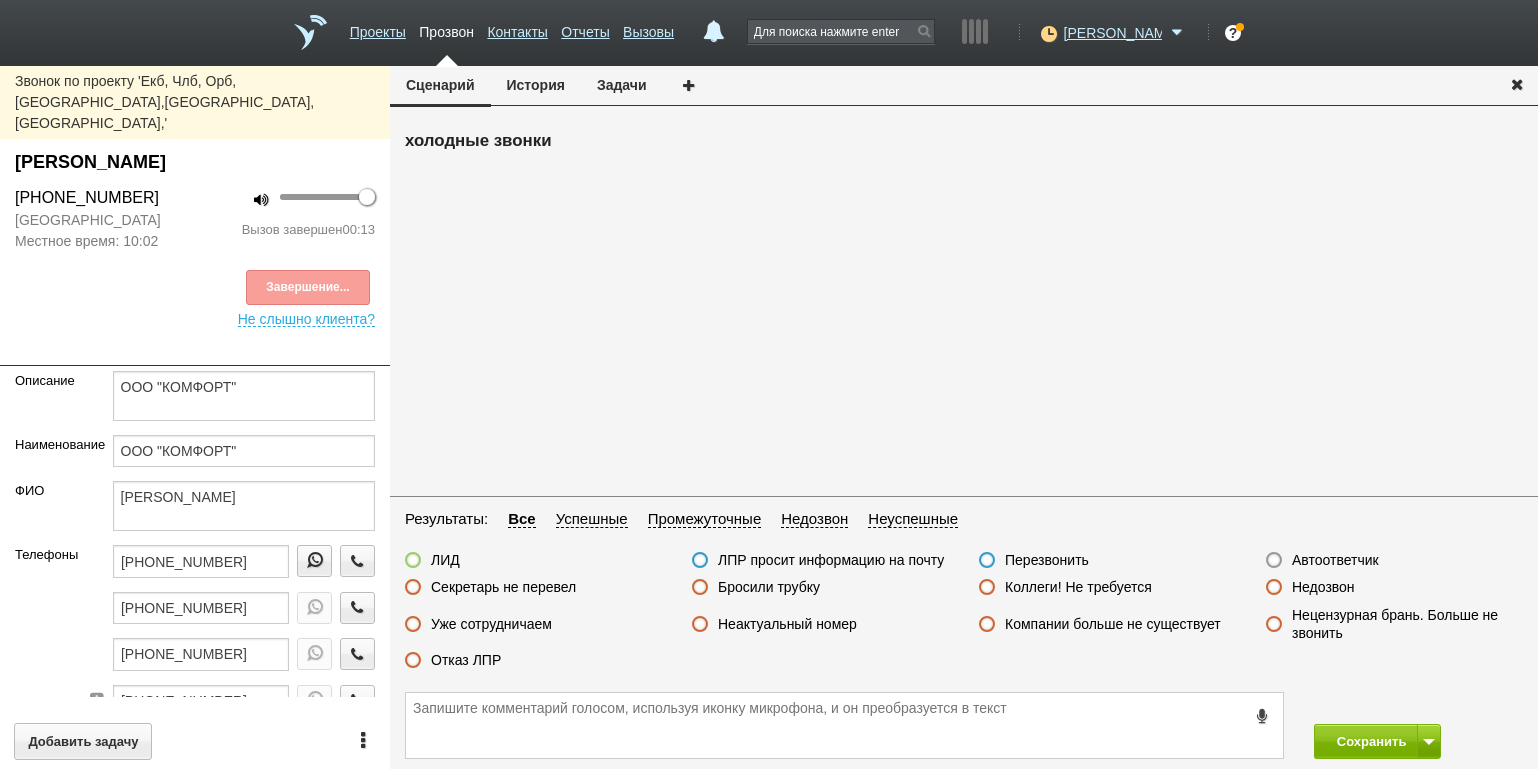 drag, startPoint x: 447, startPoint y: 657, endPoint x: 494, endPoint y: 658, distance: 47.010635 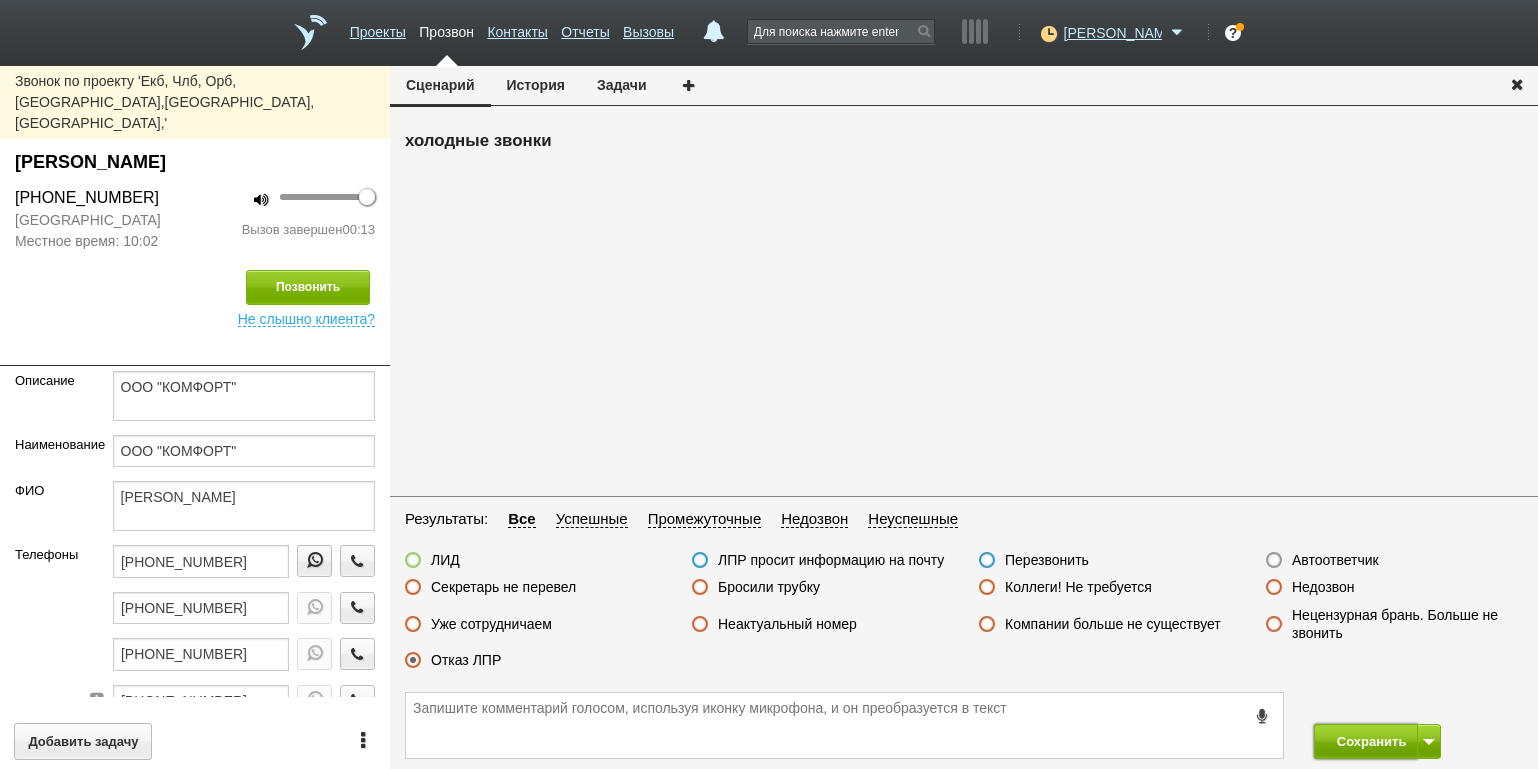 click on "Сохранить" at bounding box center (1366, 741) 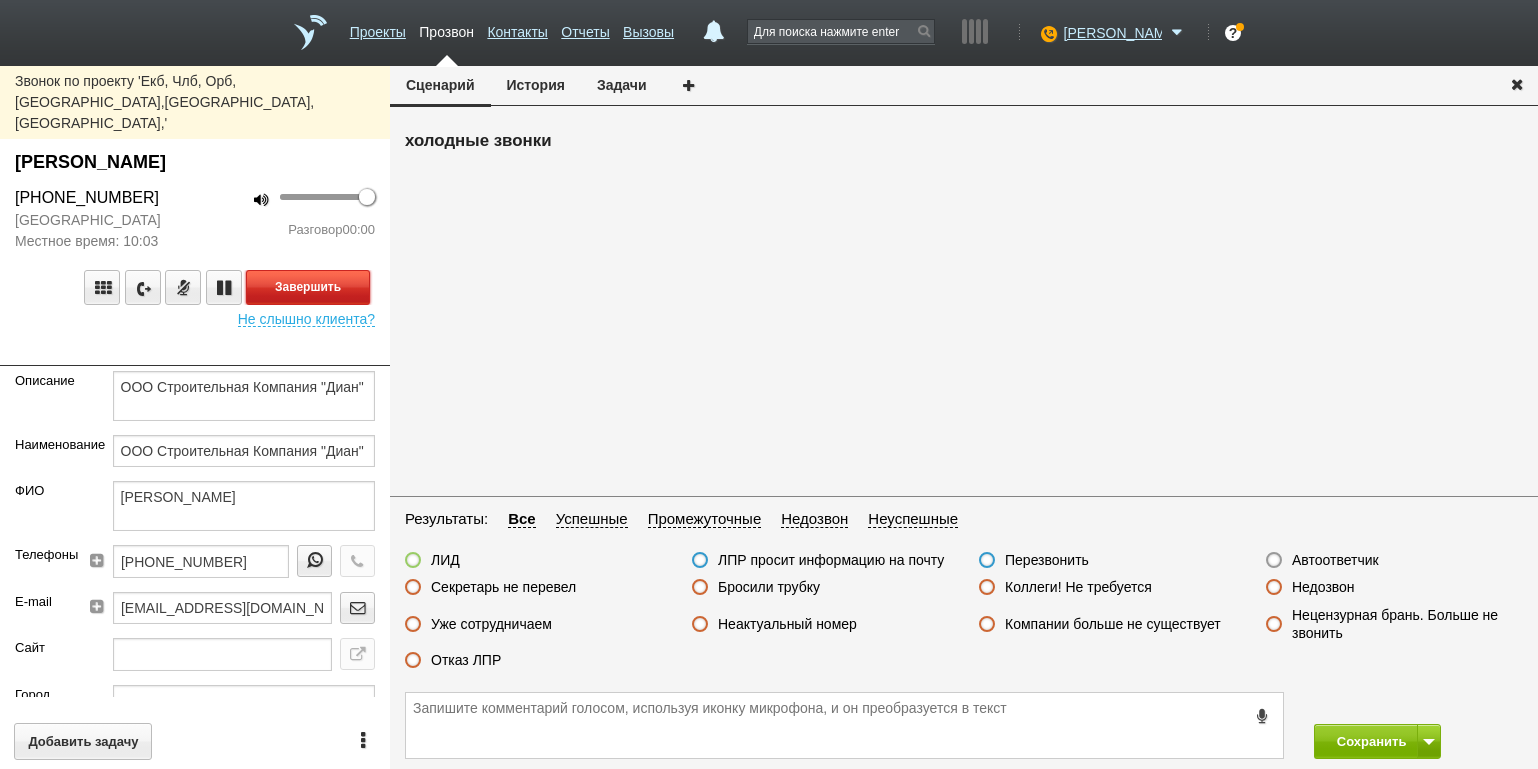 click on "Завершить" at bounding box center [308, 287] 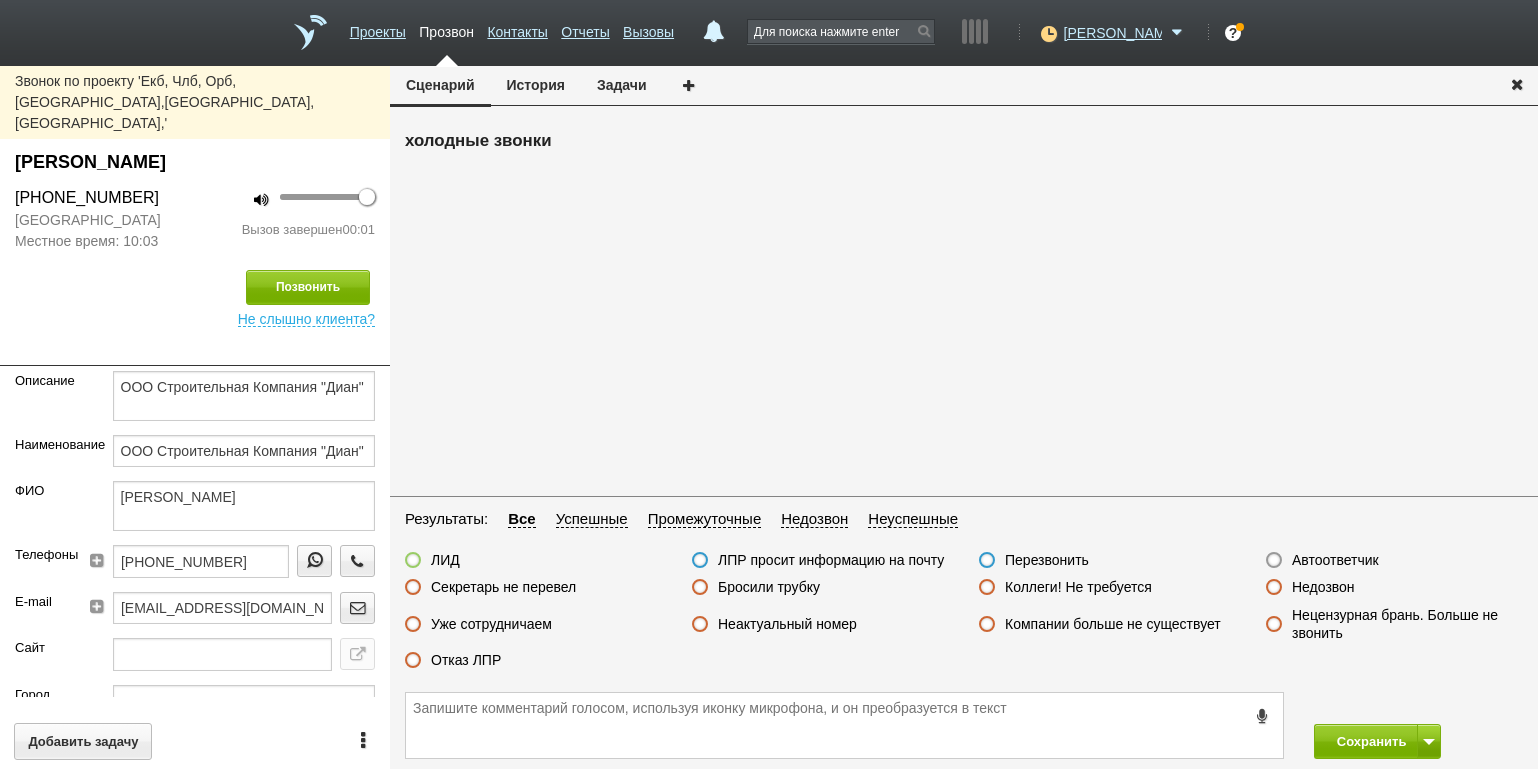 drag, startPoint x: 1339, startPoint y: 580, endPoint x: 1346, endPoint y: 599, distance: 20.248457 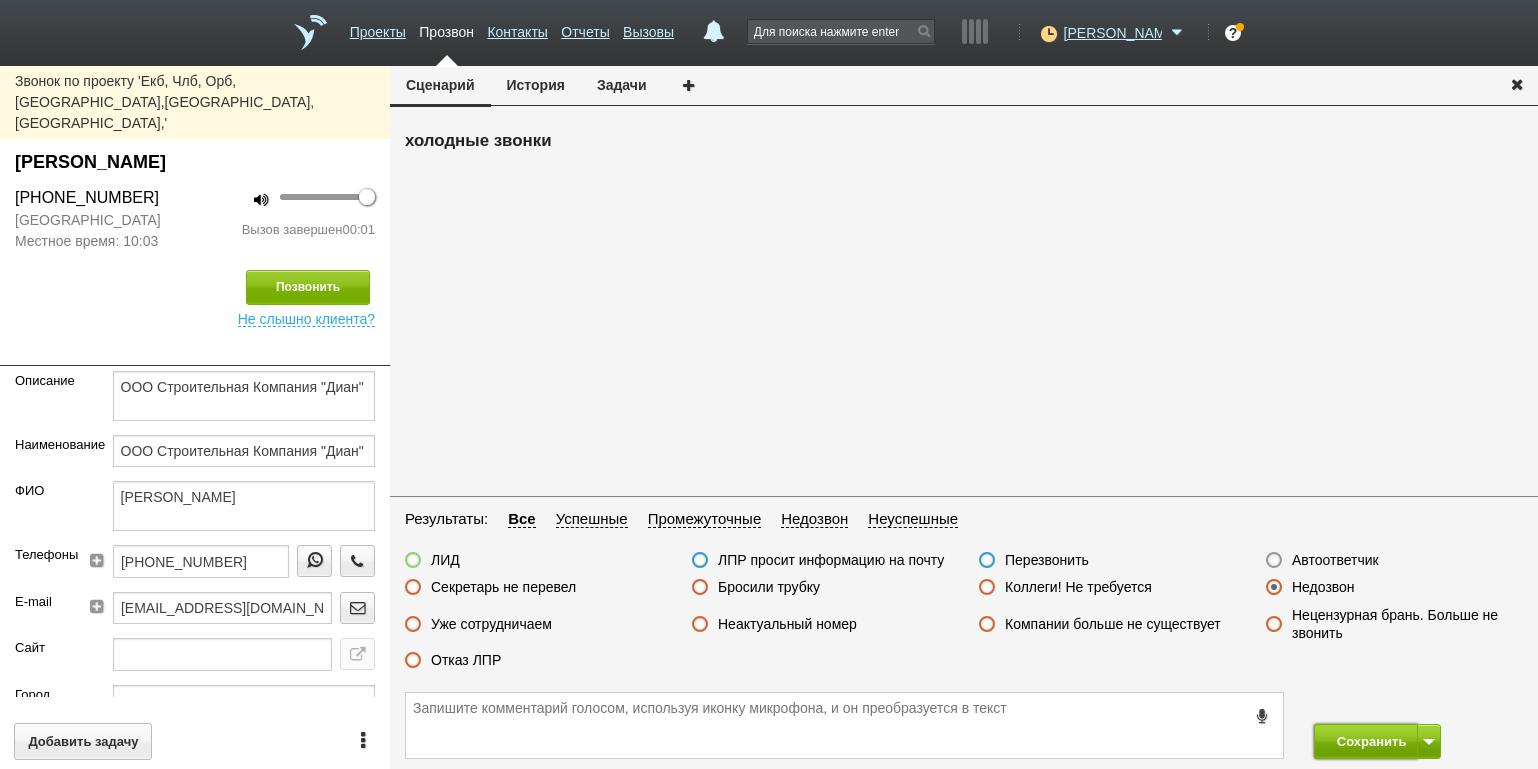 drag, startPoint x: 1360, startPoint y: 740, endPoint x: 1193, endPoint y: 560, distance: 245.53818 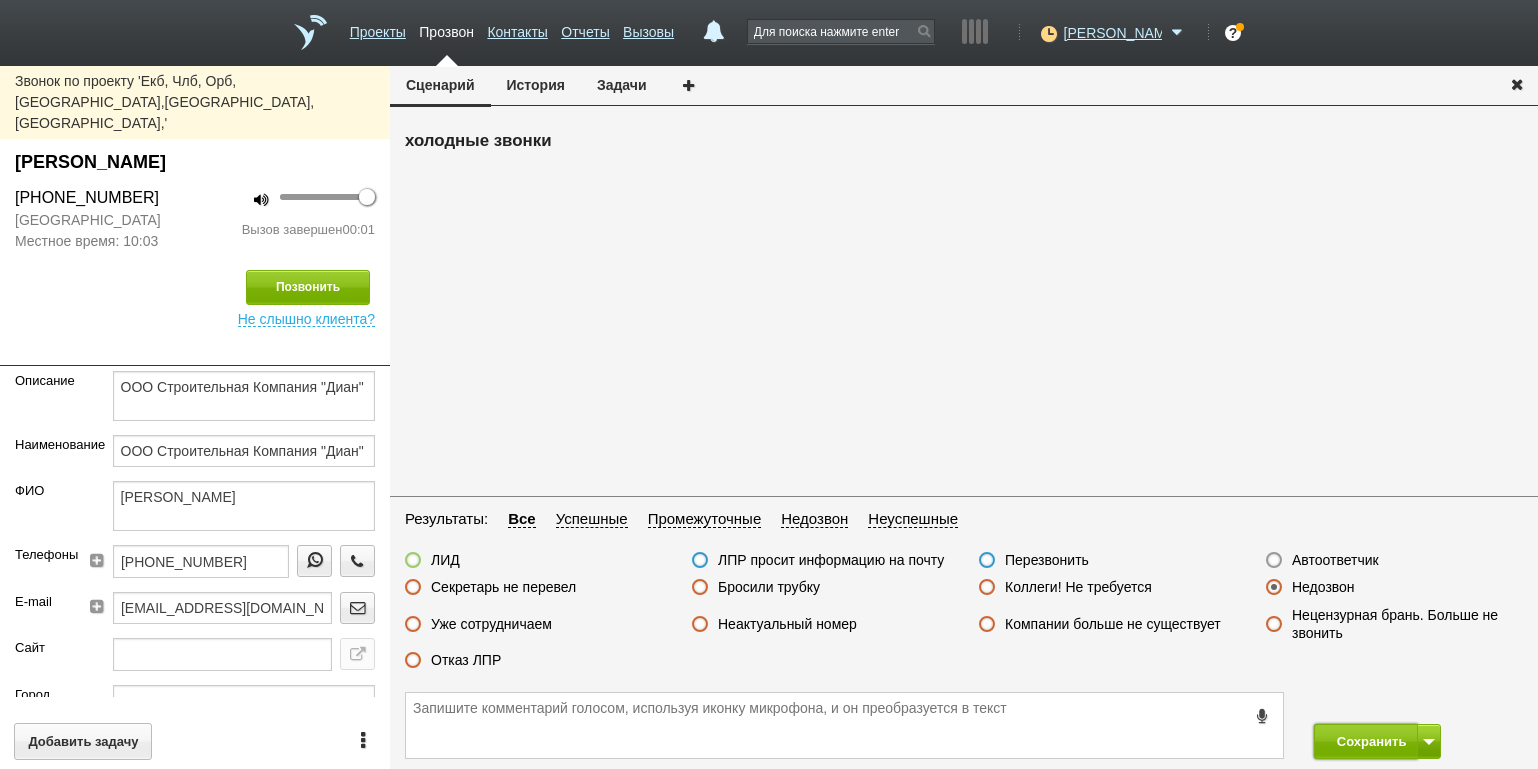 click on "Сохранить" at bounding box center (1366, 741) 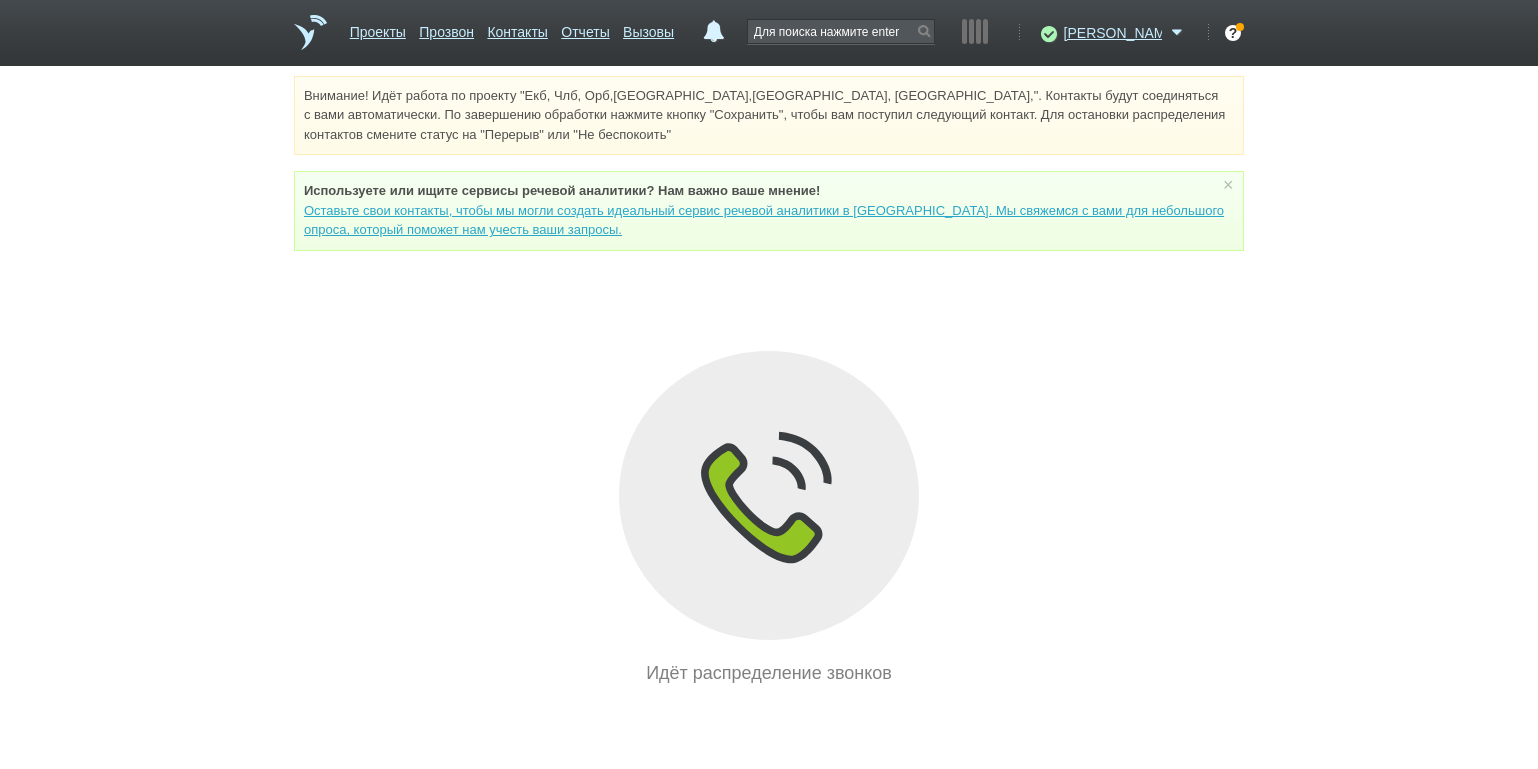 click on "Внимание! Идёт работа по проекту "Екб, Члб, Орб,[GEOGRAPHIC_DATA],[GEOGRAPHIC_DATA], [GEOGRAPHIC_DATA],". Контакты будут соединяться с вами автоматически. По завершению обработки нажмите кнопку "Сохранить", чтобы вам поступил следующий контакт. Для остановки распределения контактов смените статус на "Перерыв" или "Не беспокоить"
Используете или ищите cервисы речевой аналитики? Нам важно ваше мнение!
×
Вы можете звонить напрямую из строки поиска - введите номер и нажмите "Позвонить"
Идёт распределение звонков" at bounding box center [769, 381] 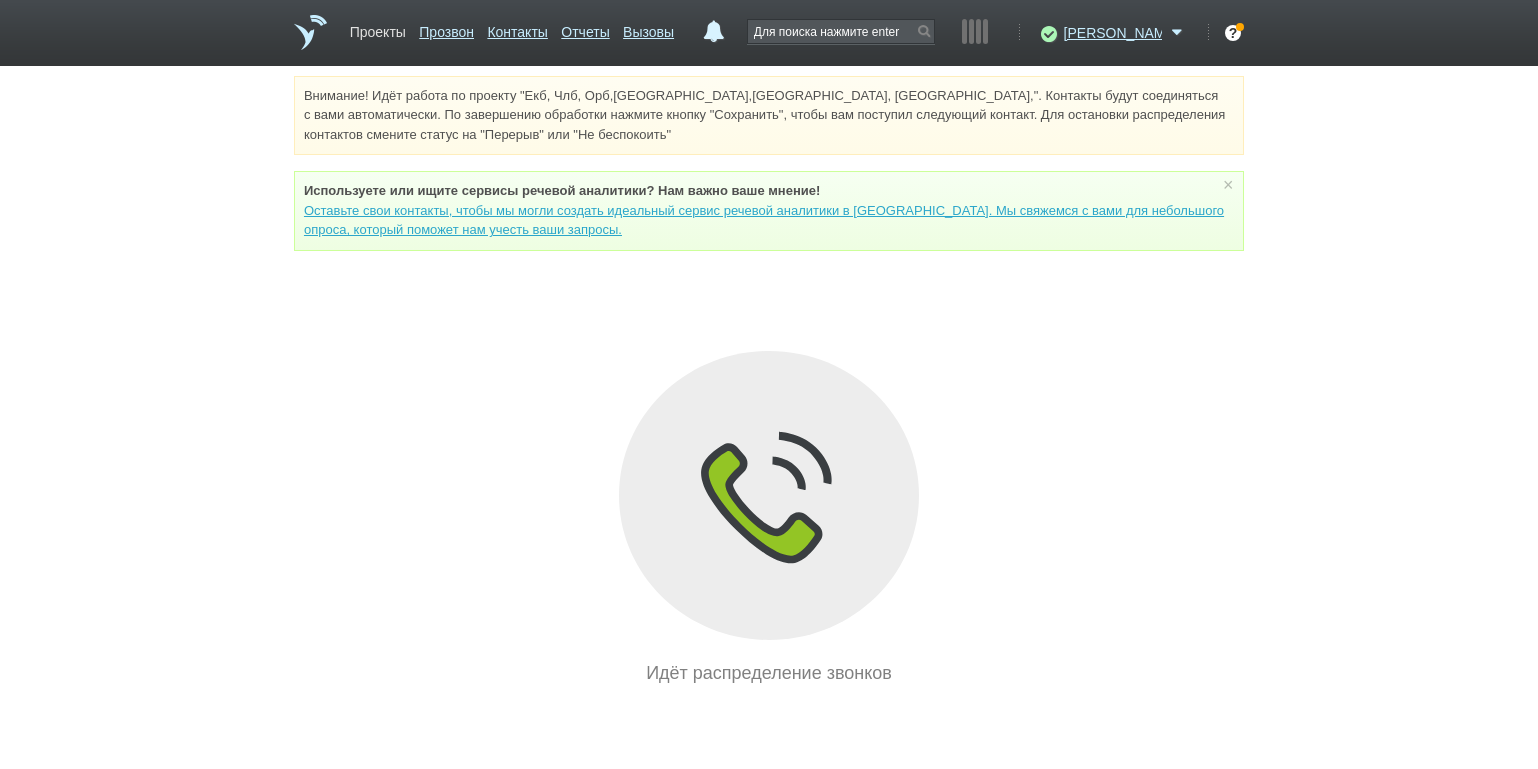 click on "Проекты" at bounding box center (378, 28) 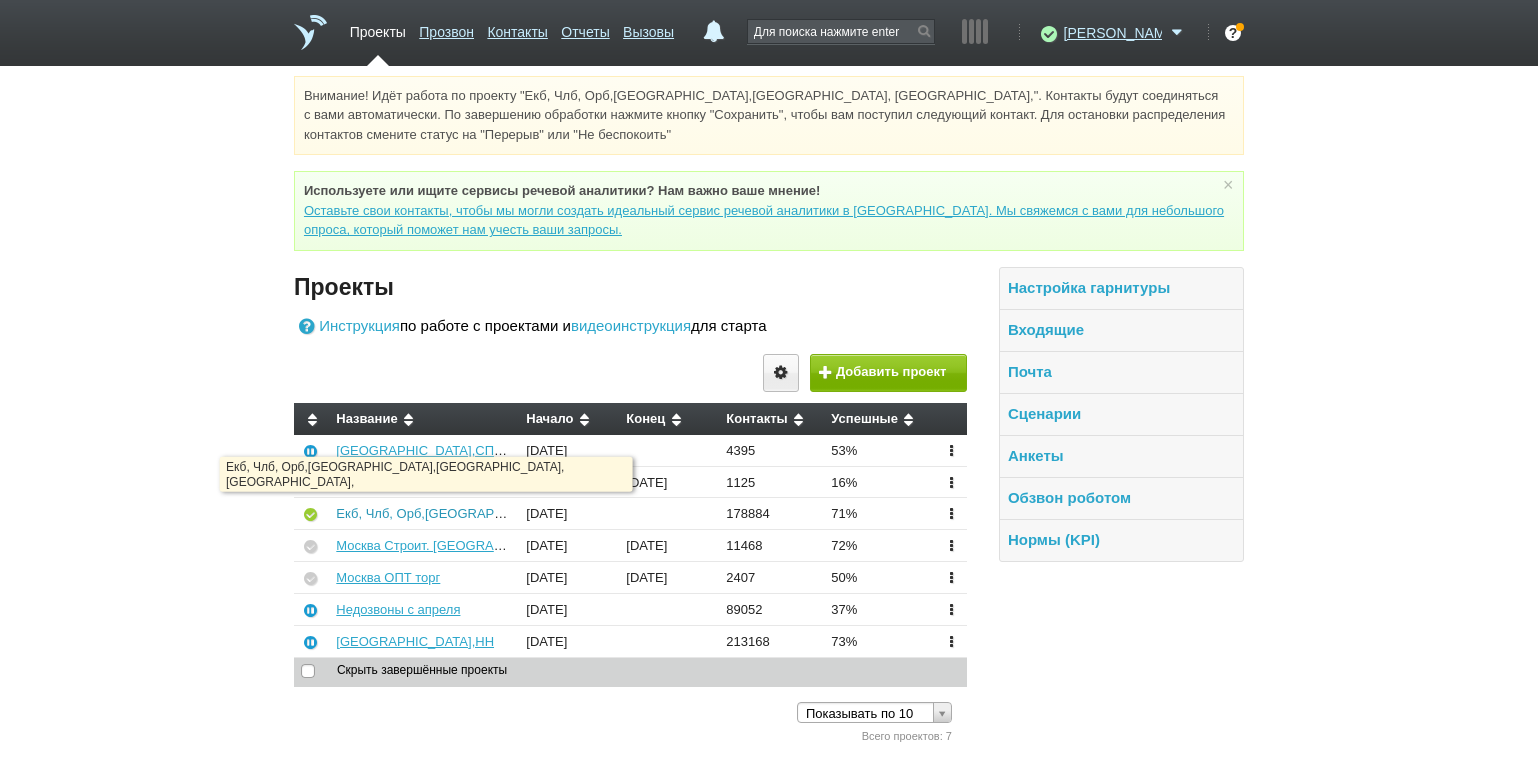 click on "Екб, Члб, Орб,[GEOGRAPHIC_DATA],[GEOGRAPHIC_DATA], [GEOGRAPHIC_DATA]," at bounding box center (590, 513) 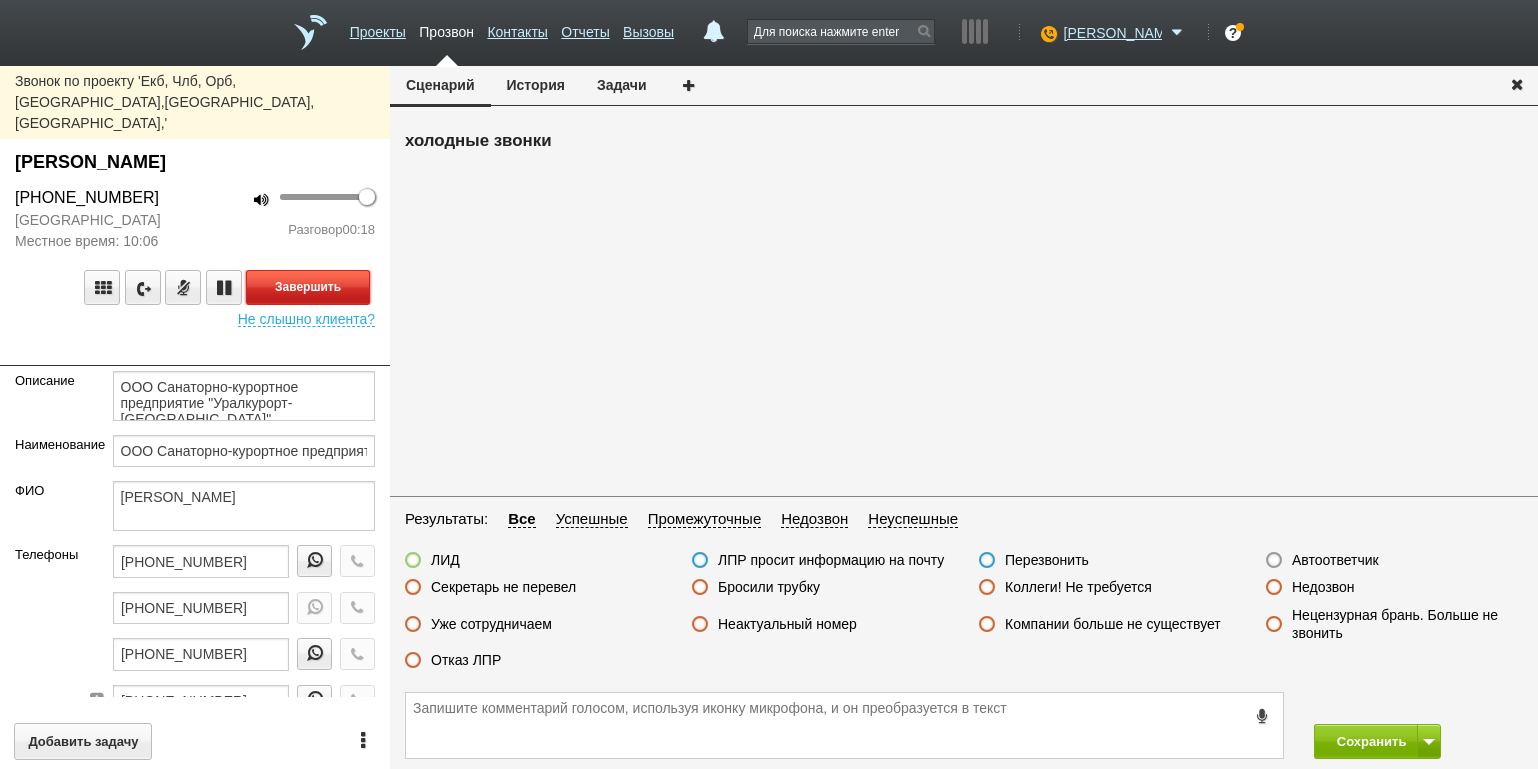 click on "Завершить" at bounding box center (308, 287) 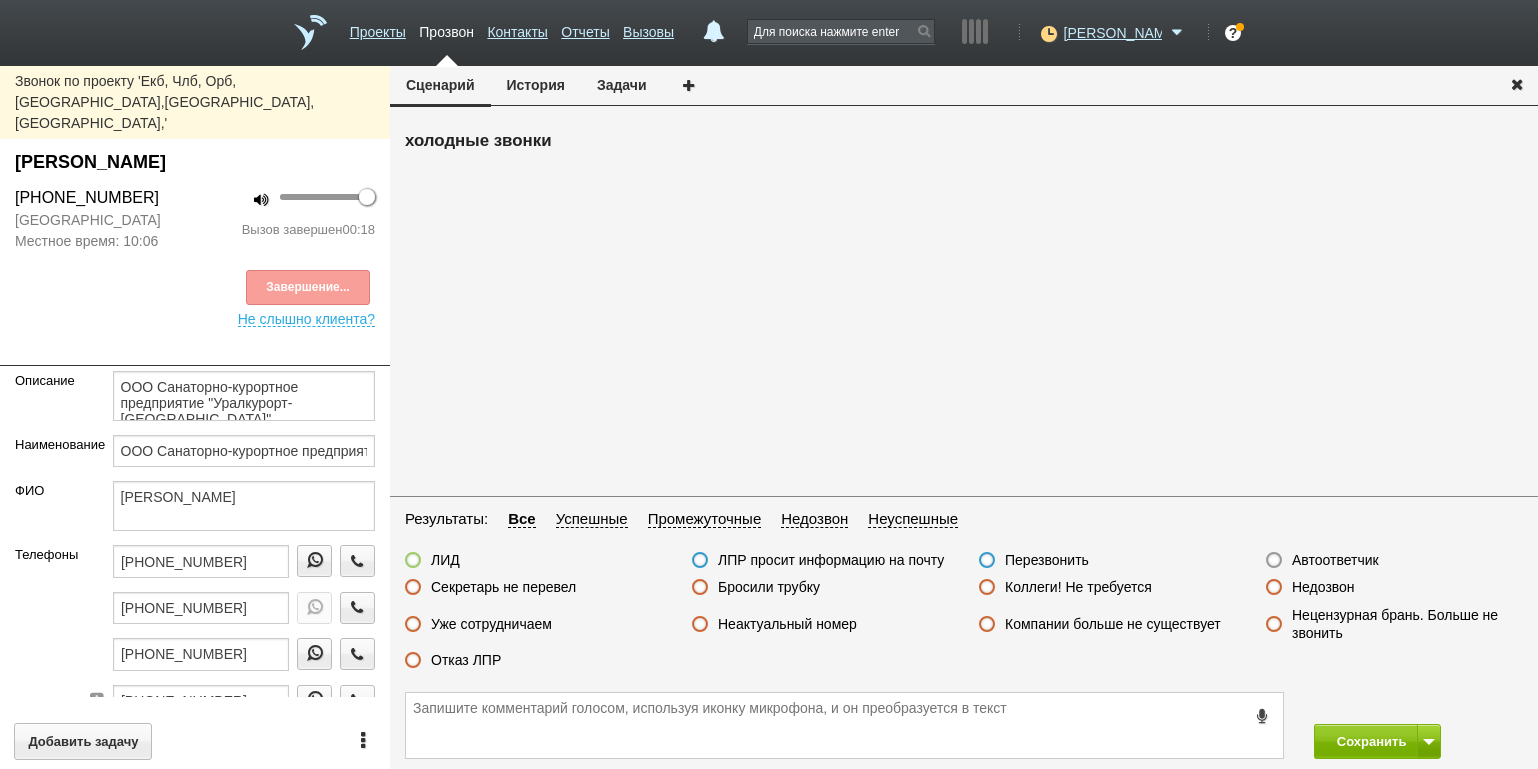 click on "Отказ ЛПР" at bounding box center (466, 660) 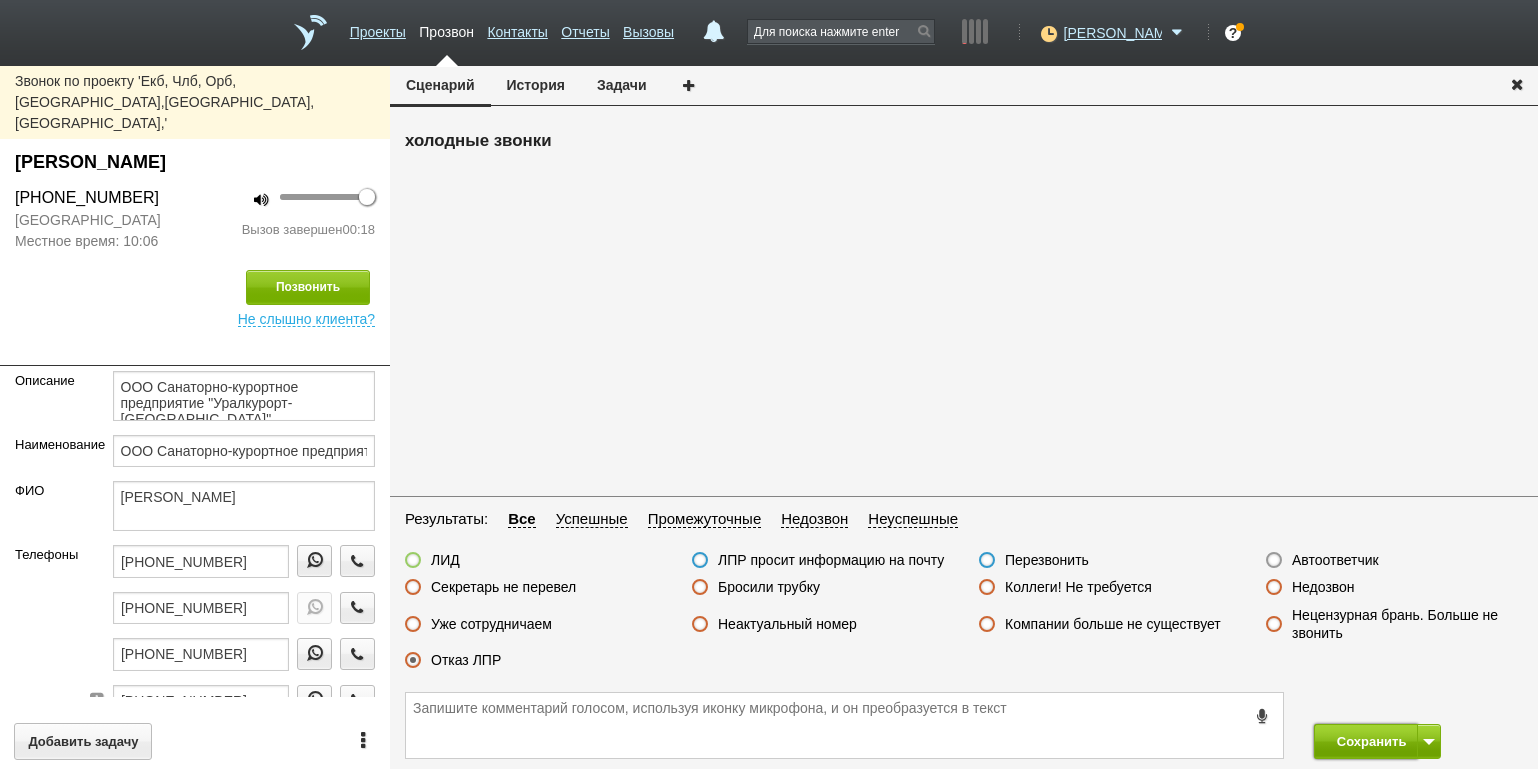 click on "Сохранить" at bounding box center [1366, 741] 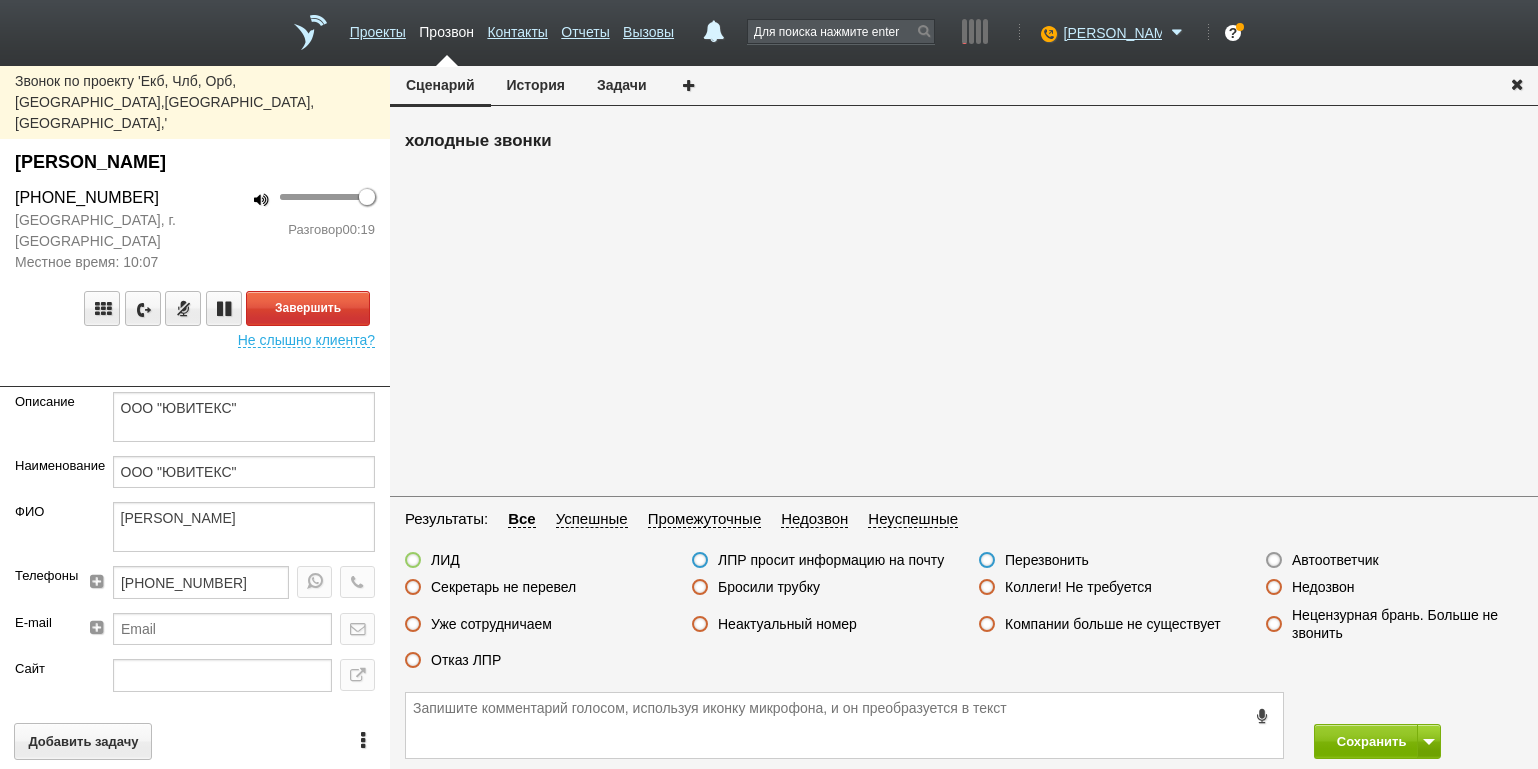 click on "100
Разговор
00:19" at bounding box center [292, 229] 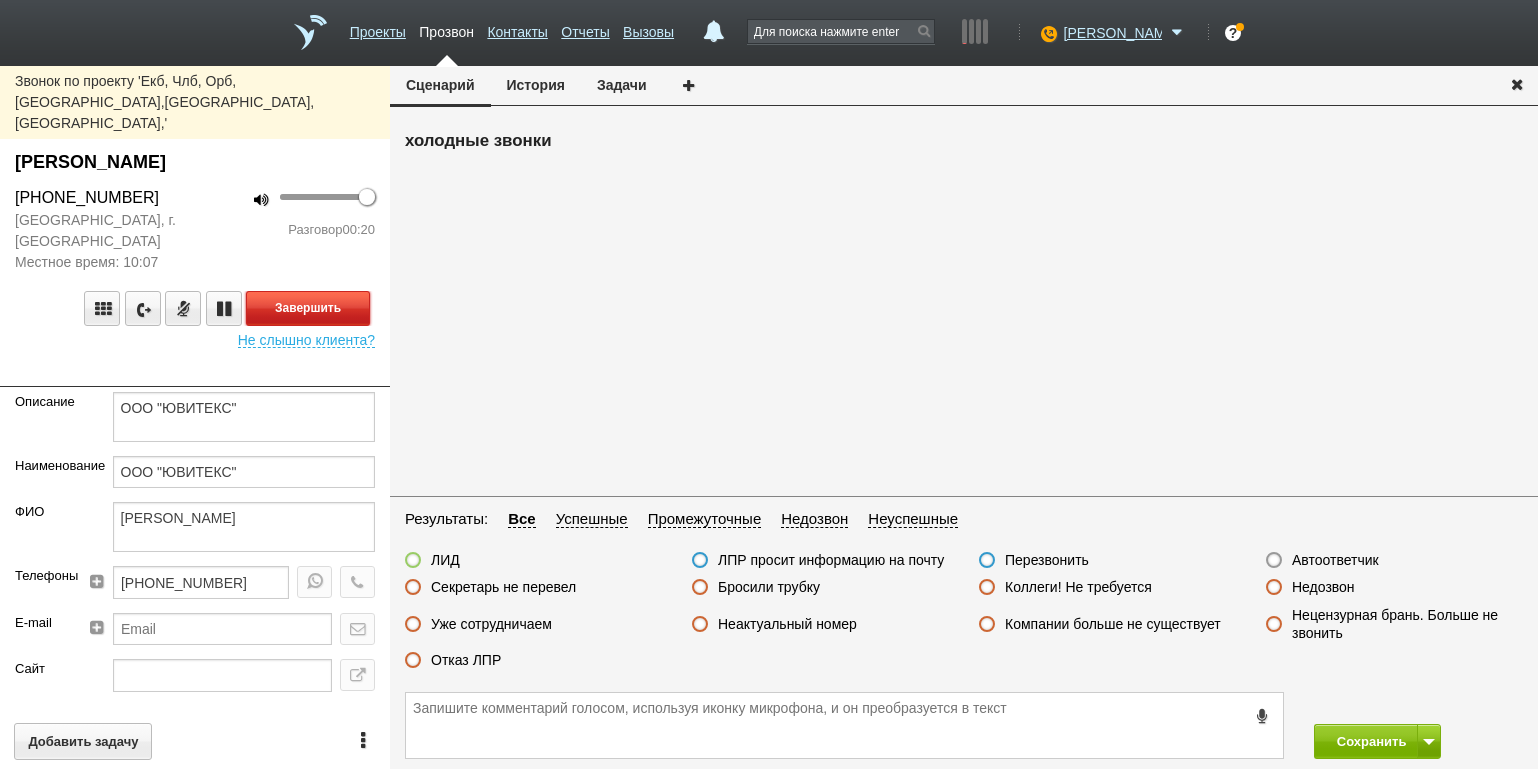 click on "Завершить" at bounding box center (308, 308) 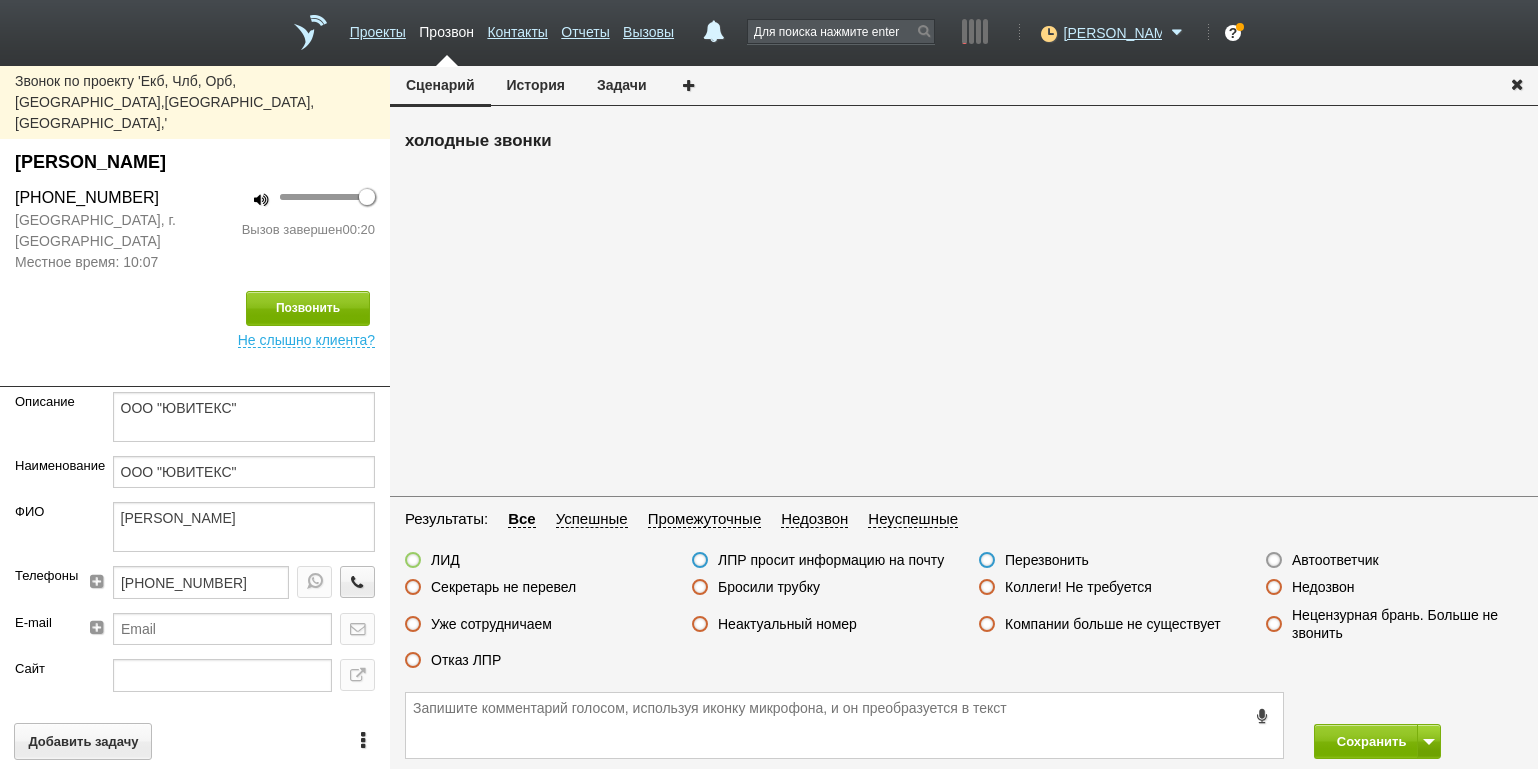 click on "ЛИД ЛПР просит информацию на почту Перезвонить Автоответчик Секретарь не перевел Бросили трубку Коллеги! Не требуется Недозвон Уже сотрудничаем Неактуальный номер Компании больше не существует Нецензурная брань. Больше не звонить Отказ ЛПР" at bounding box center [964, 615] 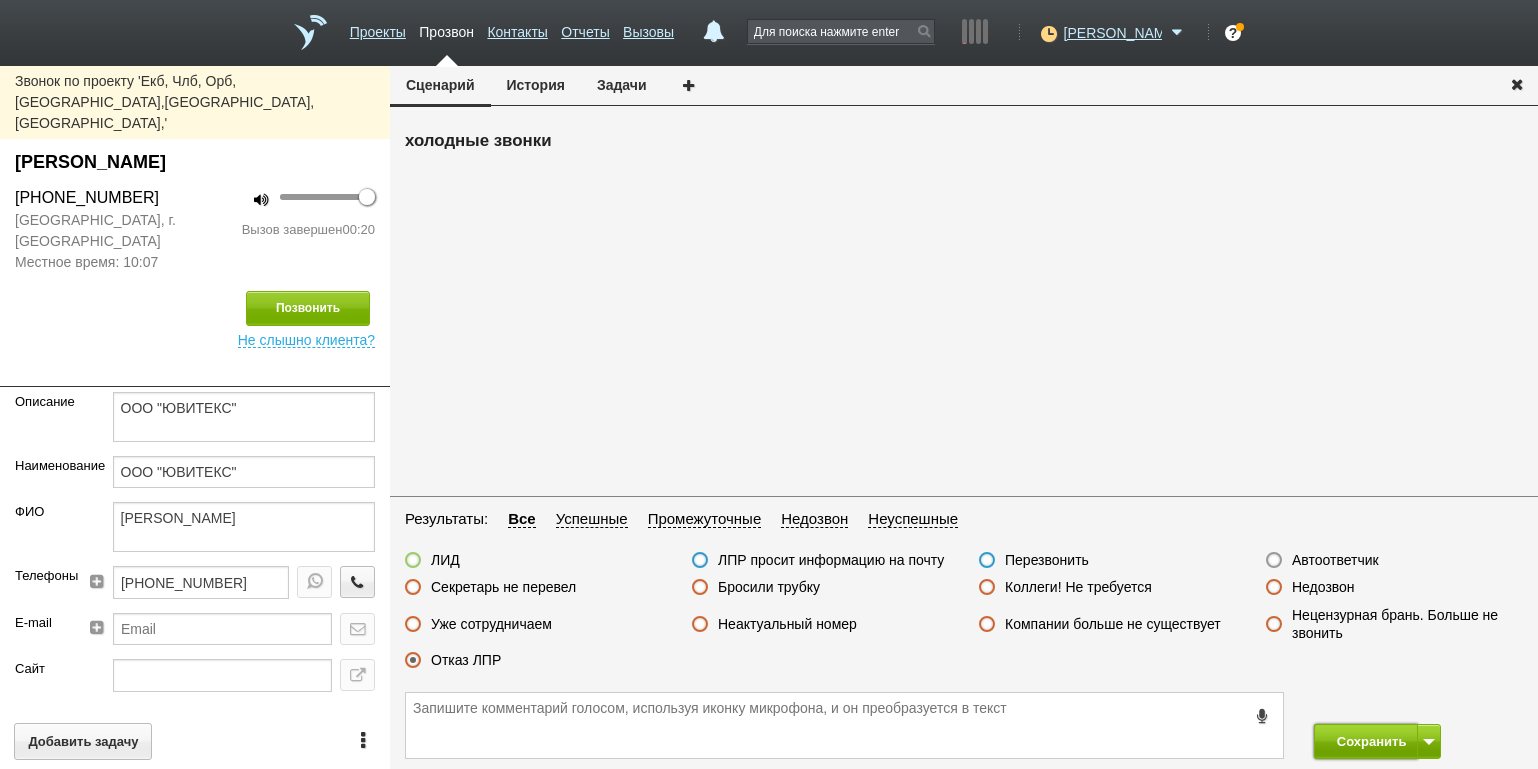 click on "Сохранить" at bounding box center [1366, 741] 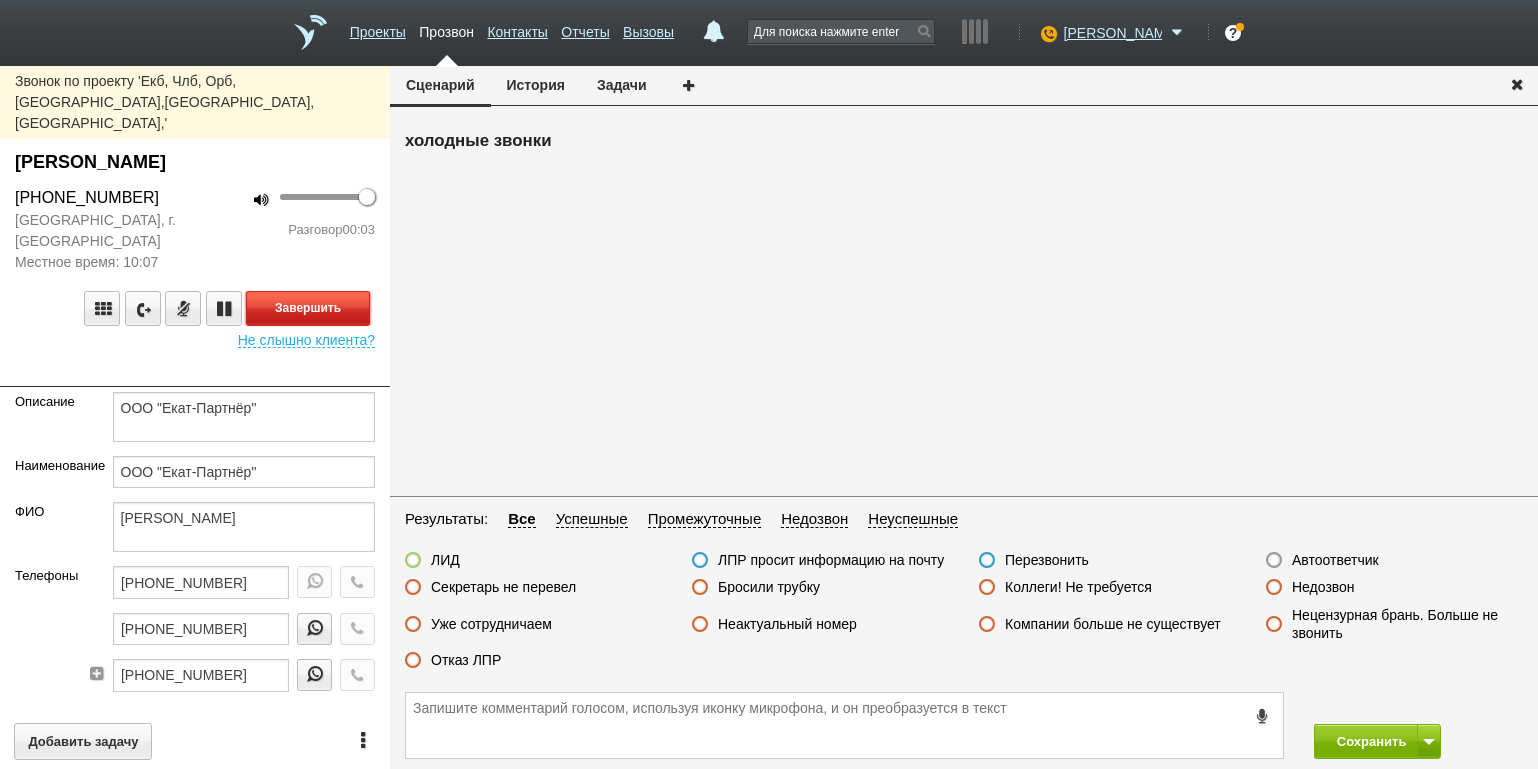click on "Завершить" at bounding box center [308, 308] 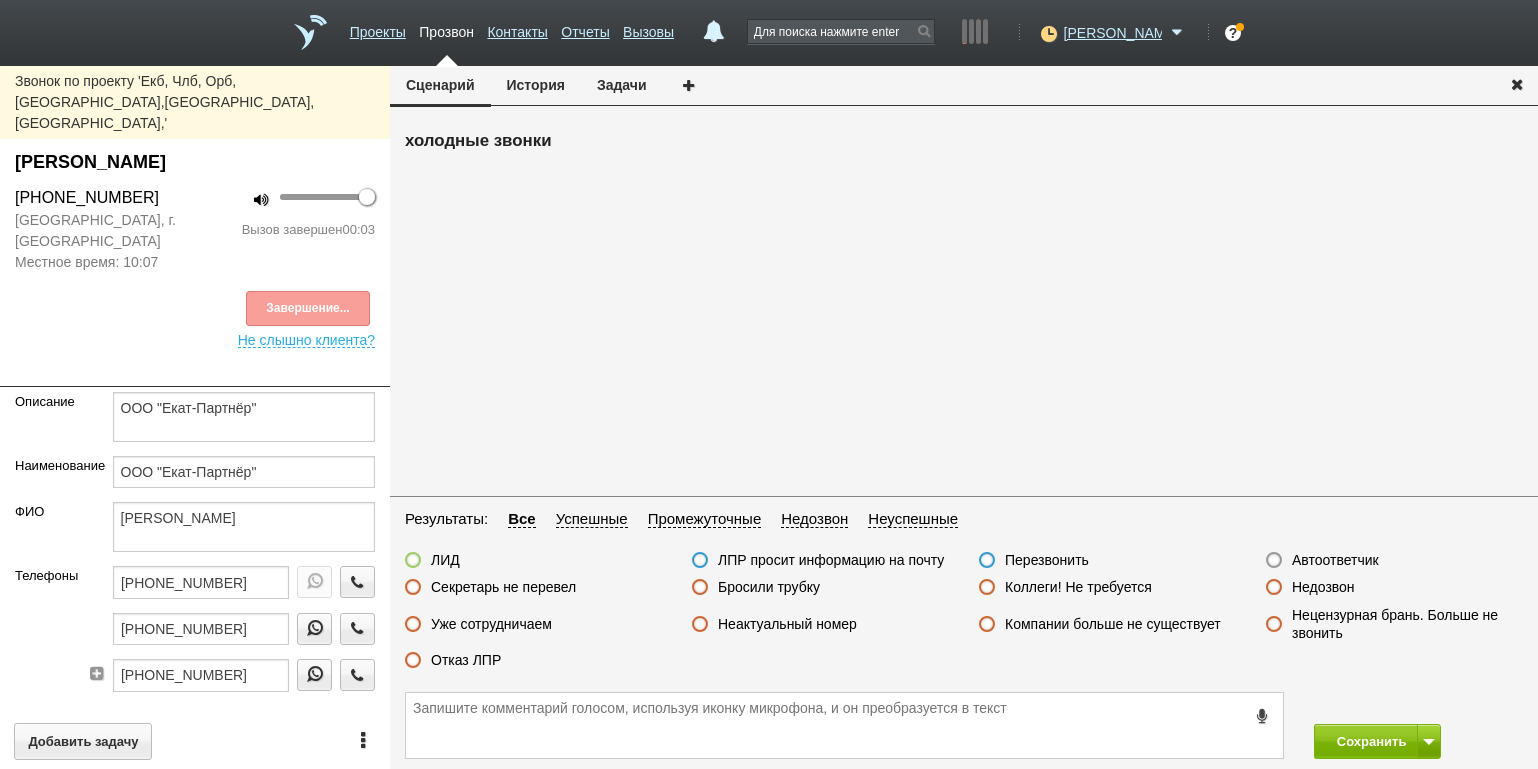 click on "Автоответчик" at bounding box center (1335, 560) 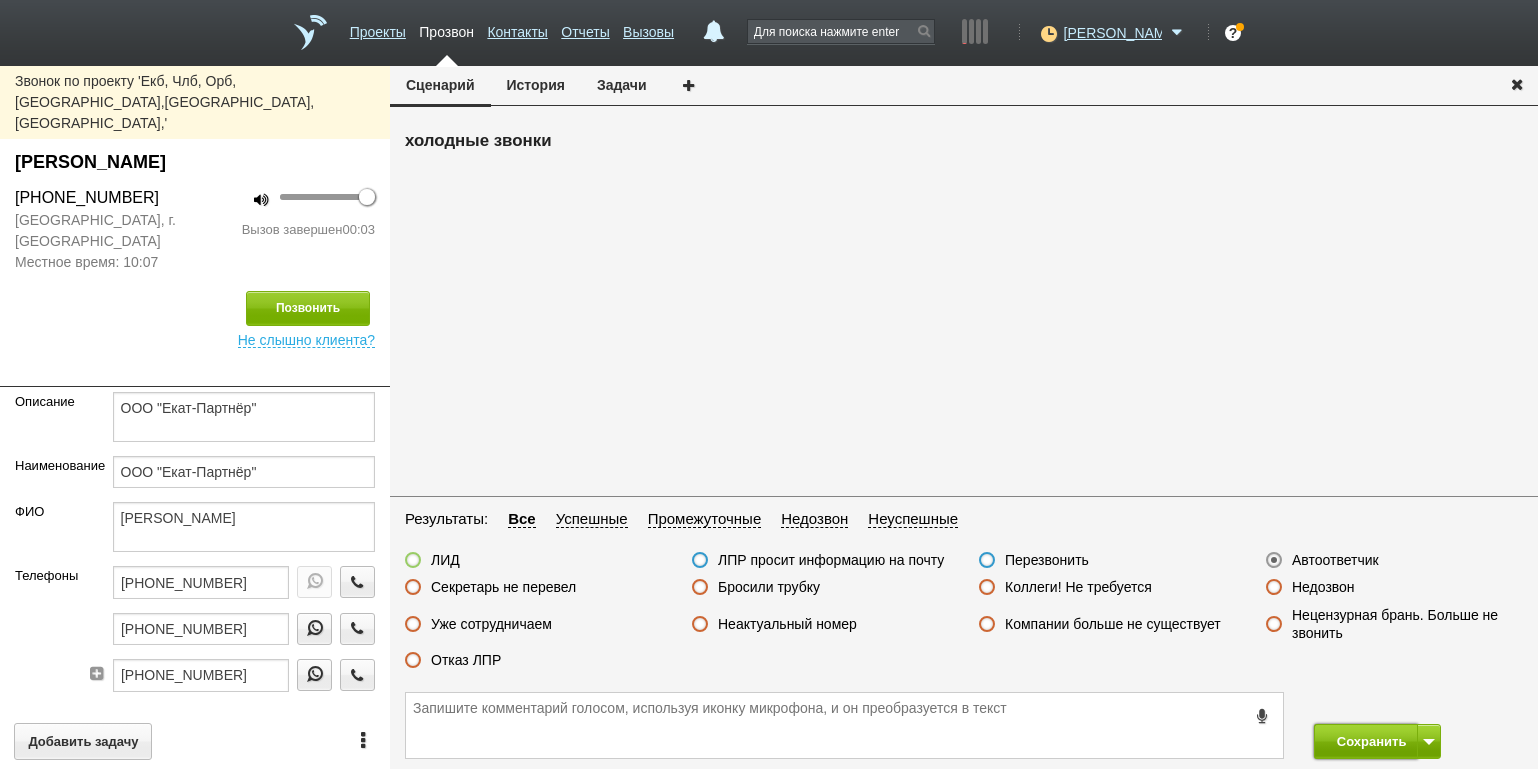 click on "Сохранить" at bounding box center [1366, 741] 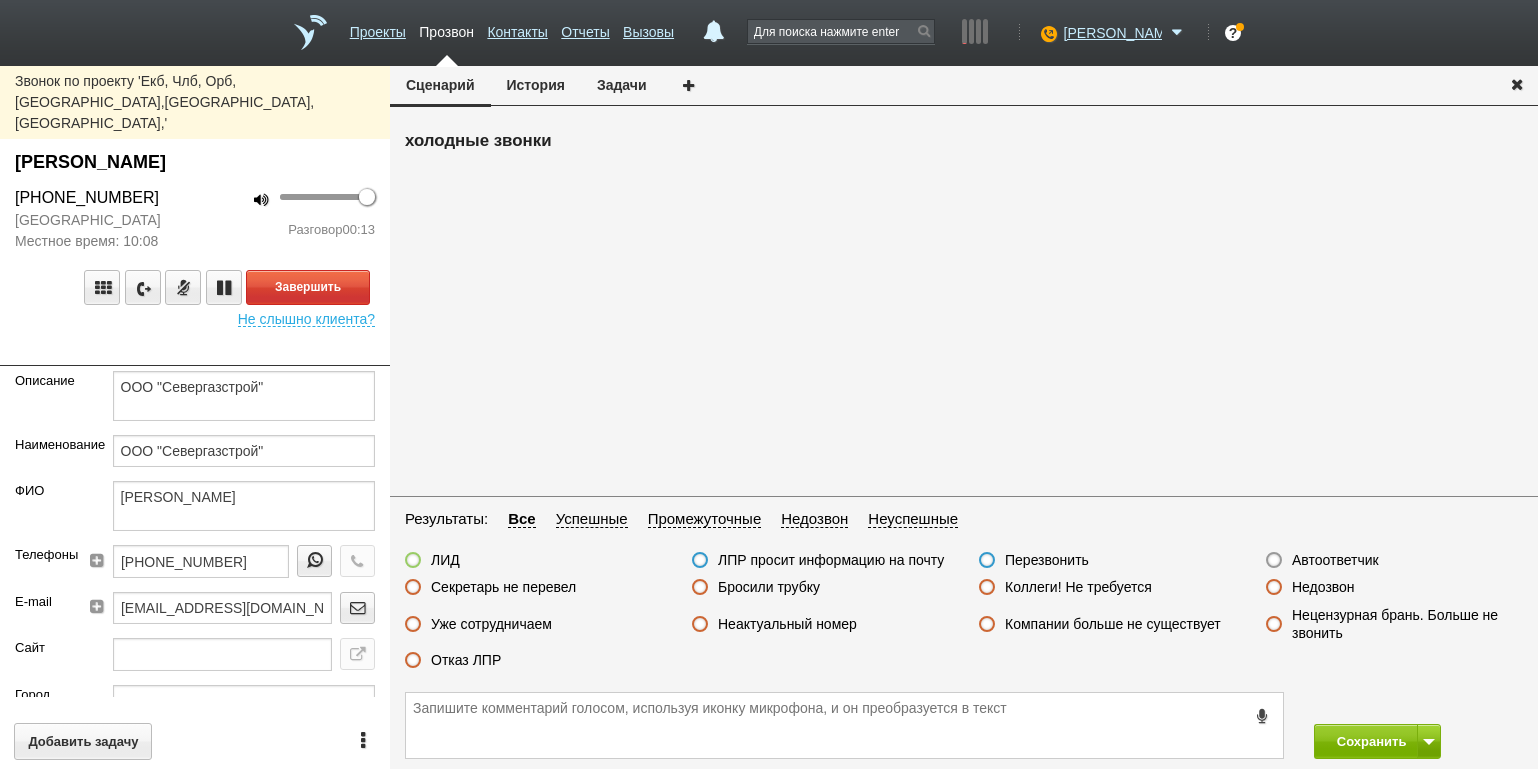 click on "100
Разговор
00:13" at bounding box center (292, 219) 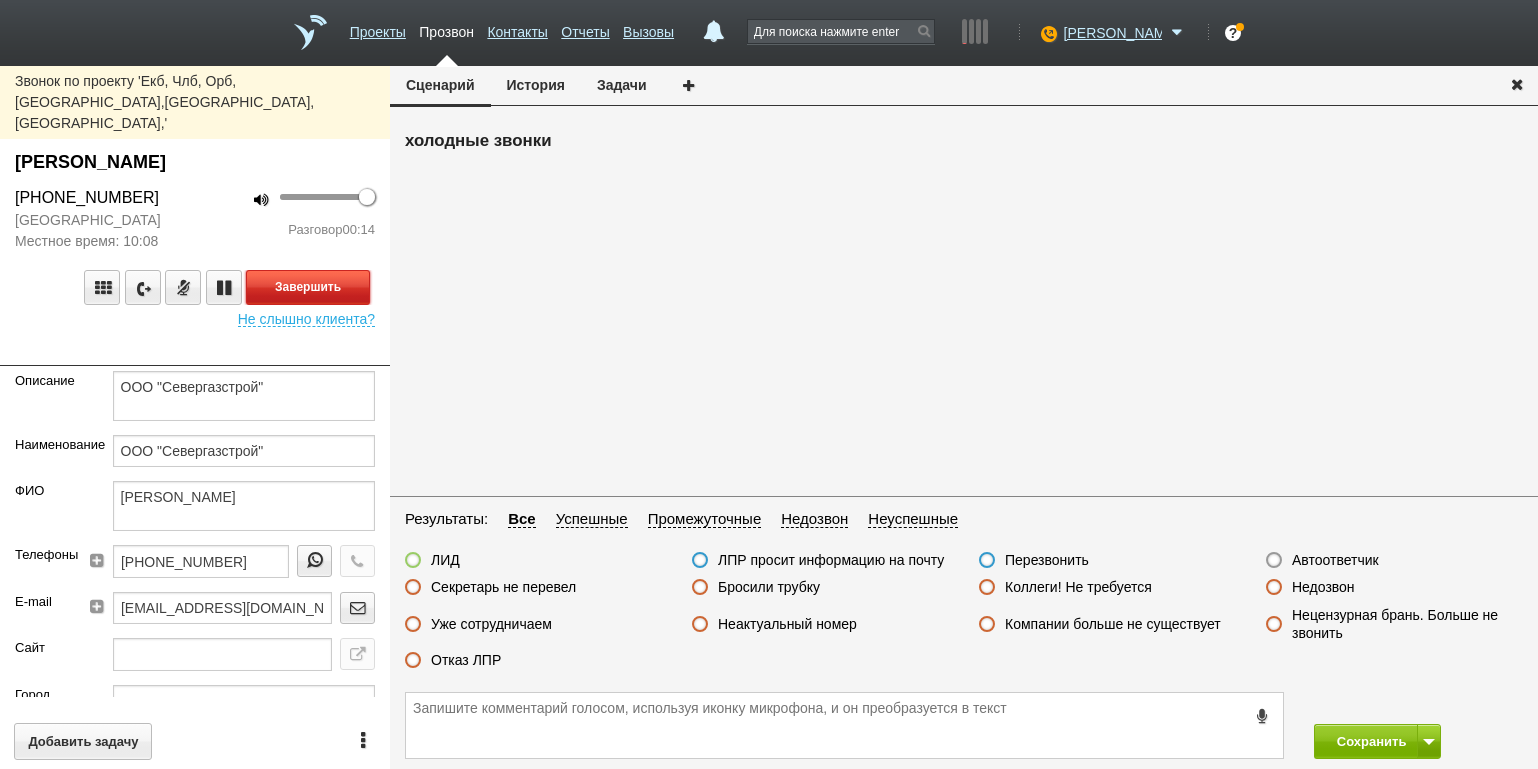 click on "Завершить" at bounding box center (308, 287) 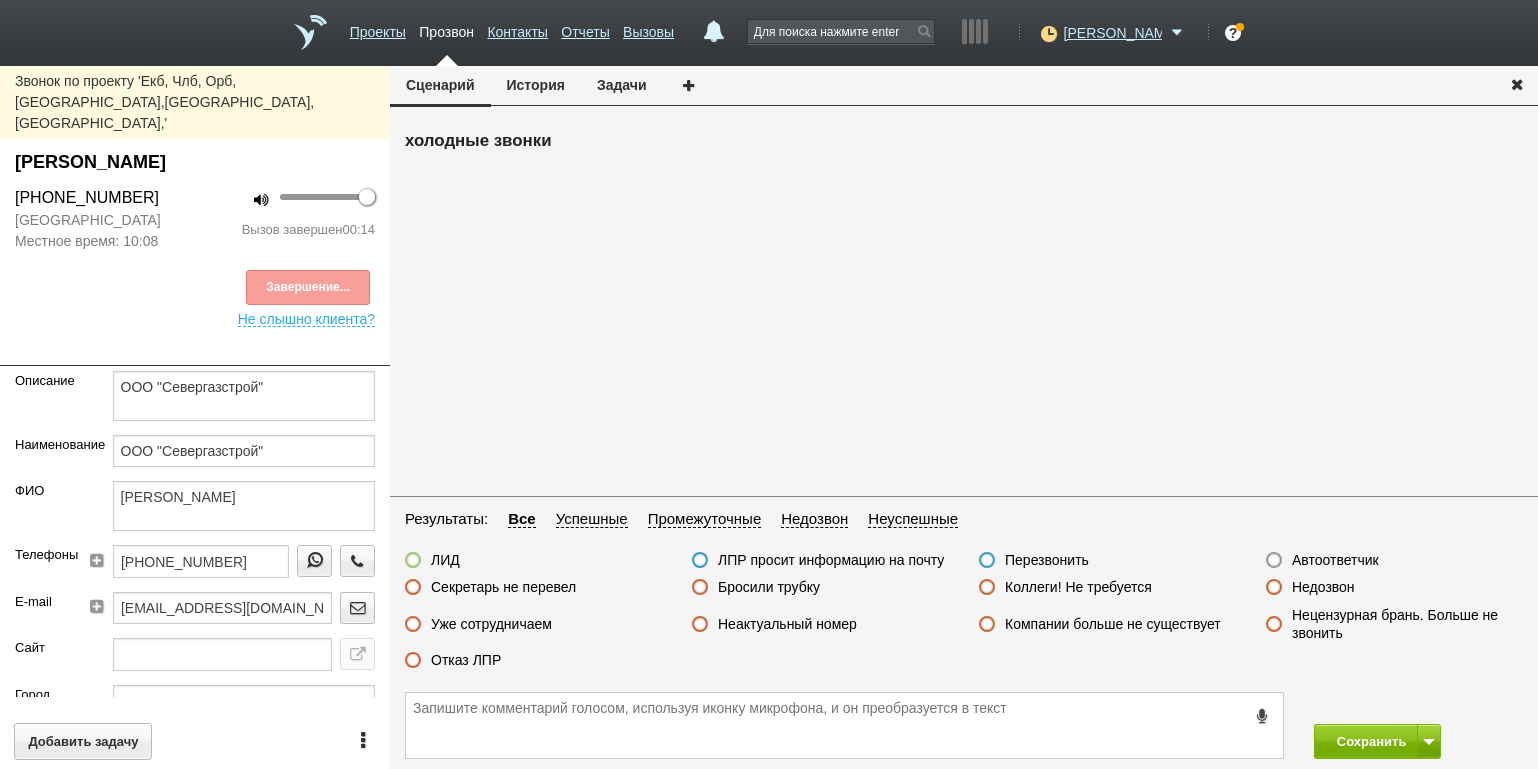 click on "Отказ ЛПР" at bounding box center [466, 660] 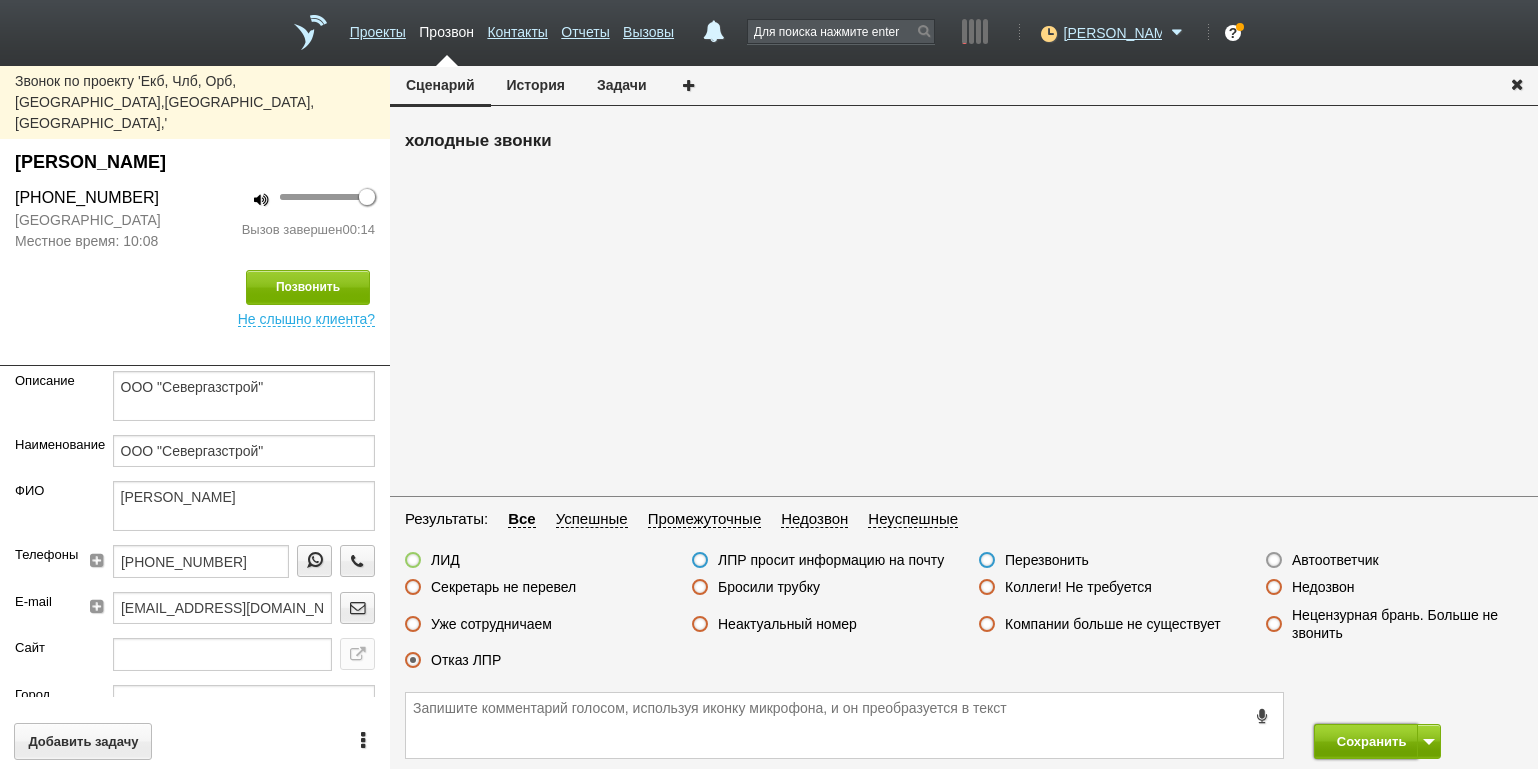 click on "Сохранить" at bounding box center [1366, 741] 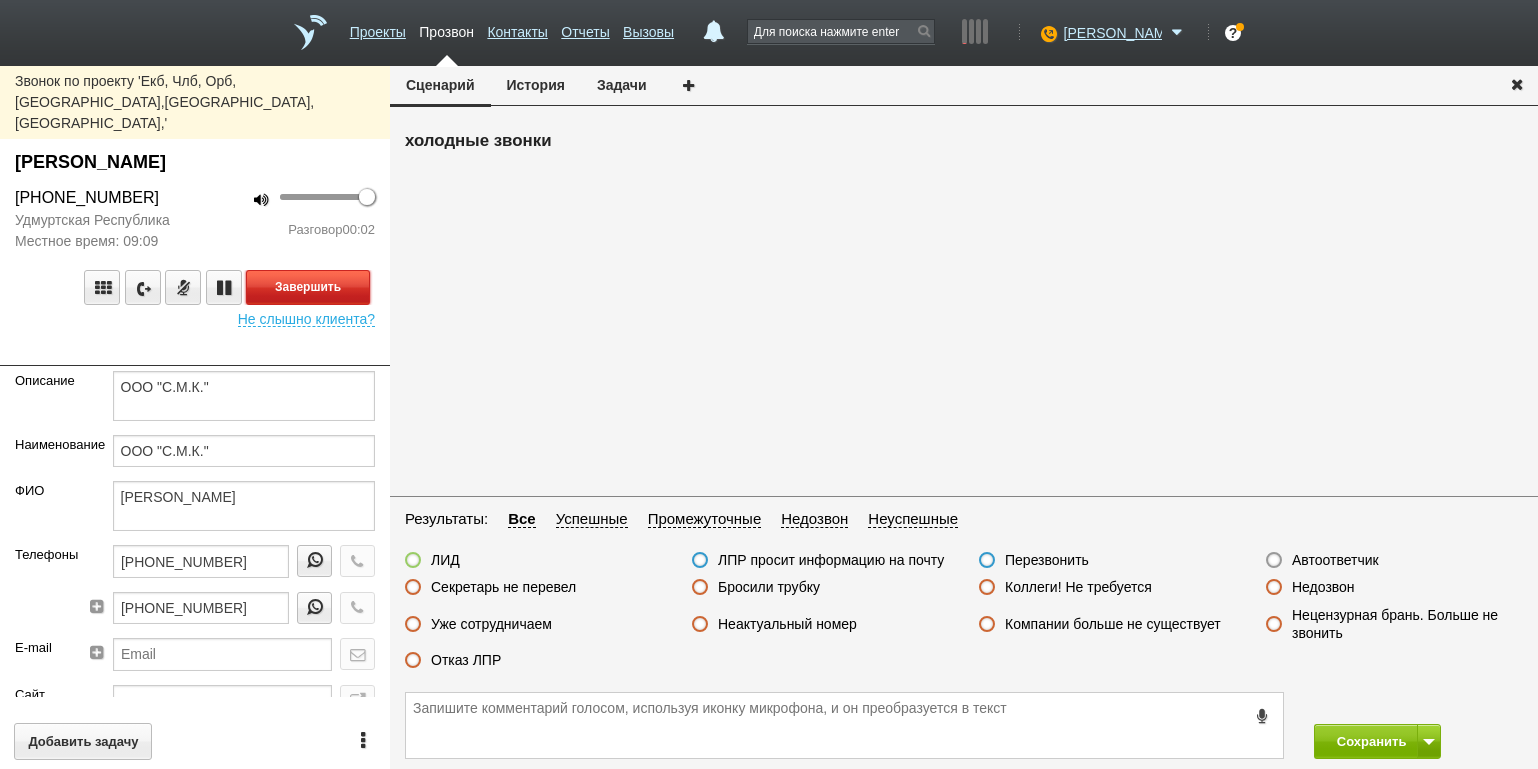 click on "Завершить" at bounding box center (308, 287) 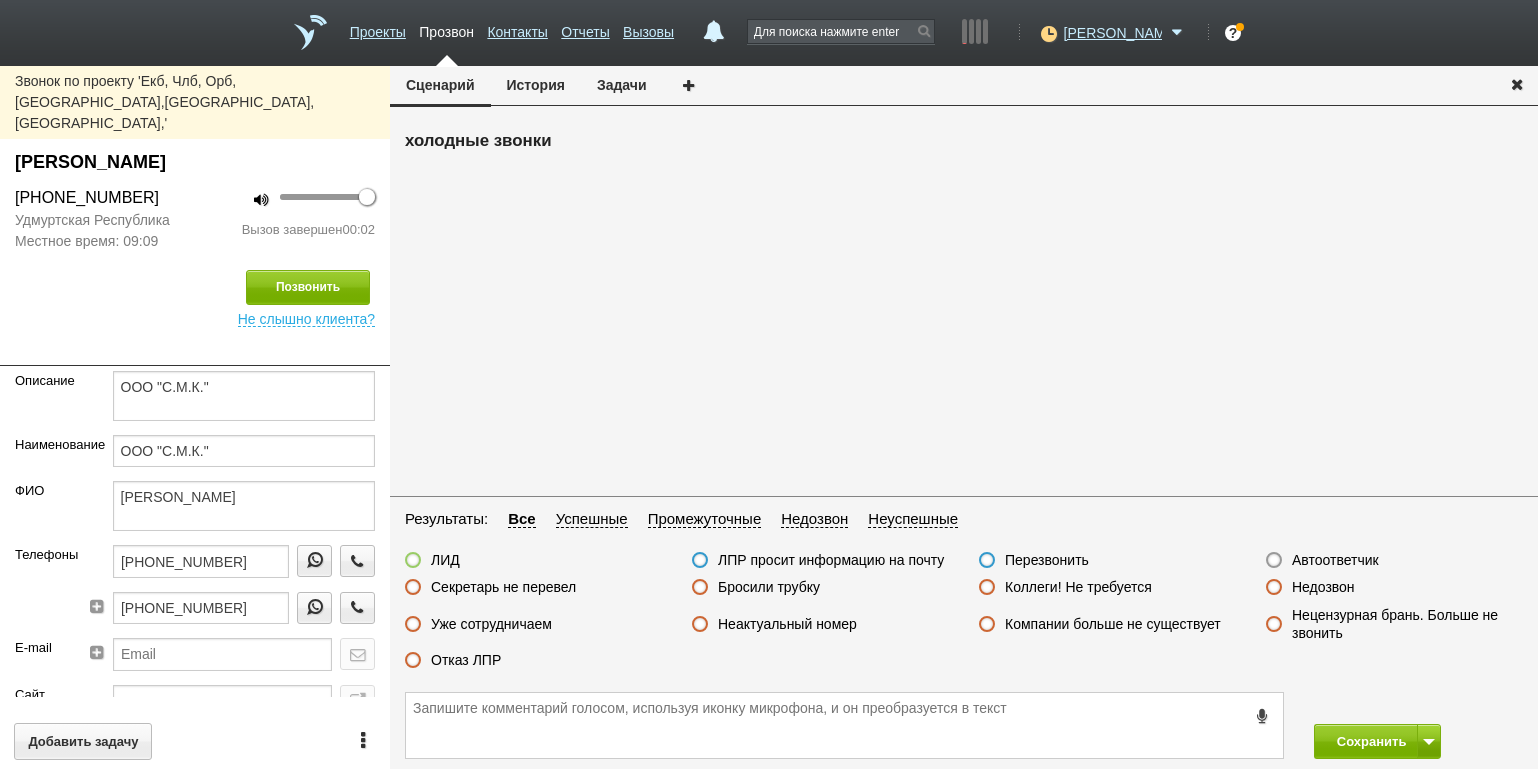 click on "Автоответчик" at bounding box center [1335, 560] 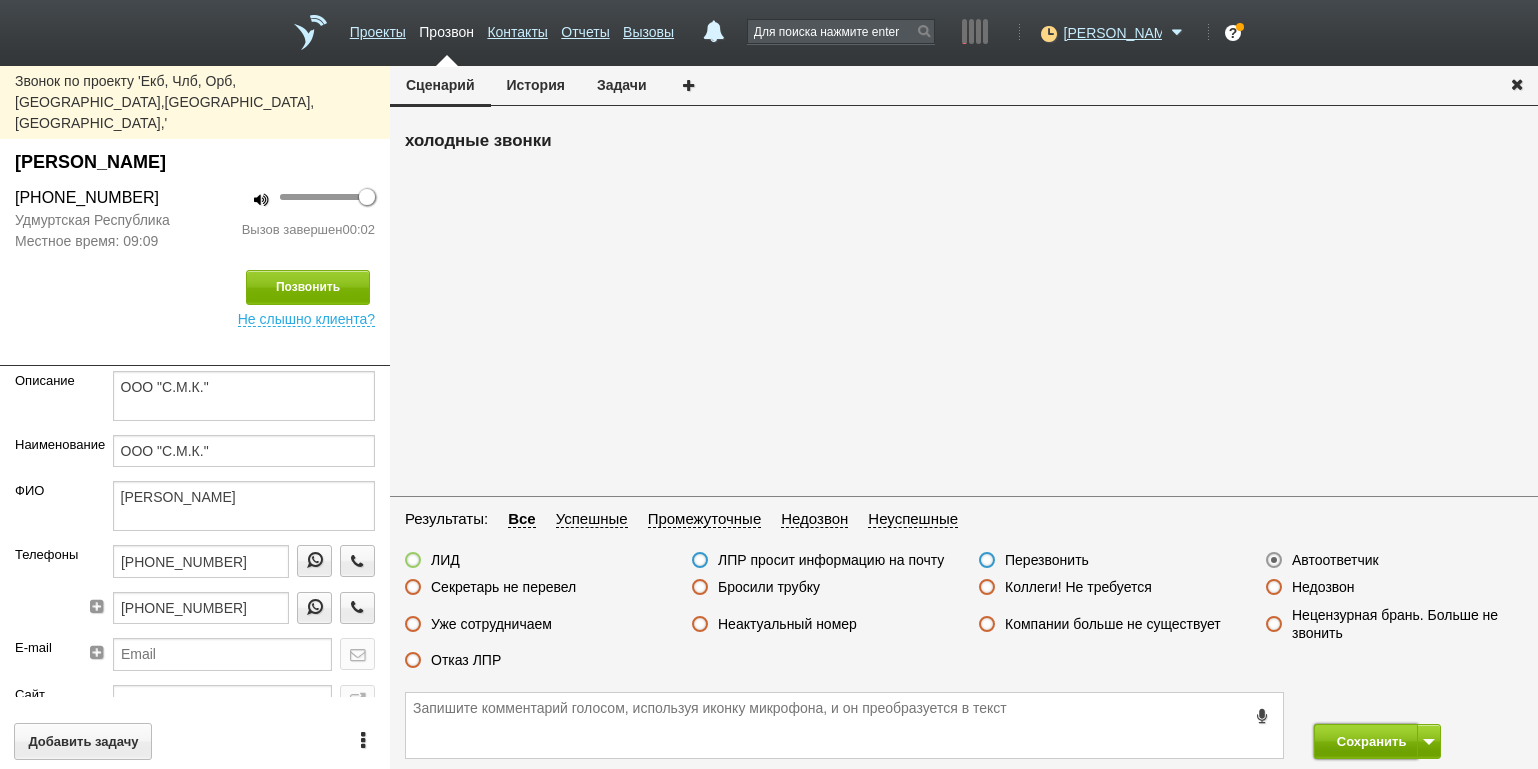 drag, startPoint x: 1364, startPoint y: 744, endPoint x: 1283, endPoint y: 691, distance: 96.79876 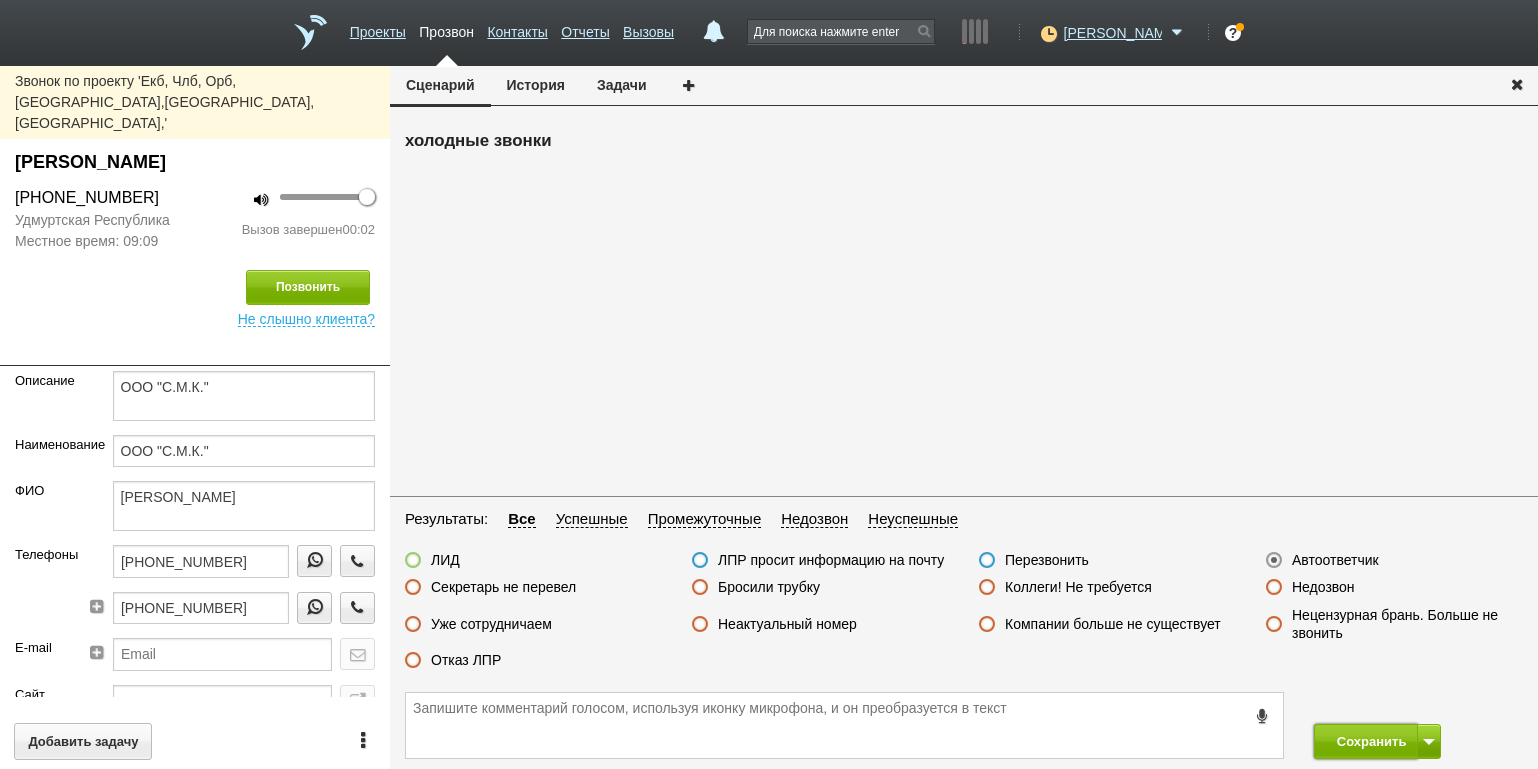 click on "Сохранить" at bounding box center (1366, 741) 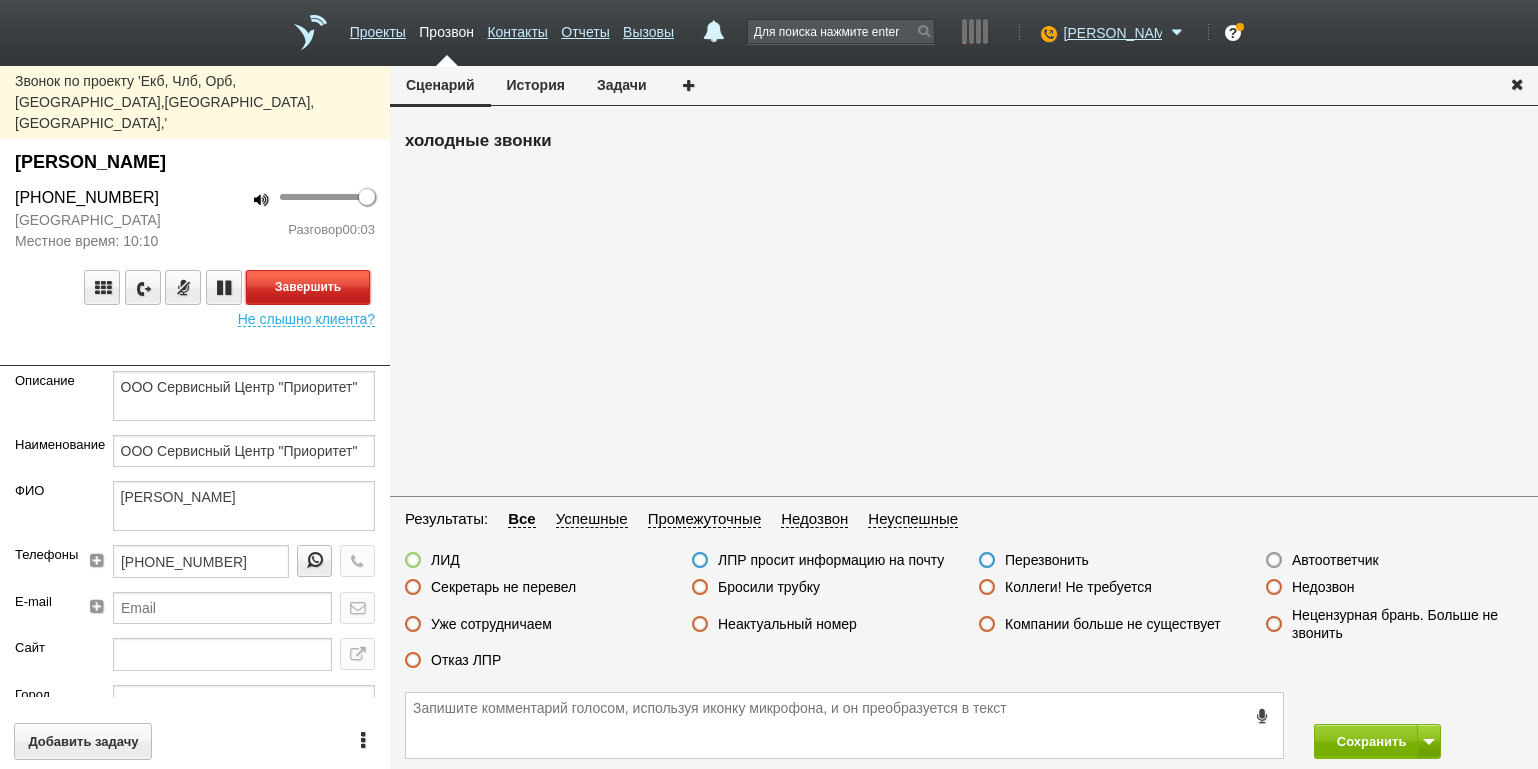 click on "Завершить" at bounding box center [308, 287] 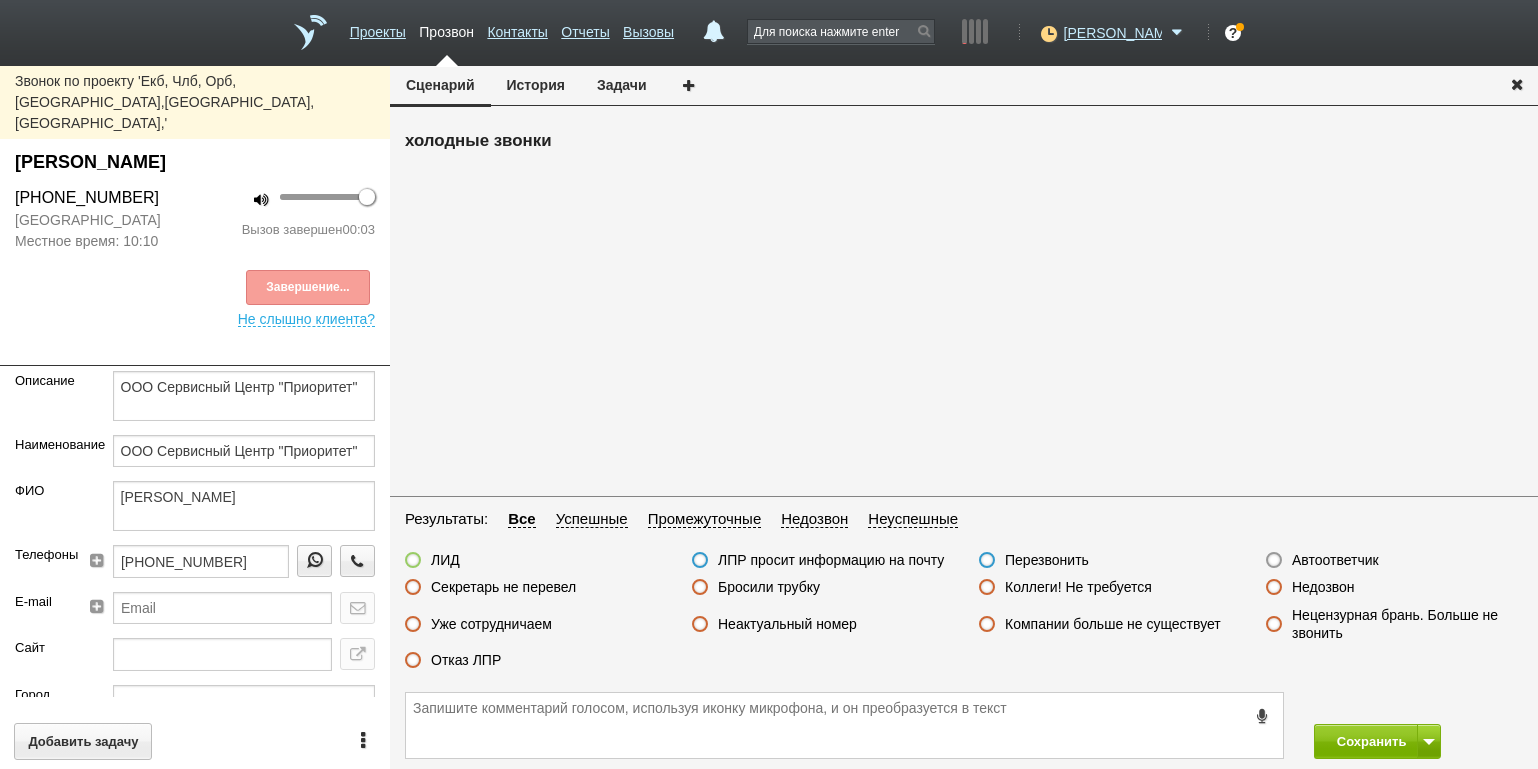 click on "Автоответчик" at bounding box center [1335, 560] 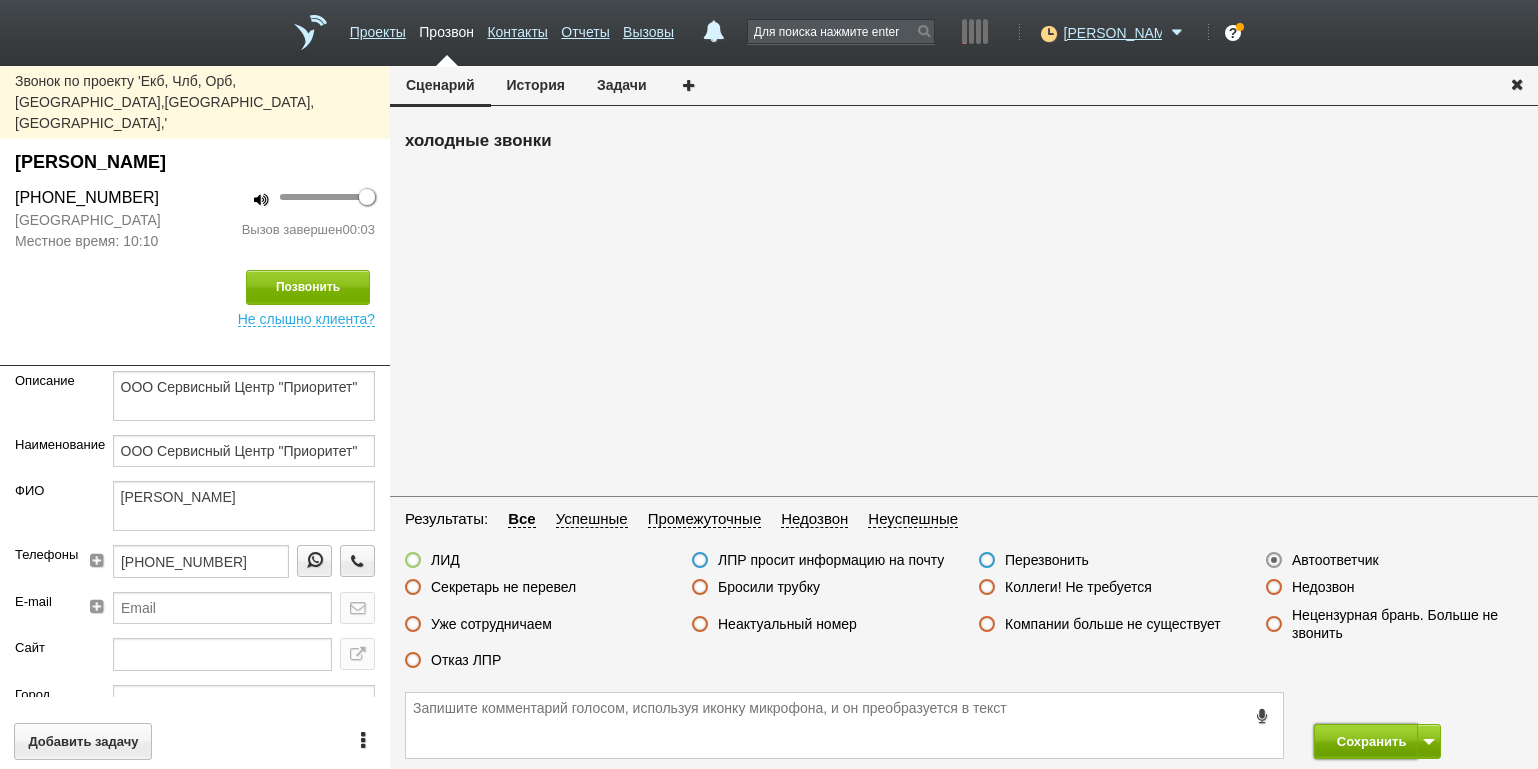 click on "Сохранить" at bounding box center [1366, 741] 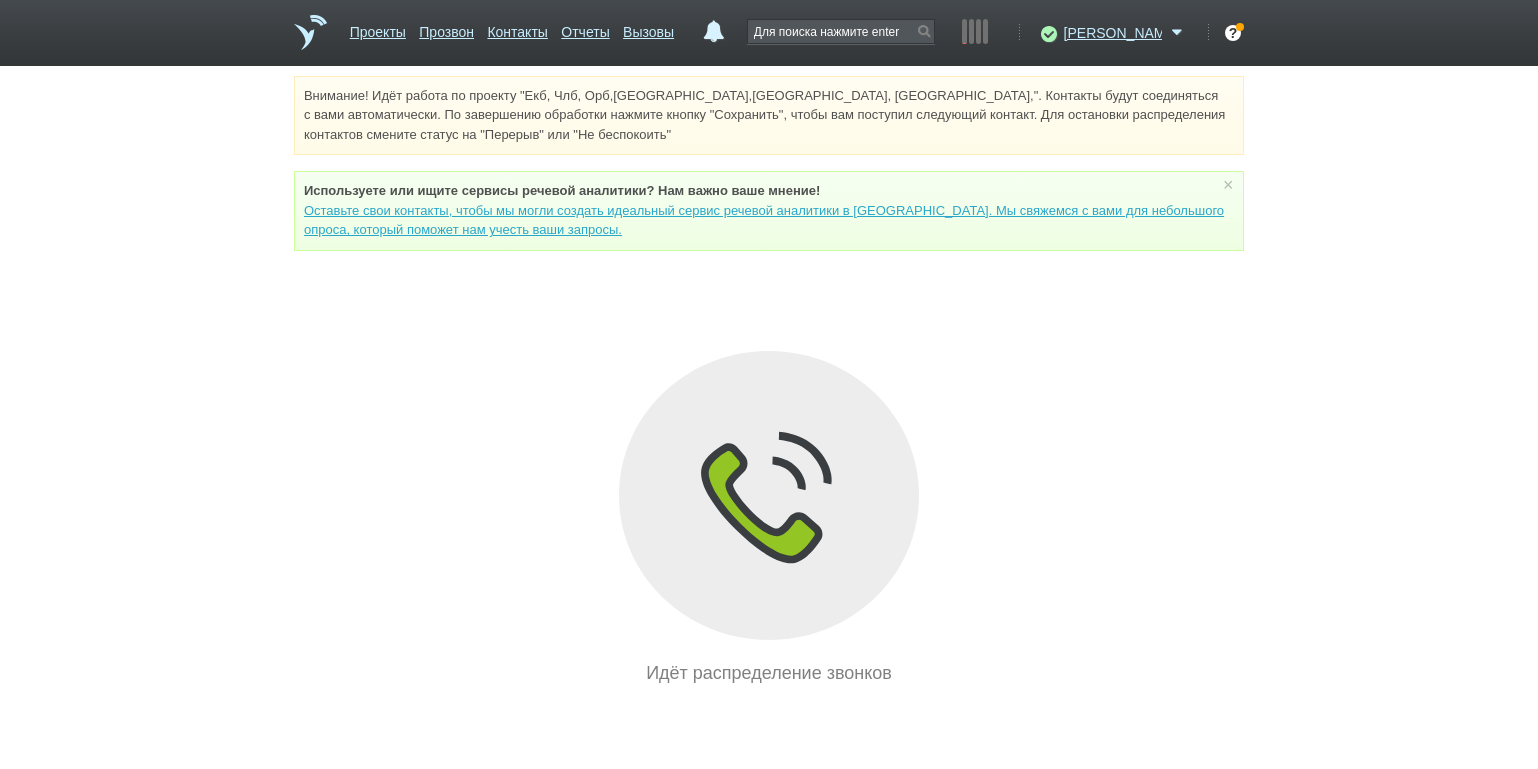 click on "Внимание! Идёт работа по проекту "Екб, Члб, Орб,[GEOGRAPHIC_DATA],[GEOGRAPHIC_DATA], [GEOGRAPHIC_DATA],". Контакты будут соединяться с вами автоматически. По завершению обработки нажмите кнопку "Сохранить", чтобы вам поступил следующий контакт. Для остановки распределения контактов смените статус на "Перерыв" или "Не беспокоить"
Используете или ищите cервисы речевой аналитики? Нам важно ваше мнение!
×
Вы можете звонить напрямую из строки поиска - введите номер и нажмите "Позвонить"
Идёт распределение звонков" at bounding box center (769, 381) 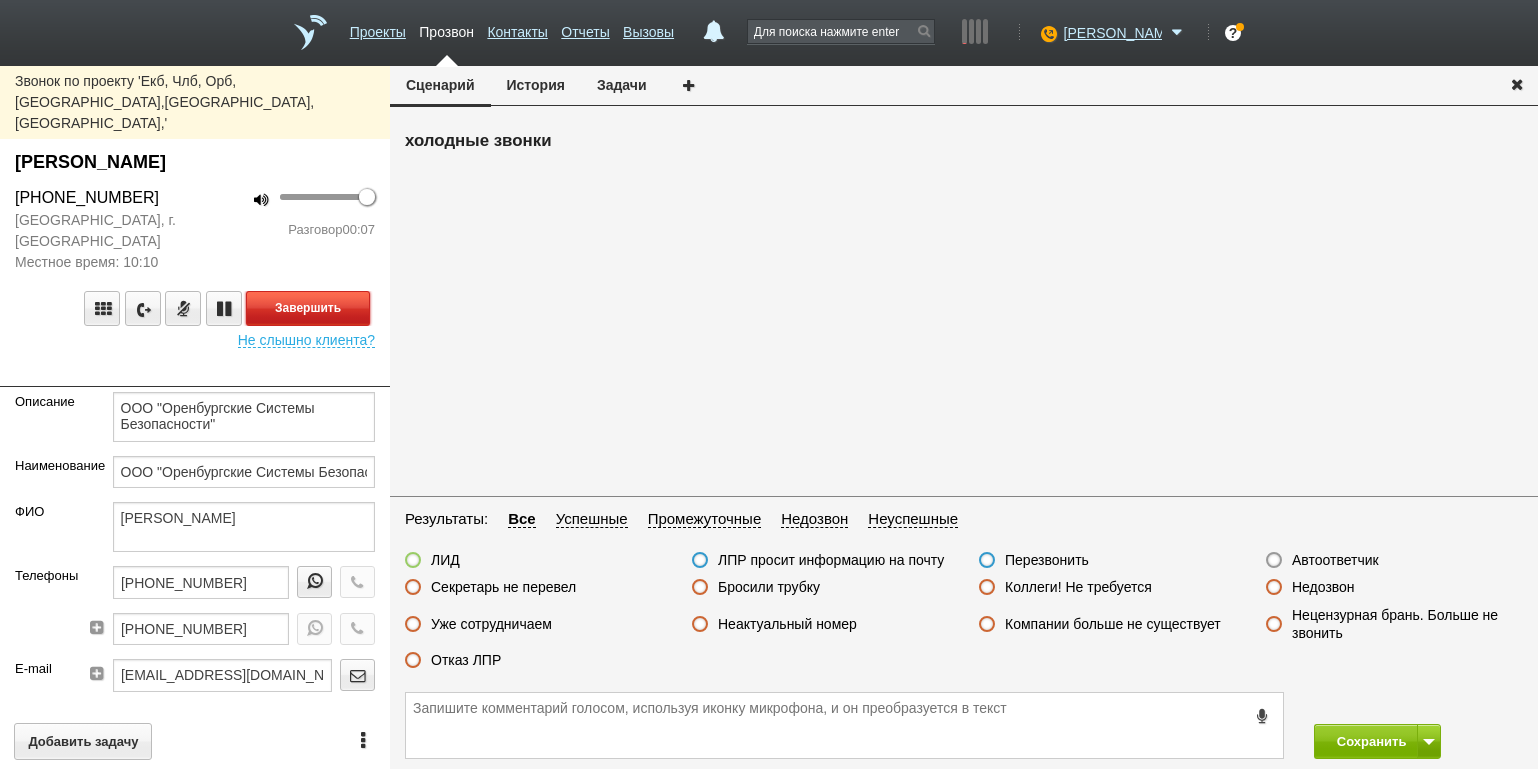 click on "Завершить" at bounding box center [308, 308] 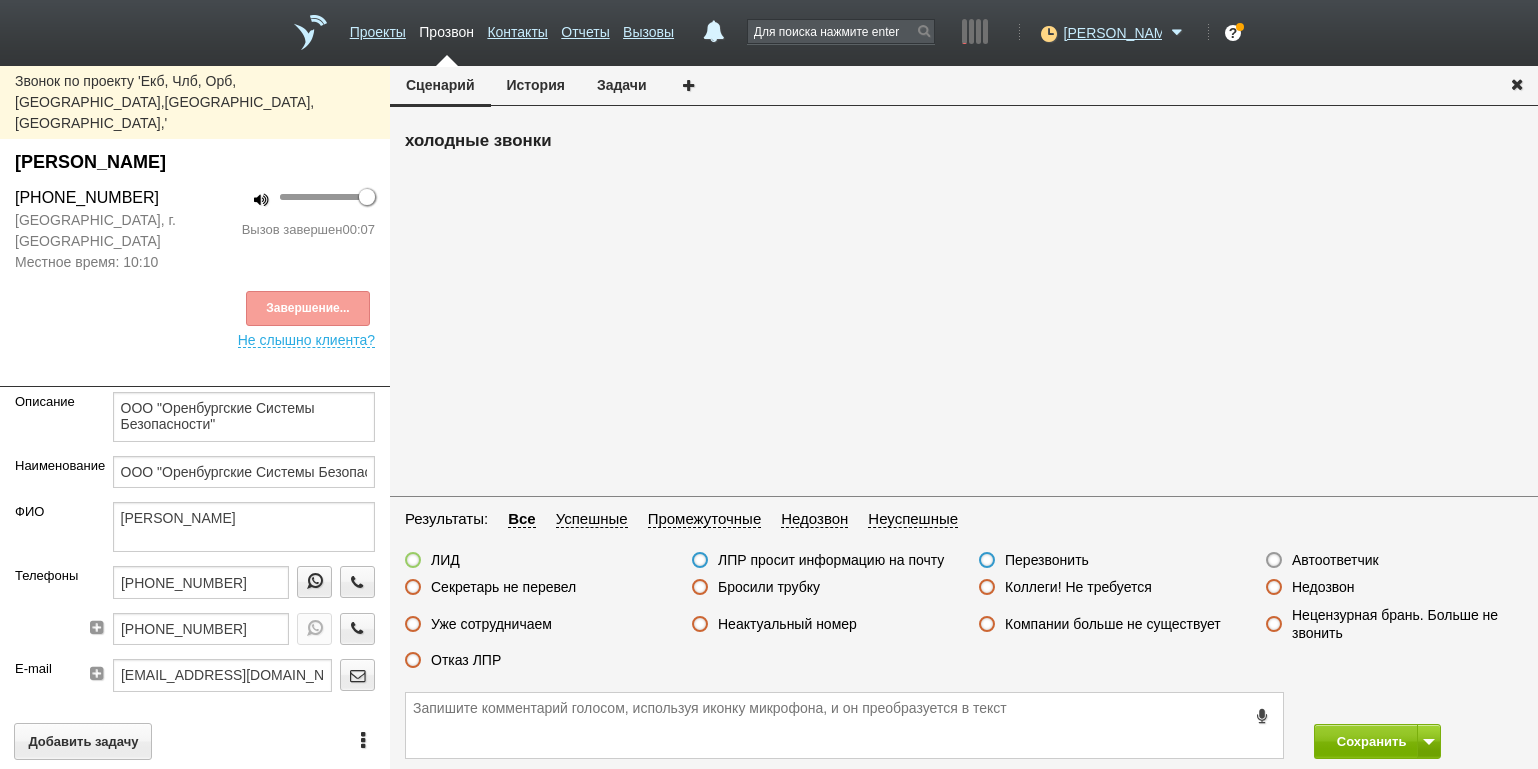 click on "Отказ ЛПР" at bounding box center [466, 660] 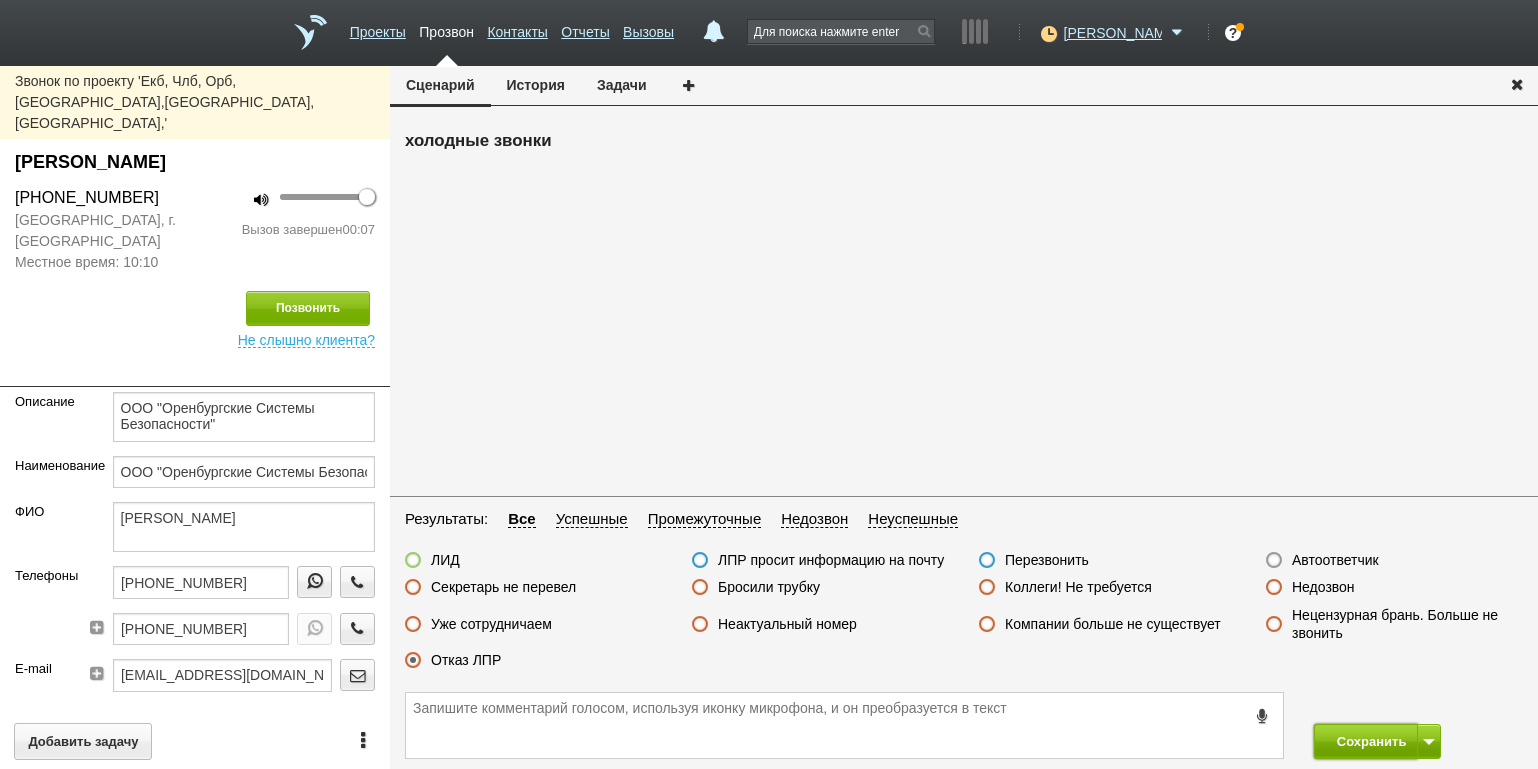 drag, startPoint x: 1393, startPoint y: 737, endPoint x: 1381, endPoint y: 726, distance: 16.27882 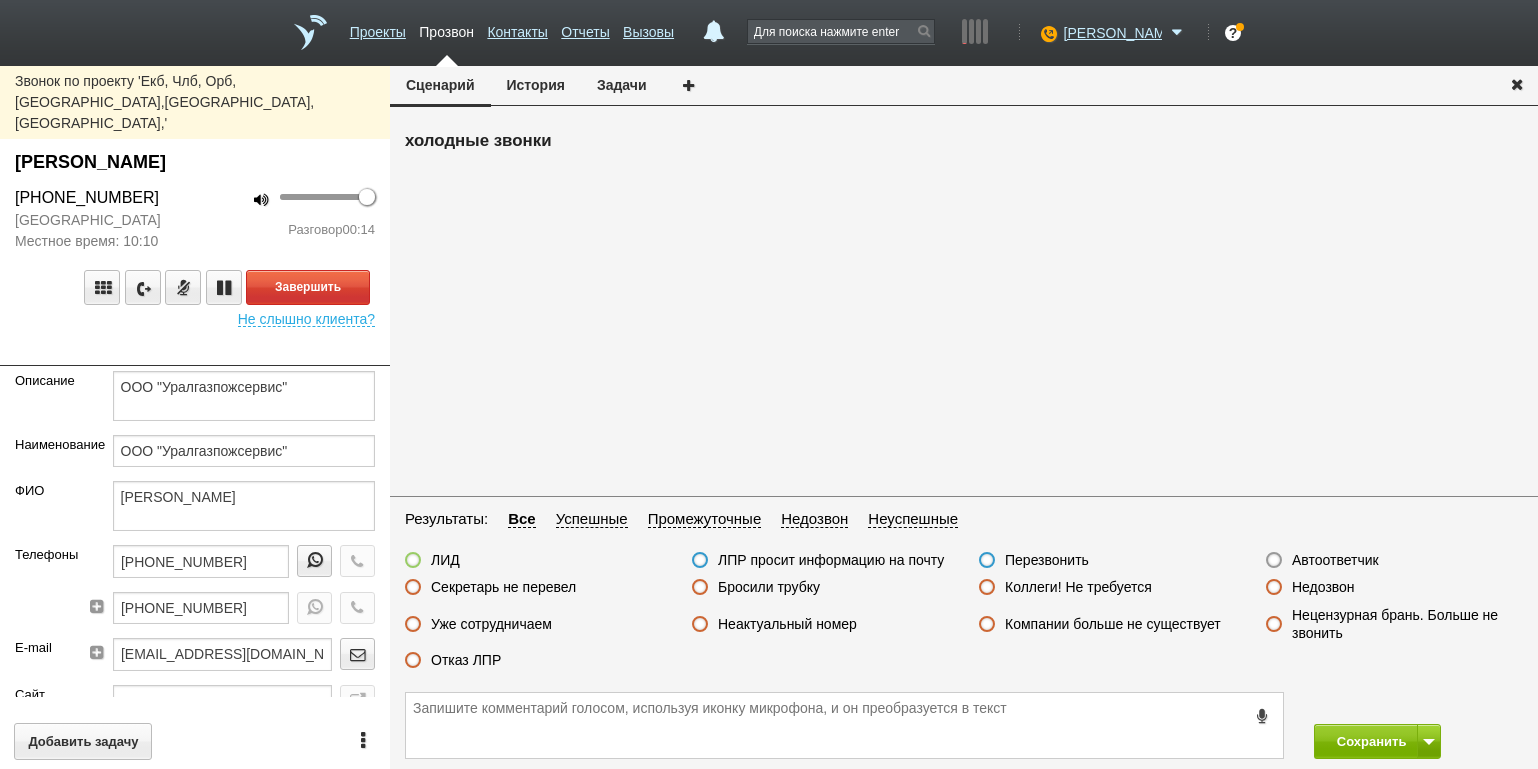 click on "Разговор
00:14" at bounding box center [292, 230] 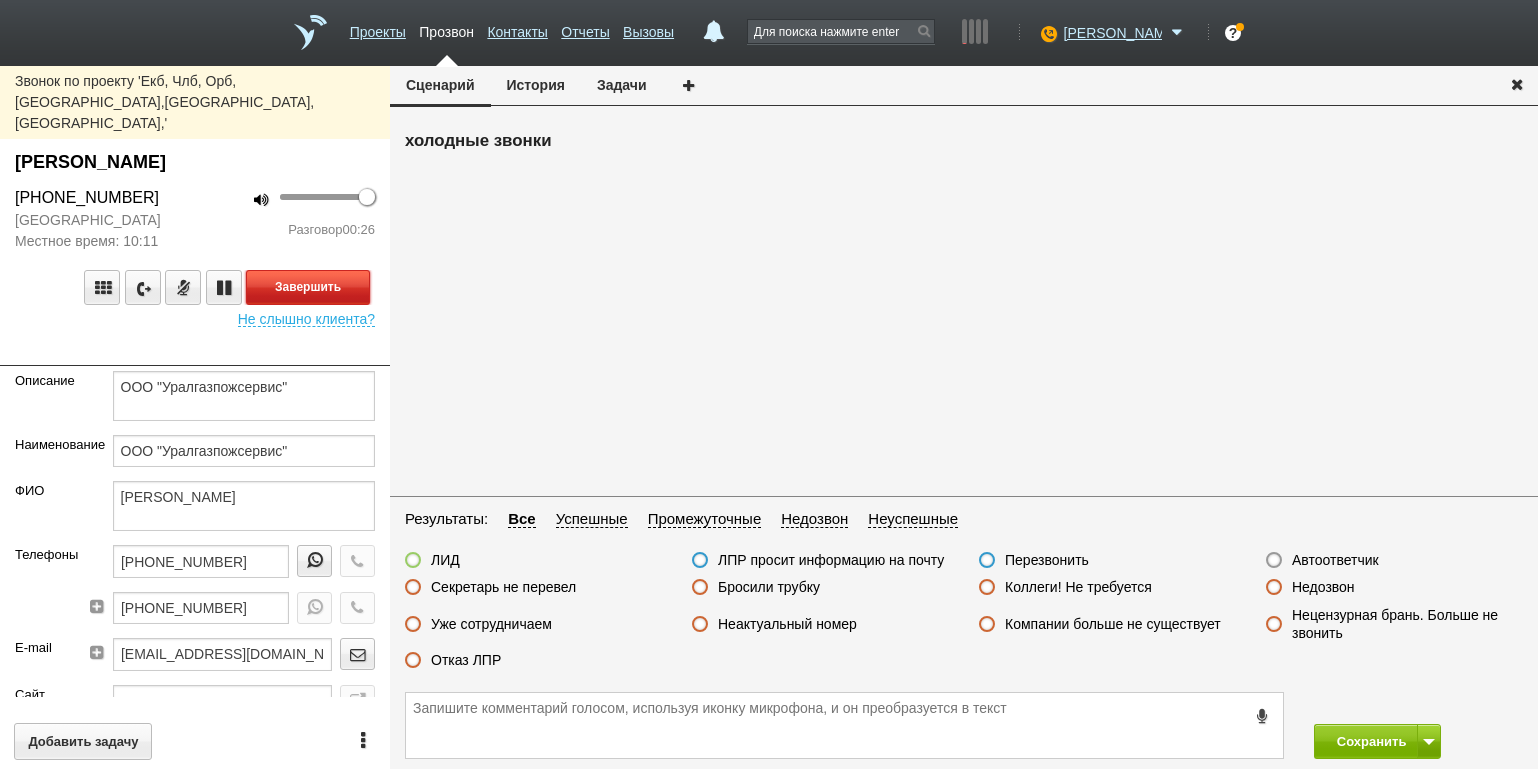 click on "Завершить" at bounding box center [308, 287] 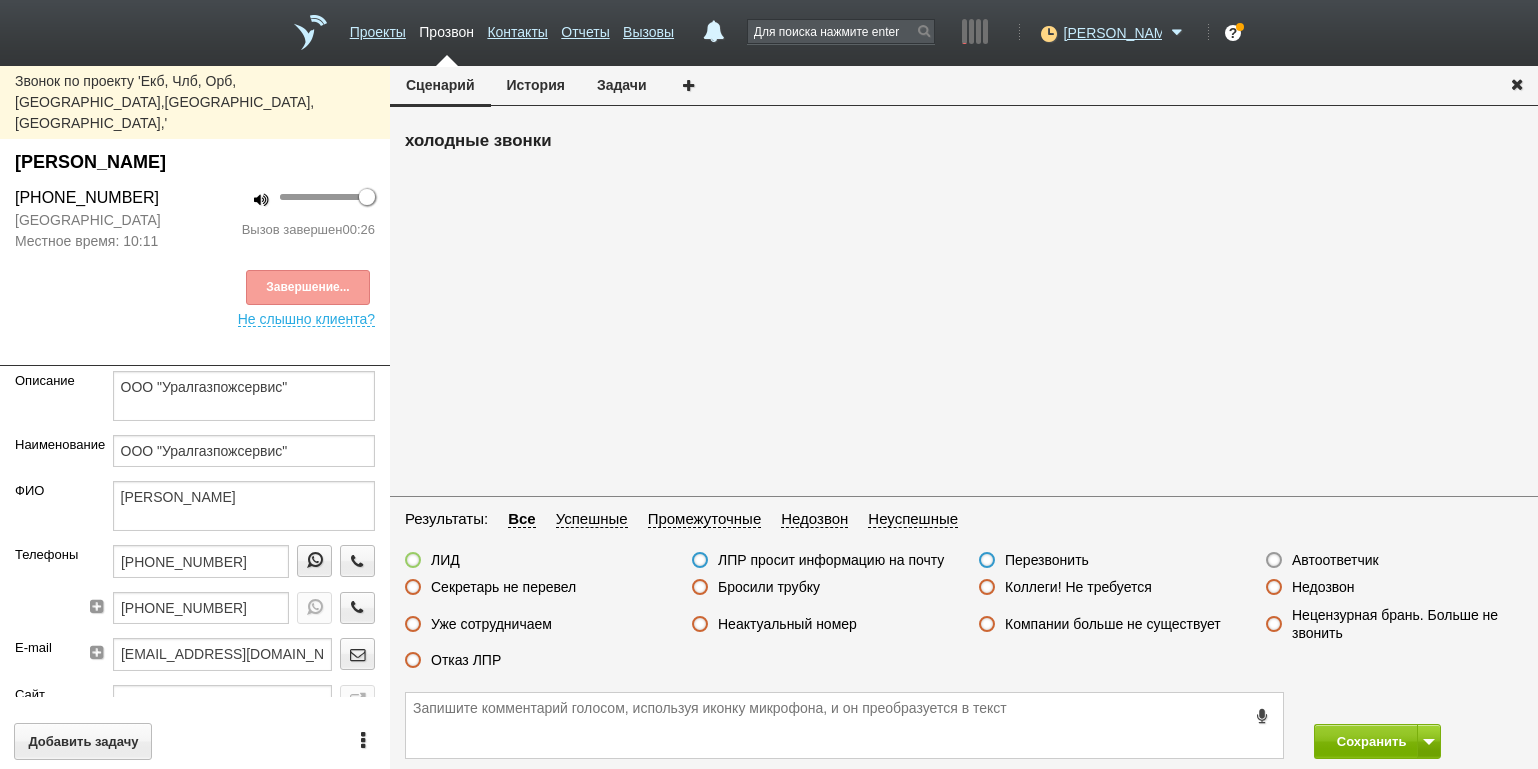 click on "Отказ ЛПР" at bounding box center (466, 660) 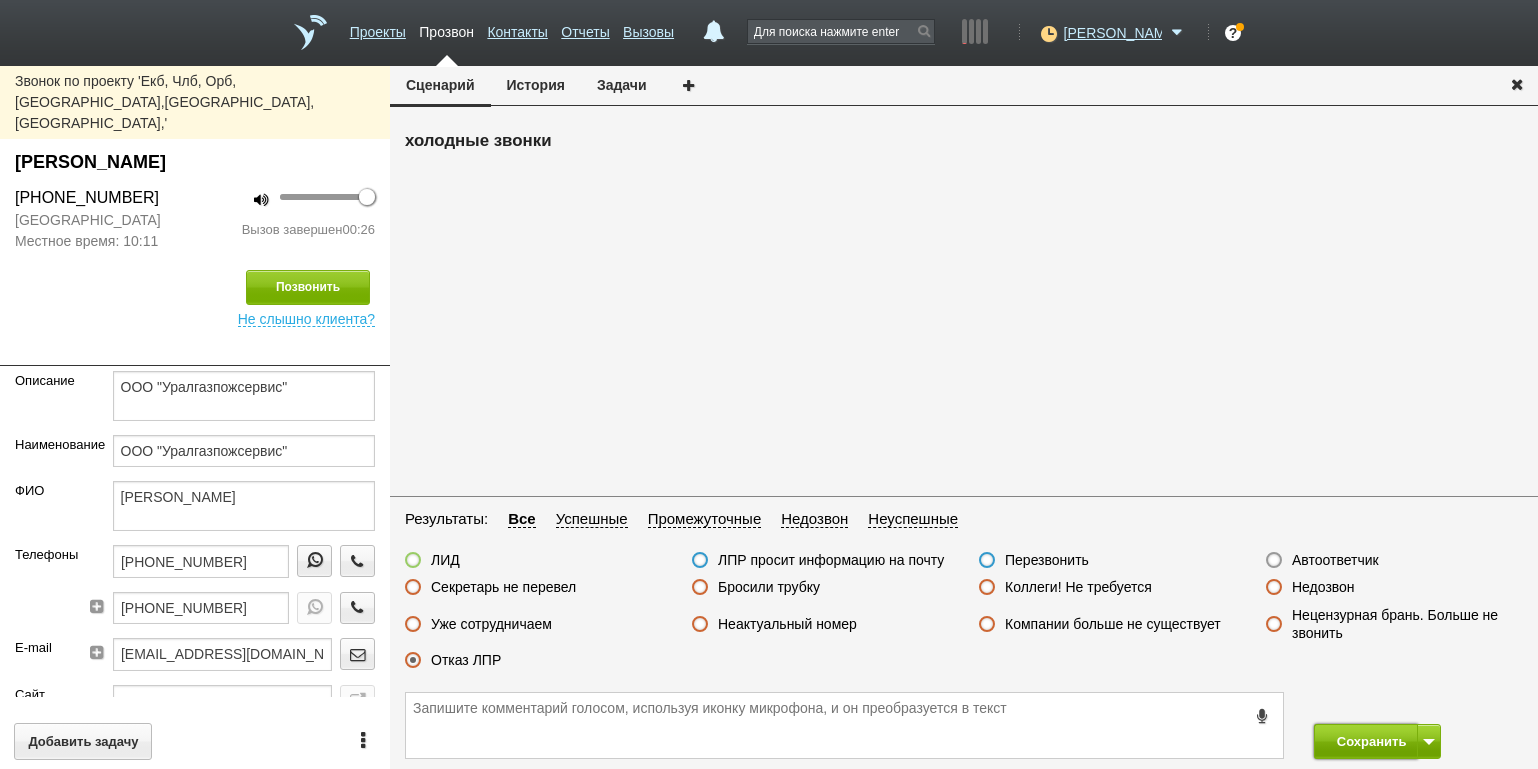 click on "Сохранить" at bounding box center (1366, 741) 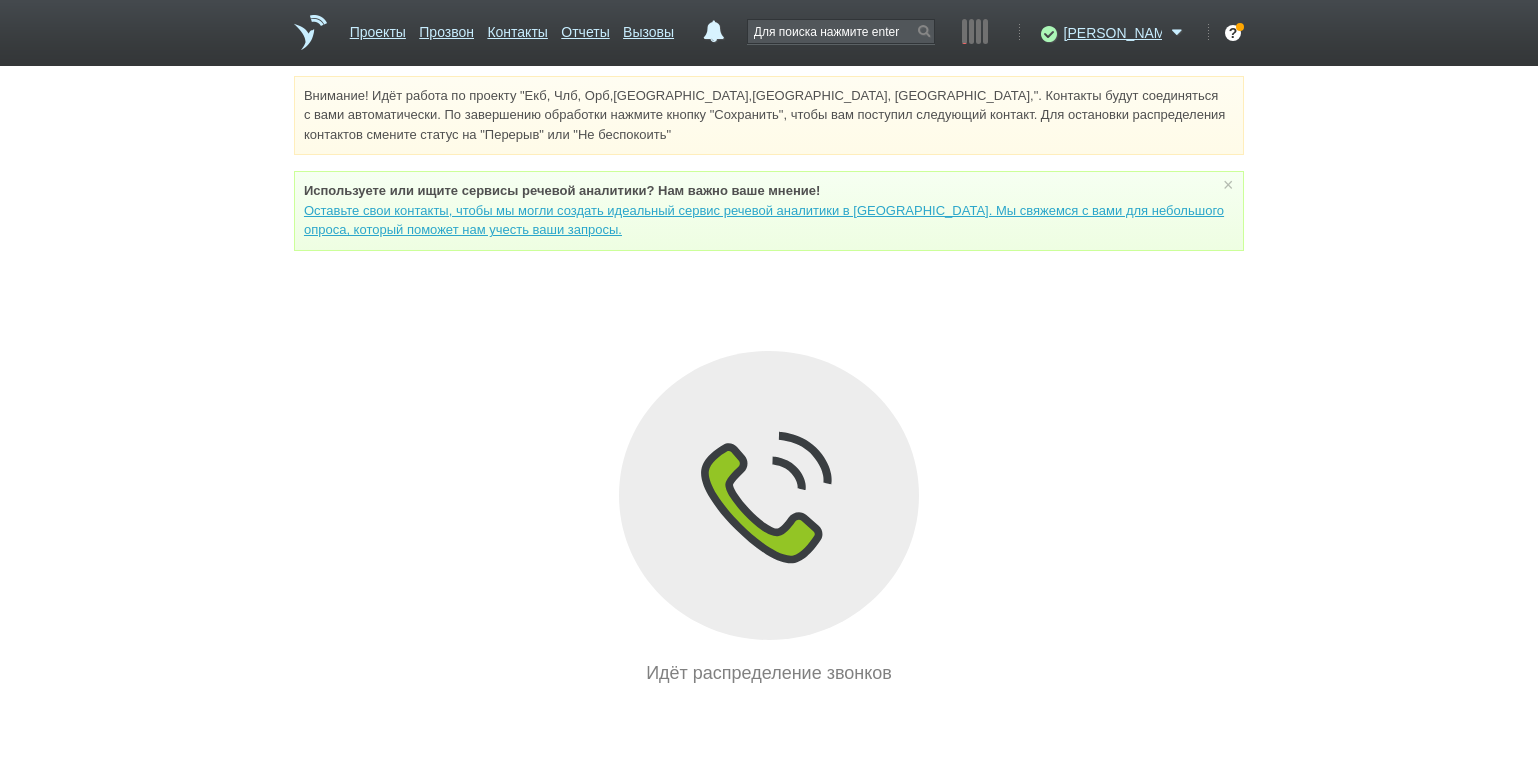 click on "Внимание! Идёт работа по проекту "Екб, Члб, Орб,[GEOGRAPHIC_DATA],[GEOGRAPHIC_DATA], [GEOGRAPHIC_DATA],". Контакты будут соединяться с вами автоматически. По завершению обработки нажмите кнопку "Сохранить", чтобы вам поступил следующий контакт. Для остановки распределения контактов смените статус на "Перерыв" или "Не беспокоить"
Используете или ищите cервисы речевой аналитики? Нам важно ваше мнение!
×
Вы можете звонить напрямую из строки поиска - введите номер и нажмите "Позвонить"
Идёт распределение звонков" at bounding box center (769, 381) 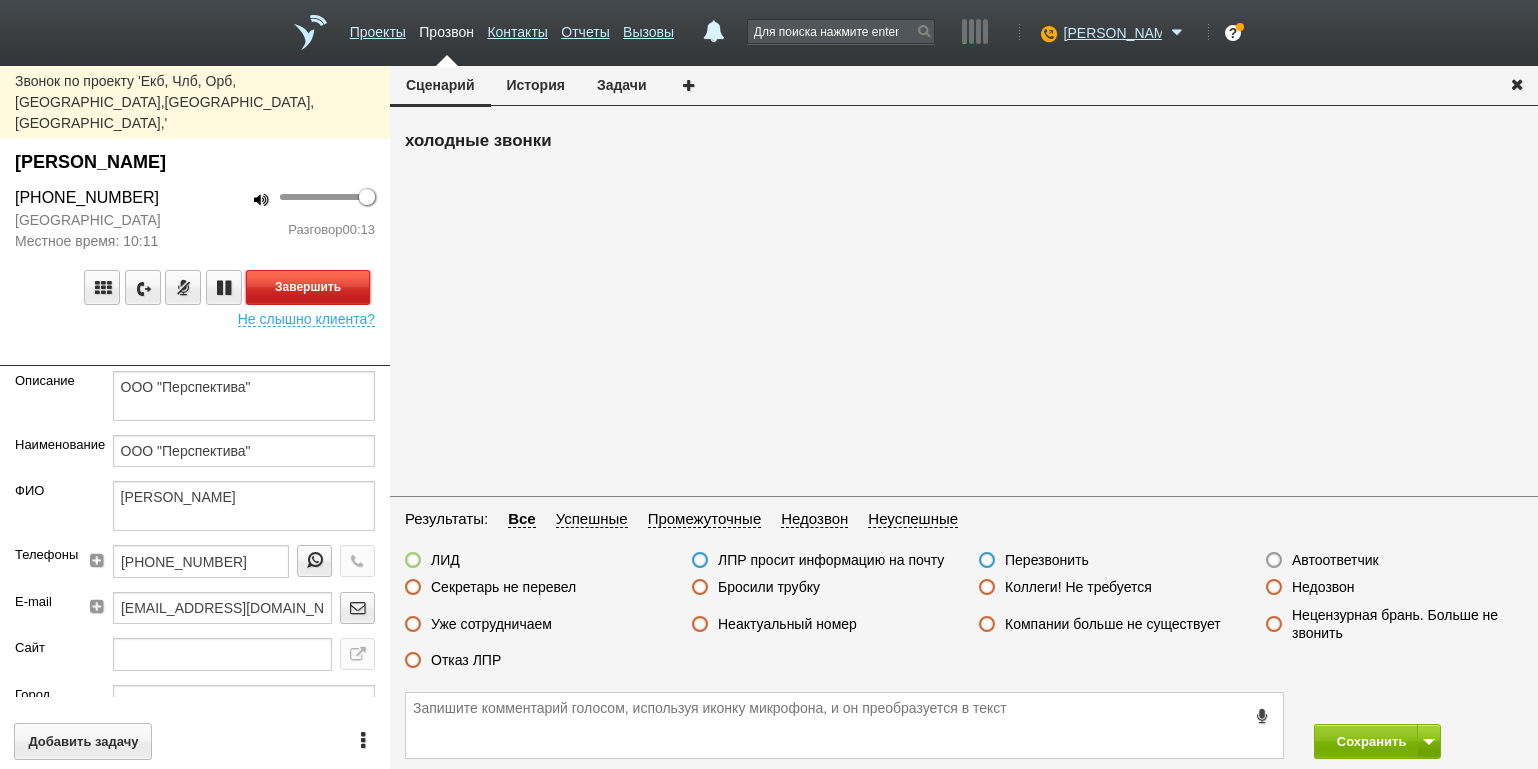 click on "Завершить" at bounding box center (308, 287) 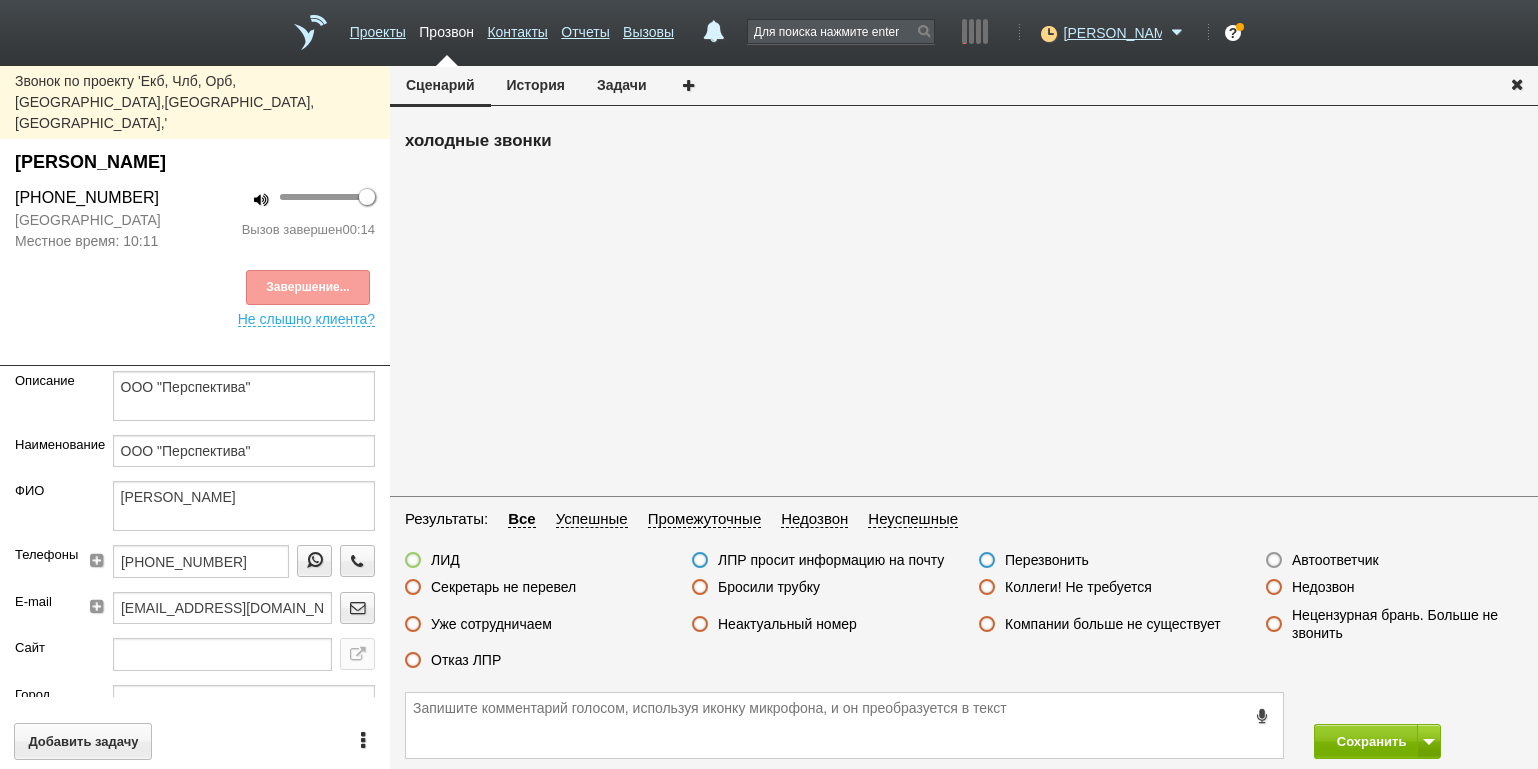 click on "Отказ ЛПР" at bounding box center [466, 660] 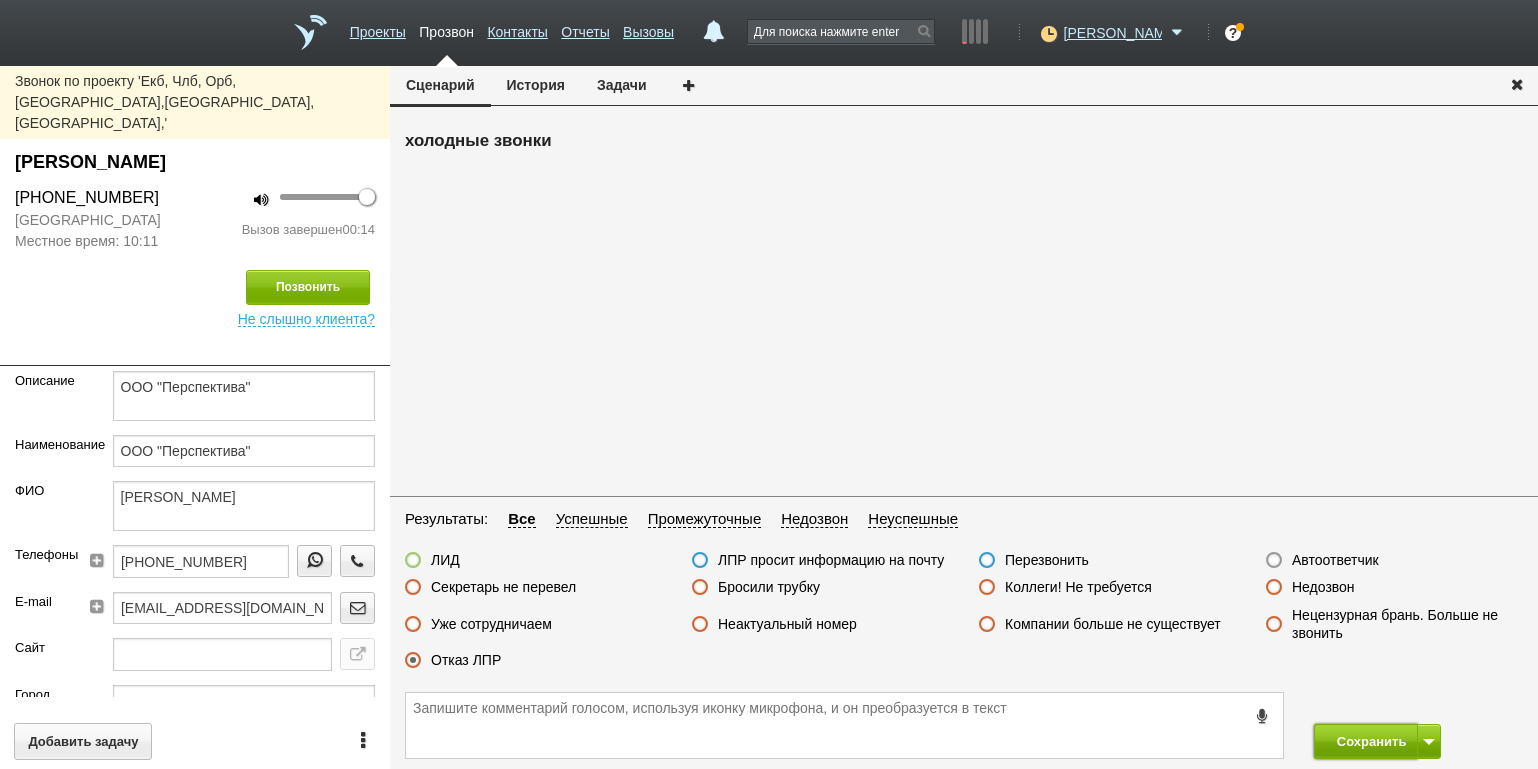 click on "Сохранить" at bounding box center (1366, 741) 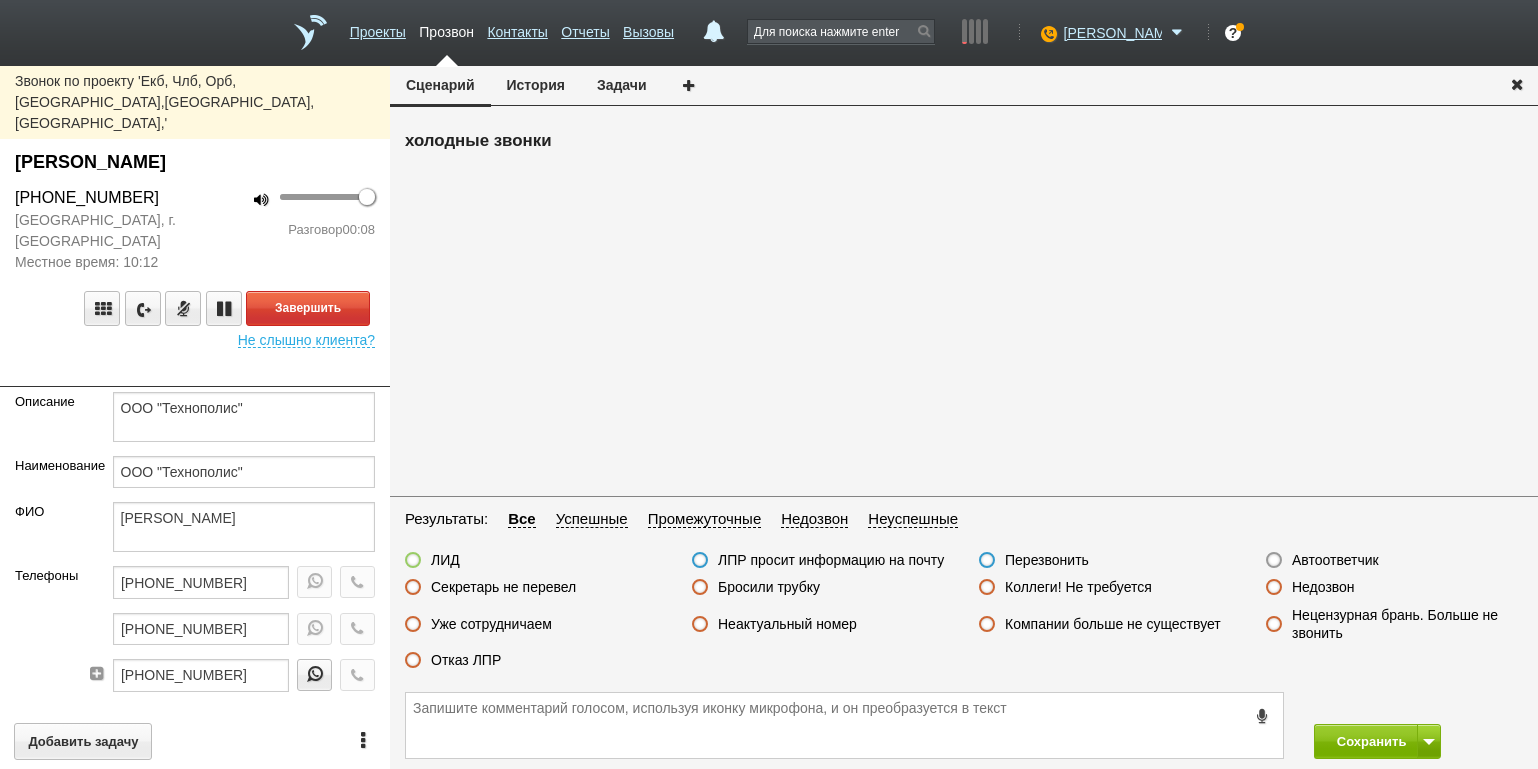 click on "100
Разговор
00:08" at bounding box center [292, 229] 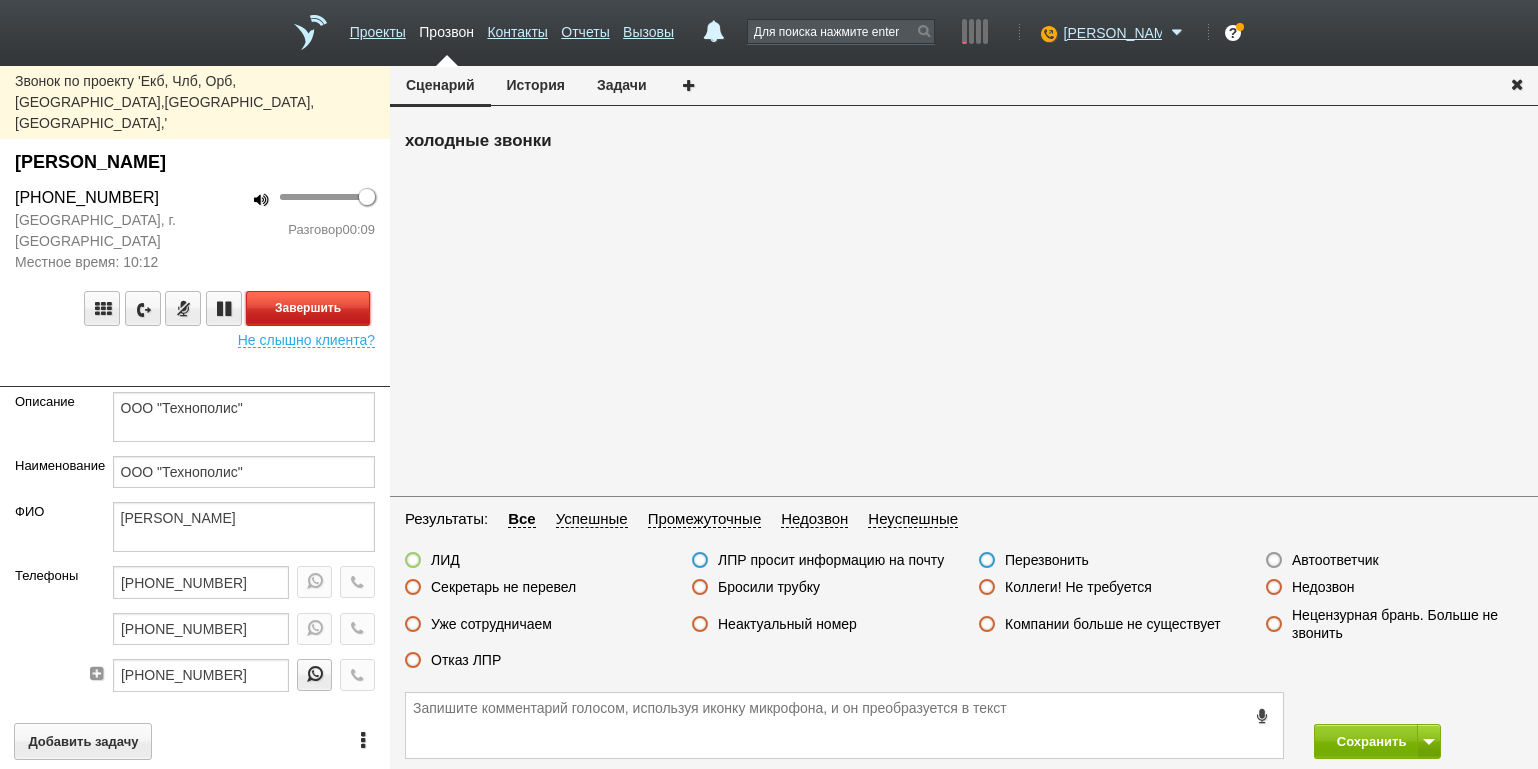 click on "Завершить" at bounding box center [308, 308] 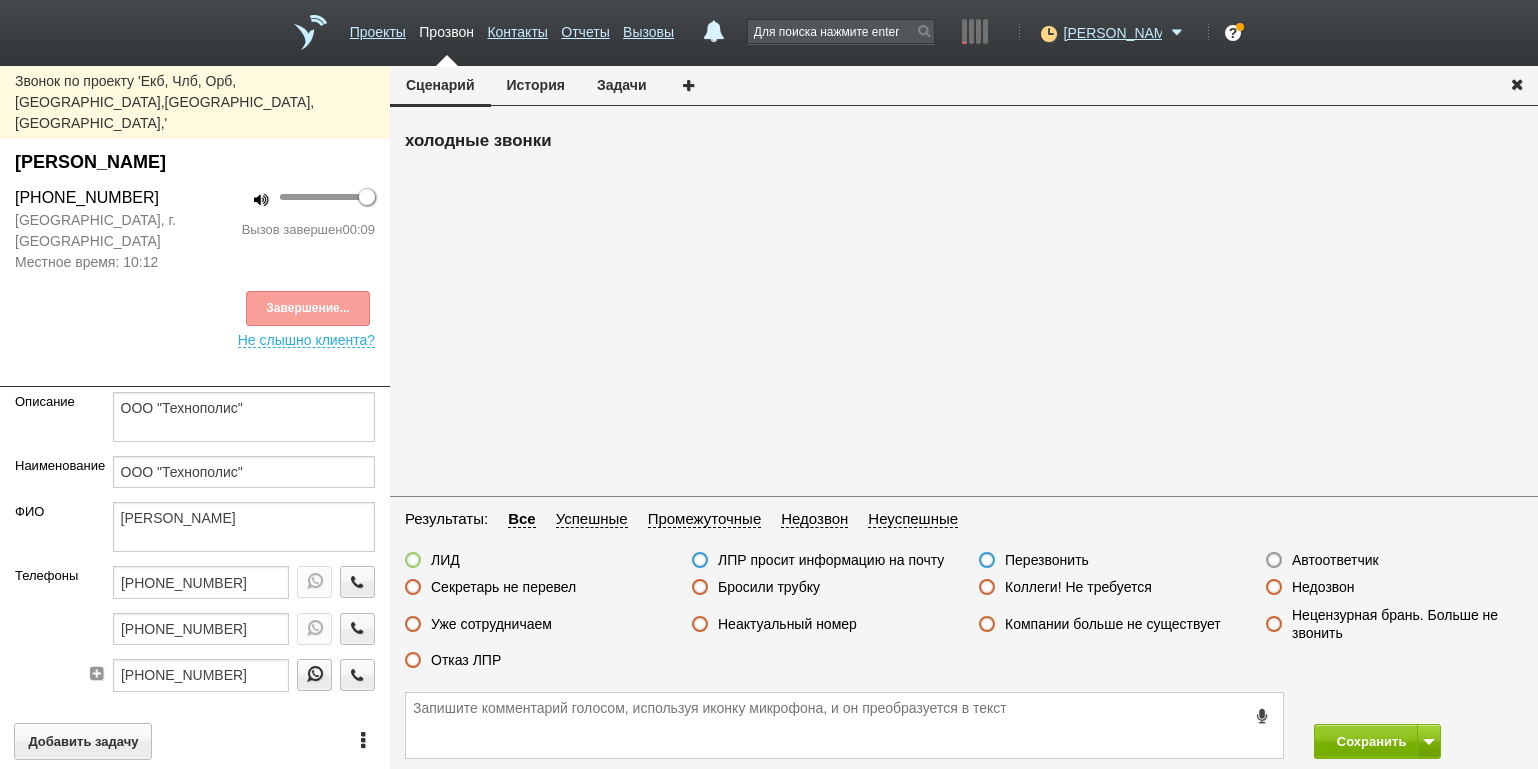 click on "Отказ ЛПР" at bounding box center [466, 660] 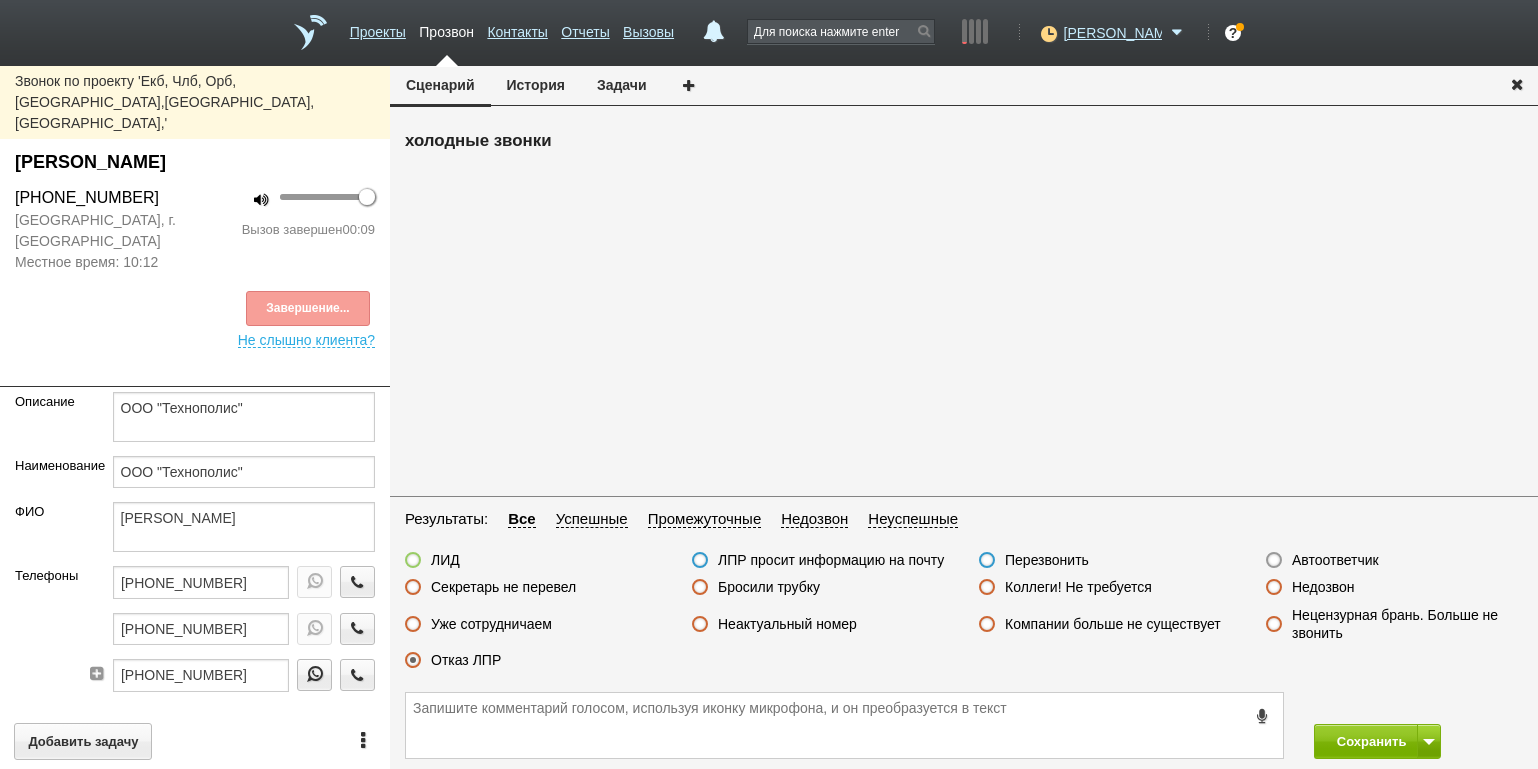 click on "Отказ ЛПР" at bounding box center [466, 660] 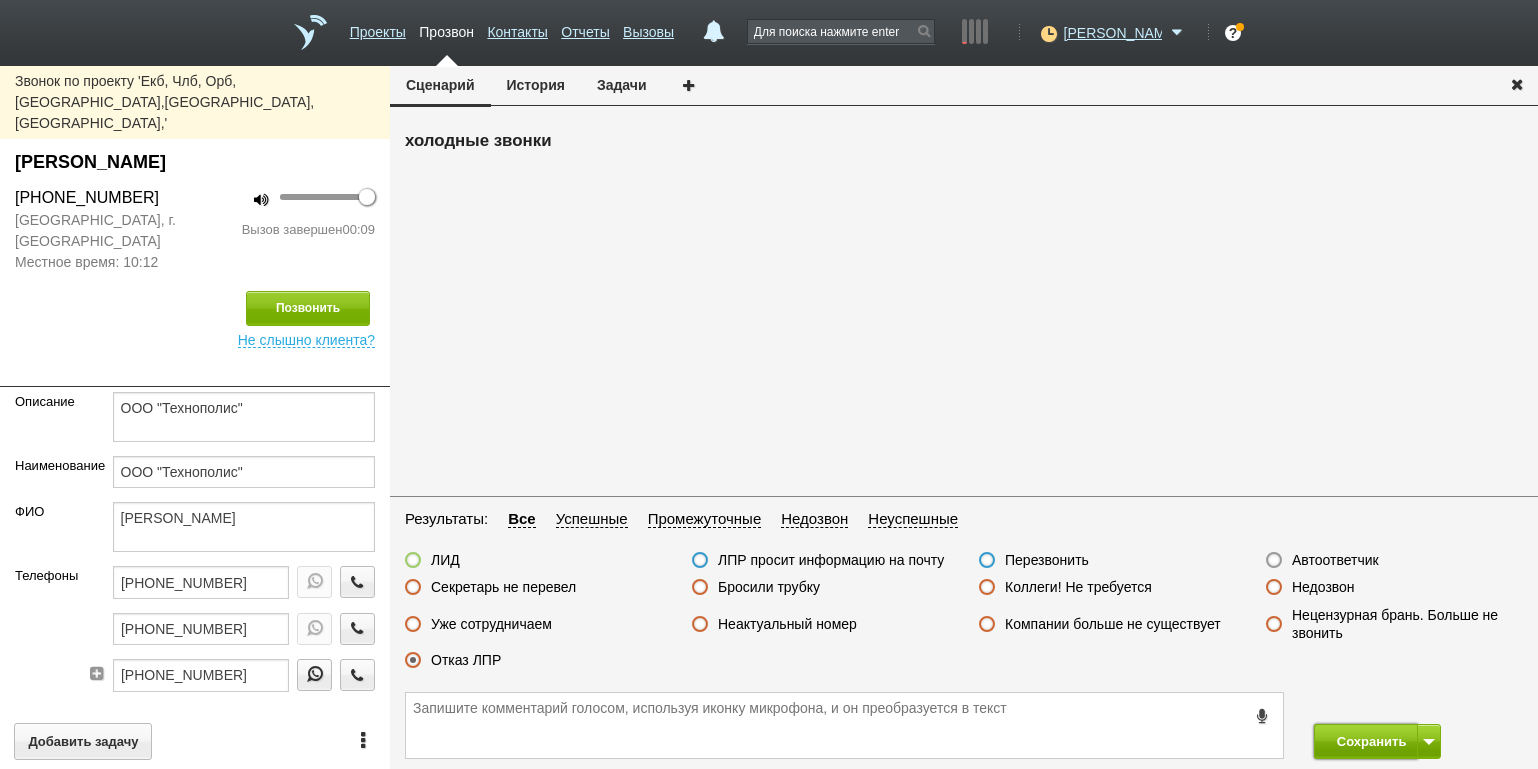 click on "Сохранить" at bounding box center (1366, 741) 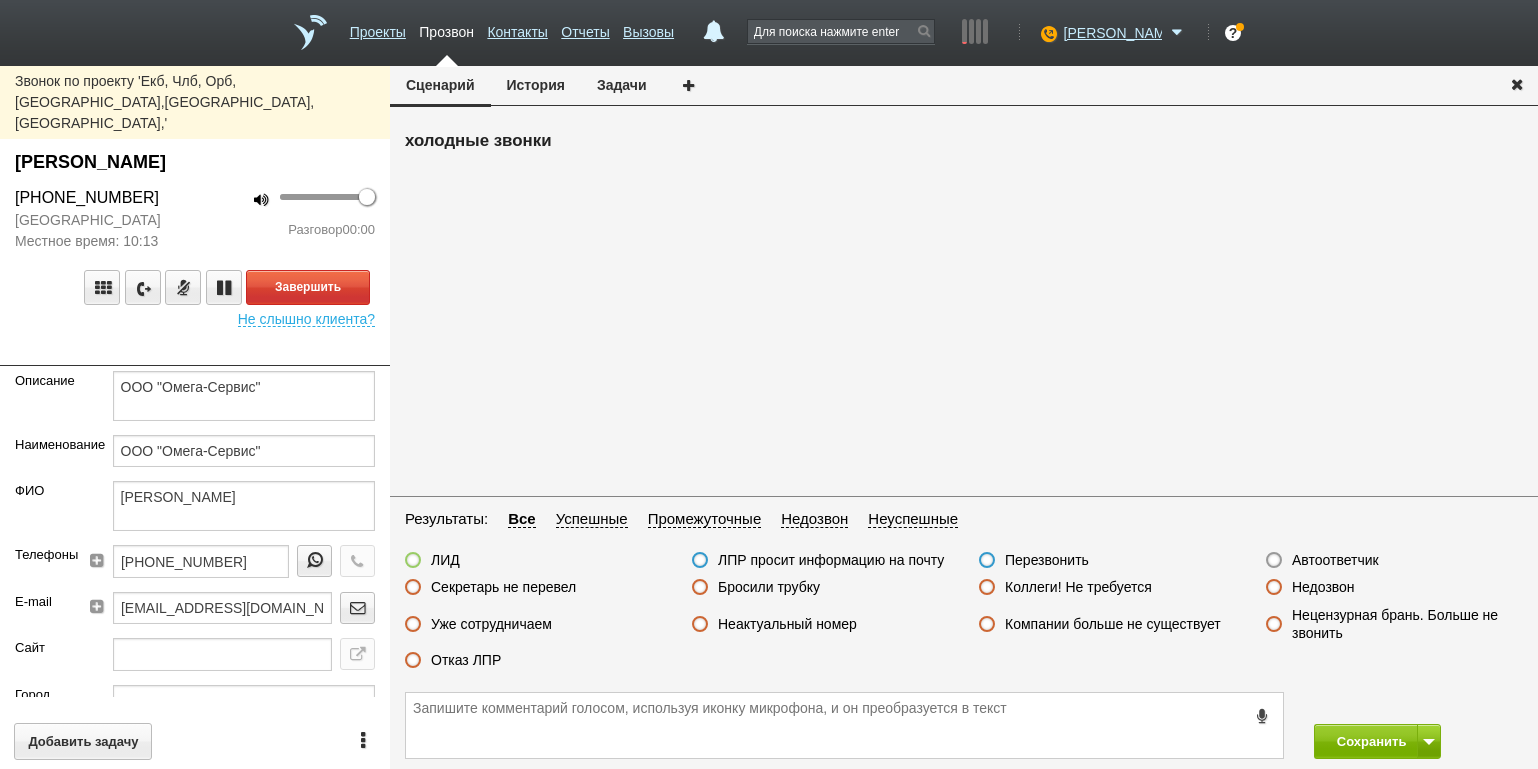 click on "100
Разговор
00:00" at bounding box center (292, 219) 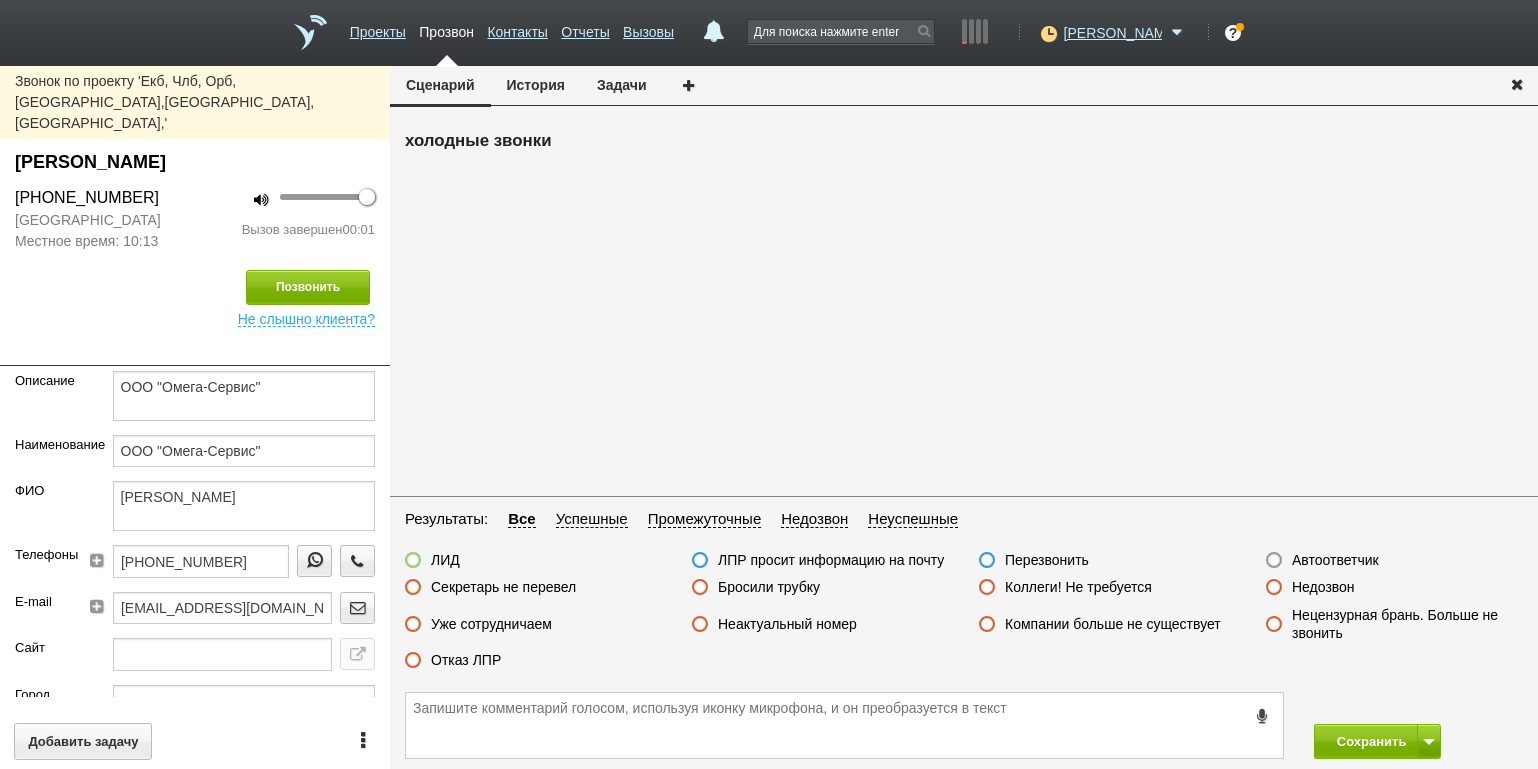 click on "Бросили трубку" at bounding box center [769, 587] 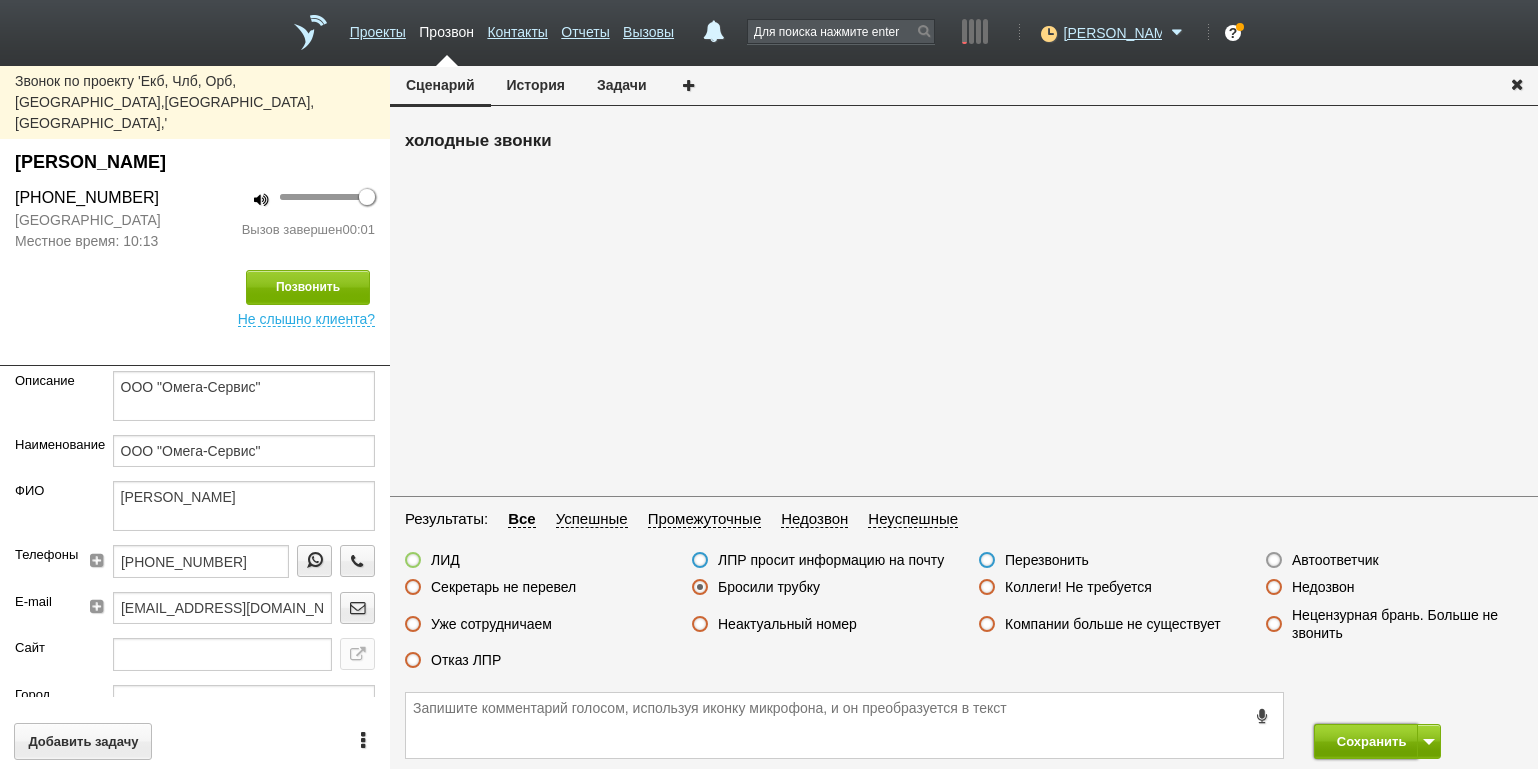 click on "Сохранить" at bounding box center (1366, 741) 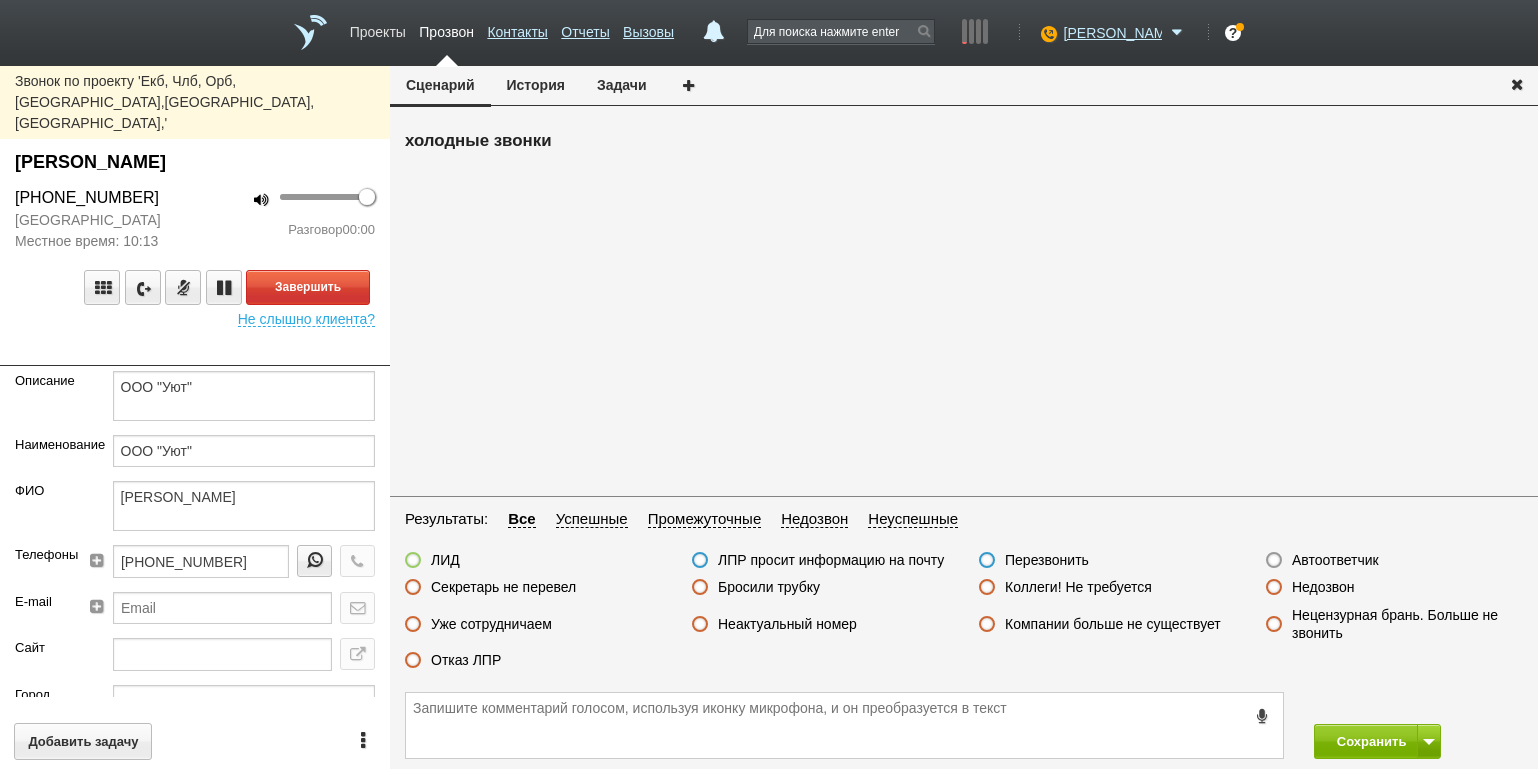 click on "Проекты" at bounding box center (378, 28) 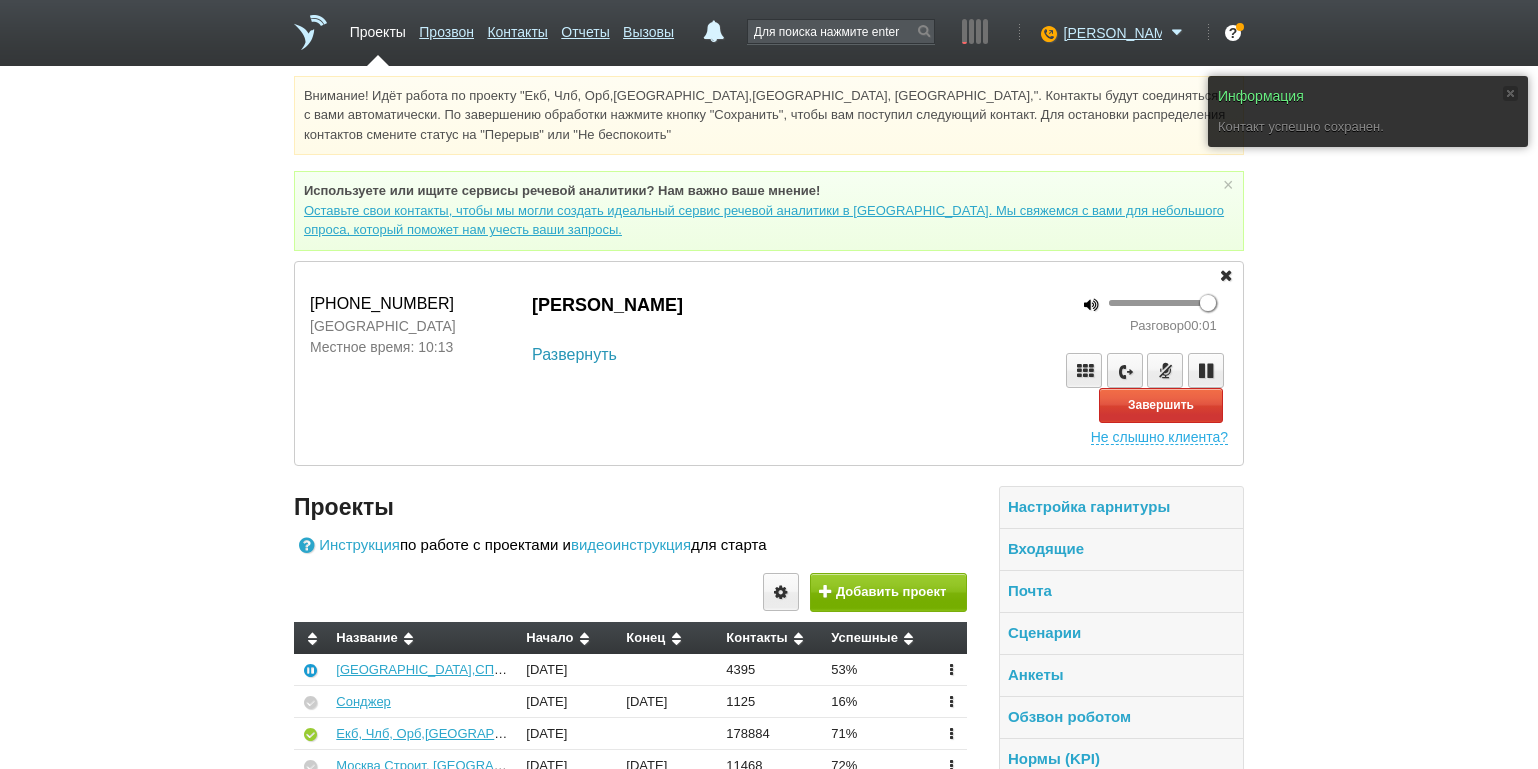 click on "Развернуть" at bounding box center (574, 355) 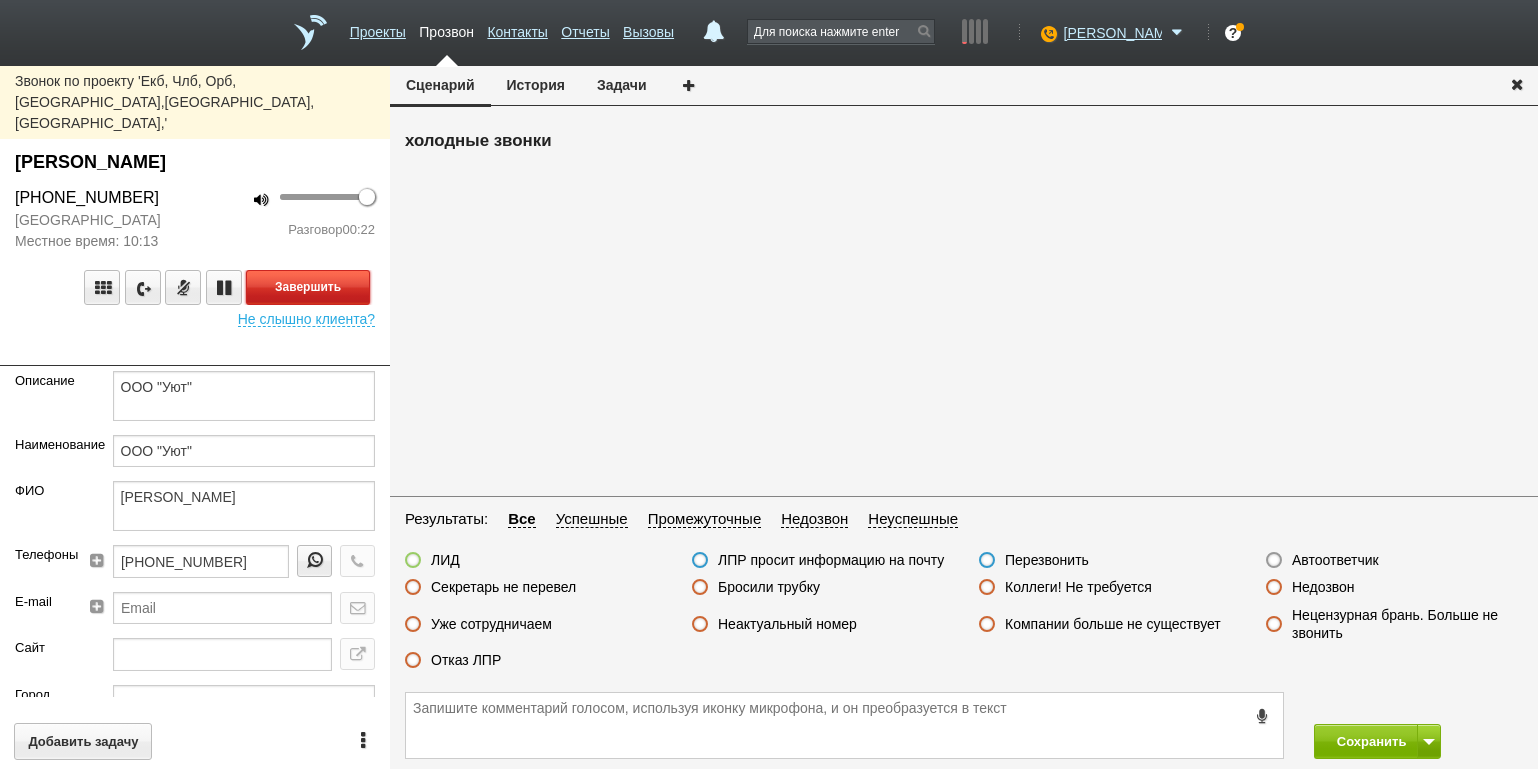 click on "Завершить" at bounding box center (308, 287) 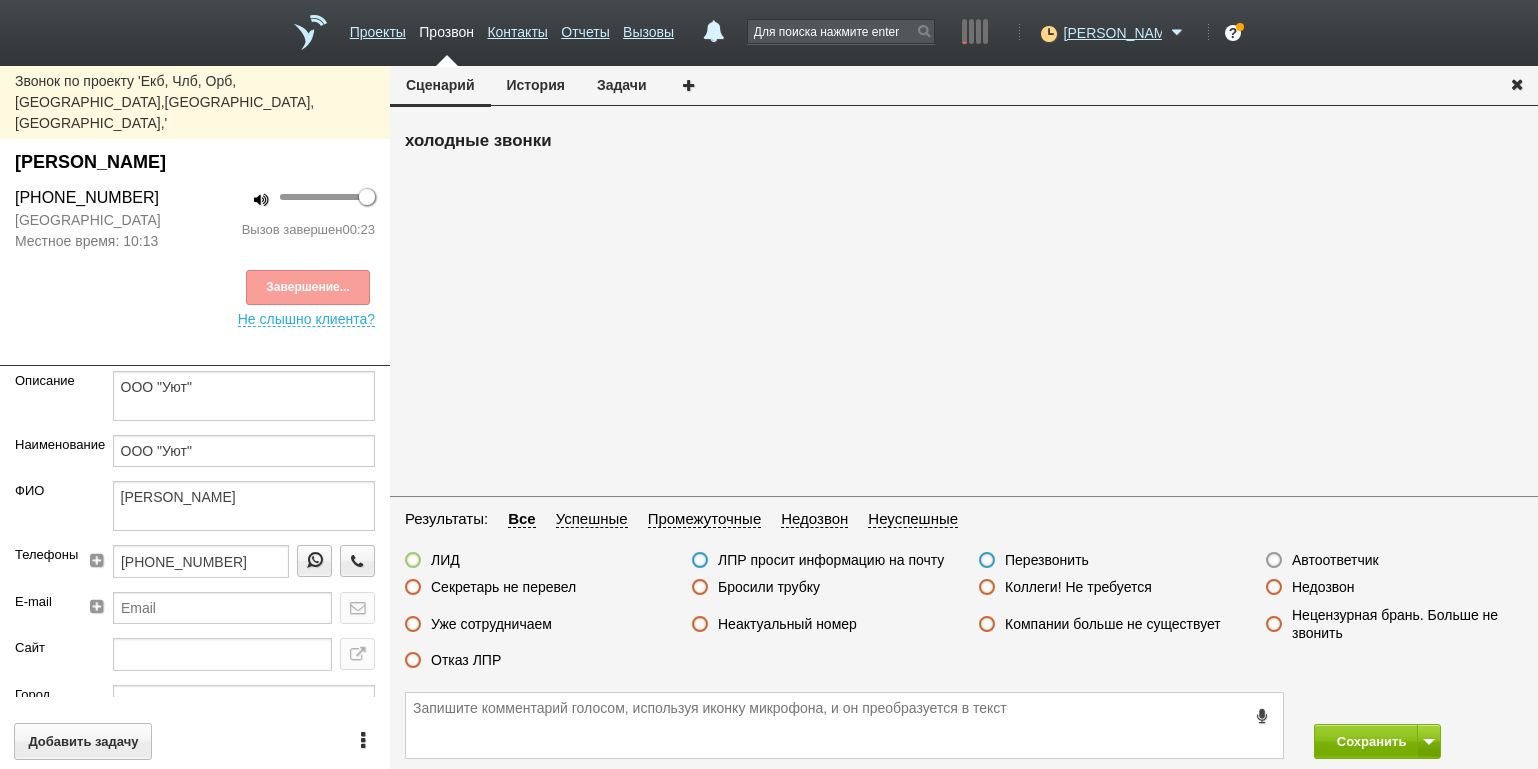 click on "Отказ ЛПР" at bounding box center [466, 660] 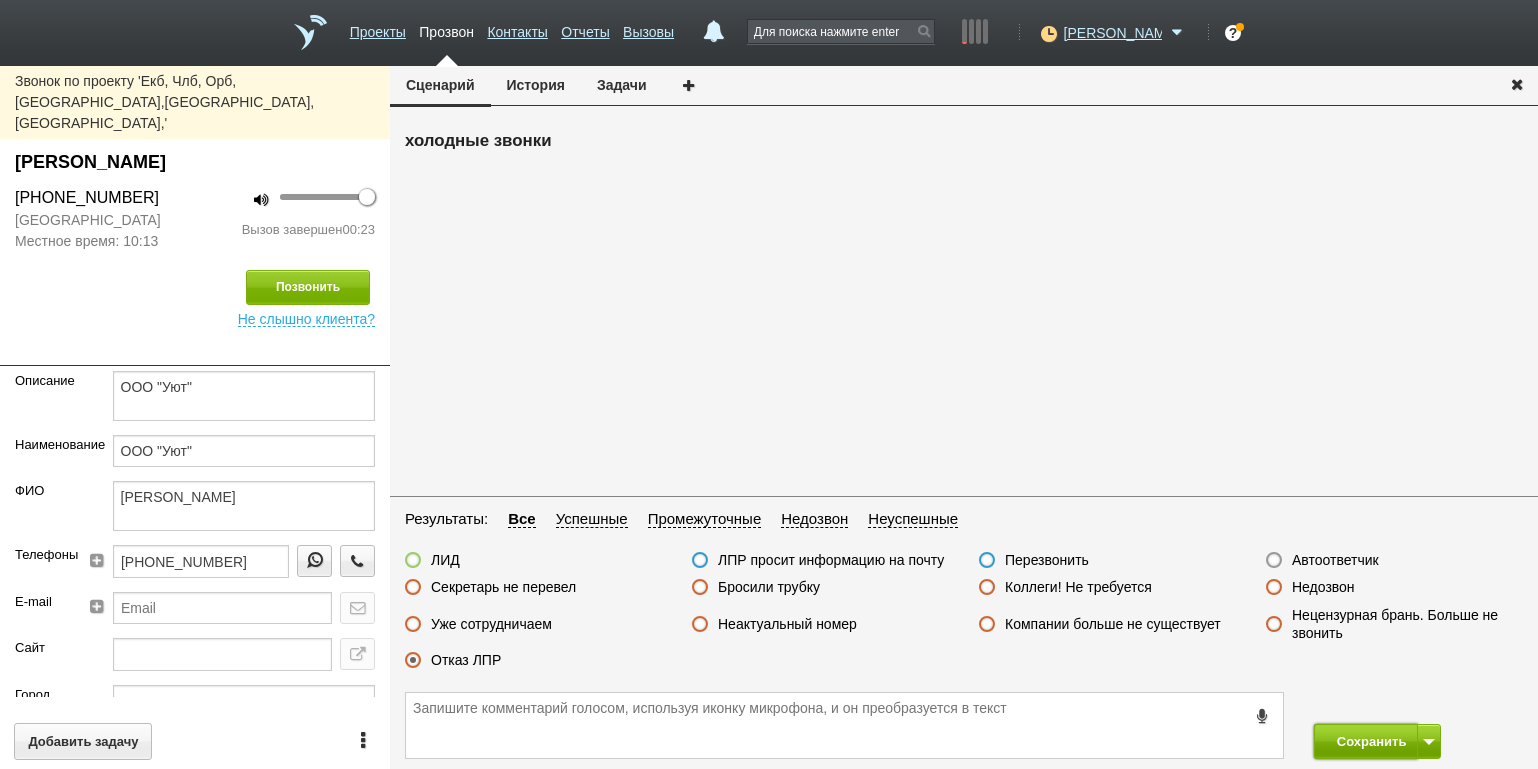 click on "Сохранить" at bounding box center [1366, 741] 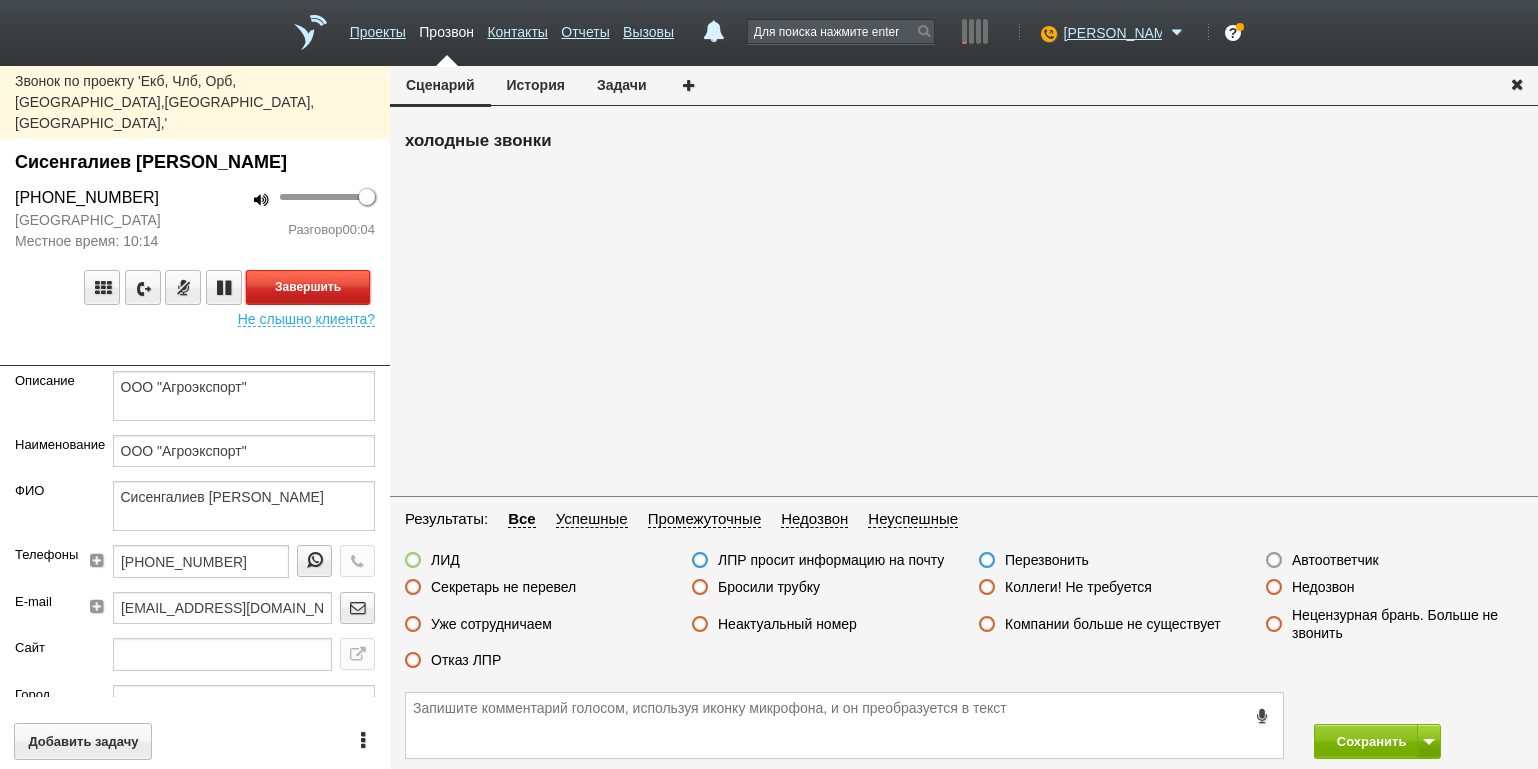 click on "Завершить" at bounding box center [308, 287] 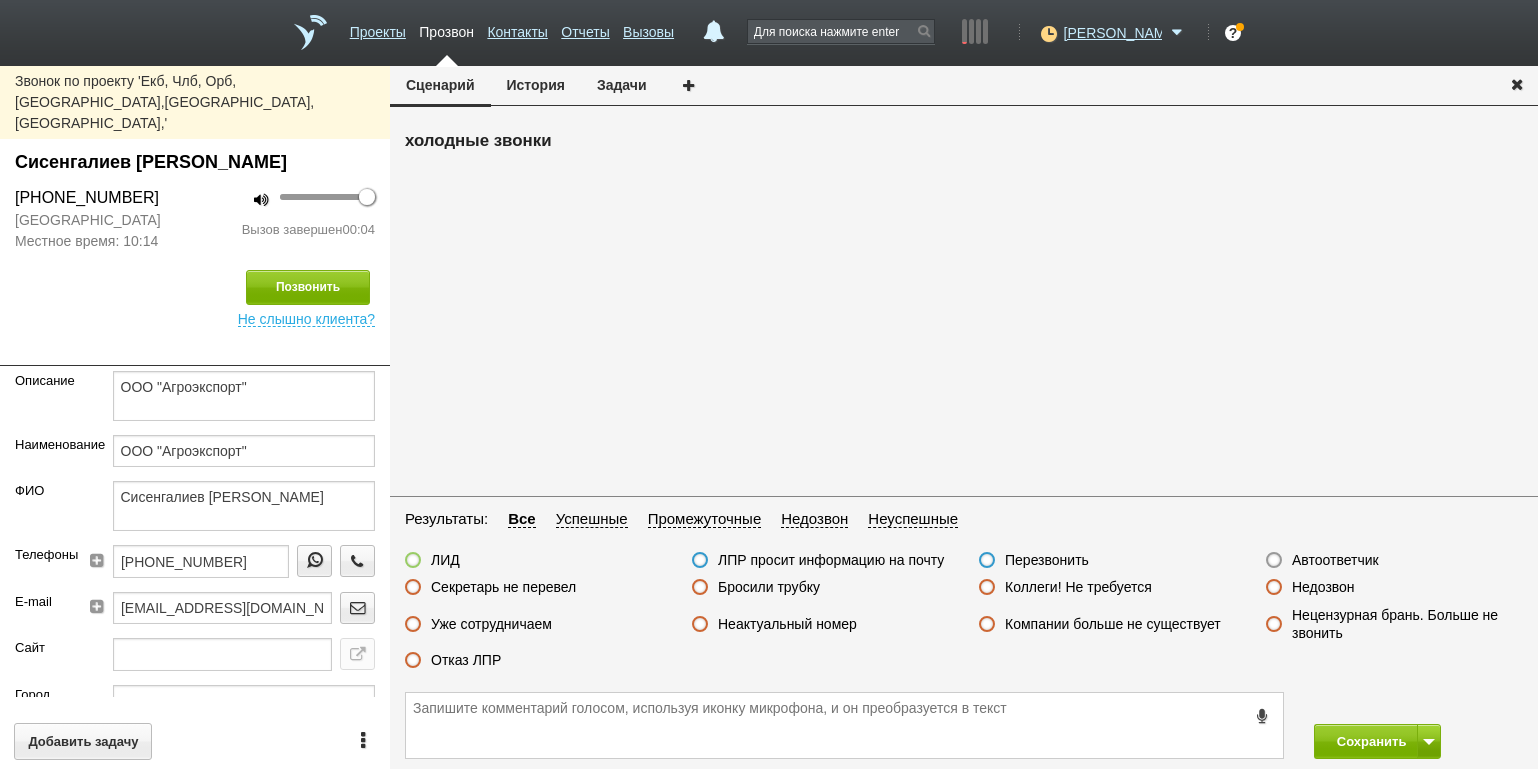 click on "Автоответчик" at bounding box center (1335, 560) 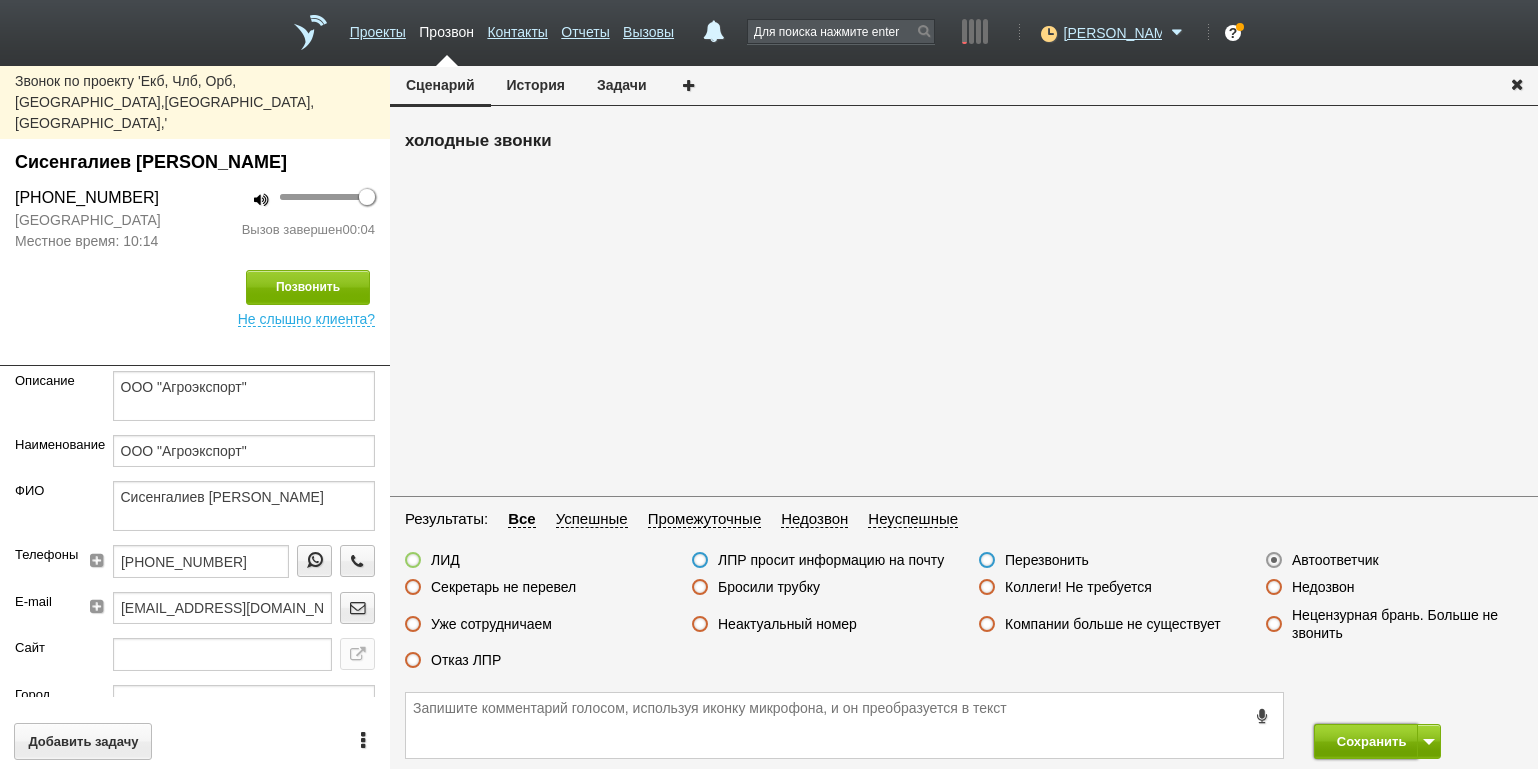 click on "Сохранить" at bounding box center (1366, 741) 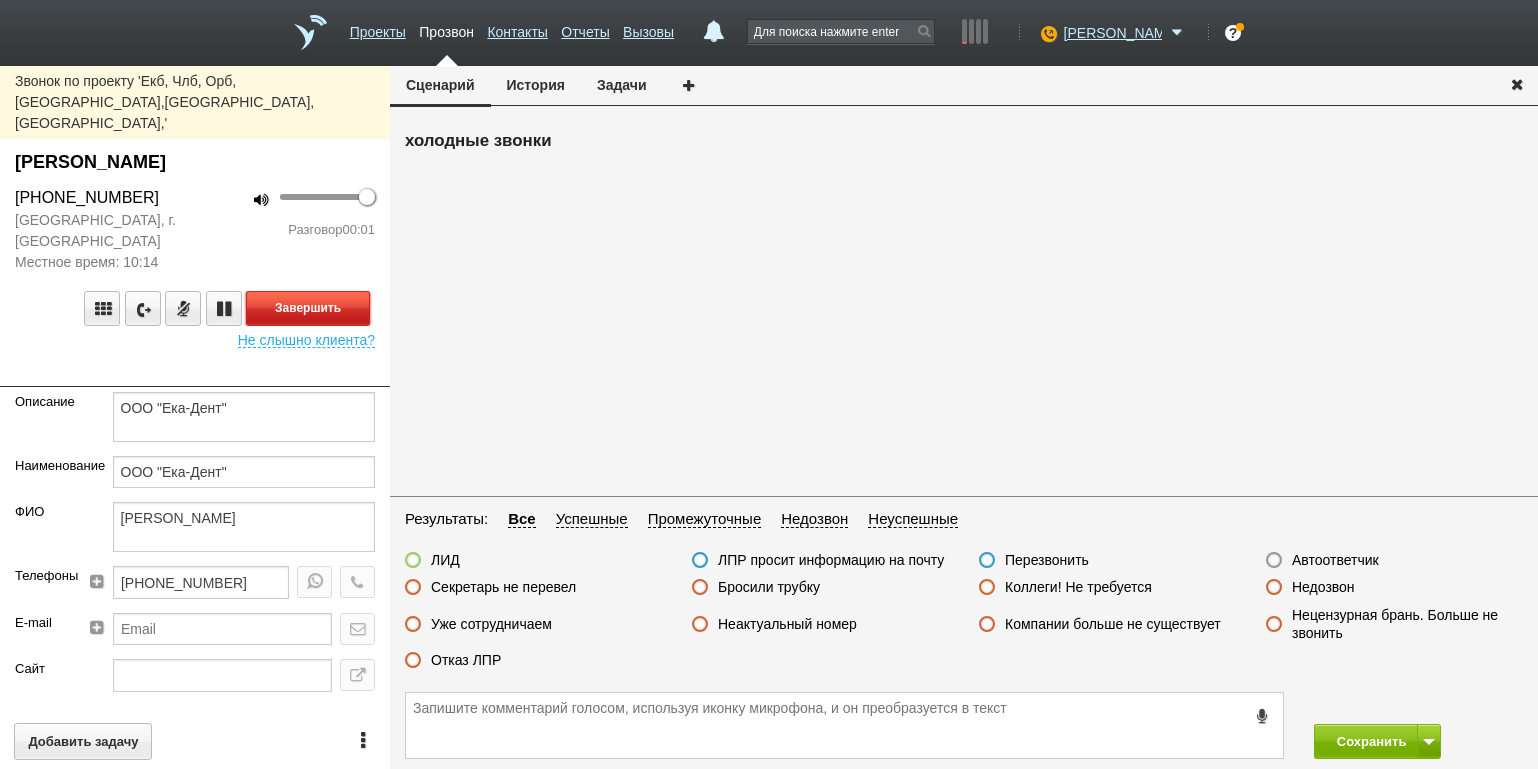 click on "Завершить" at bounding box center [308, 308] 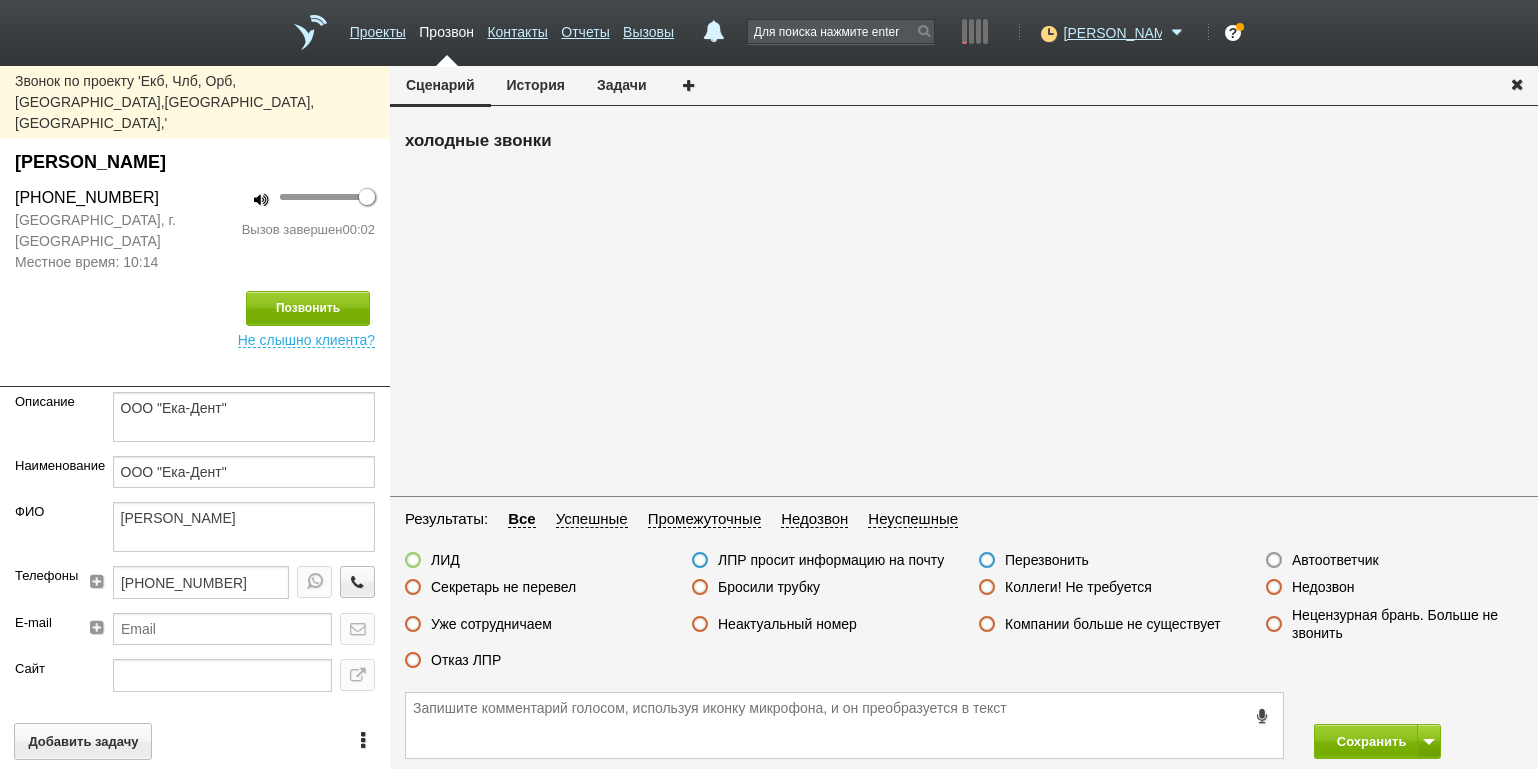 click on "Автоответчик" at bounding box center [1335, 560] 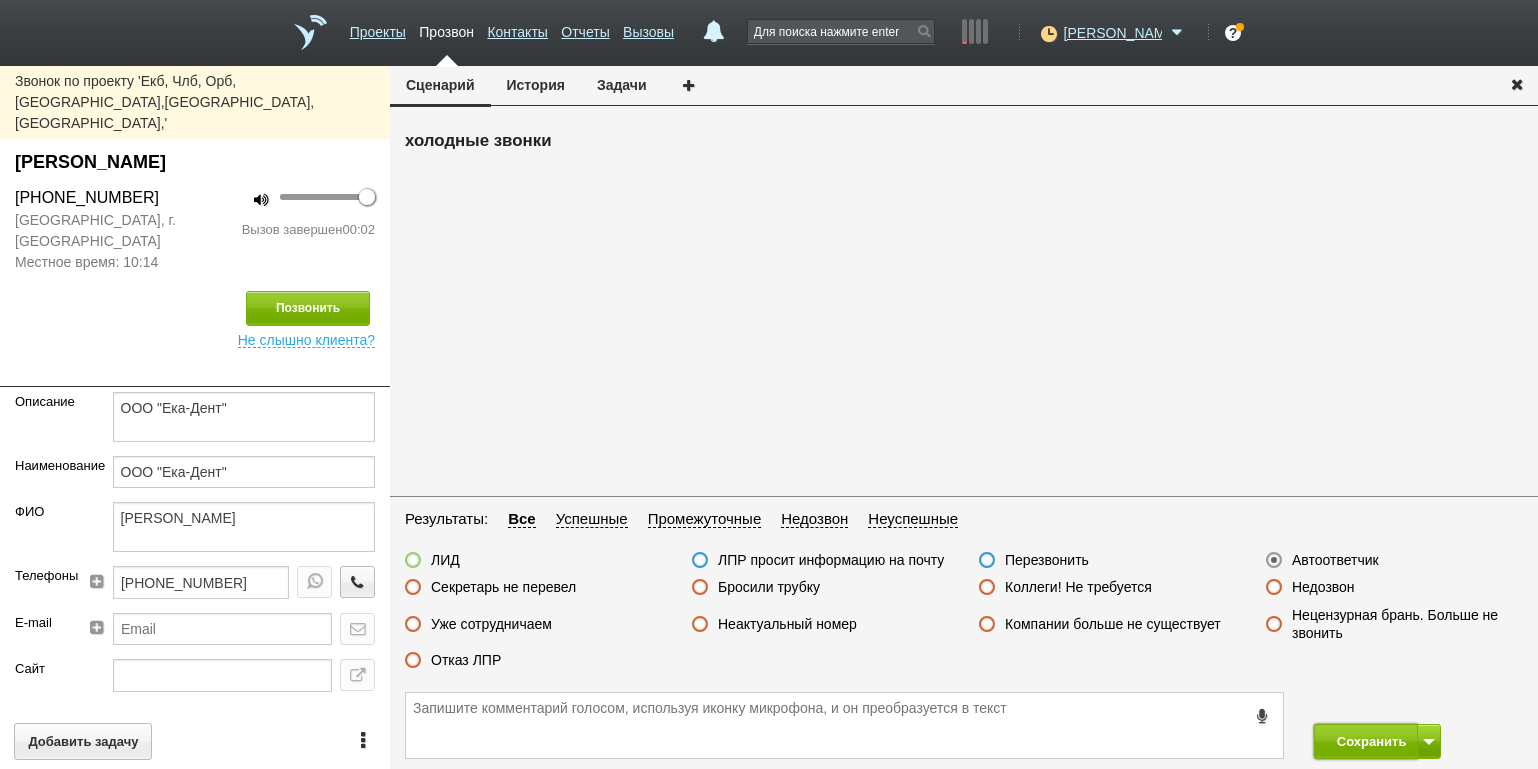 drag, startPoint x: 1358, startPoint y: 726, endPoint x: 1334, endPoint y: 689, distance: 44.102154 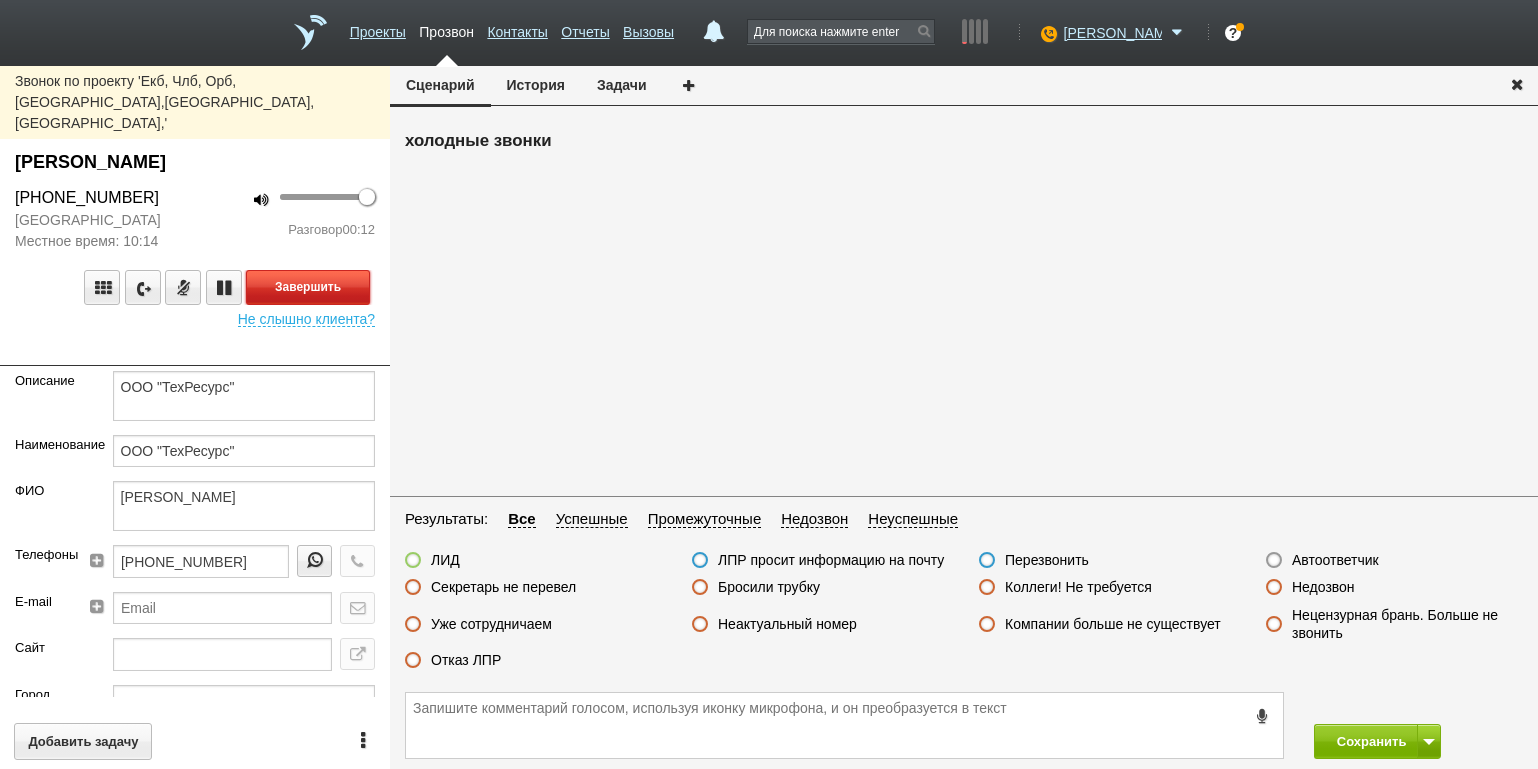 click on "Завершить" at bounding box center (308, 287) 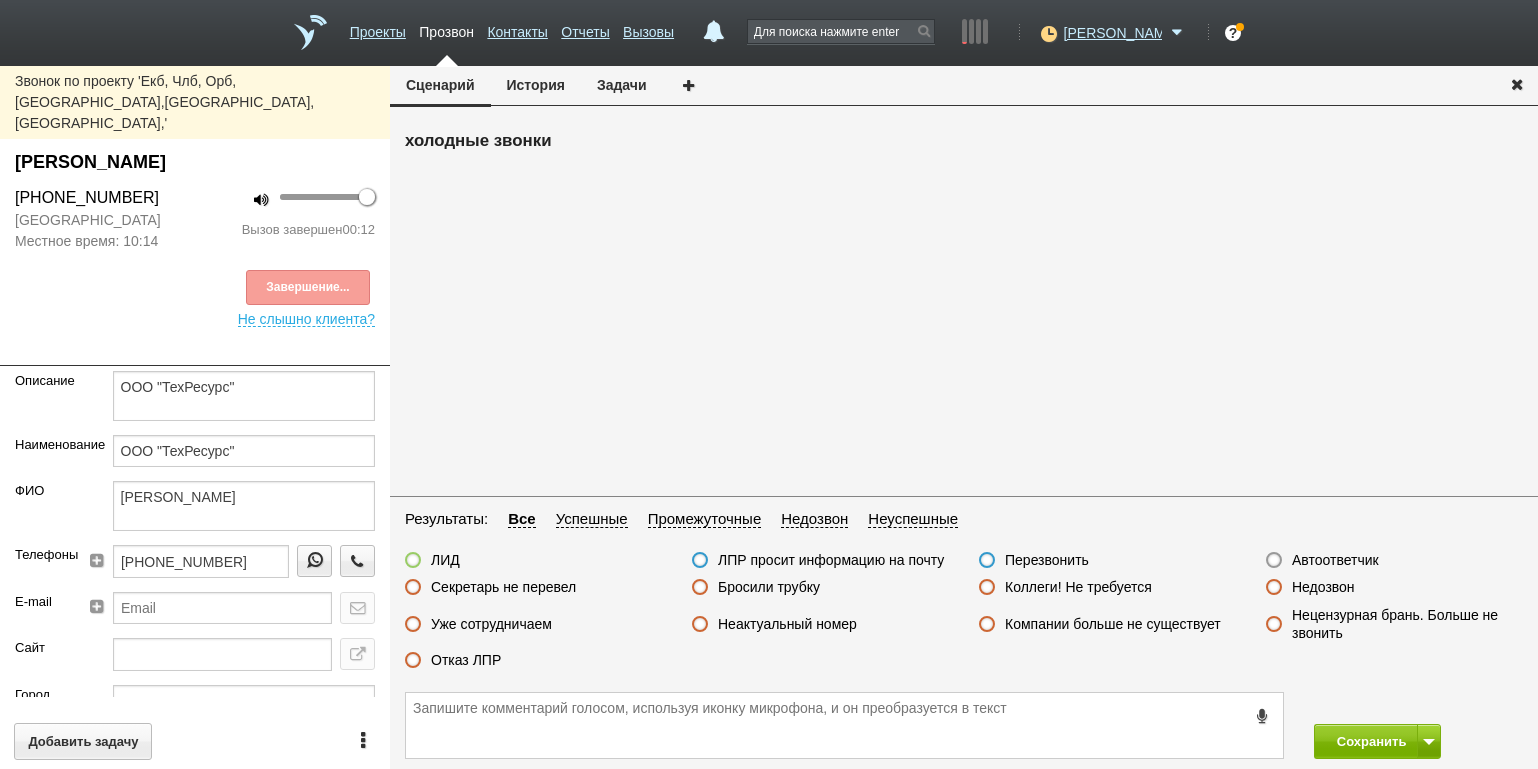 click on "Отказ ЛПР" at bounding box center (466, 660) 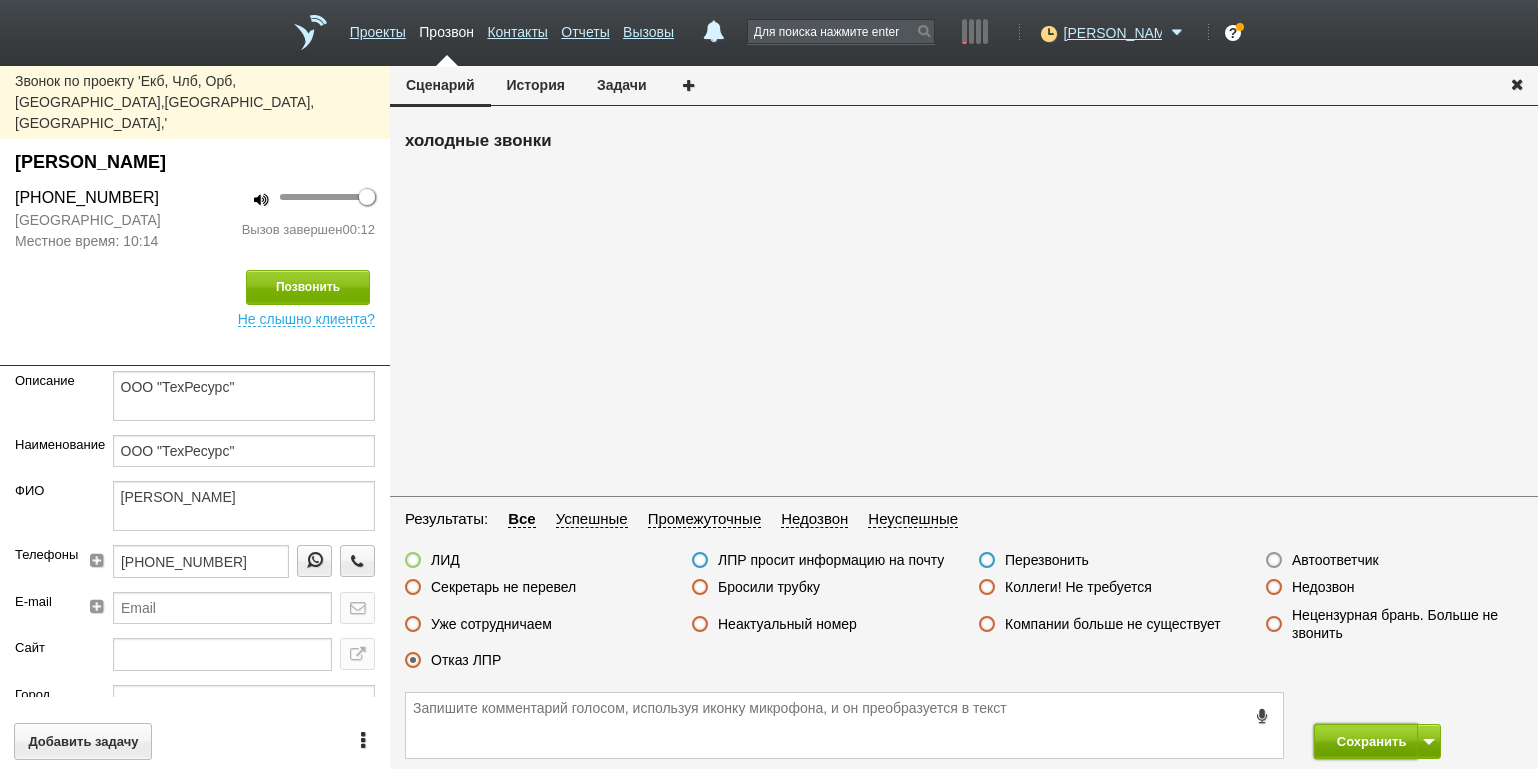 click on "Сохранить" at bounding box center [1366, 741] 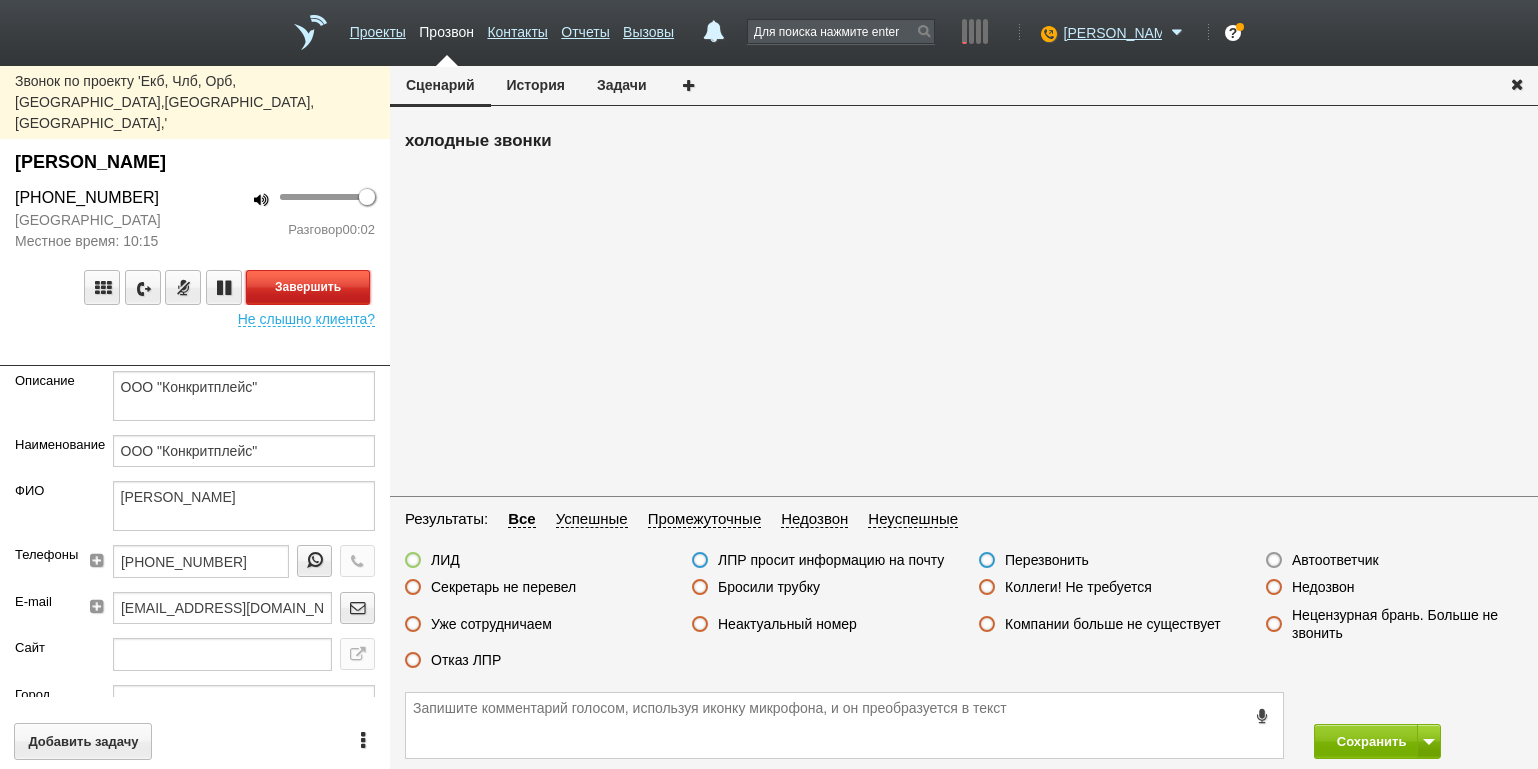 click on "Завершить" at bounding box center [308, 287] 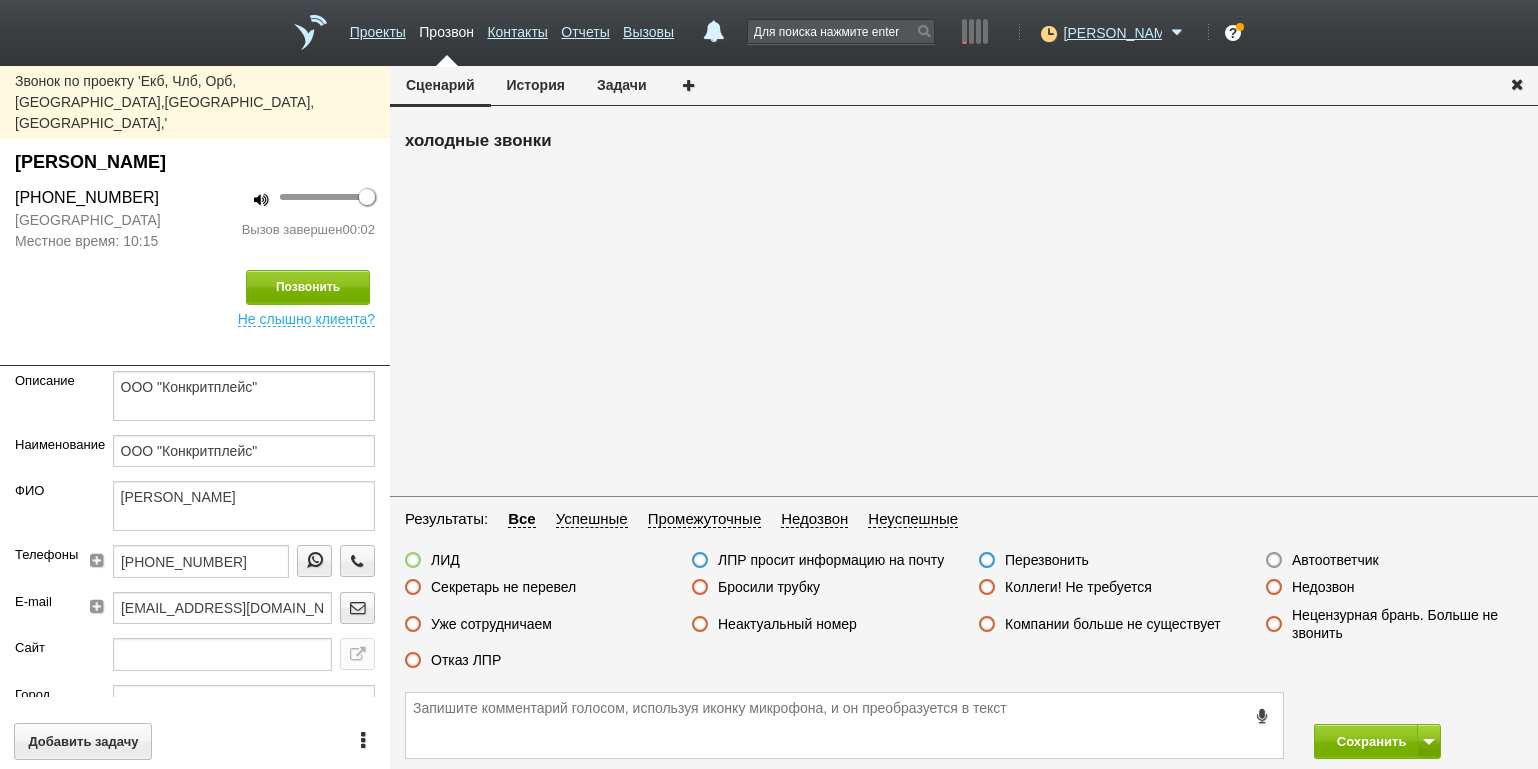 click on "Автоответчик" at bounding box center (1335, 560) 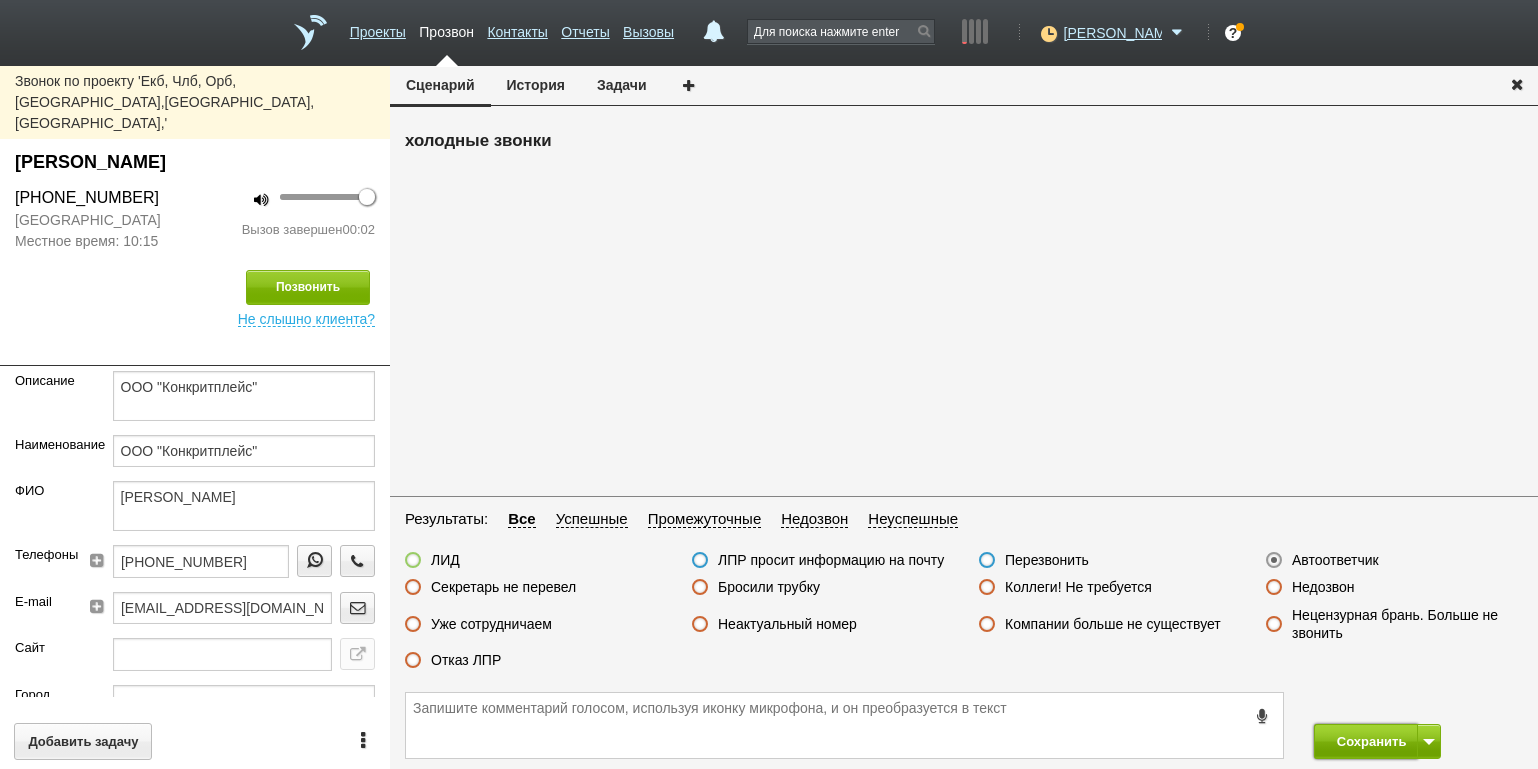 click on "Сохранить" at bounding box center [1366, 741] 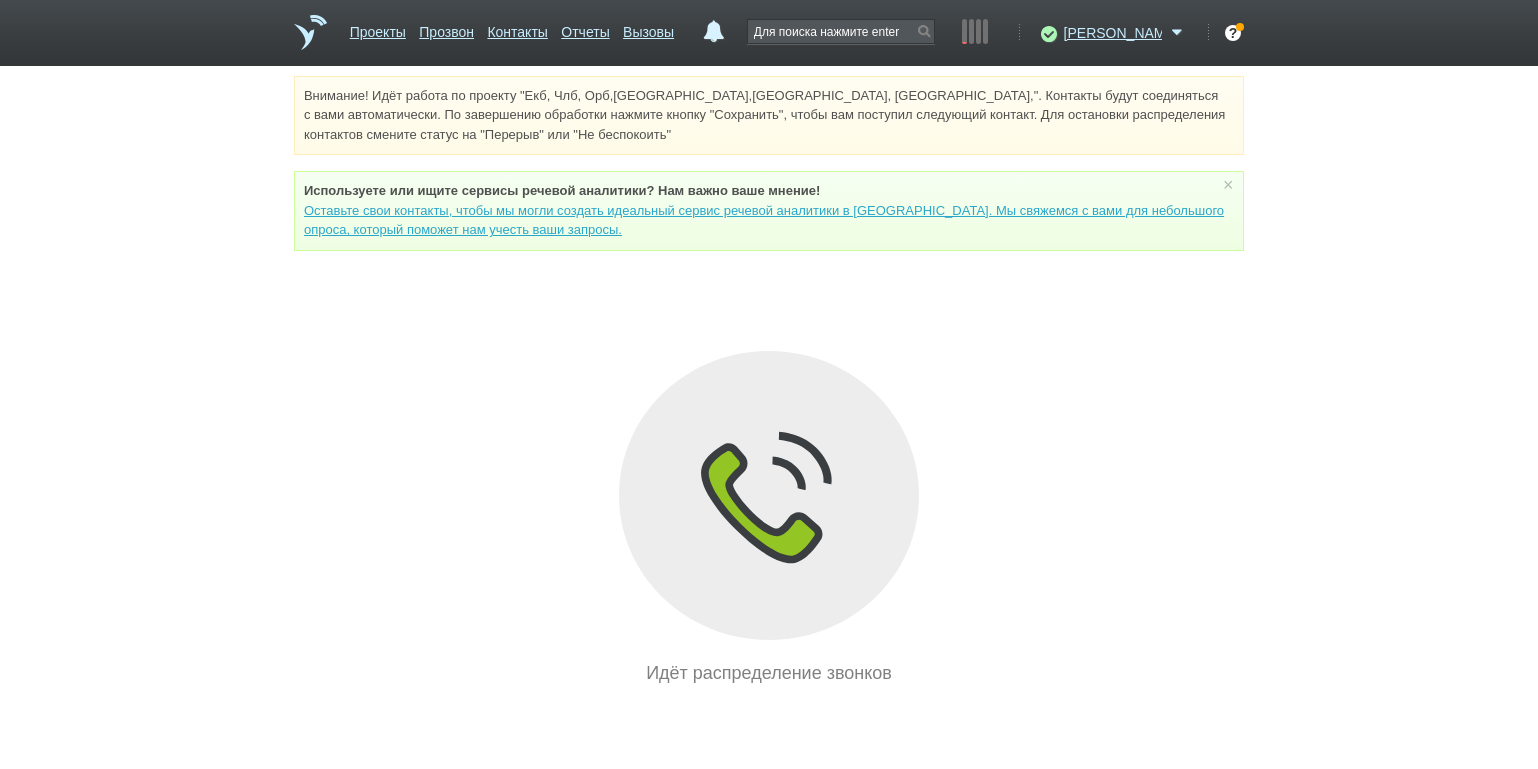 click on "Внимание! Идёт работа по проекту "Екб, Члб, Орб,[GEOGRAPHIC_DATA],[GEOGRAPHIC_DATA], [GEOGRAPHIC_DATA],". Контакты будут соединяться с вами автоматически. По завершению обработки нажмите кнопку "Сохранить", чтобы вам поступил следующий контакт. Для остановки распределения контактов смените статус на "Перерыв" или "Не беспокоить"
Используете или ищите cервисы речевой аналитики? Нам важно ваше мнение!
×
Вы можете звонить напрямую из строки поиска - введите номер и нажмите "Позвонить"
Идёт распределение звонков" at bounding box center (769, 381) 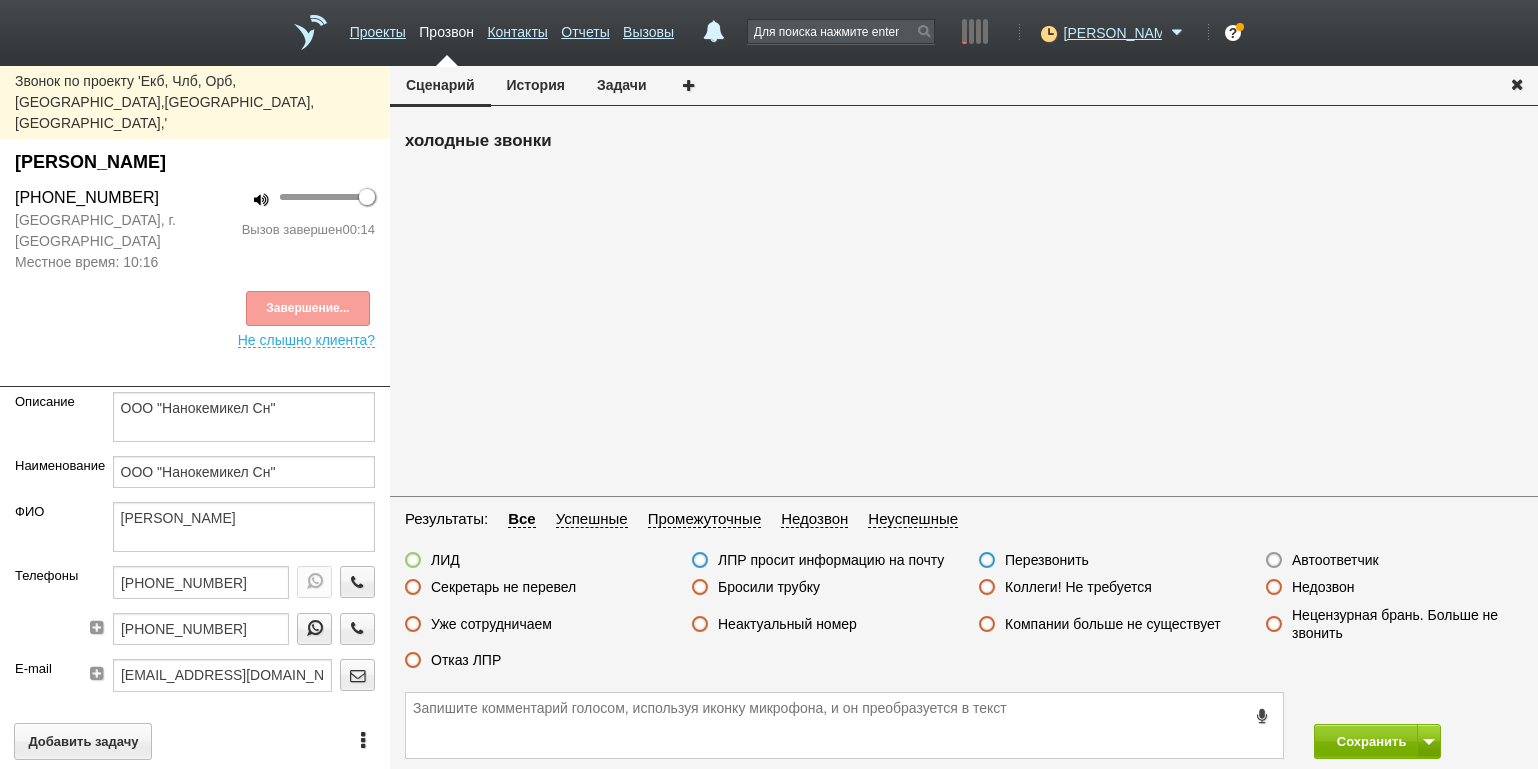 click on "Отказ ЛПР" at bounding box center (466, 660) 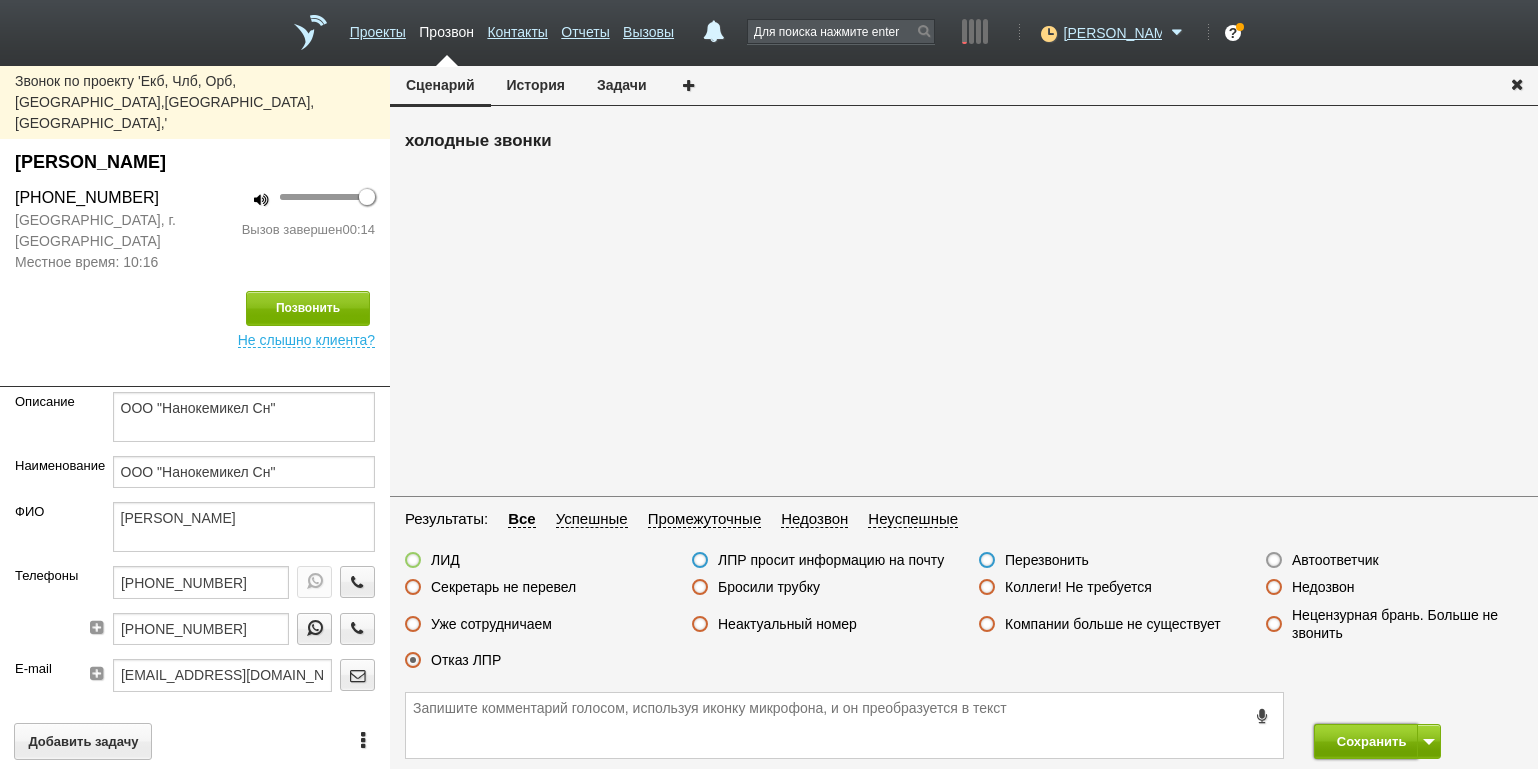 click on "Сохранить" at bounding box center [1366, 741] 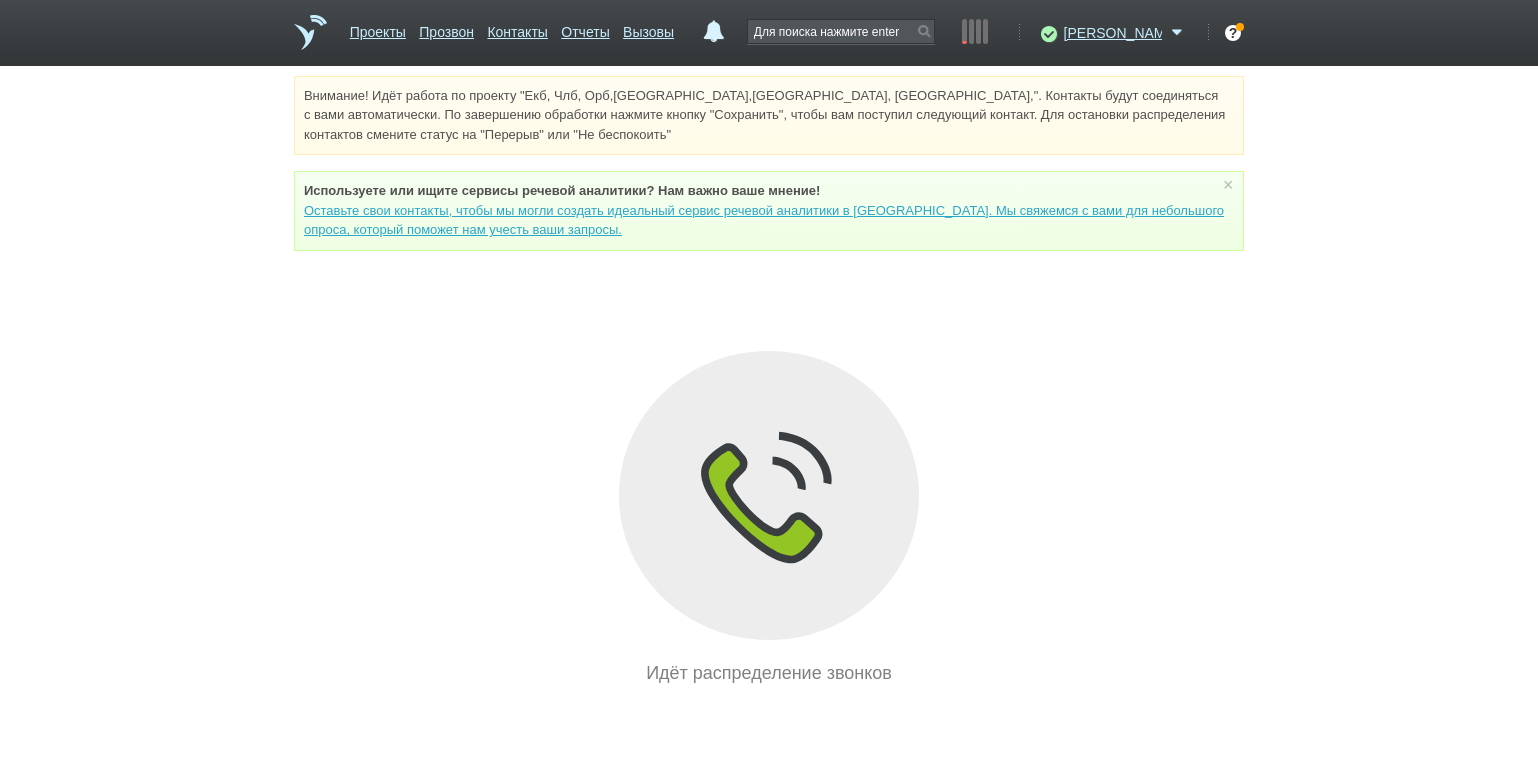 click on "Внимание! Идёт работа по проекту "Екб, Члб, Орб,[GEOGRAPHIC_DATA],[GEOGRAPHIC_DATA], [GEOGRAPHIC_DATA],". Контакты будут соединяться с вами автоматически. По завершению обработки нажмите кнопку "Сохранить", чтобы вам поступил следующий контакт. Для остановки распределения контактов смените статус на "Перерыв" или "Не беспокоить"
Используете или ищите cервисы речевой аналитики? Нам важно ваше мнение!
×
Вы можете звонить напрямую из строки поиска - введите номер и нажмите "Позвонить"
Идёт распределение звонков" at bounding box center (769, 381) 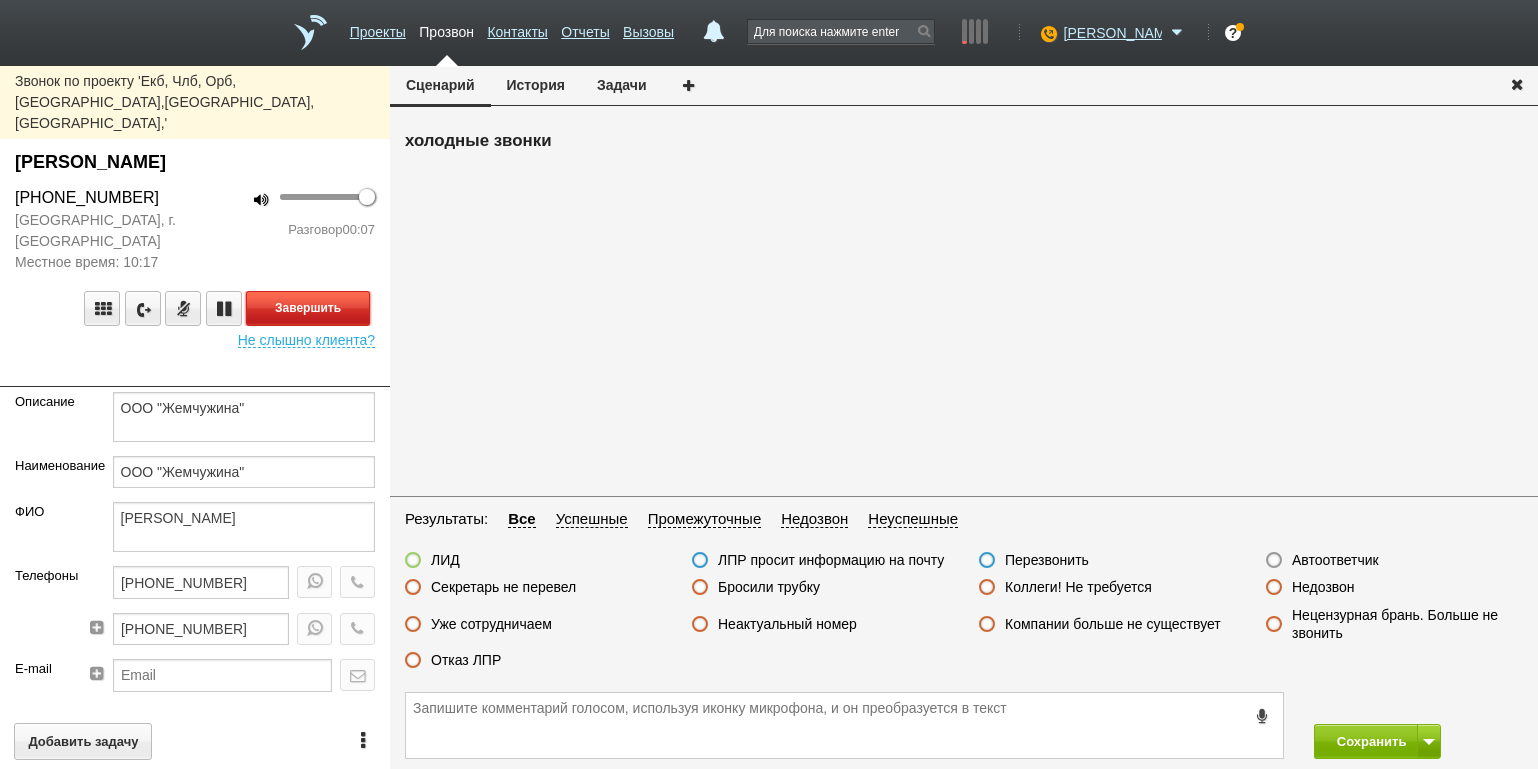 click on "Завершить" at bounding box center [308, 308] 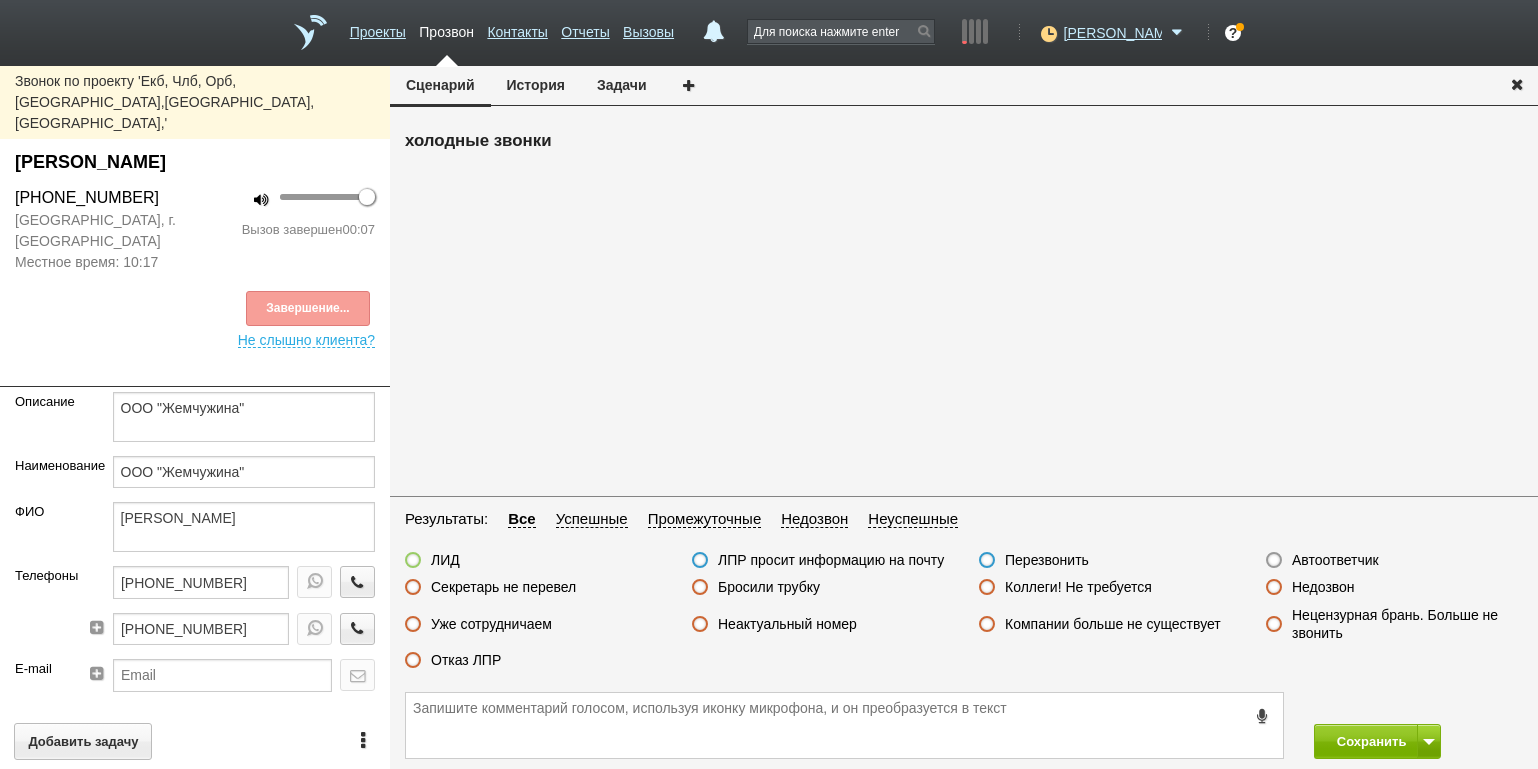 drag, startPoint x: 559, startPoint y: 595, endPoint x: 696, endPoint y: 606, distance: 137.4409 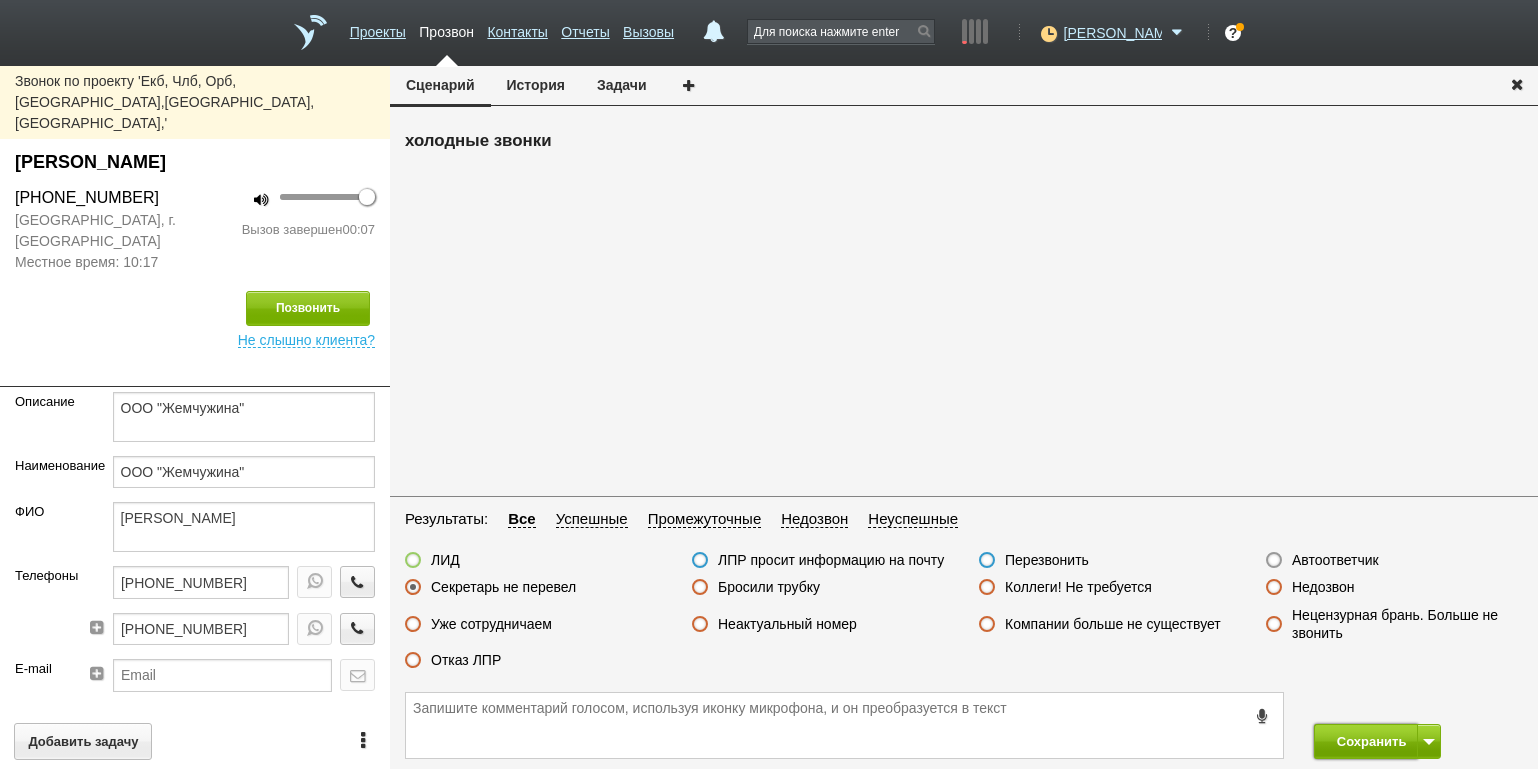 click on "Сохранить" at bounding box center (1366, 741) 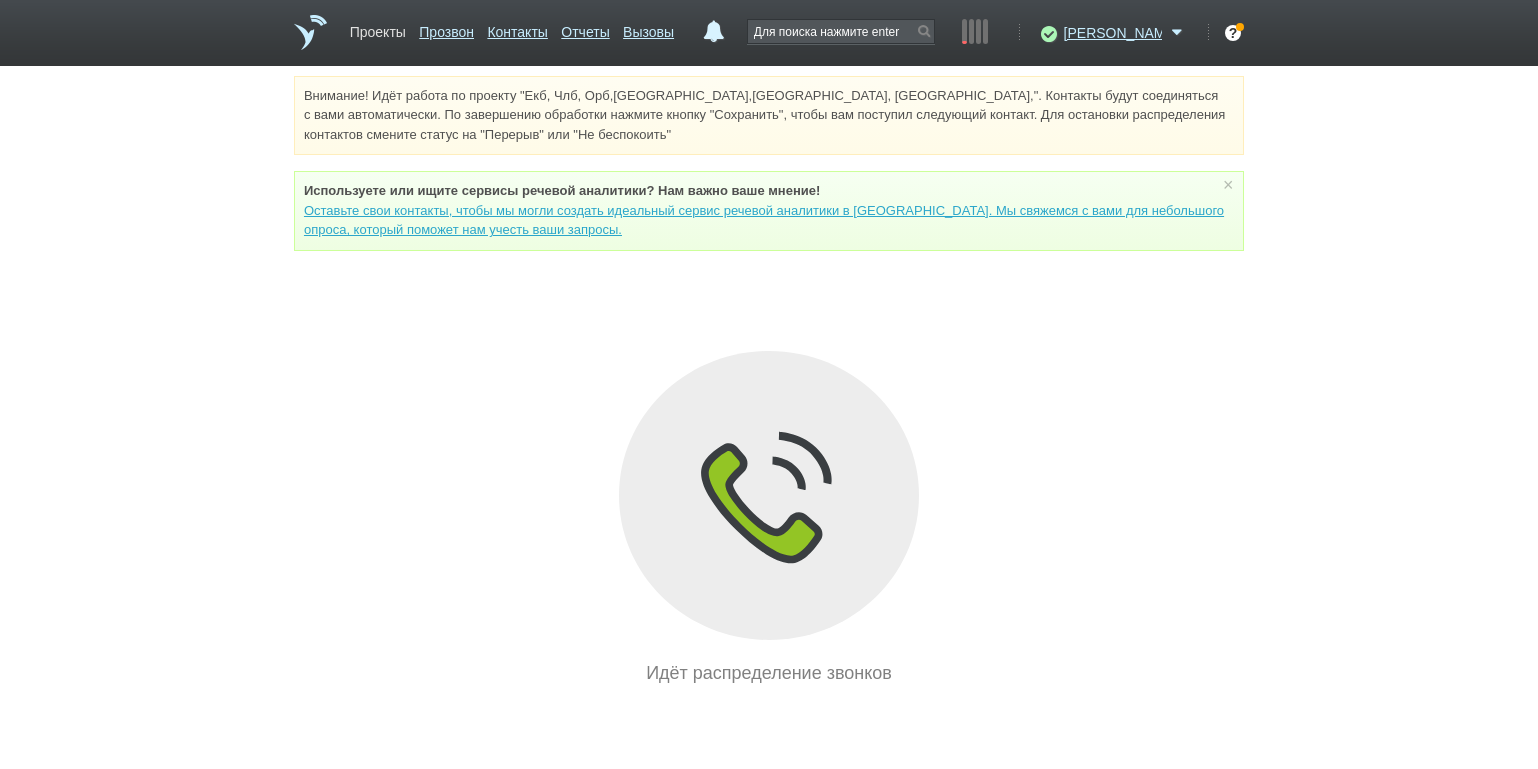 click on "Проекты" at bounding box center (378, 28) 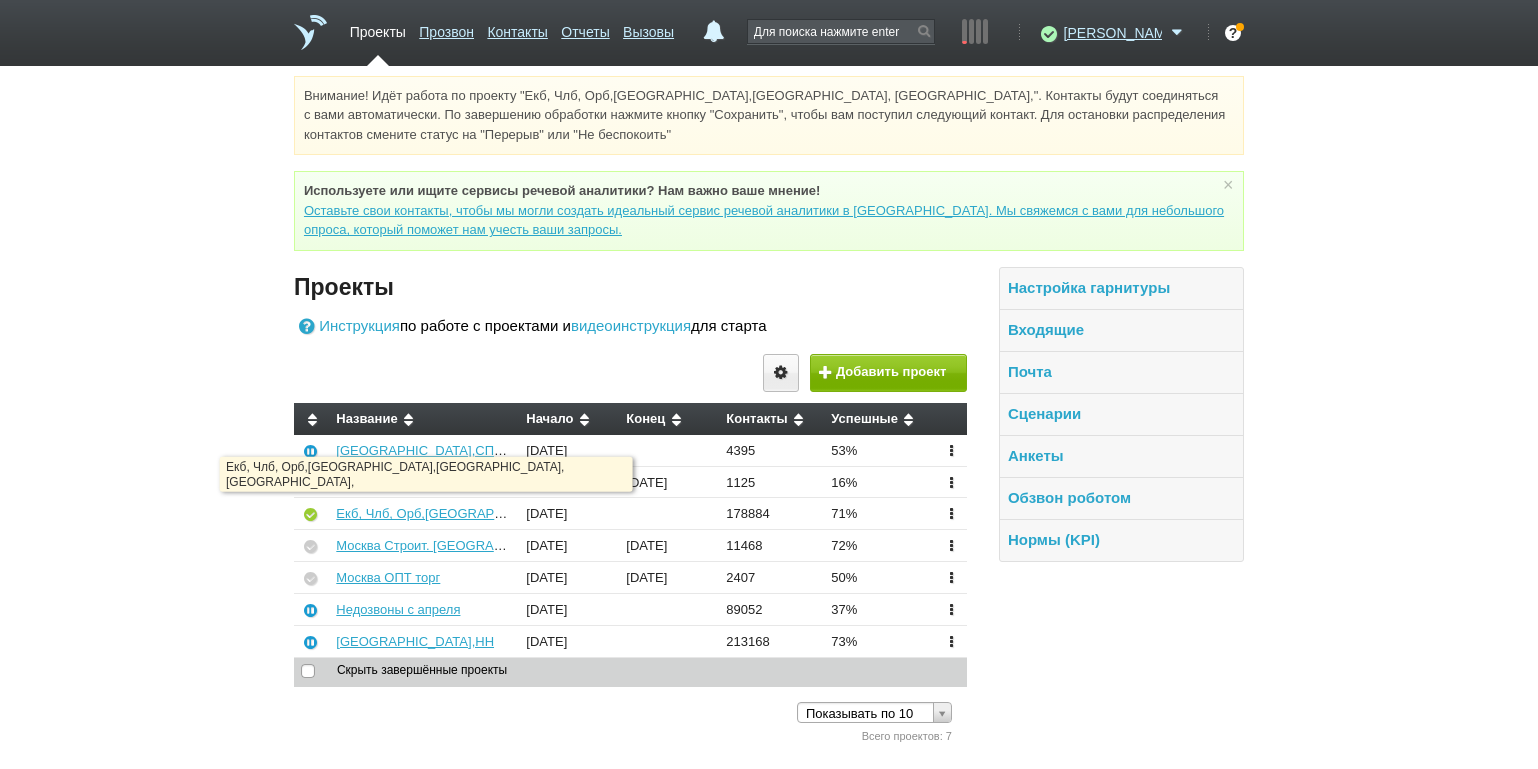 click on "Екб, Члб, Орб,[GEOGRAPHIC_DATA],[GEOGRAPHIC_DATA], [GEOGRAPHIC_DATA]," at bounding box center [424, 514] 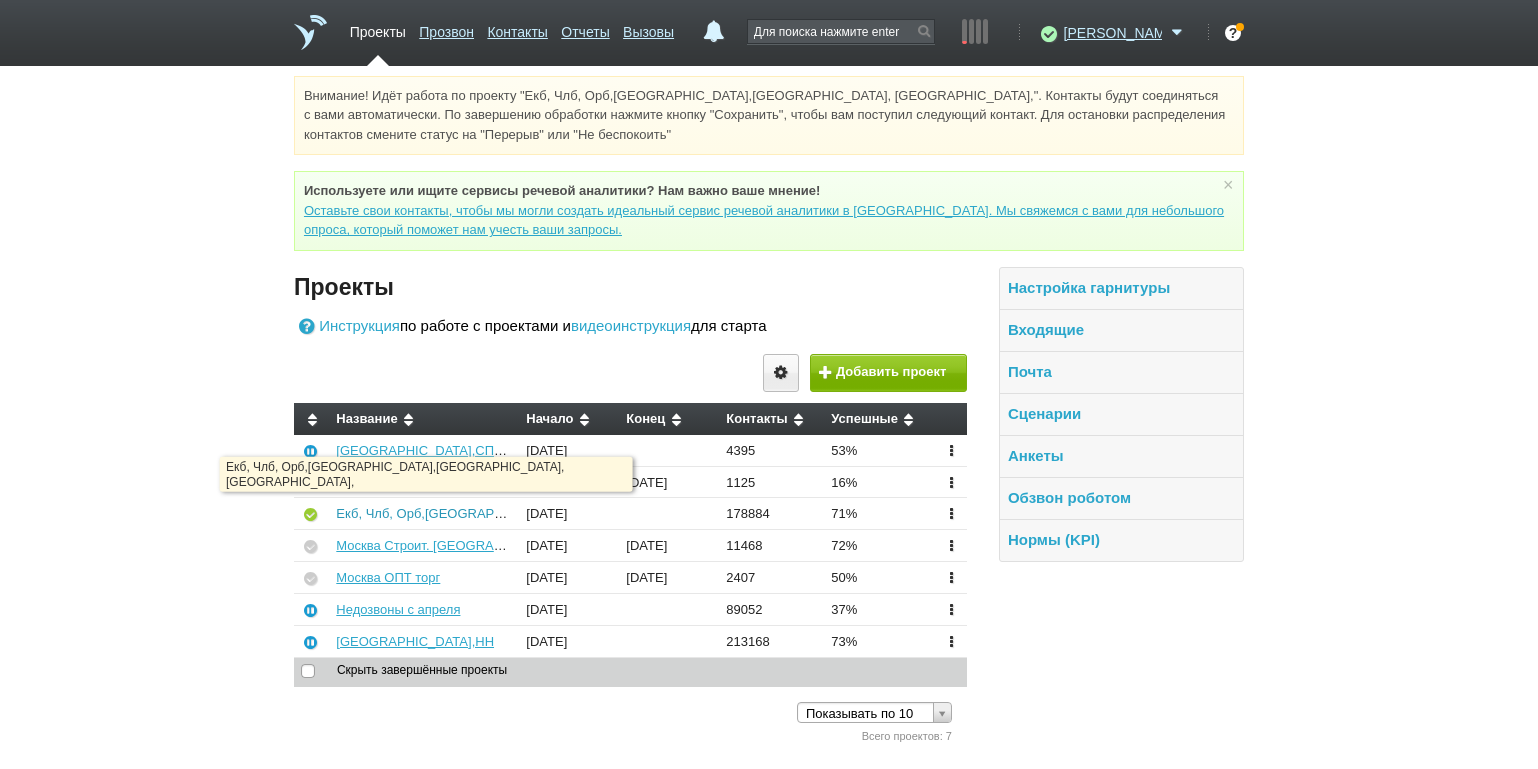click on "Екб, Члб, Орб,[GEOGRAPHIC_DATA],[GEOGRAPHIC_DATA], [GEOGRAPHIC_DATA]," at bounding box center [590, 513] 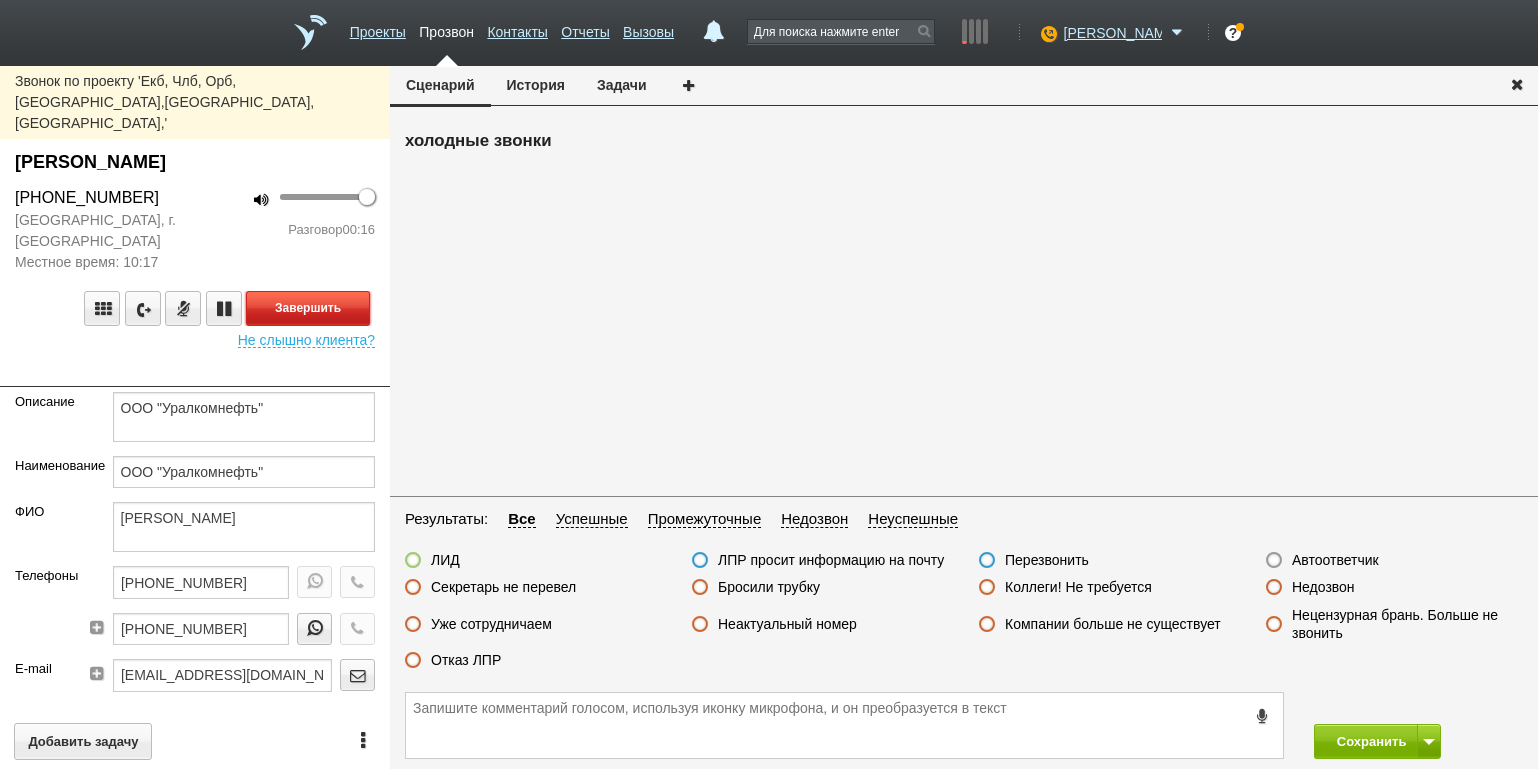 click on "Завершить" at bounding box center (308, 308) 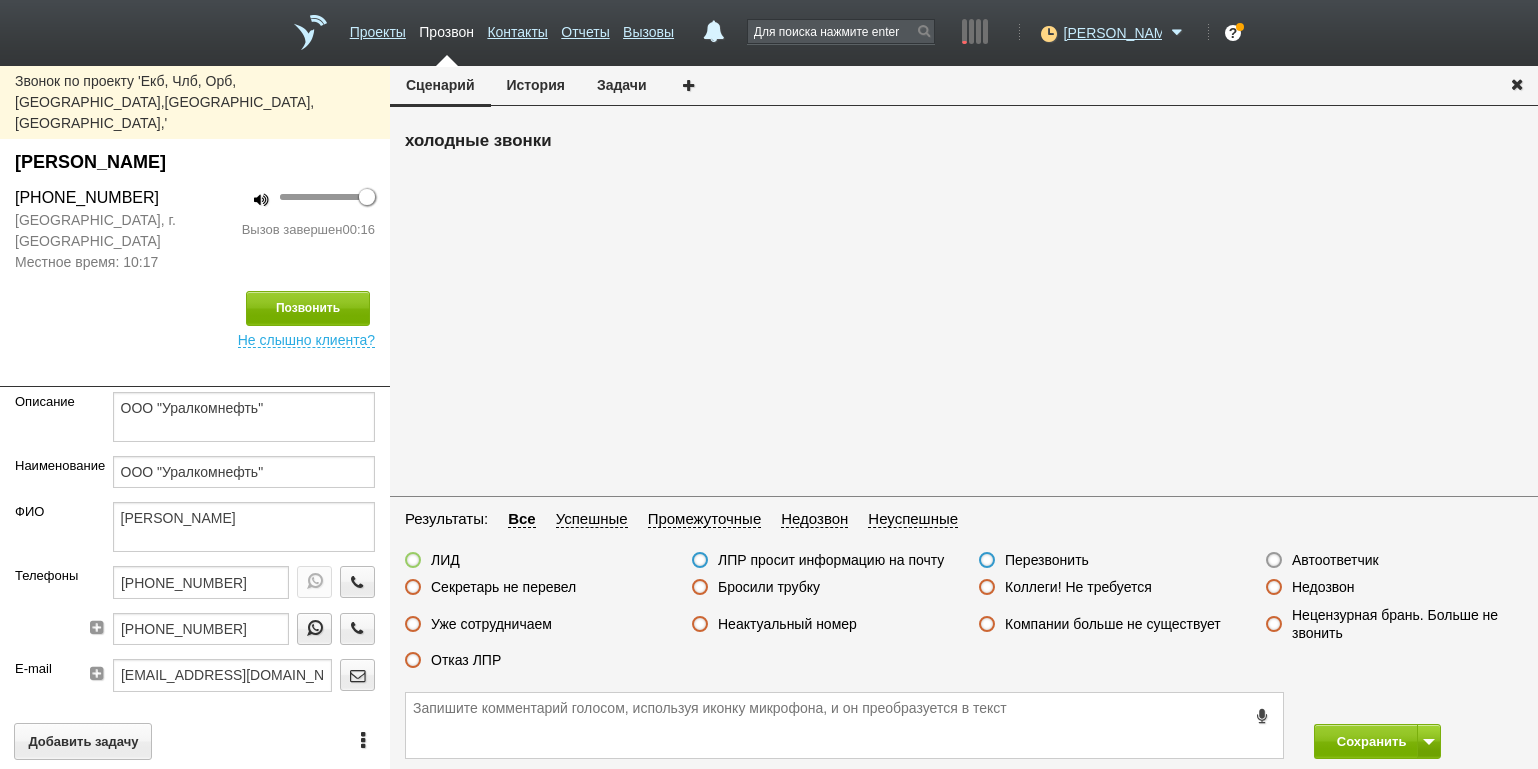 click on "Отказ ЛПР" at bounding box center (466, 660) 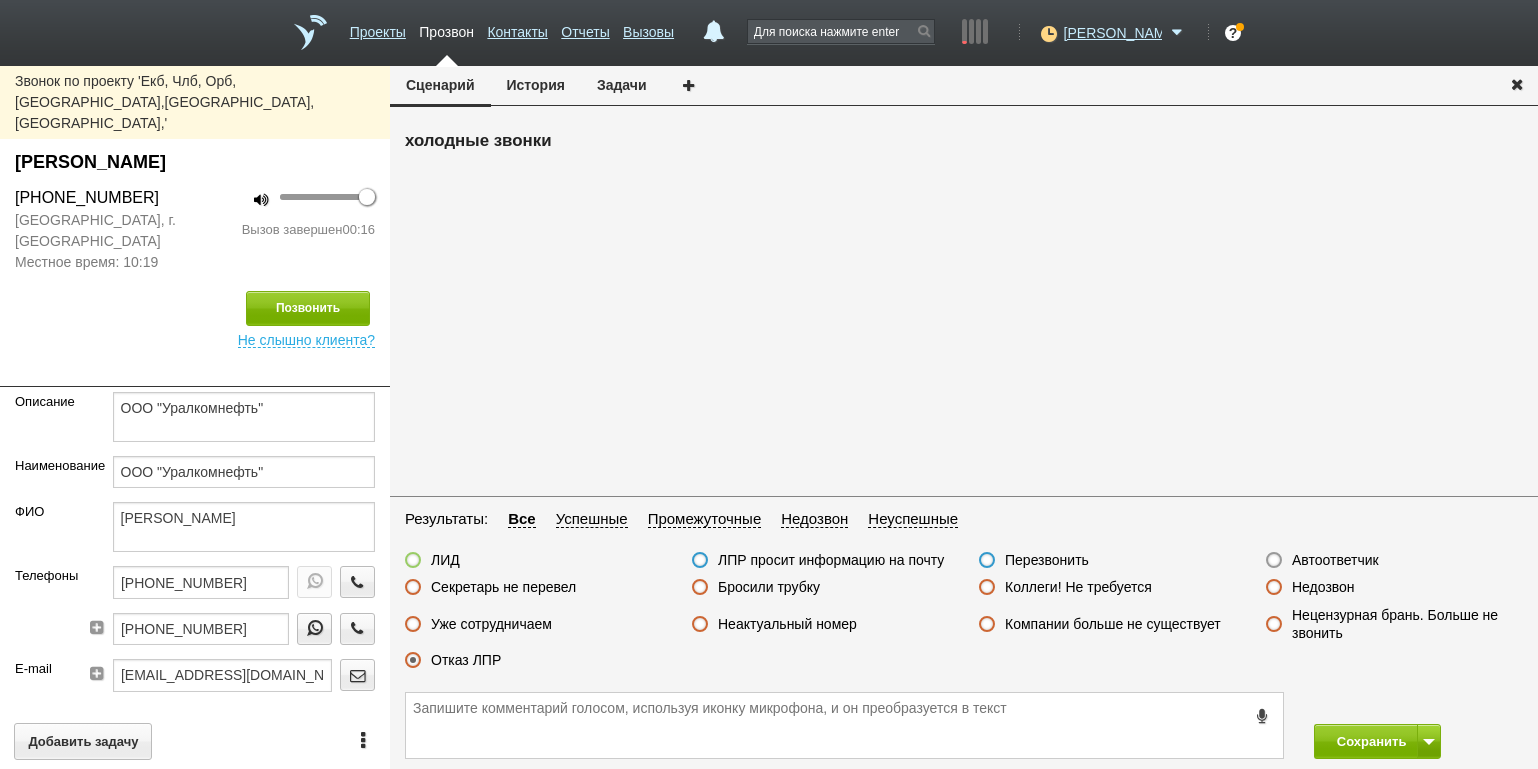 click on "Секретарь не перевел" at bounding box center [503, 587] 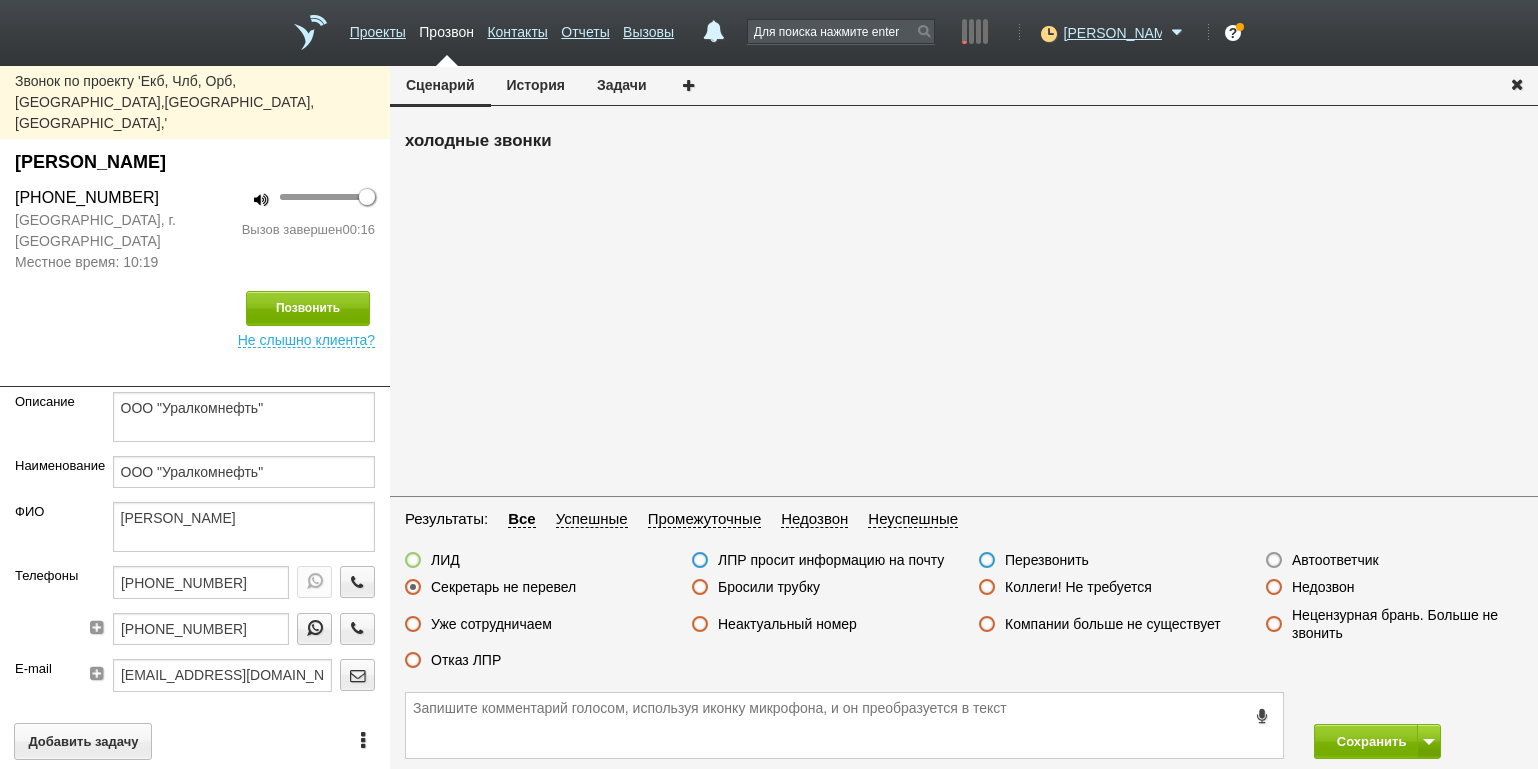click on "ЛИД" at bounding box center [445, 560] 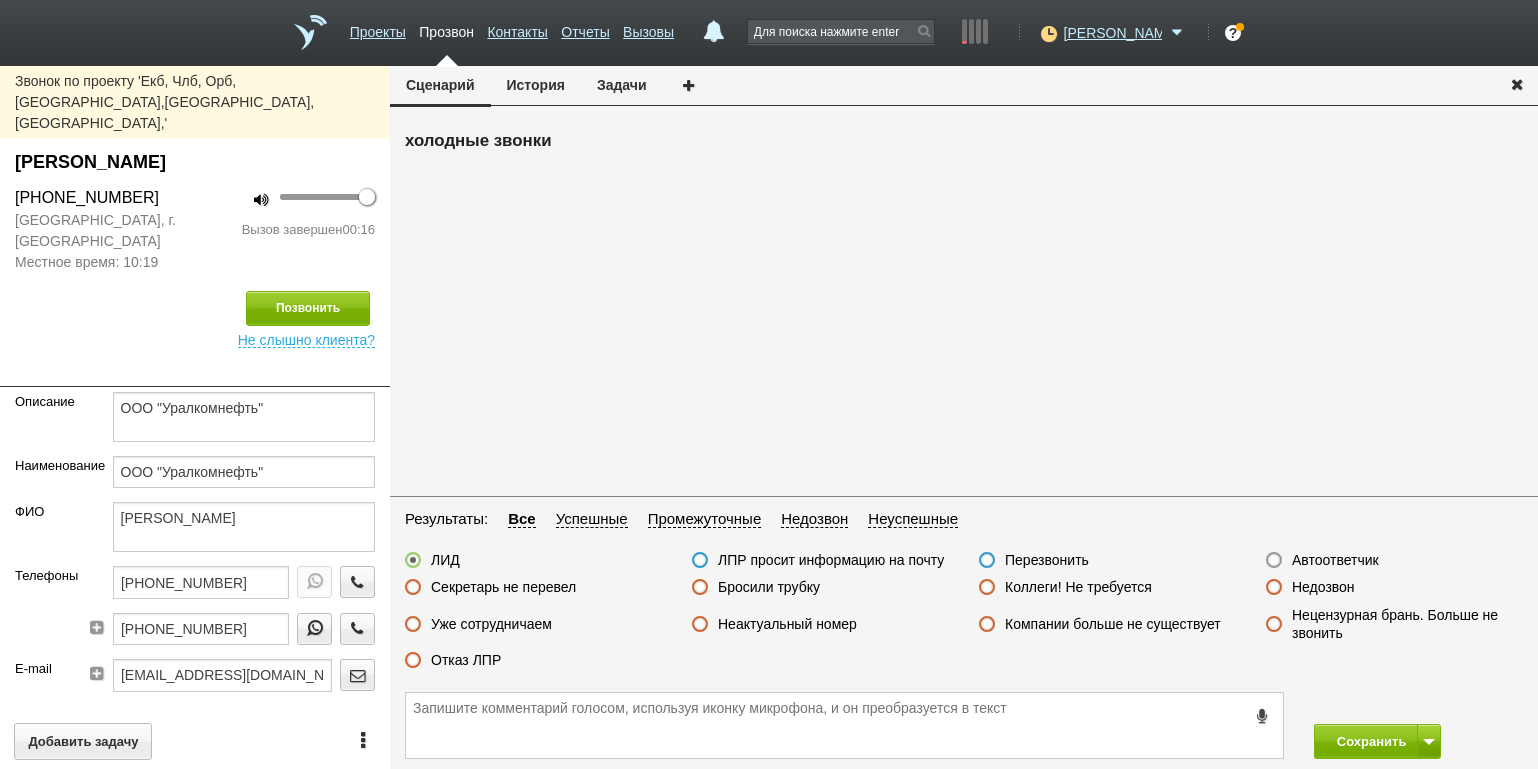 click on "ЛИД ЛПР просит информацию на почту Перезвонить Автоответчик Секретарь не перевел Бросили трубку Коллеги! Не требуется Недозвон Уже сотрудничаем Неактуальный номер Компании больше не существует Нецензурная брань. Больше не звонить Отказ ЛПР" at bounding box center (964, 615) 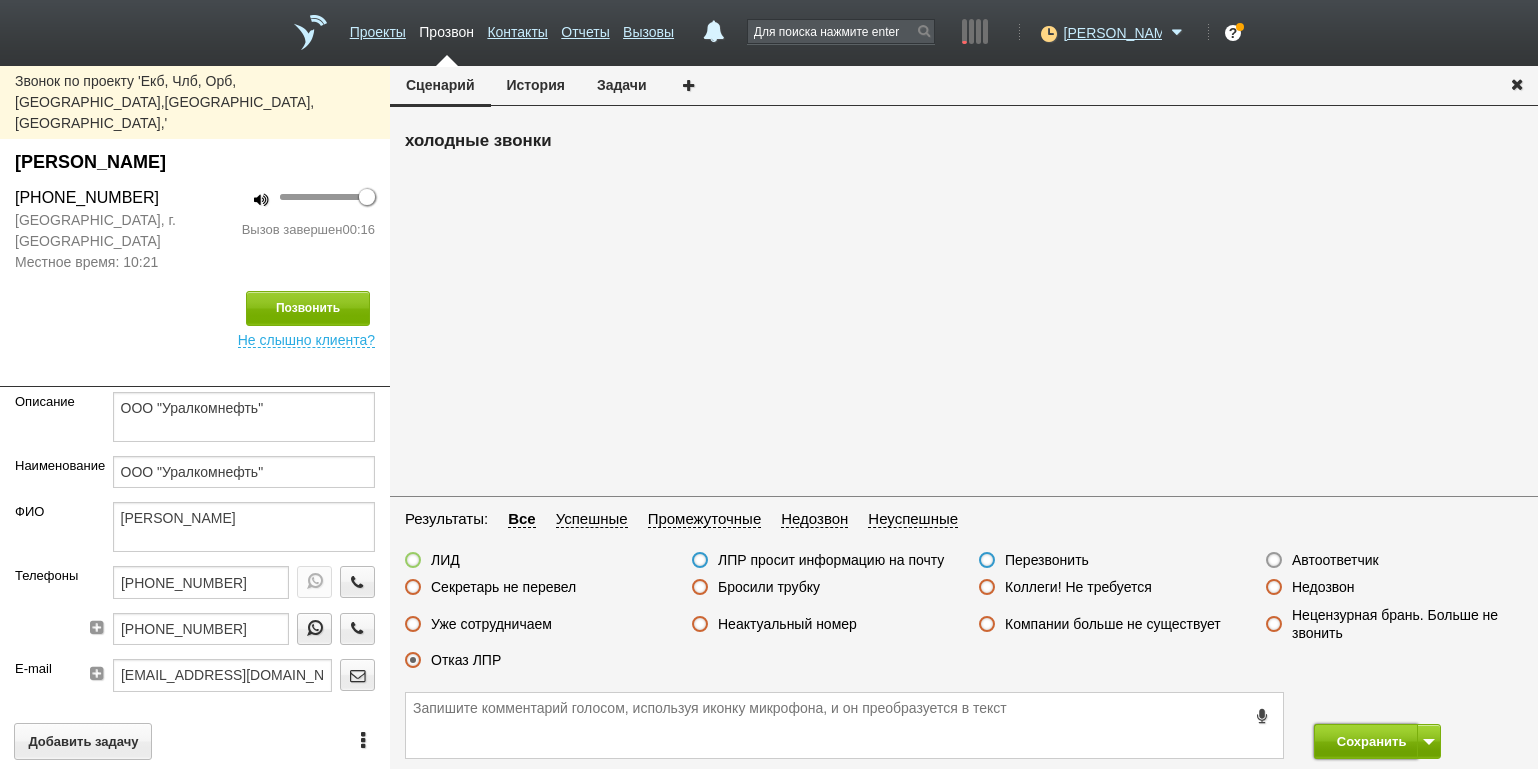 click on "Сохранить" at bounding box center [1366, 741] 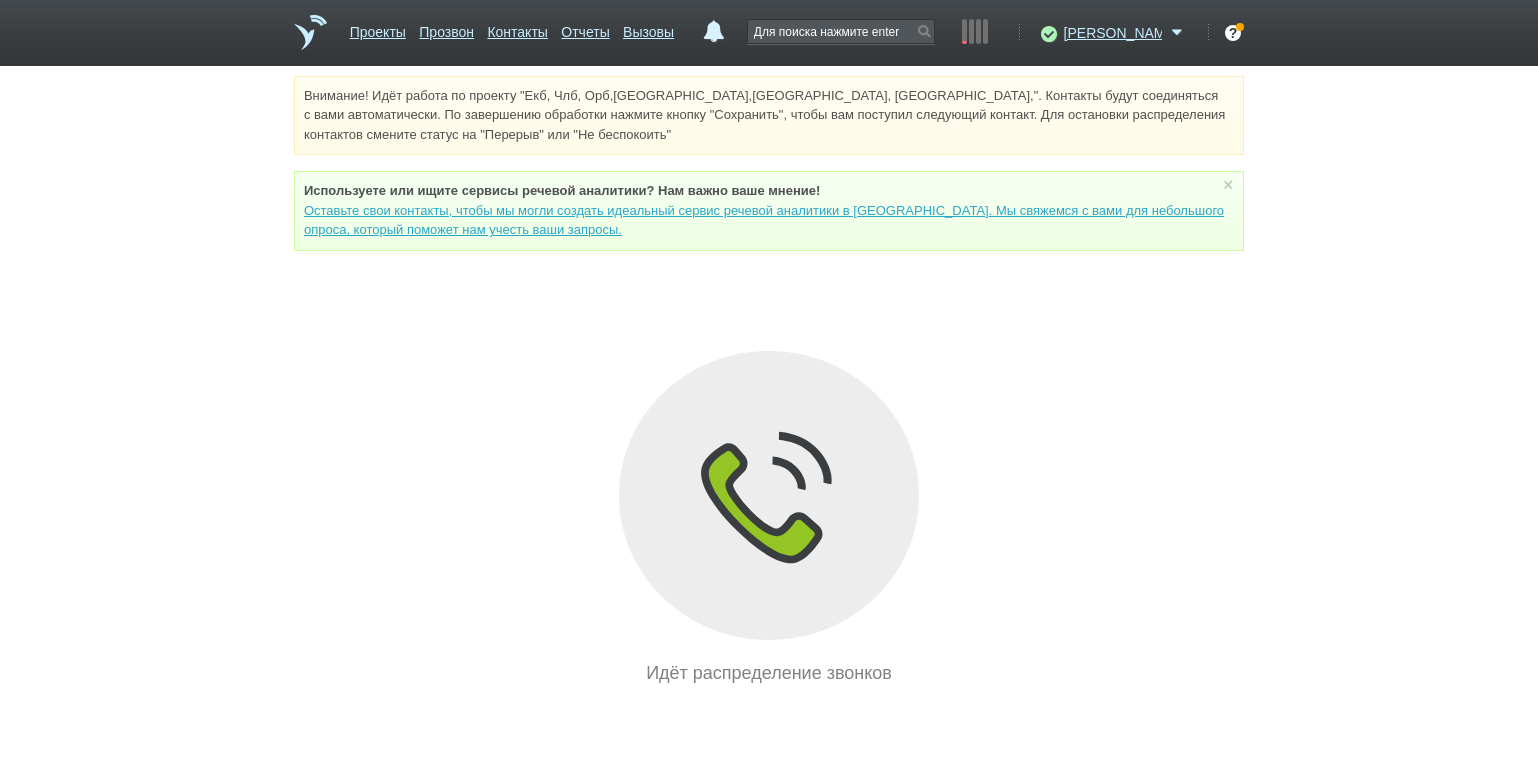 drag, startPoint x: 204, startPoint y: 280, endPoint x: 222, endPoint y: 275, distance: 18.681541 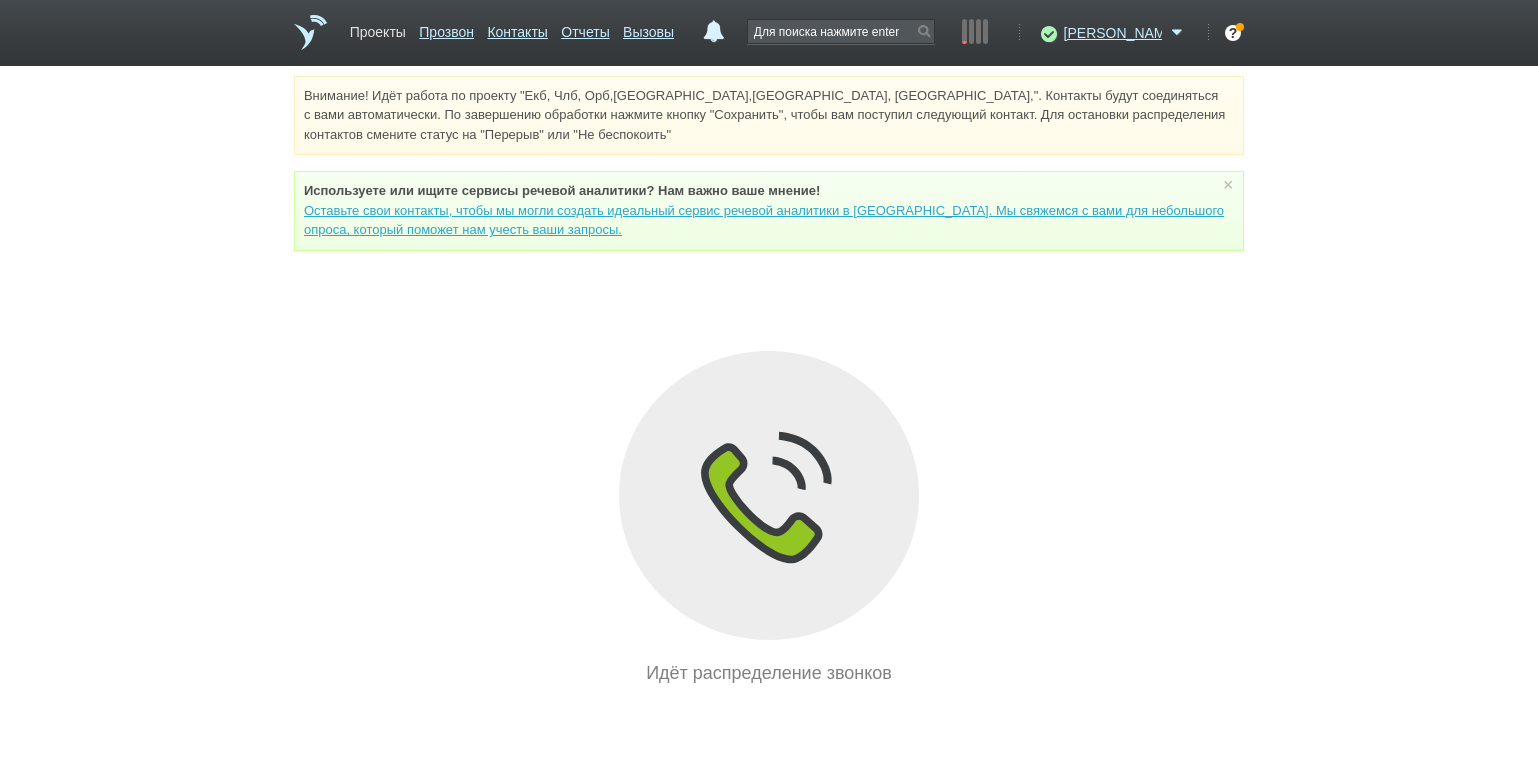 click on "Проекты" at bounding box center (378, 28) 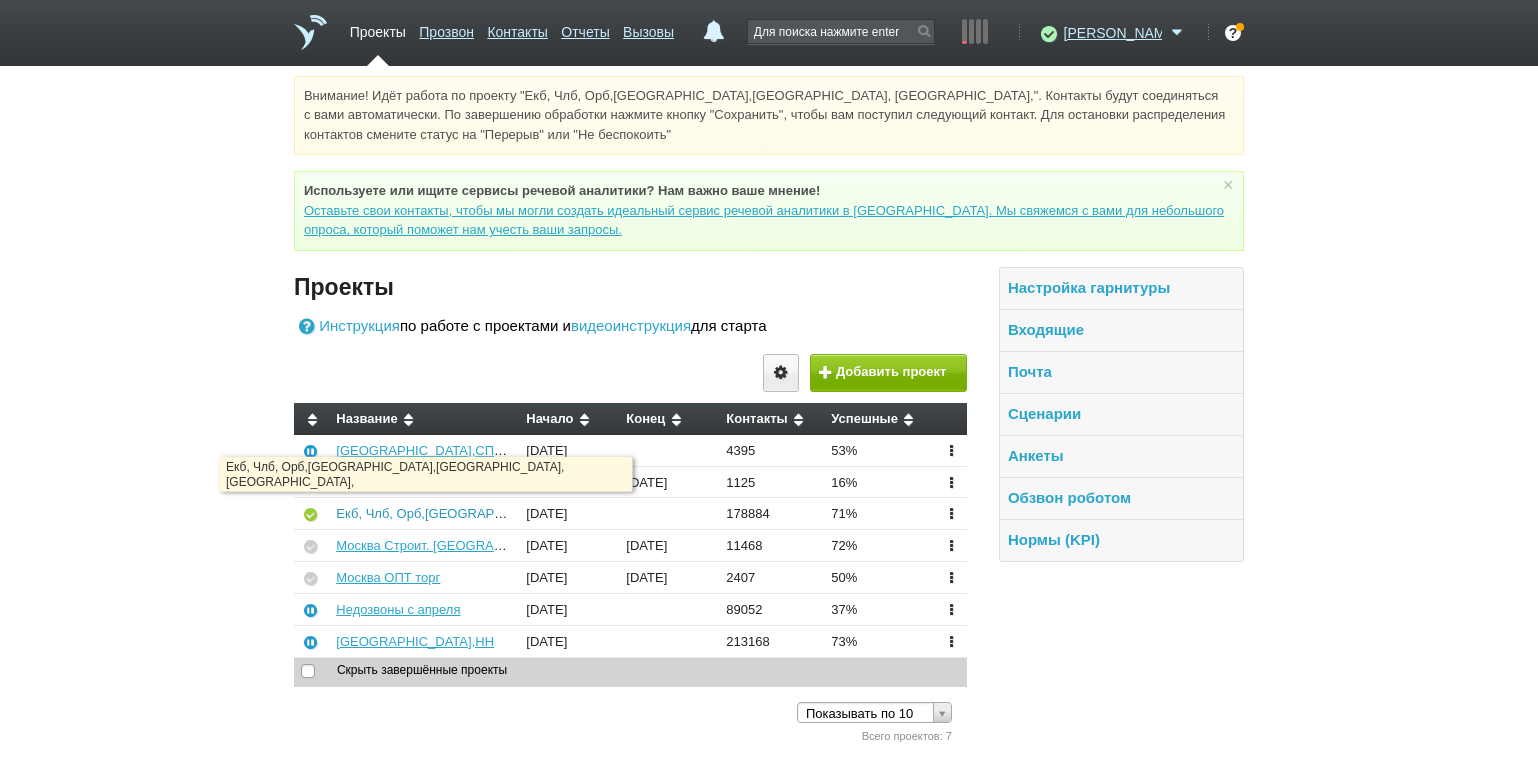 click on "Екб, Члб, Орб,[GEOGRAPHIC_DATA],[GEOGRAPHIC_DATA], [GEOGRAPHIC_DATA]," at bounding box center [590, 513] 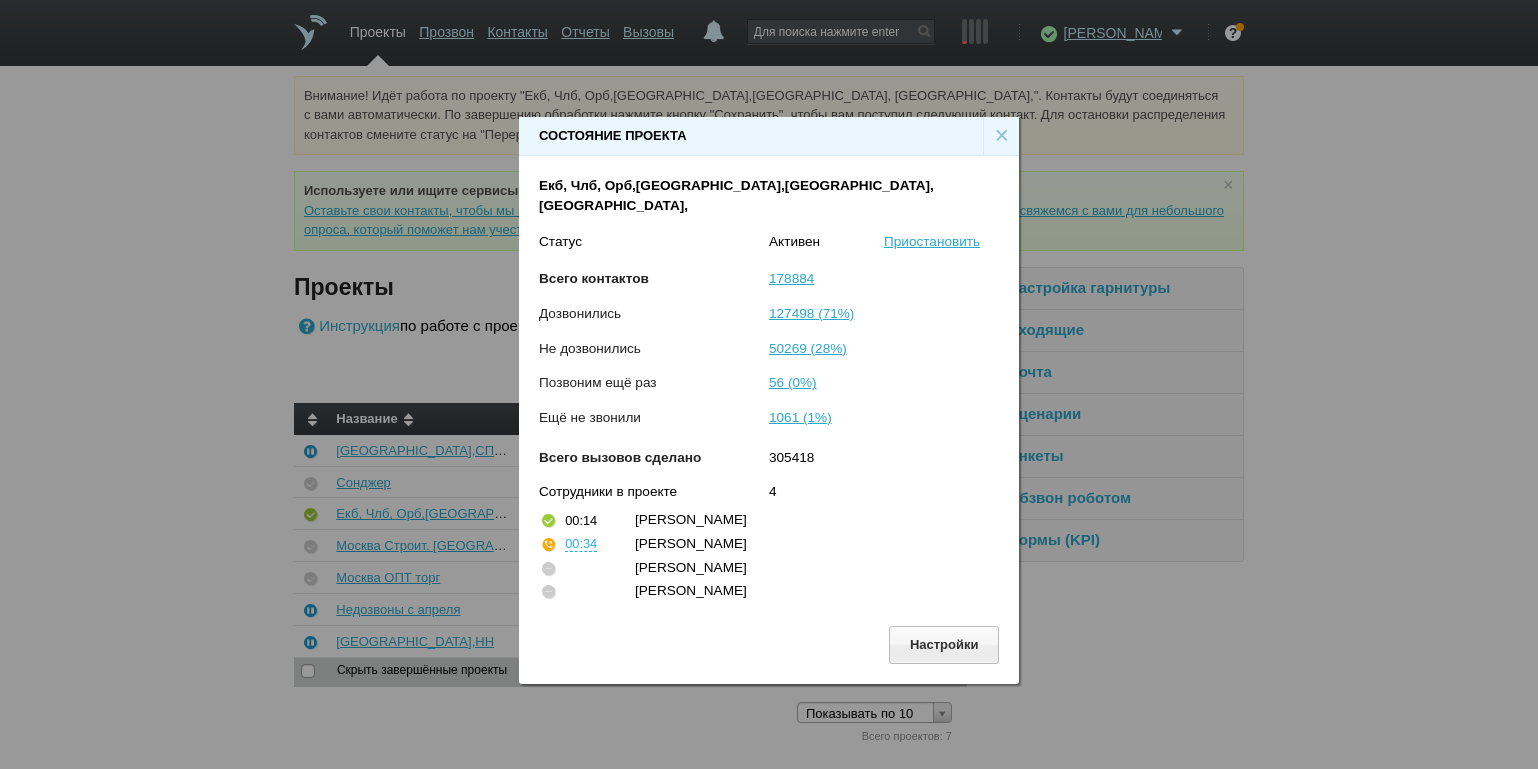 click on "×" at bounding box center [1001, 136] 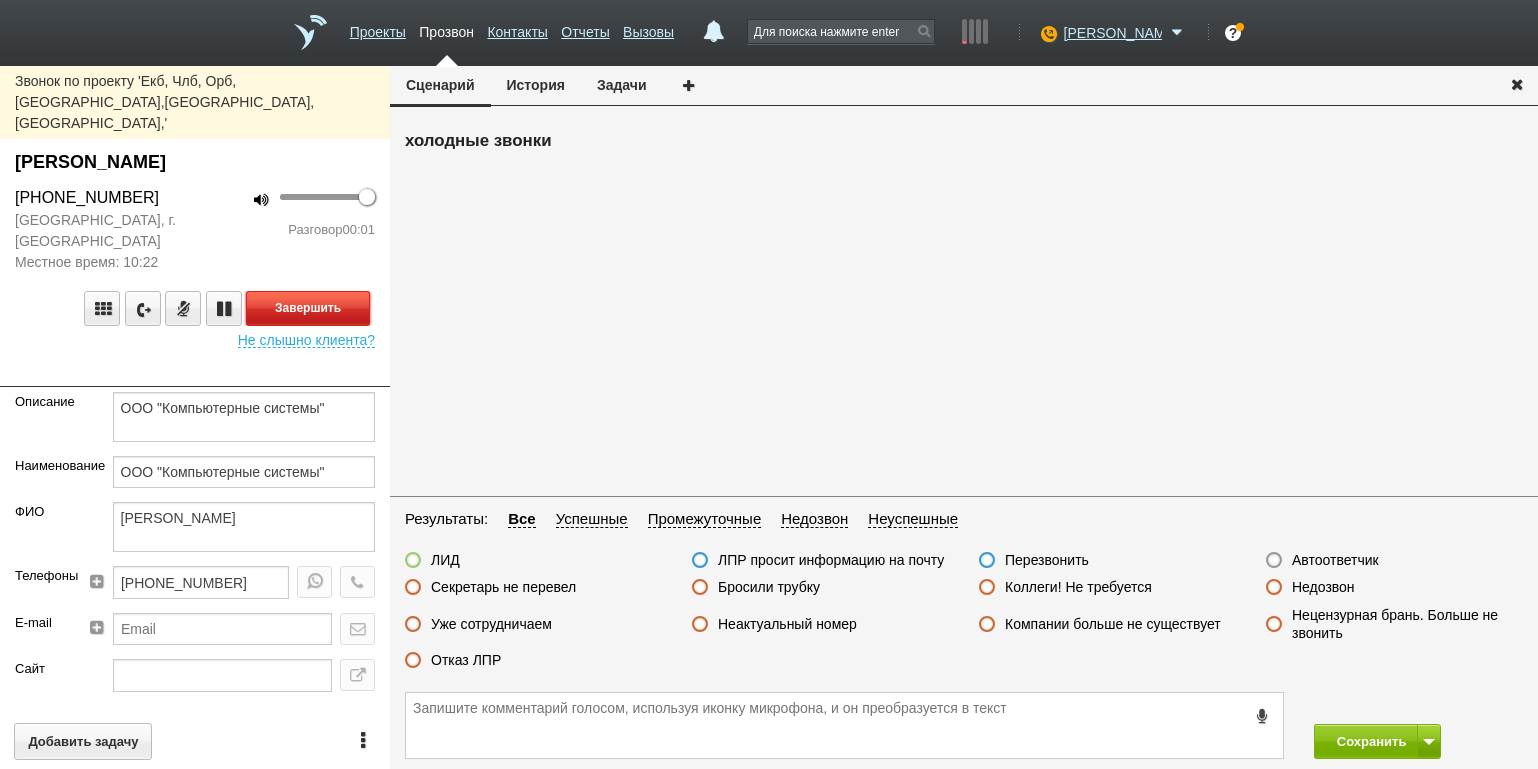click on "Завершить" at bounding box center [308, 308] 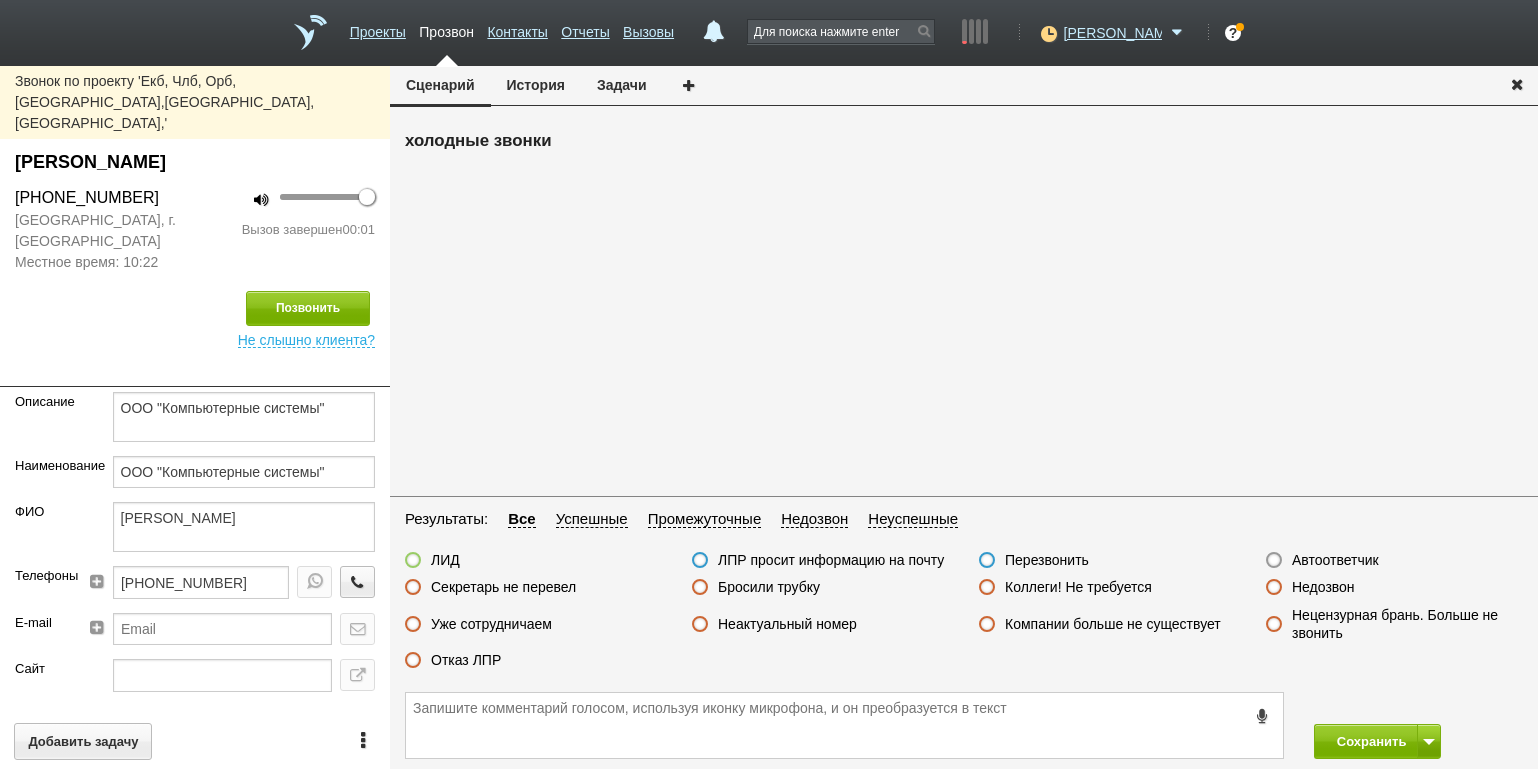 click on "Автоответчик" at bounding box center (1335, 560) 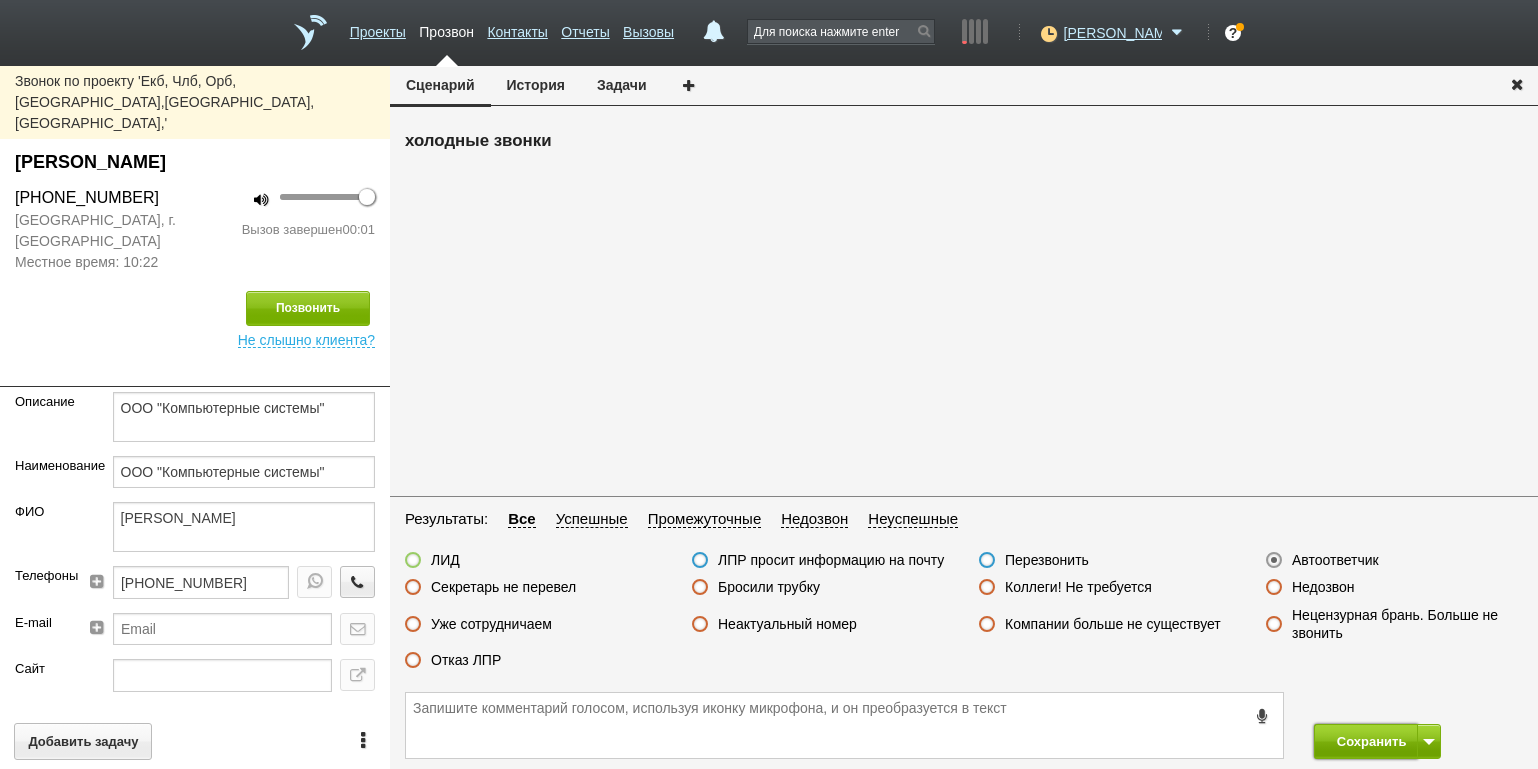click on "Сохранить" at bounding box center [1366, 741] 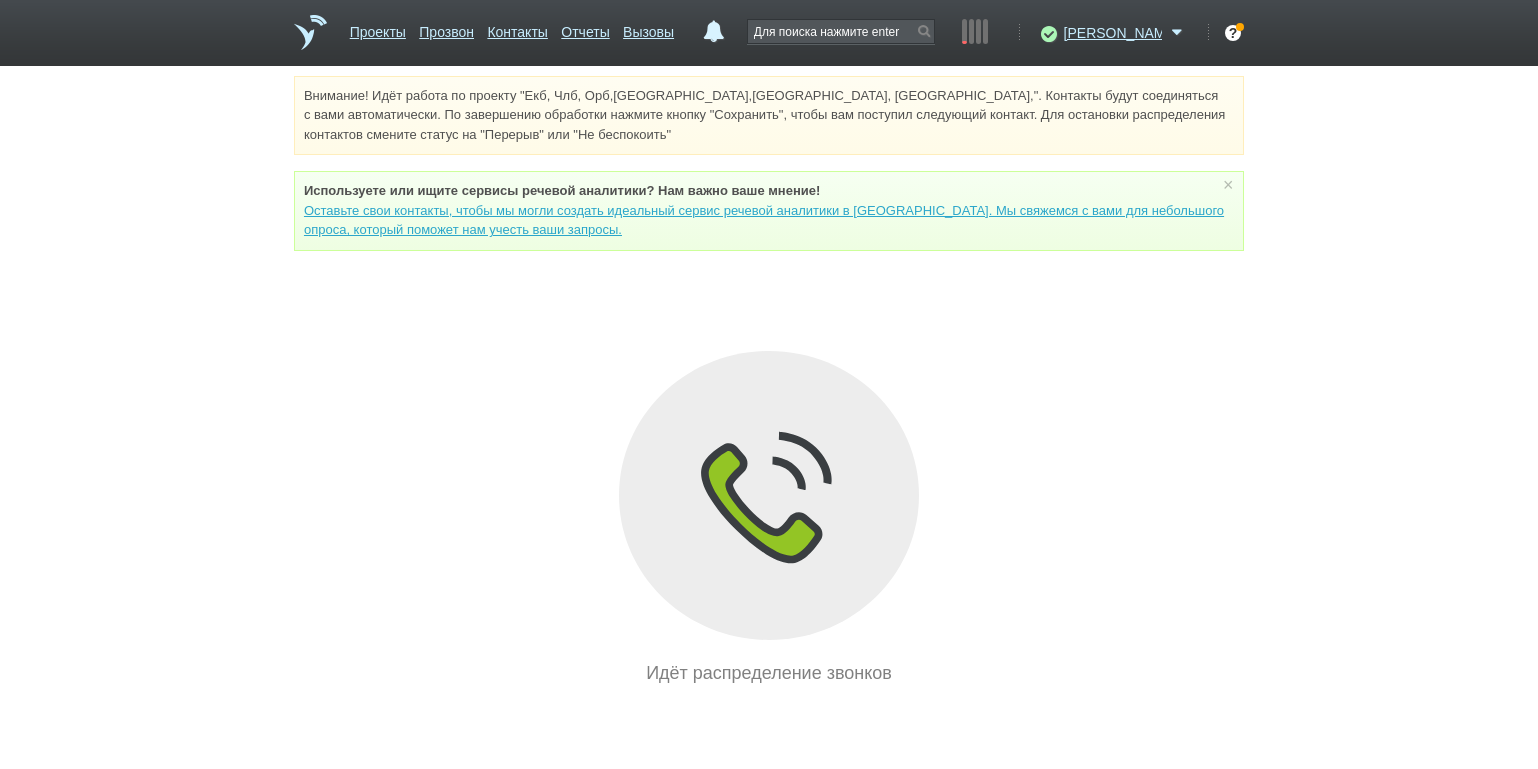 click on "[PERSON_NAME]
Доступен
Не беспокоить
Перерыв
ID аккаунта: 52708
Профиль
Команда
[GEOGRAPHIC_DATA]
Телефония
Интеграции
Настройки
Стать партнёром
Гостевой доступ
Выход" at bounding box center (1111, 43) 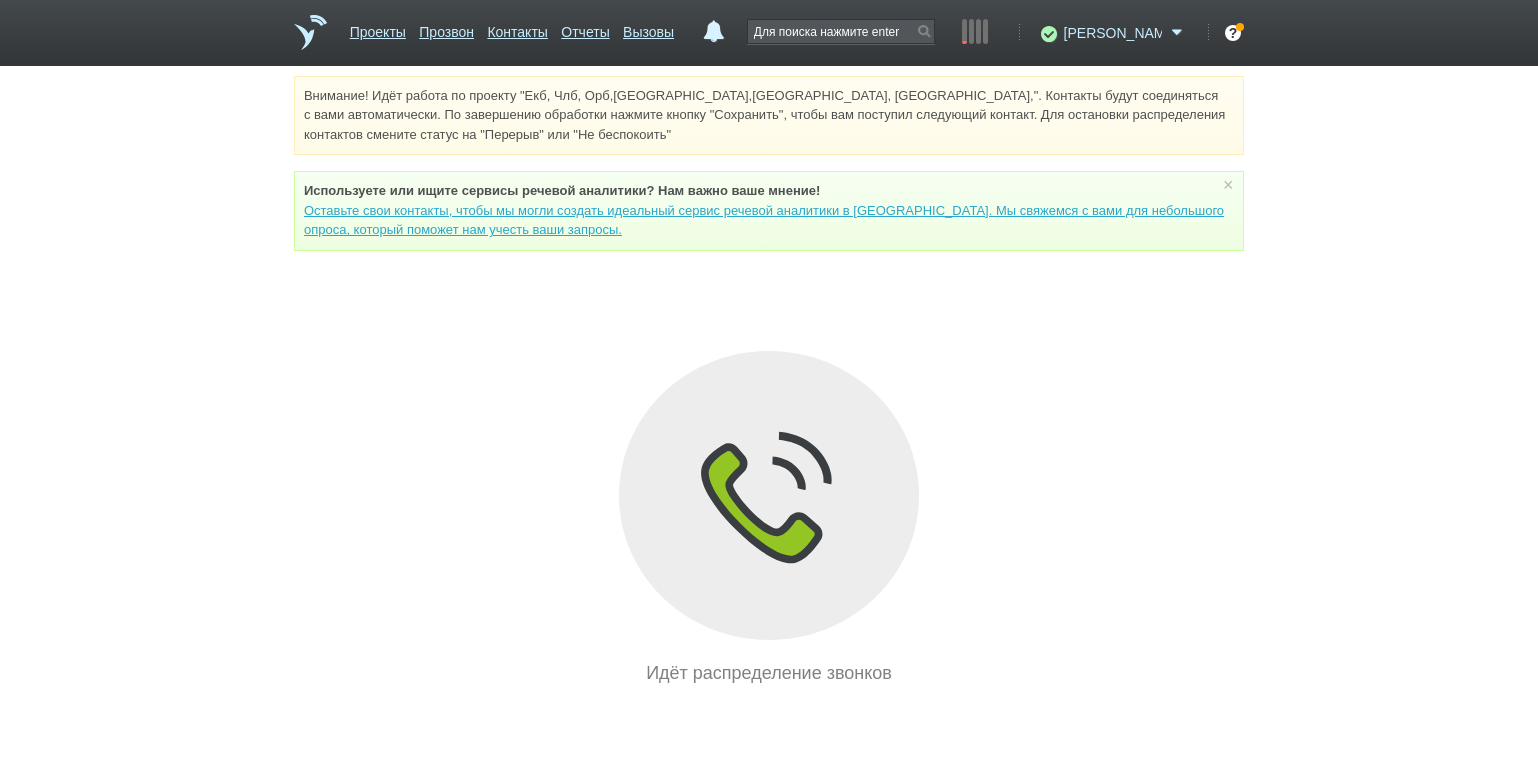 click on "[PERSON_NAME]
Доступен
Не беспокоить
Перерыв
ID аккаунта: 52708
Профиль
Команда
[GEOGRAPHIC_DATA]
Телефония
Интеграции
Настройки
Стать партнёром
Гостевой доступ
Выход" at bounding box center (1111, 43) 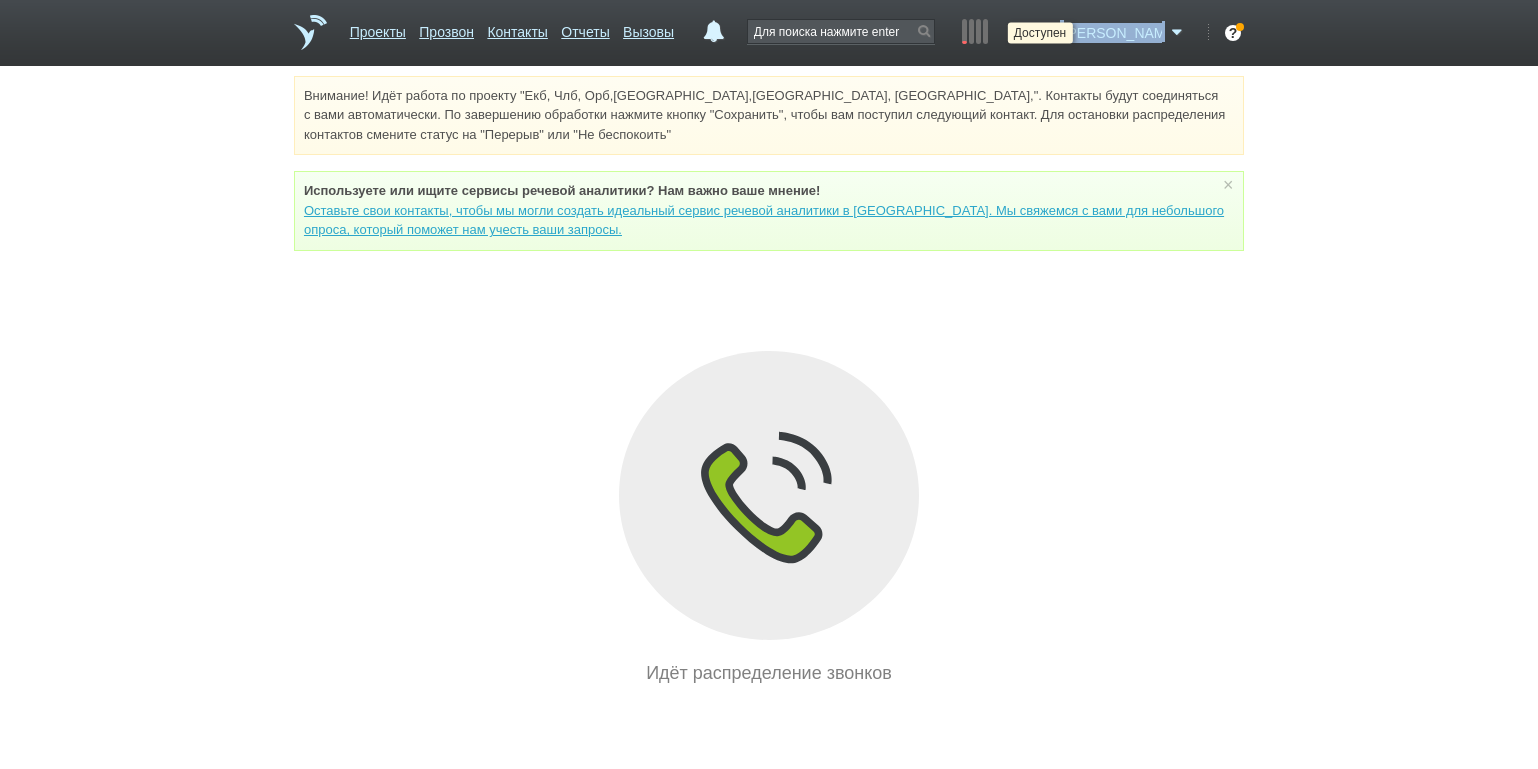 click at bounding box center [1046, 33] 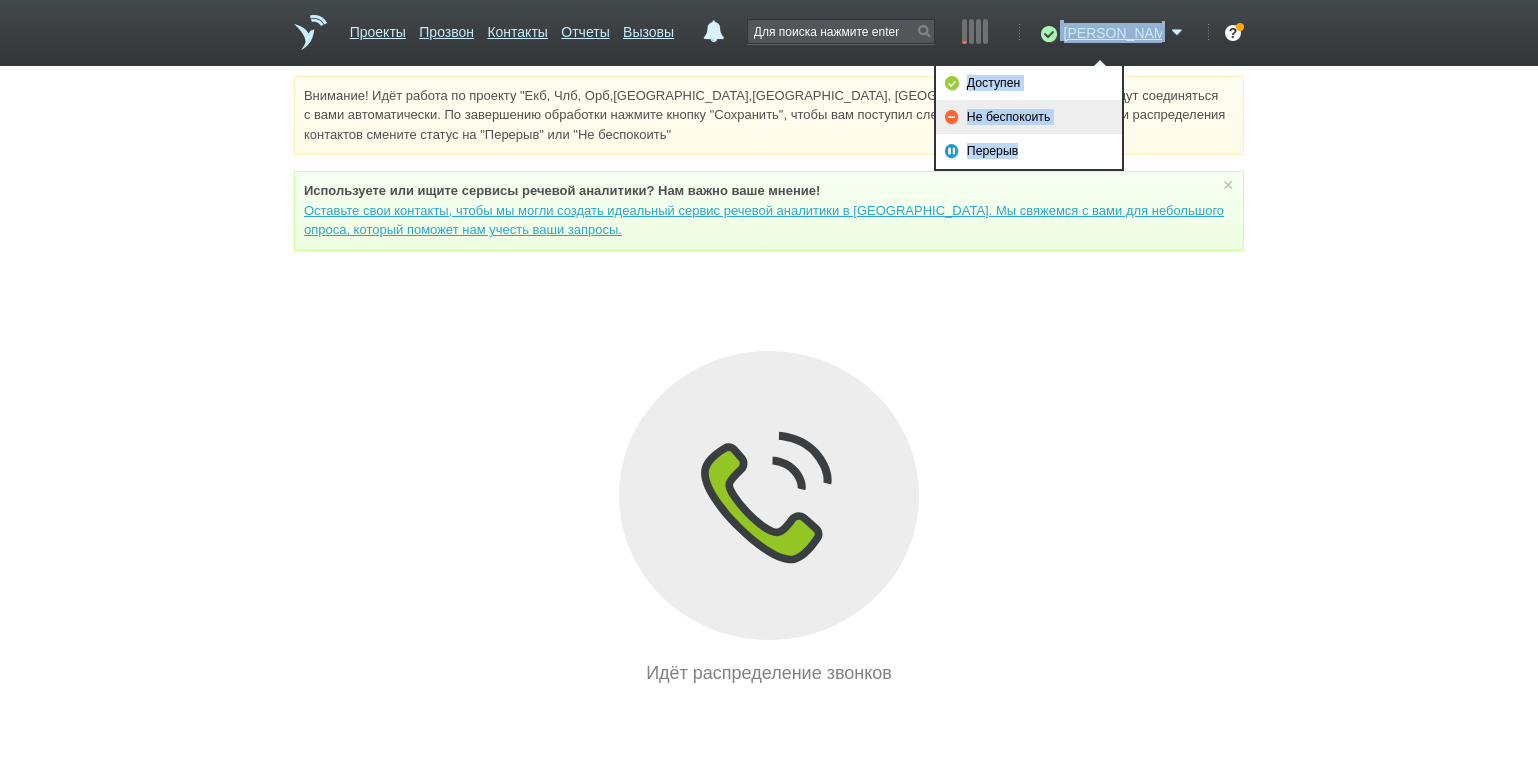 click on "Не беспокоить" at bounding box center [1029, 117] 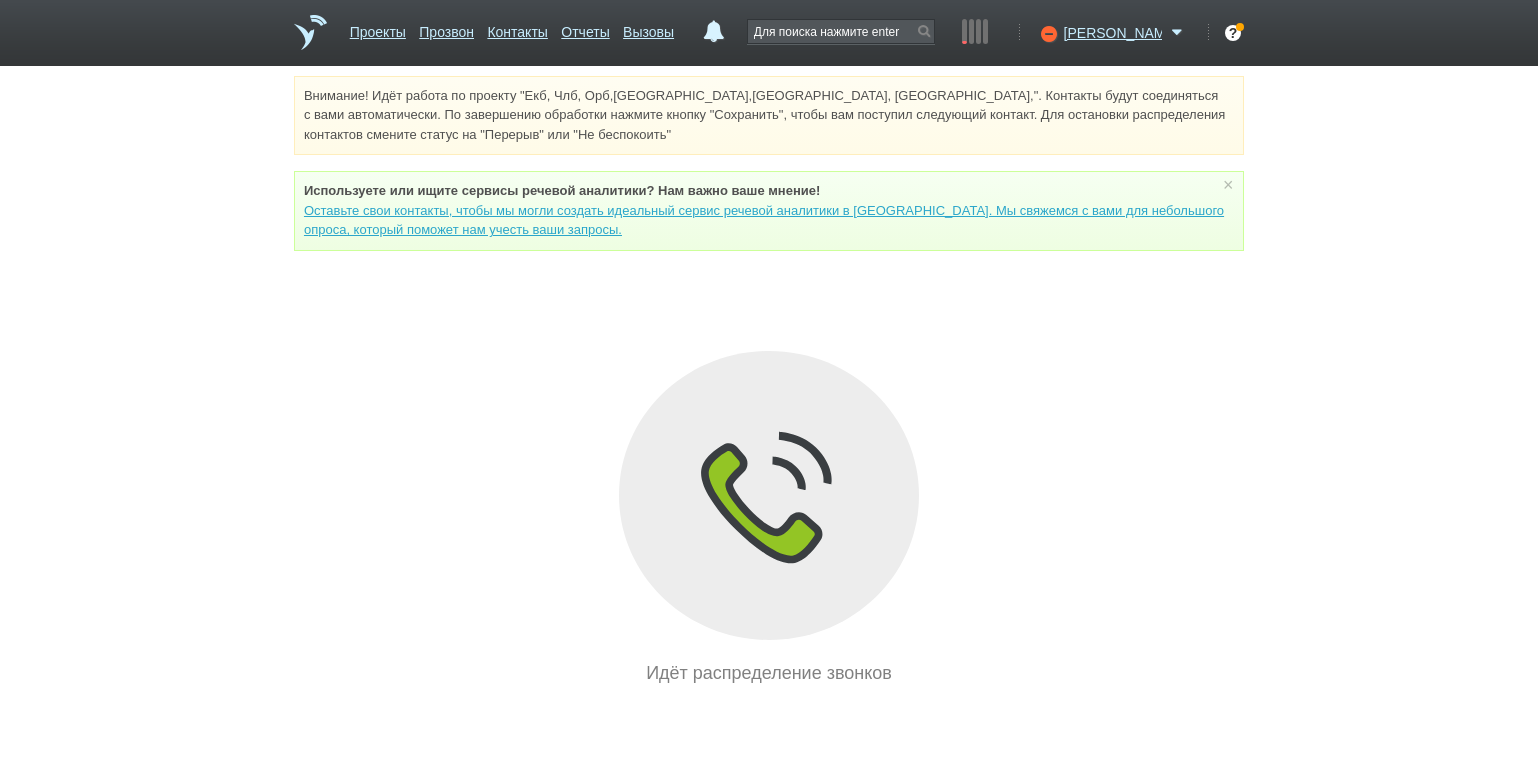 click on "Внимание! Идёт работа по проекту "Екб, Члб, Орб,[GEOGRAPHIC_DATA],[GEOGRAPHIC_DATA], [GEOGRAPHIC_DATA],". Контакты будут соединяться с вами автоматически. По завершению обработки нажмите кнопку "Сохранить", чтобы вам поступил следующий контакт. Для остановки распределения контактов смените статус на "Перерыв" или "Не беспокоить"
Используете или ищите cервисы речевой аналитики? Нам важно ваше мнение!
×
Вы можете звонить напрямую из строки поиска - введите номер и нажмите "Позвонить"
Идёт распределение звонков" at bounding box center (769, 381) 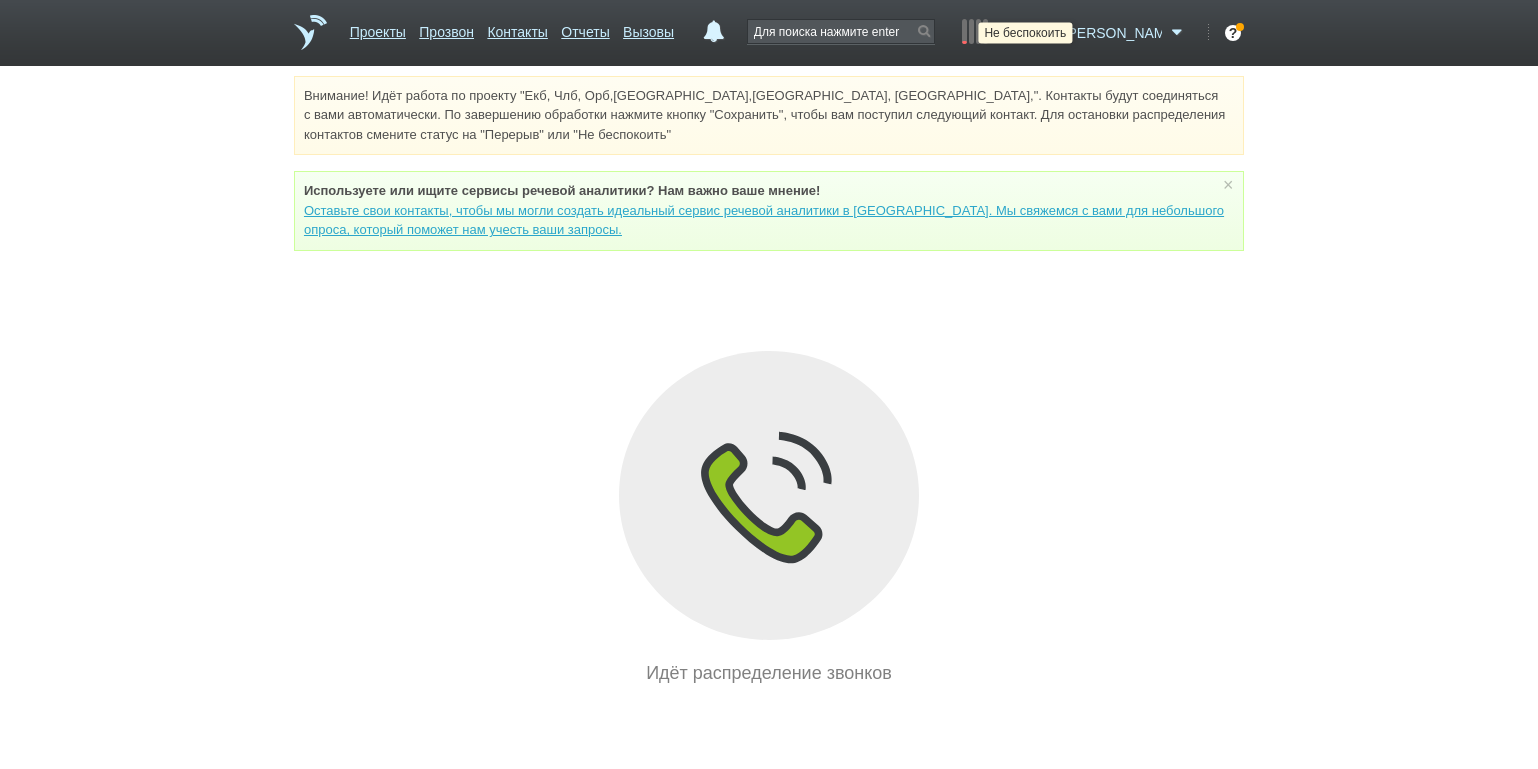 click at bounding box center (1046, 33) 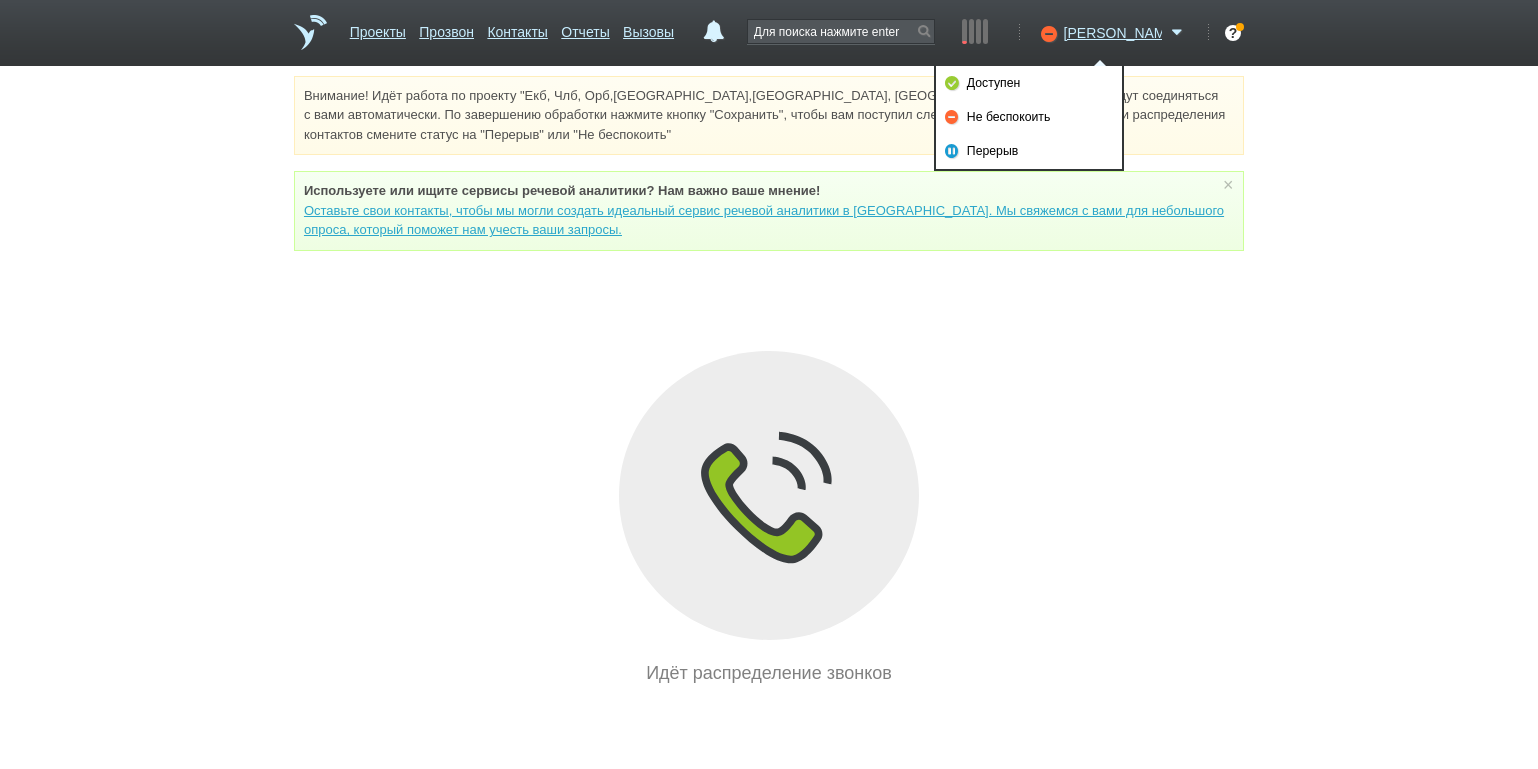 click on "Внимание! Идёт работа по проекту "Екб, Члб, Орб,[GEOGRAPHIC_DATA],[GEOGRAPHIC_DATA], [GEOGRAPHIC_DATA],". Контакты будут соединяться с вами автоматически. По завершению обработки нажмите кнопку "Сохранить", чтобы вам поступил следующий контакт. Для остановки распределения контактов смените статус на "Перерыв" или "Не беспокоить"
Используете или ищите cервисы речевой аналитики? Нам важно ваше мнение!
×
Вы можете звонить напрямую из строки поиска - введите номер и нажмите "Позвонить"
Идёт распределение звонков" at bounding box center (769, 381) 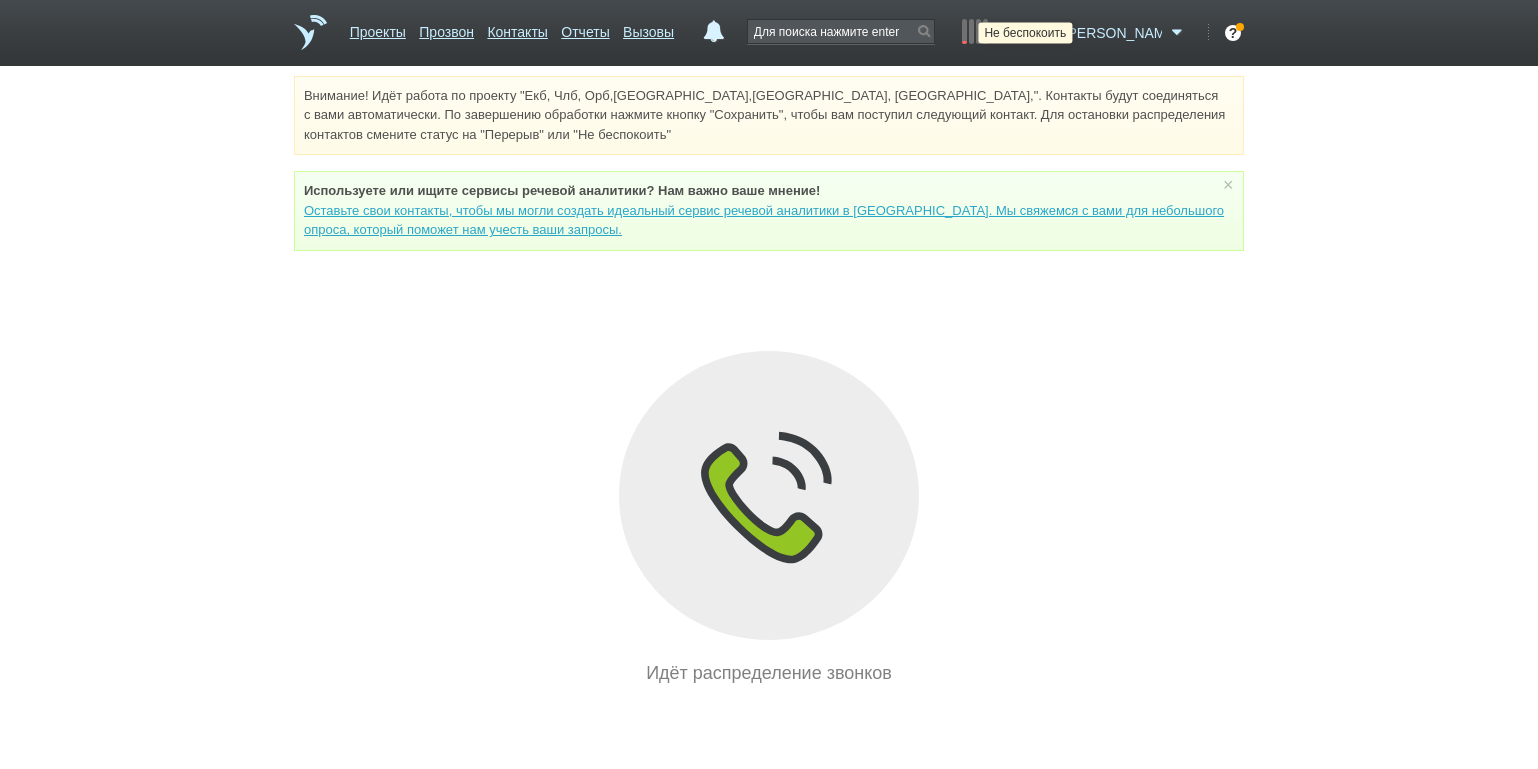 click at bounding box center [1046, 33] 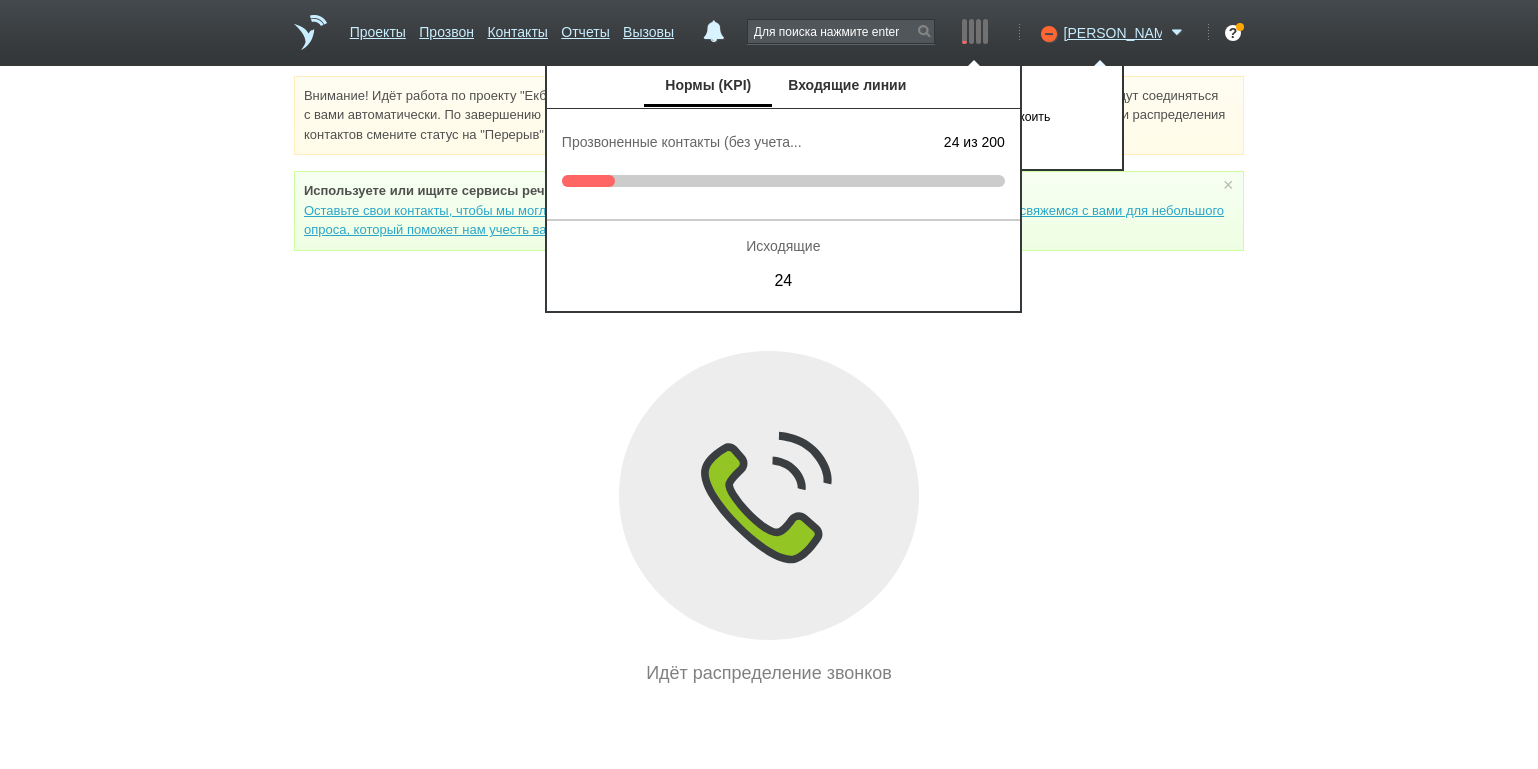 click on "Нормы (KPI) Входящие линии" at bounding box center [783, 87] 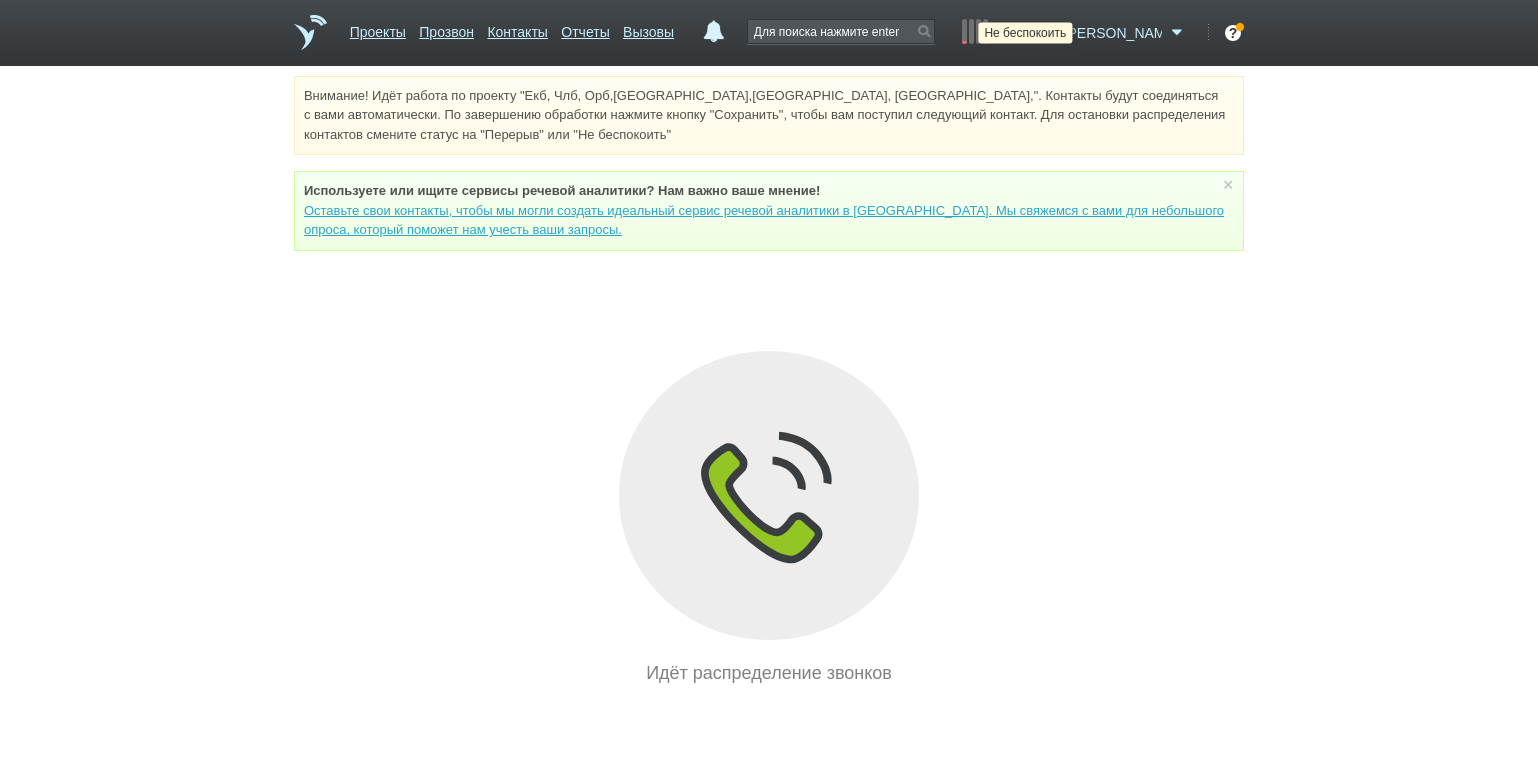 click at bounding box center [1046, 33] 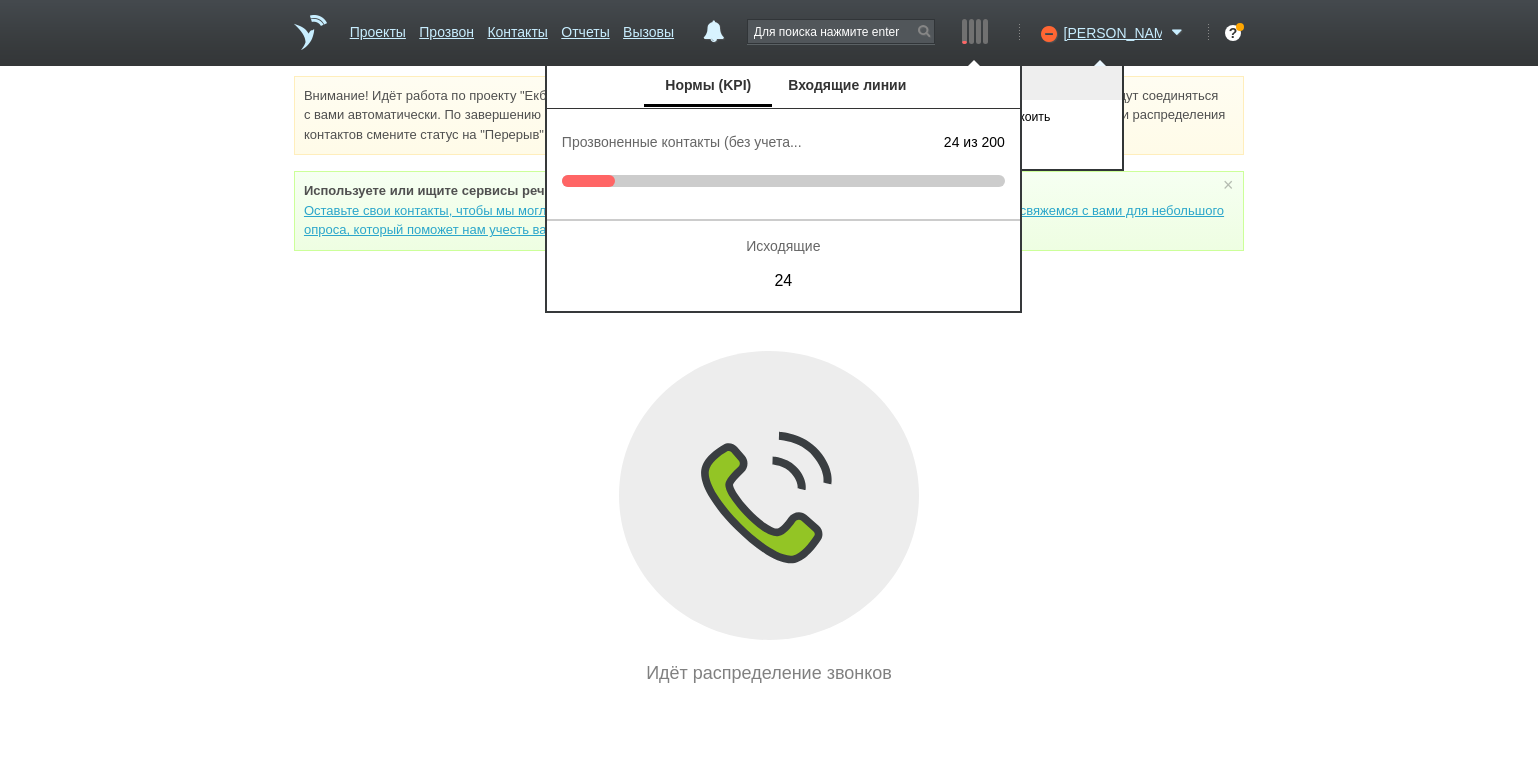 click on "Доступен" at bounding box center (1029, 83) 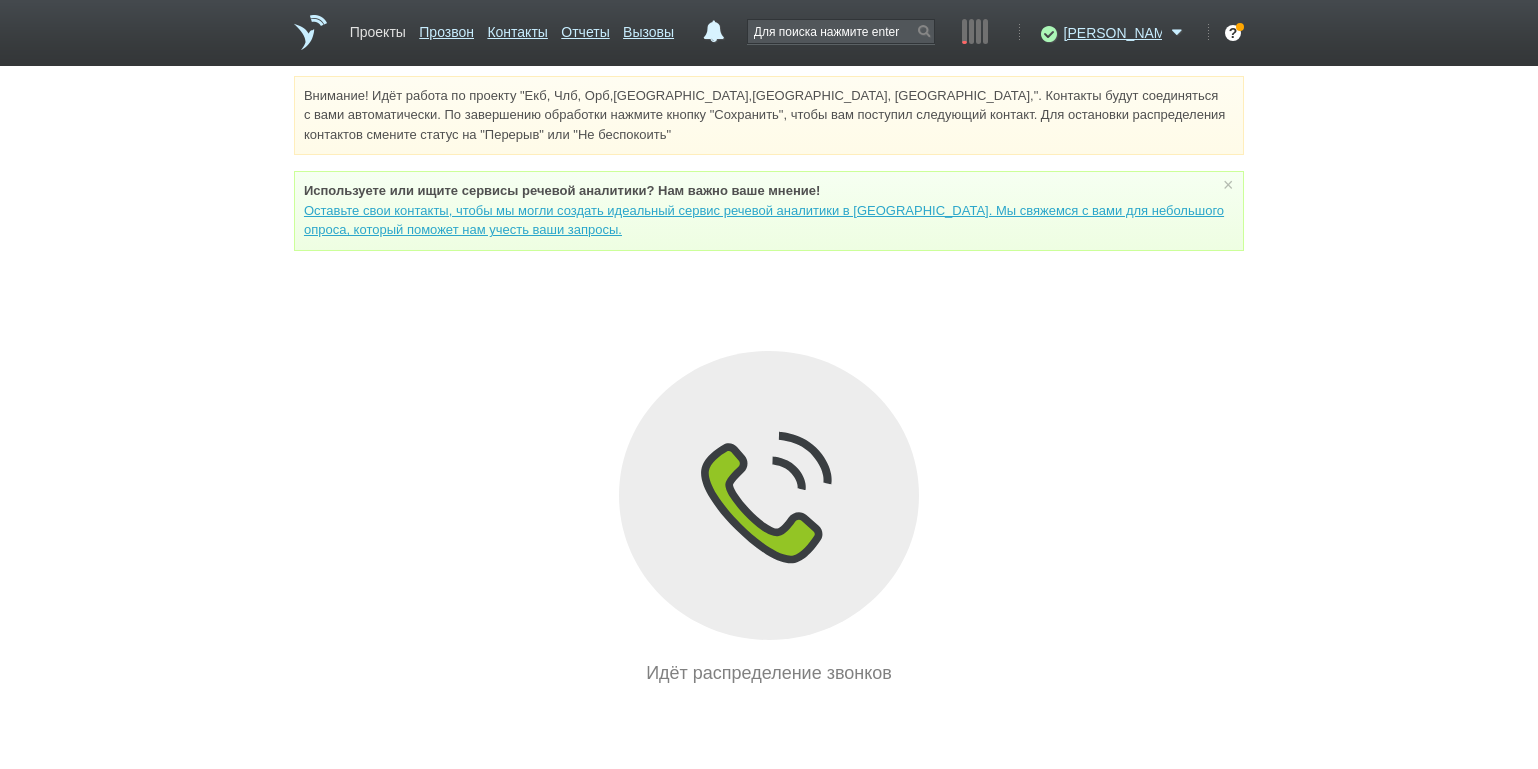 click on "Проекты" at bounding box center (378, 28) 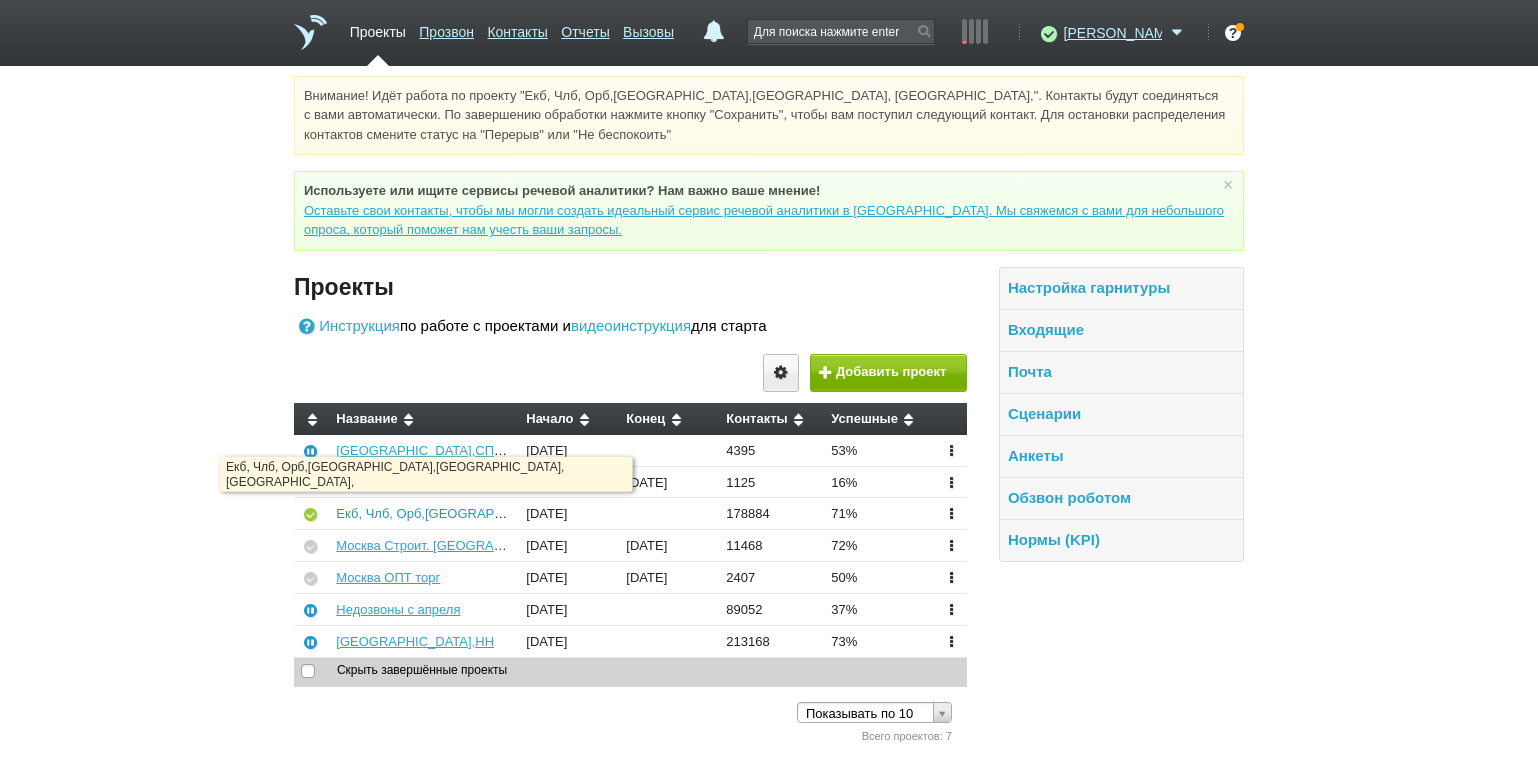 click on "Екб, Члб, Орб,[GEOGRAPHIC_DATA],[GEOGRAPHIC_DATA], [GEOGRAPHIC_DATA]," at bounding box center (590, 513) 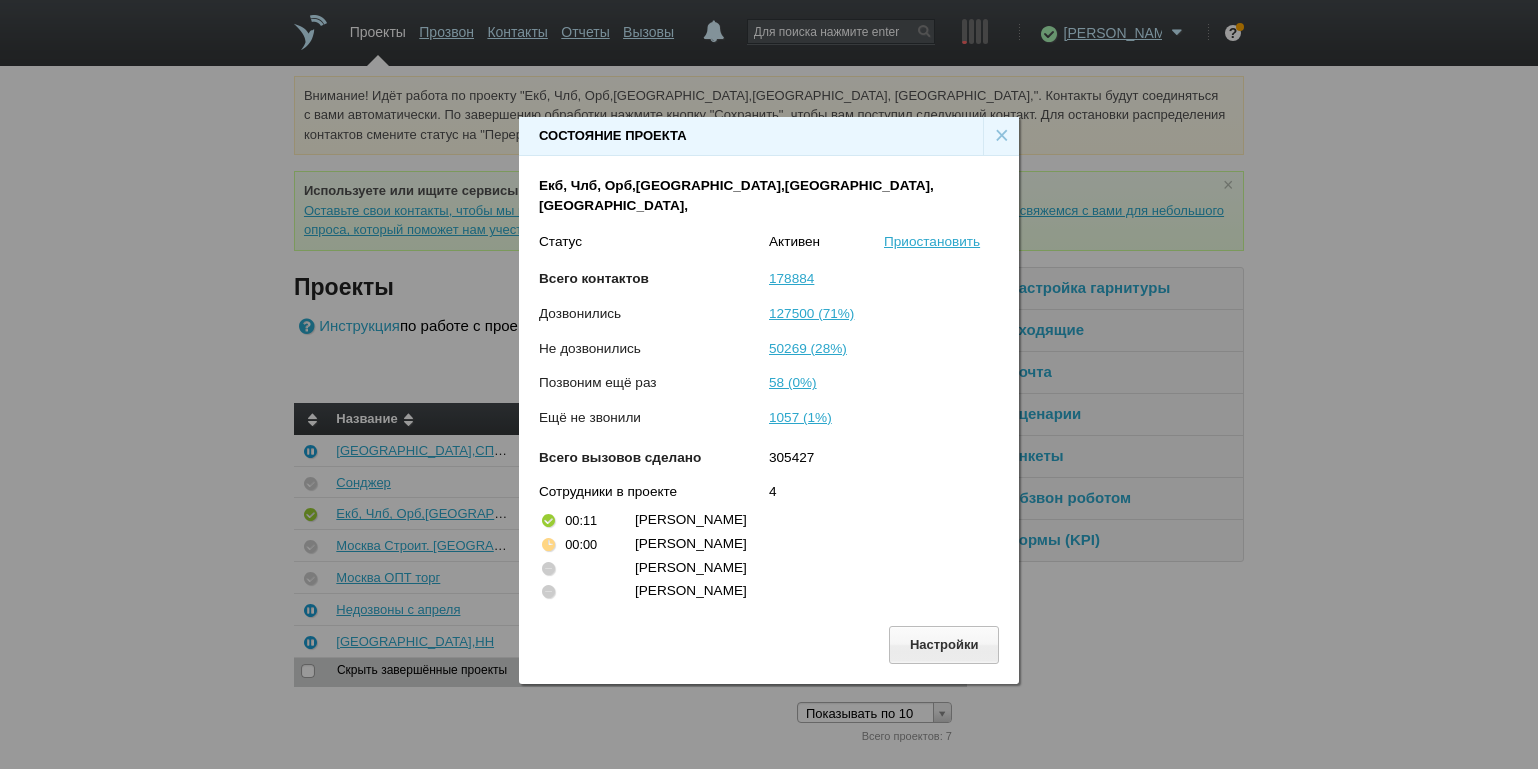 click on "×" at bounding box center (1001, 136) 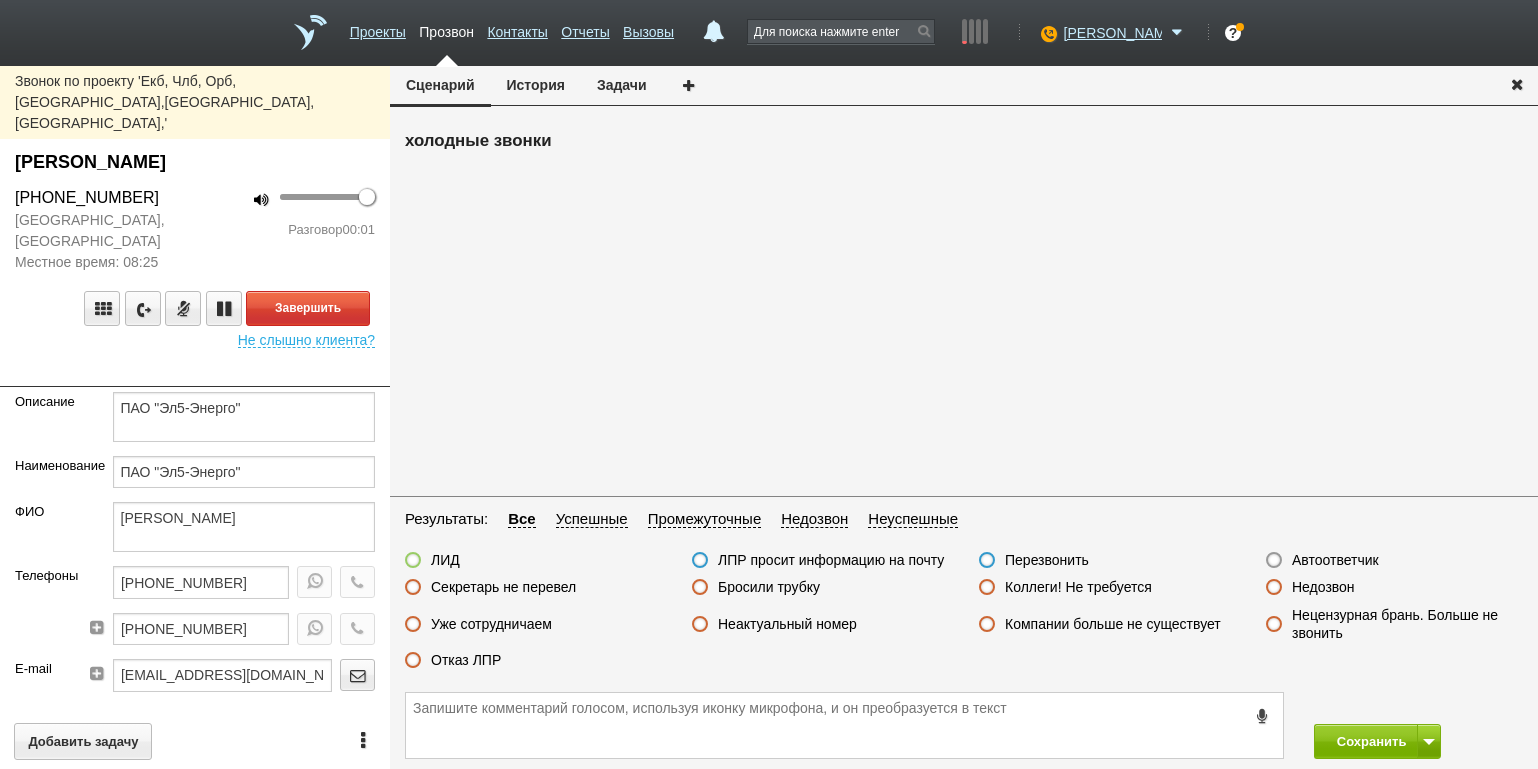 click on "100
Разговор
00:01" at bounding box center [292, 229] 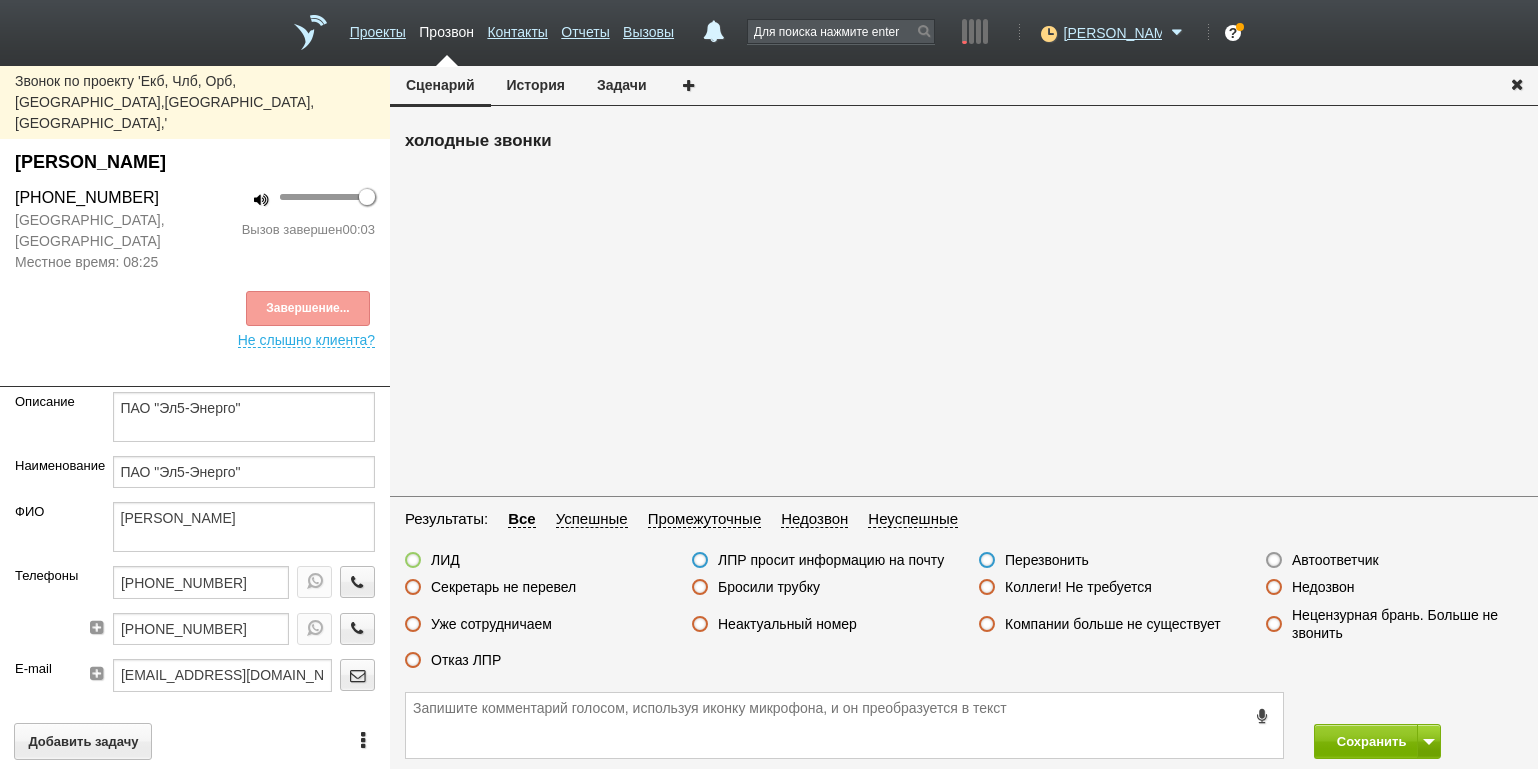 click on "Бросили трубку" at bounding box center (769, 587) 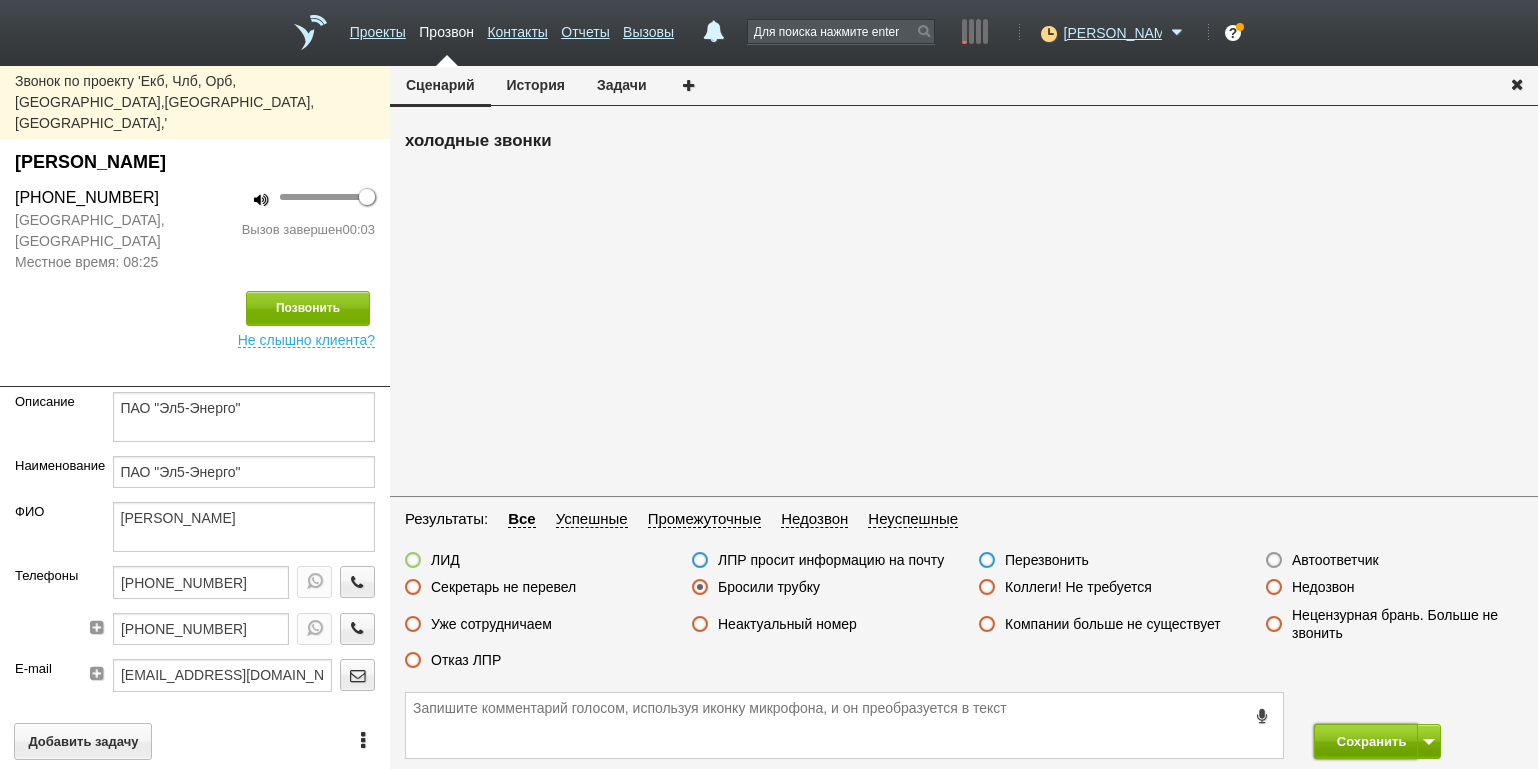 click on "Сохранить" at bounding box center [1366, 741] 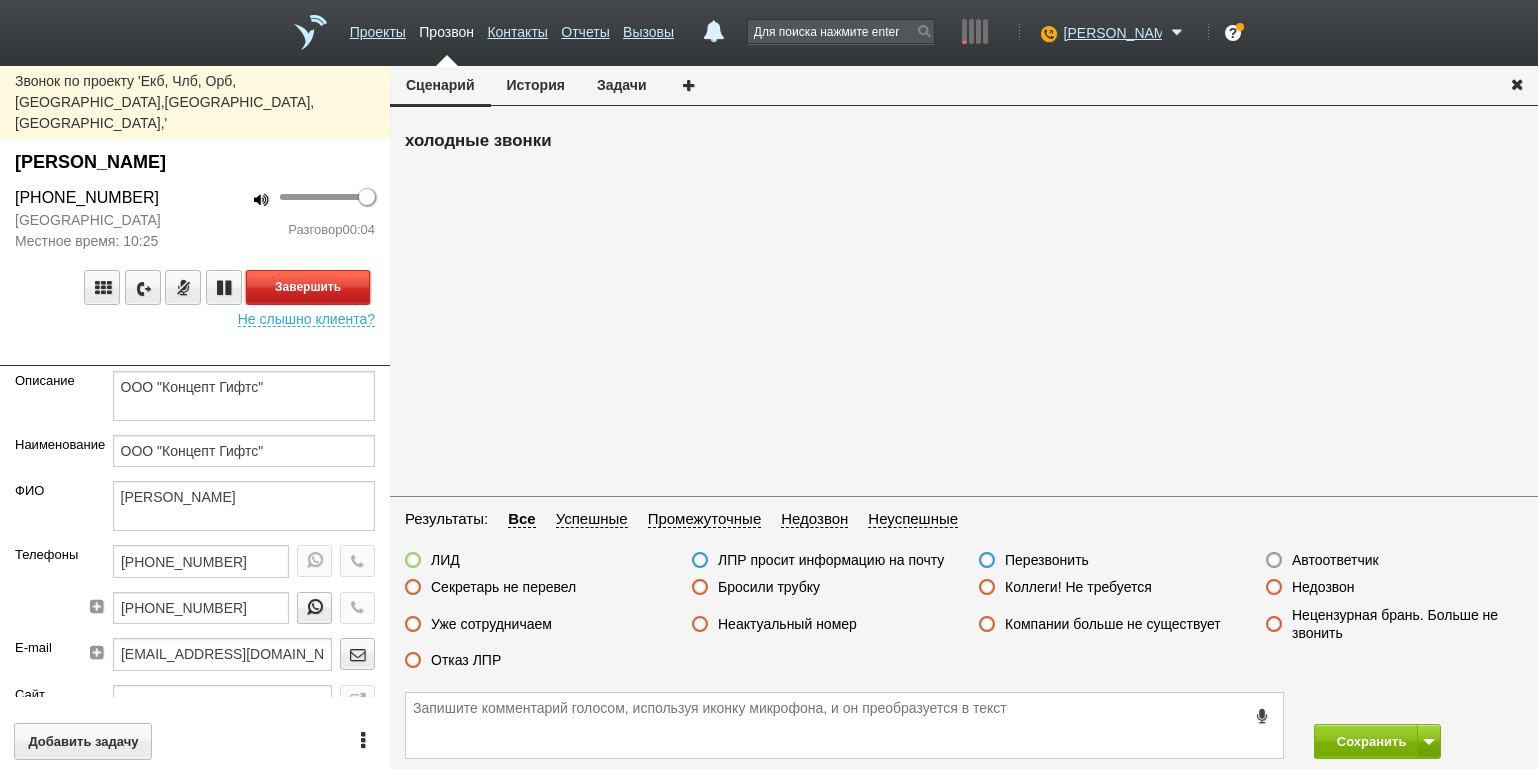 click on "Завершить" at bounding box center [308, 287] 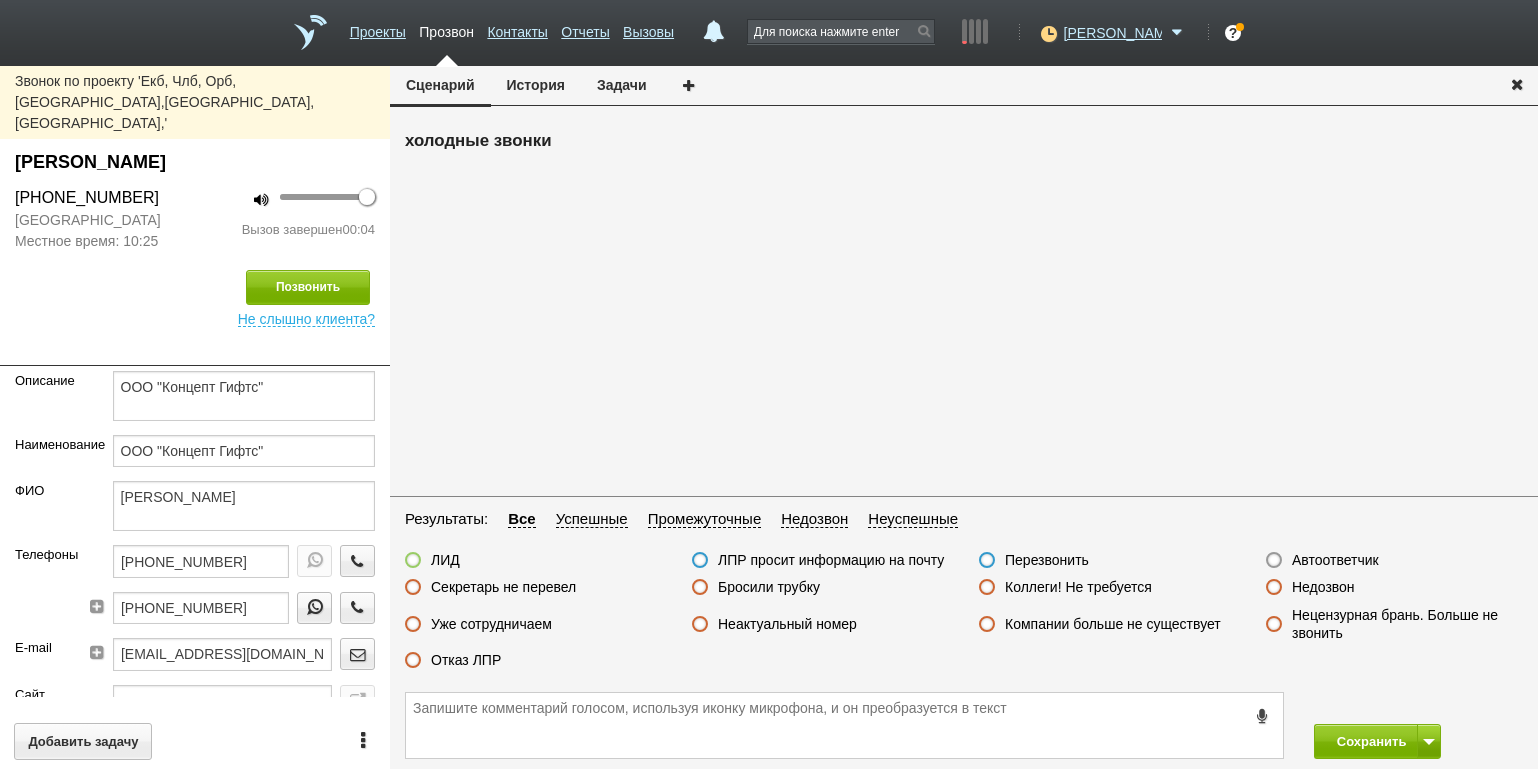 click on "Автоответчик" at bounding box center [1335, 560] 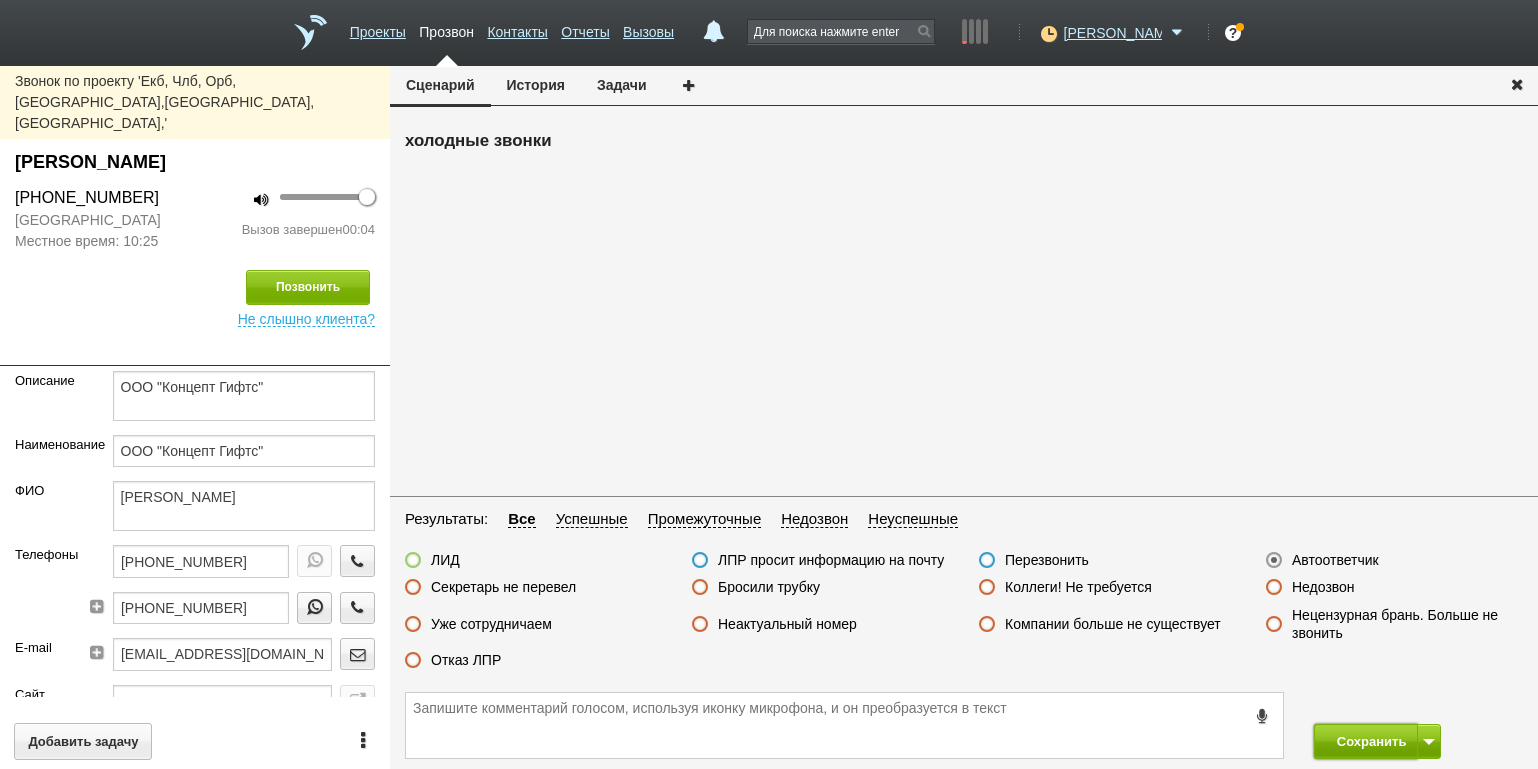 drag, startPoint x: 1378, startPoint y: 734, endPoint x: 1269, endPoint y: 540, distance: 222.52415 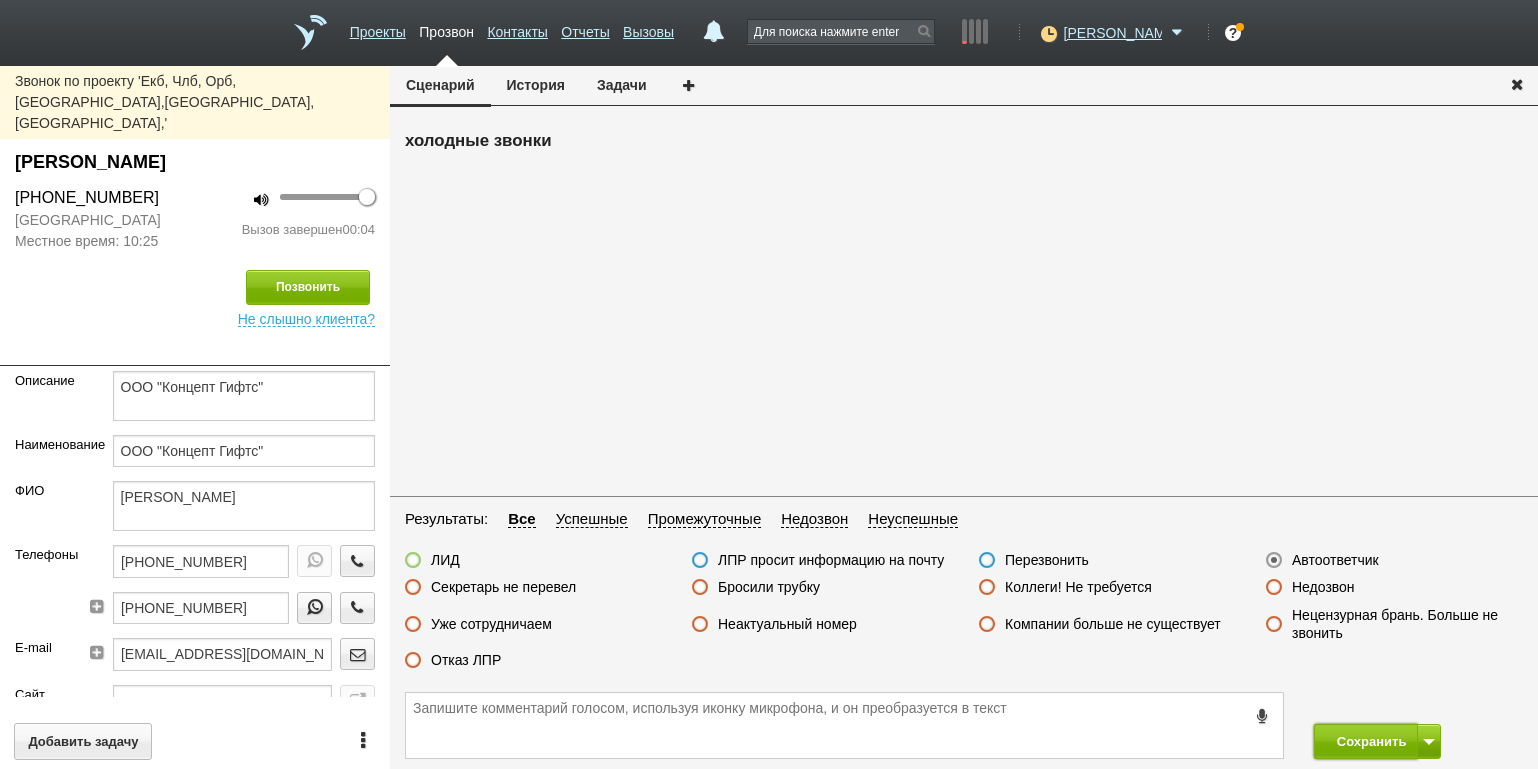 click on "Сохранить" at bounding box center (1366, 741) 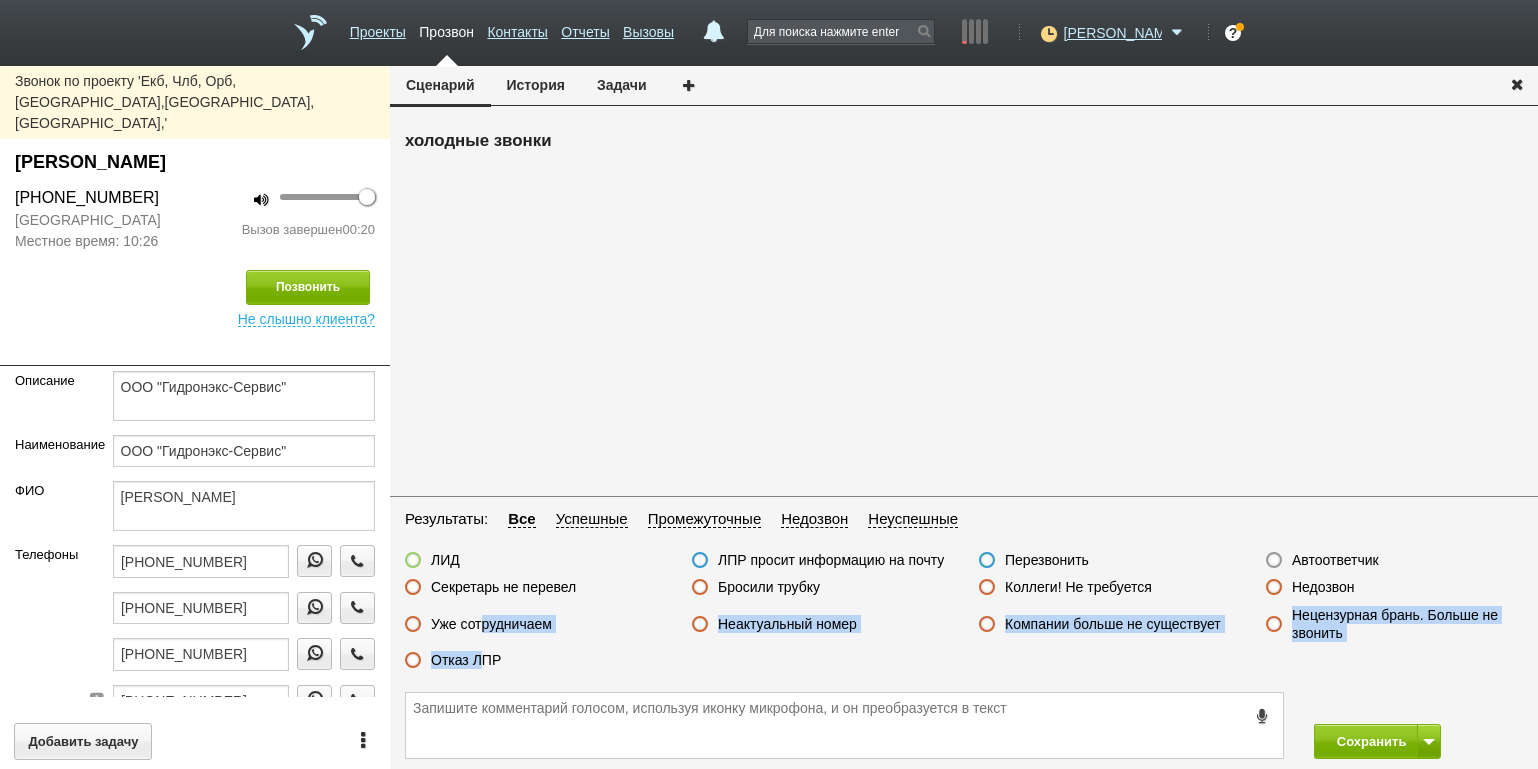 click on "ЛИД ЛПР просит информацию на почту Перезвонить Автоответчик Секретарь не перевел Бросили трубку Коллеги! Не требуется Недозвон Уже сотрудничаем Неактуальный номер Компании больше не существует Нецензурная брань. Больше не звонить Отказ ЛПР" at bounding box center [964, 615] 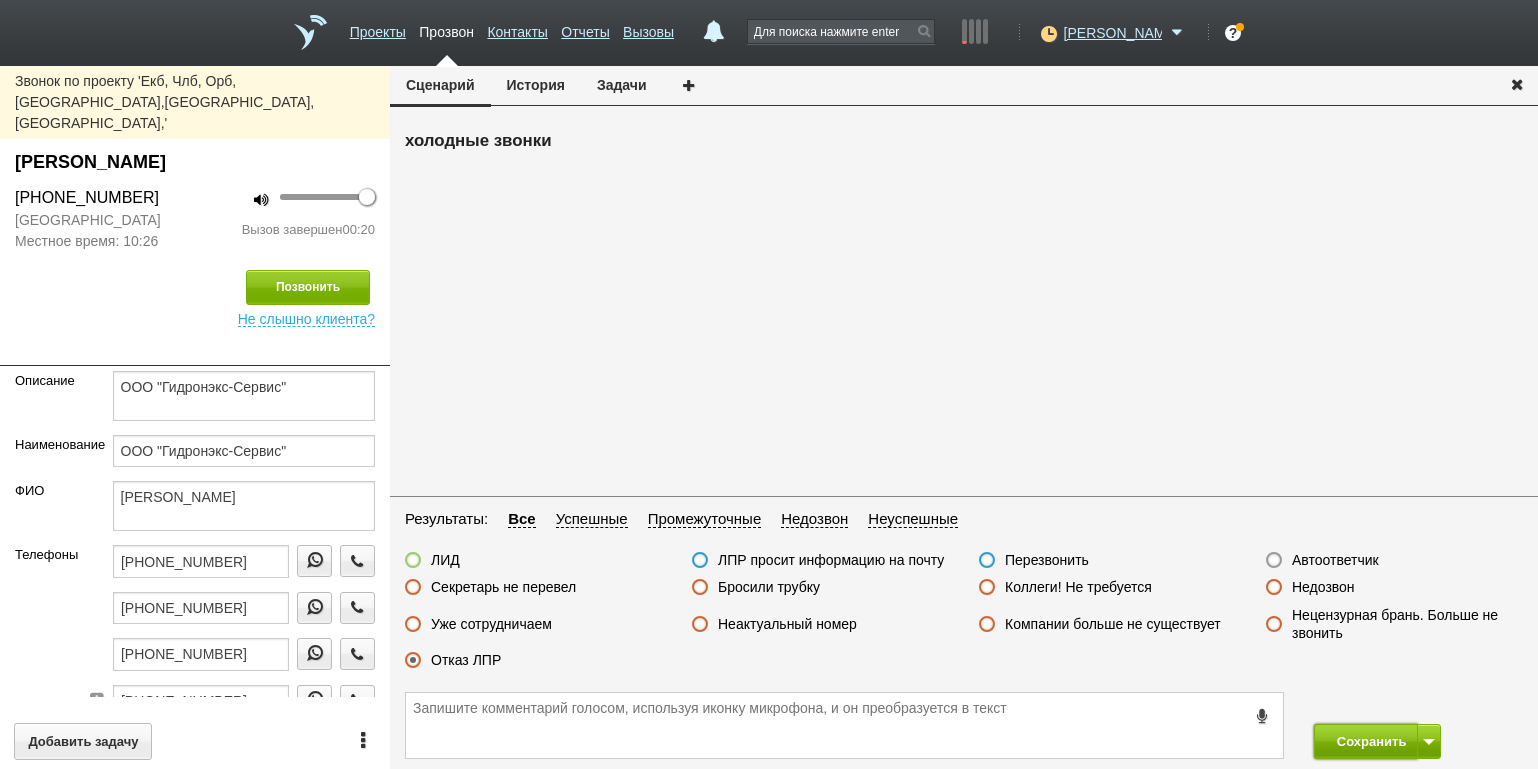 click on "Сохранить" at bounding box center (1366, 741) 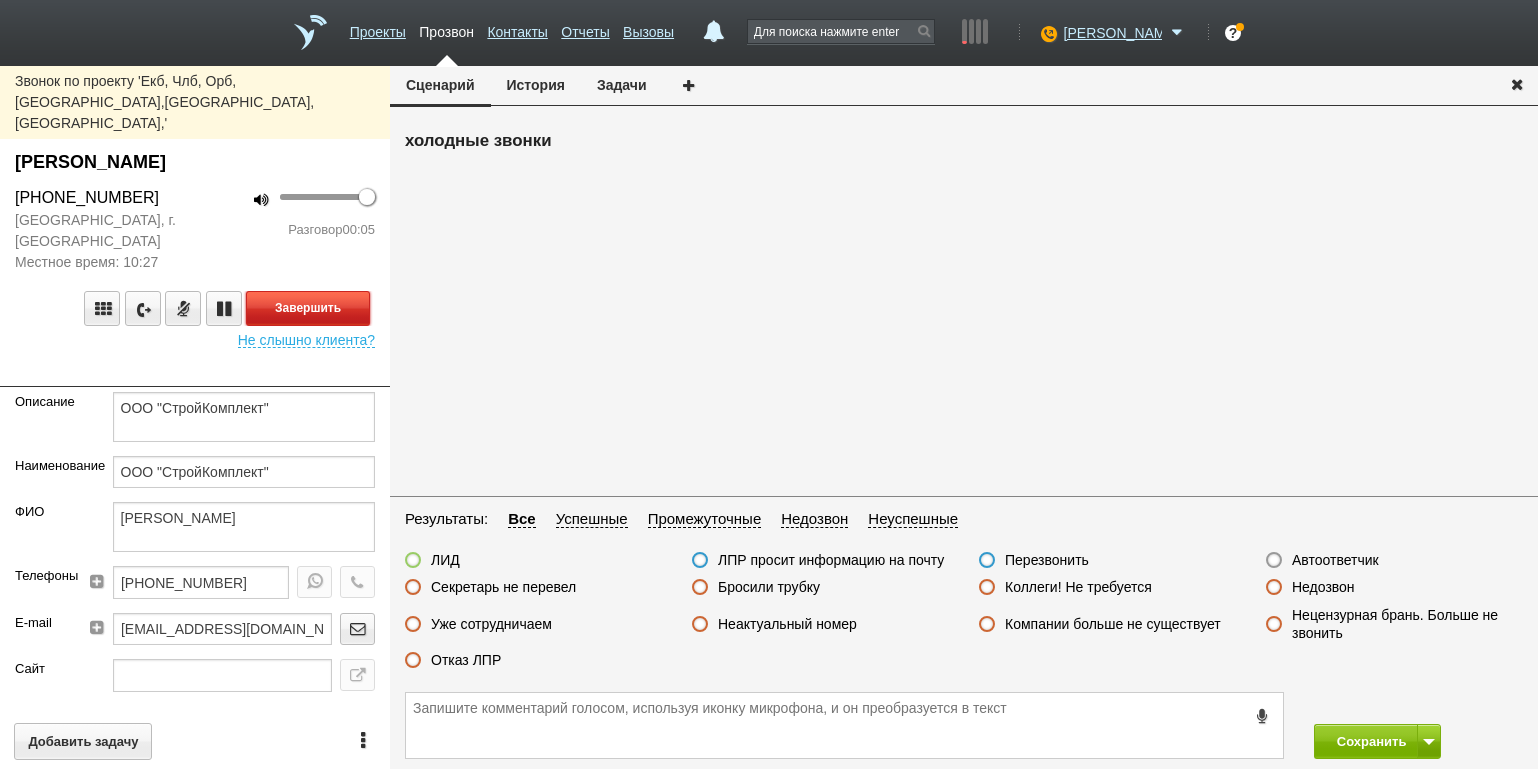 click on "Завершить" at bounding box center [308, 308] 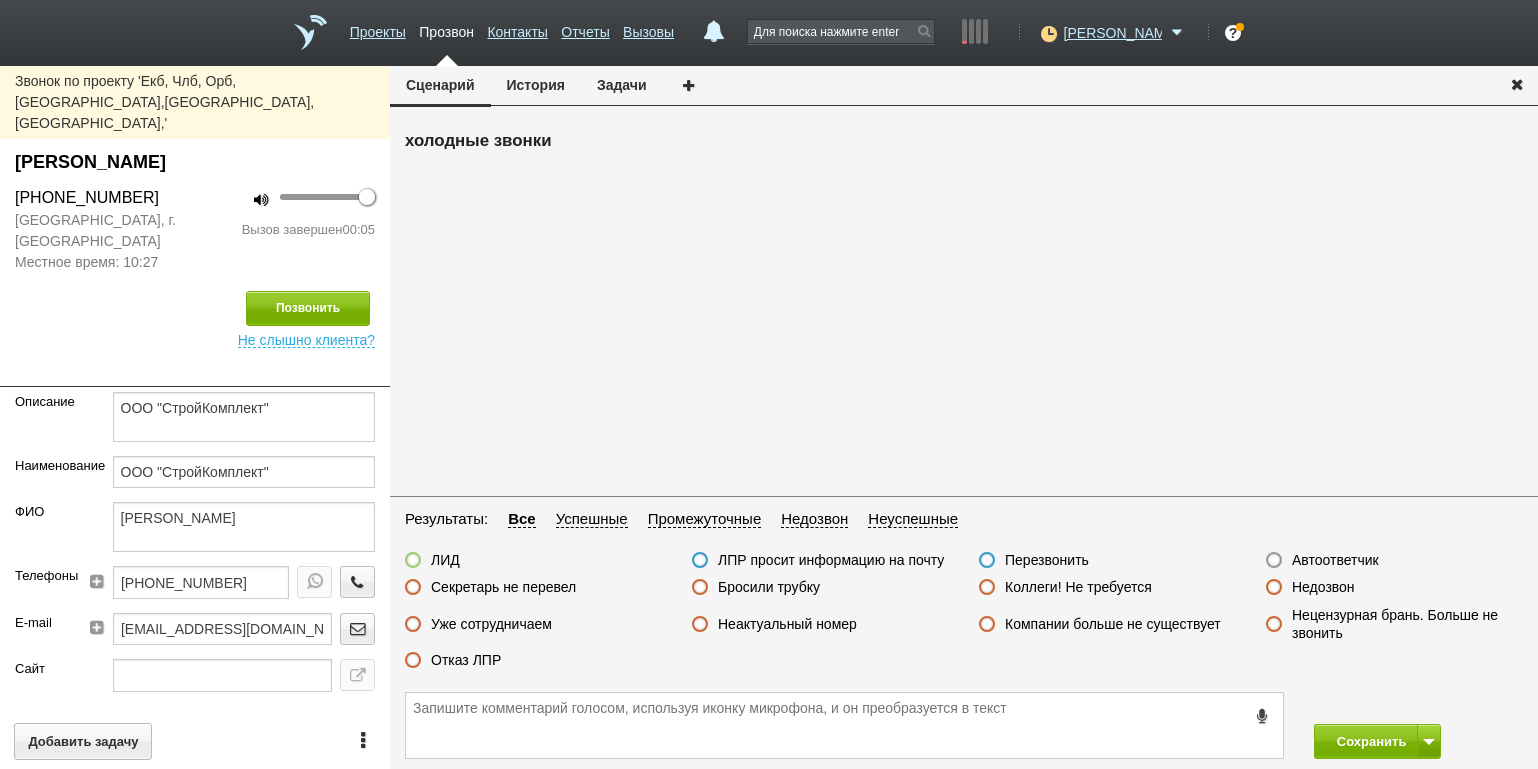 click on "Автоответчик" at bounding box center [1335, 560] 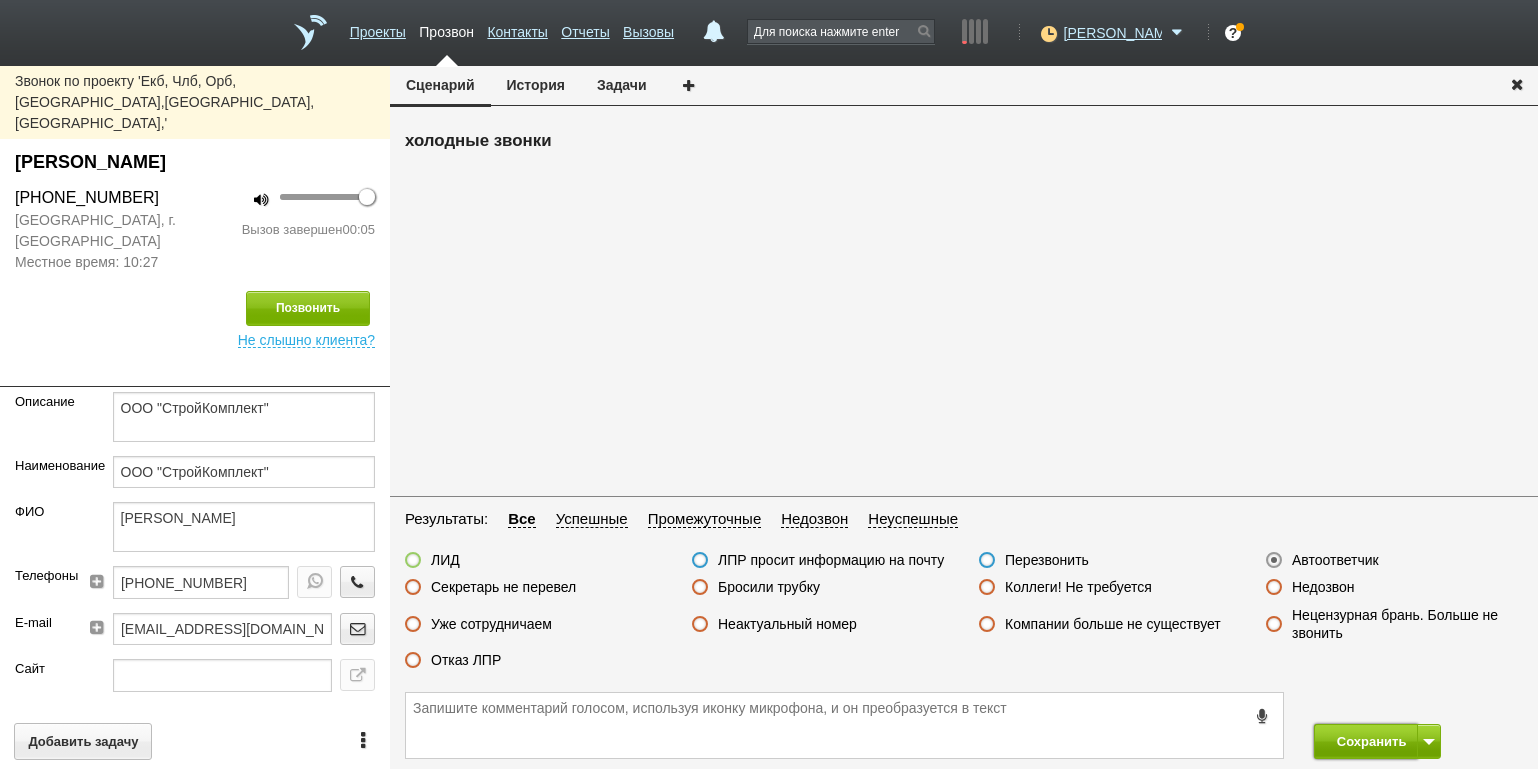 click on "Сохранить" at bounding box center [1366, 741] 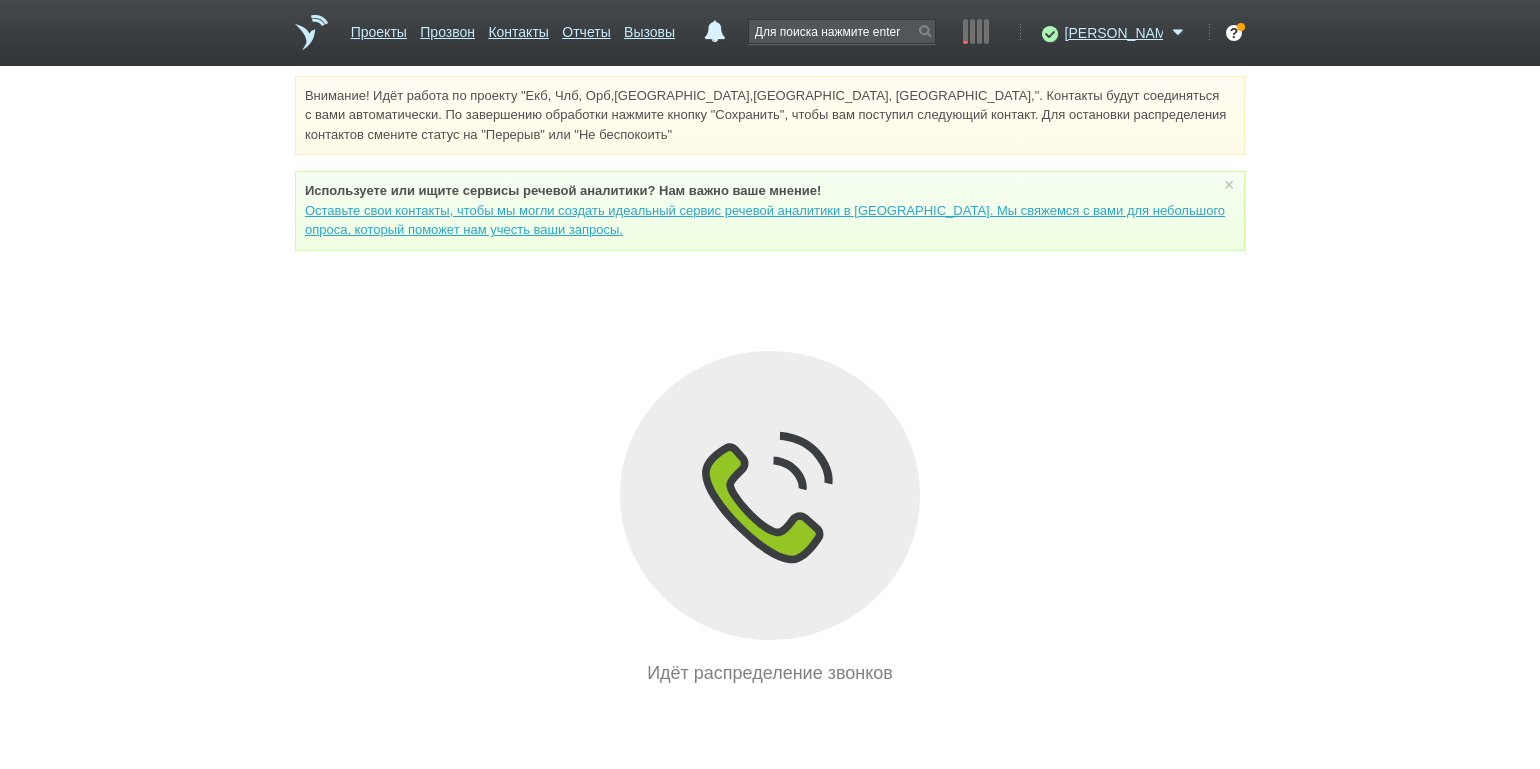 click on "Внимание! Идёт работа по проекту "Екб, Члб, Орб,[GEOGRAPHIC_DATA],[GEOGRAPHIC_DATA], [GEOGRAPHIC_DATA],". Контакты будут соединяться с вами автоматически. По завершению обработки нажмите кнопку "Сохранить", чтобы вам поступил следующий контакт. Для остановки распределения контактов смените статус на "Перерыв" или "Не беспокоить"
Используете или ищите cервисы речевой аналитики? Нам важно ваше мнение!
×
Вы можете звонить напрямую из строки поиска - введите номер и нажмите "Позвонить"
Идёт распределение звонков" at bounding box center (770, 381) 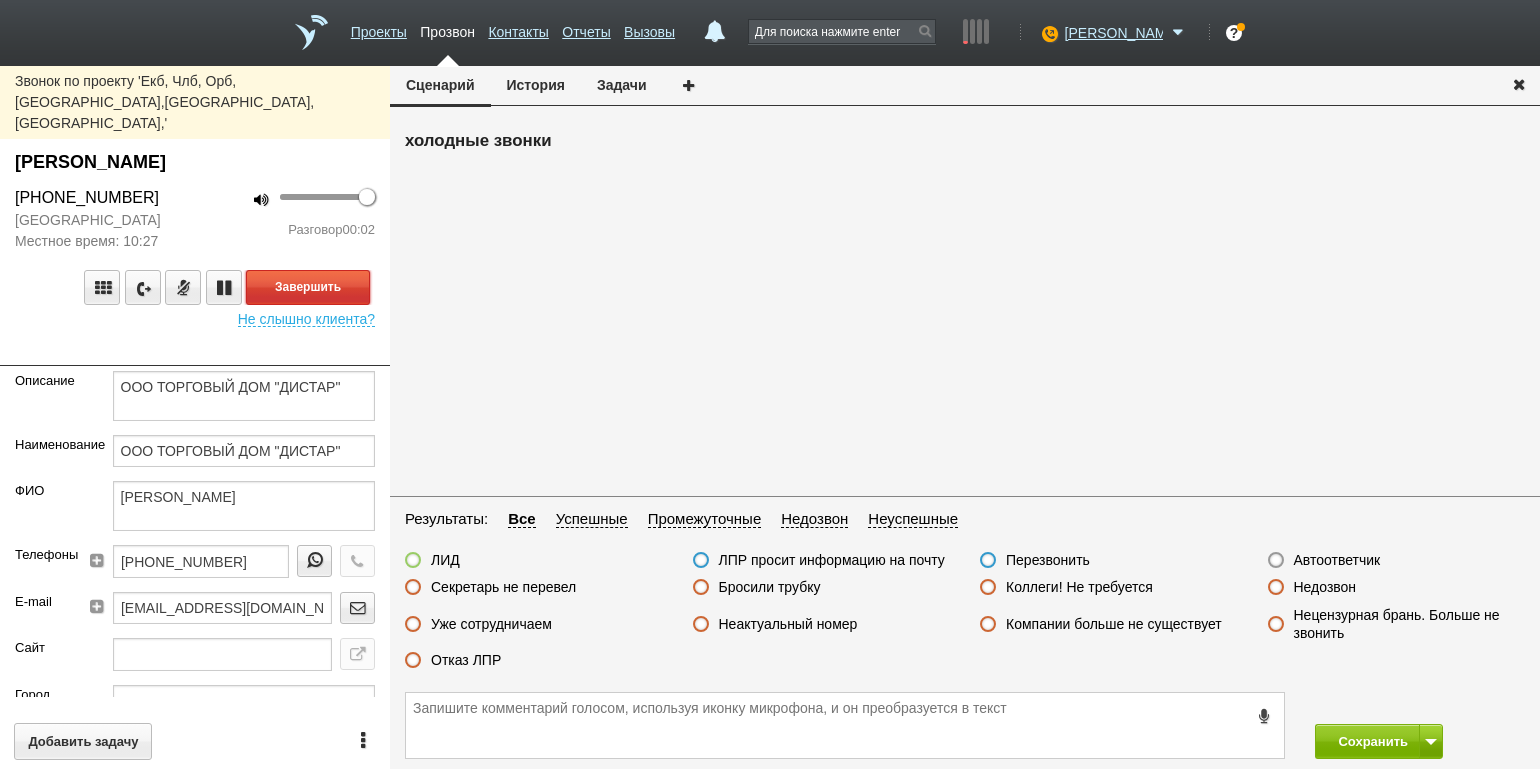 drag, startPoint x: 311, startPoint y: 239, endPoint x: 360, endPoint y: 266, distance: 55.946404 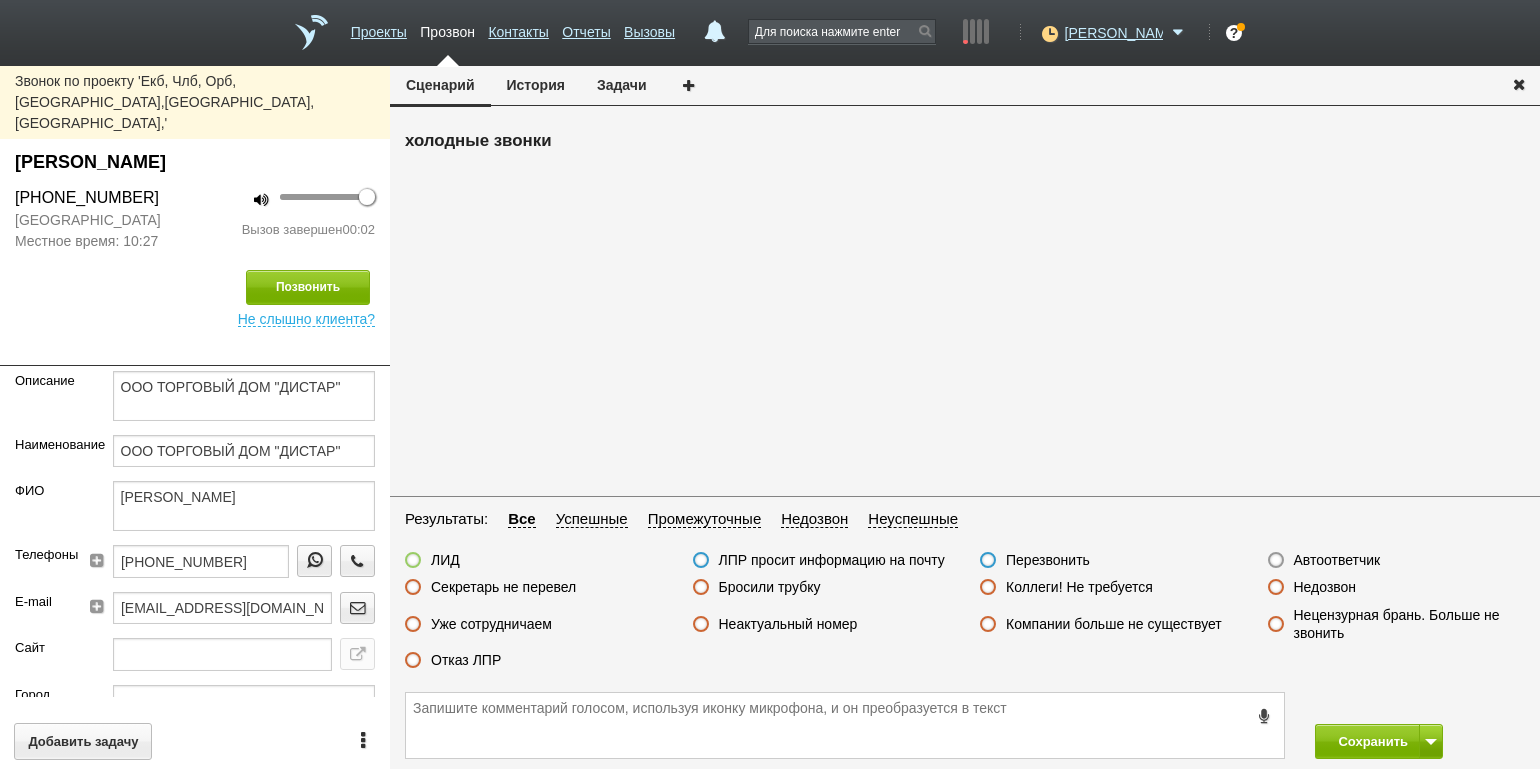 click on "Автоответчик" at bounding box center [1337, 560] 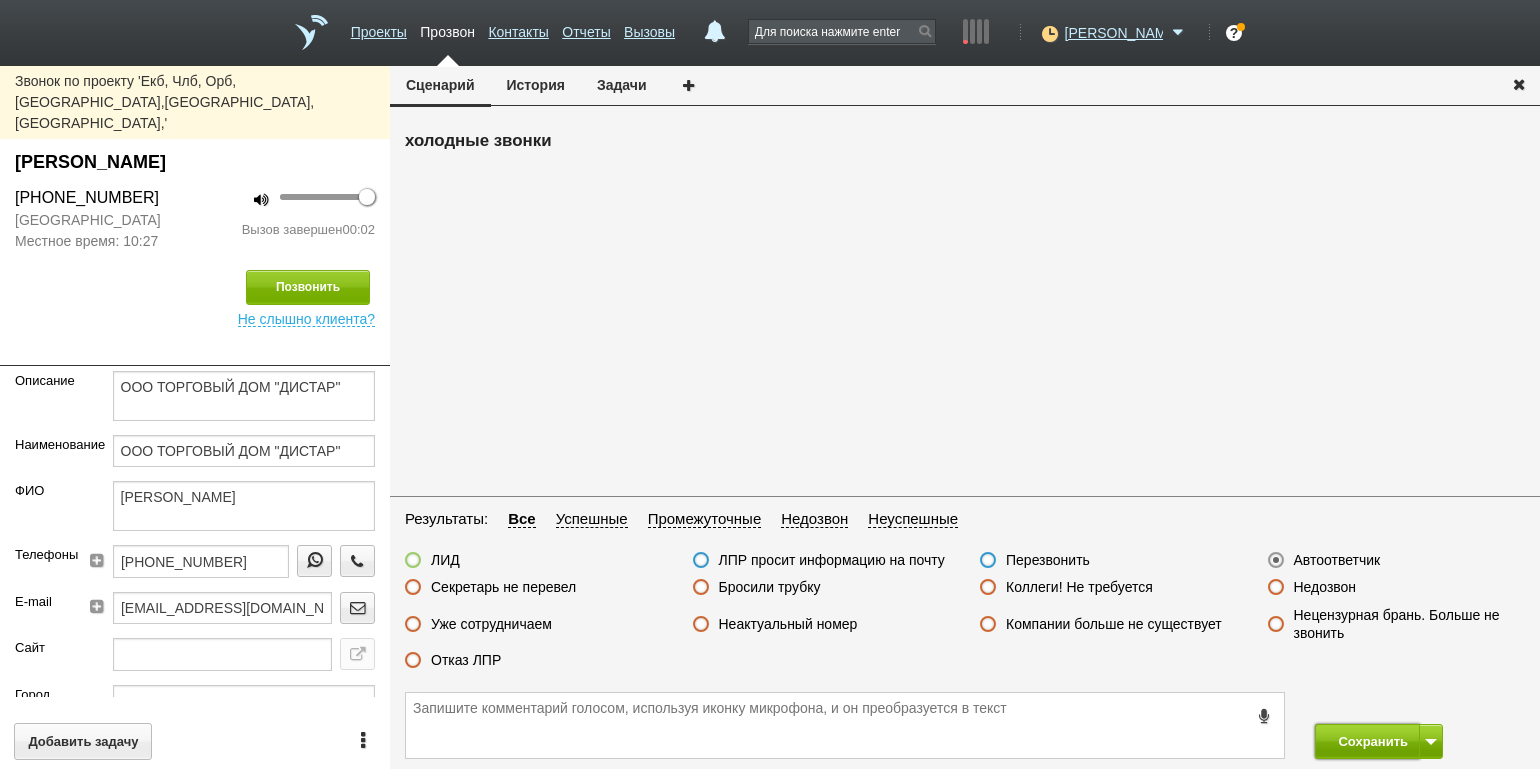click on "Сохранить" at bounding box center [1367, 741] 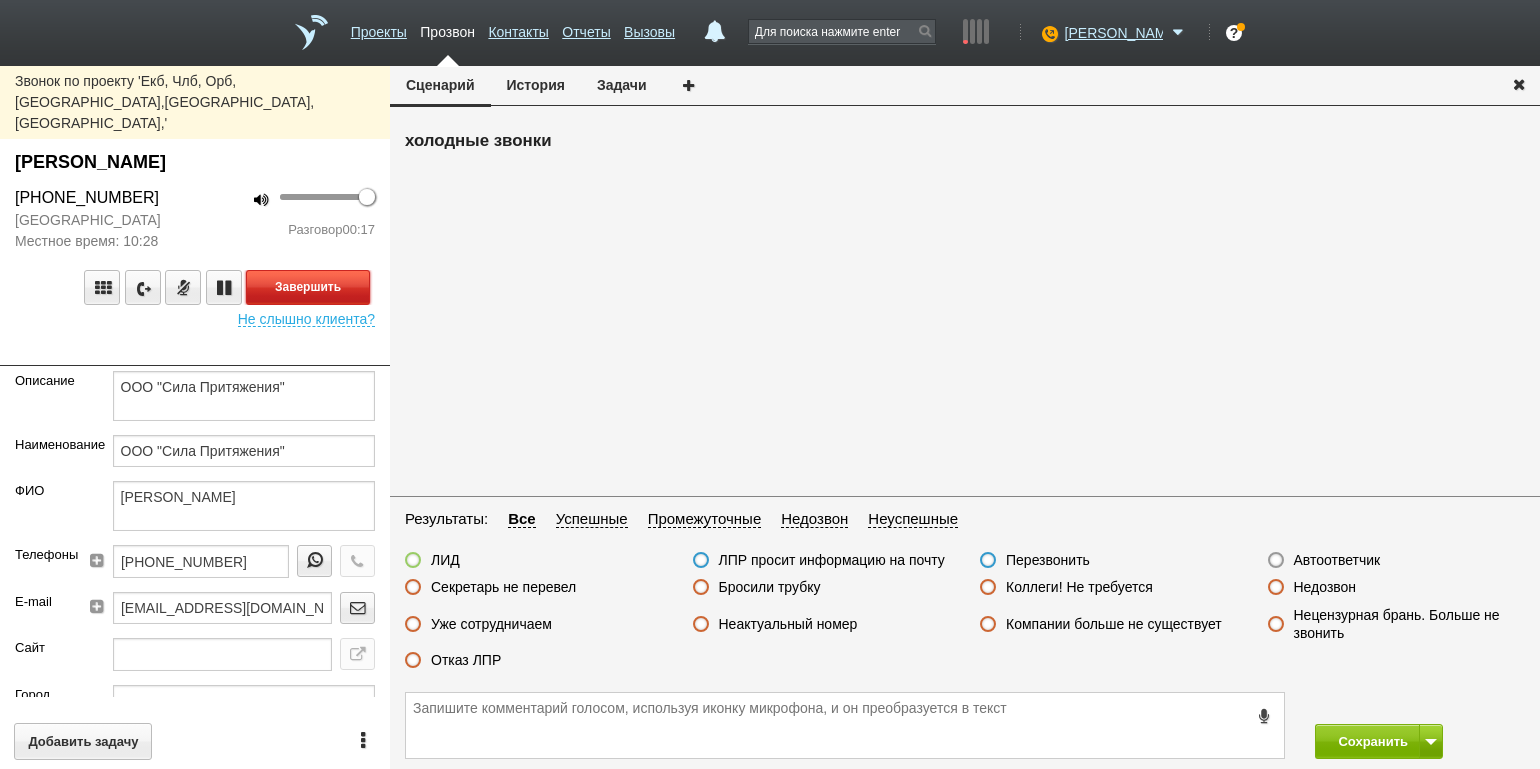 click on "Завершить" at bounding box center [308, 287] 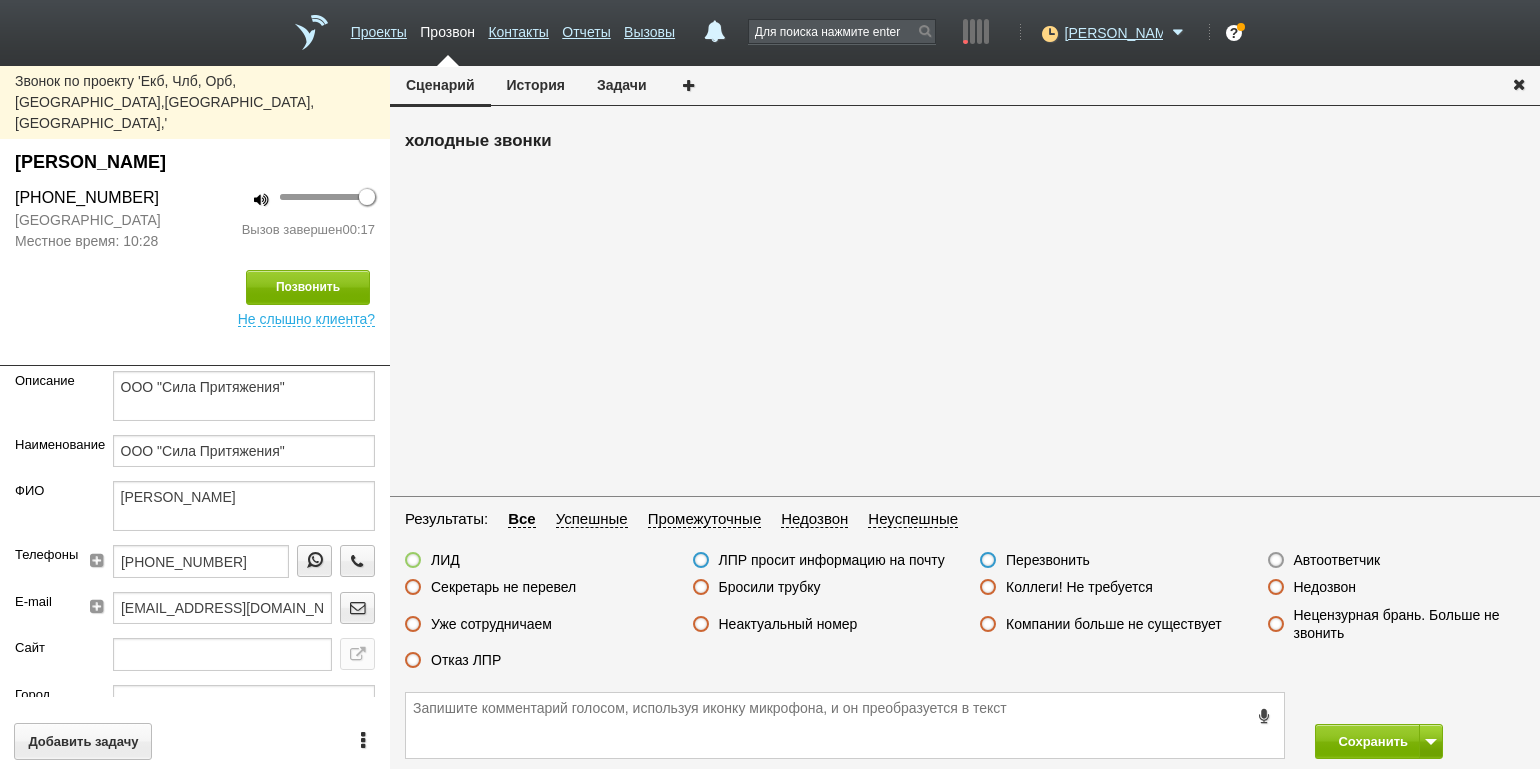click on "Отказ ЛПР" at bounding box center (466, 660) 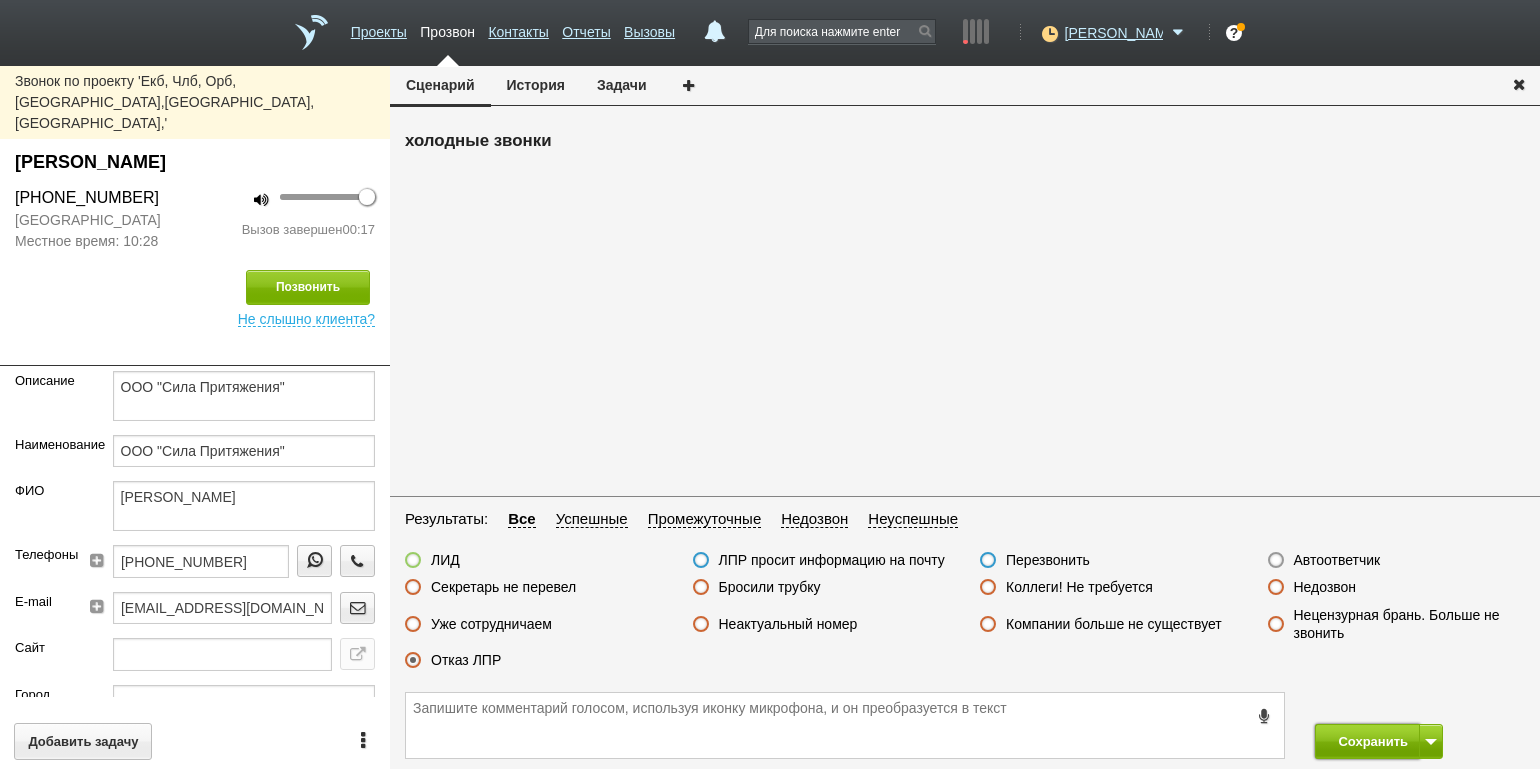 click on "Сохранить" at bounding box center (1367, 741) 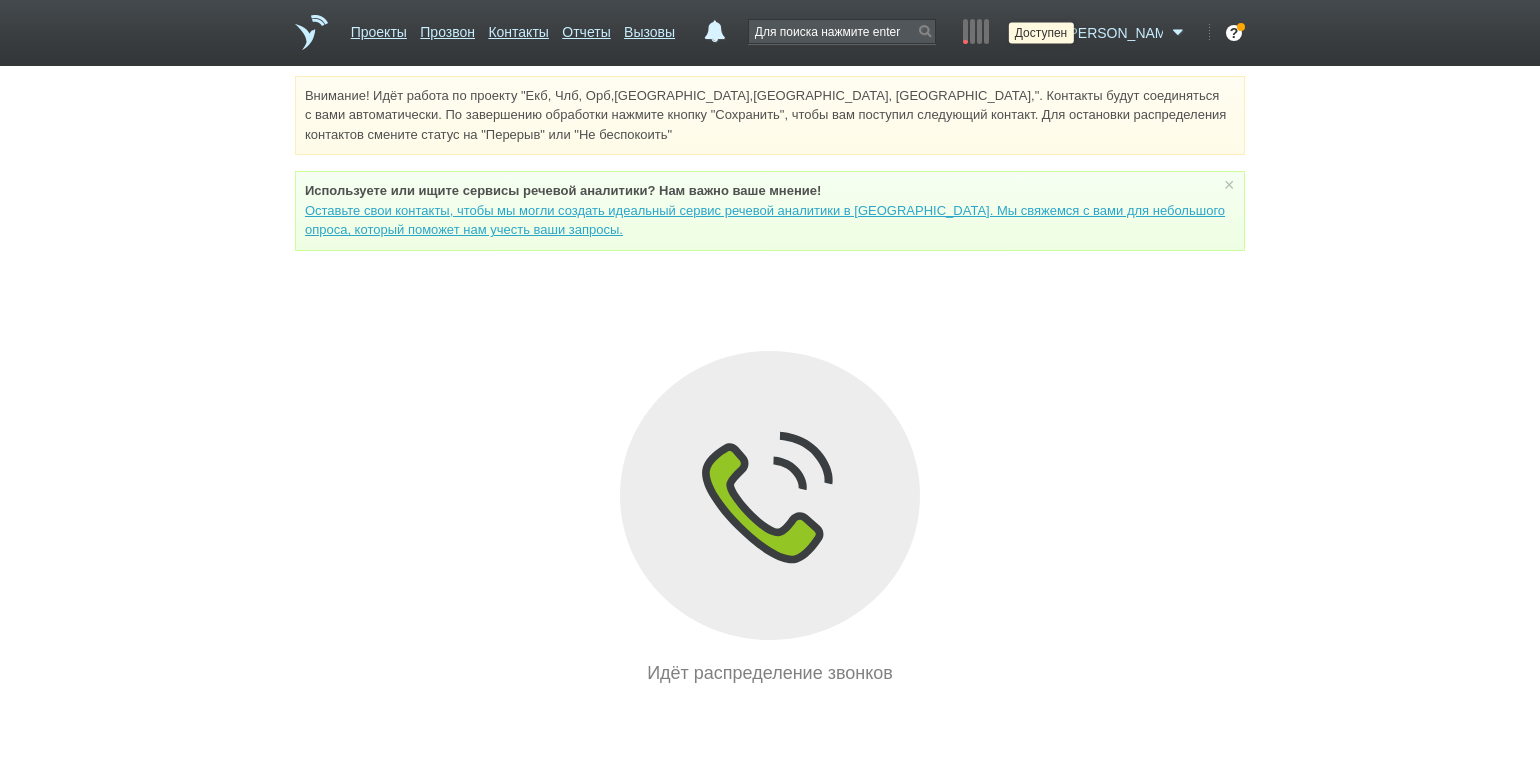 click at bounding box center (1047, 33) 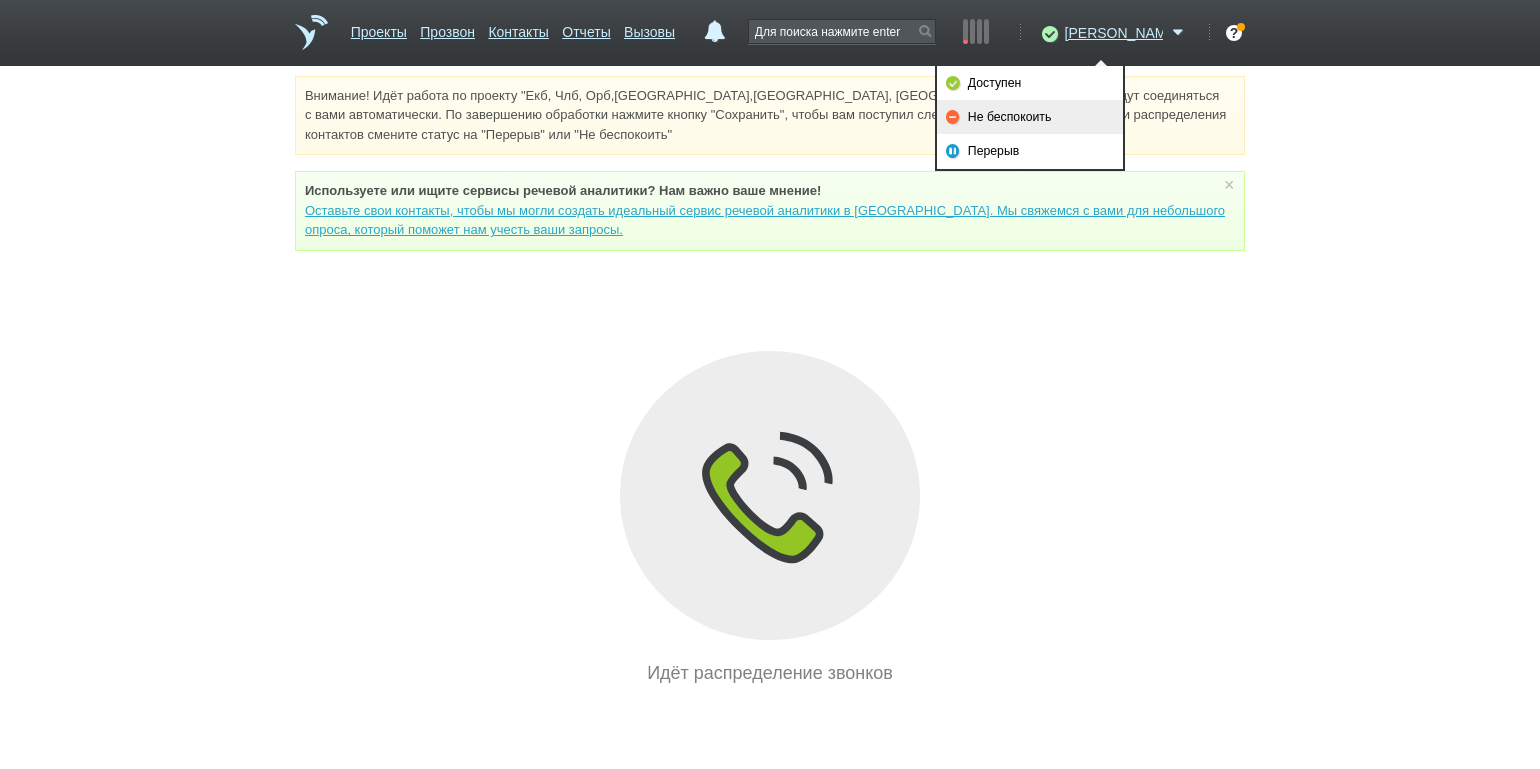 click on "Доступен
Не беспокоить
Перерыв" at bounding box center (1030, 118) 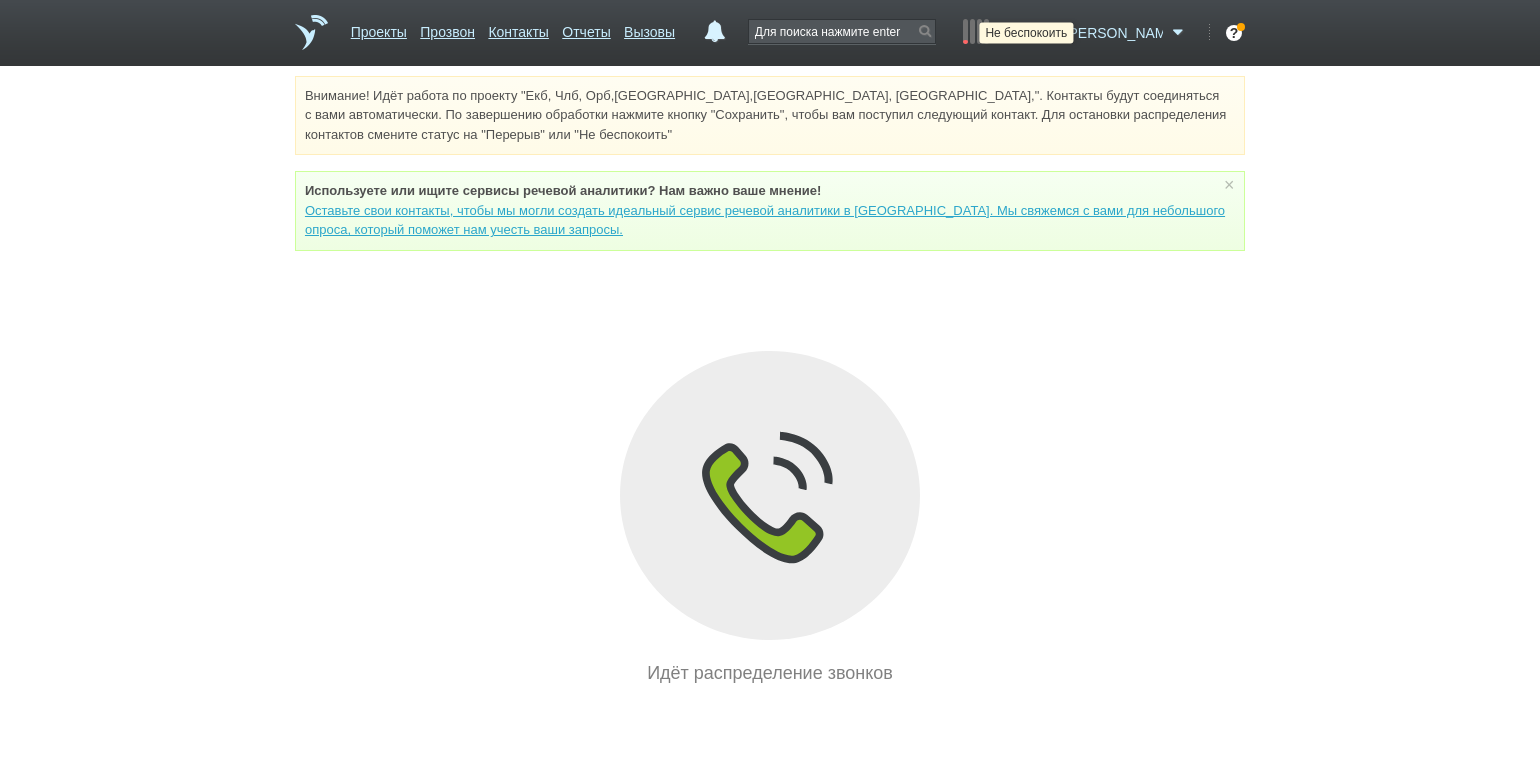 click at bounding box center (1047, 33) 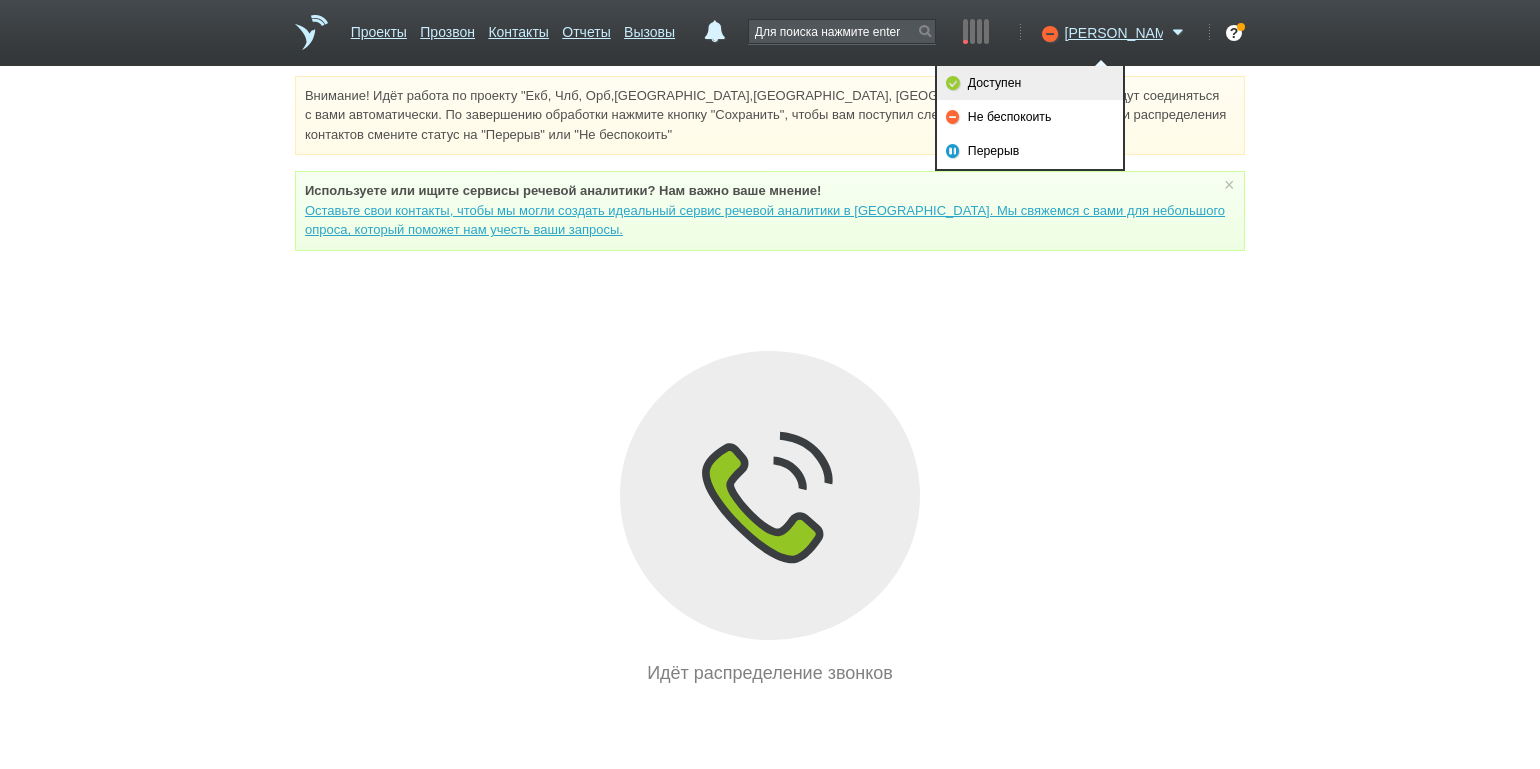 click on "Доступен" at bounding box center [1030, 83] 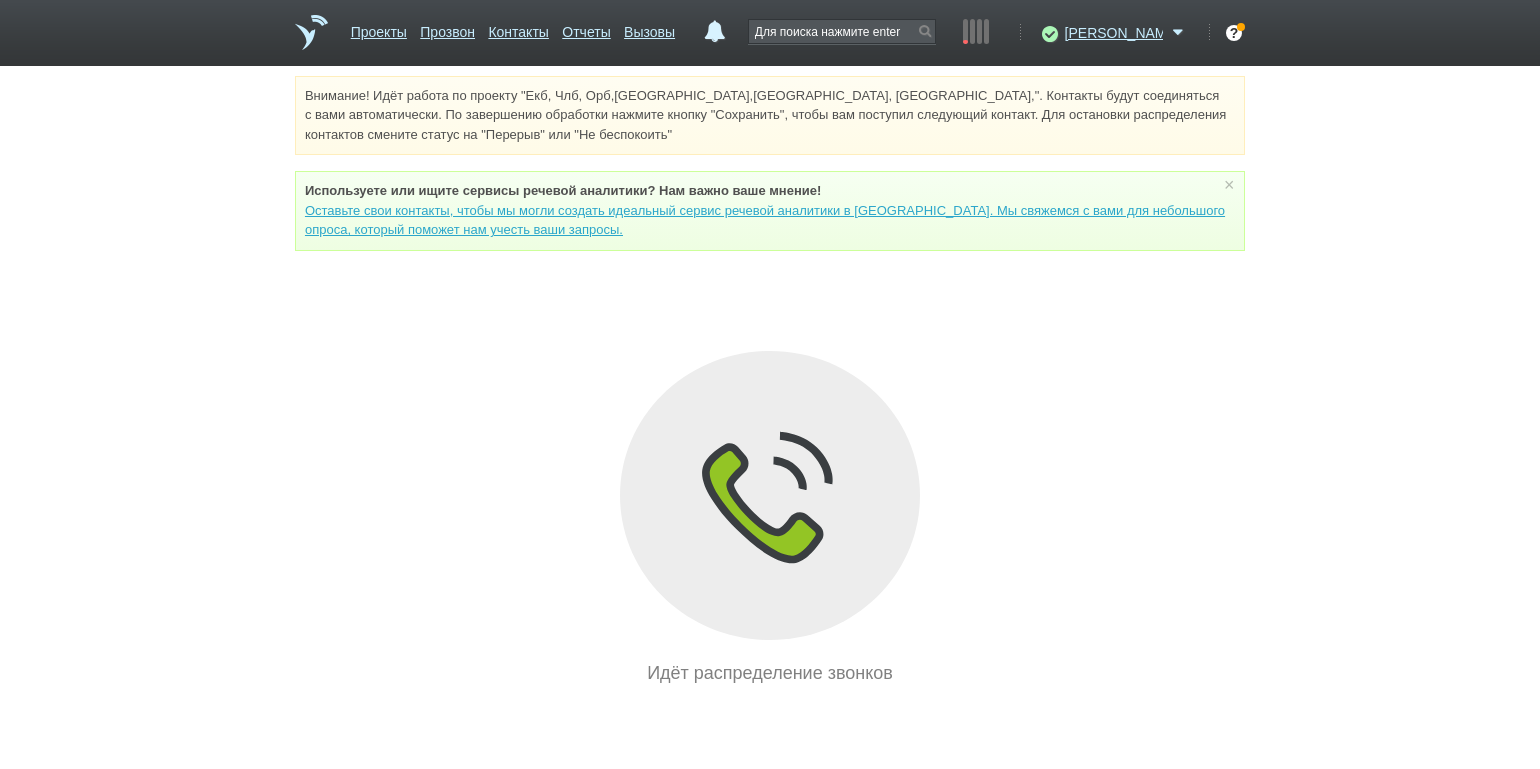 click on "Внимание! Идёт работа по проекту "Екб, Члб, Орб,[GEOGRAPHIC_DATA],[GEOGRAPHIC_DATA], [GEOGRAPHIC_DATA],". Контакты будут соединяться с вами автоматически. По завершению обработки нажмите кнопку "Сохранить", чтобы вам поступил следующий контакт. Для остановки распределения контактов смените статус на "Перерыв" или "Не беспокоить"
Используете или ищите cервисы речевой аналитики? Нам важно ваше мнение!
×
Вы можете звонить напрямую из строки поиска - введите номер и нажмите "Позвонить"
Идёт распределение звонков" at bounding box center [770, 381] 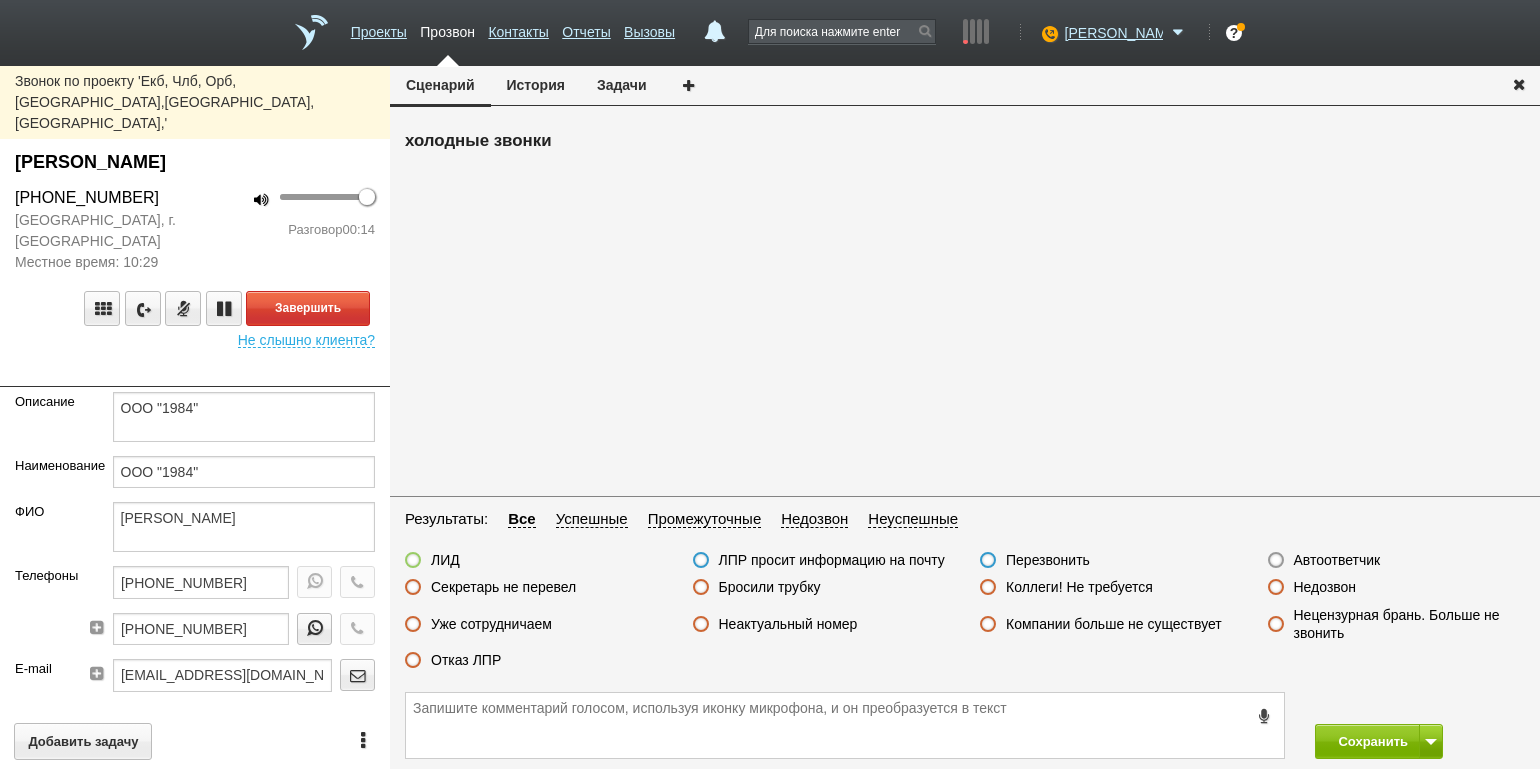 click on "Звонок по проекту 'Екб, Члб, [GEOGRAPHIC_DATA],[GEOGRAPHIC_DATA],[GEOGRAPHIC_DATA], Сургут,' [PERSON_NAME] [PHONE_NUMBER]  [GEOGRAPHIC_DATA], г. [GEOGRAPHIC_DATA]  Местное время: 10:29     100
Разговор
00:14         Завершить Не слышно клиента? Описание ООО "1984" Наименование ООО "1984" ФИО [PERSON_NAME] Телефоны [PHONE_NUMBER] [PHONE_NUMBER] E-mail [EMAIL_ADDRESS][DOMAIN_NAME] Сайт Город г. Екатеринбург [PERSON_NAME] Свердловская обл Должность Генеральный Директор Теги выгрузить тест Ничего не найдено Список пуст Ответственный [PERSON_NAME] [PERSON_NAME] [PERSON_NAME] [PERSON_NAME] не найдено" at bounding box center [195, 417] 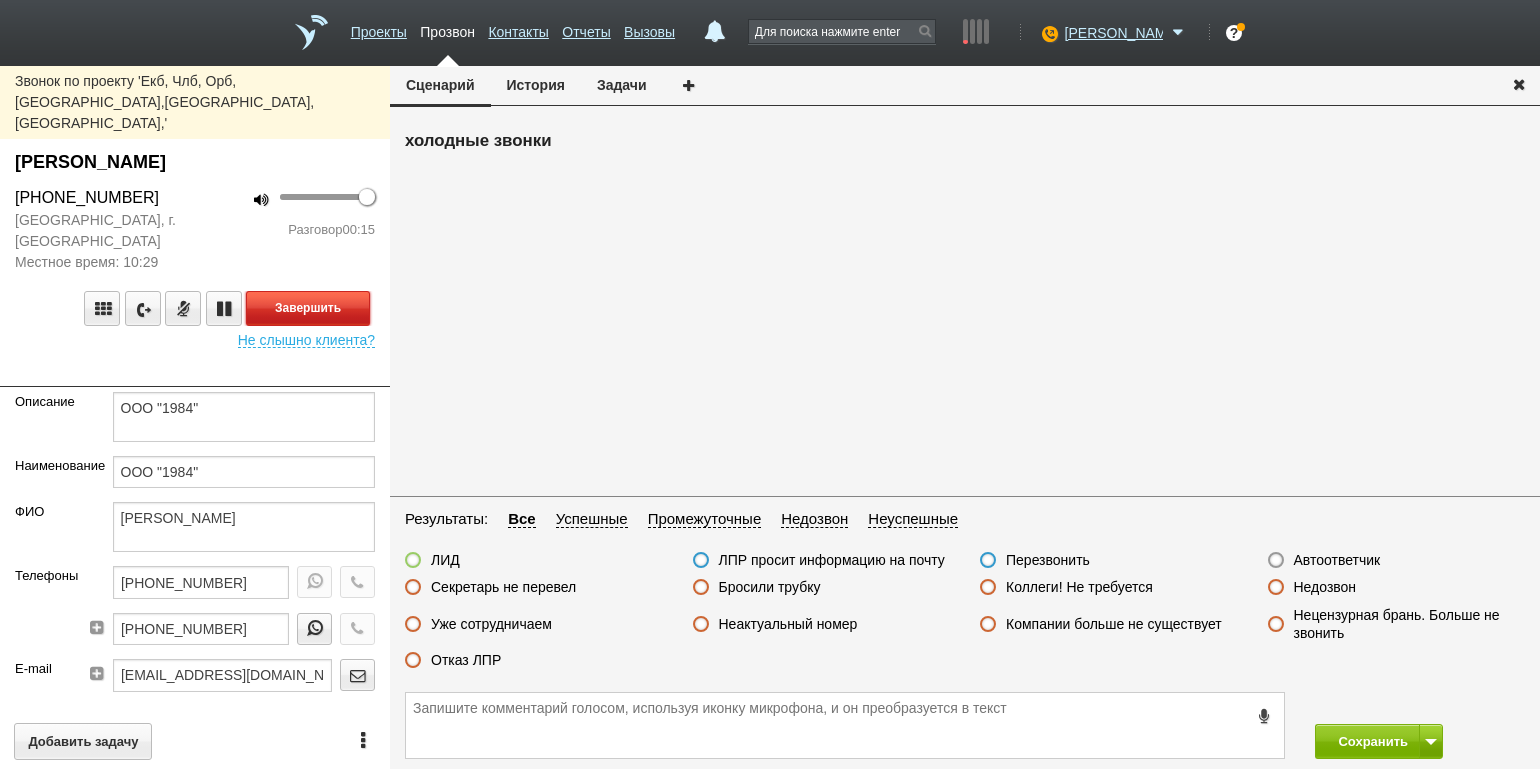 click on "Завершить" at bounding box center (308, 308) 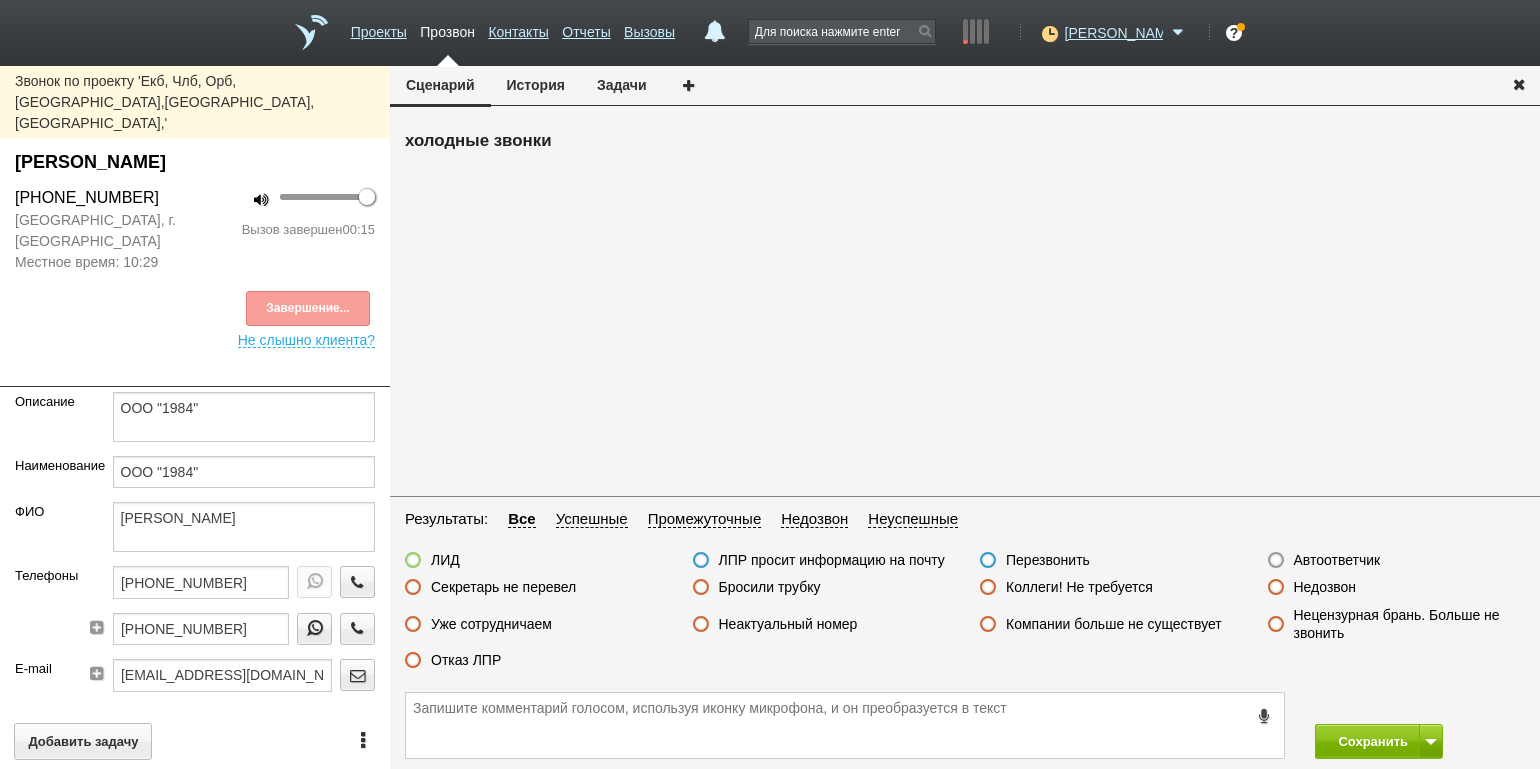 click on "Отказ ЛПР" at bounding box center [466, 660] 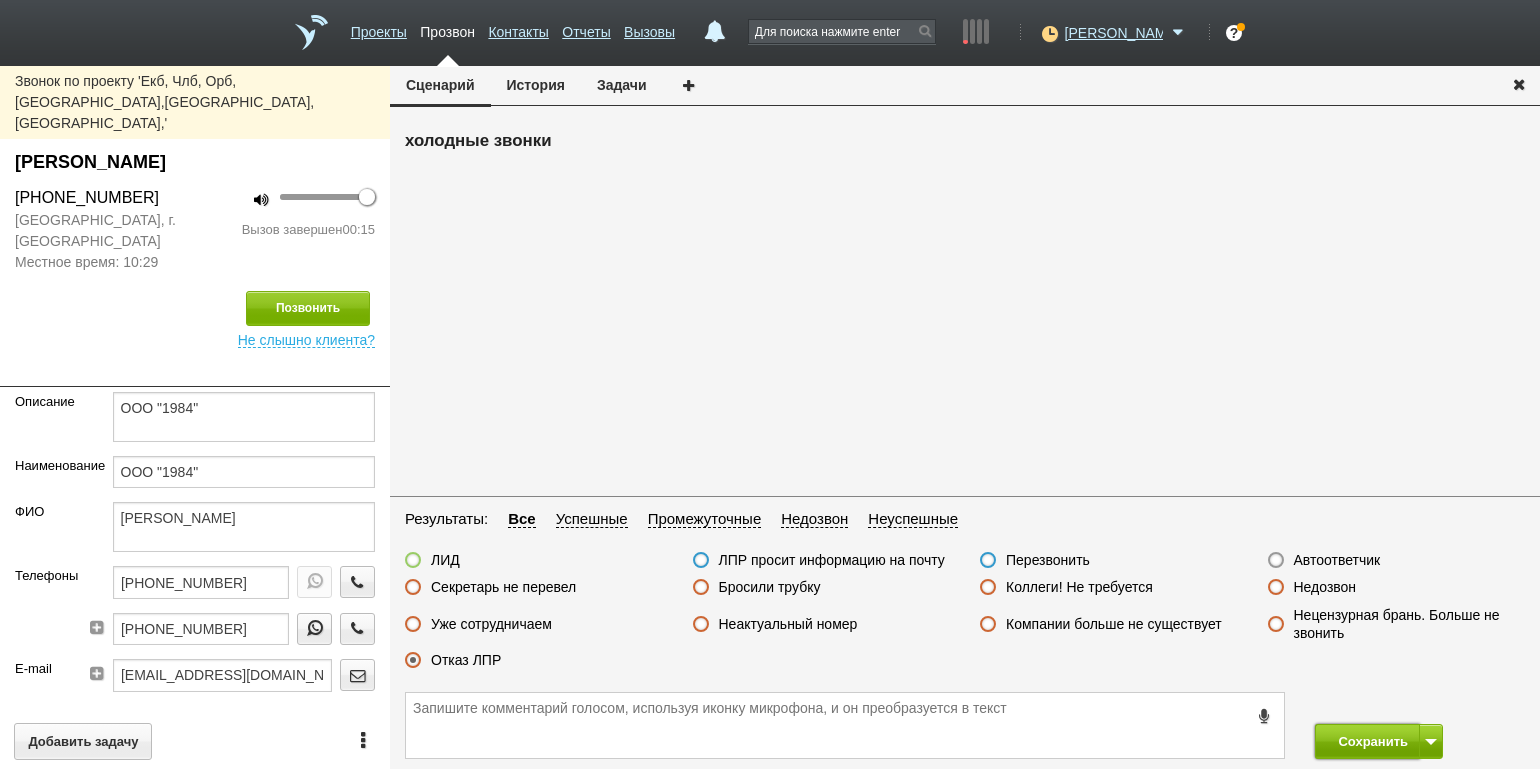 click on "Сохранить" at bounding box center [1367, 741] 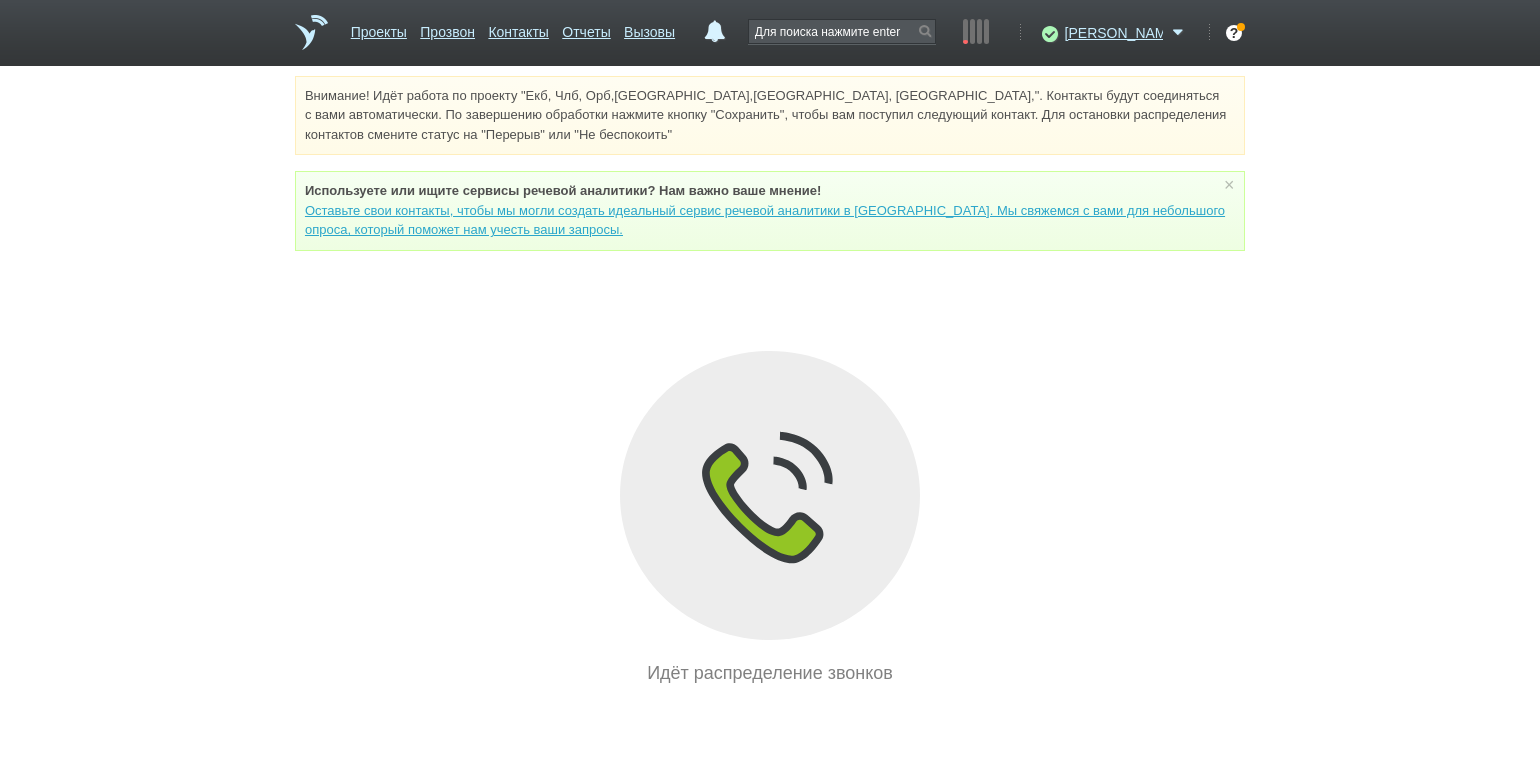 click on "Внимание! Идёт работа по проекту "Екб, Члб, Орб,[GEOGRAPHIC_DATA],[GEOGRAPHIC_DATA], [GEOGRAPHIC_DATA],". Контакты будут соединяться с вами автоматически. По завершению обработки нажмите кнопку "Сохранить", чтобы вам поступил следующий контакт. Для остановки распределения контактов смените статус на "Перерыв" или "Не беспокоить"
Используете или ищите cервисы речевой аналитики? Нам важно ваше мнение!
×
Вы можете звонить напрямую из строки поиска - введите номер и нажмите "Позвонить"
Идёт распределение звонков" at bounding box center [770, 381] 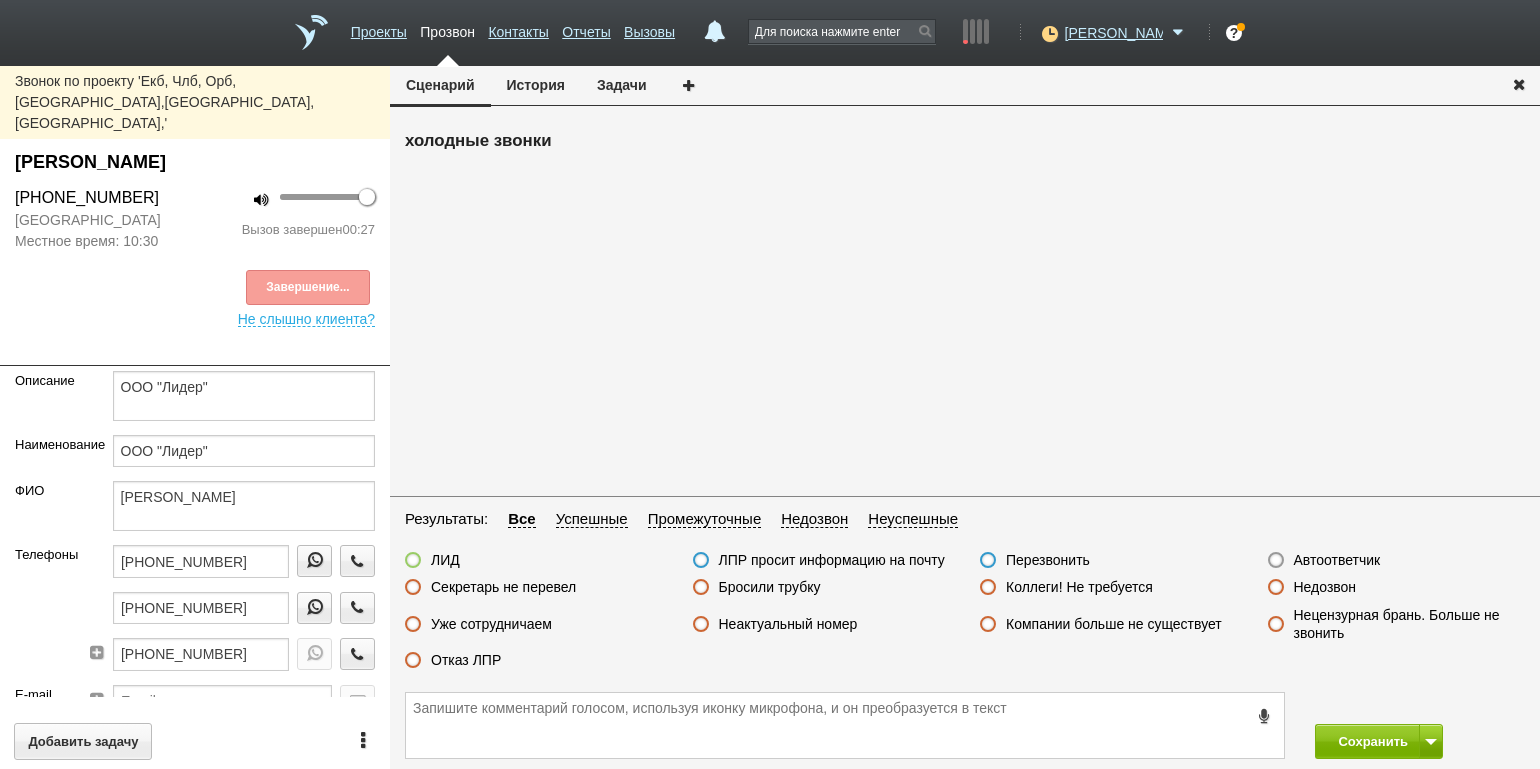 click on "Завершение..." at bounding box center (195, 287) 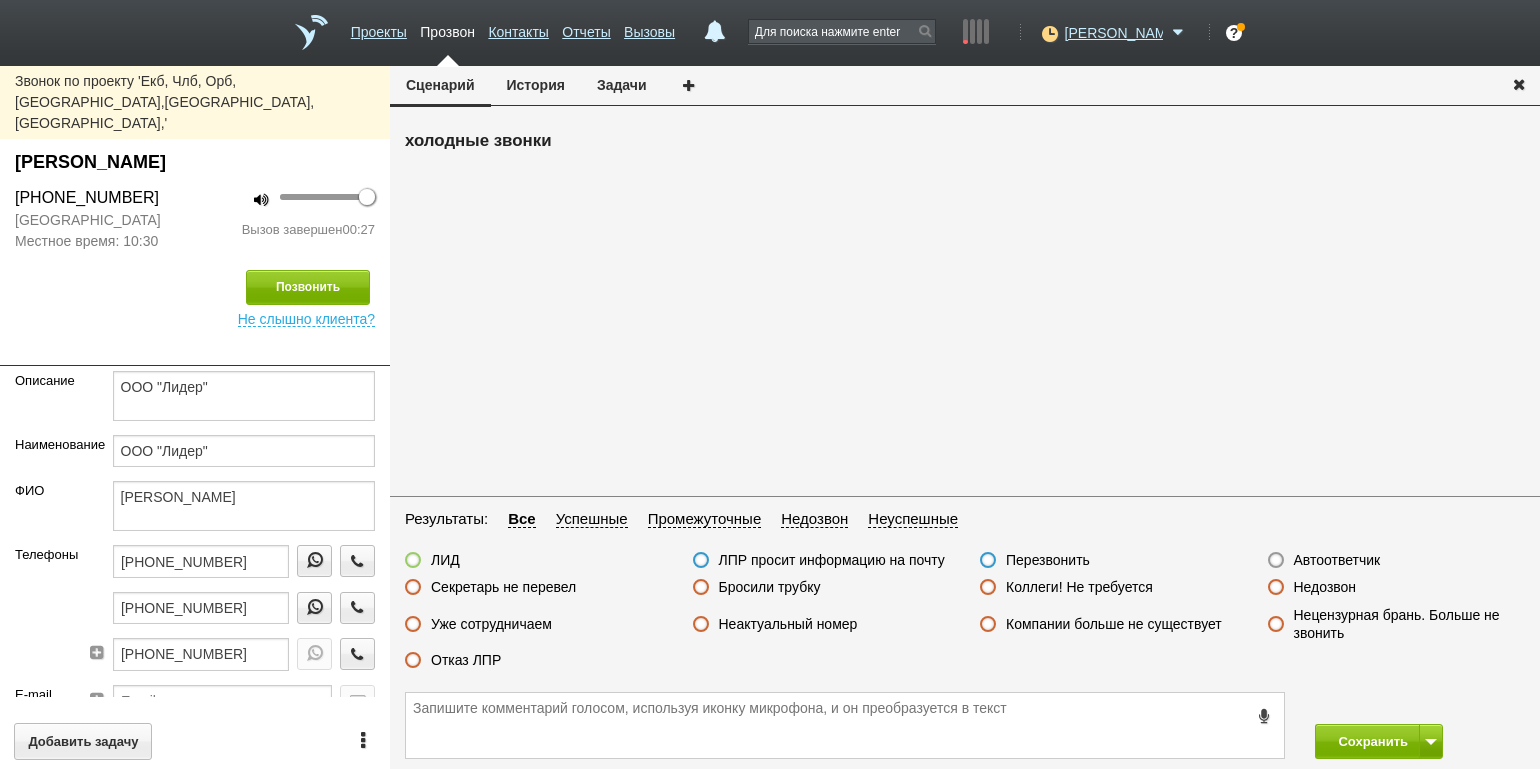 click on "Отказ ЛПР" at bounding box center (466, 660) 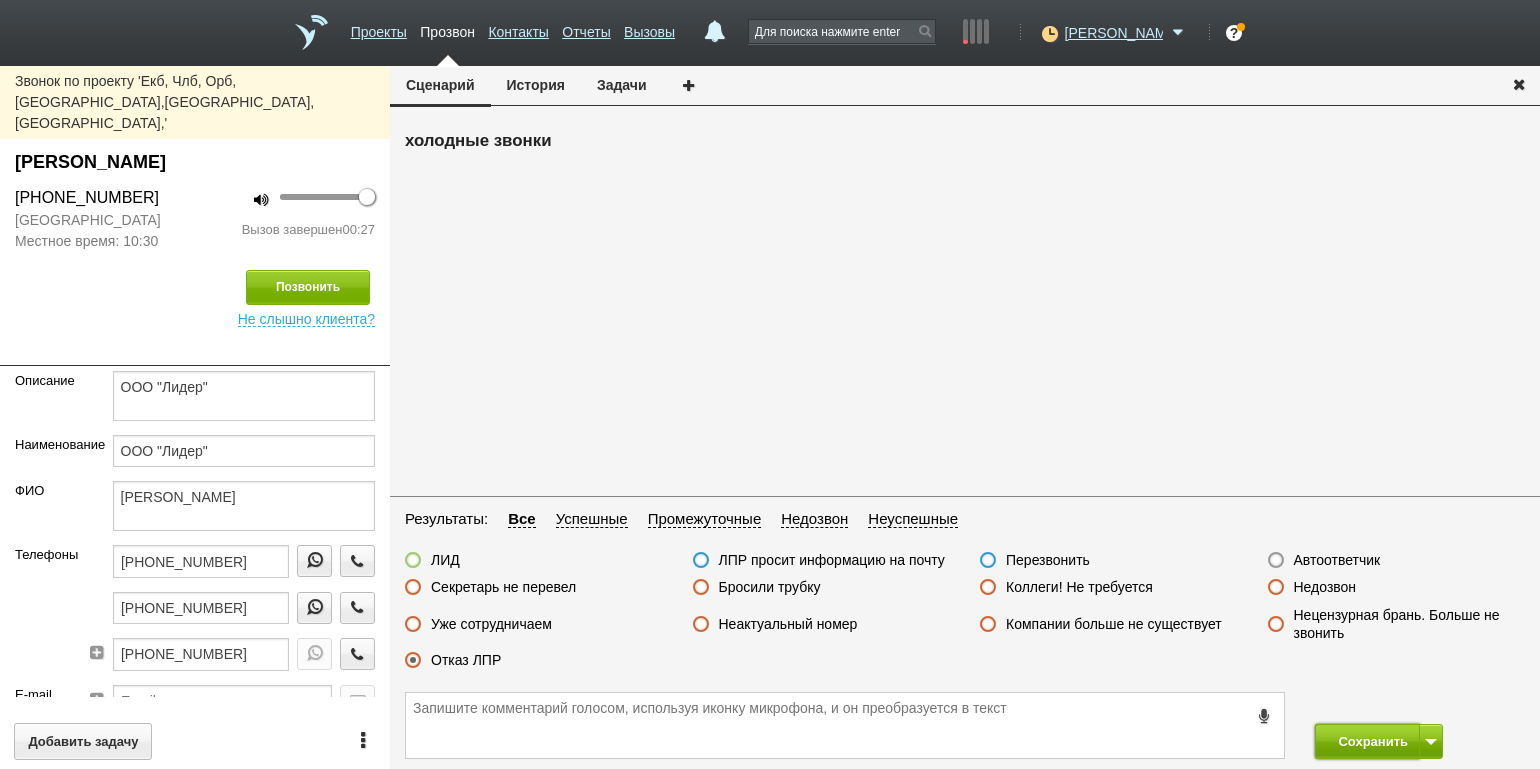 click on "Сохранить" at bounding box center [1367, 741] 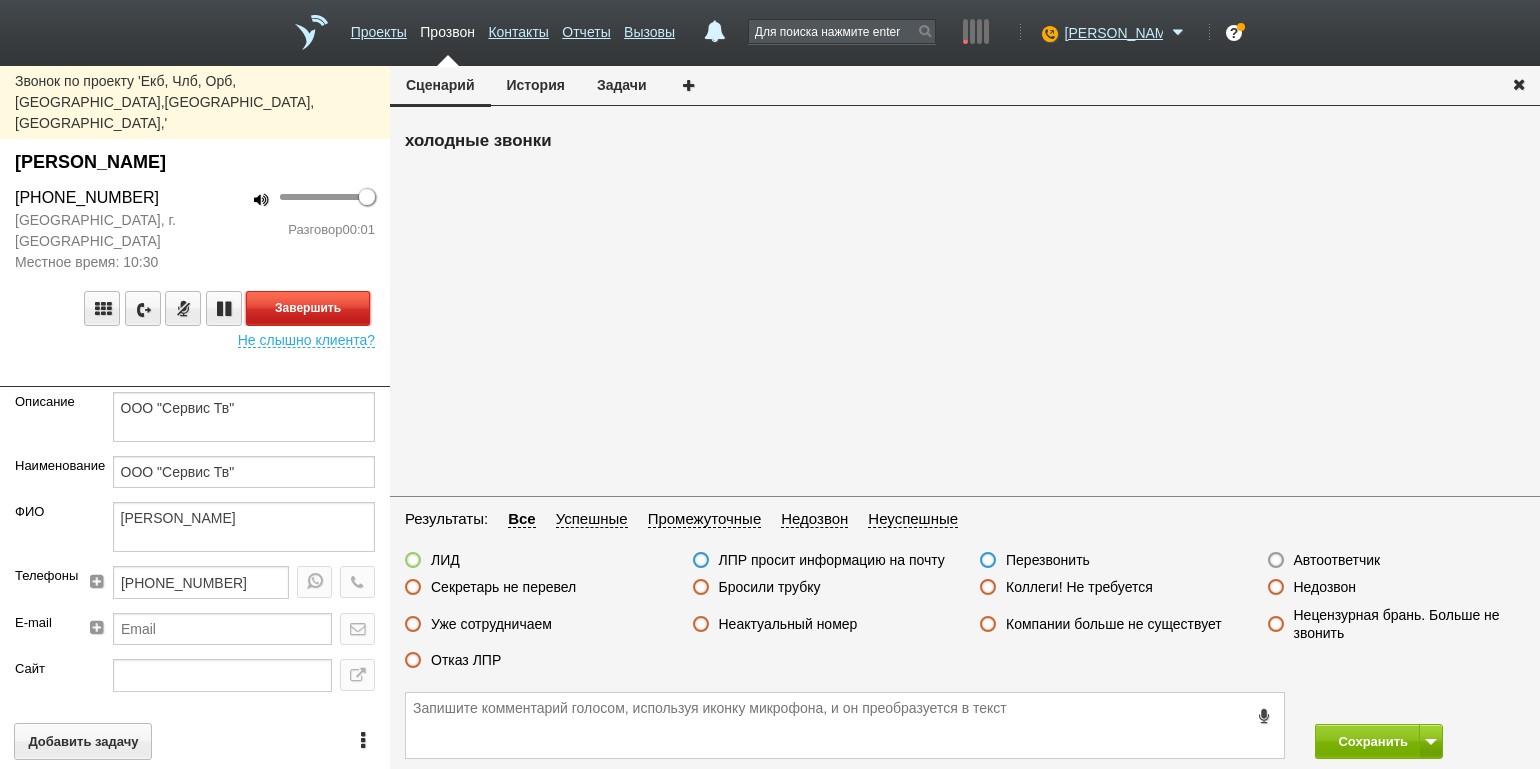 click on "Завершить" at bounding box center (308, 308) 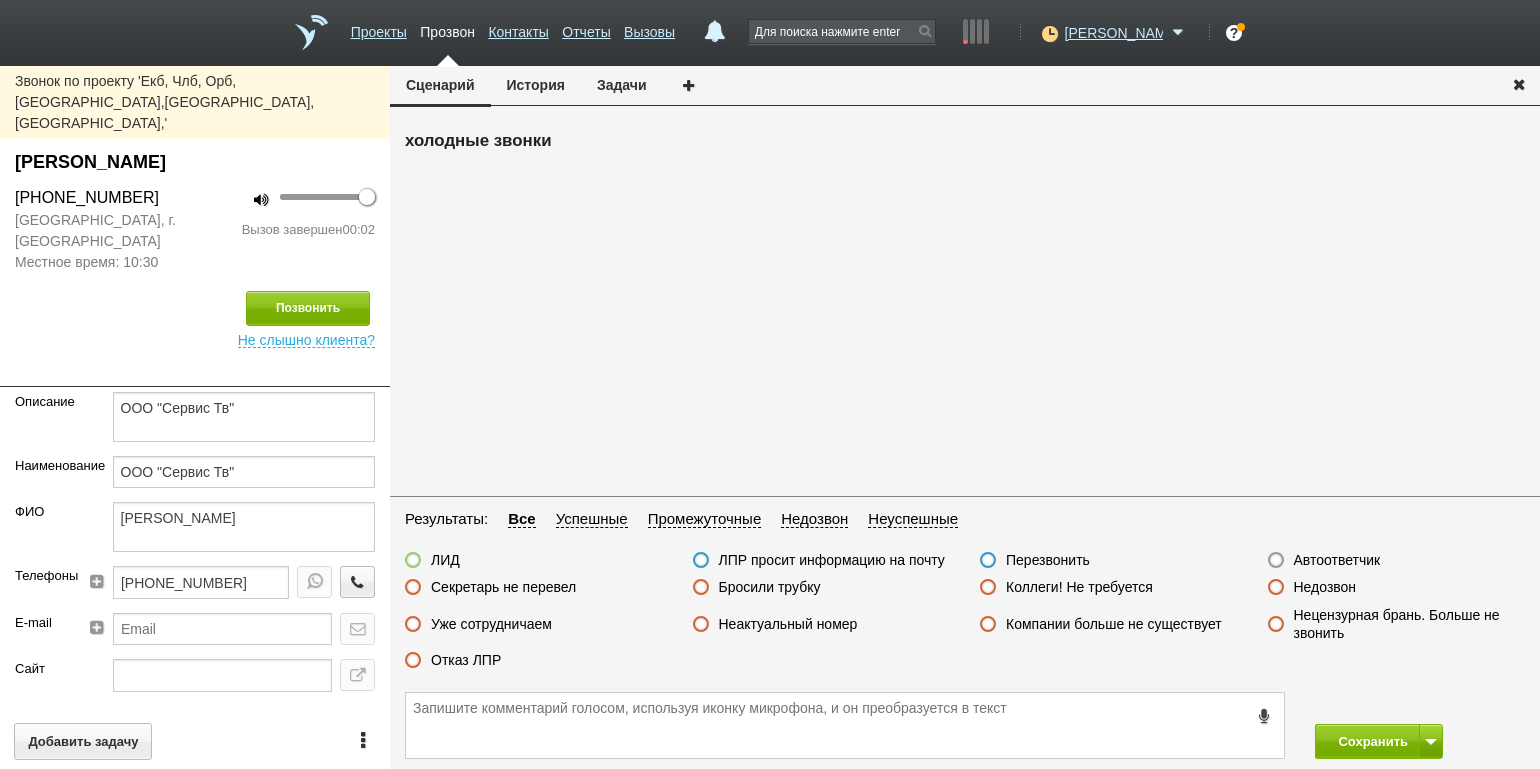 click on "Автоответчик" at bounding box center [1337, 560] 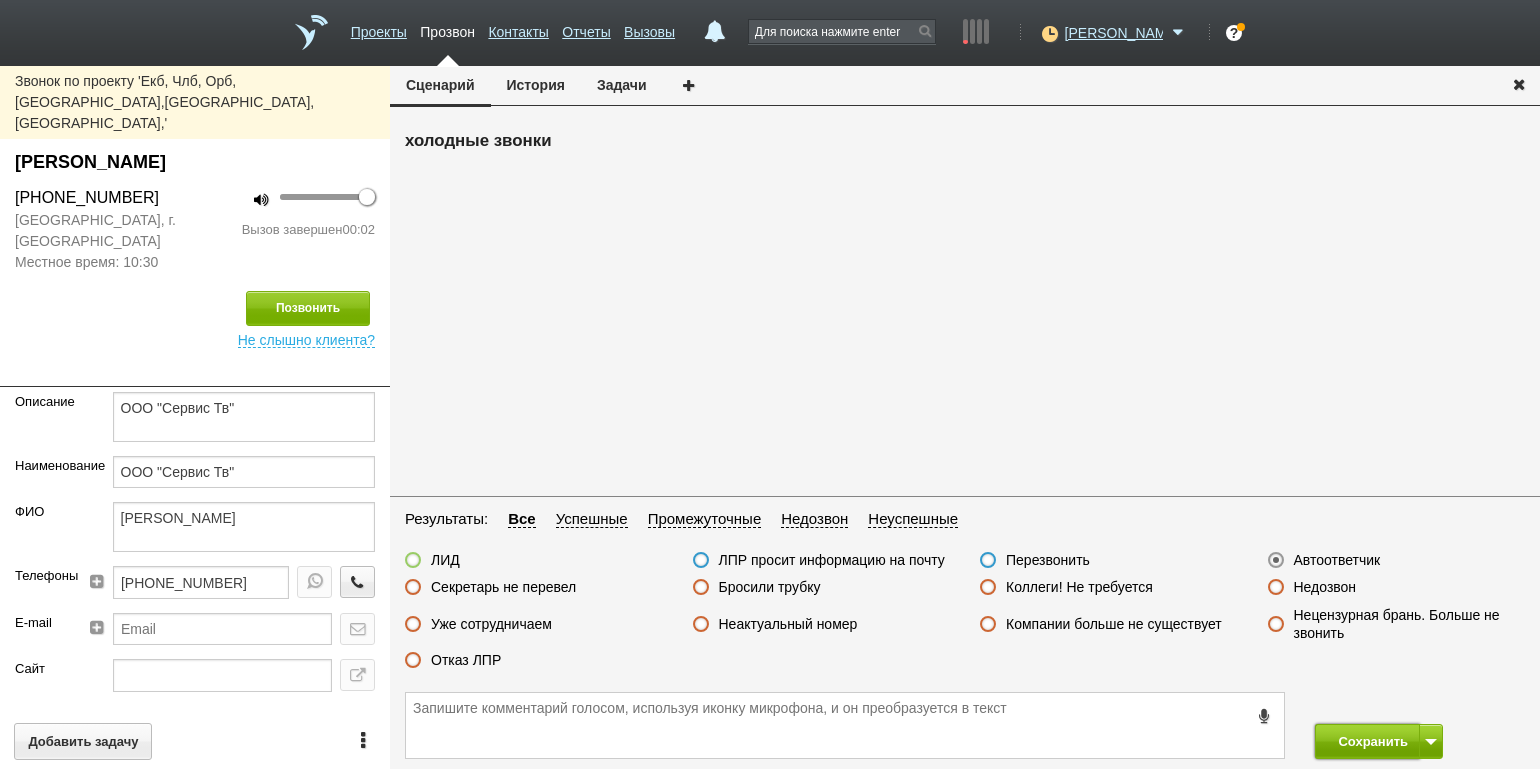 click on "Сохранить" at bounding box center [1367, 741] 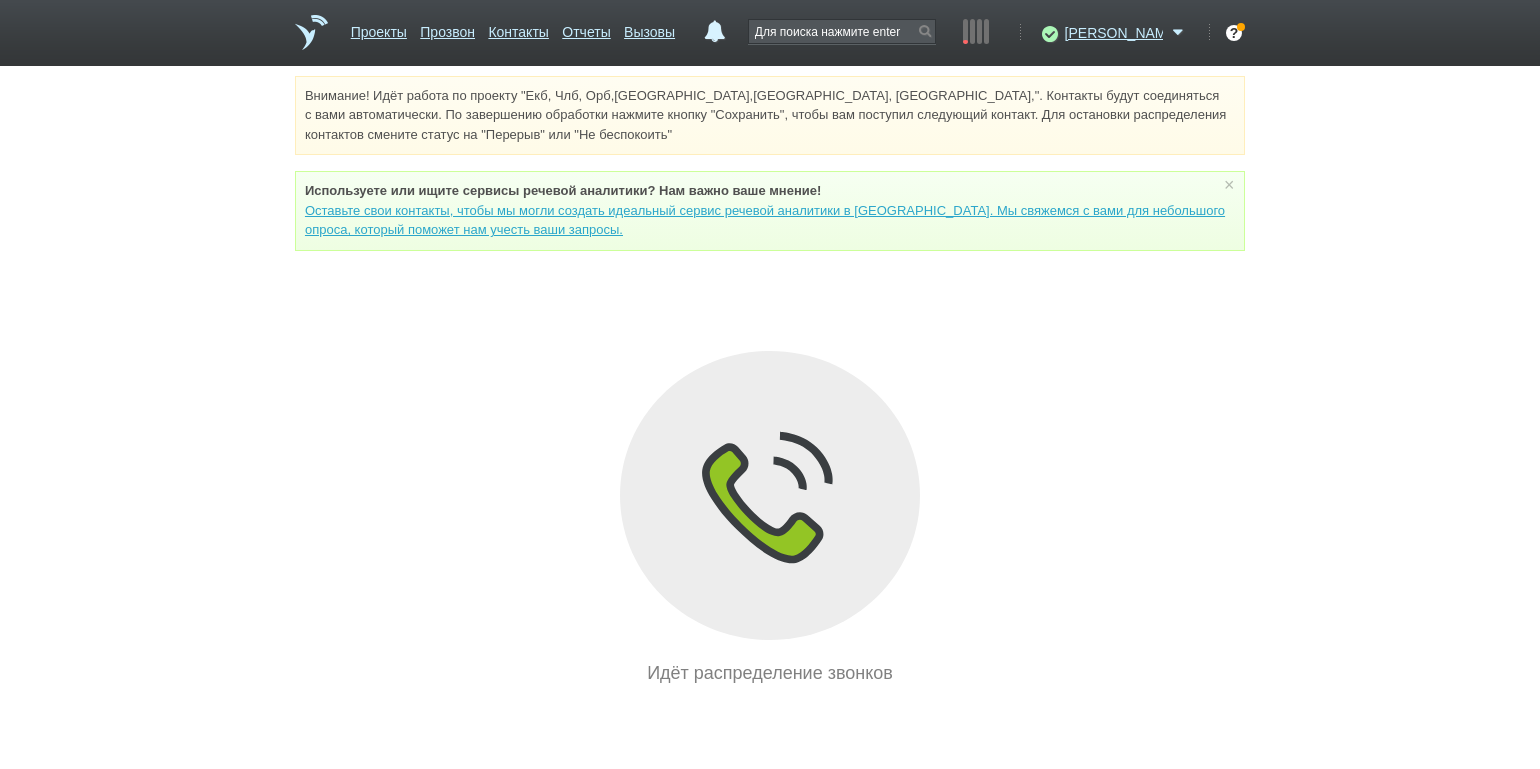 click on "Внимание! Идёт работа по проекту "Екб, Члб, Орб,[GEOGRAPHIC_DATA],[GEOGRAPHIC_DATA], [GEOGRAPHIC_DATA],". Контакты будут соединяться с вами автоматически. По завершению обработки нажмите кнопку "Сохранить", чтобы вам поступил следующий контакт. Для остановки распределения контактов смените статус на "Перерыв" или "Не беспокоить"
Используете или ищите cервисы речевой аналитики? Нам важно ваше мнение!
×
Вы можете звонить напрямую из строки поиска - введите номер и нажмите "Позвонить"
Идёт распределение звонков" at bounding box center (770, 381) 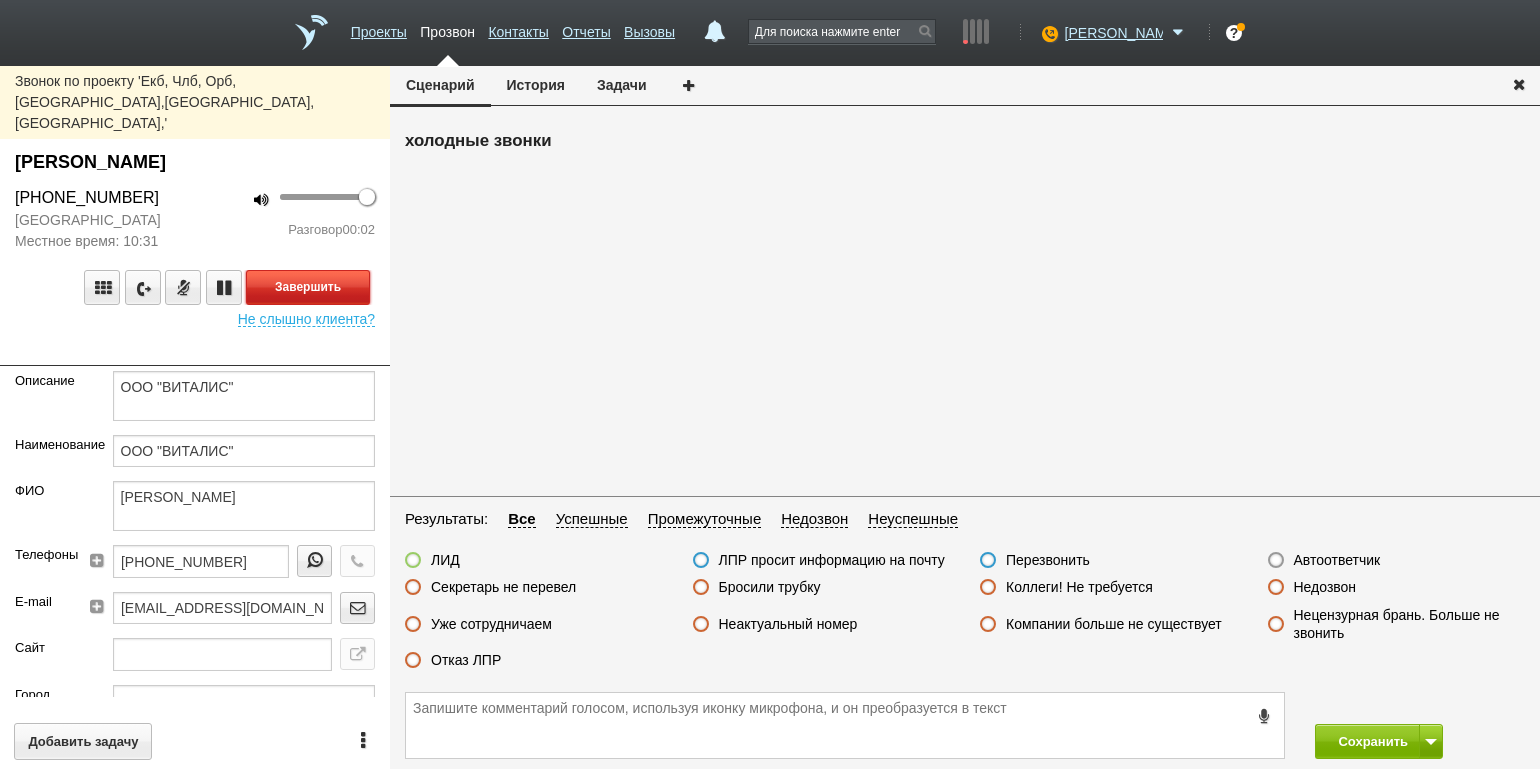 click on "Завершить" at bounding box center (308, 287) 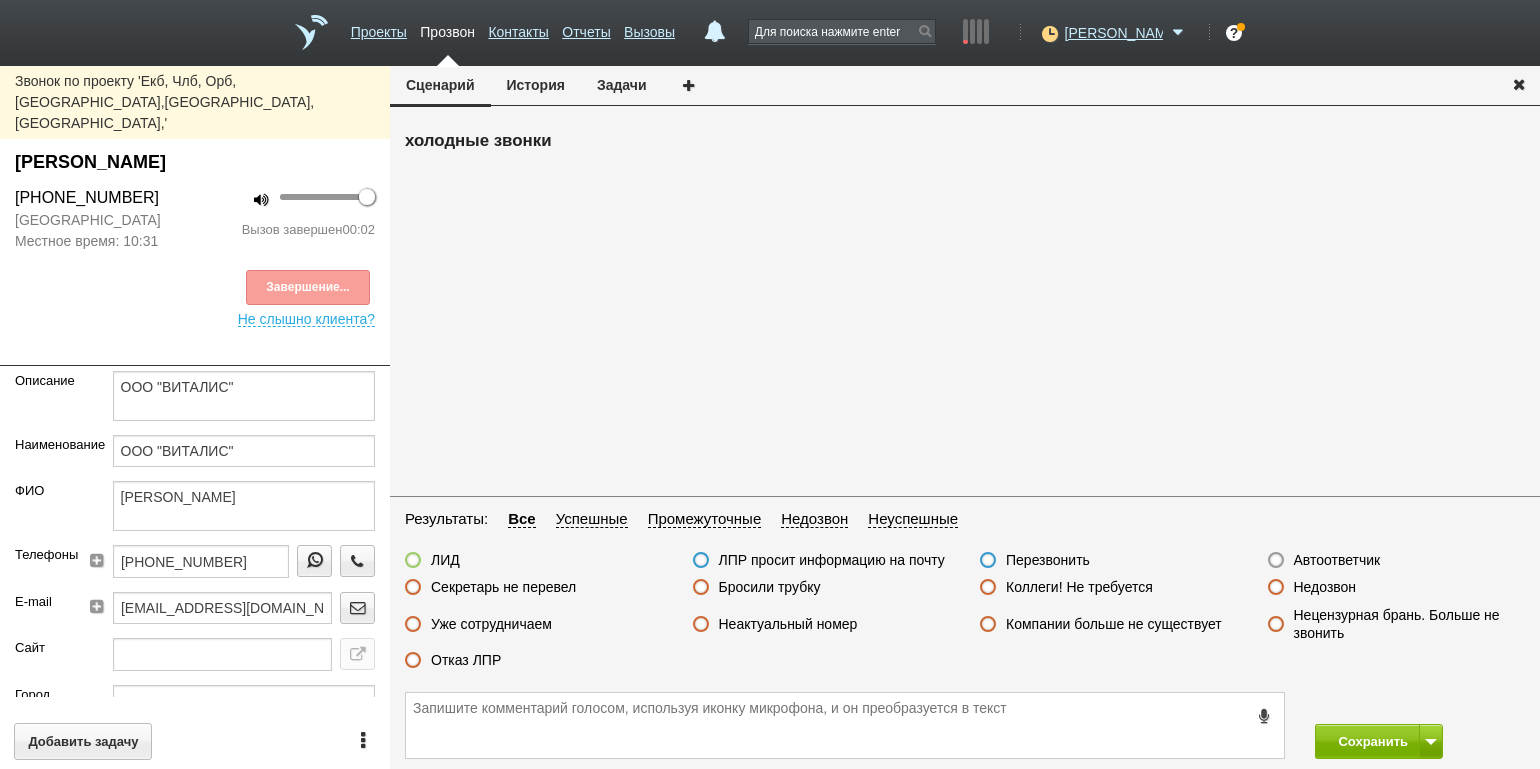 click on "Автоответчик" at bounding box center (1337, 560) 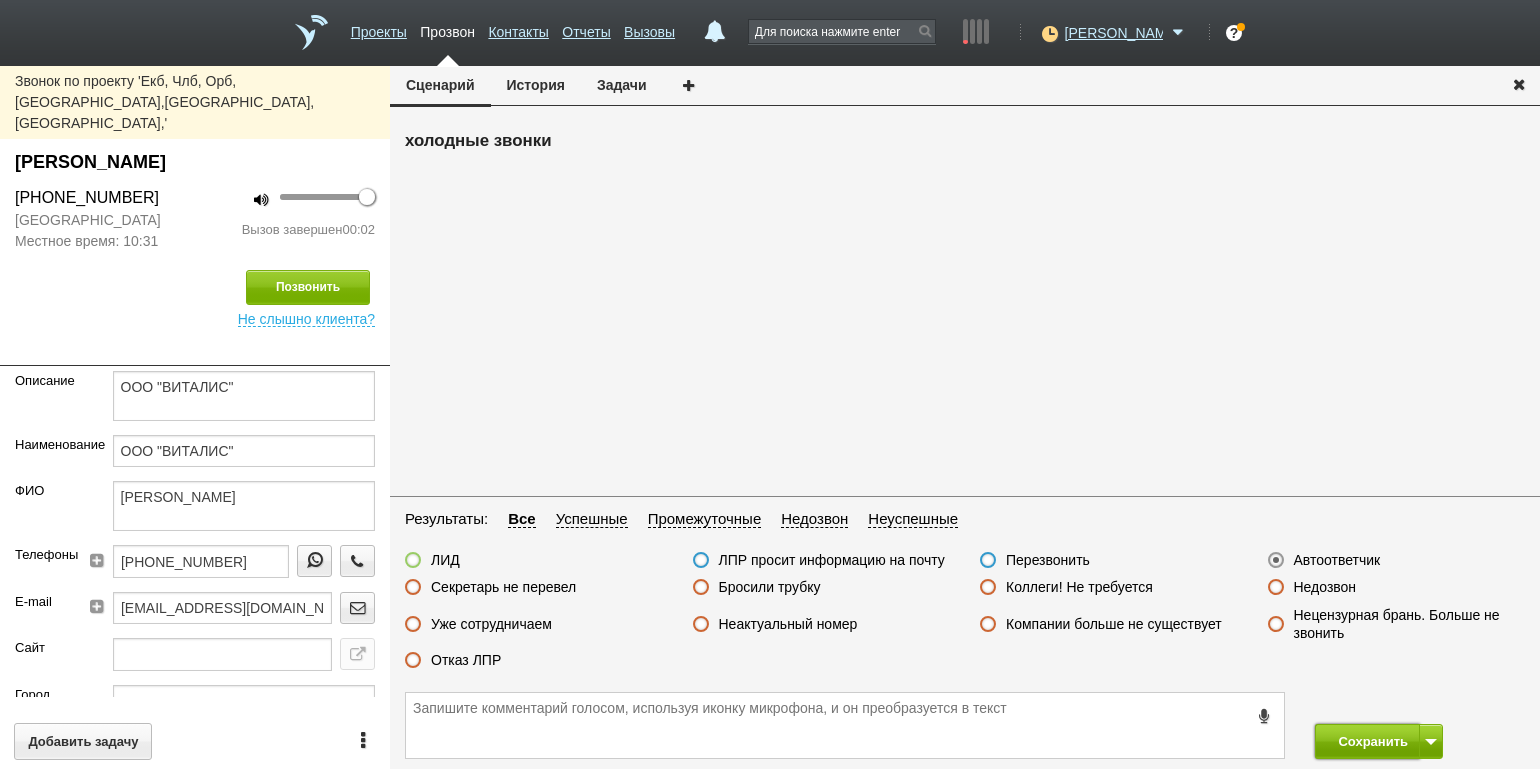click on "Сохранить" at bounding box center (1367, 741) 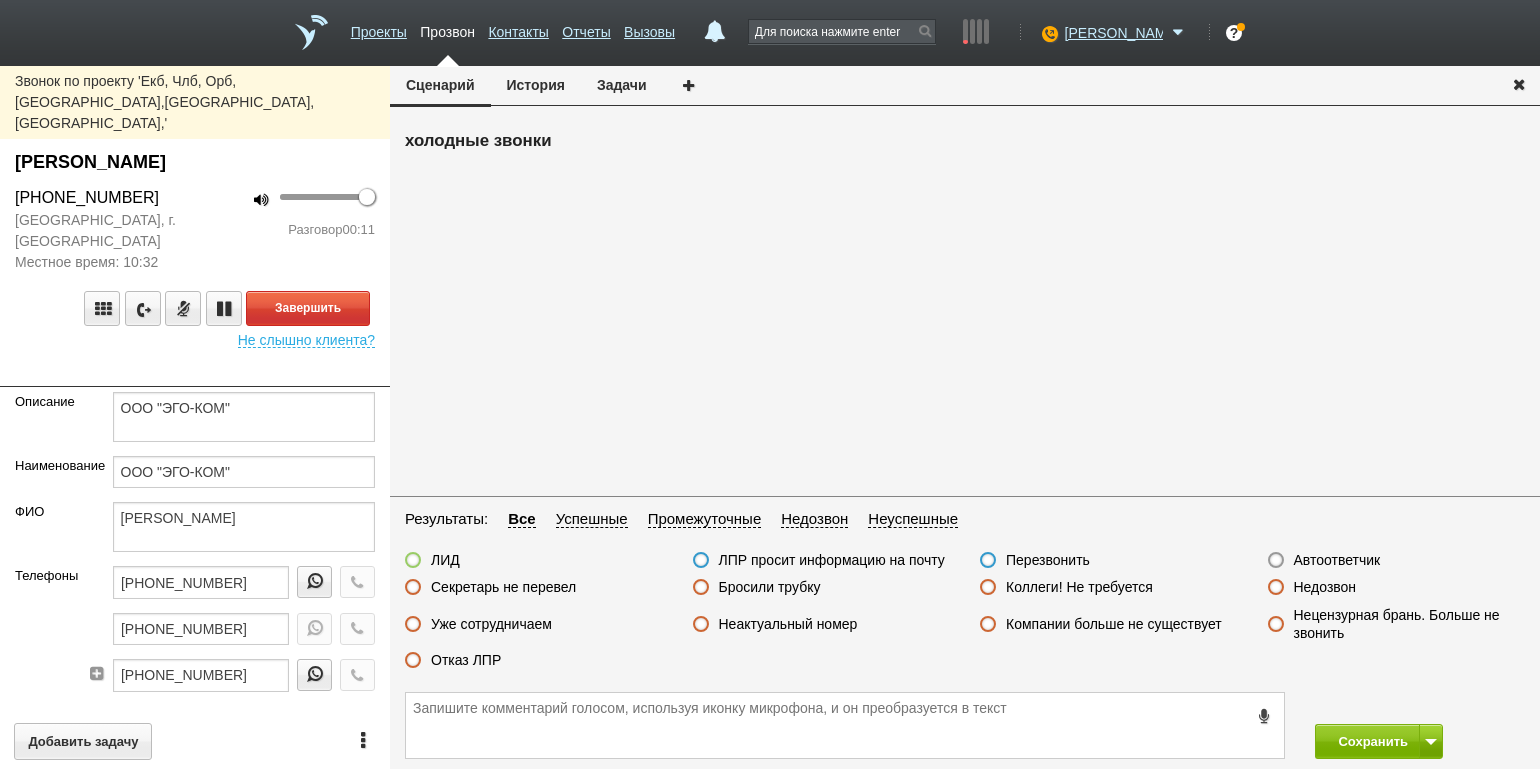 click on "100
Разговор
00:11" at bounding box center (292, 229) 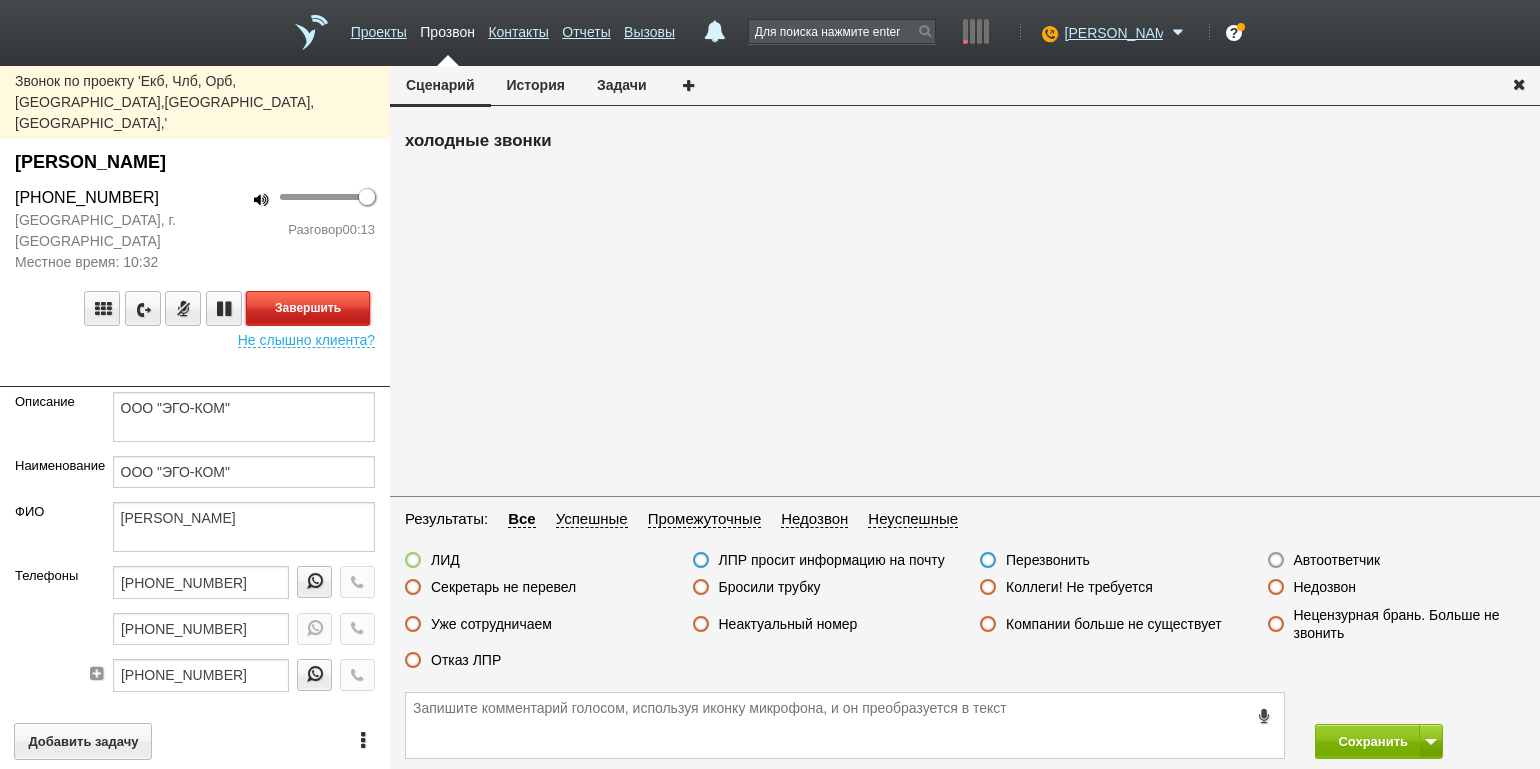 click on "Завершить" at bounding box center (308, 308) 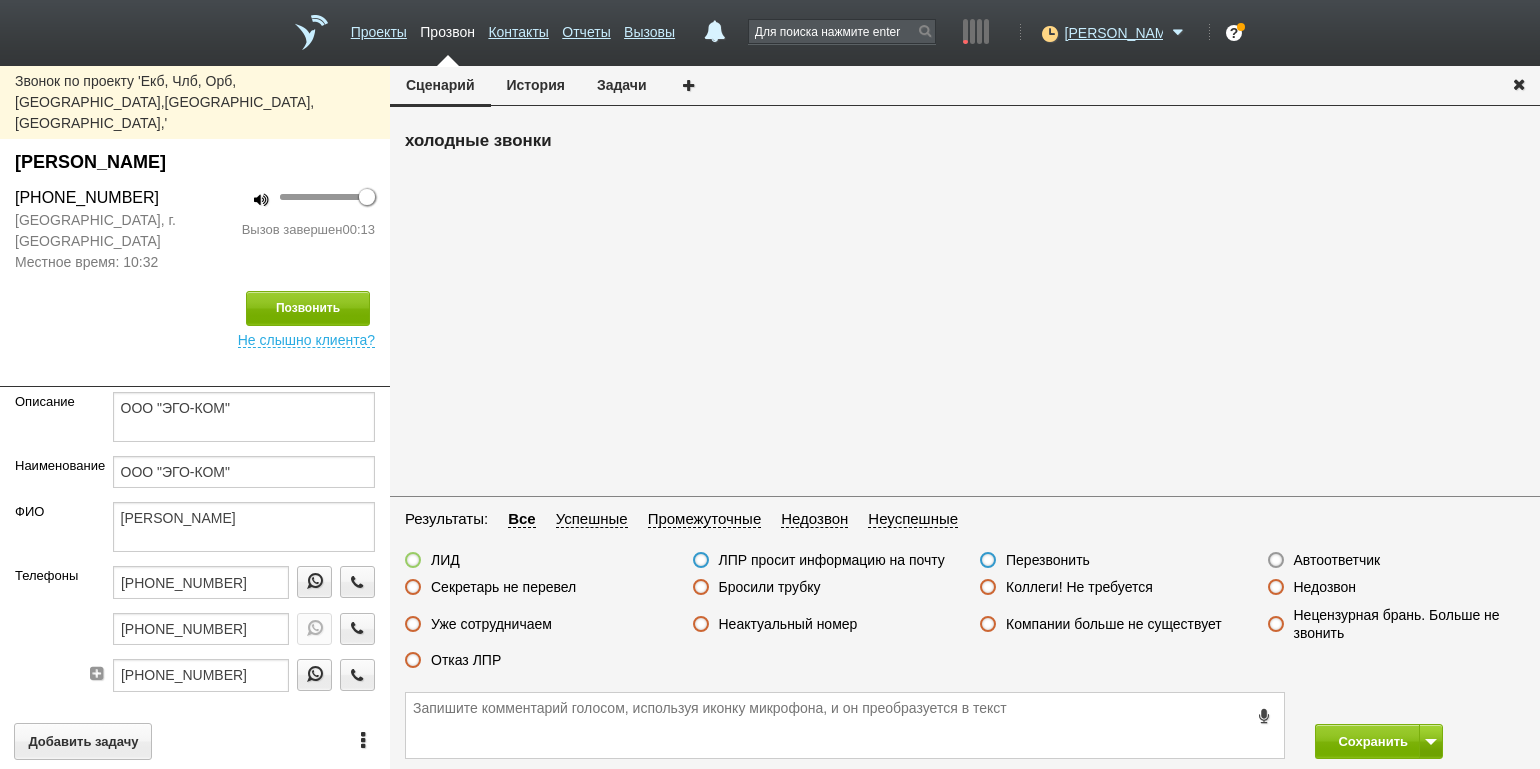 click on "ЛИД ЛПР просит информацию на почту Перезвонить Автоответчик Секретарь не перевел Бросили трубку Коллеги! Не требуется Недозвон Уже сотрудничаем Неактуальный номер Компании больше не существует Нецензурная брань. Больше не звонить Отказ ЛПР" at bounding box center (965, 615) 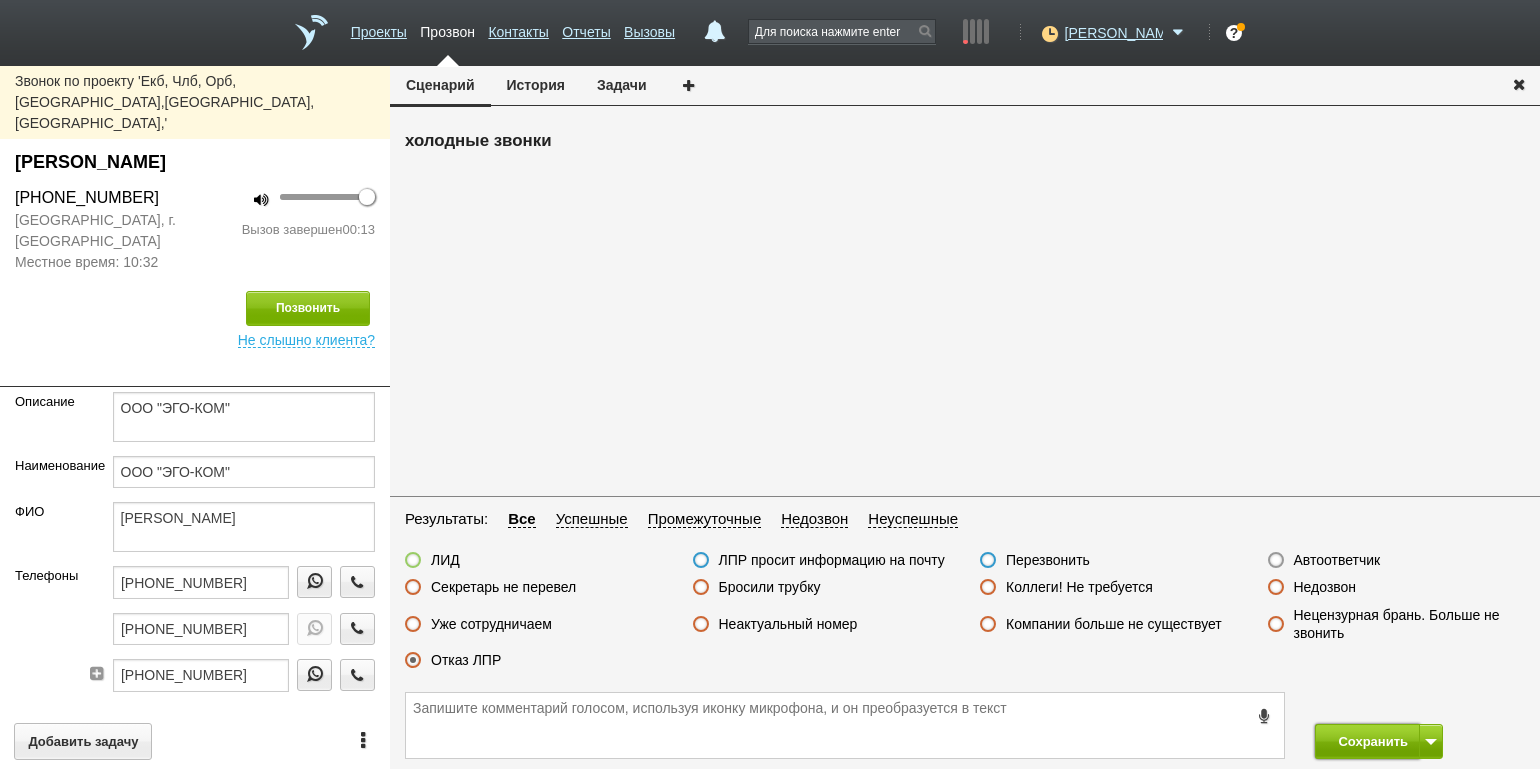 click on "Сохранить" at bounding box center [1367, 741] 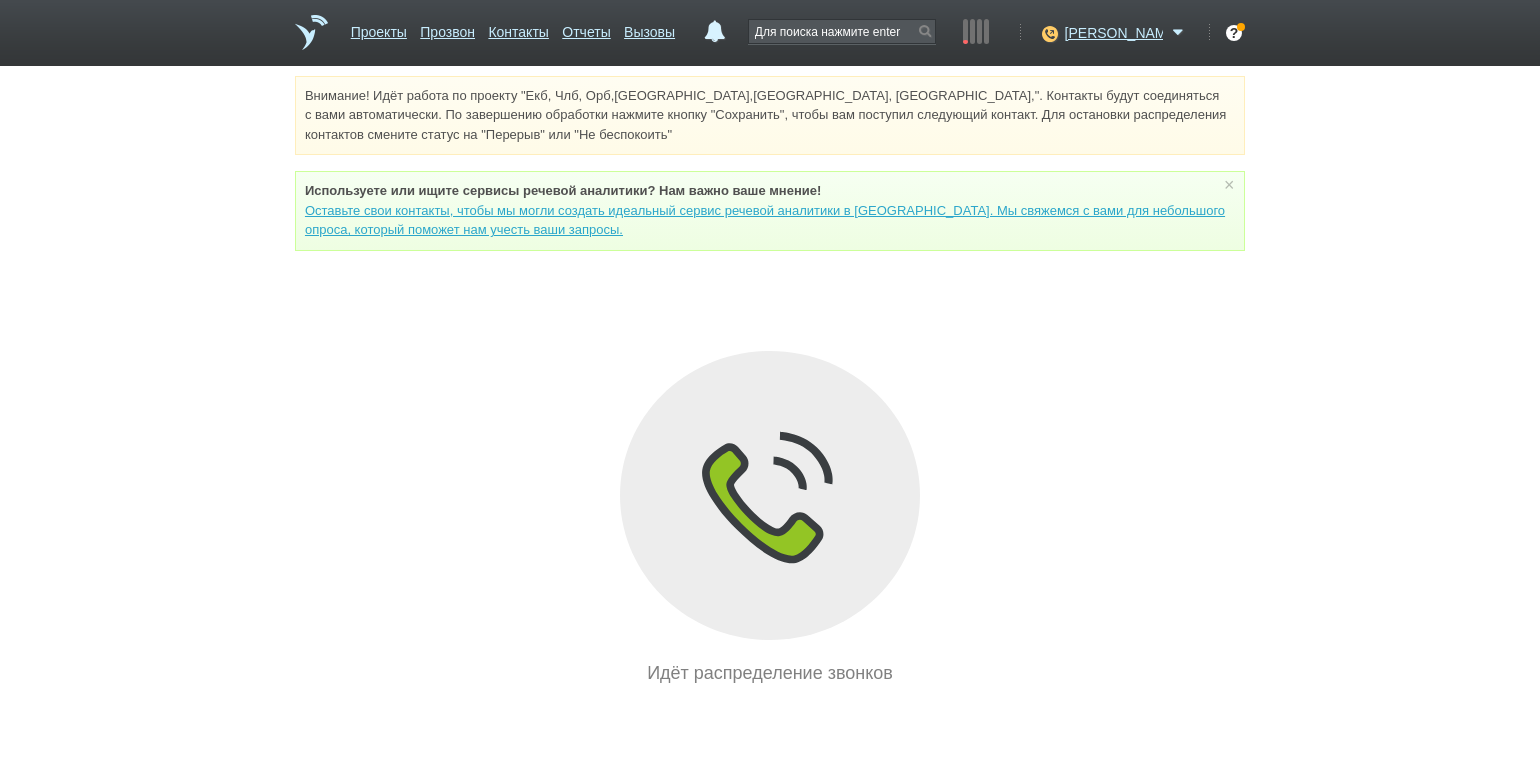 click on "Внимание! Идёт работа по проекту "Екб, Члб, Орб,[GEOGRAPHIC_DATA],[GEOGRAPHIC_DATA], [GEOGRAPHIC_DATA],". Контакты будут соединяться с вами автоматически. По завершению обработки нажмите кнопку "Сохранить", чтобы вам поступил следующий контакт. Для остановки распределения контактов смените статус на "Перерыв" или "Не беспокоить"
Используете или ищите cервисы речевой аналитики? Нам важно ваше мнение!
×
Вы можете звонить напрямую из строки поиска - введите номер и нажмите "Позвонить"
Идёт распределение звонков" at bounding box center [770, 381] 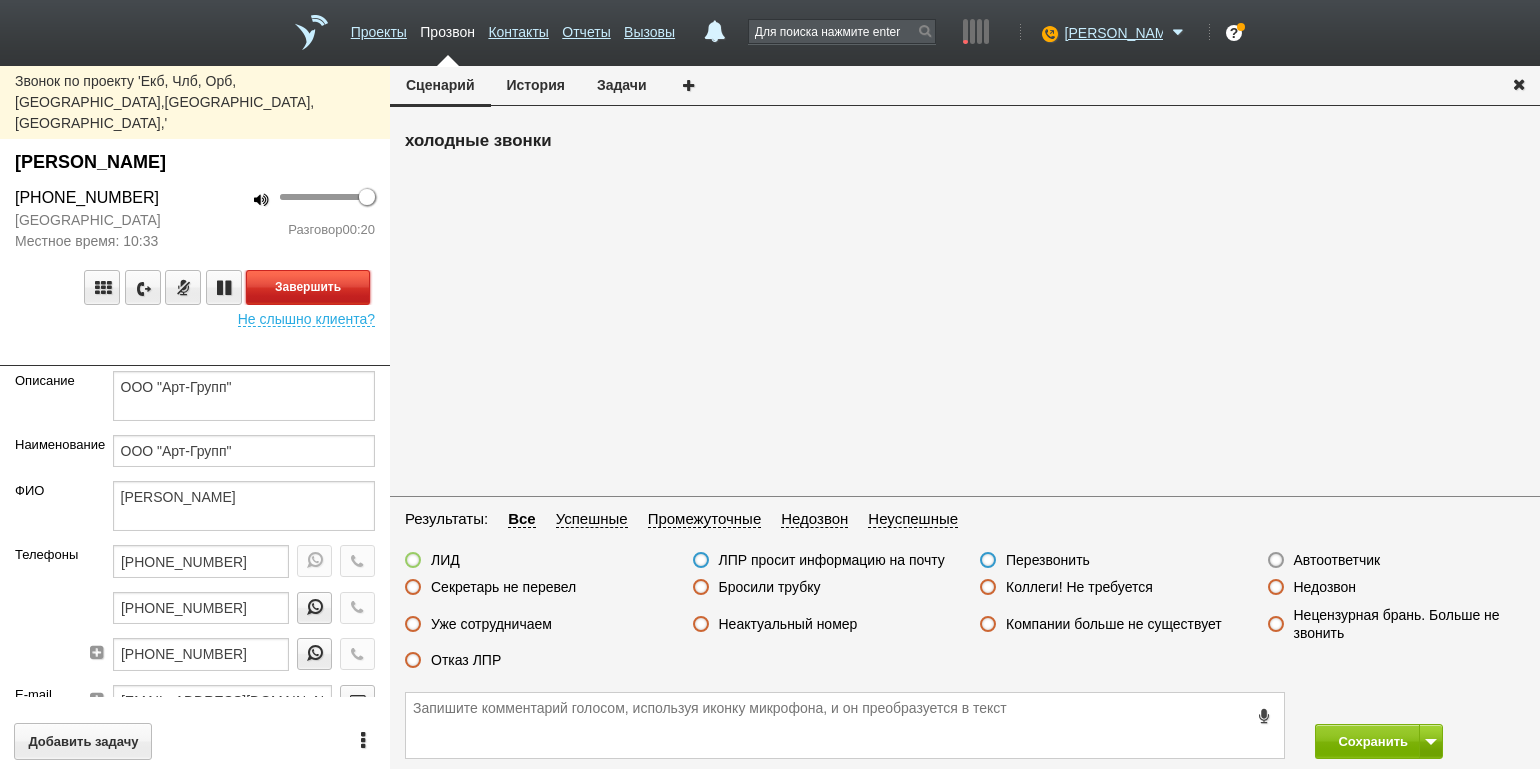 click on "Завершить" at bounding box center [308, 287] 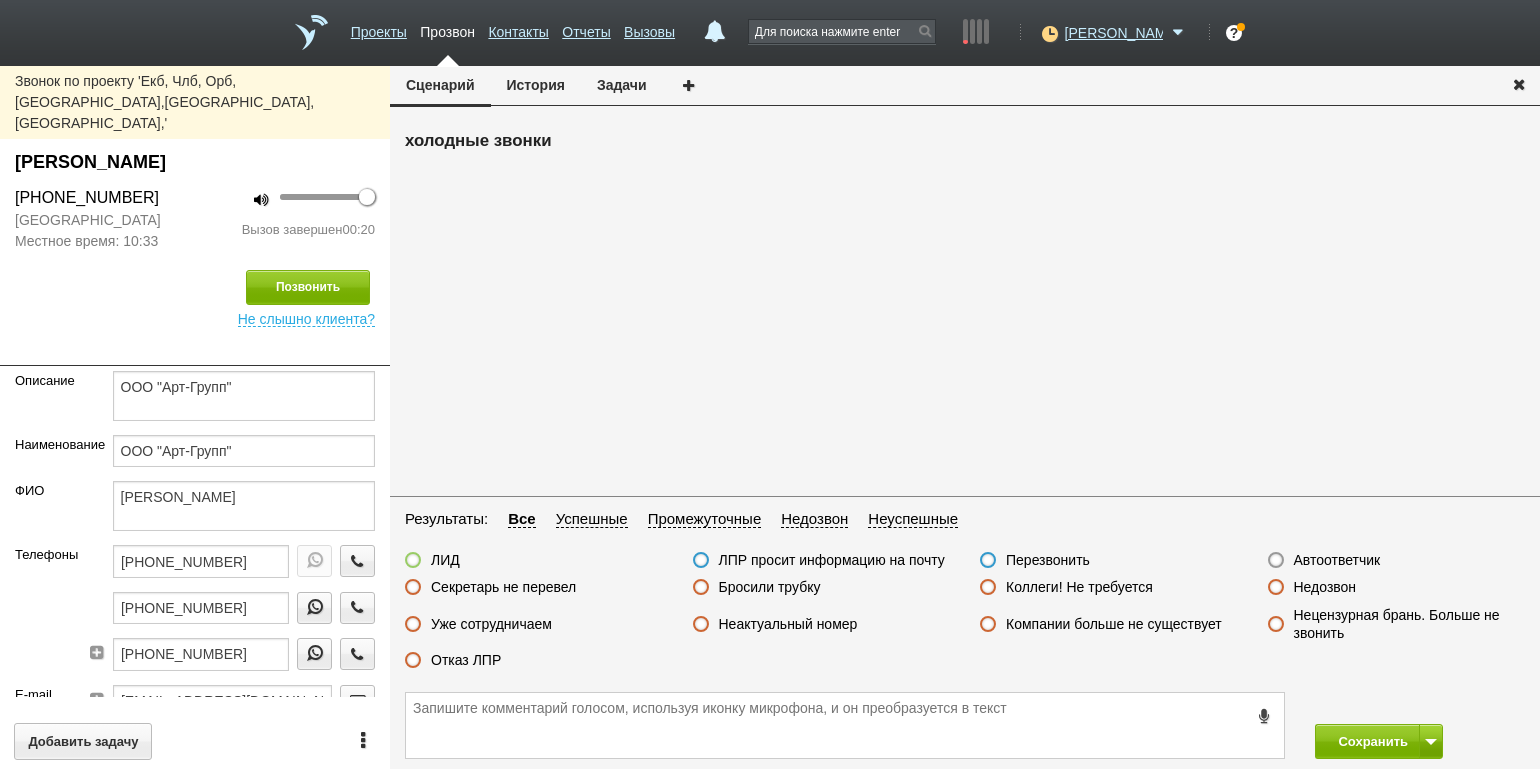 drag, startPoint x: 462, startPoint y: 659, endPoint x: 486, endPoint y: 661, distance: 24.083189 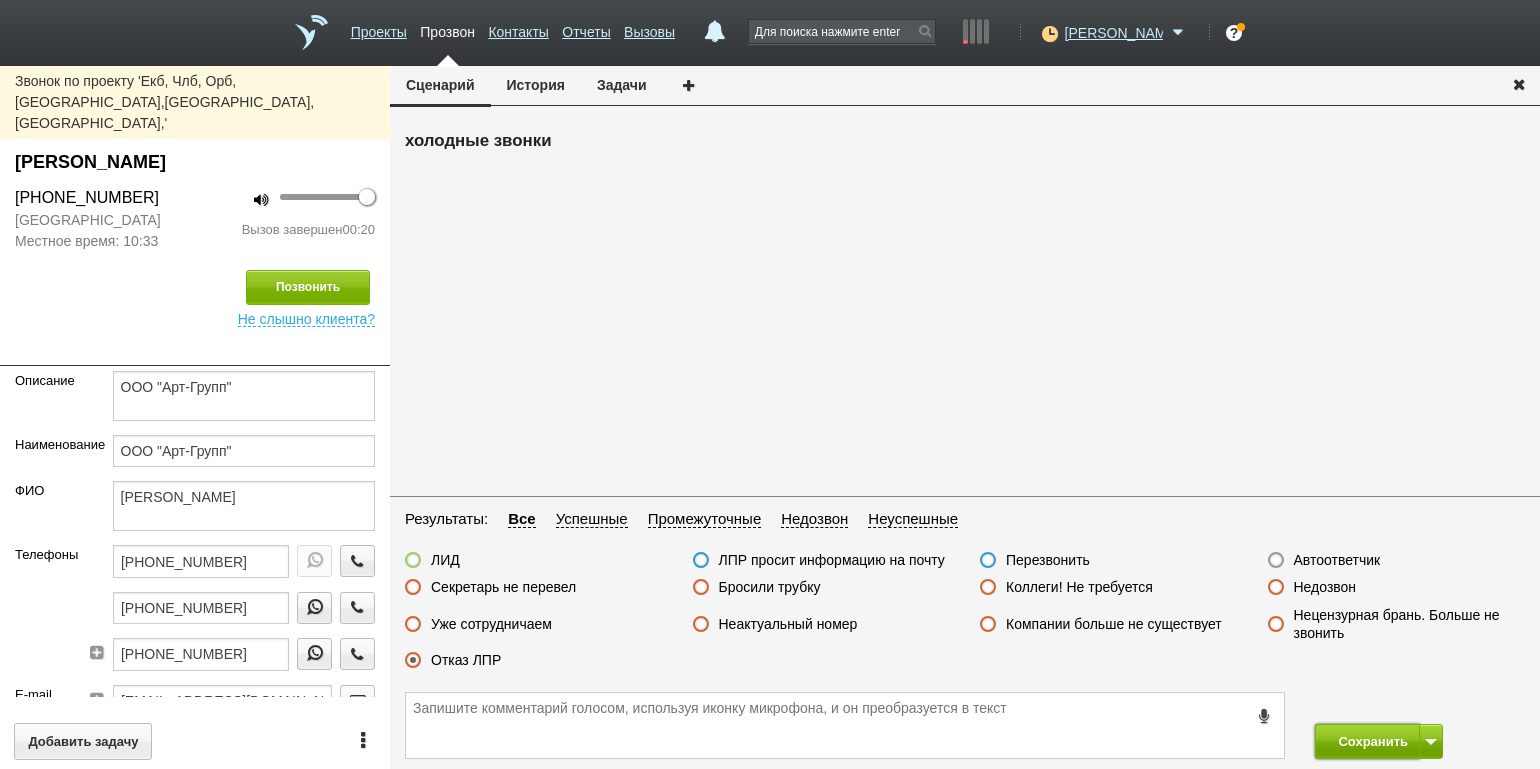 click on "Сохранить" at bounding box center [1367, 741] 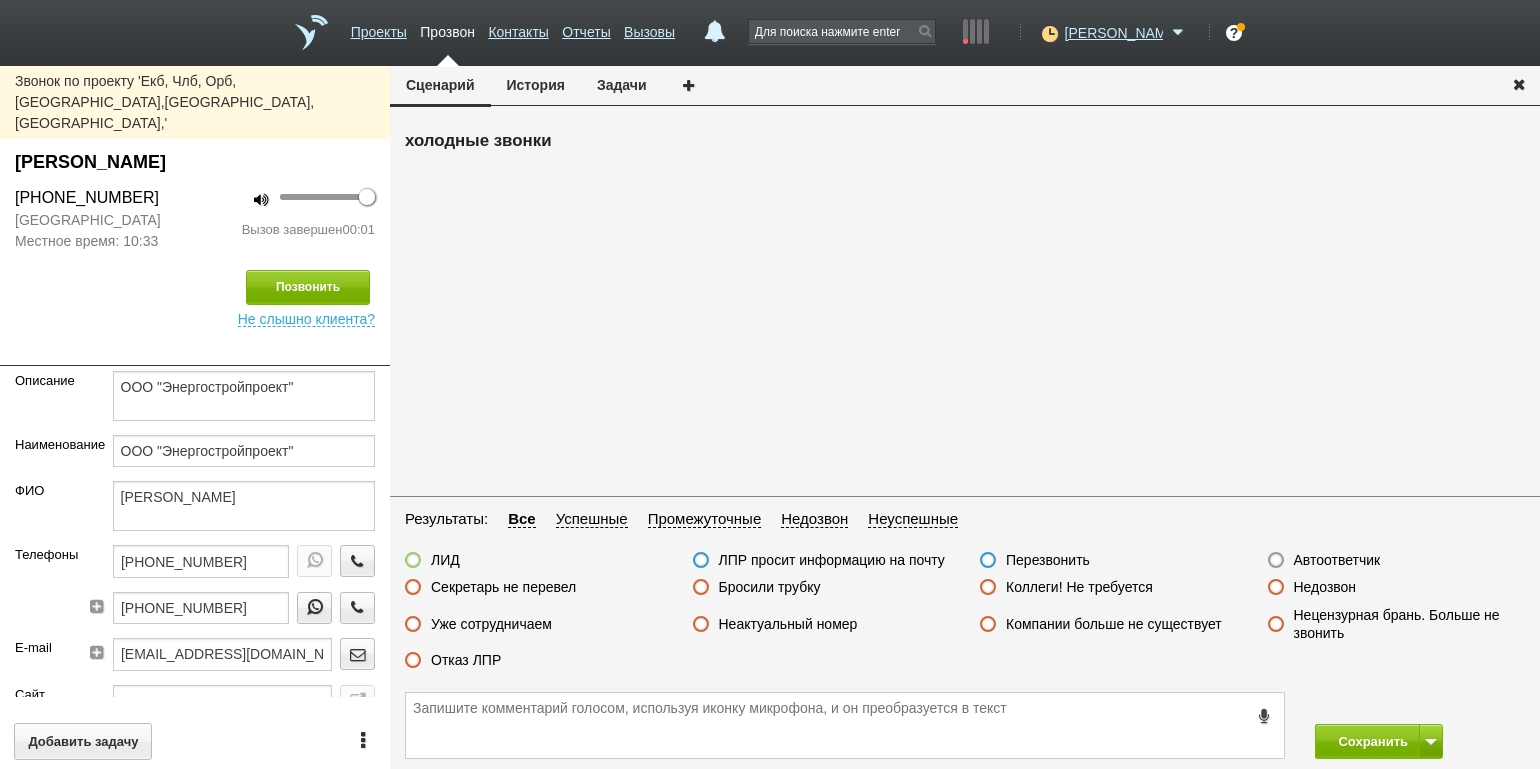 click on "Недозвон" at bounding box center (1325, 587) 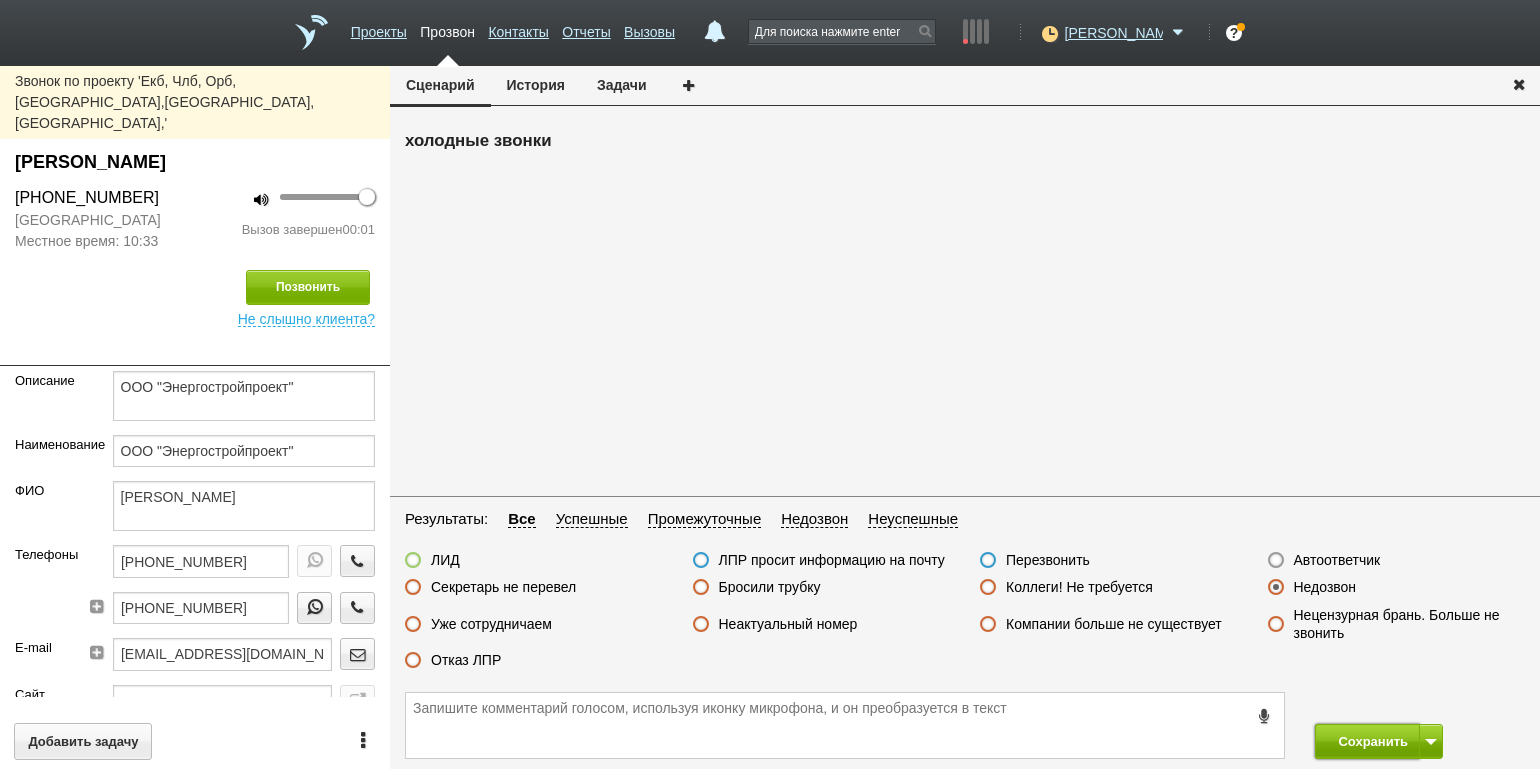 click on "Сохранить" at bounding box center (1367, 741) 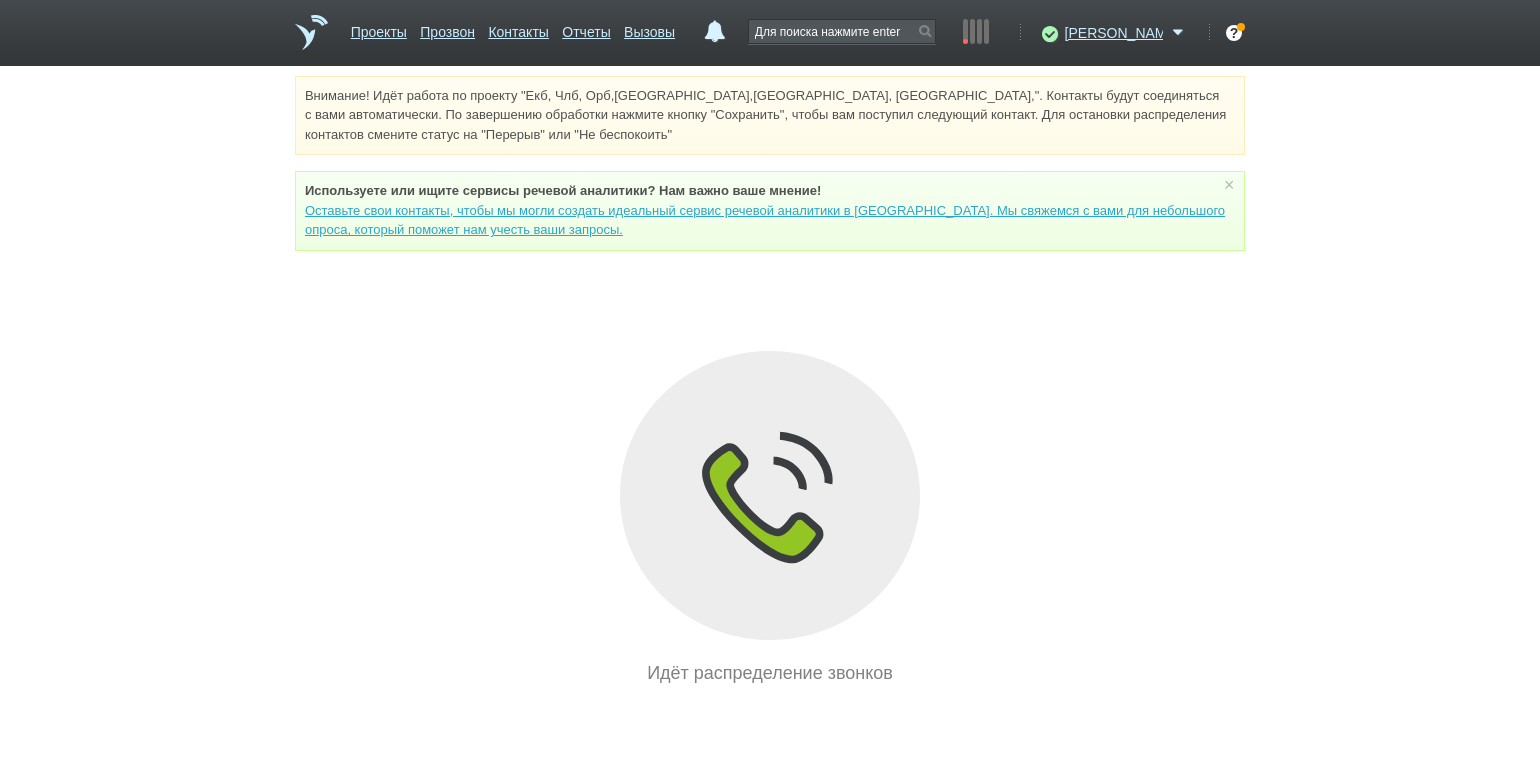 click on "Внимание! Идёт работа по проекту "Екб, Члб, Орб,[GEOGRAPHIC_DATA],[GEOGRAPHIC_DATA], [GEOGRAPHIC_DATA],". Контакты будут соединяться с вами автоматически. По завершению обработки нажмите кнопку "Сохранить", чтобы вам поступил следующий контакт. Для остановки распределения контактов смените статус на "Перерыв" или "Не беспокоить"
Используете или ищите cервисы речевой аналитики? Нам важно ваше мнение!
×
Вы можете звонить напрямую из строки поиска - введите номер и нажмите "Позвонить"
Идёт распределение звонков" at bounding box center [770, 381] 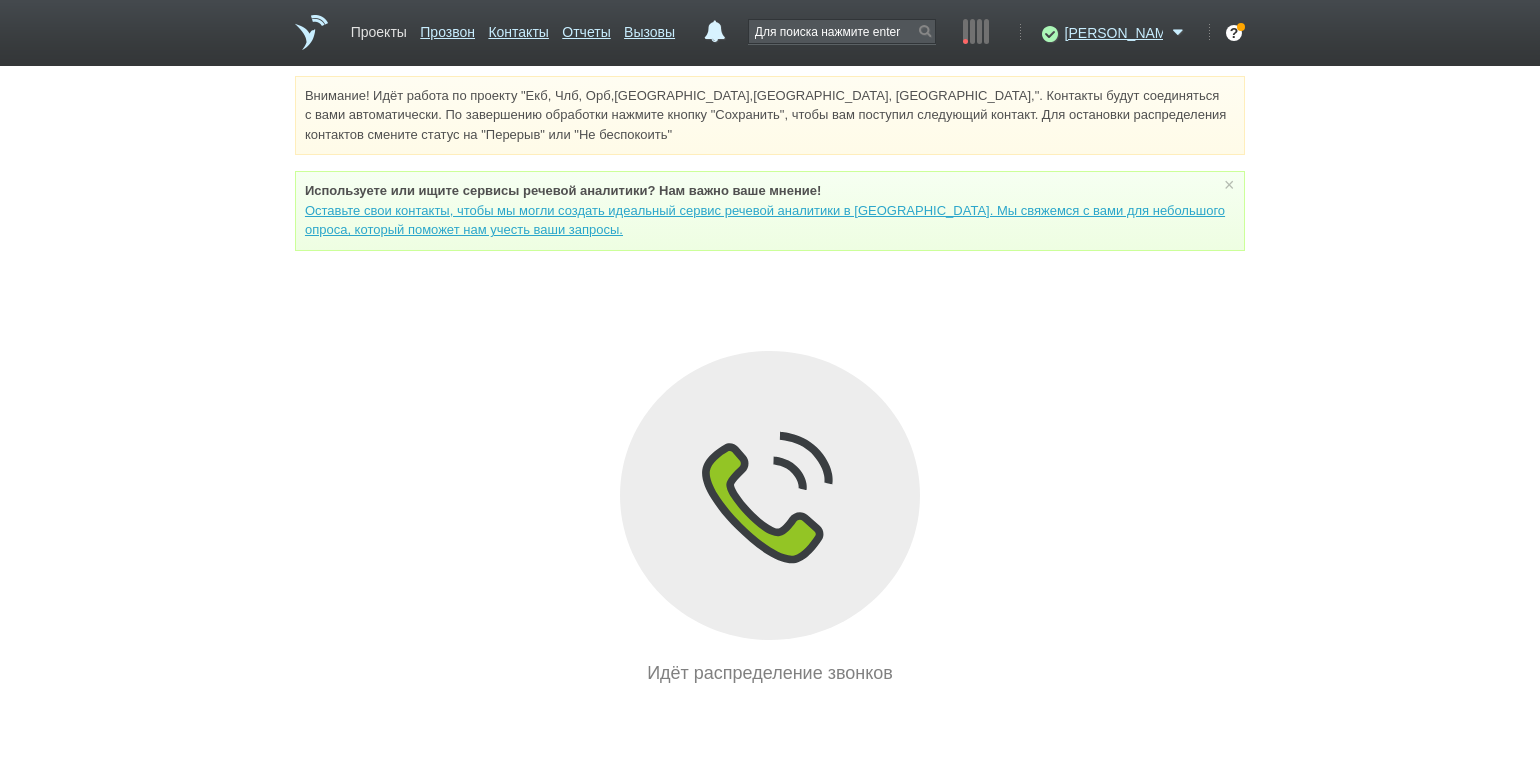 click on "Проекты" at bounding box center (379, 28) 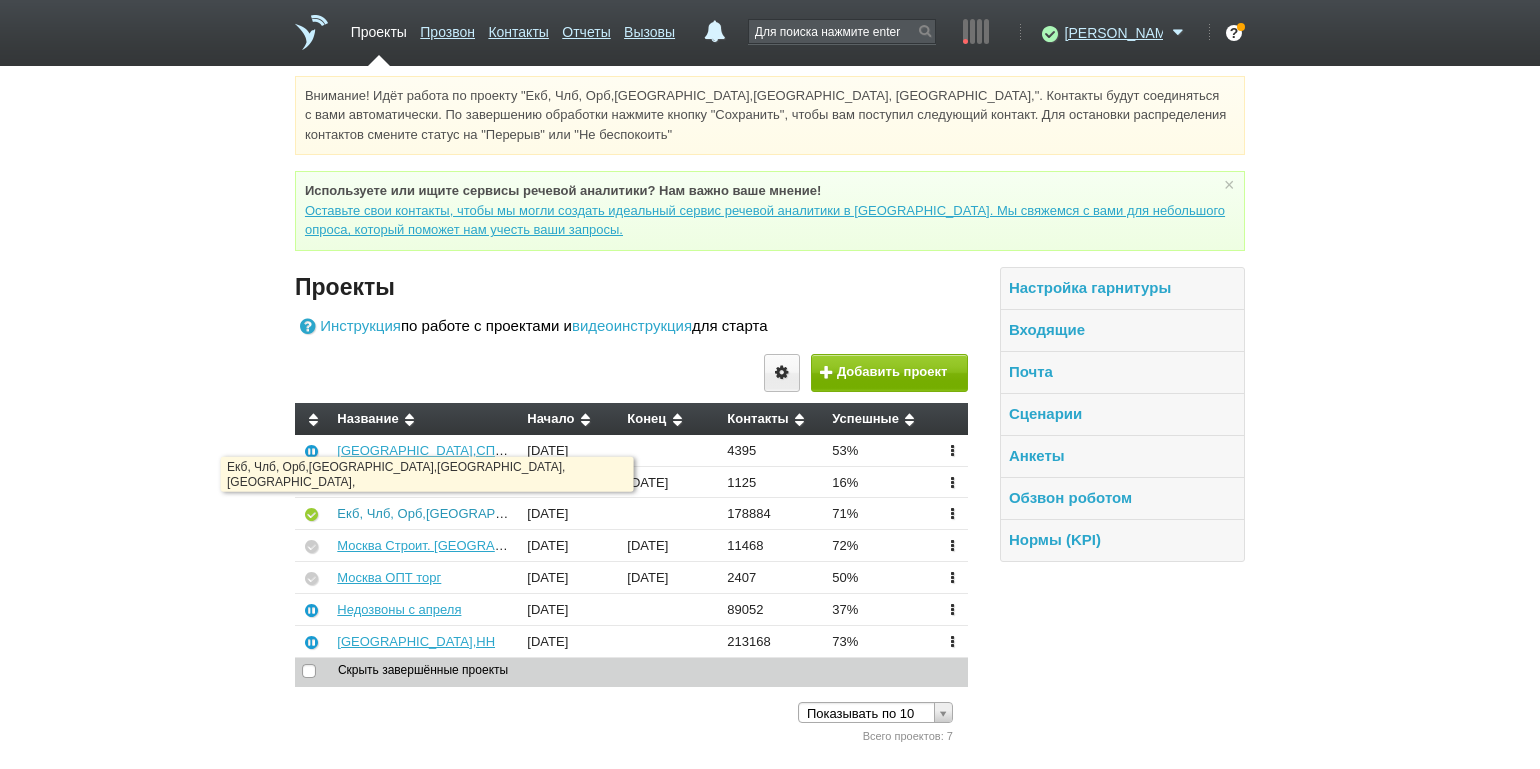 click on "Екб, Члб, Орб,[GEOGRAPHIC_DATA],[GEOGRAPHIC_DATA], [GEOGRAPHIC_DATA]," at bounding box center (591, 513) 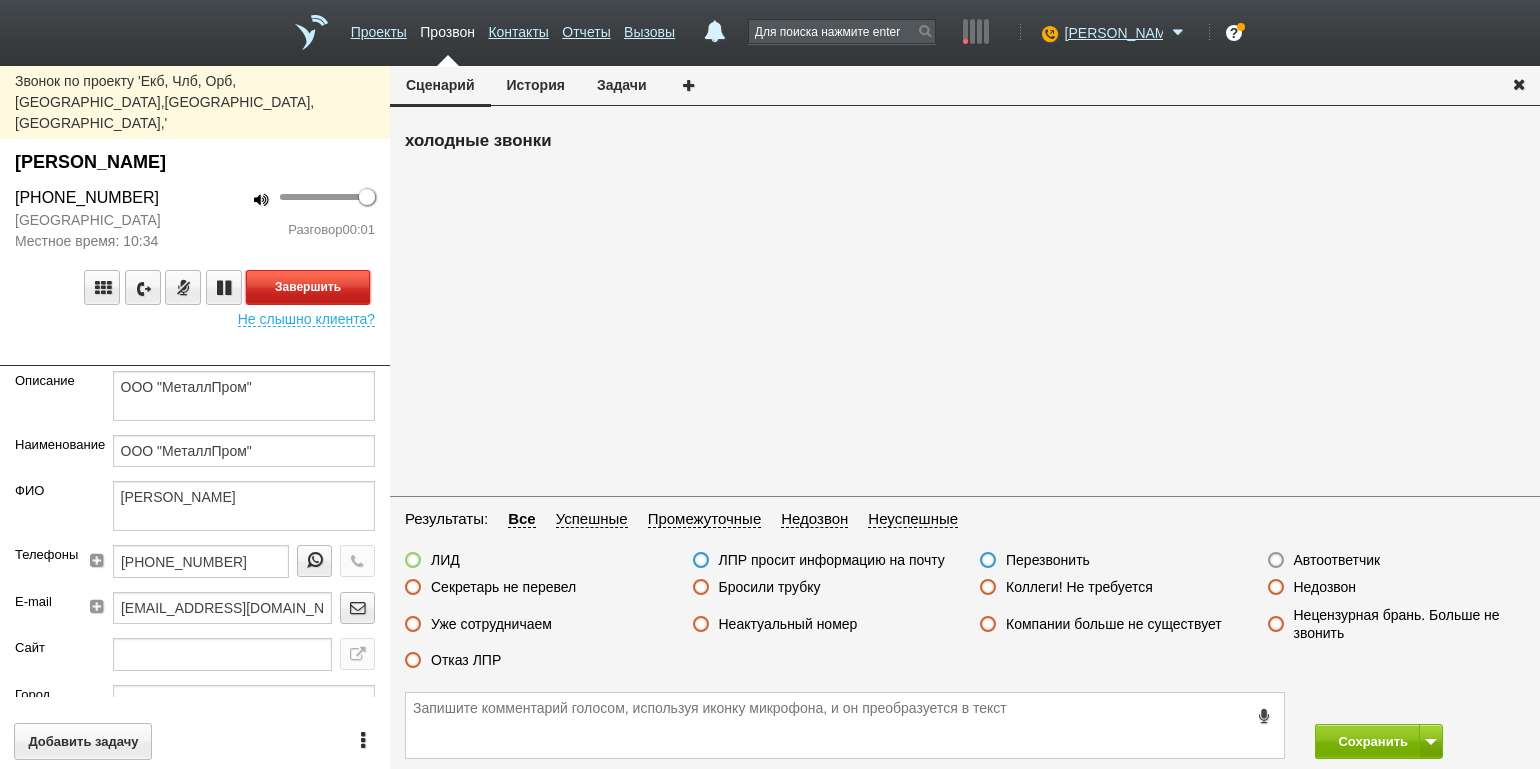 click on "Завершить" at bounding box center [308, 287] 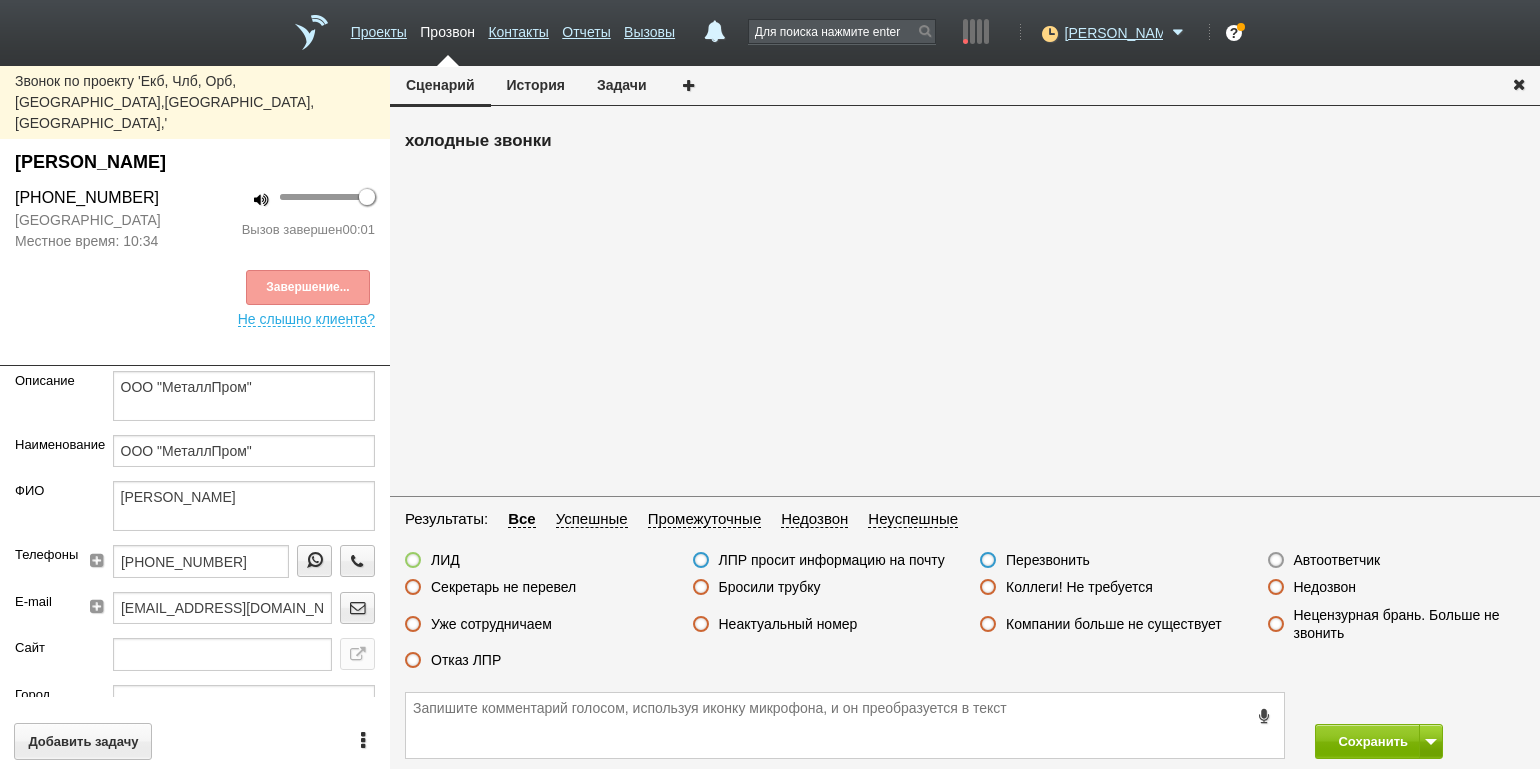 click on "Автоответчик" at bounding box center (1337, 560) 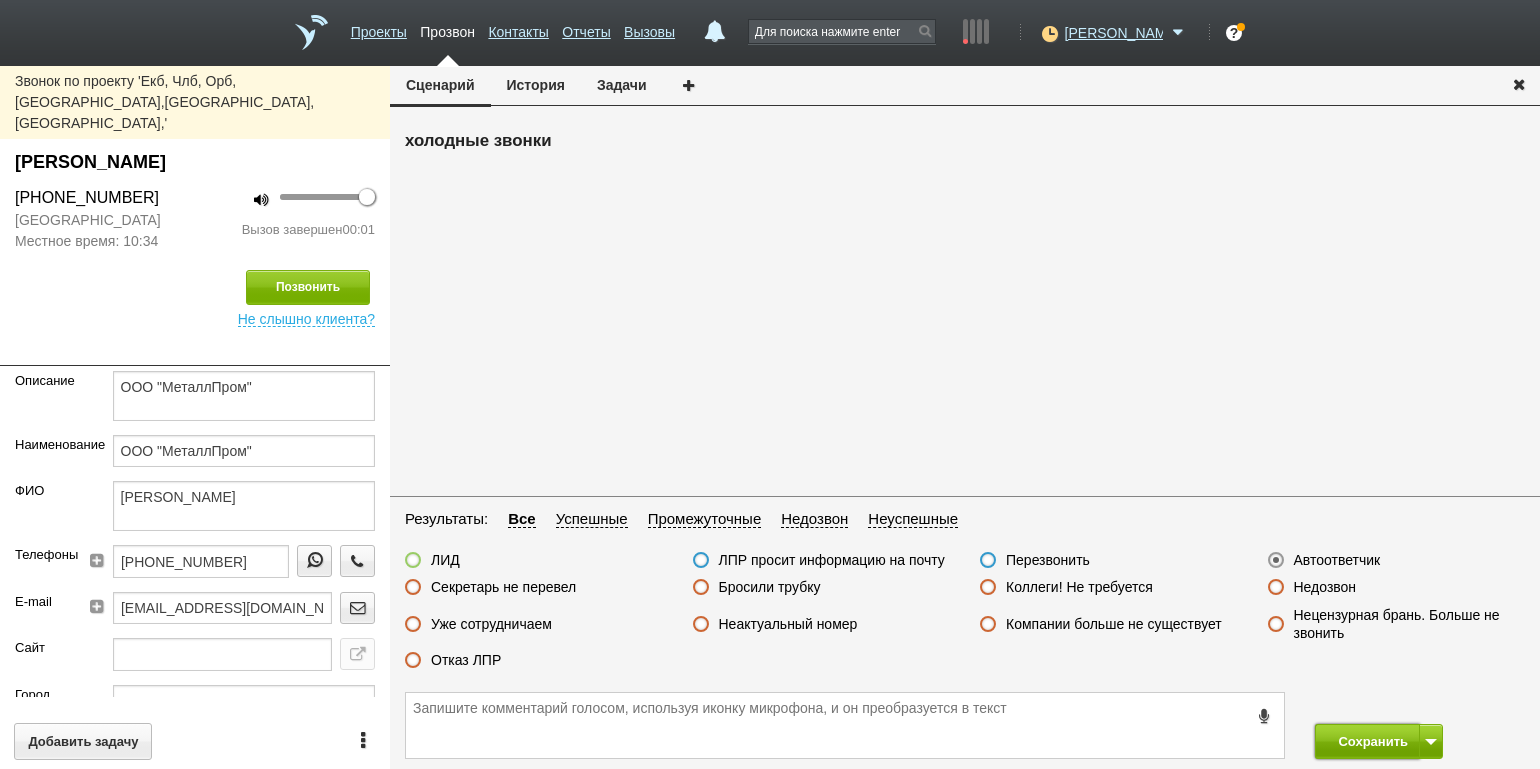 click on "Сохранить" at bounding box center [1367, 741] 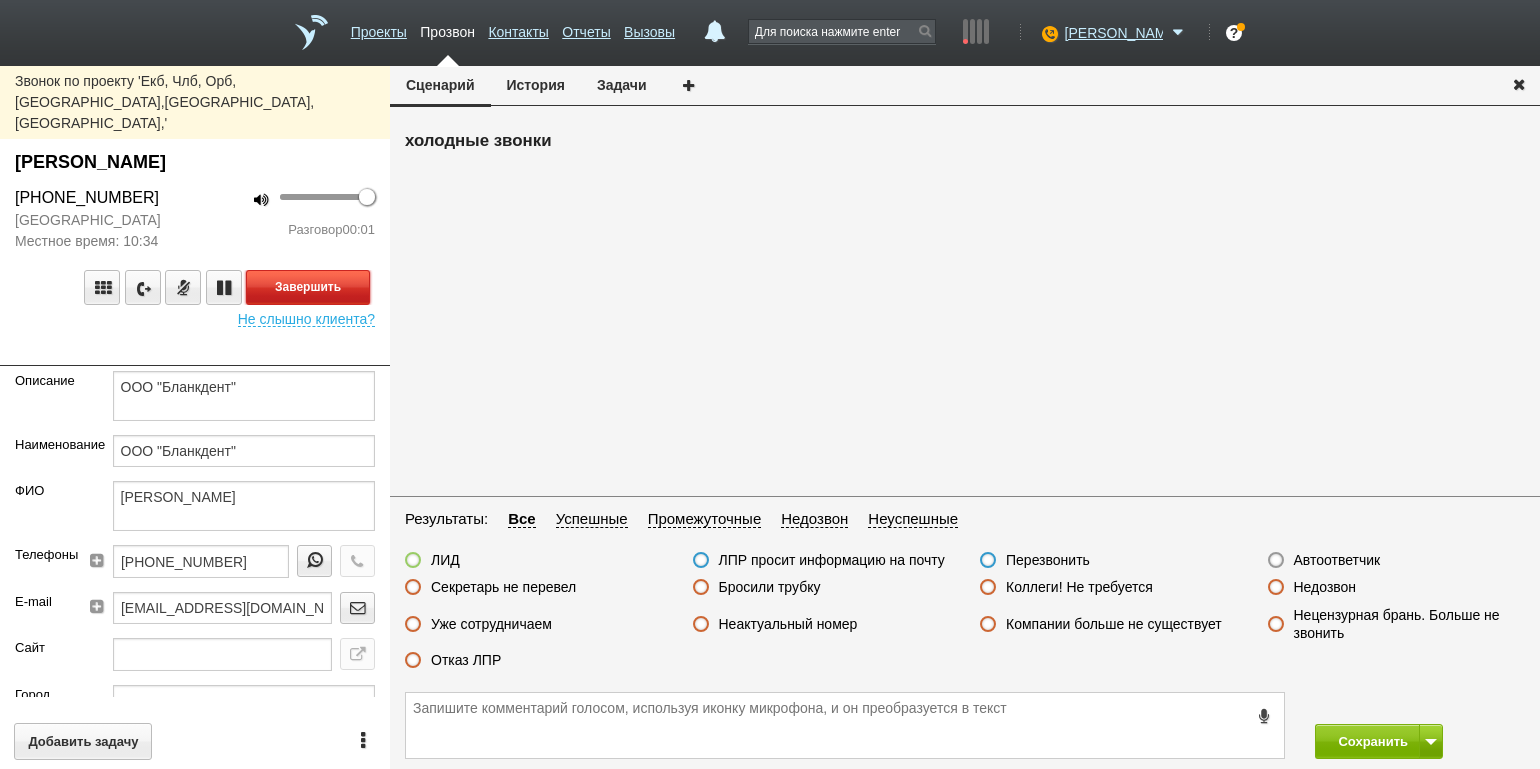 click on "Завершить" at bounding box center [308, 287] 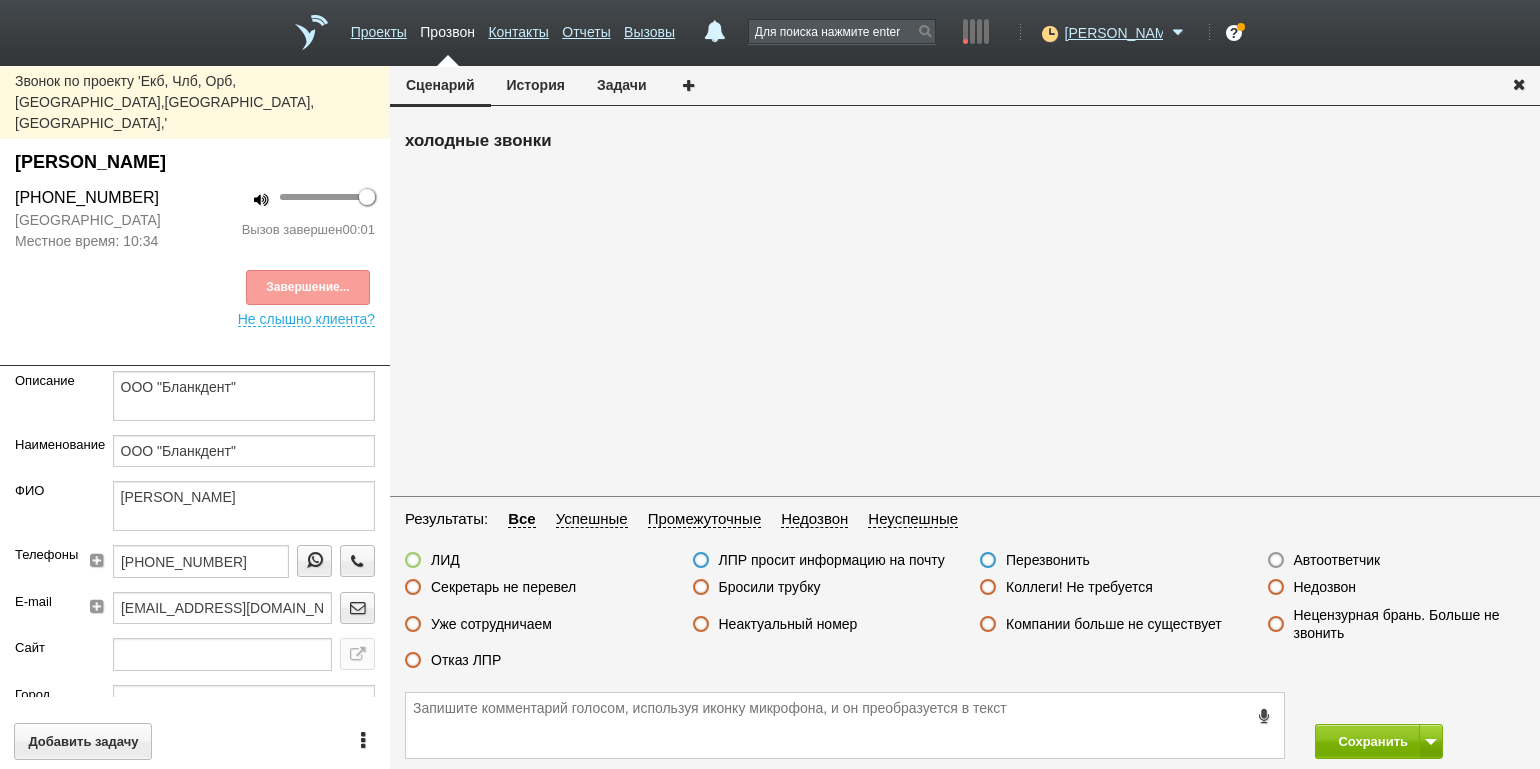 click on "Автоответчик" at bounding box center (1337, 560) 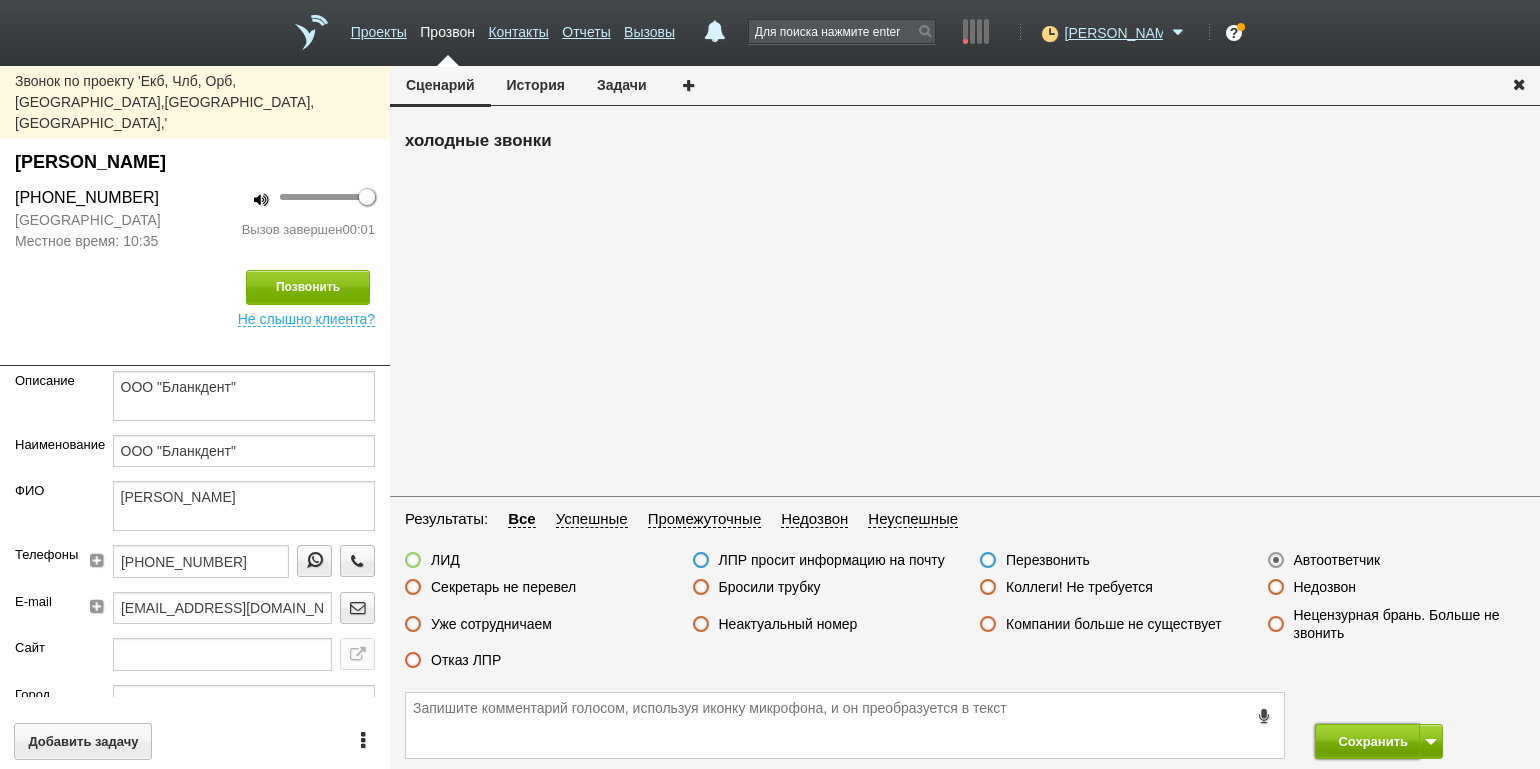 click on "Сохранить" at bounding box center [1367, 741] 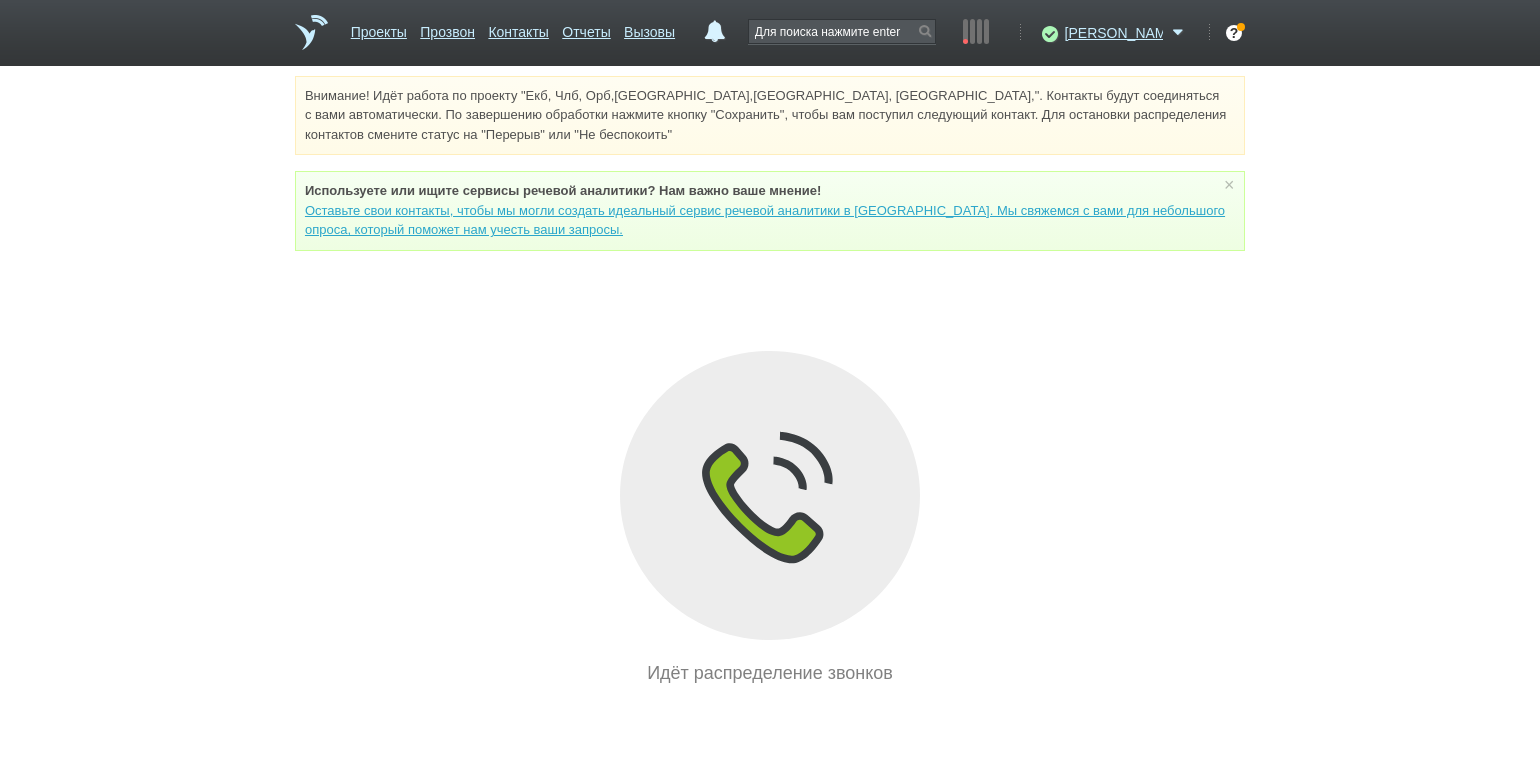 click on "Внимание! Идёт работа по проекту "Екб, Члб, Орб,[GEOGRAPHIC_DATA],[GEOGRAPHIC_DATA], [GEOGRAPHIC_DATA],". Контакты будут соединяться с вами автоматически. По завершению обработки нажмите кнопку "Сохранить", чтобы вам поступил следующий контакт. Для остановки распределения контактов смените статус на "Перерыв" или "Не беспокоить"
Используете или ищите cервисы речевой аналитики? Нам важно ваше мнение!
×
Вы можете звонить напрямую из строки поиска - введите номер и нажмите "Позвонить"
Идёт распределение звонков" at bounding box center [770, 381] 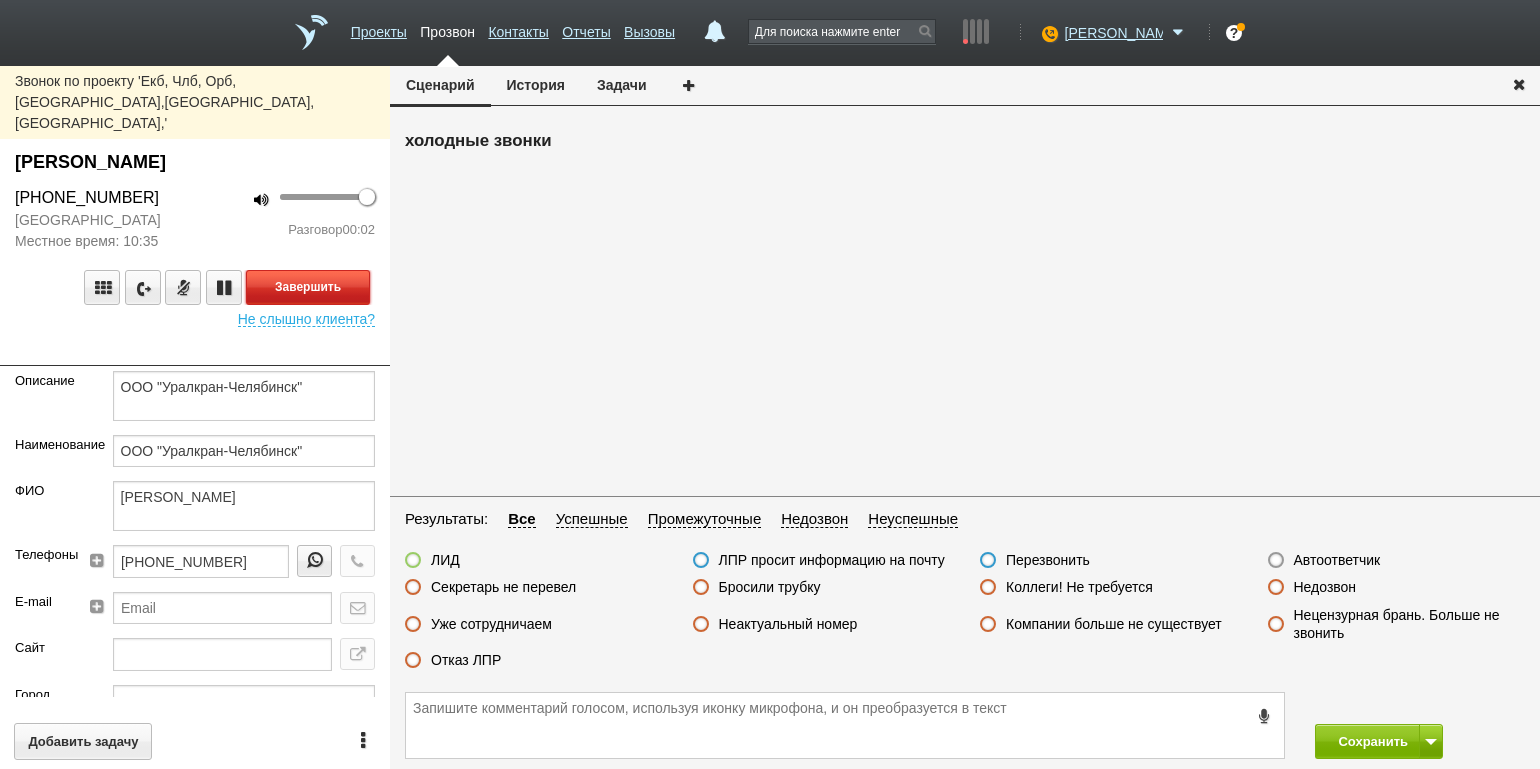 click on "Завершить" at bounding box center [308, 287] 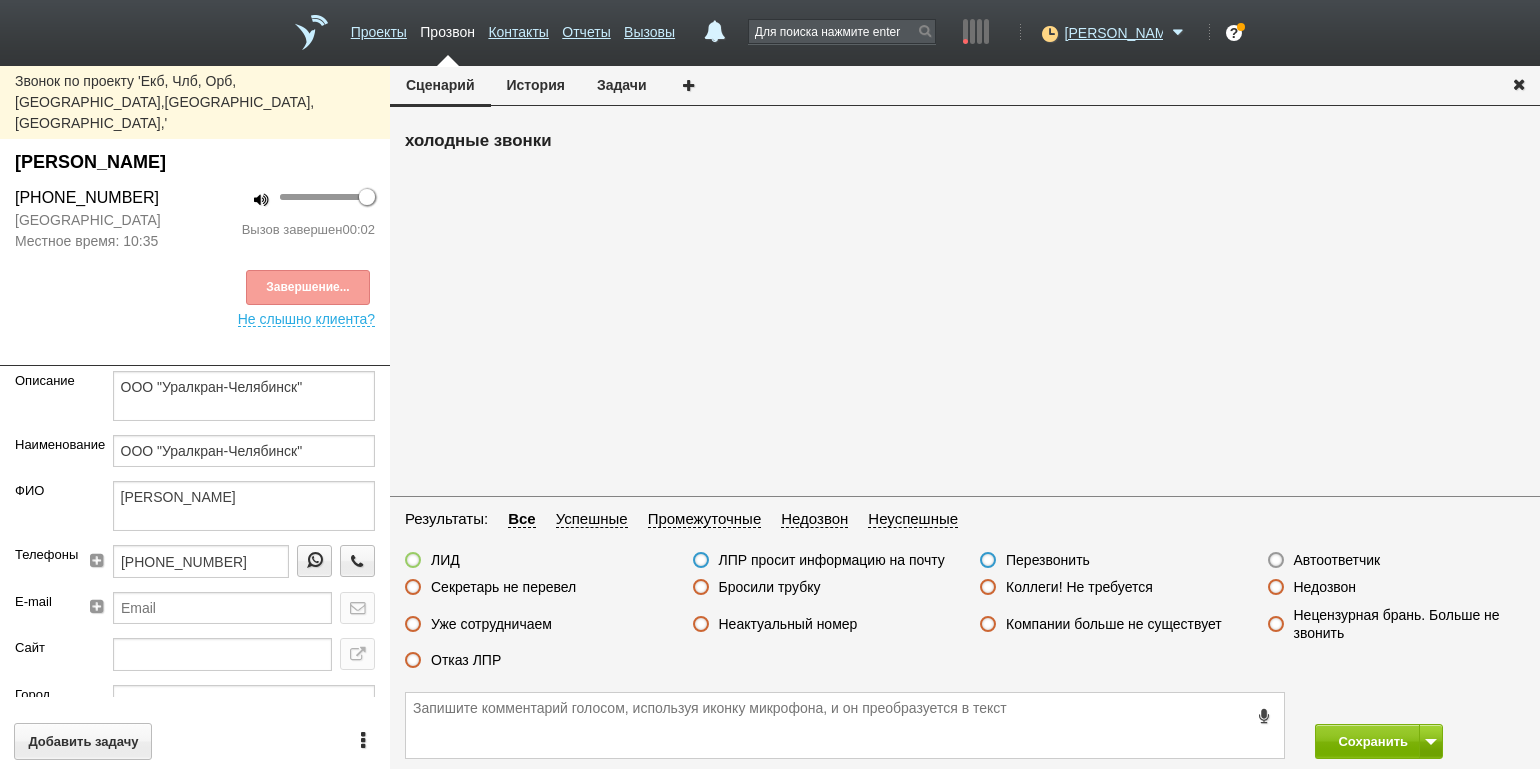 click on "Автоответчик" at bounding box center (1337, 560) 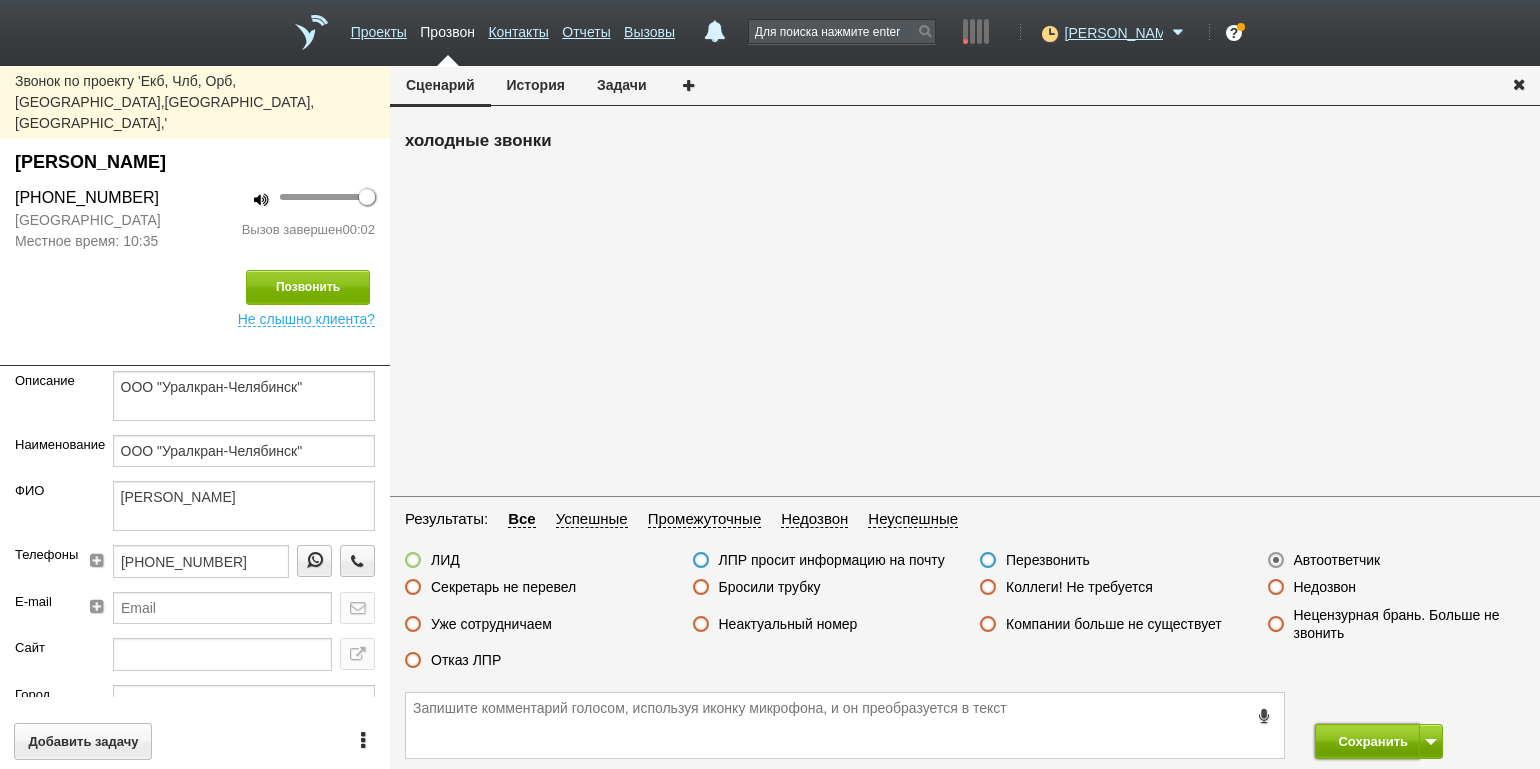 drag, startPoint x: 1381, startPoint y: 744, endPoint x: 1369, endPoint y: 739, distance: 13 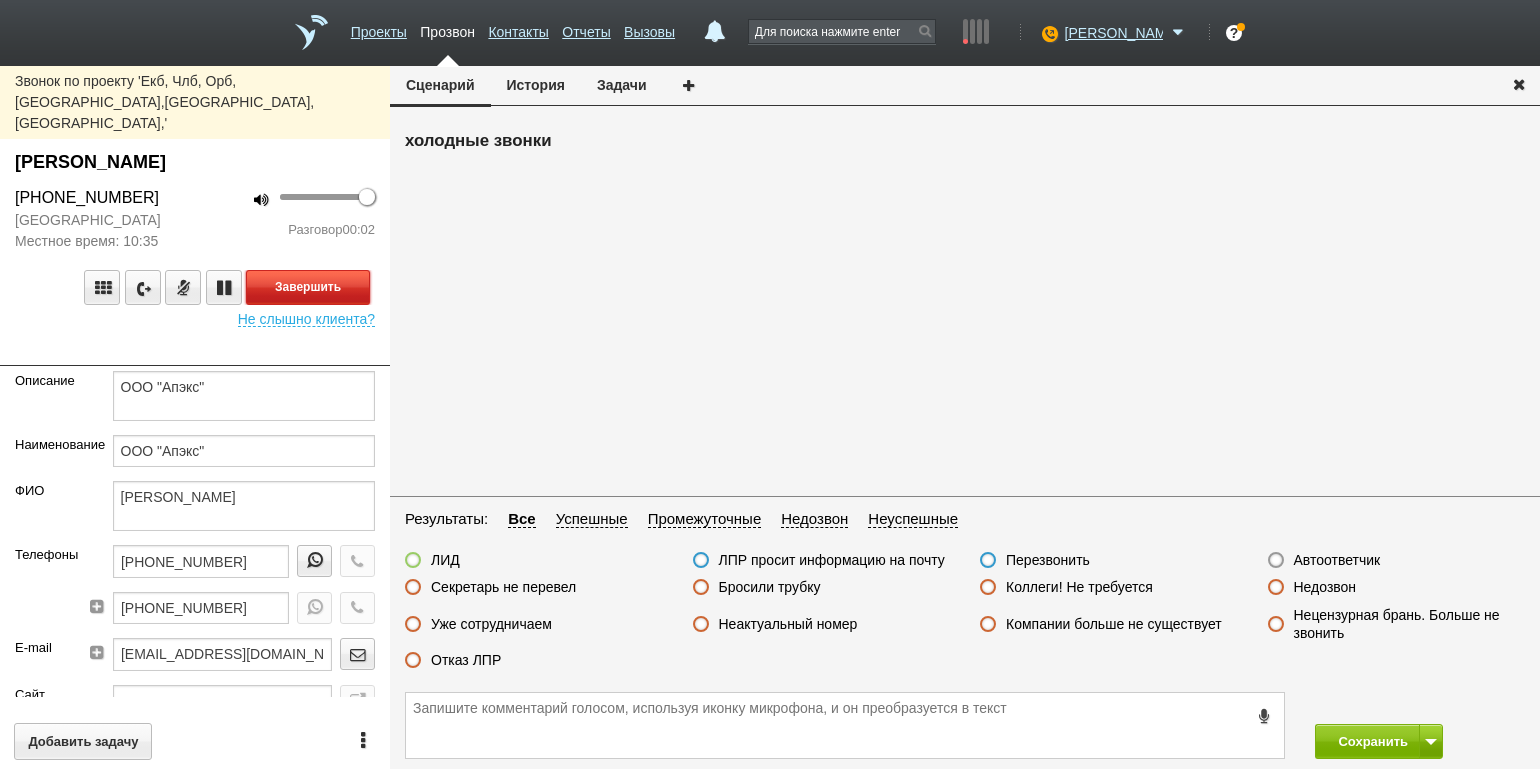 click on "Завершить" at bounding box center (308, 287) 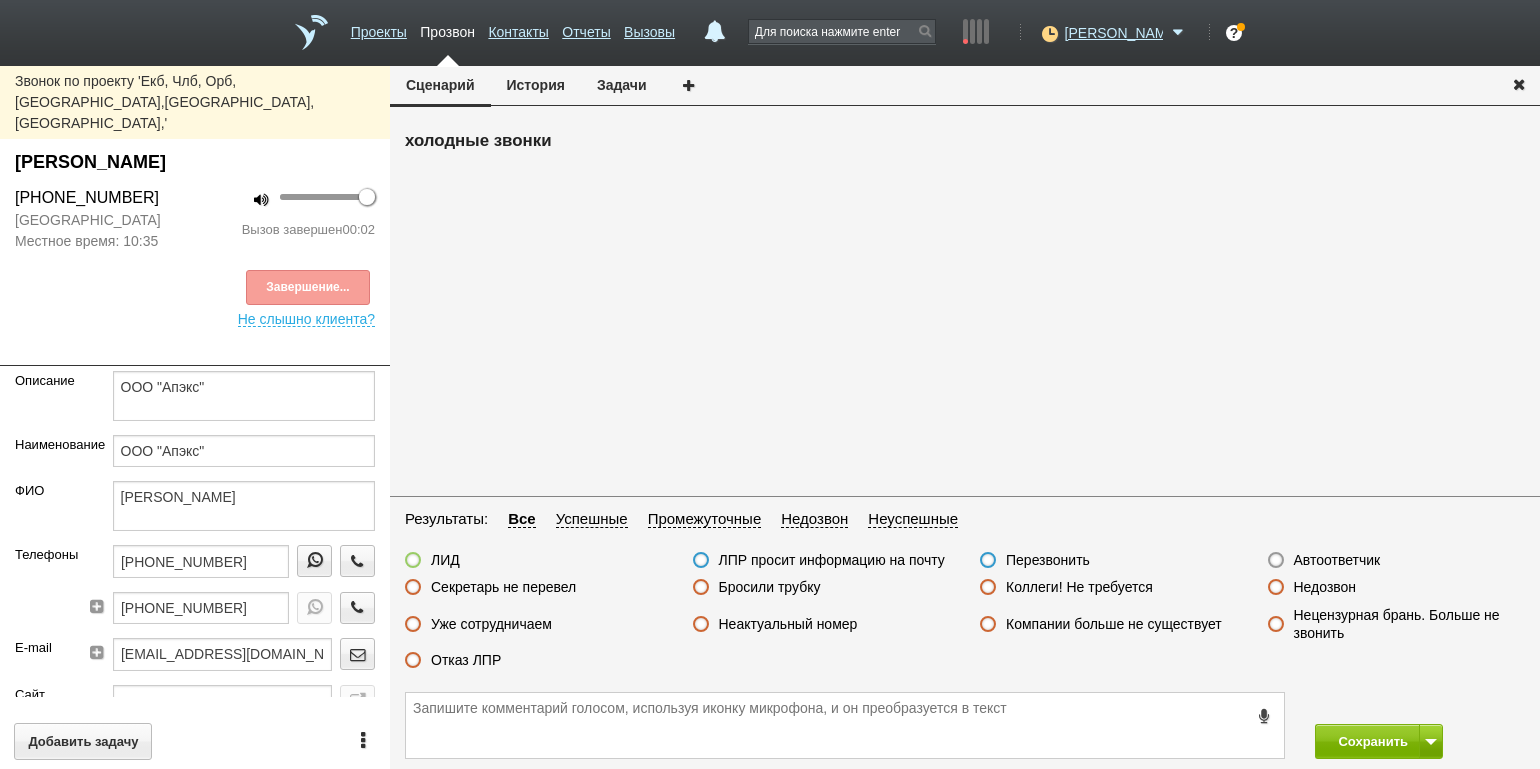 click on "Автоответчик" at bounding box center (1337, 560) 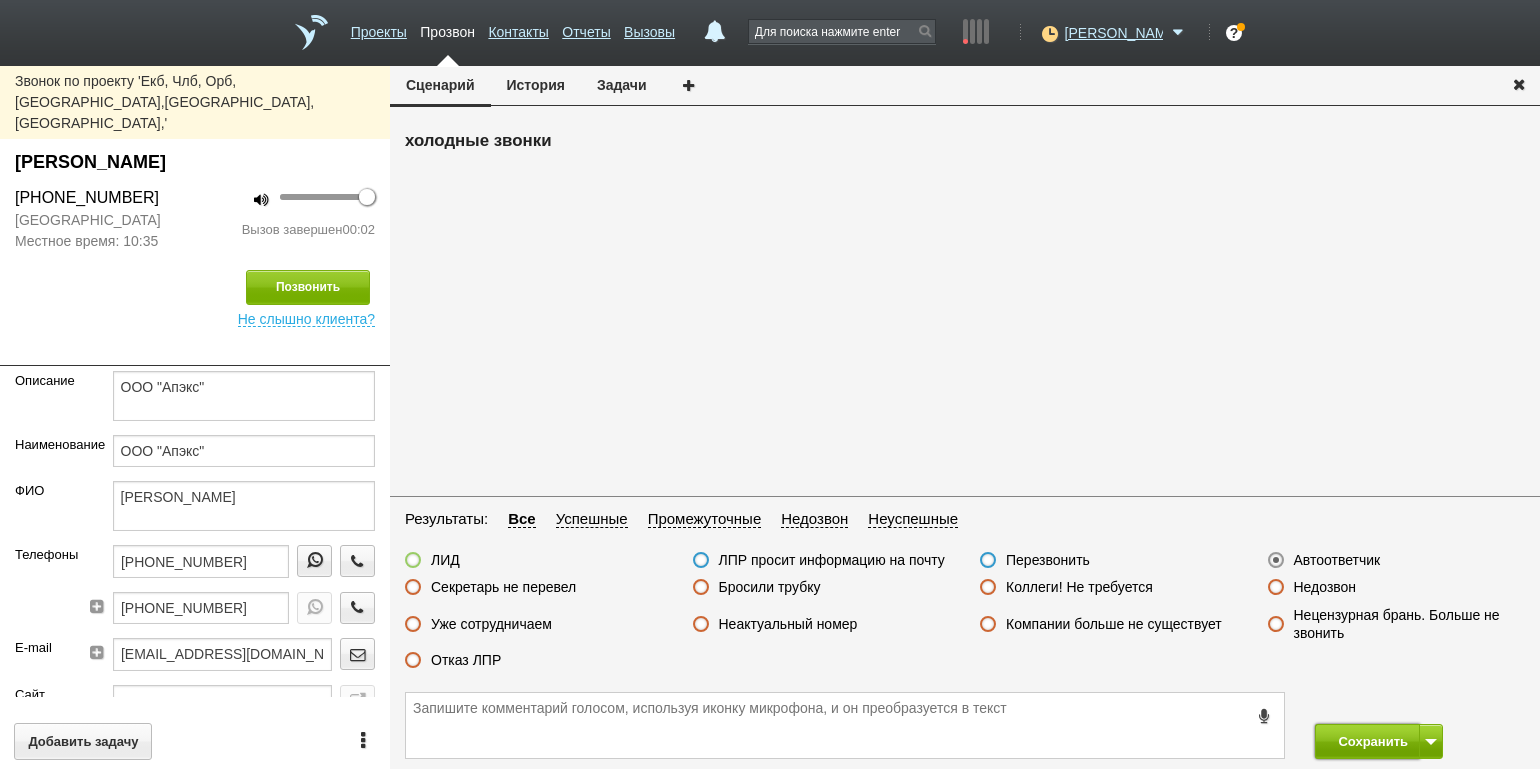 click on "Сохранить" at bounding box center (1367, 741) 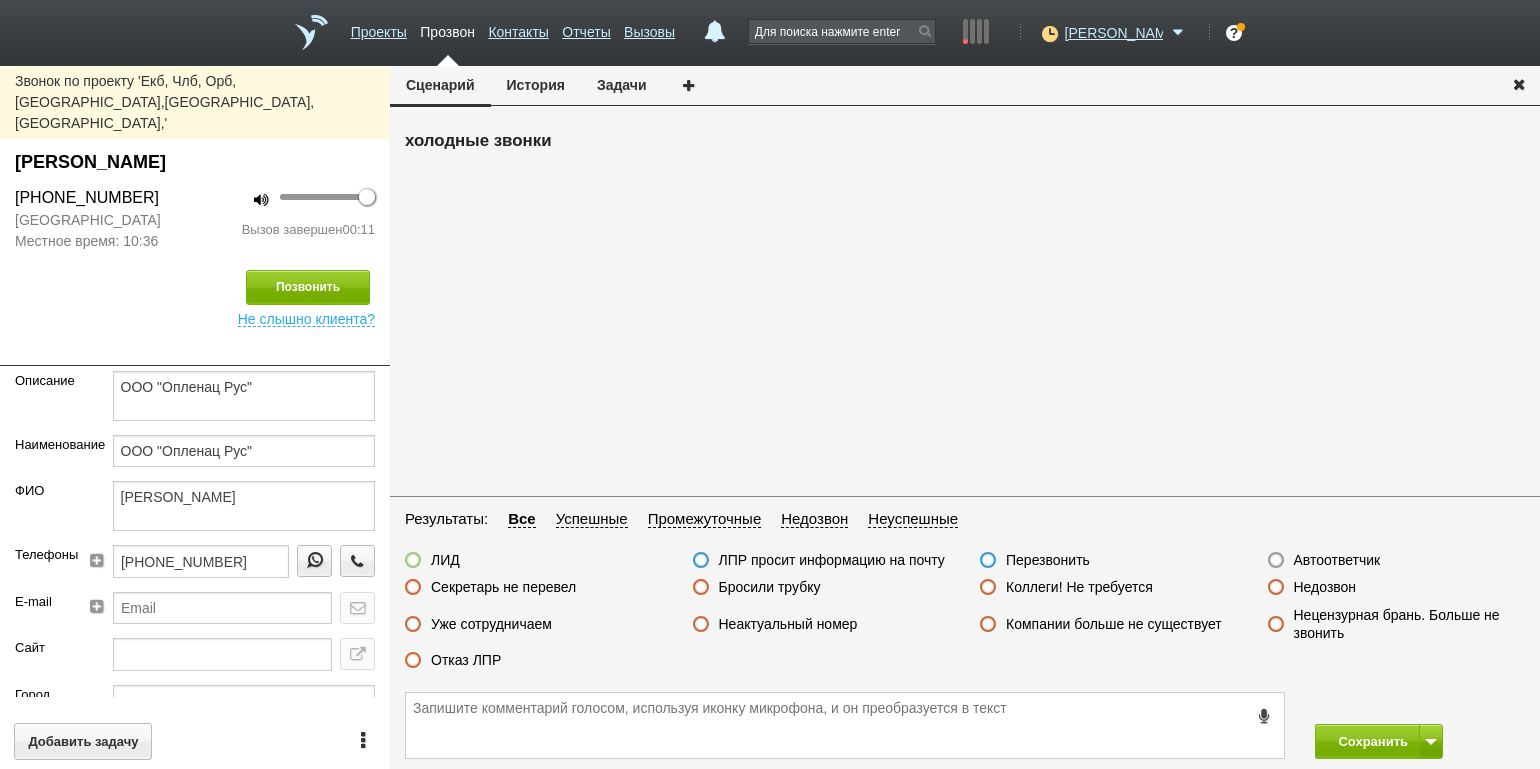 click on "Отказ ЛПР" at bounding box center (466, 660) 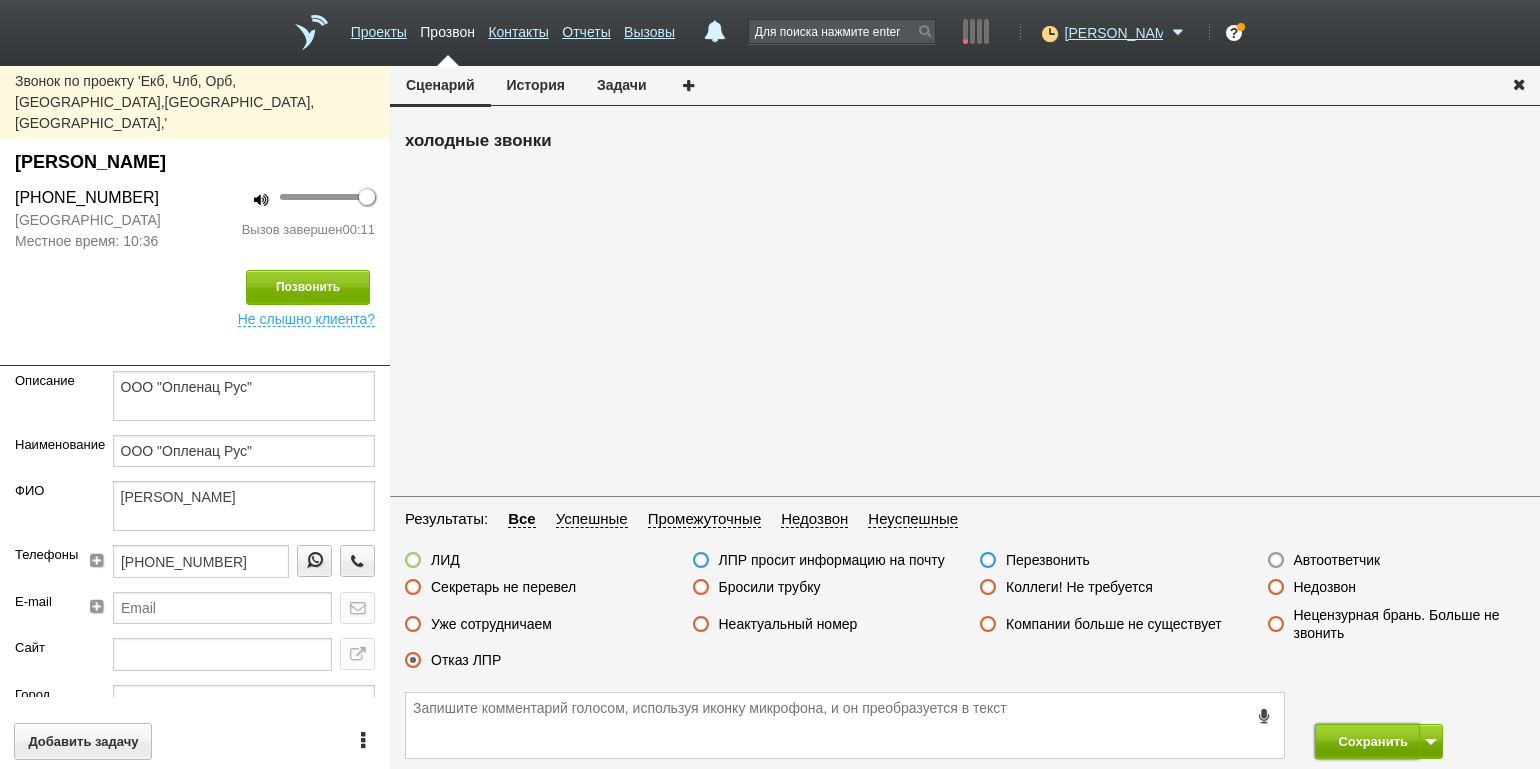 click on "Сохранить" at bounding box center [1367, 741] 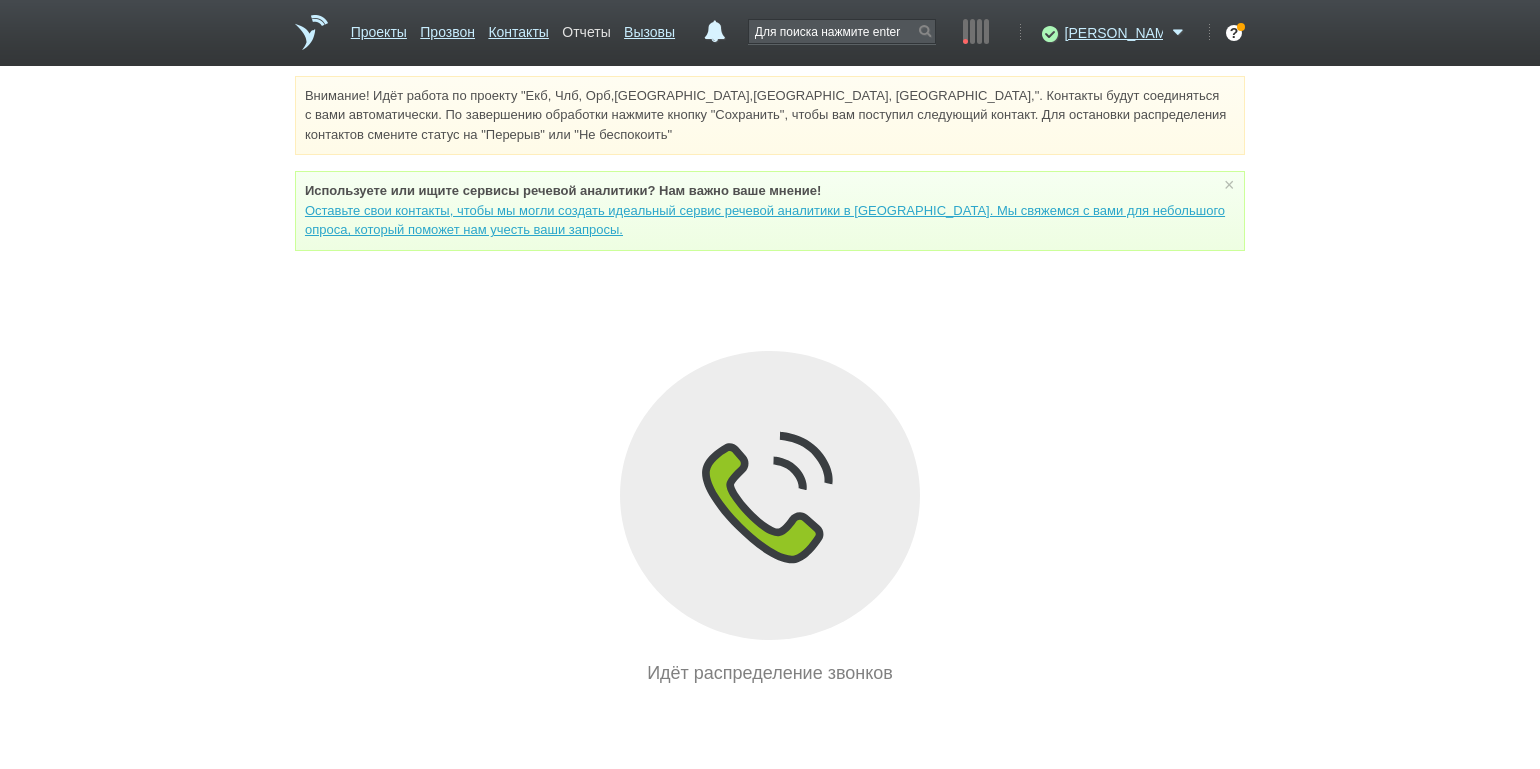 click on "Отчеты" at bounding box center (586, 28) 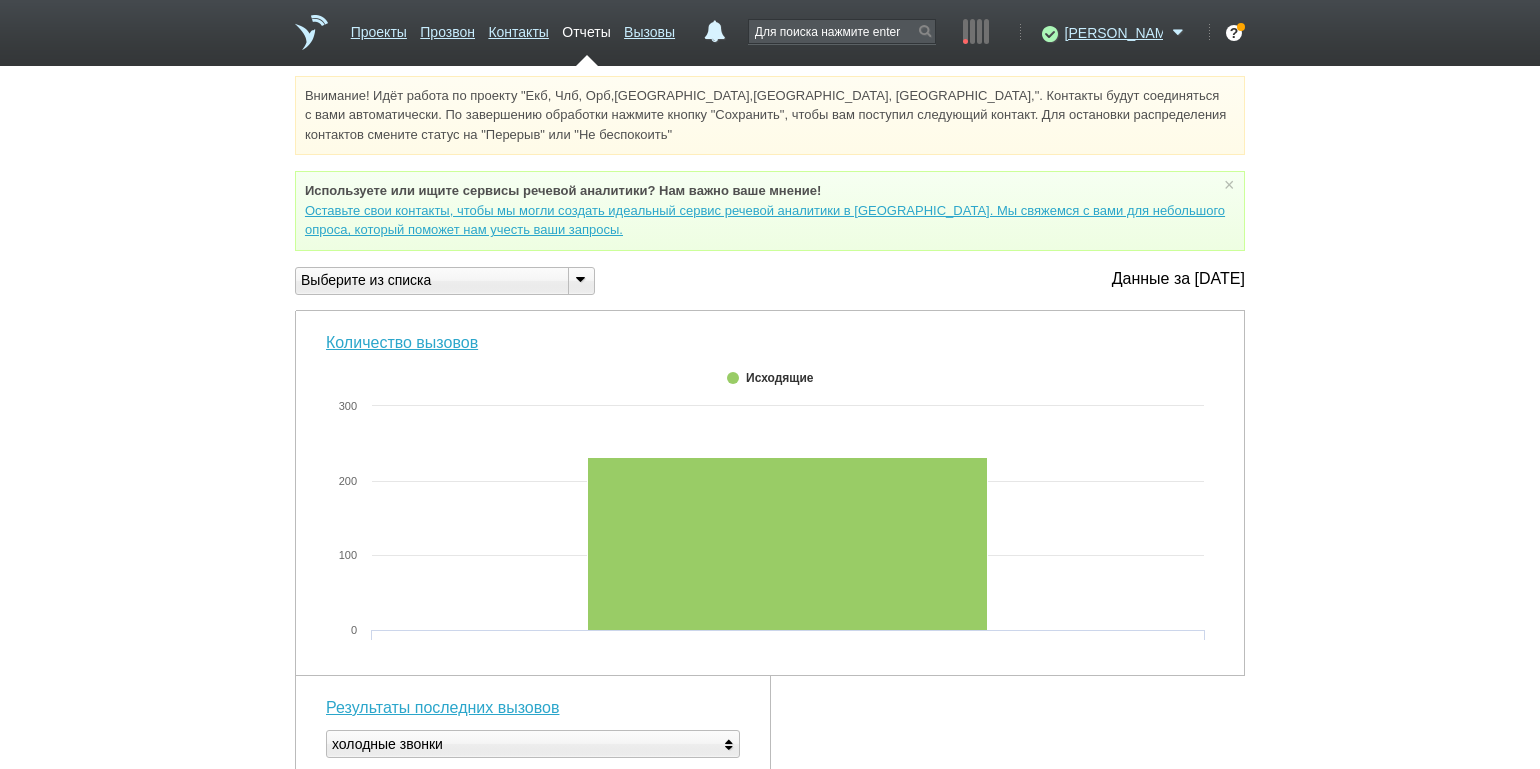 click at bounding box center [581, 281] 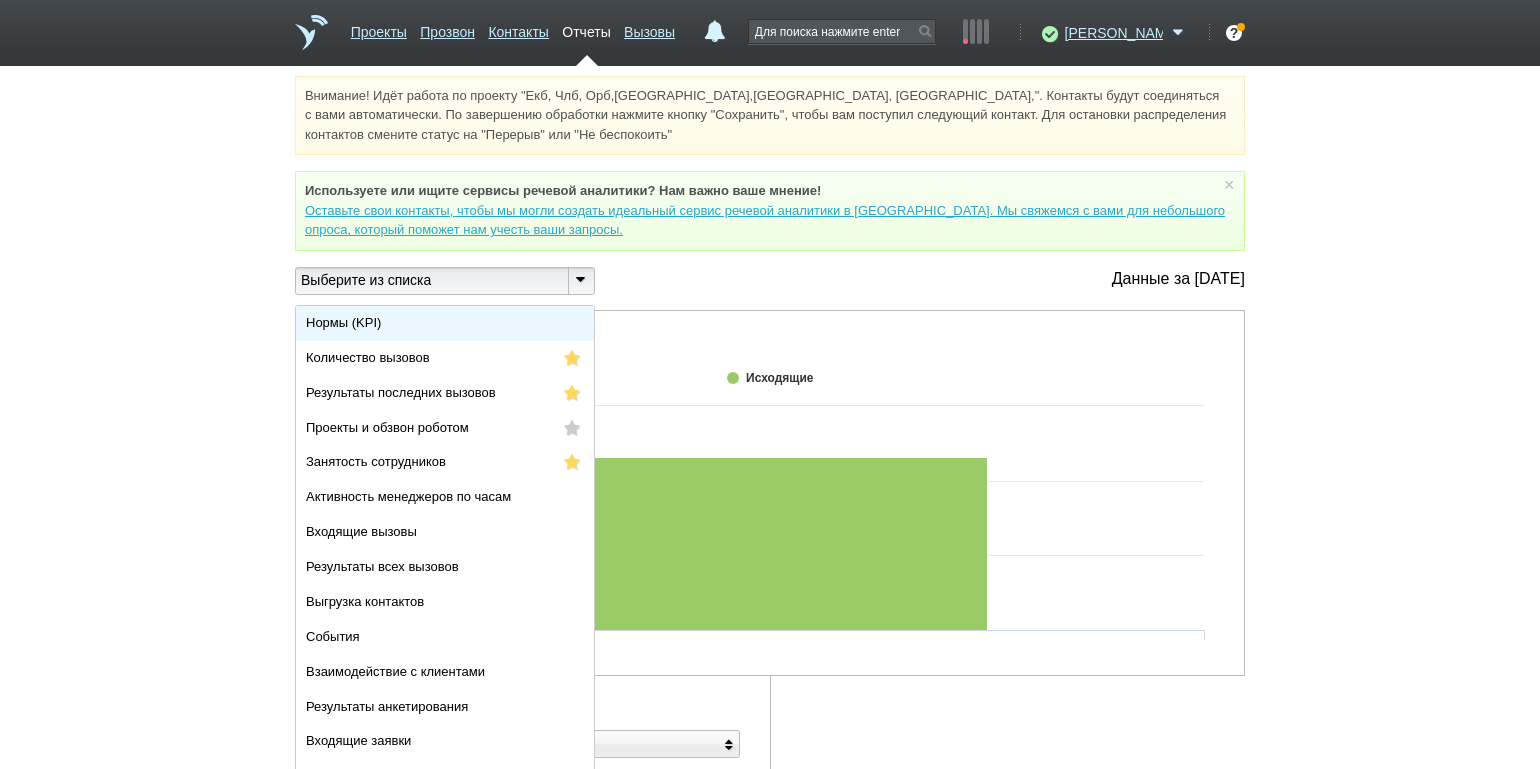 click on "Нормы (KPI)" at bounding box center [445, 323] 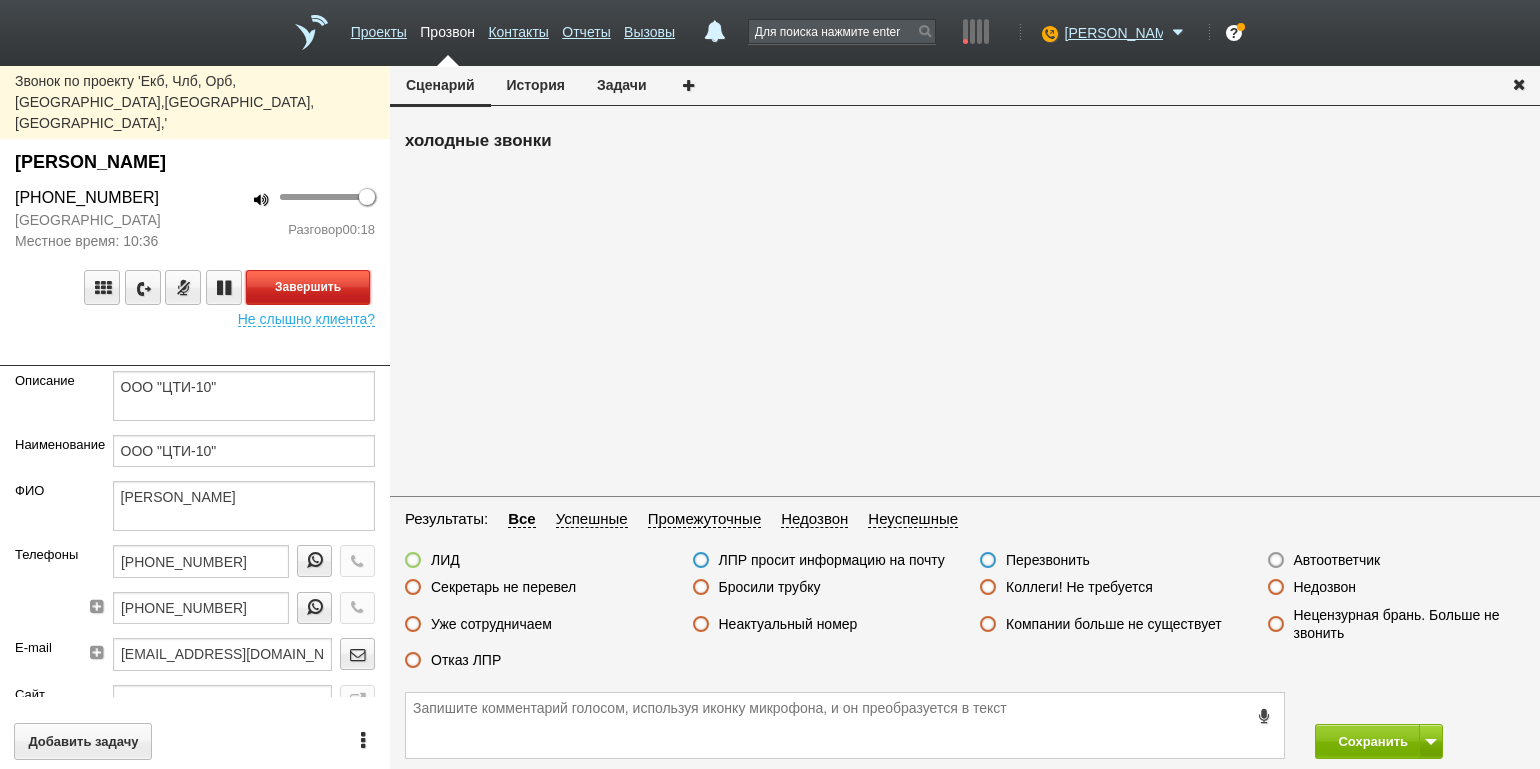 click on "Завершить" at bounding box center [308, 287] 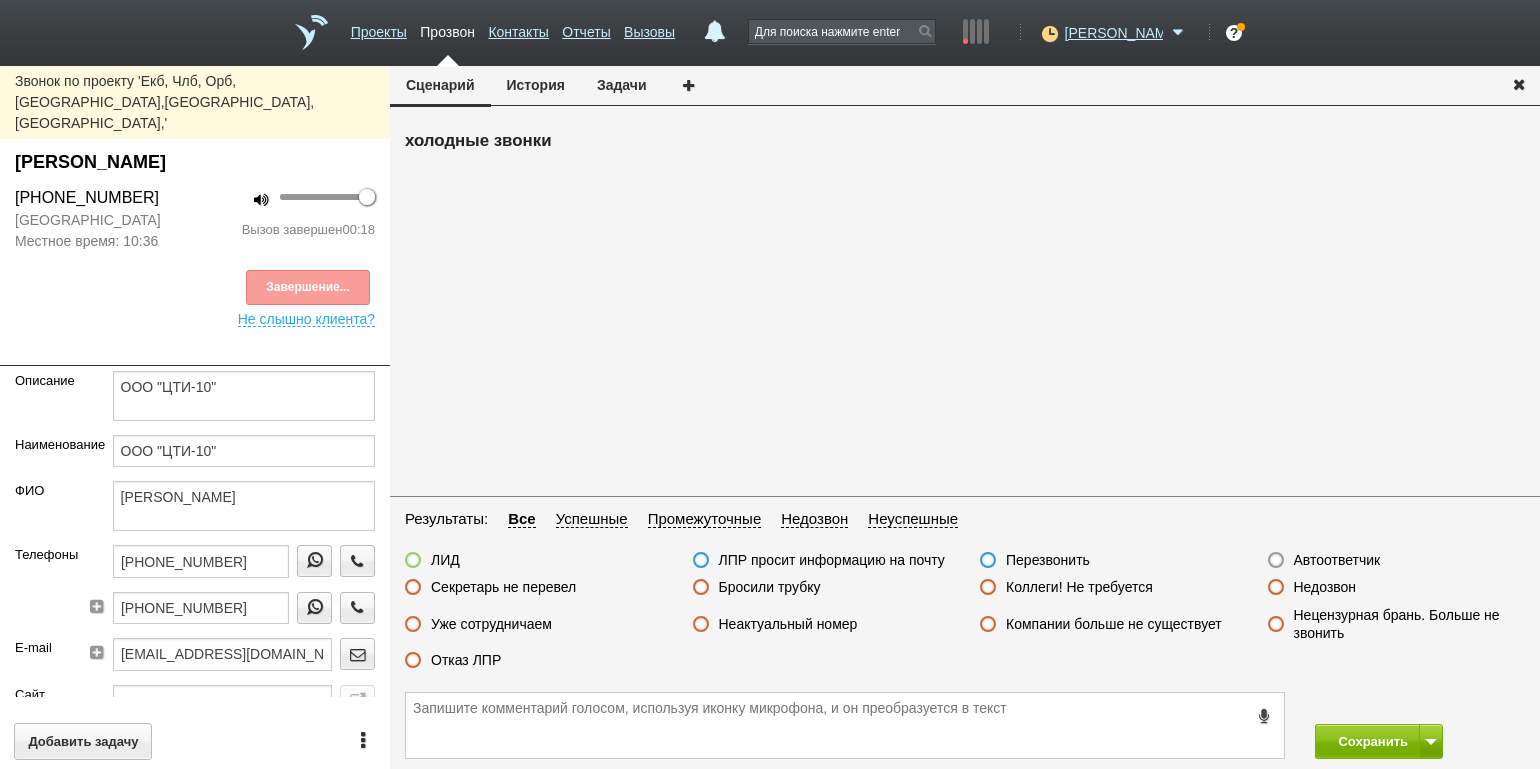 click on "Отказ ЛПР" at bounding box center (466, 660) 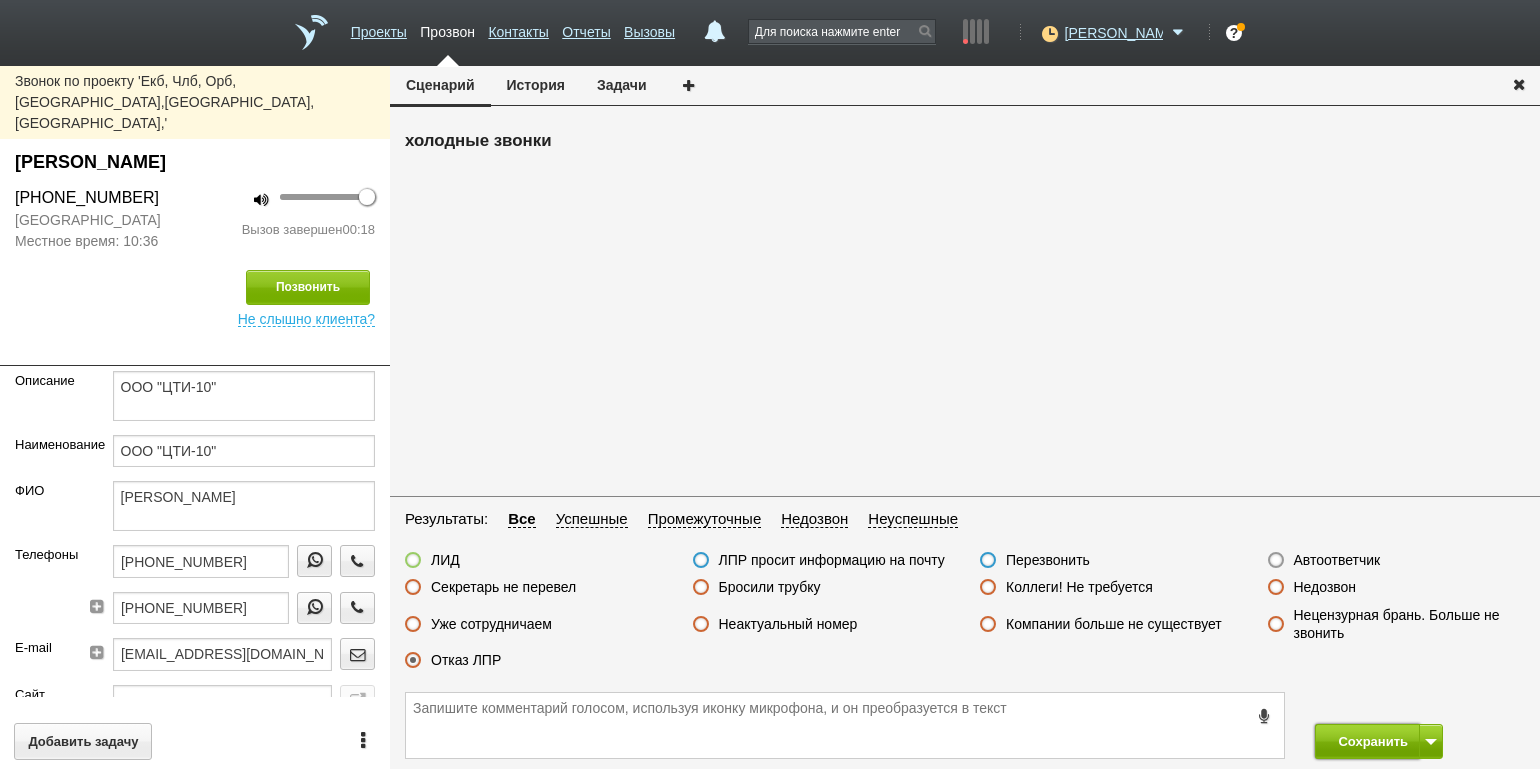 drag, startPoint x: 1347, startPoint y: 731, endPoint x: 1418, endPoint y: 736, distance: 71.17584 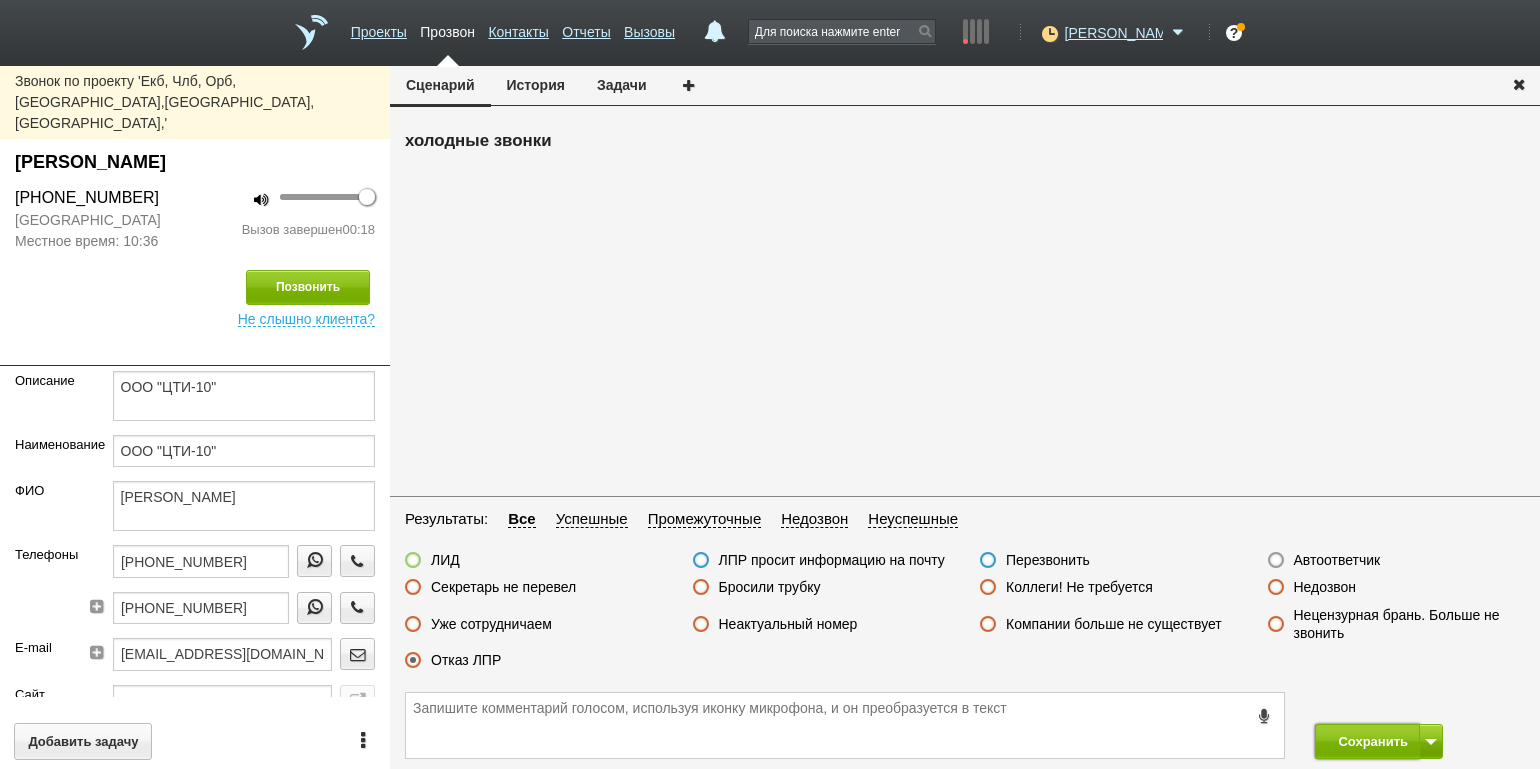 click on "Сохранить" at bounding box center [1367, 741] 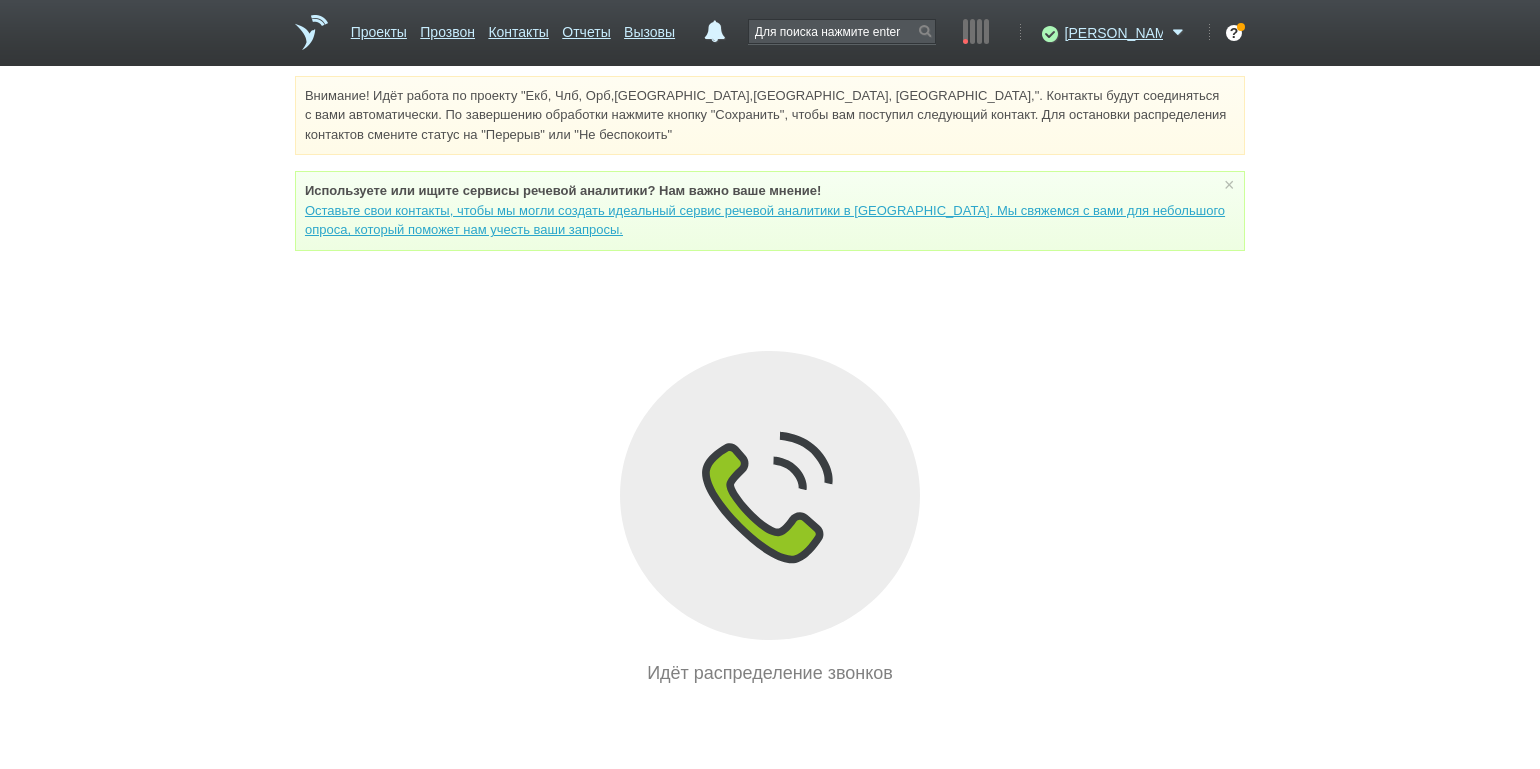 click on "Внимание! Идёт работа по проекту "Екб, Члб, Орб,[GEOGRAPHIC_DATA],[GEOGRAPHIC_DATA], [GEOGRAPHIC_DATA],". Контакты будут соединяться с вами автоматически. По завершению обработки нажмите кнопку "Сохранить", чтобы вам поступил следующий контакт. Для остановки распределения контактов смените статус на "Перерыв" или "Не беспокоить"
Используете или ищите cервисы речевой аналитики? Нам важно ваше мнение!
×
Вы можете звонить напрямую из строки поиска - введите номер и нажмите "Позвонить"
Идёт распределение звонков" at bounding box center (770, 381) 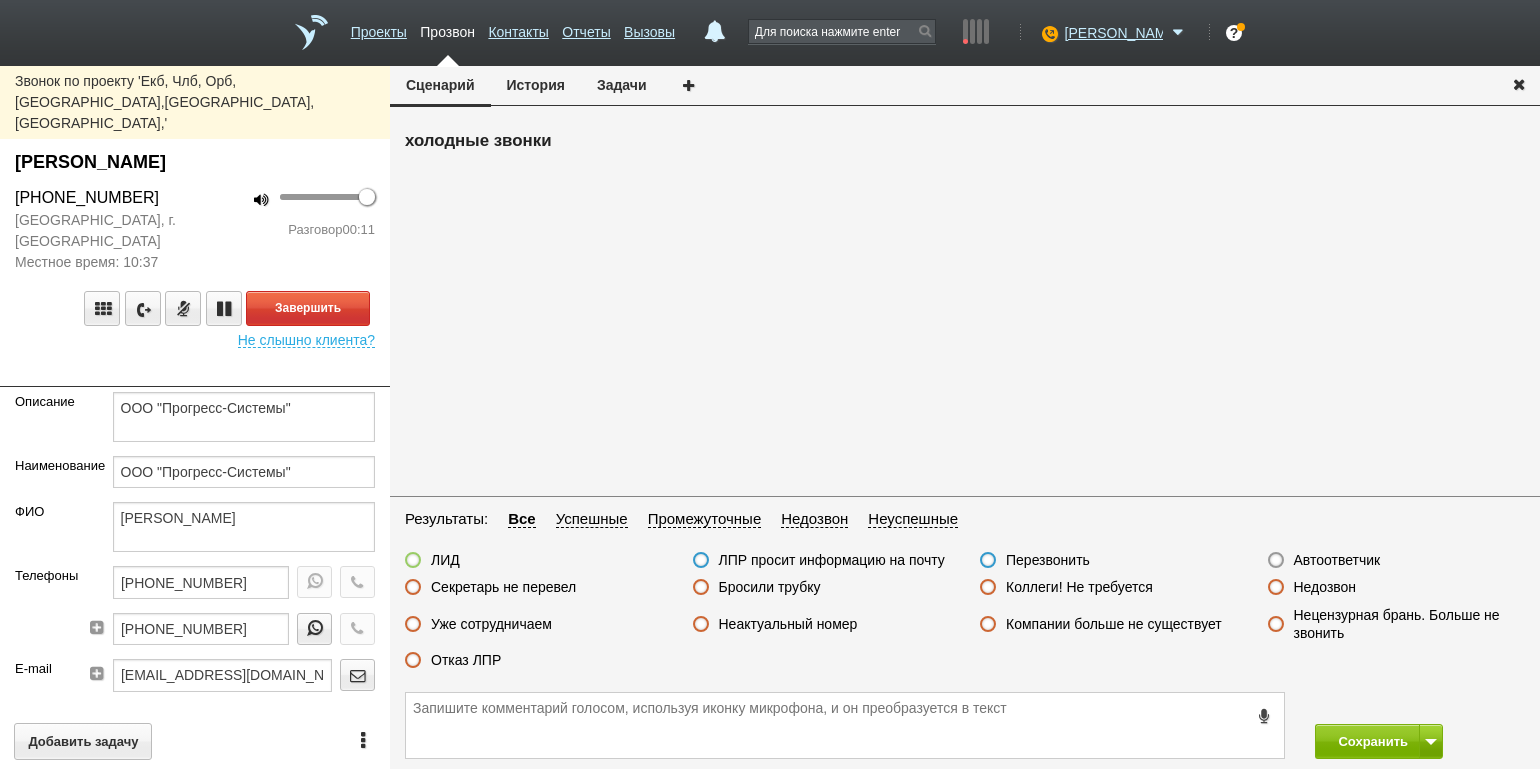 click on "Завершить Не слышно клиента?" at bounding box center [195, 310] 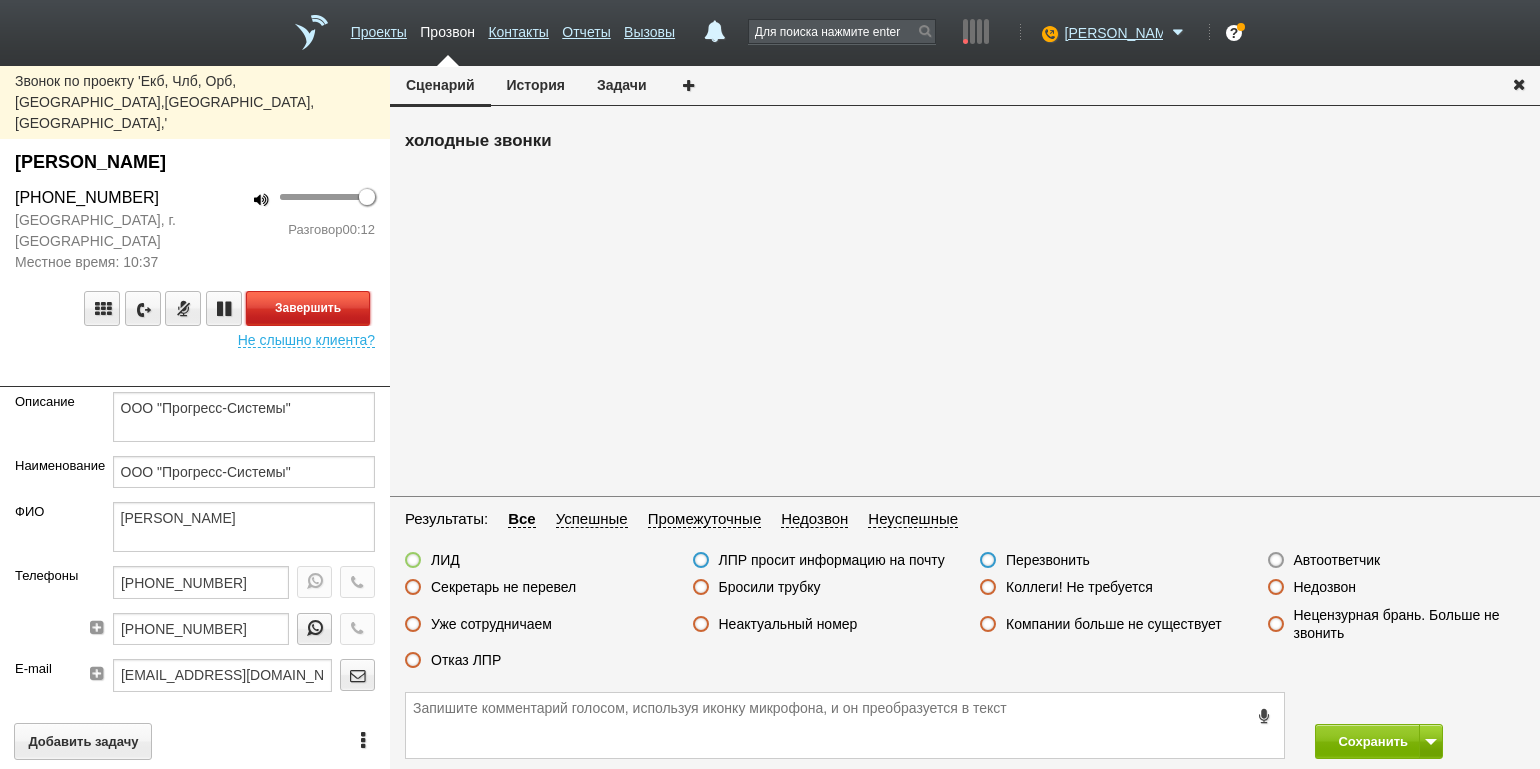 click on "Завершить" at bounding box center (308, 308) 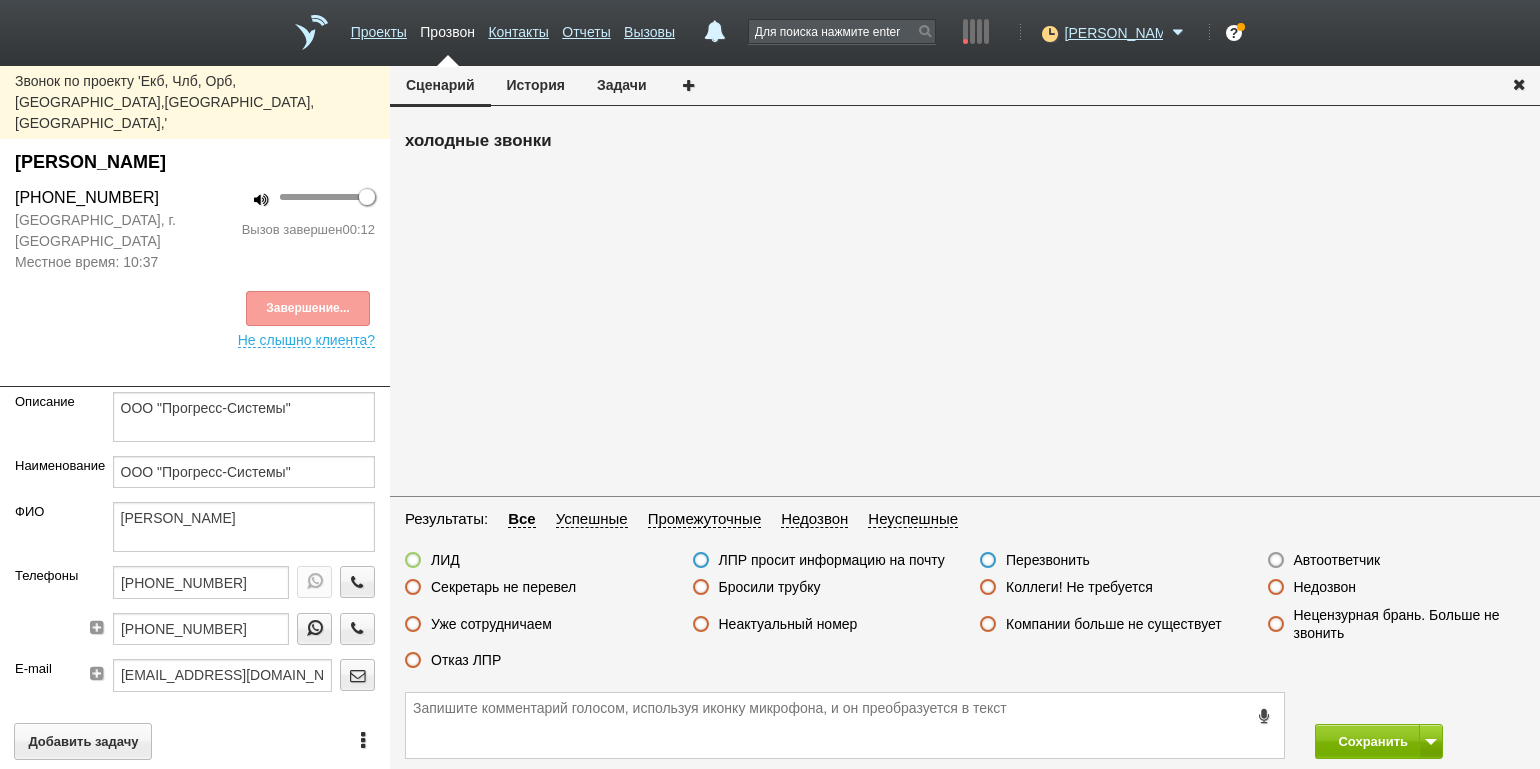 click on "Отказ ЛПР" at bounding box center (466, 660) 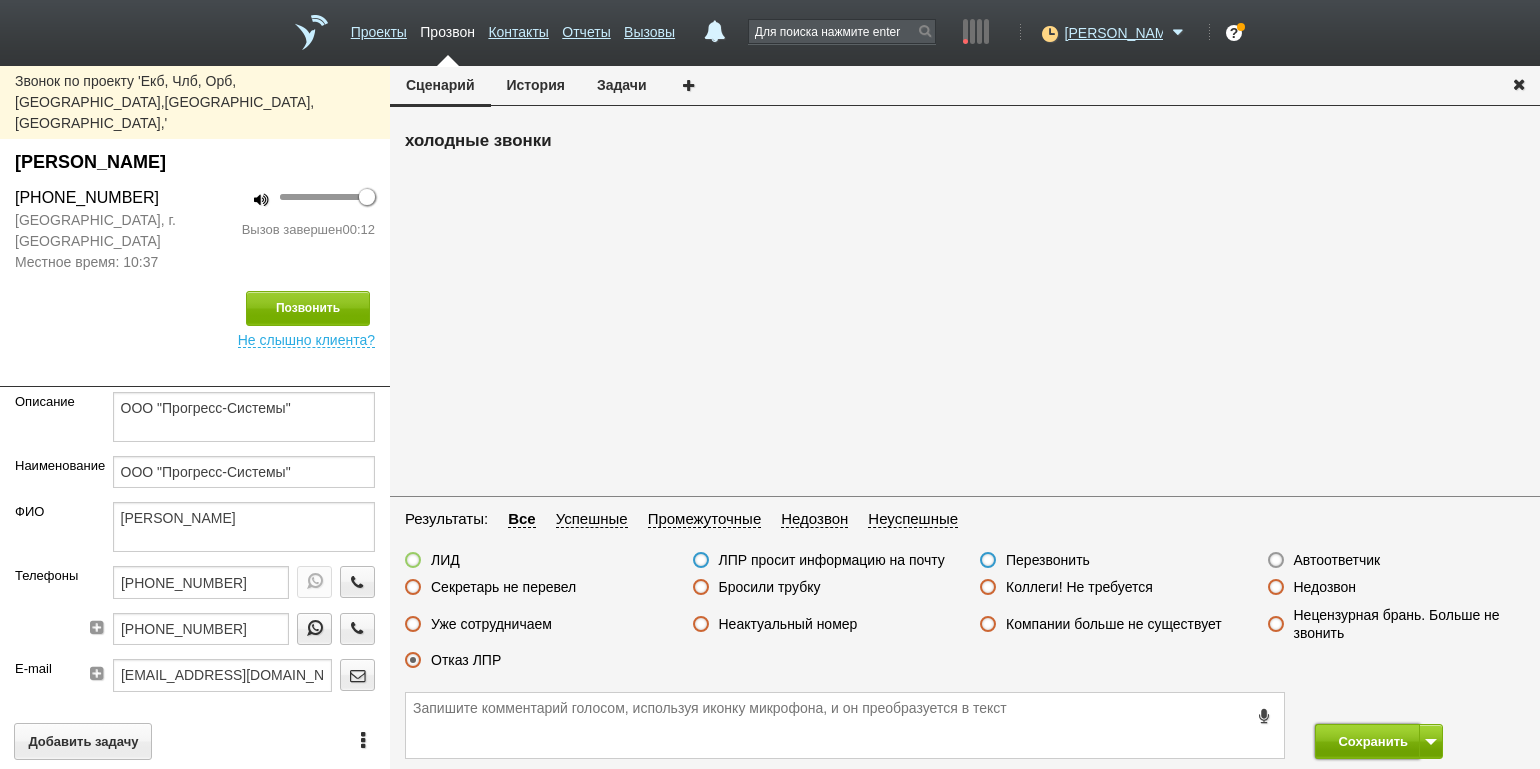 click on "Сохранить" at bounding box center [1367, 741] 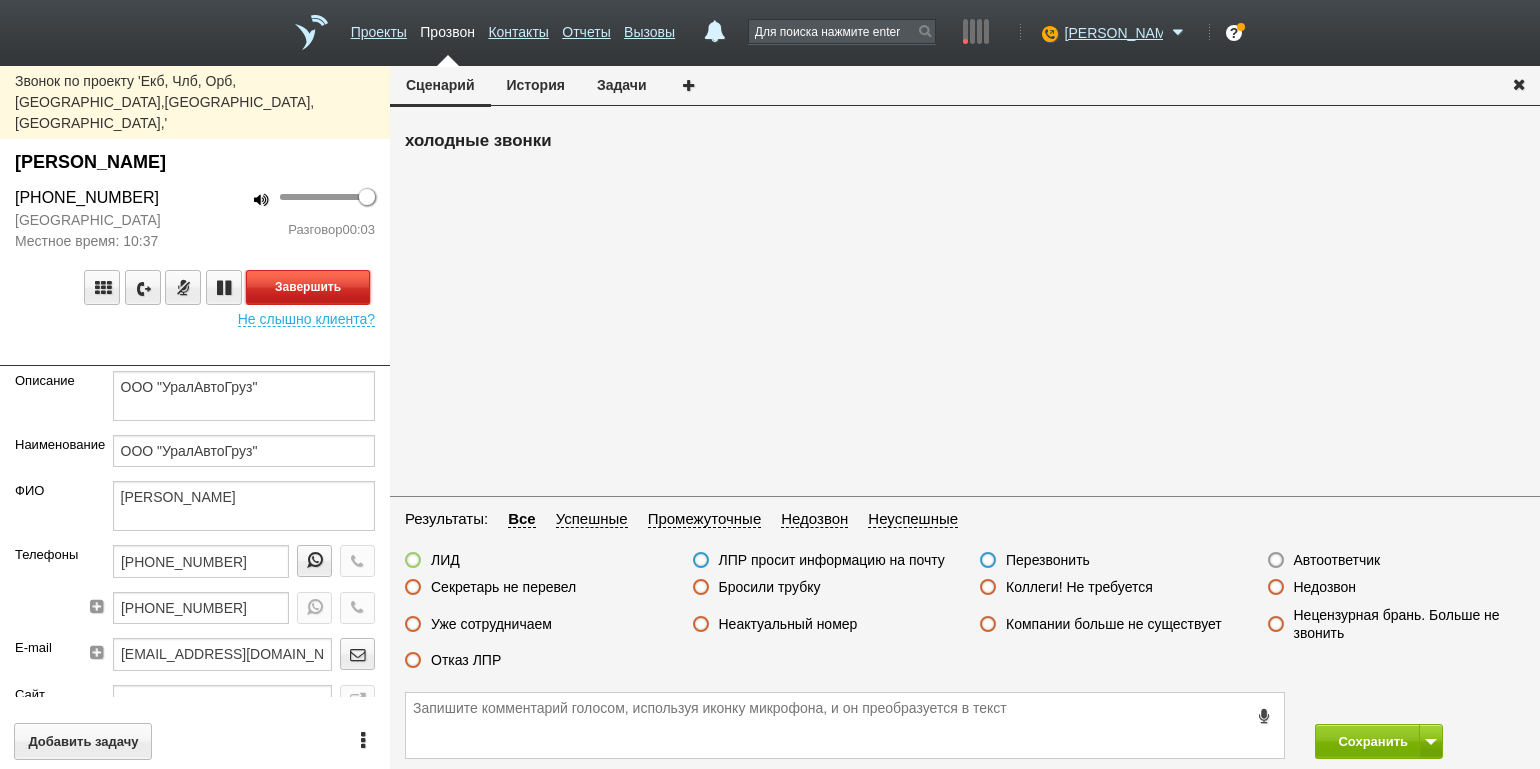 click on "Завершить" at bounding box center (308, 287) 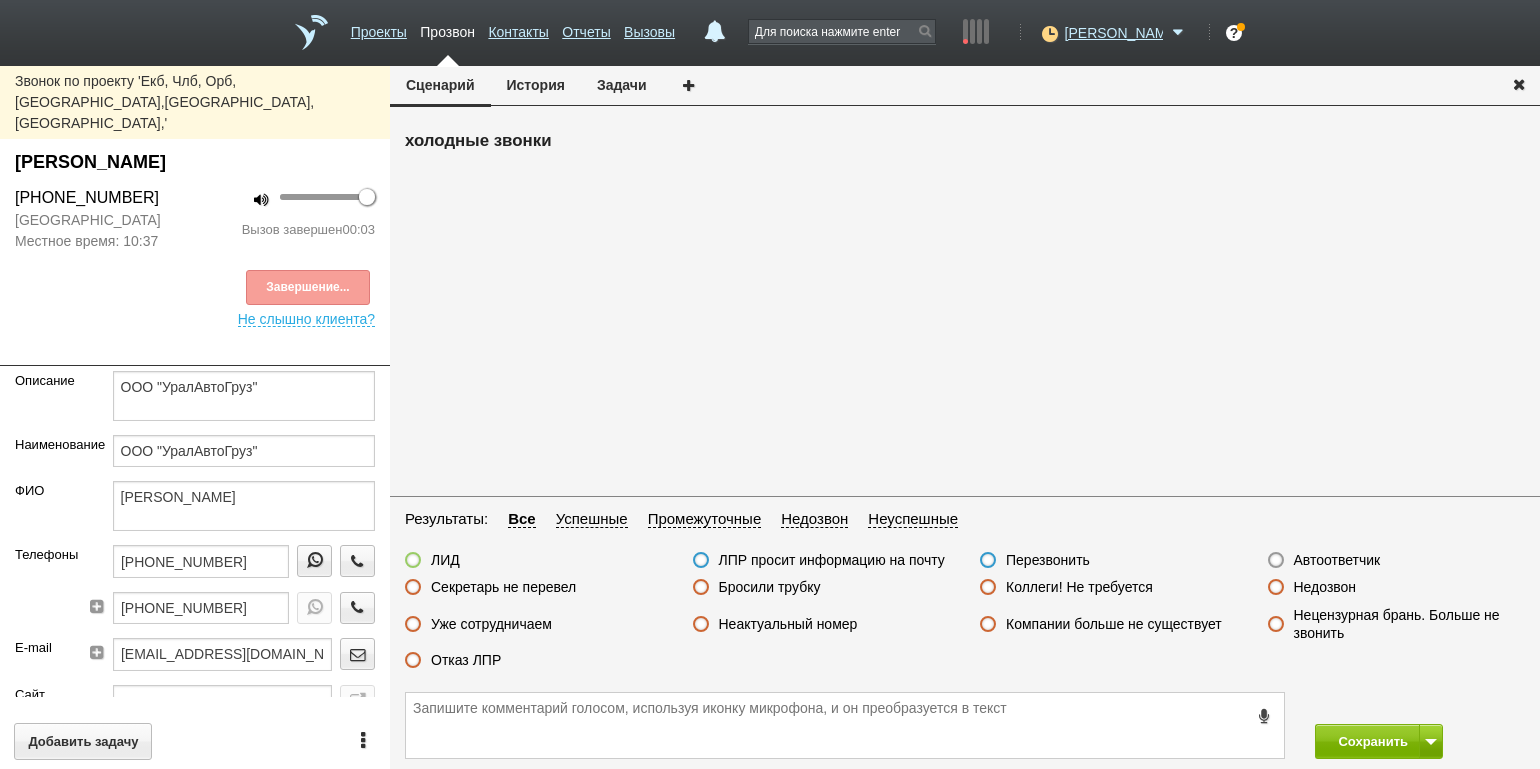 click on "Автоответчик" at bounding box center [1337, 560] 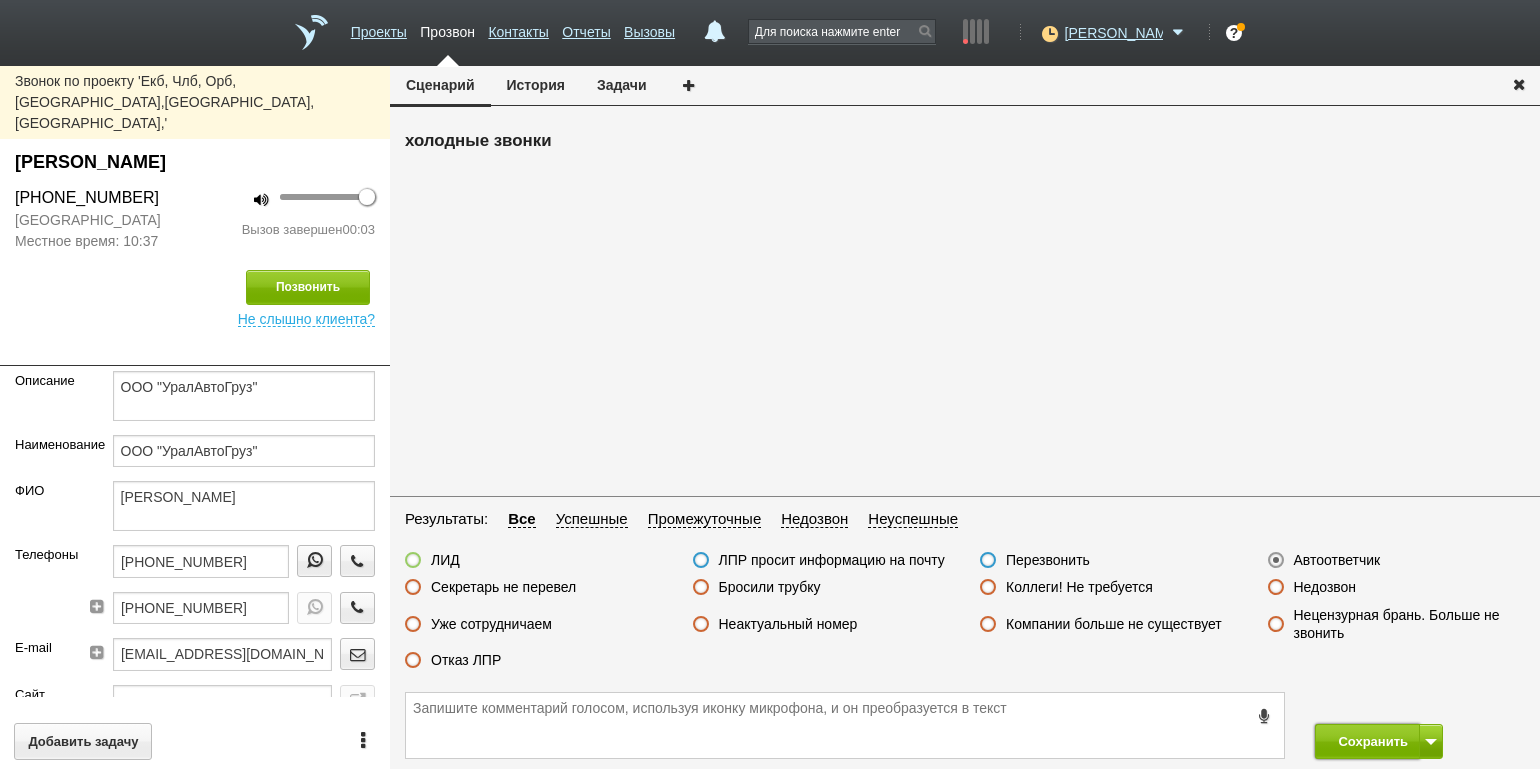 drag, startPoint x: 1369, startPoint y: 734, endPoint x: 1361, endPoint y: 721, distance: 15.264338 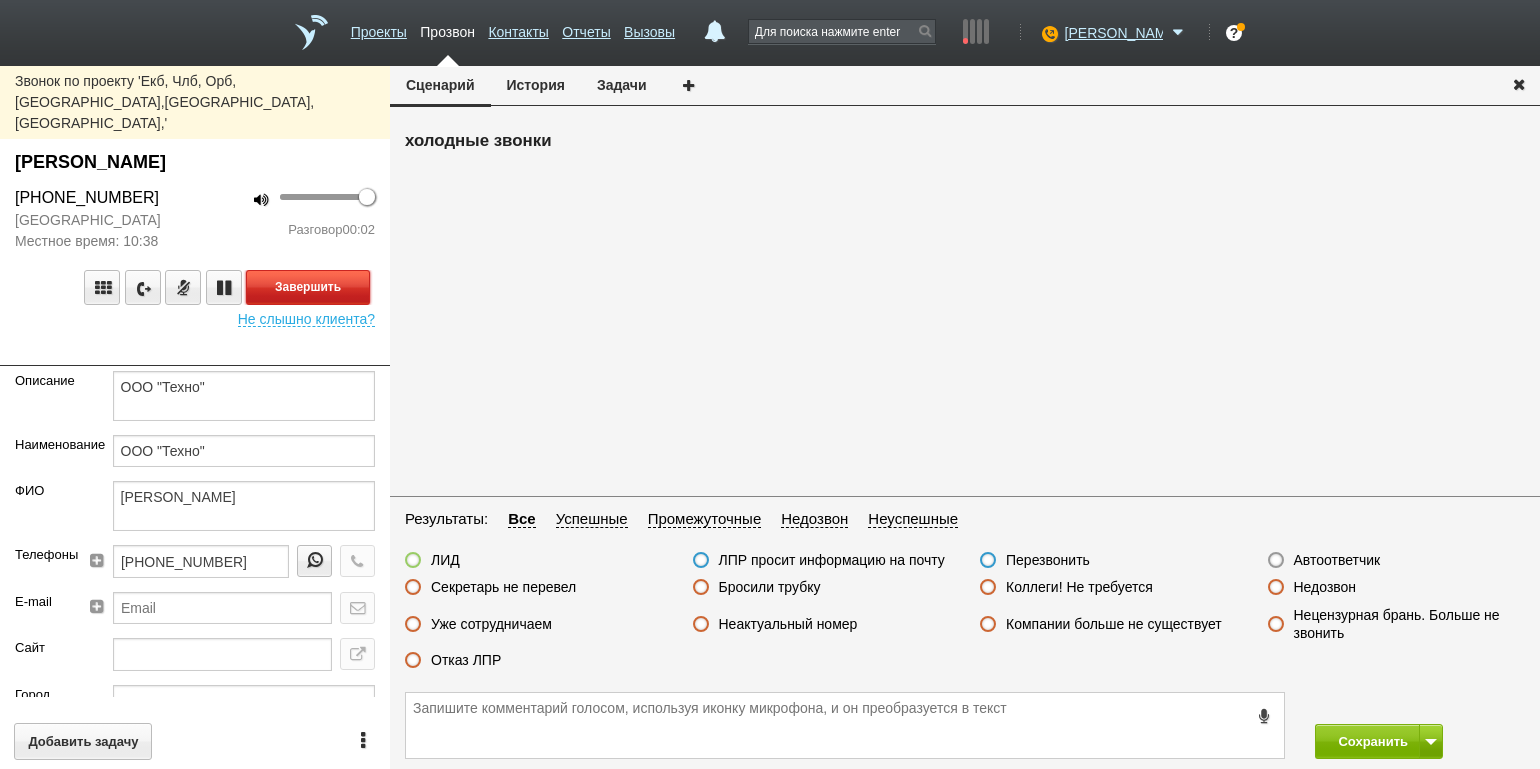 click on "Завершить" at bounding box center [308, 287] 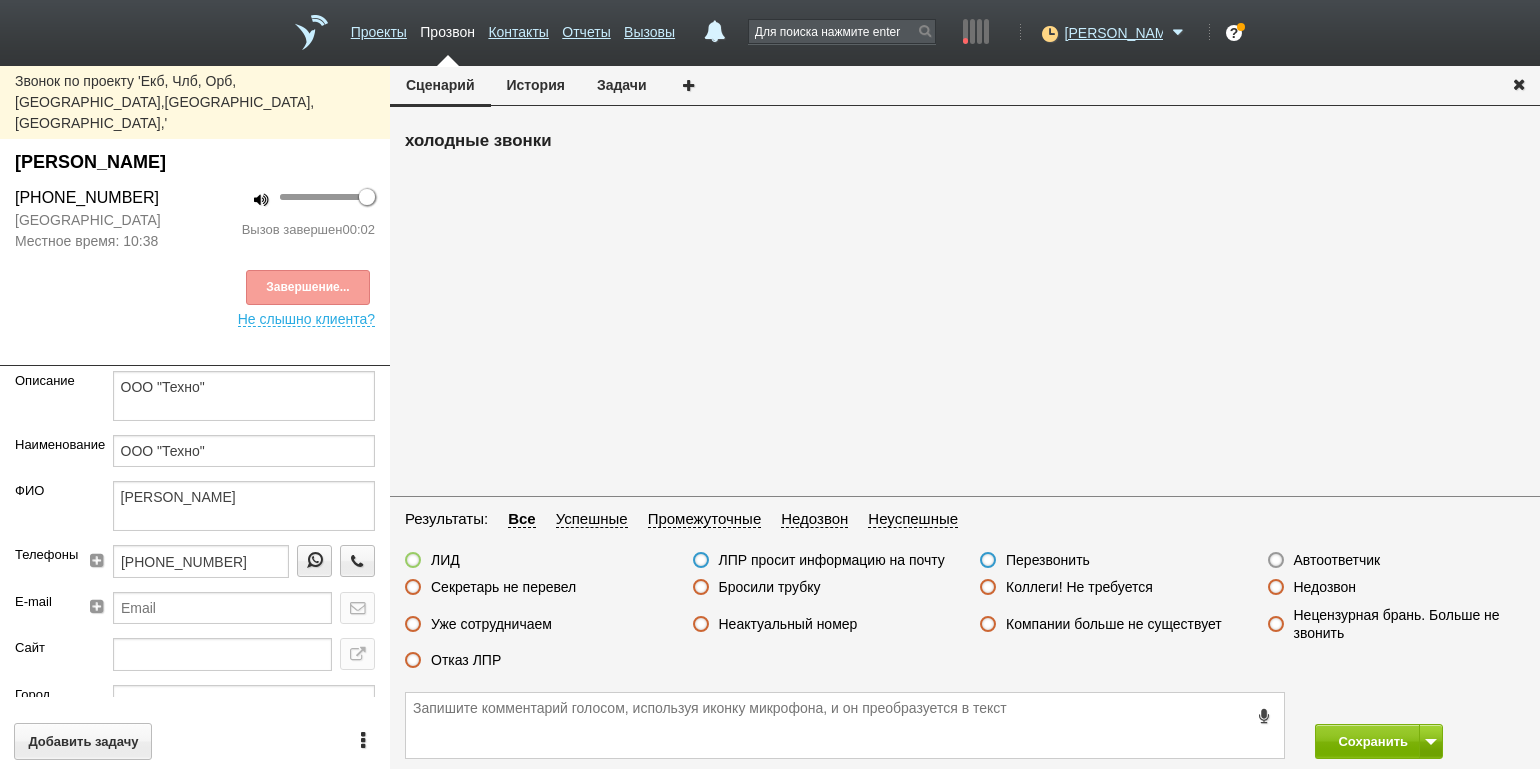 click on "Автоответчик" at bounding box center (1337, 560) 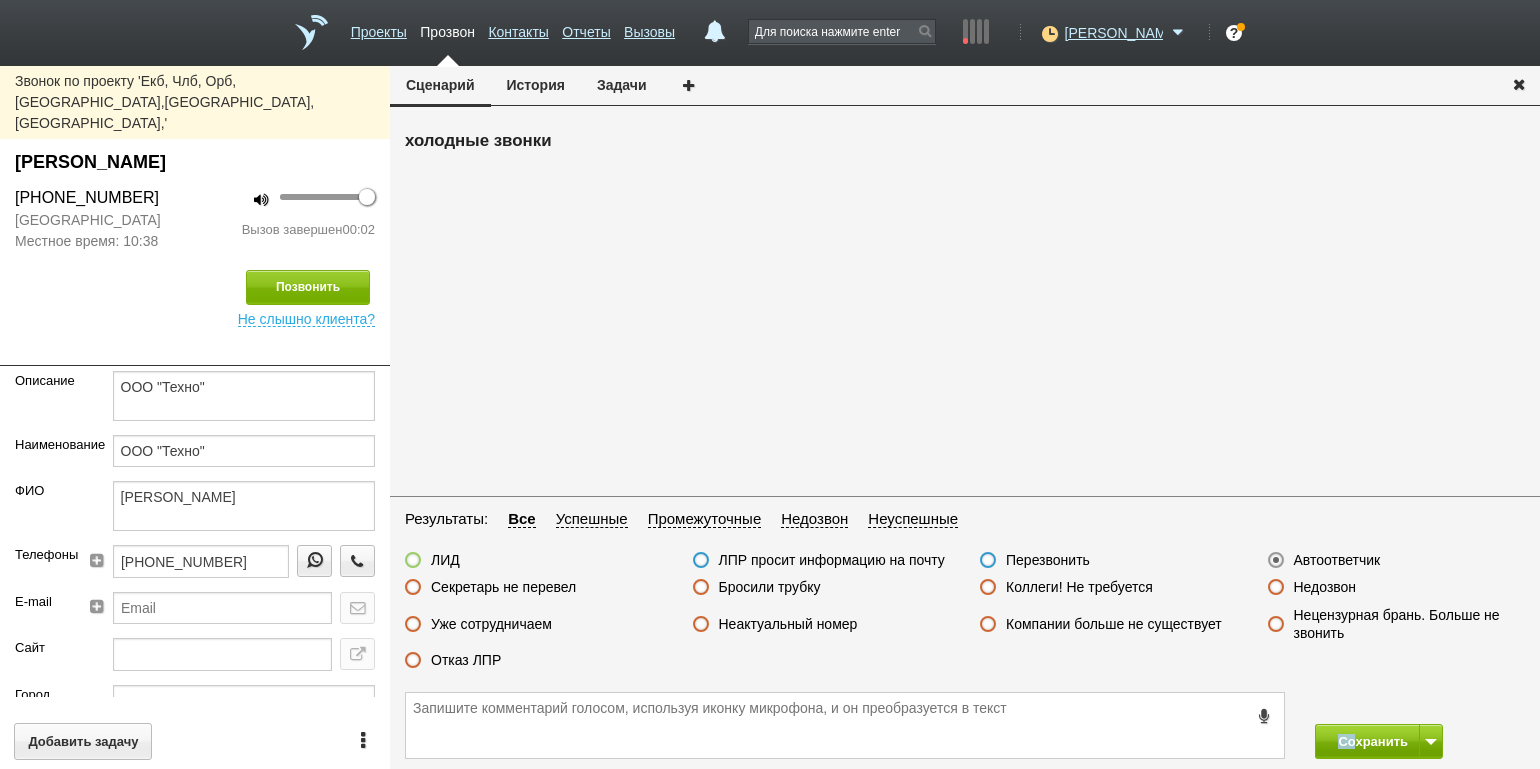 click on "Сохранить" at bounding box center (965, 725) 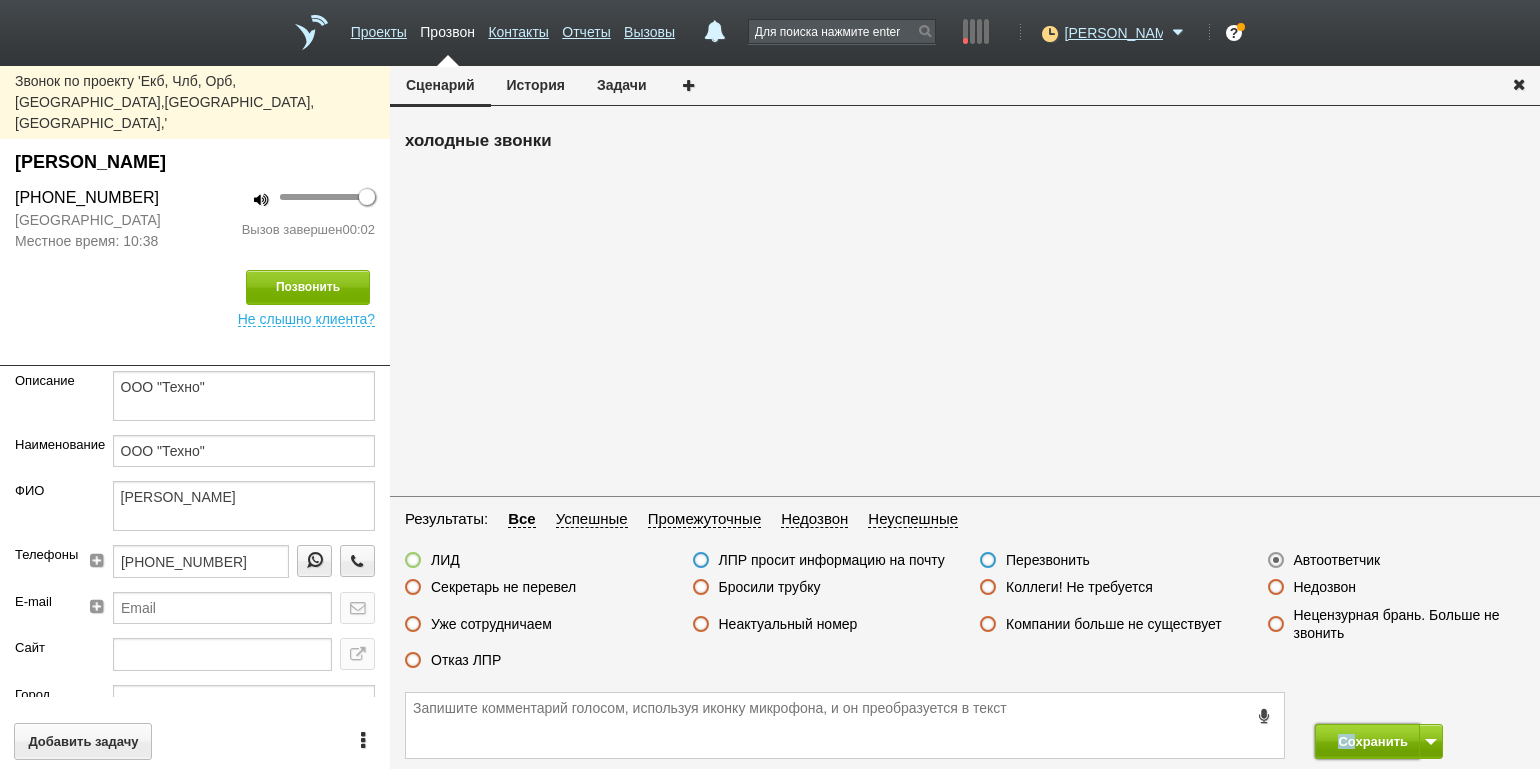 click on "Сохранить" at bounding box center [1367, 741] 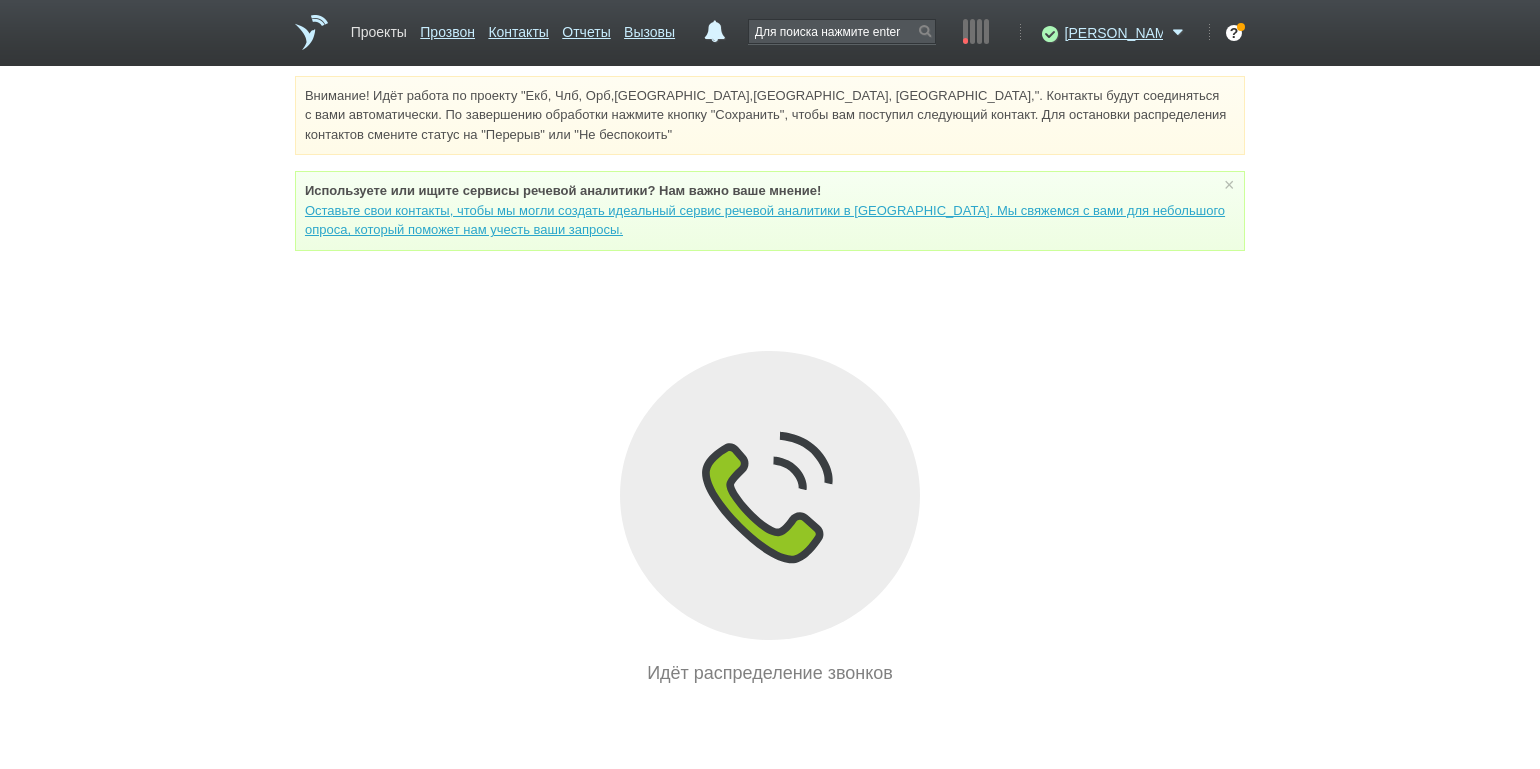 click on "Проекты" at bounding box center [379, 28] 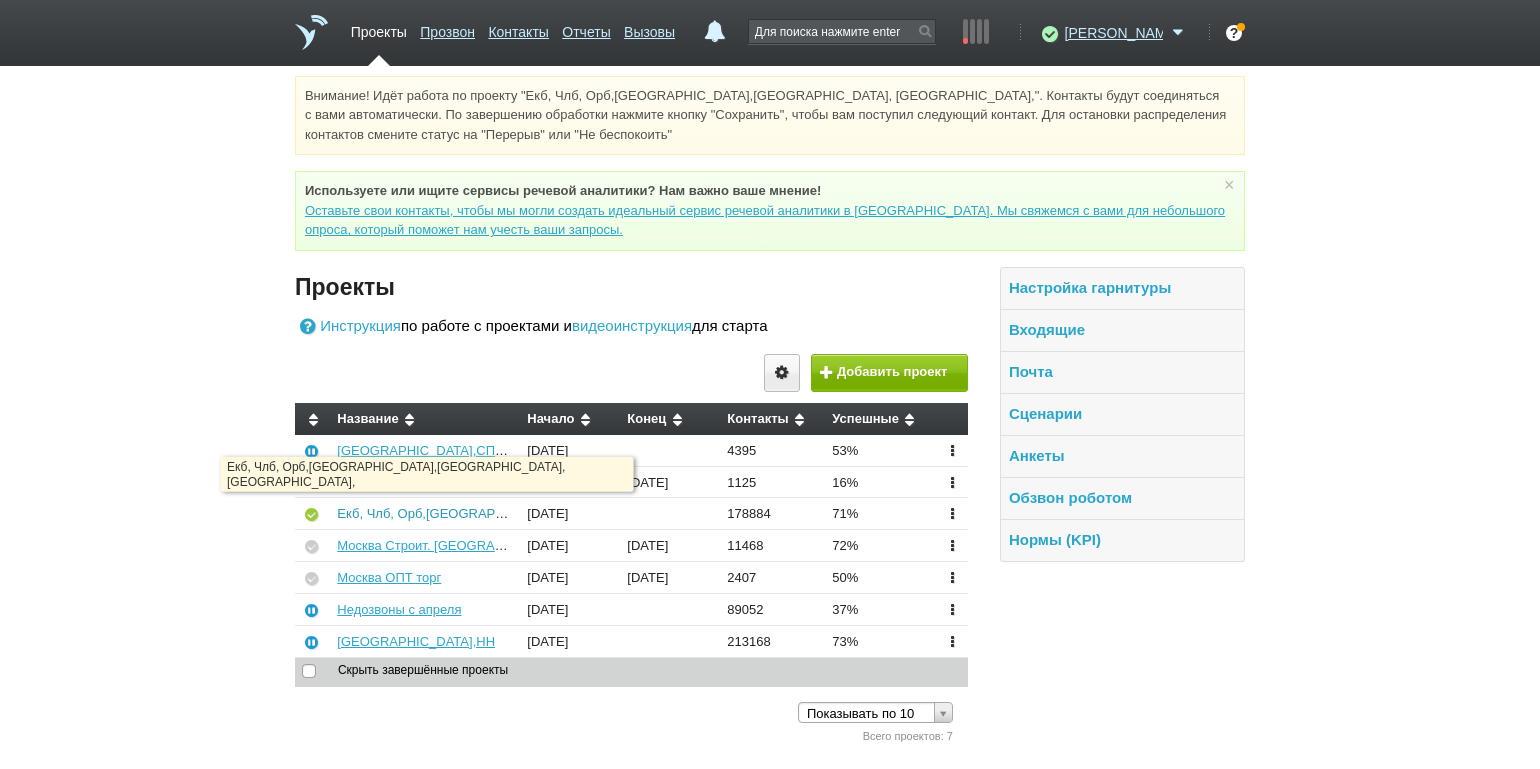 click on "Екб, Члб, Орб,[GEOGRAPHIC_DATA],[GEOGRAPHIC_DATA], [GEOGRAPHIC_DATA]," at bounding box center (591, 513) 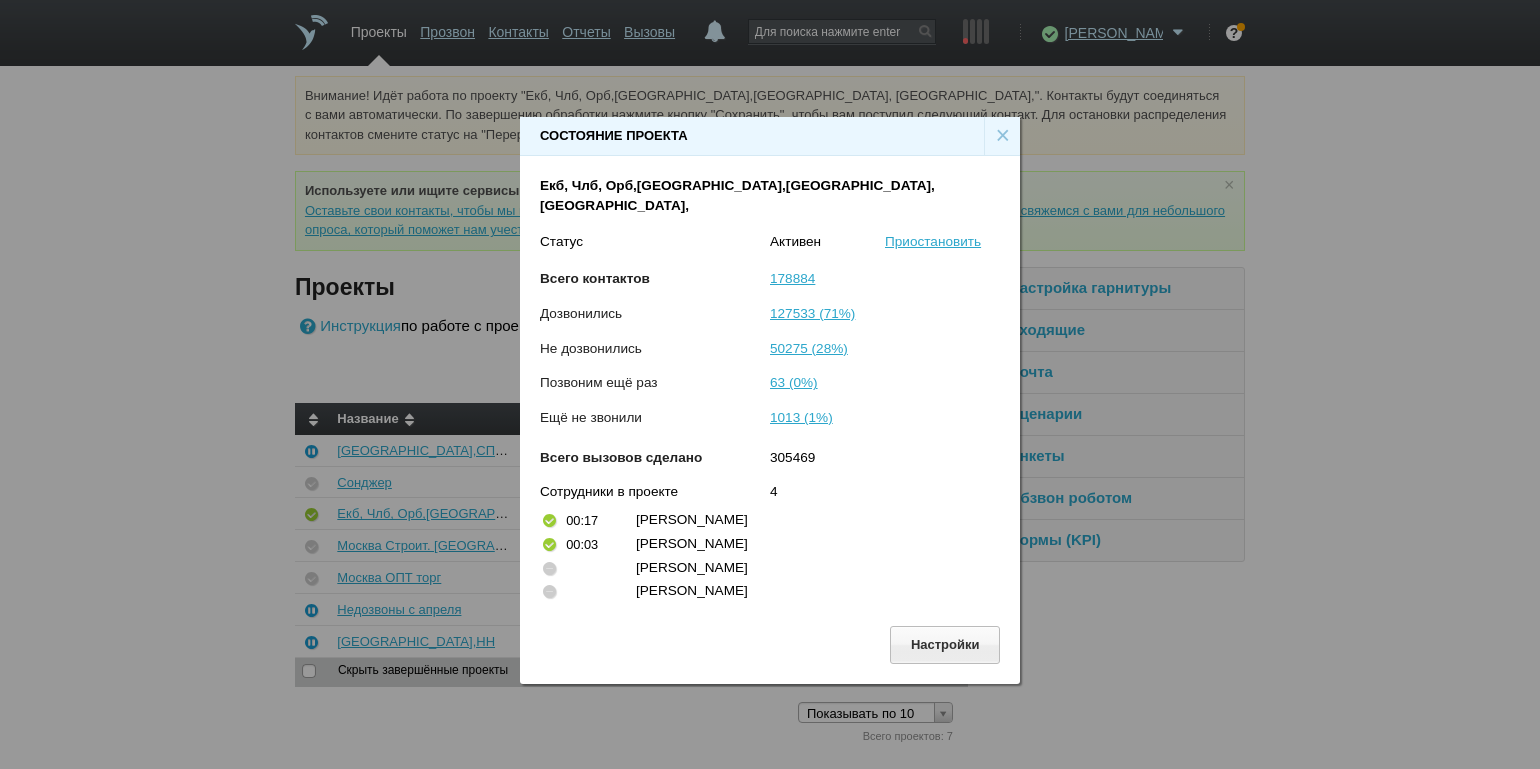 click on "×" at bounding box center [1002, 136] 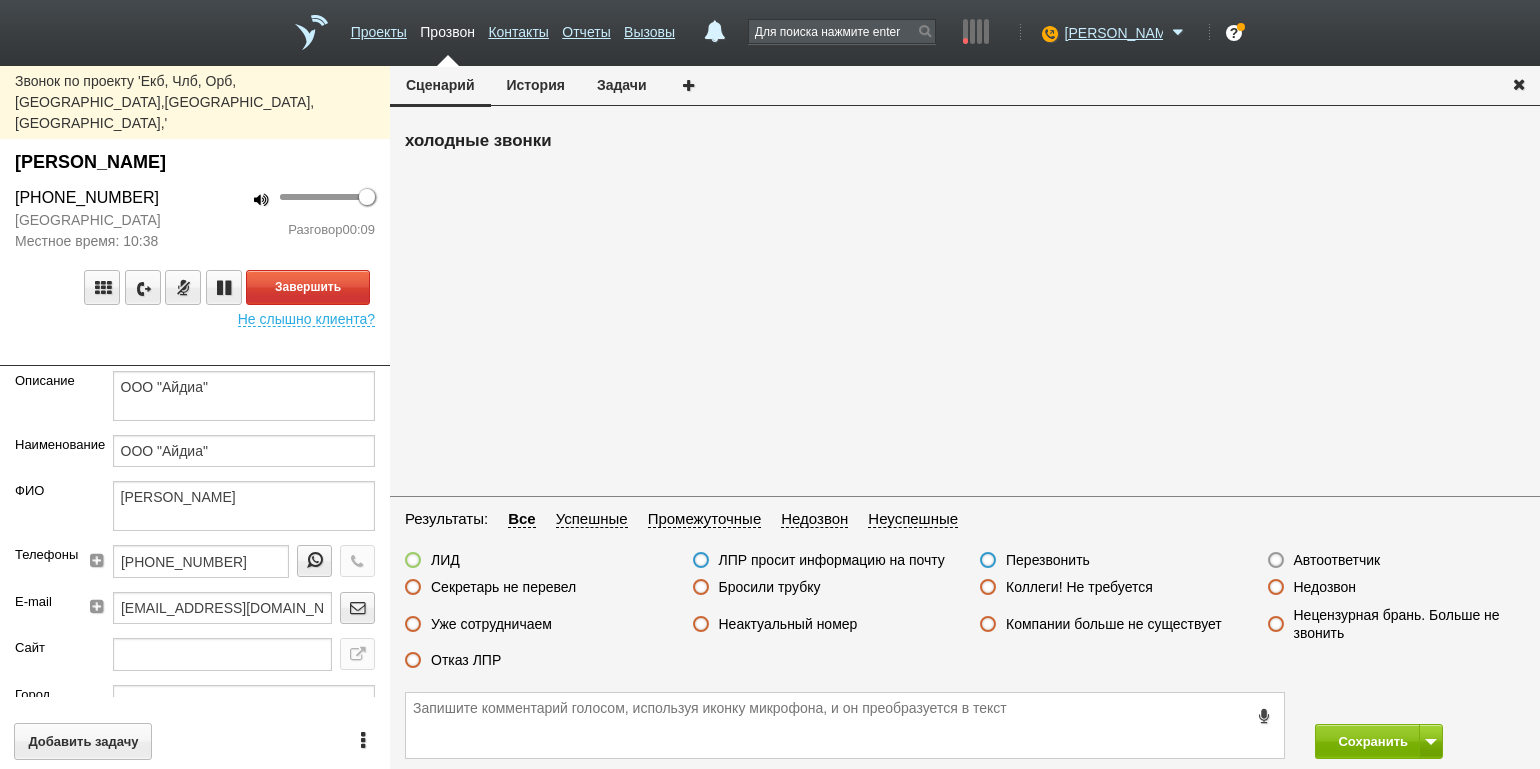 click on "Разговор
00:09" at bounding box center [292, 230] 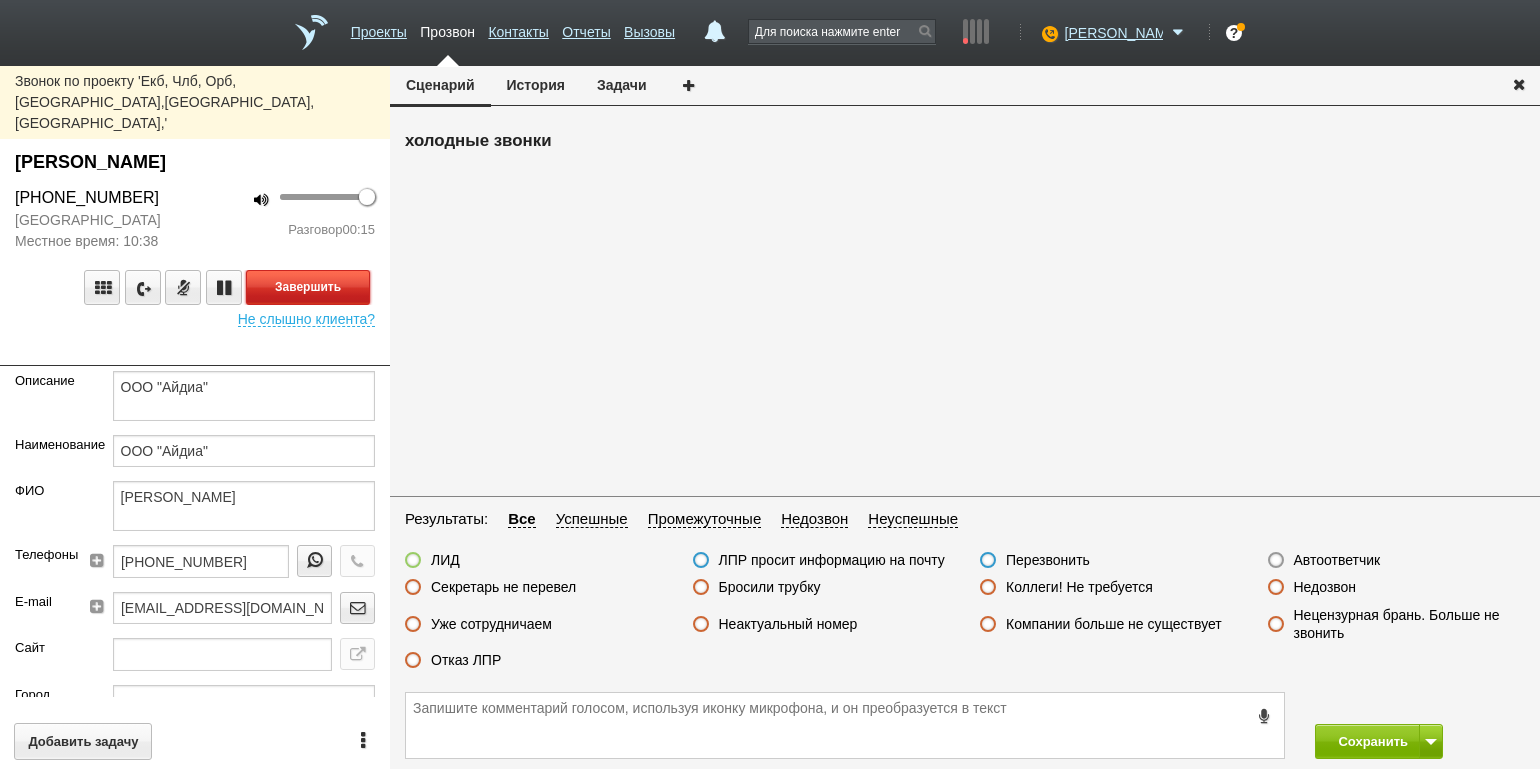 click on "Завершить" at bounding box center [308, 287] 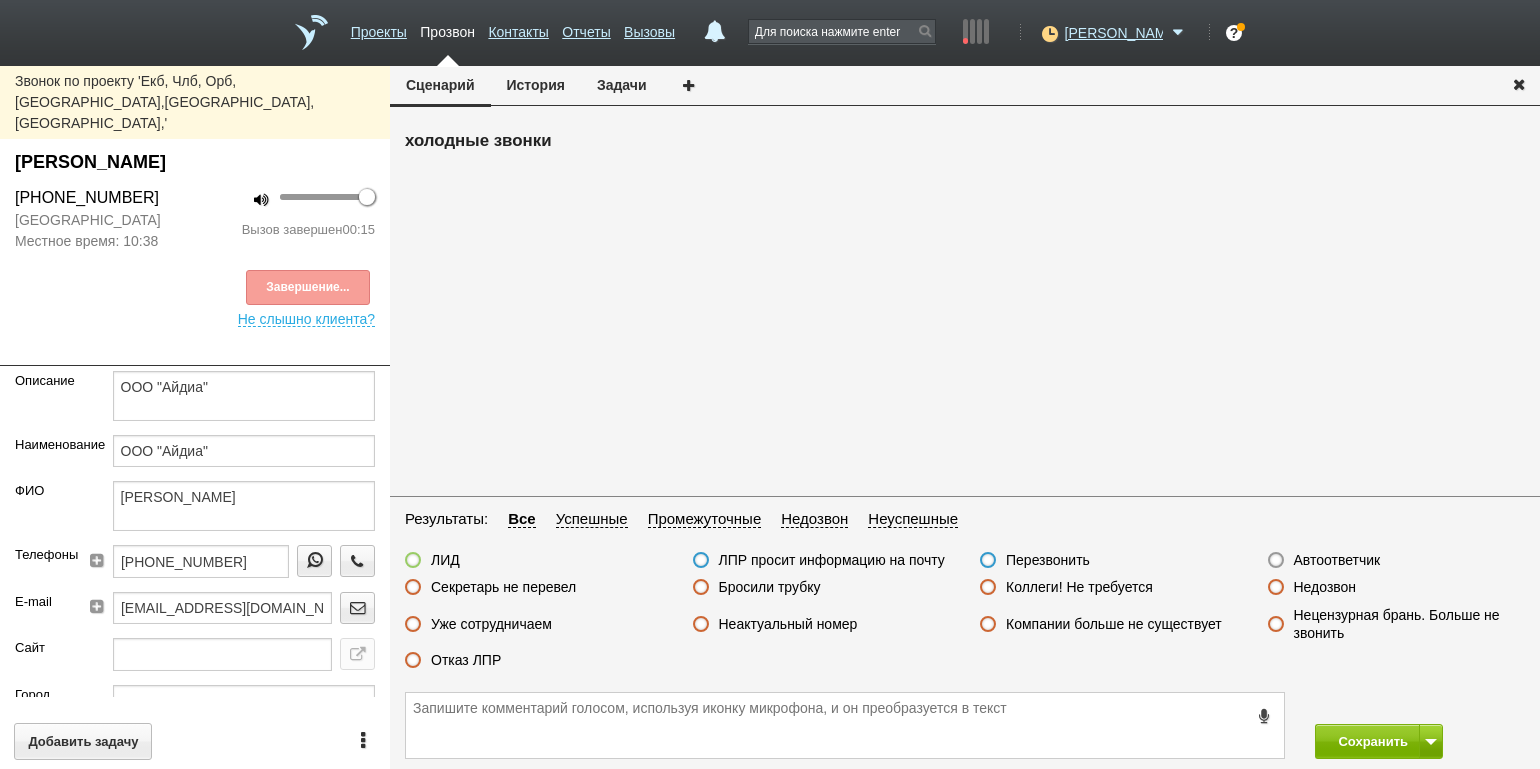 click on "Отказ ЛПР" at bounding box center (466, 660) 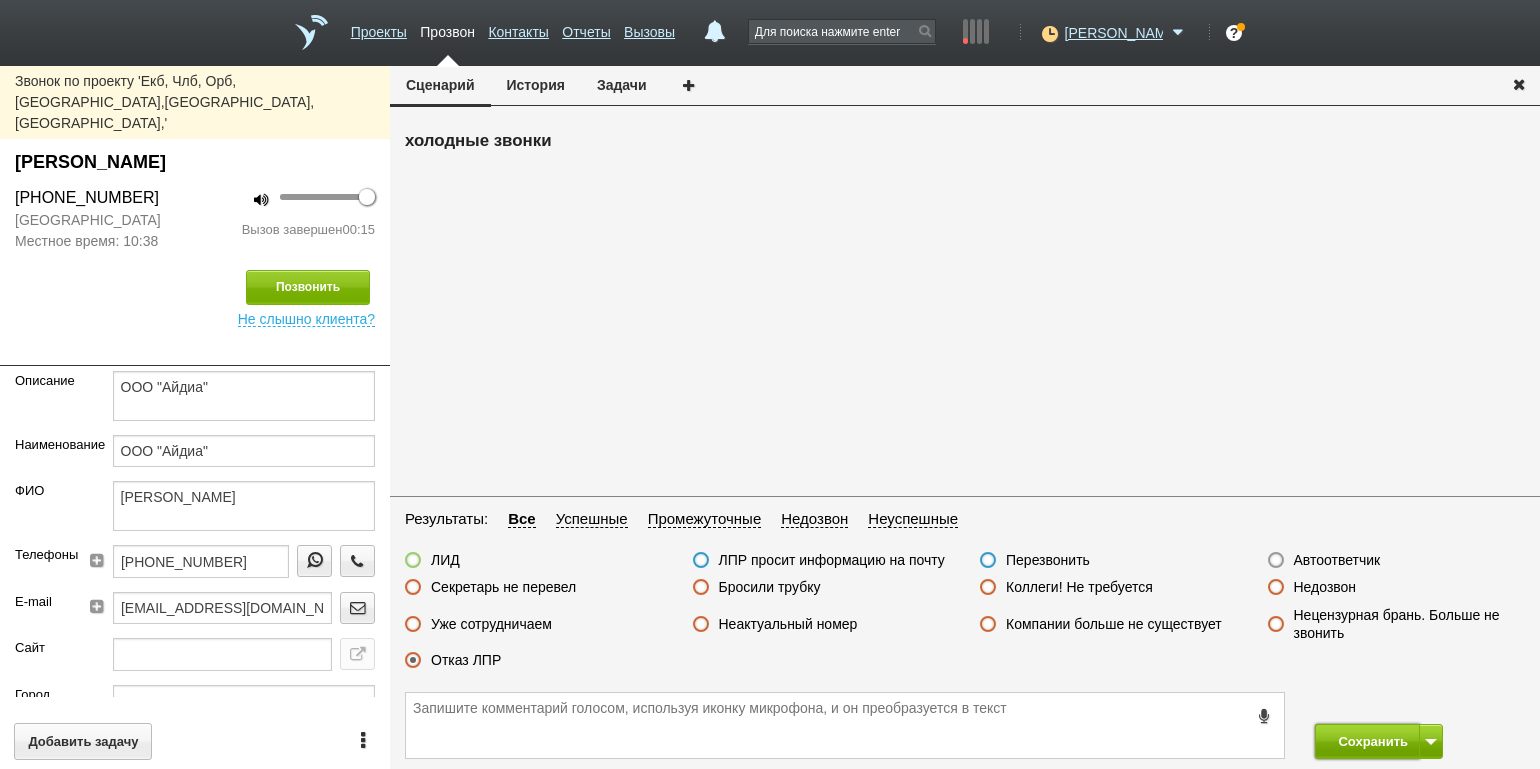 click on "Сохранить" at bounding box center (1367, 741) 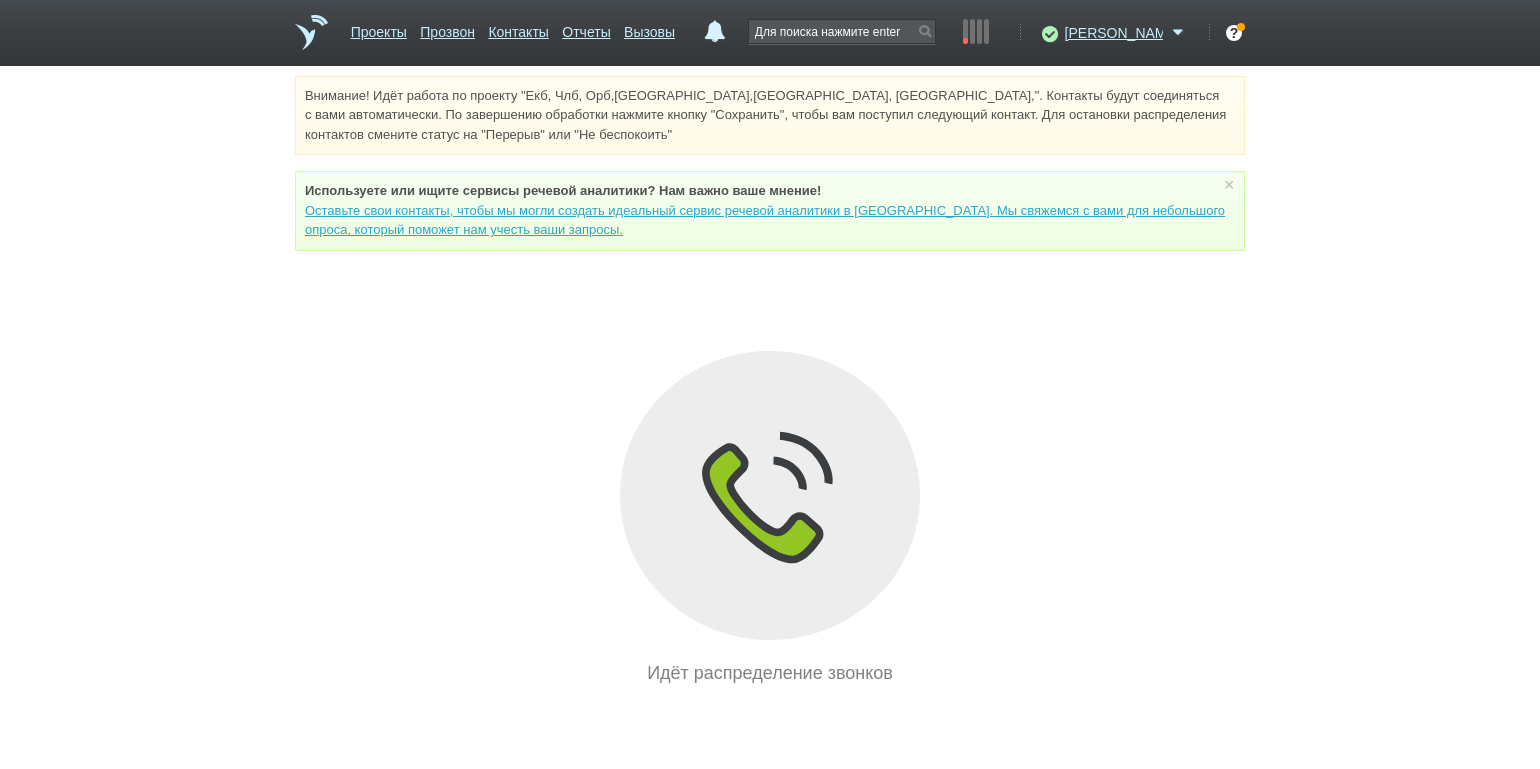 click on "Внимание! Идёт работа по проекту "Екб, Члб, Орб,[GEOGRAPHIC_DATA],[GEOGRAPHIC_DATA], [GEOGRAPHIC_DATA],". Контакты будут соединяться с вами автоматически. По завершению обработки нажмите кнопку "Сохранить", чтобы вам поступил следующий контакт. Для остановки распределения контактов смените статус на "Перерыв" или "Не беспокоить"
Используете или ищите cервисы речевой аналитики? Нам важно ваше мнение!
×
Вы можете звонить напрямую из строки поиска - введите номер и нажмите "Позвонить"
Идёт распределение звонков" at bounding box center (770, 381) 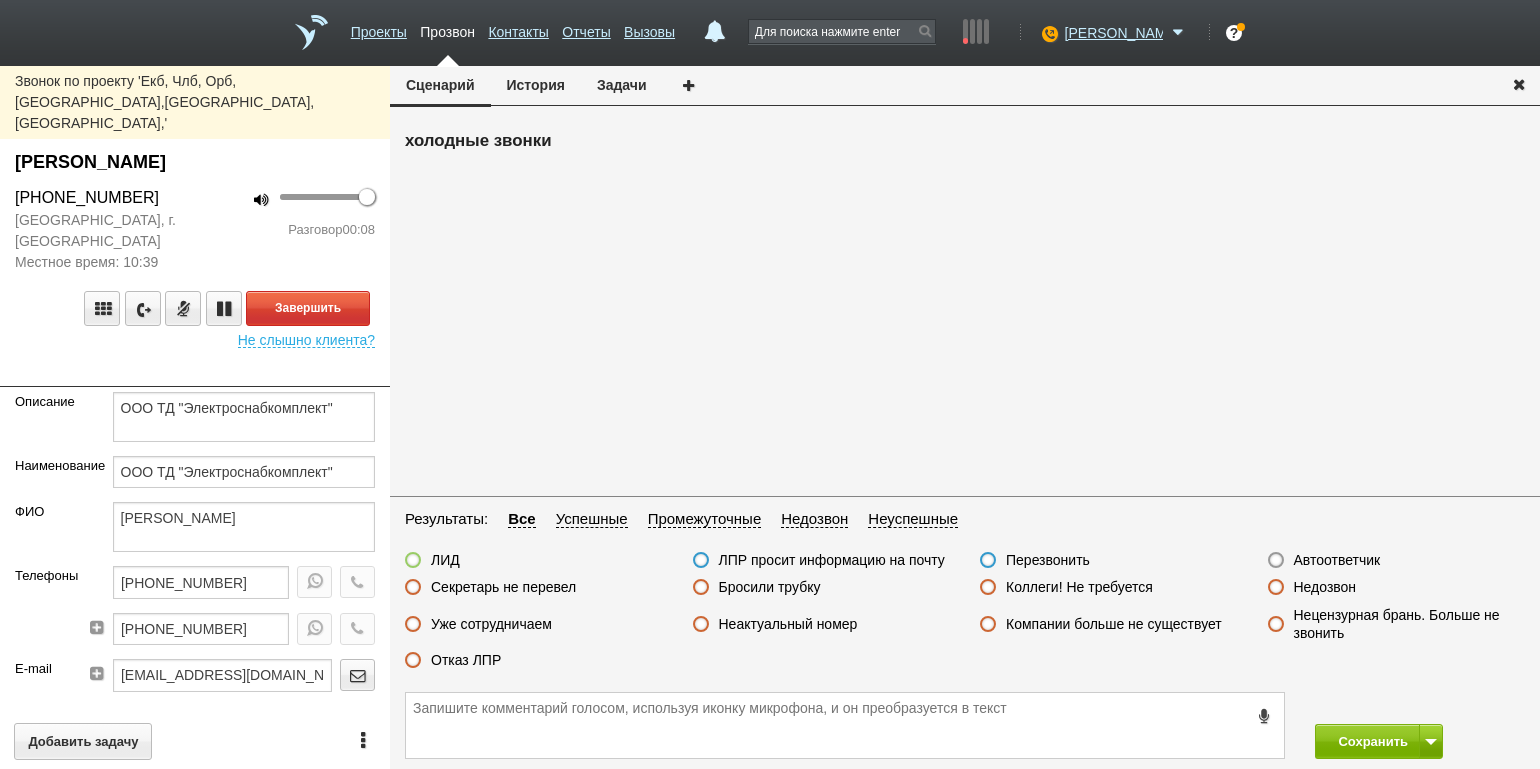 click on "100
Разговор
00:08" at bounding box center [292, 229] 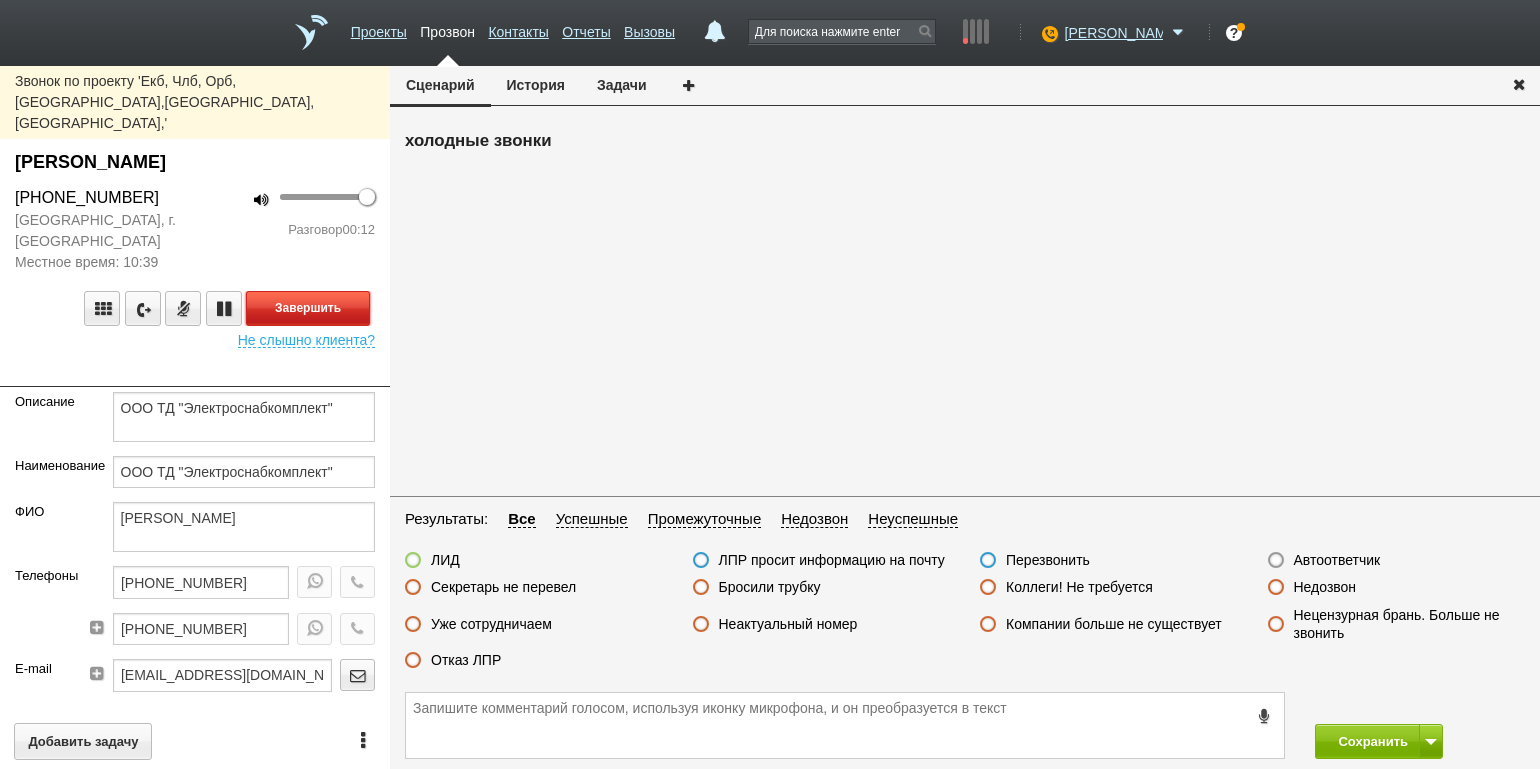 click on "Завершить" at bounding box center [308, 308] 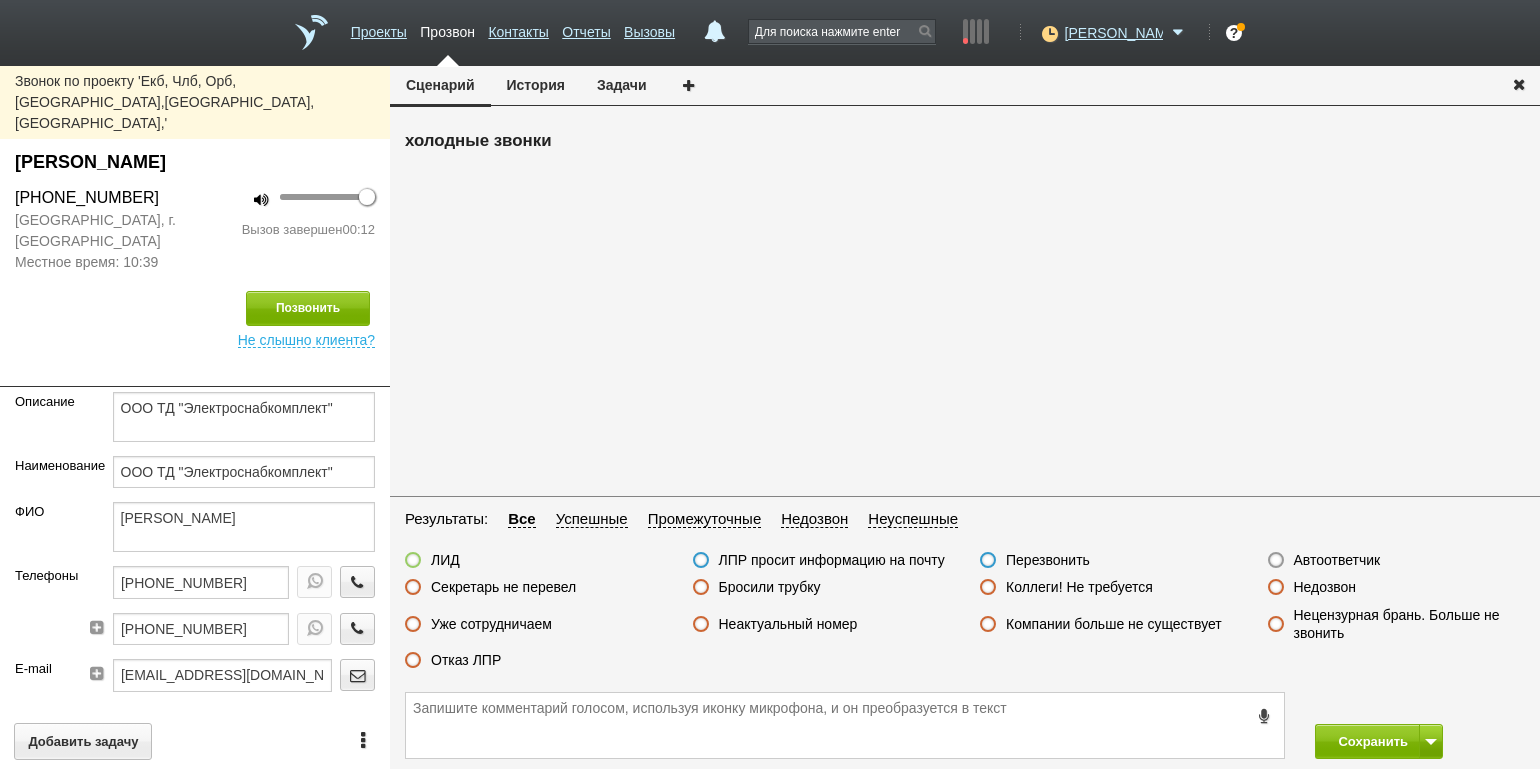 click on "Уже сотрудничаем" at bounding box center [534, 625] 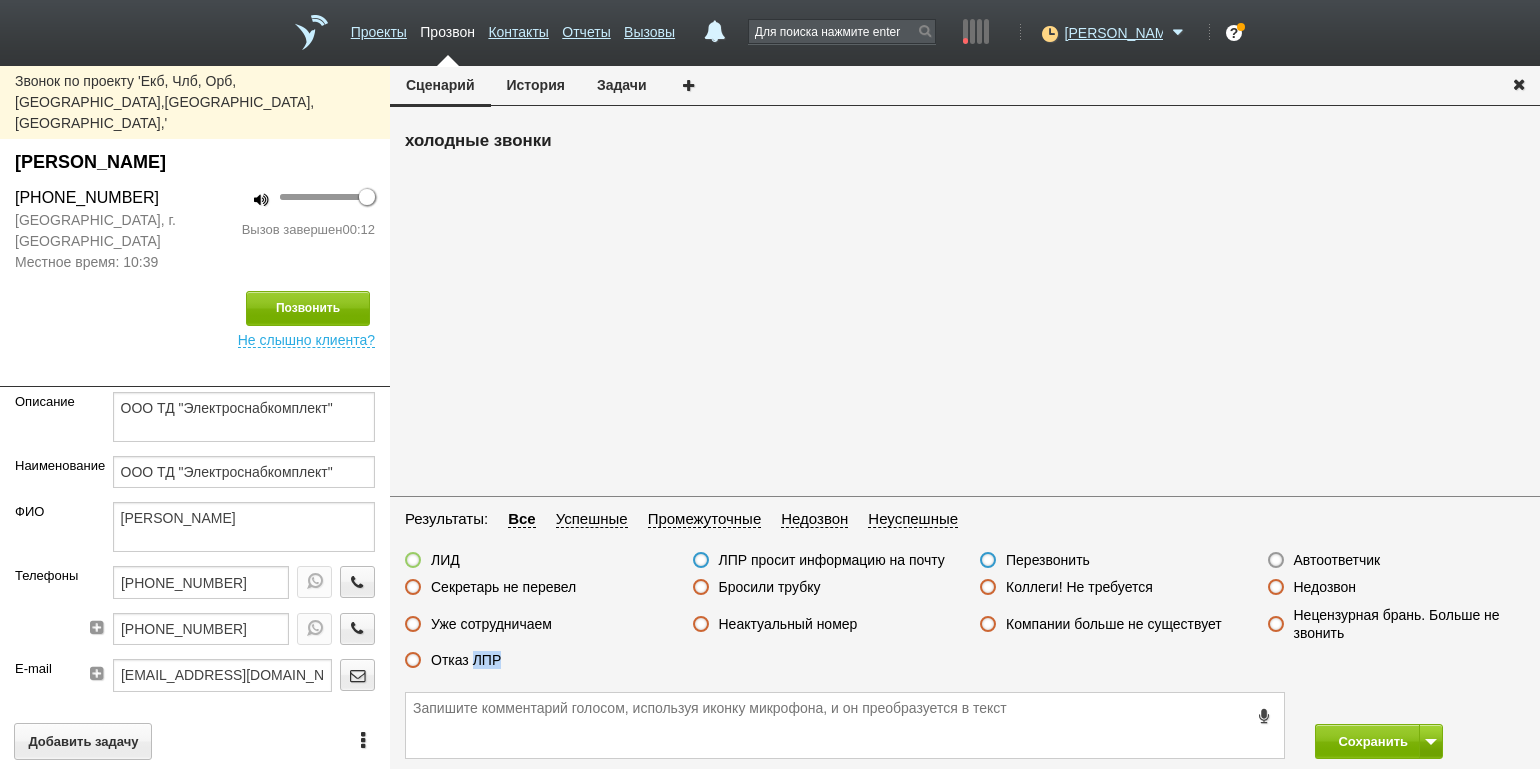 click on "ЛИД ЛПР просит информацию на почту Перезвонить Автоответчик Секретарь не перевел Бросили трубку Коллеги! Не требуется Недозвон Уже сотрудничаем Неактуальный номер Компании больше не существует Нецензурная брань. Больше не звонить Отказ ЛПР" at bounding box center [965, 615] 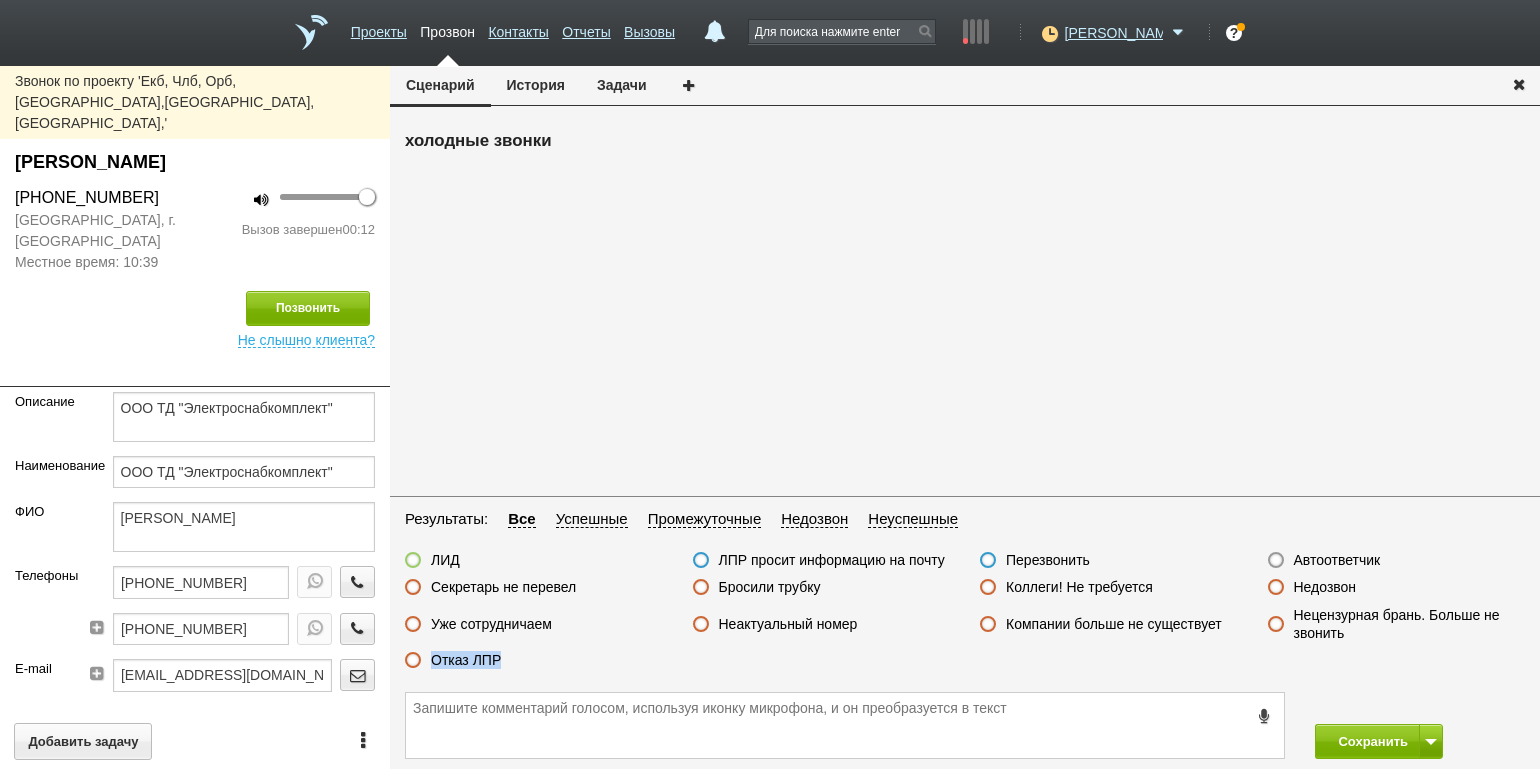 click on "ЛИД ЛПР просит информацию на почту Перезвонить Автоответчик Секретарь не перевел Бросили трубку Коллеги! Не требуется Недозвон Уже сотрудничаем Неактуальный номер Компании больше не существует Нецензурная брань. Больше не звонить Отказ ЛПР" at bounding box center [965, 615] 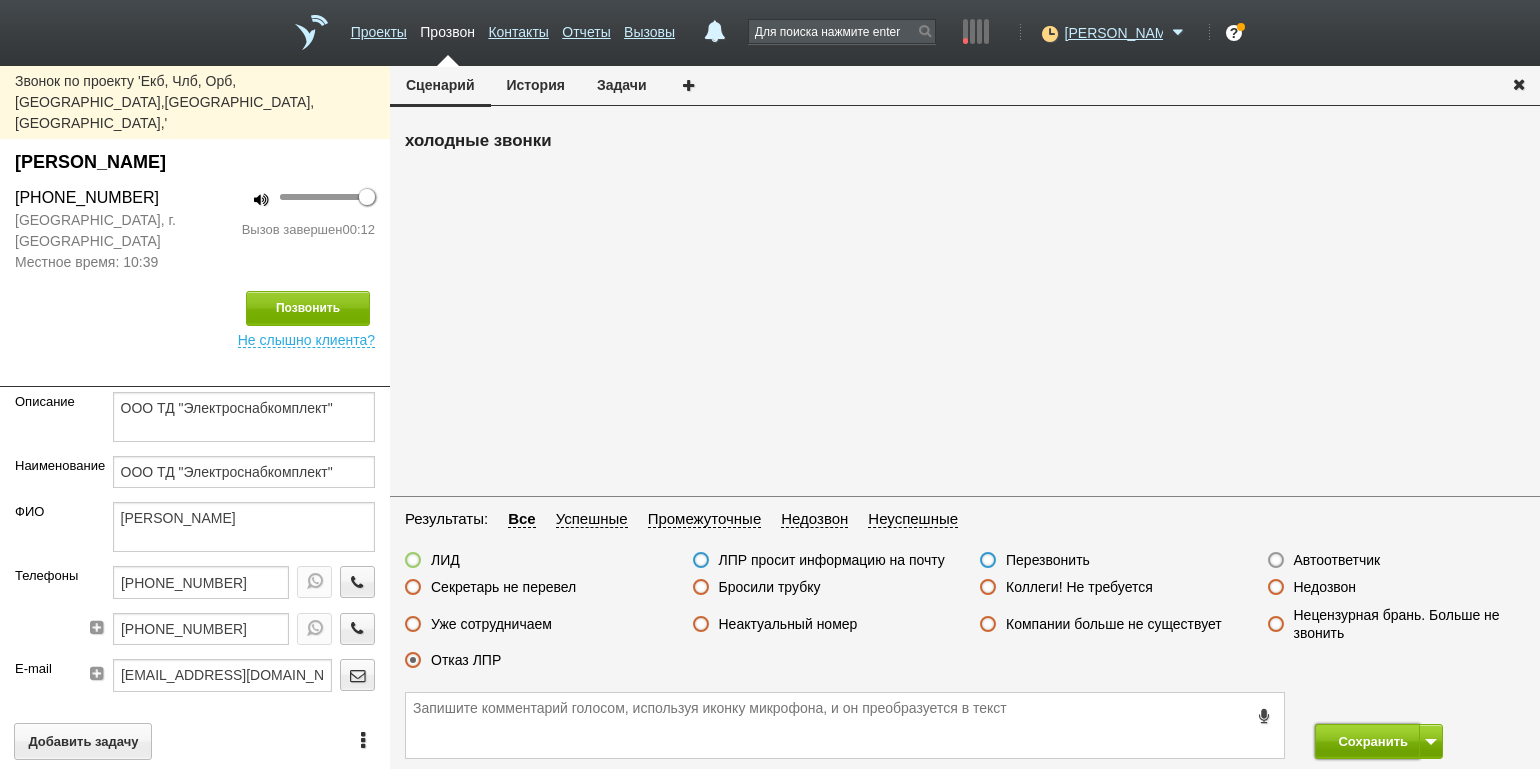 click on "Сохранить" at bounding box center (1367, 741) 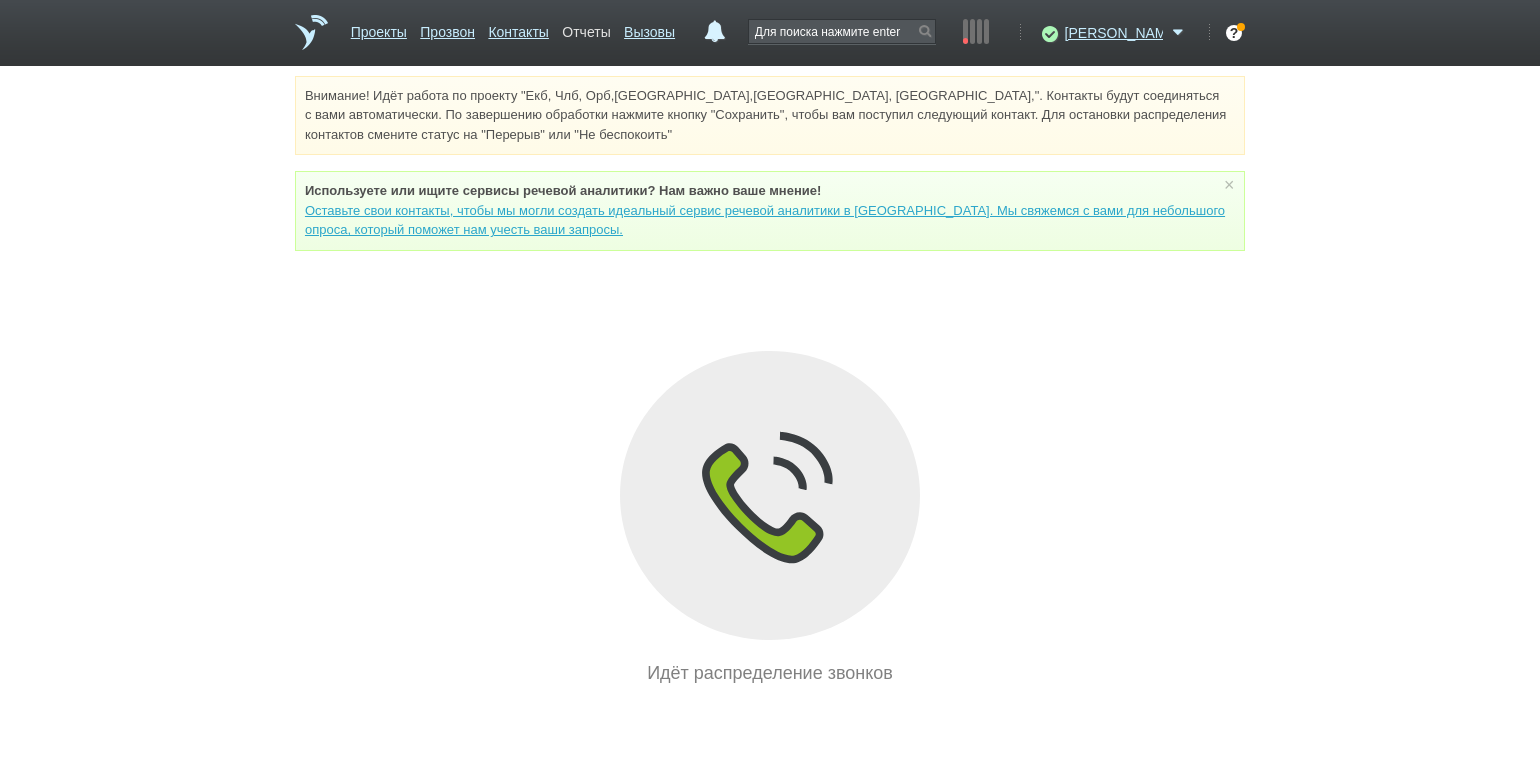 click on "Отчеты" at bounding box center (586, 28) 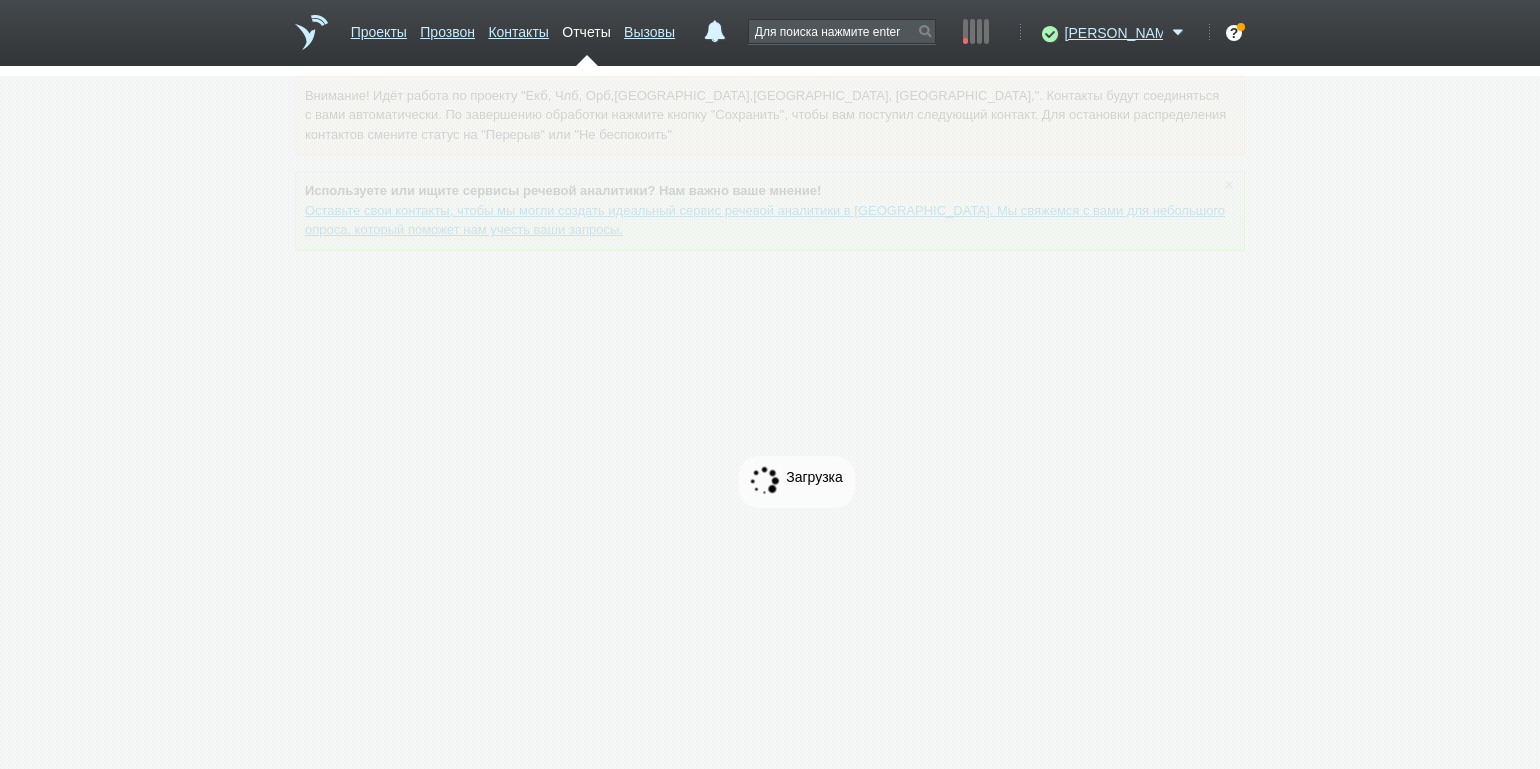 click on "Отчеты" at bounding box center (586, 28) 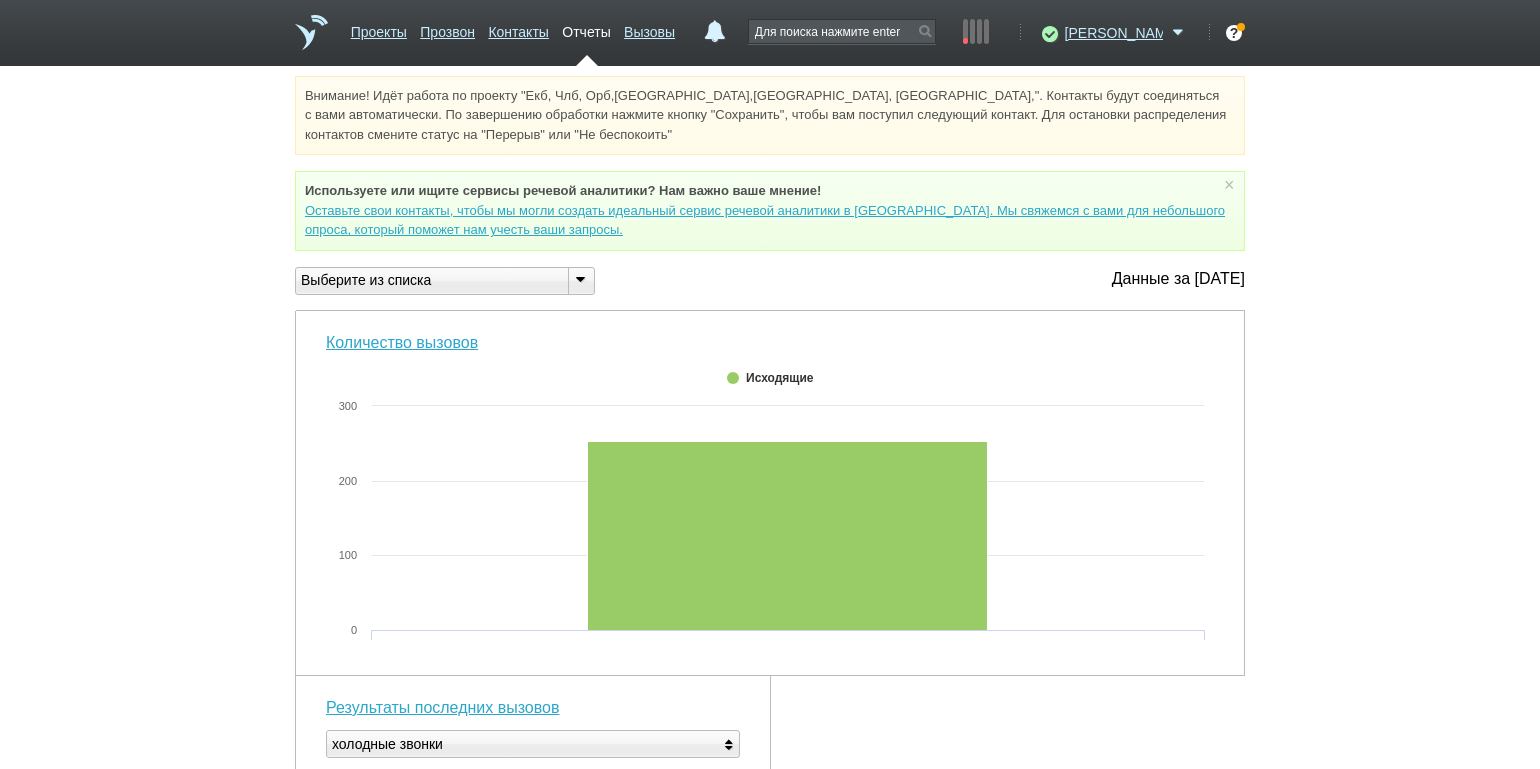 click at bounding box center [580, 279] 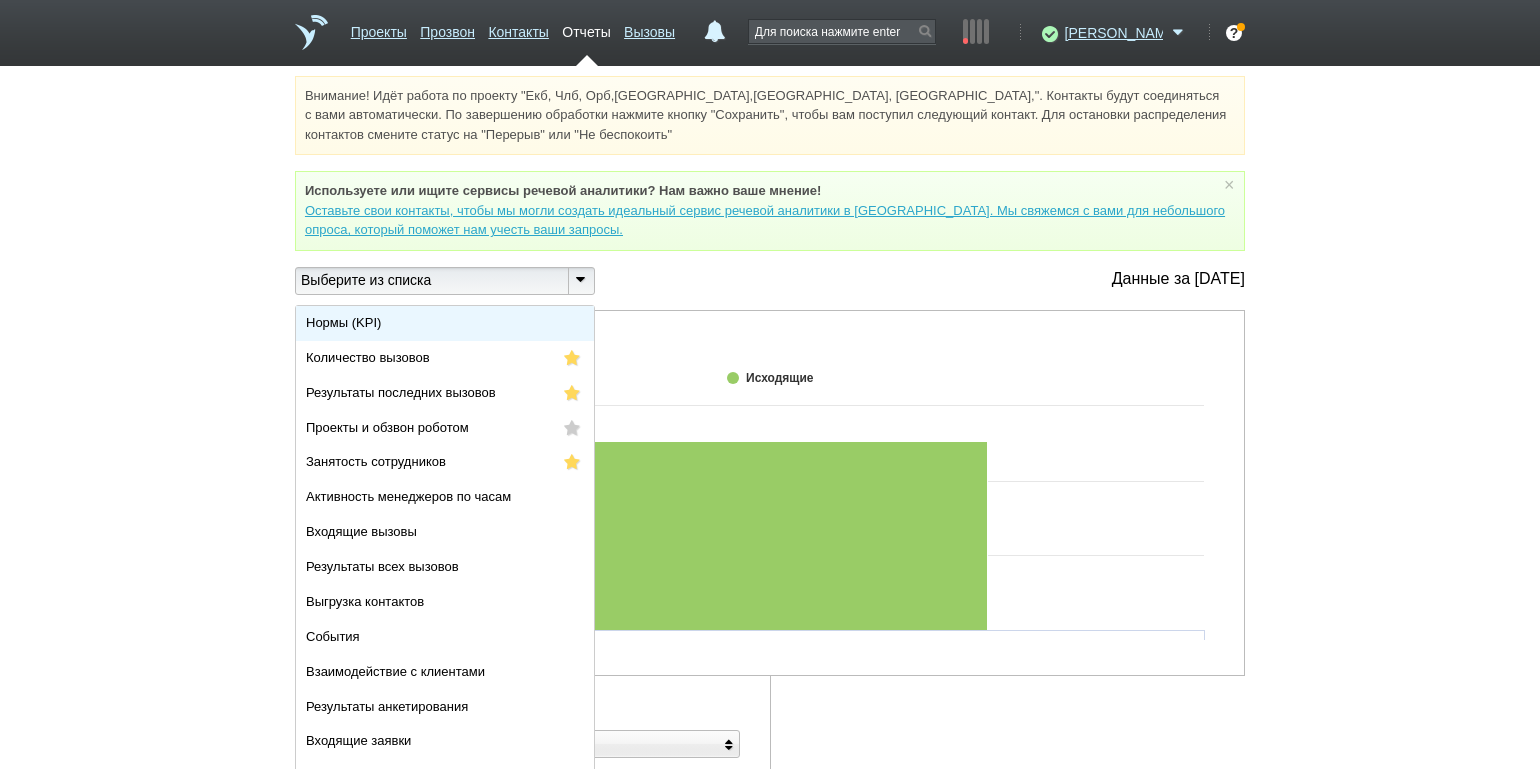 click on "Нормы (KPI)" at bounding box center [445, 323] 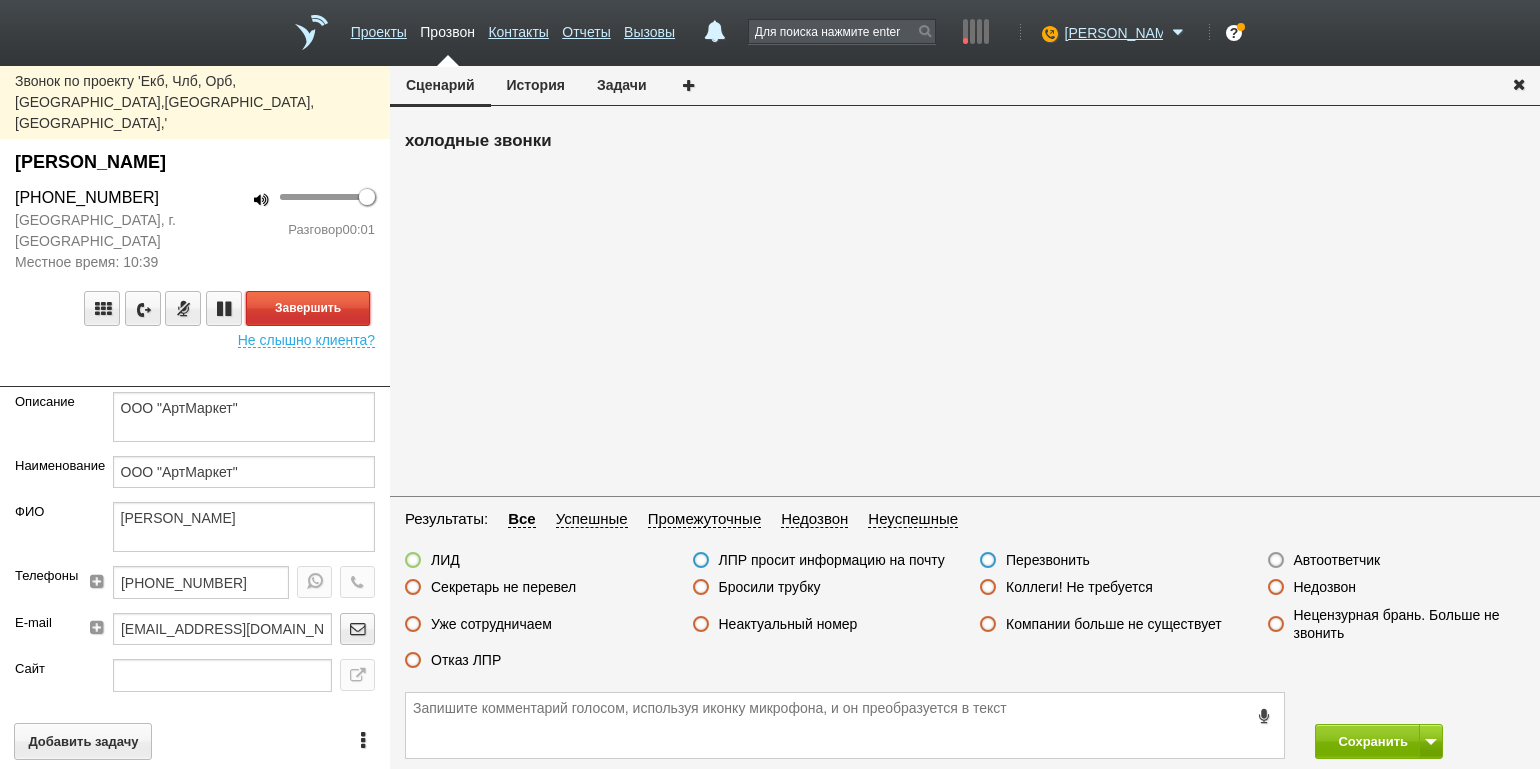 click on "Завершить" at bounding box center (308, 308) 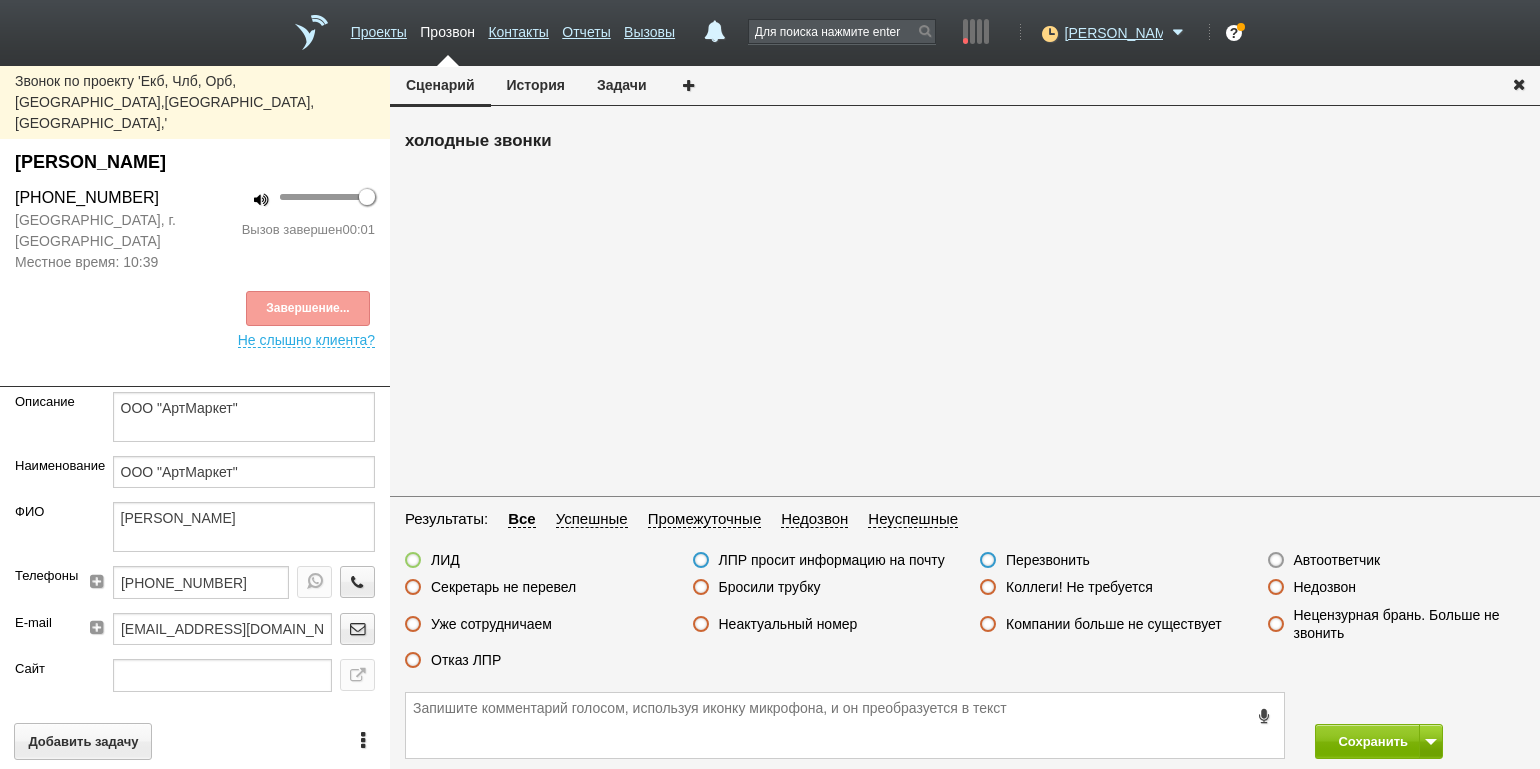drag, startPoint x: 1309, startPoint y: 562, endPoint x: 1354, endPoint y: 601, distance: 59.548298 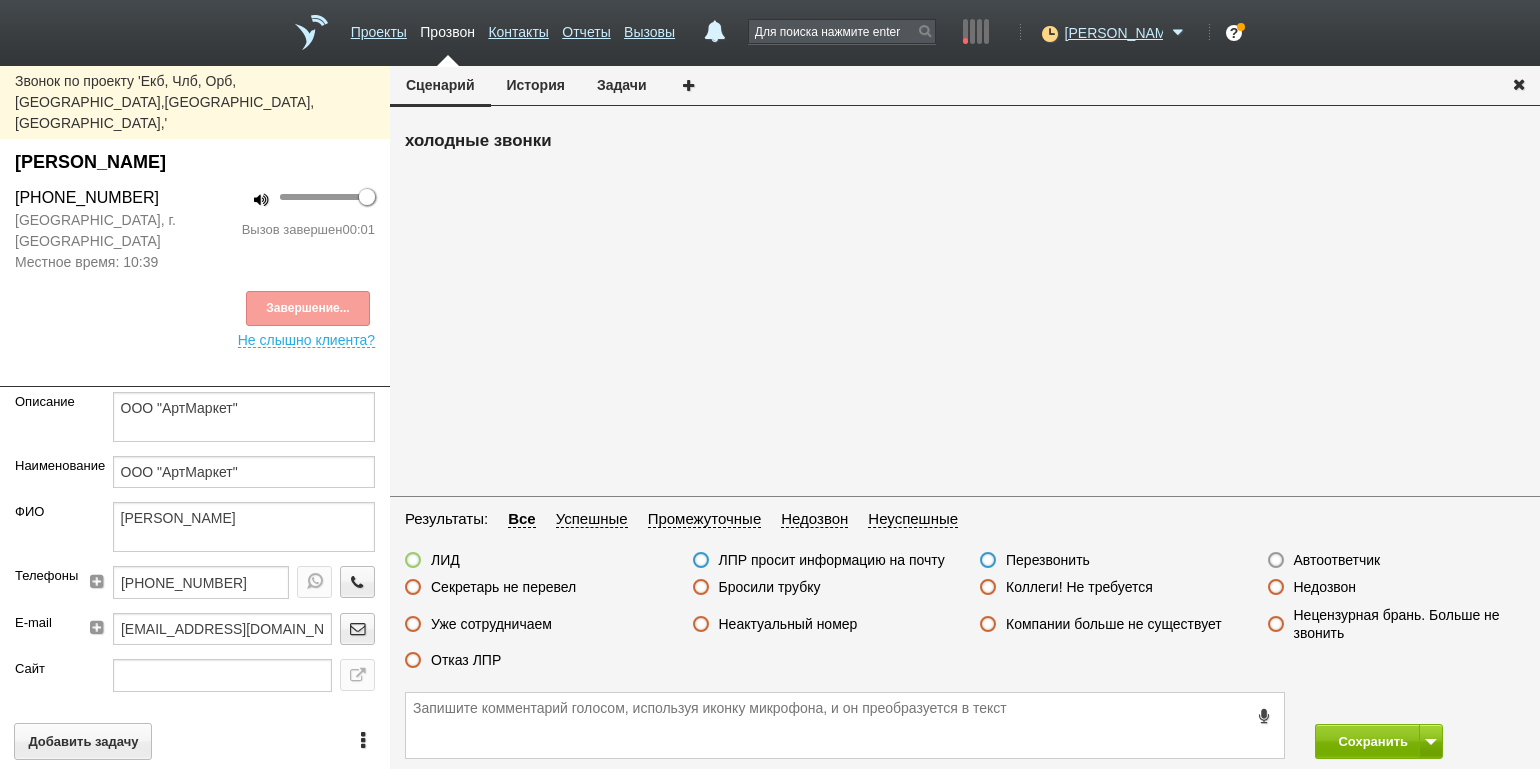 click on "Автоответчик" at bounding box center [1337, 560] 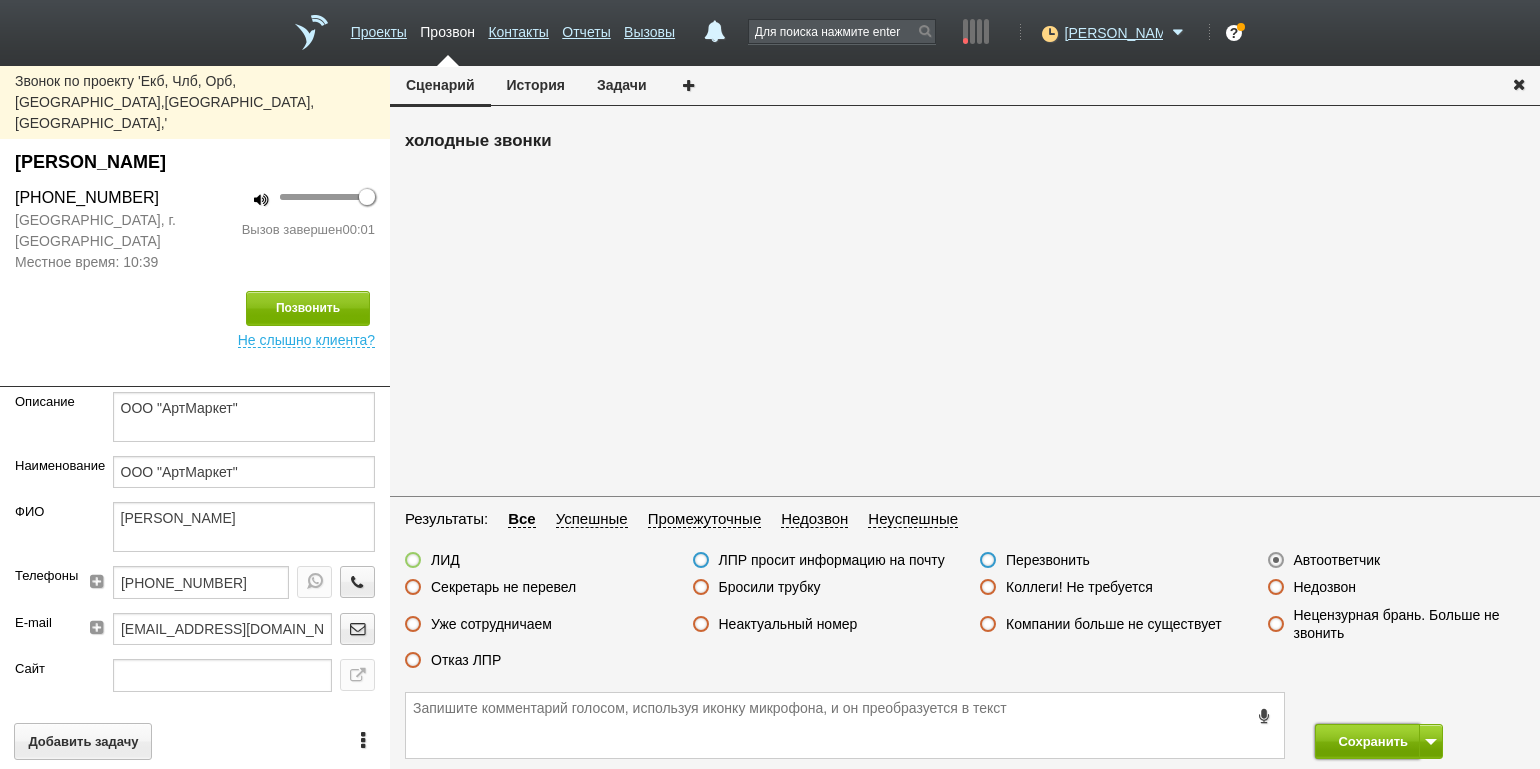 click on "Сохранить" at bounding box center [1367, 741] 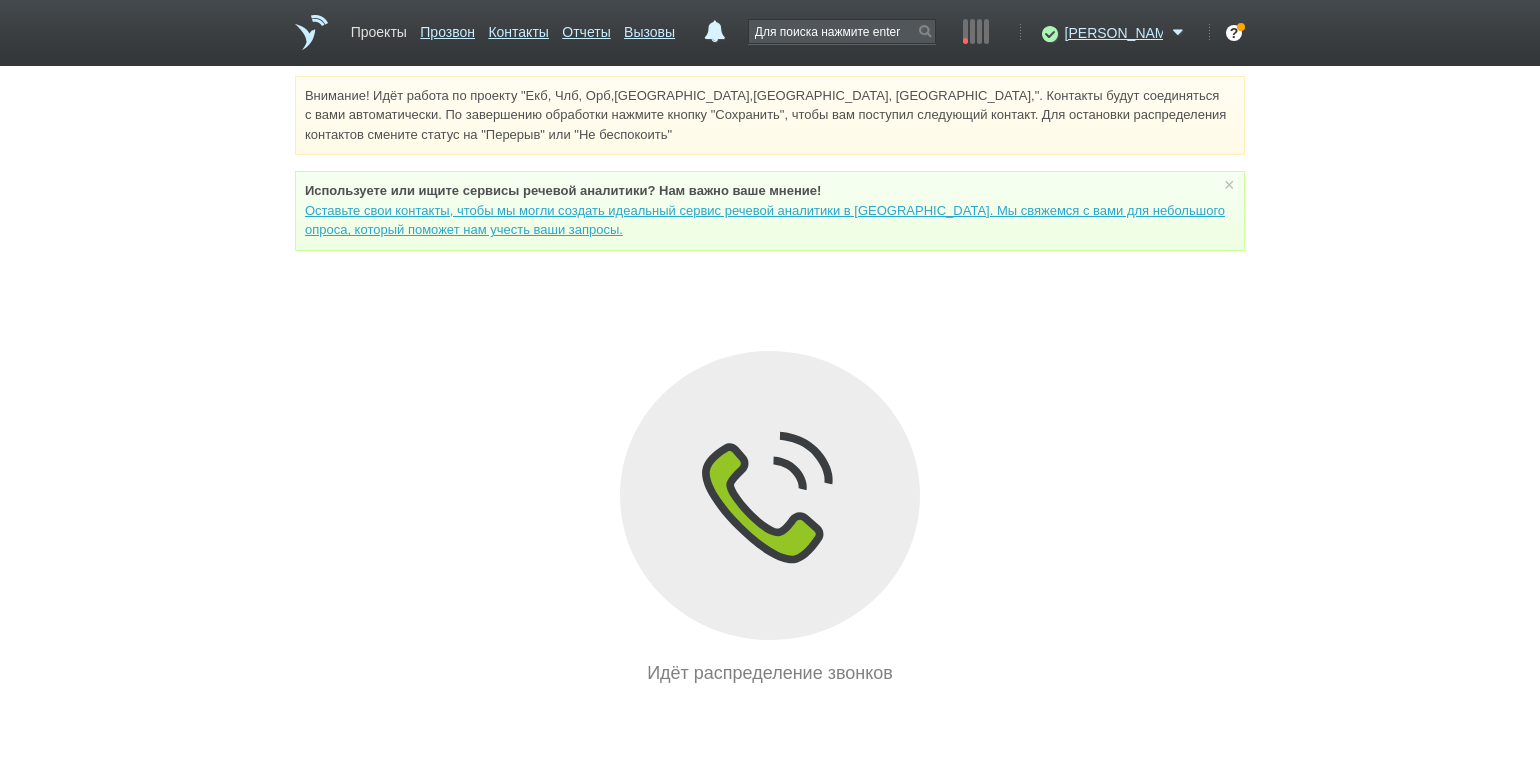 click on "Проекты" at bounding box center (379, 28) 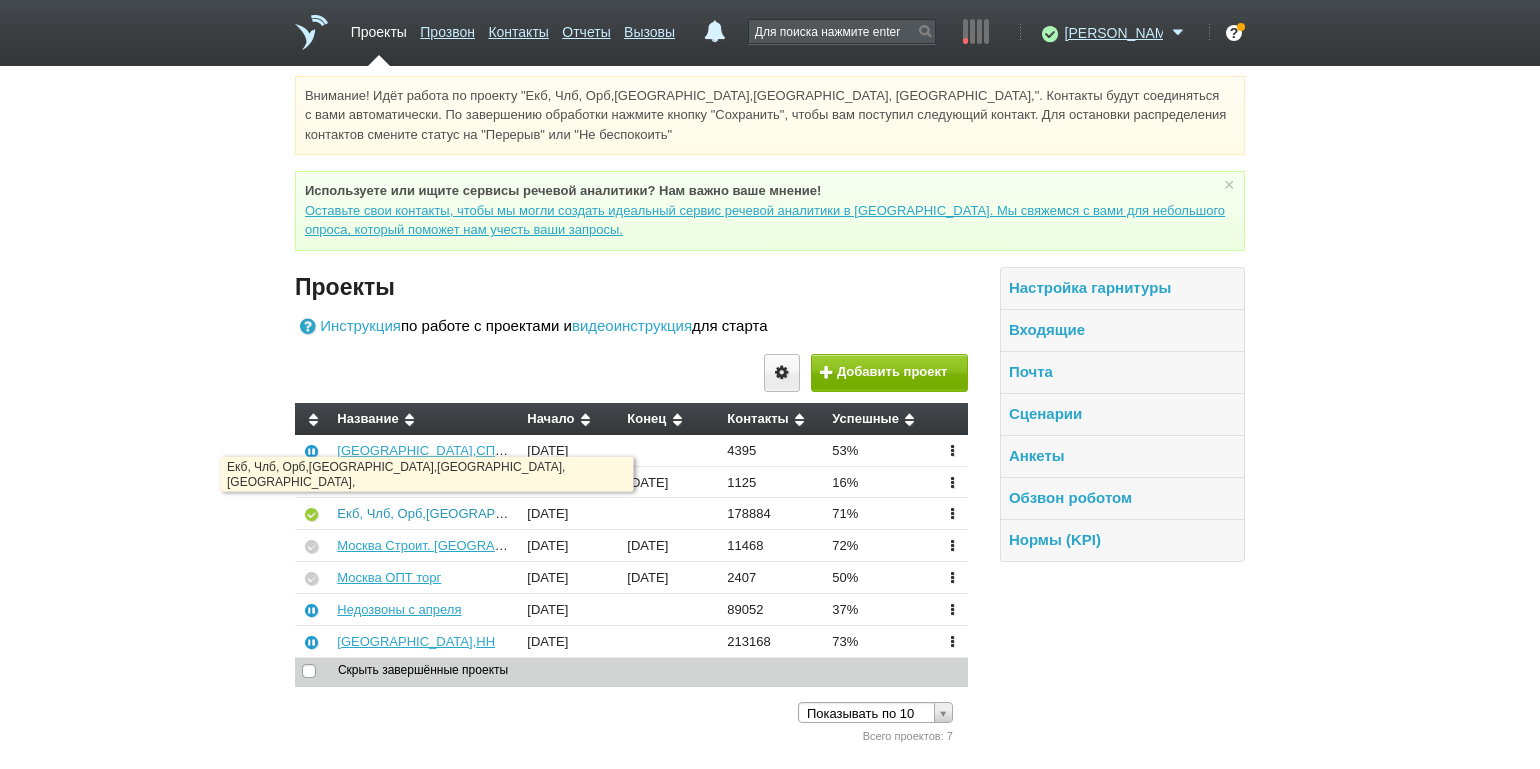 click on "Екб, Члб, Орб,[GEOGRAPHIC_DATA],[GEOGRAPHIC_DATA], [GEOGRAPHIC_DATA]," at bounding box center (591, 513) 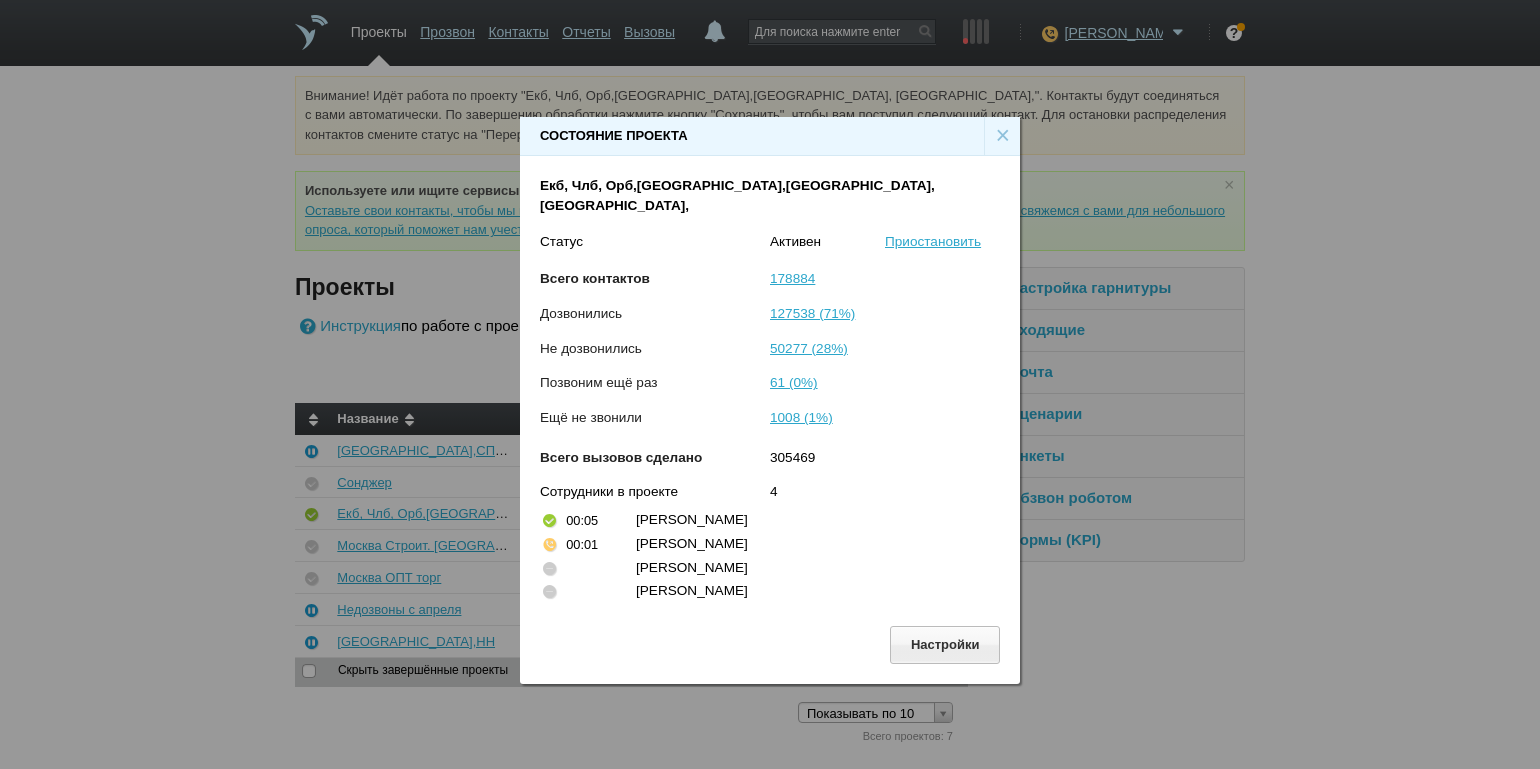 click on "×" at bounding box center (1002, 136) 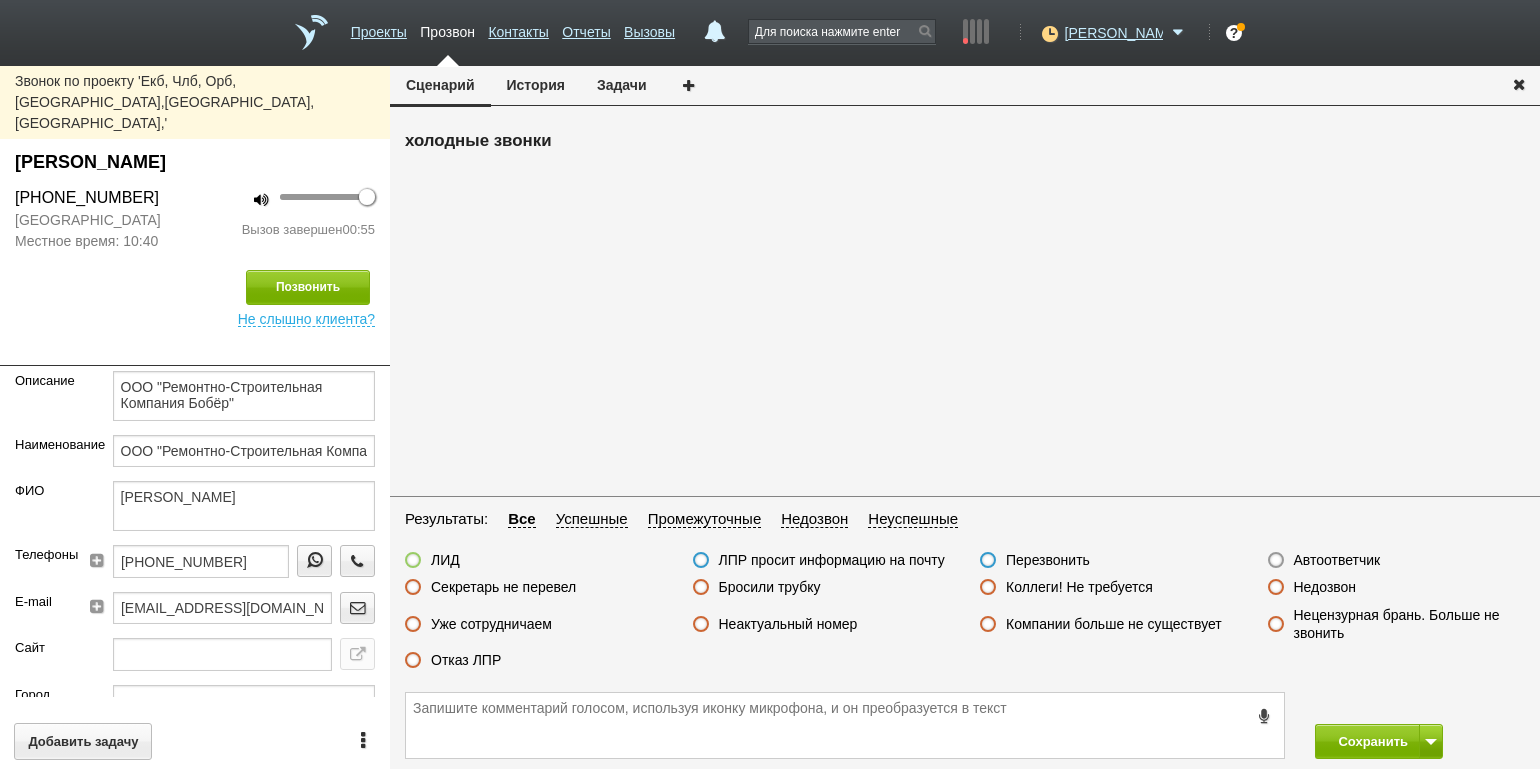 click on "ЛИД" at bounding box center [445, 560] 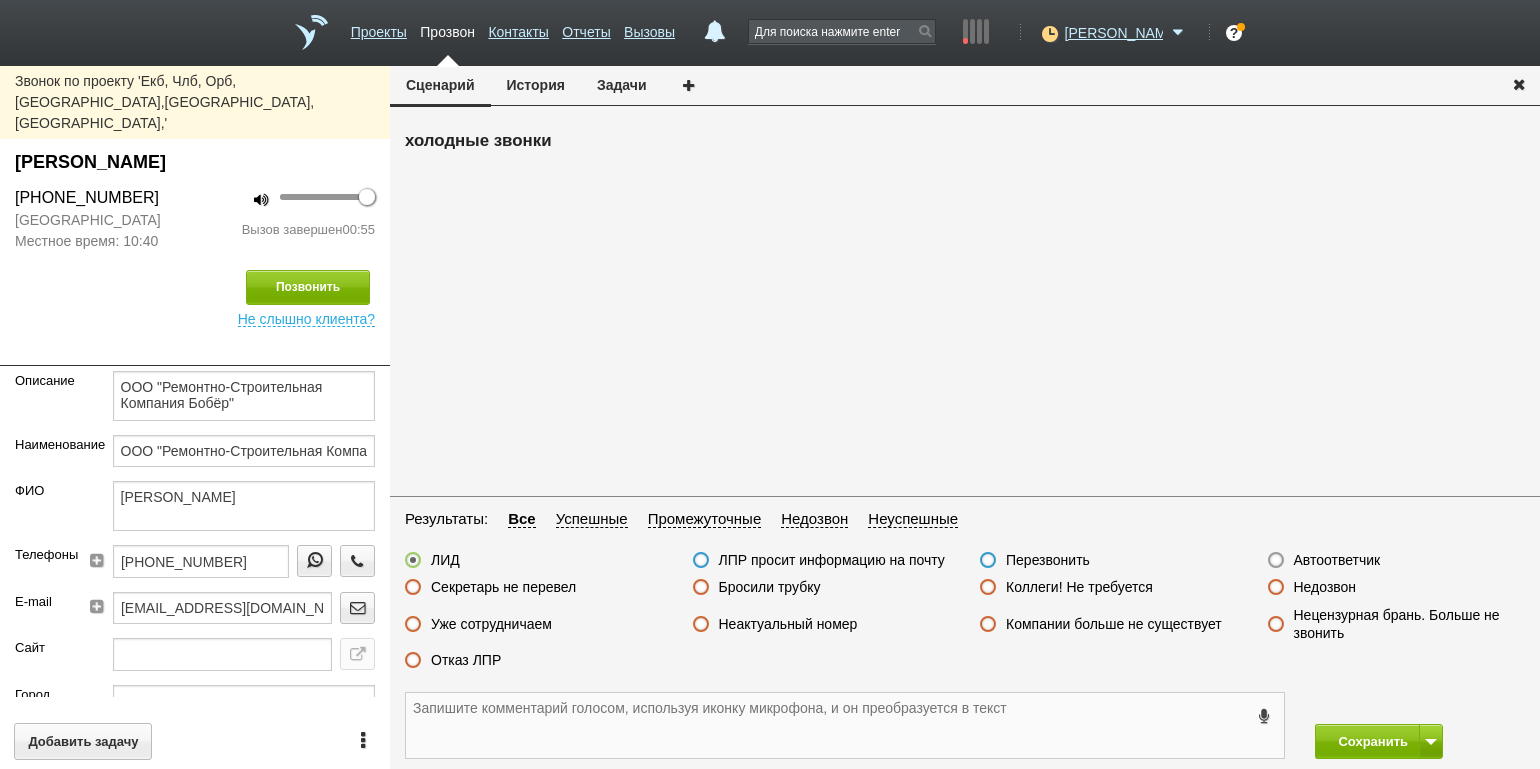 click at bounding box center (845, 725) 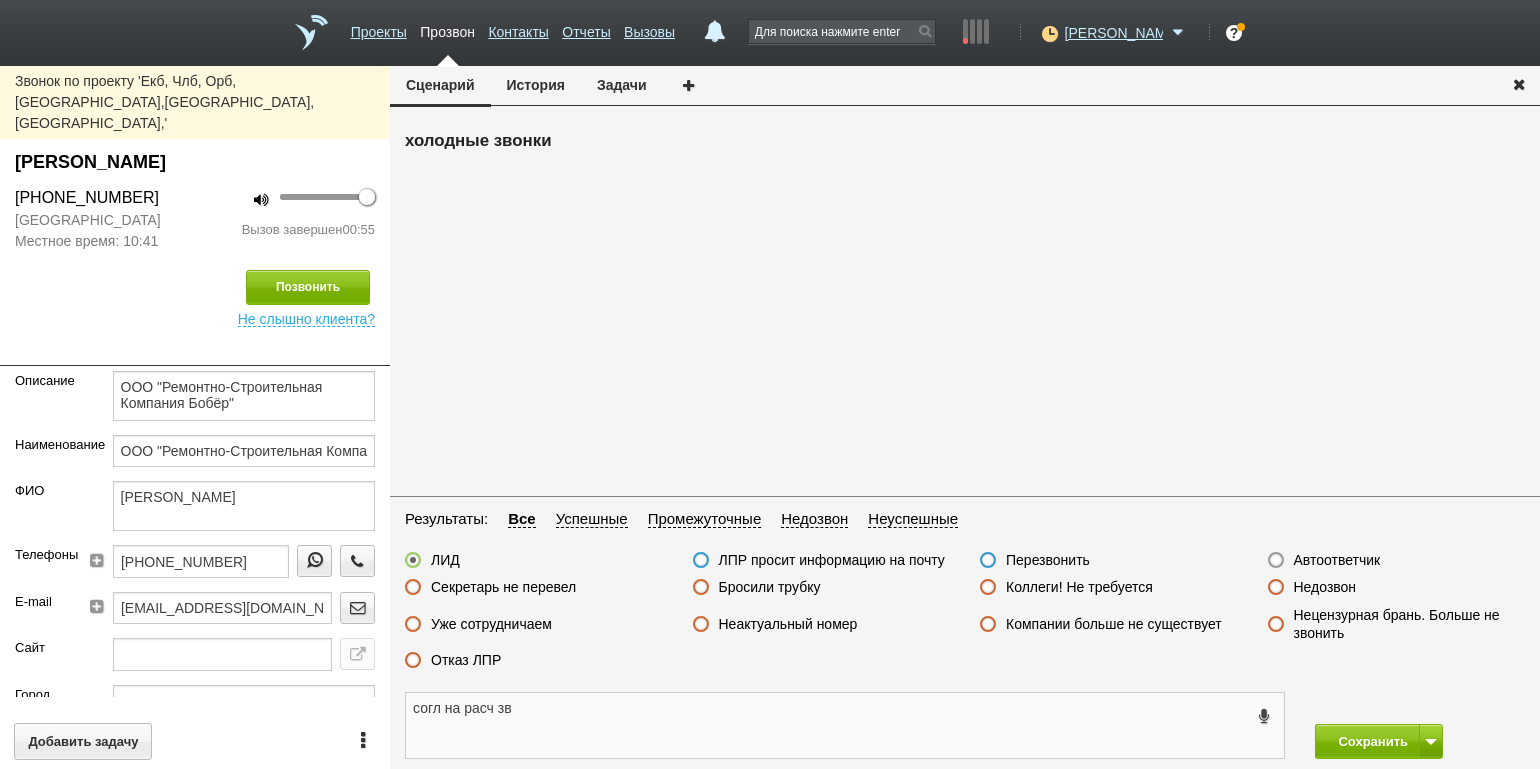 click on "согл на расч зв" at bounding box center [845, 725] 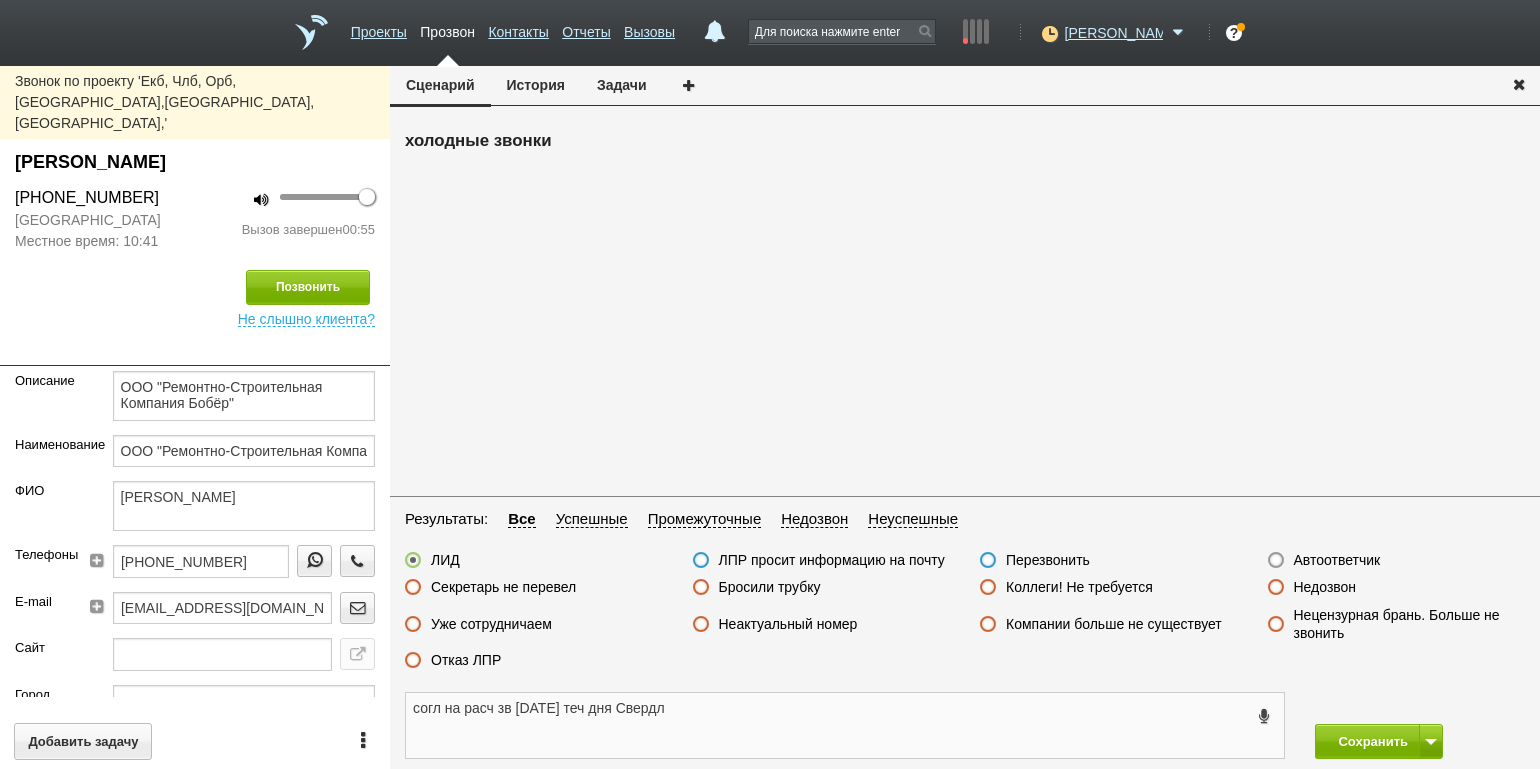 type on "согл на расч зв [DATE] теч дня Свердл" 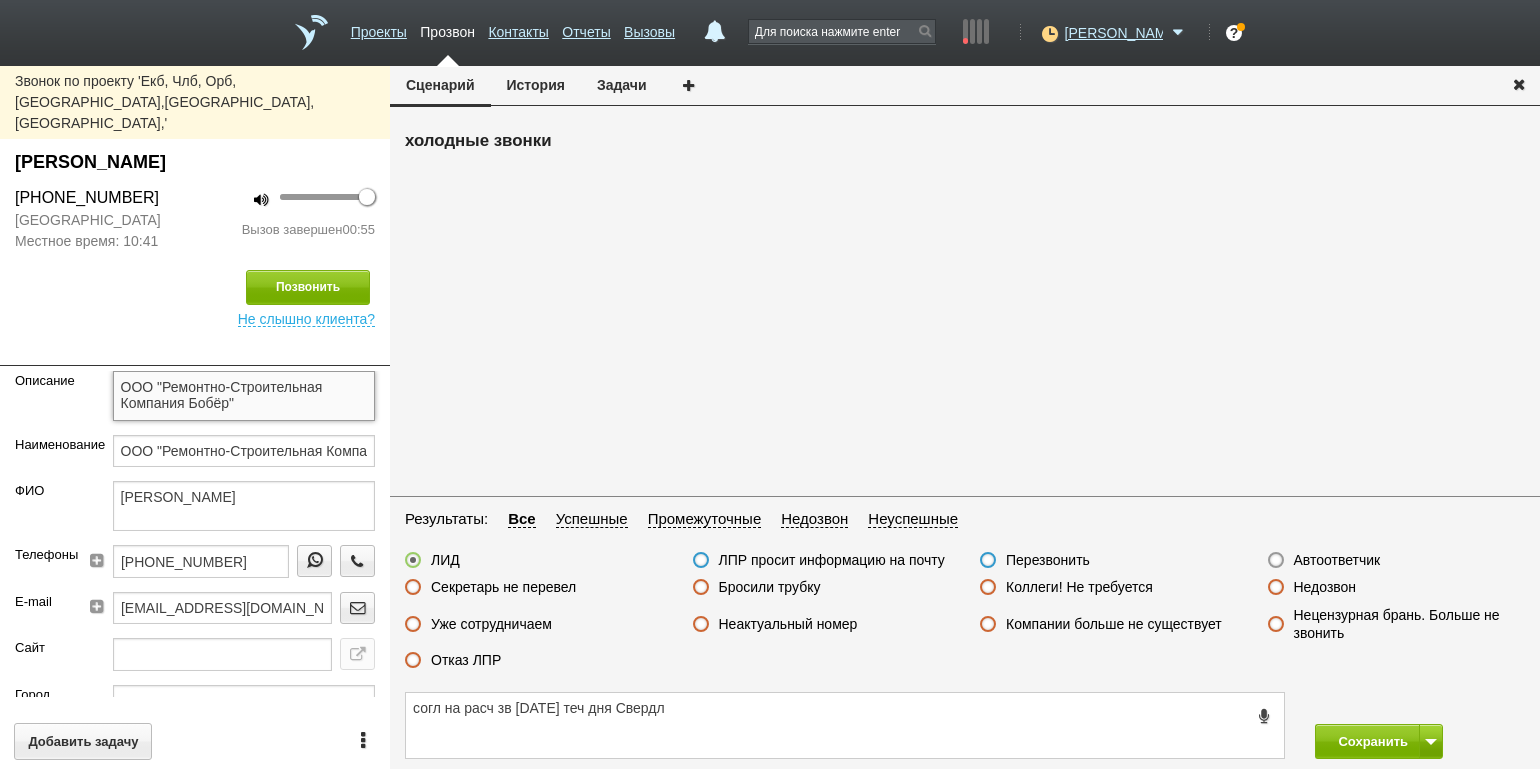 drag, startPoint x: 256, startPoint y: 373, endPoint x: 110, endPoint y: 351, distance: 147.64822 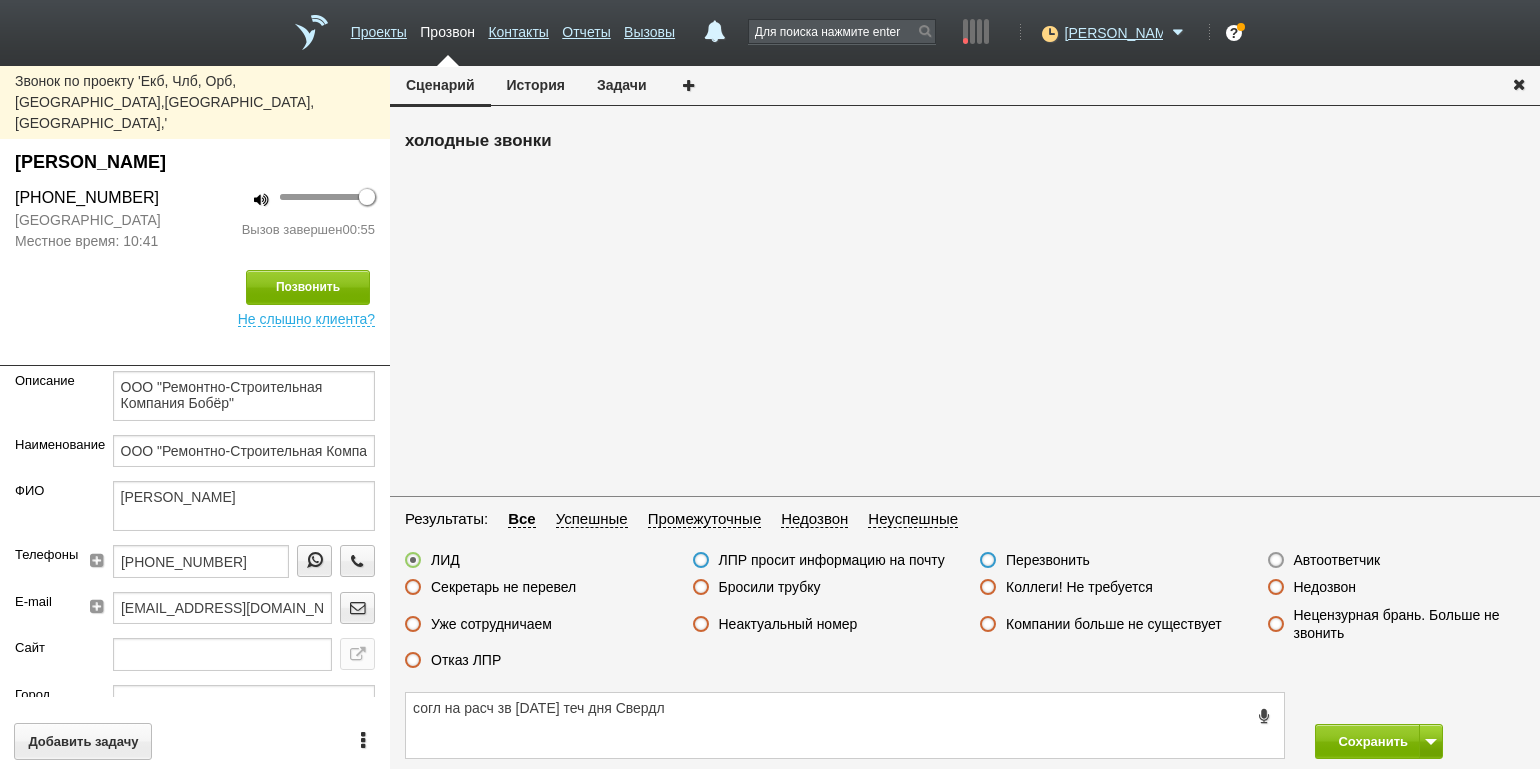 click on "[PERSON_NAME]" at bounding box center (195, 162) 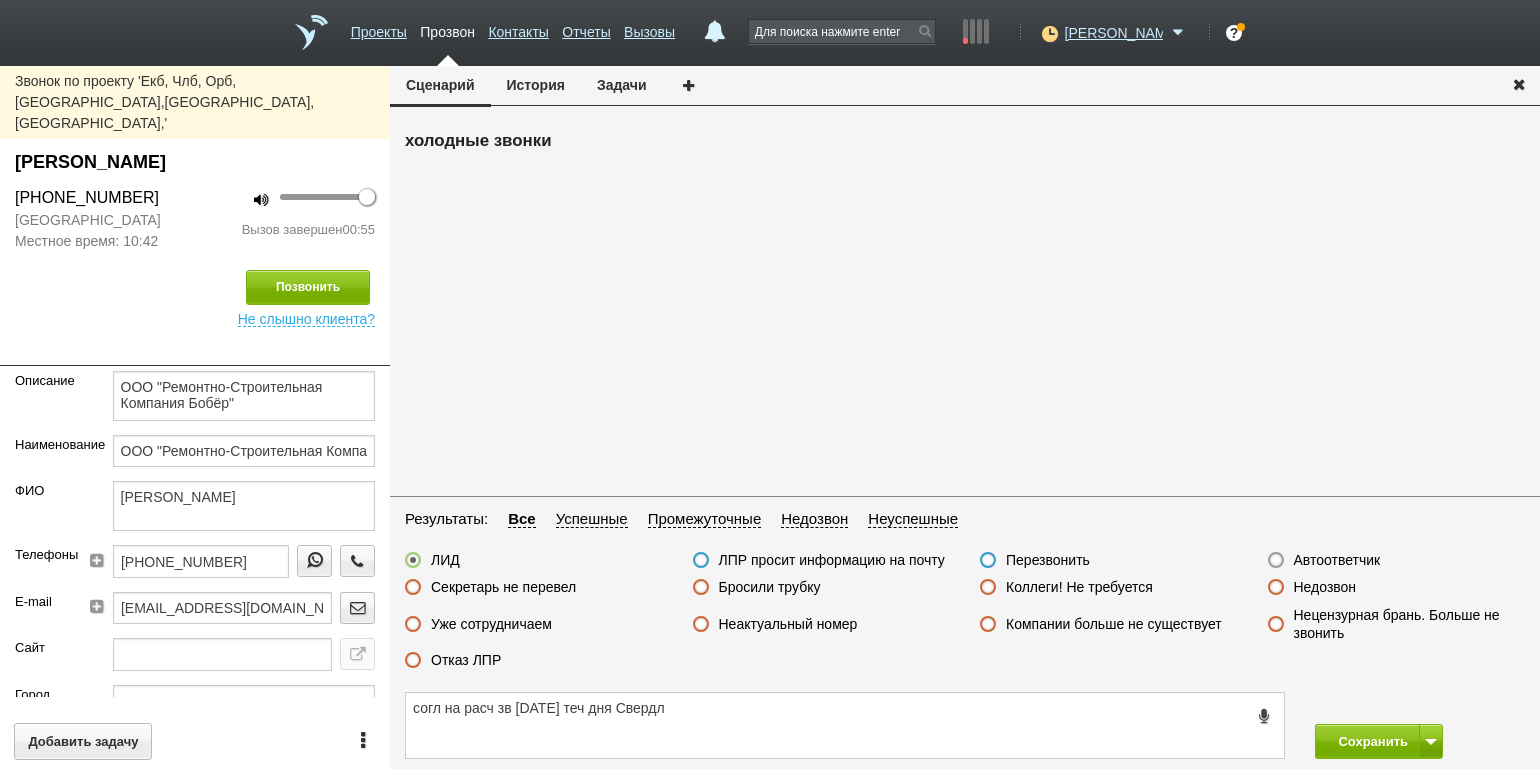 click on "Сохранить" at bounding box center [1420, 741] 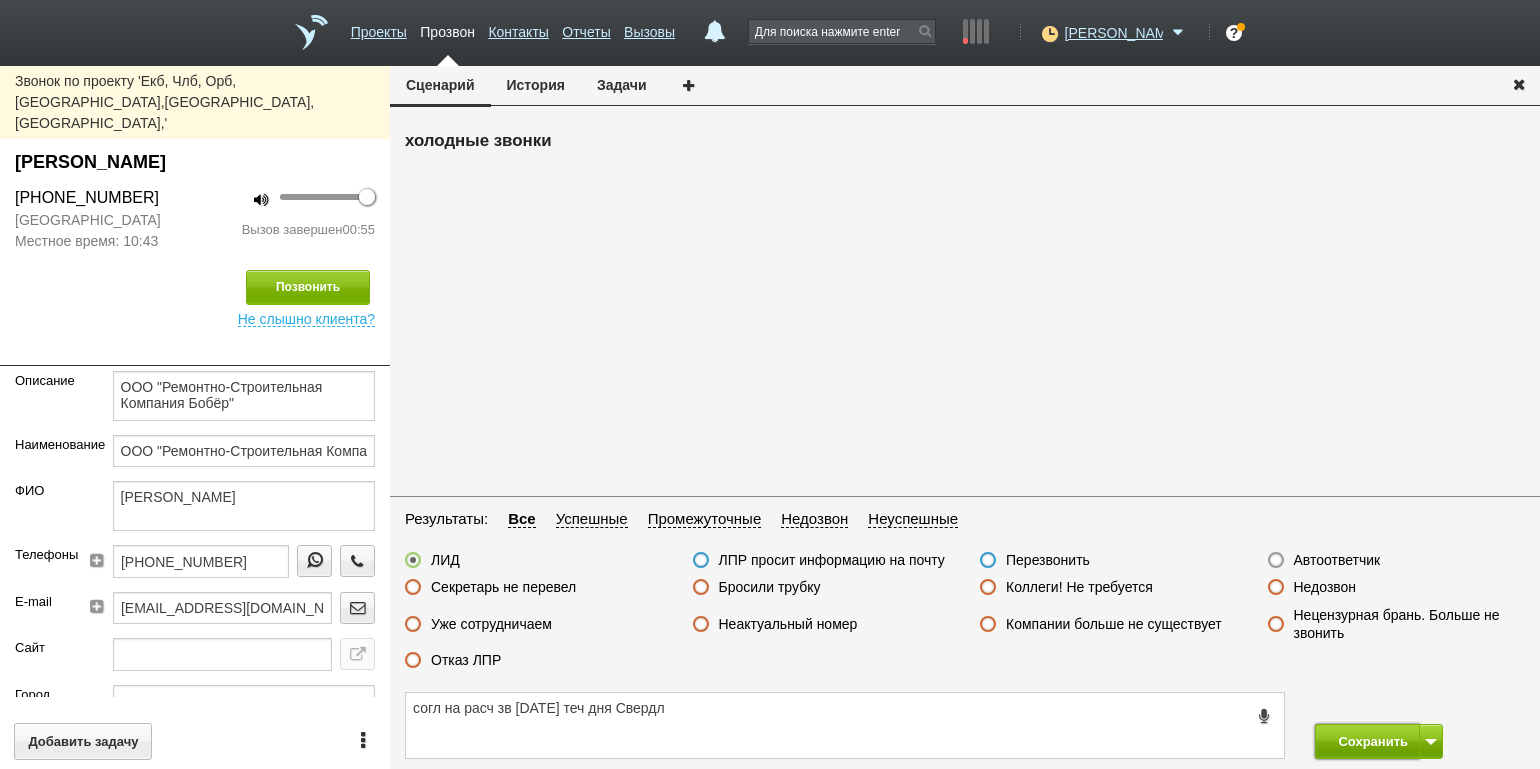 click on "Сохранить" at bounding box center (1367, 741) 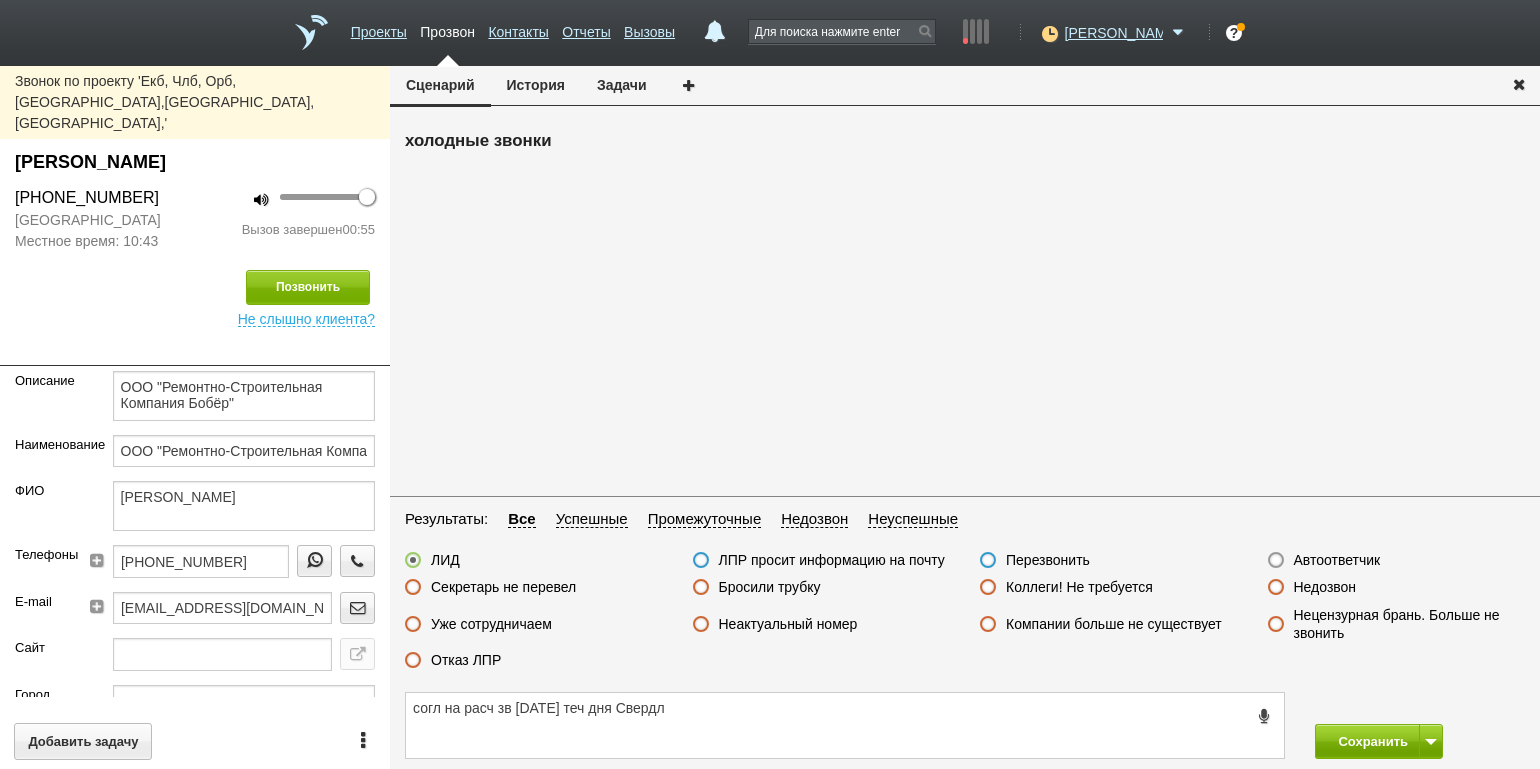 type 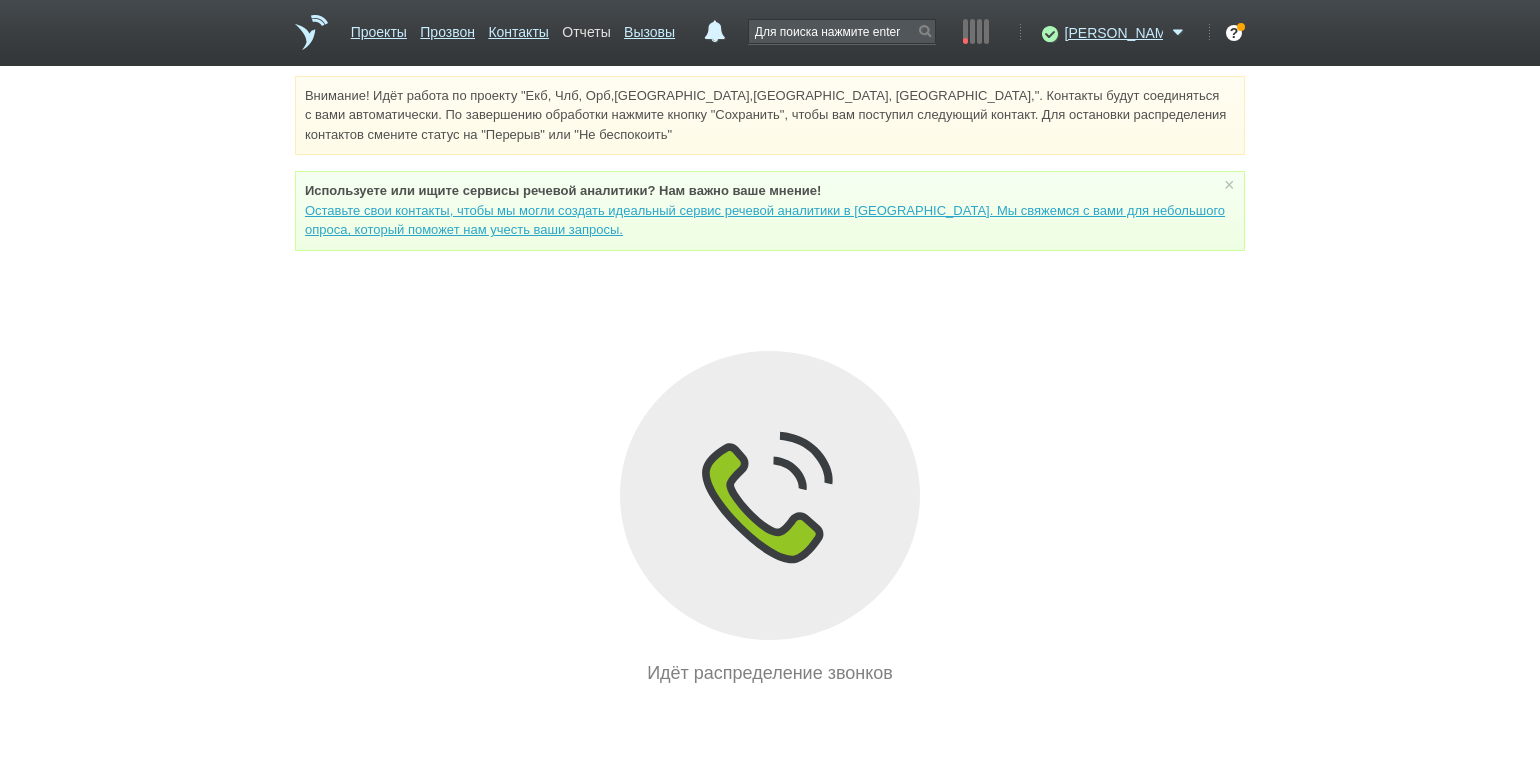 click on "Отчеты" at bounding box center [586, 28] 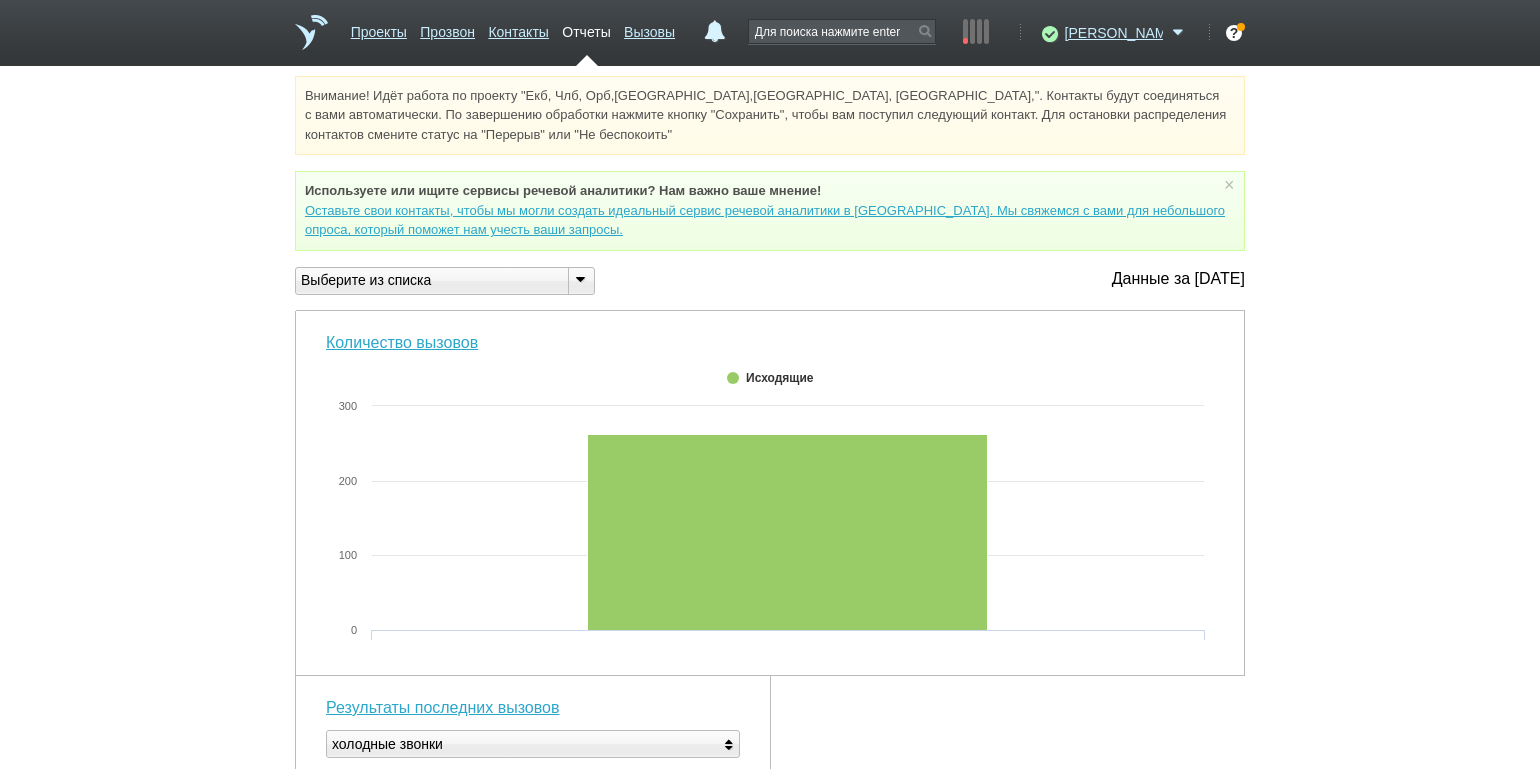 click at bounding box center [580, 279] 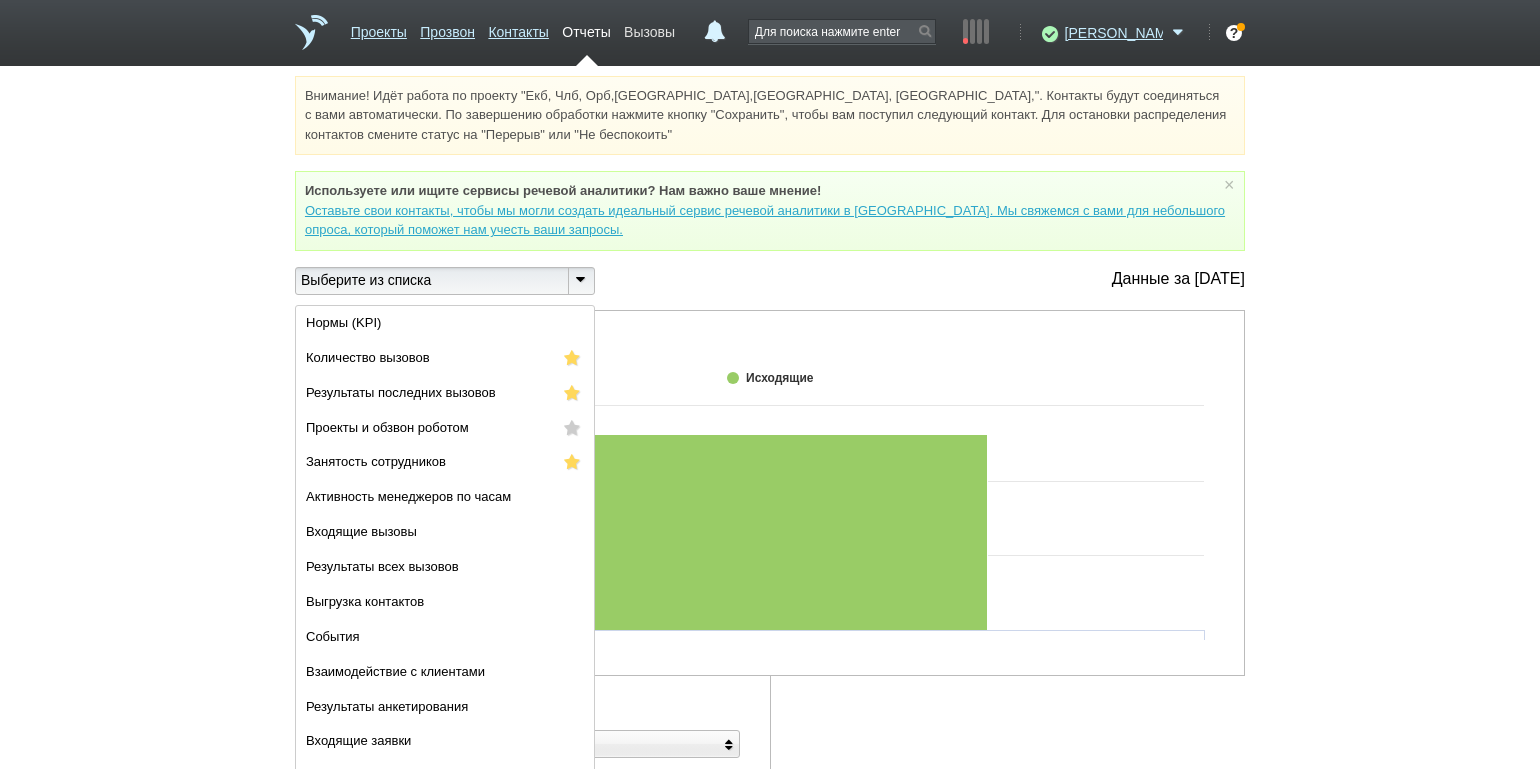 click on "Вызовы" at bounding box center [649, 28] 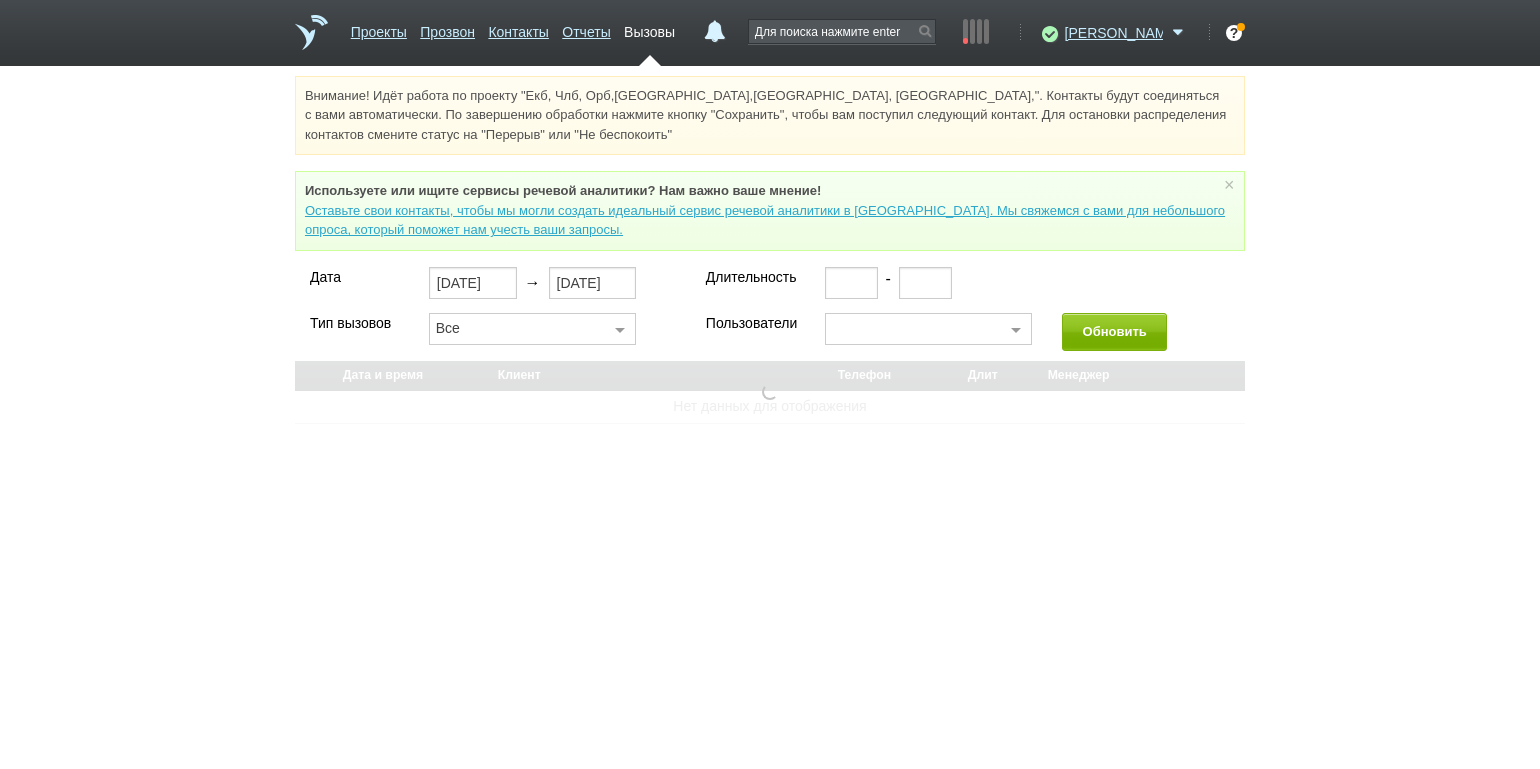 select on "30" 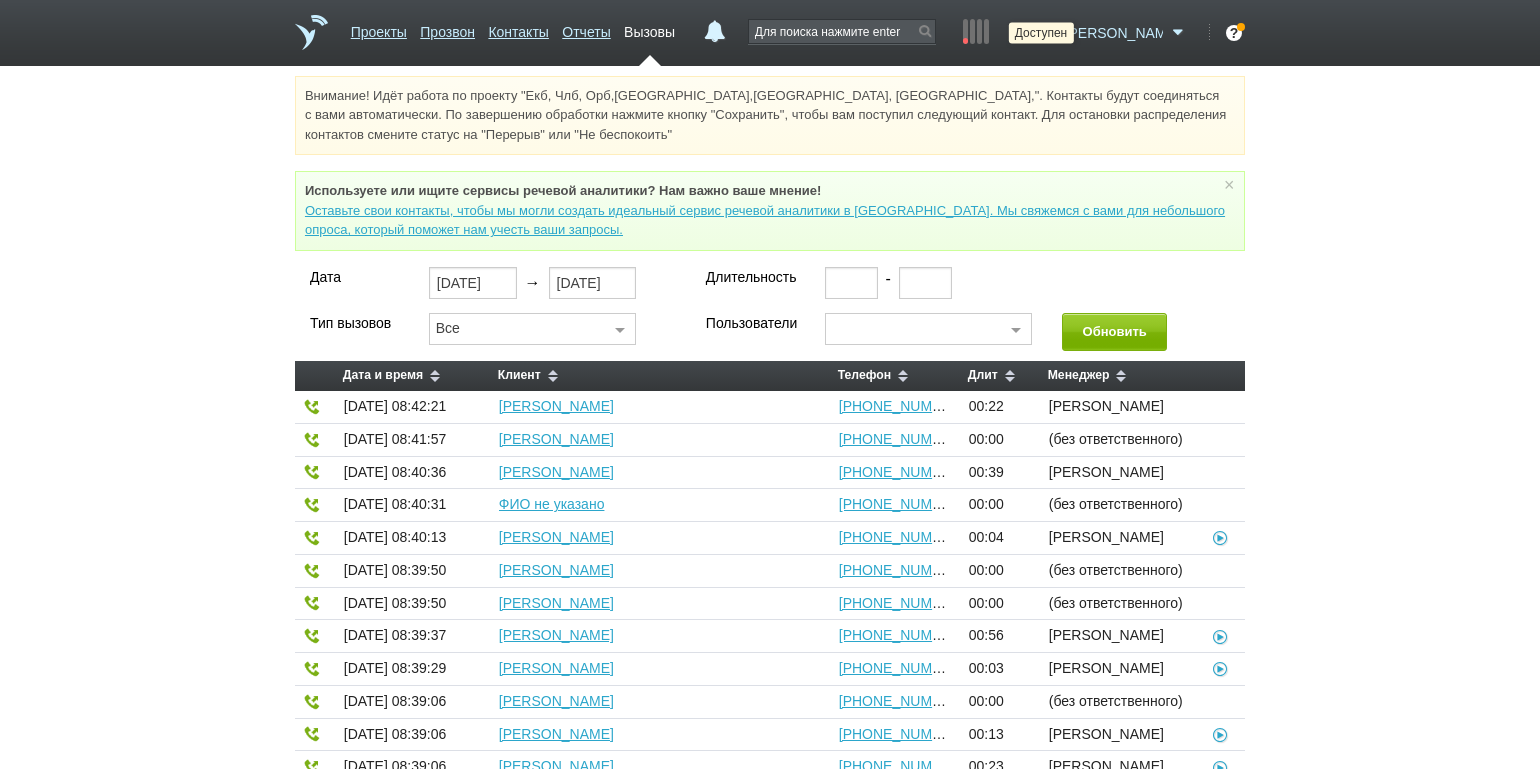 click at bounding box center (1047, 33) 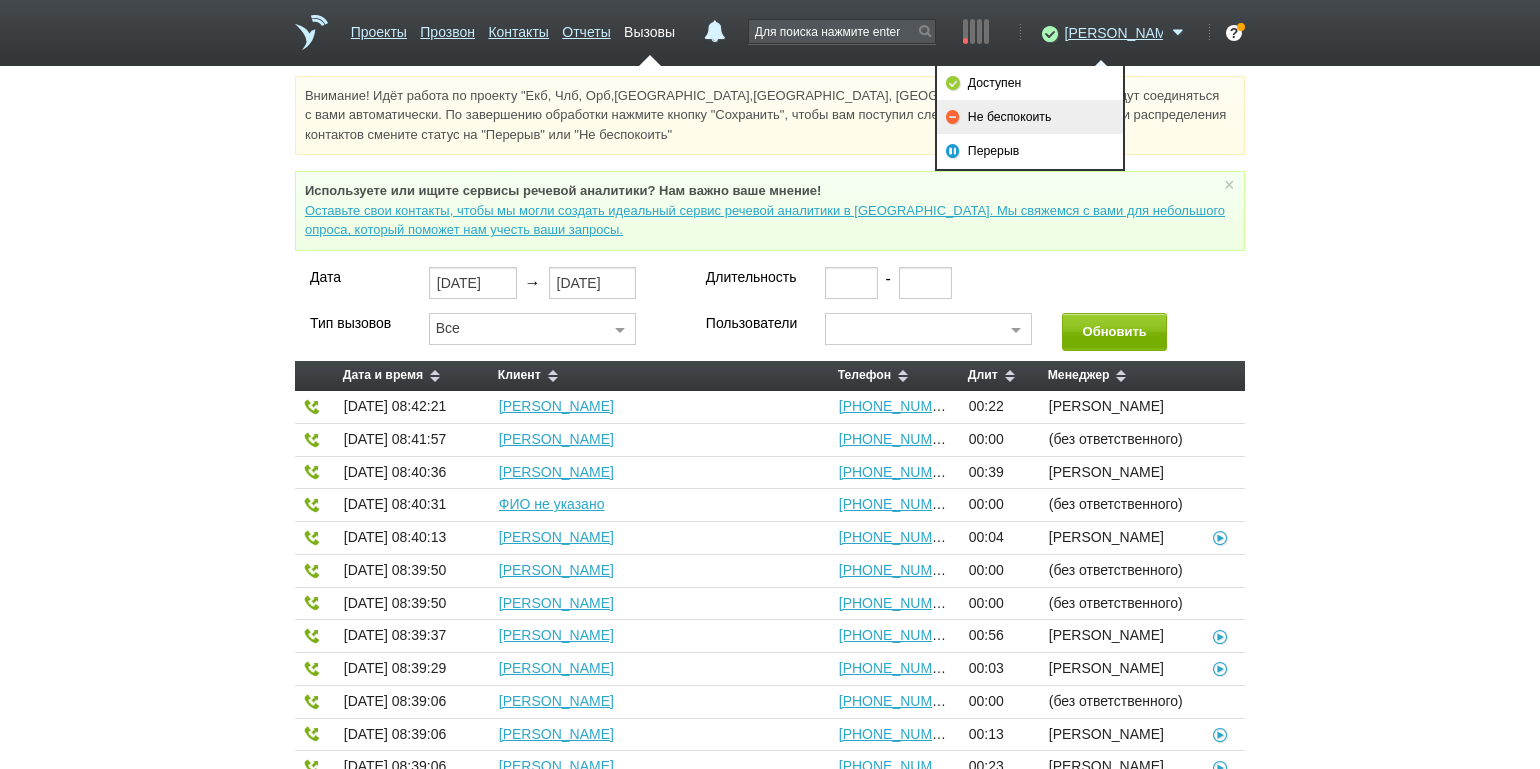 click on "Не беспокоить" at bounding box center [1030, 117] 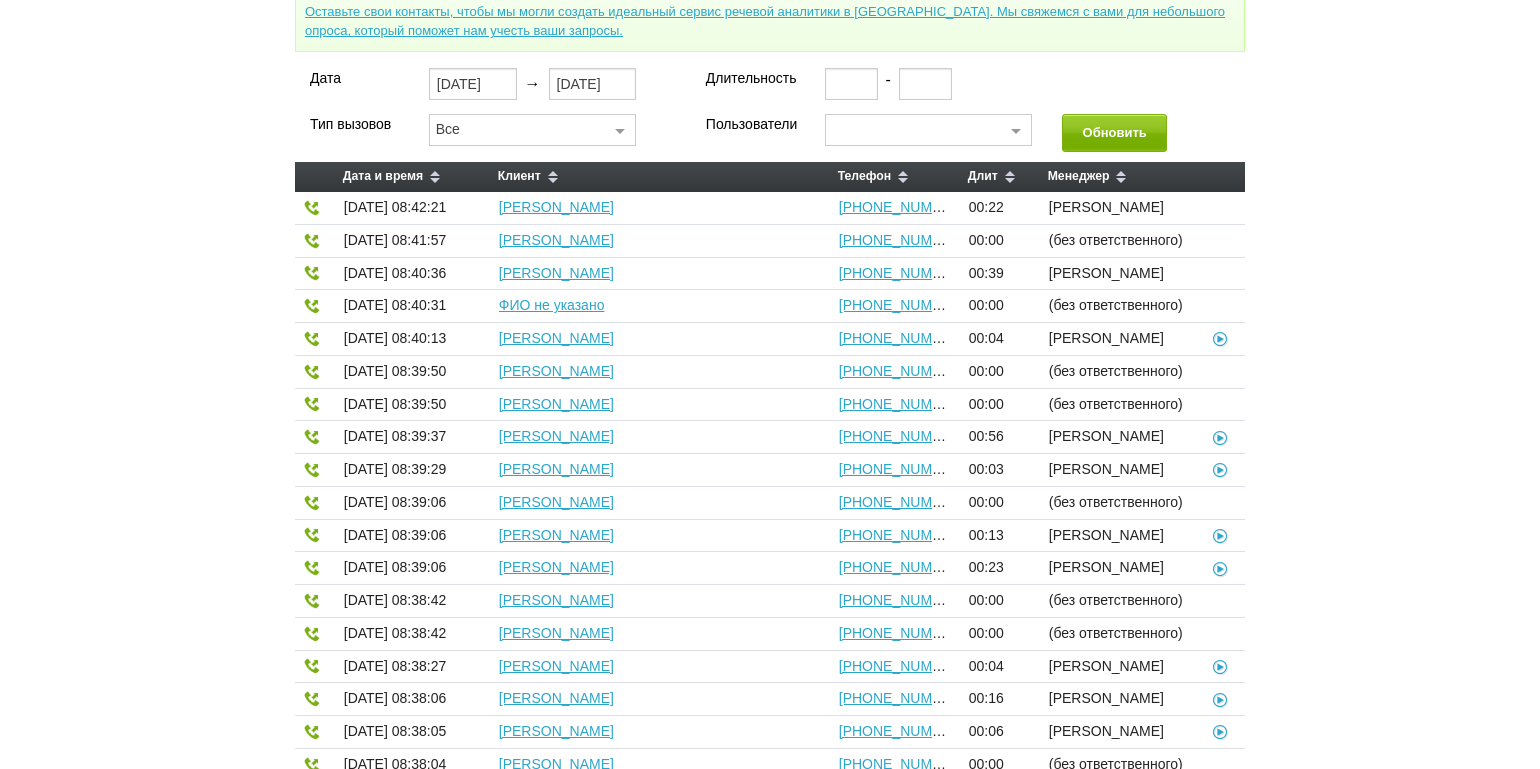 scroll, scrollTop: 200, scrollLeft: 0, axis: vertical 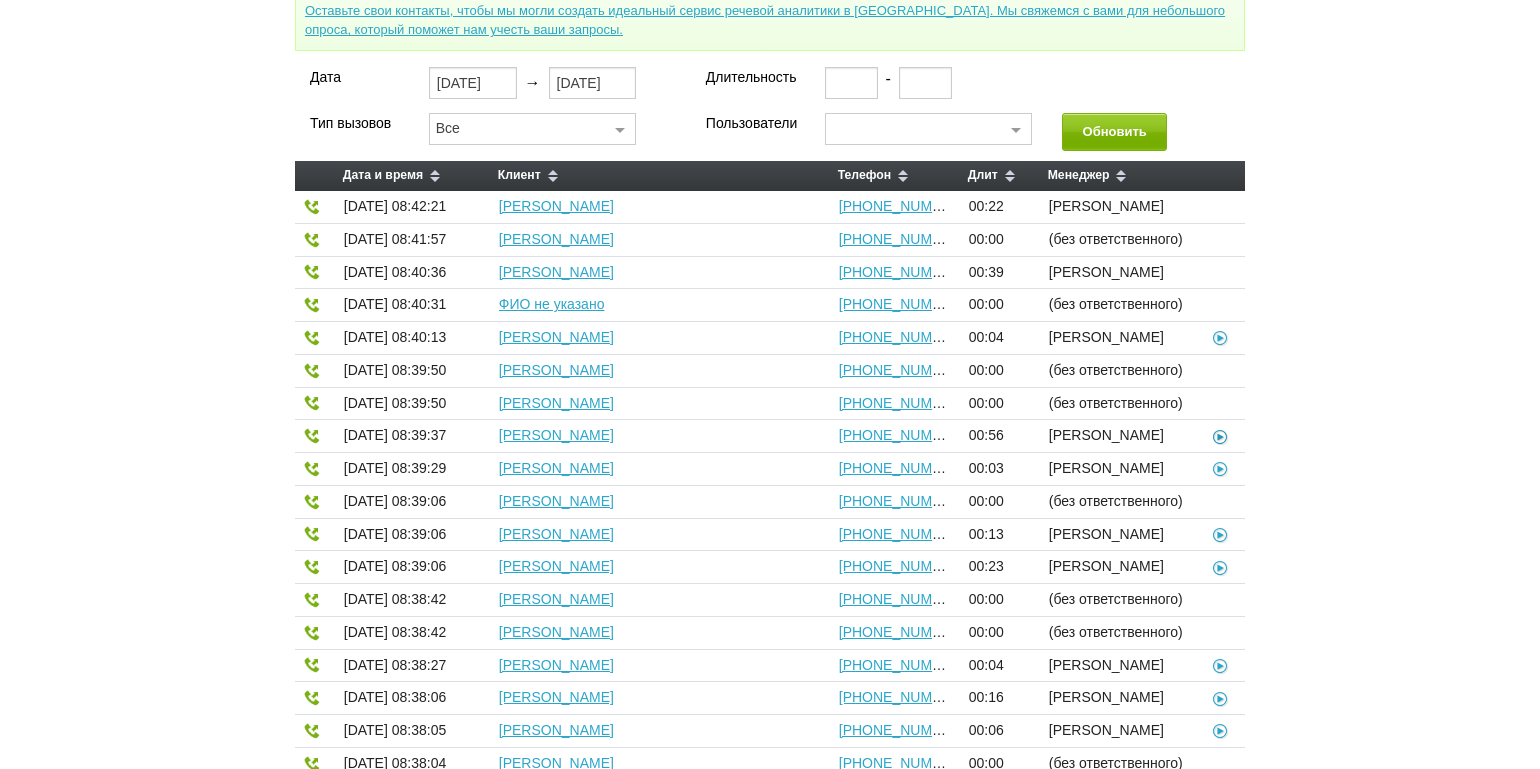 click at bounding box center [1220, 435] 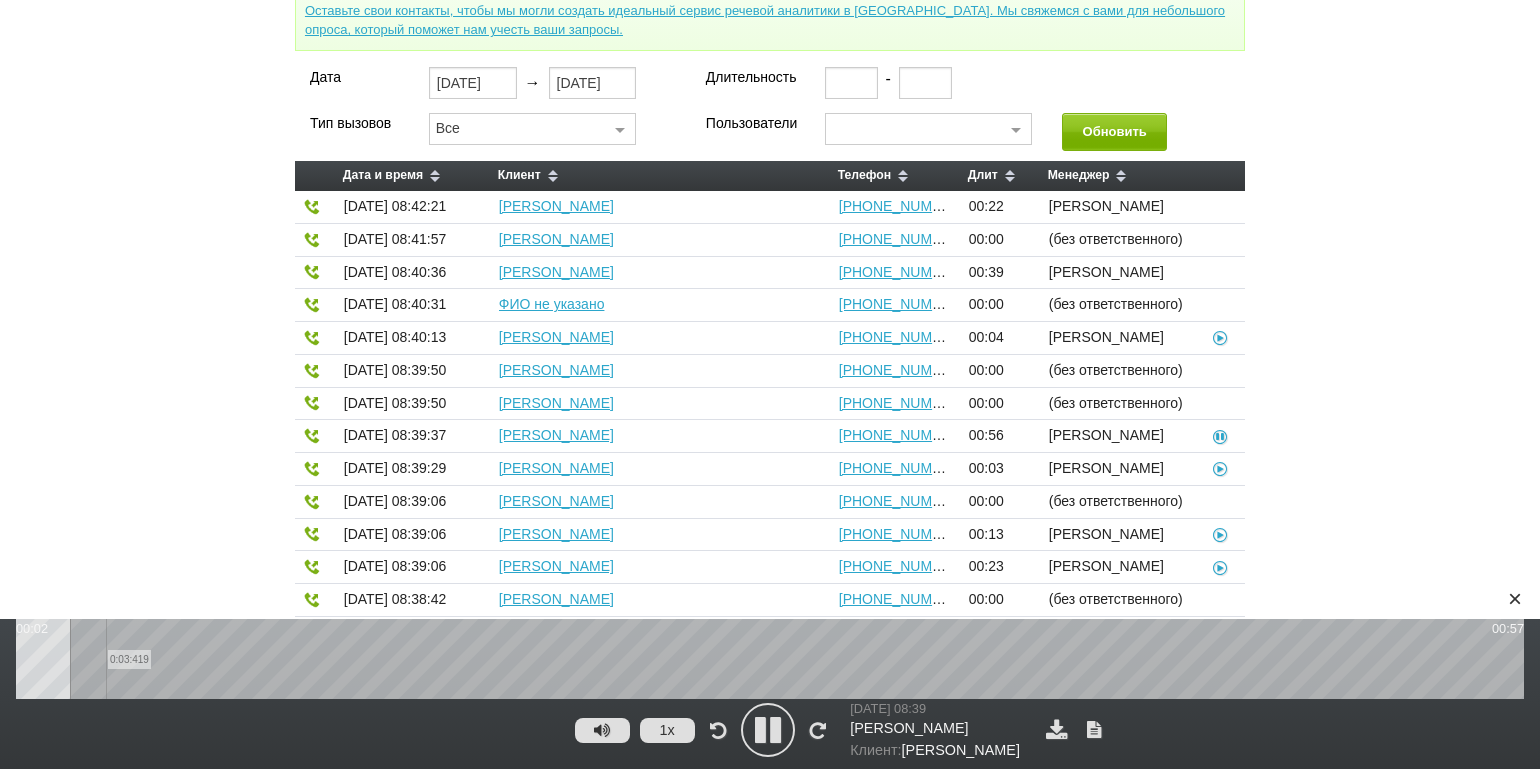 click on "0:03:419" at bounding box center (770, 659) 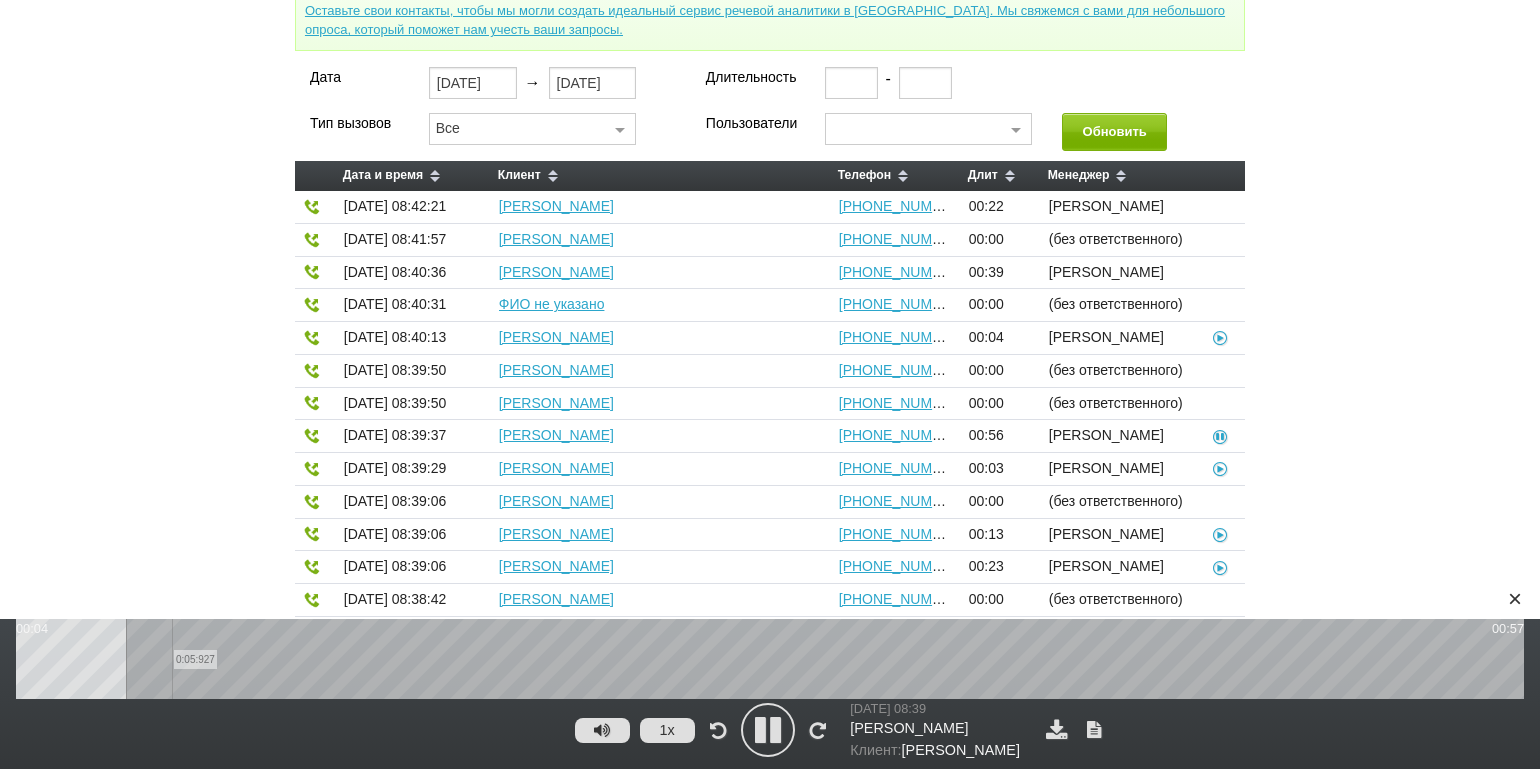 click on "0:05:927" at bounding box center (770, 659) 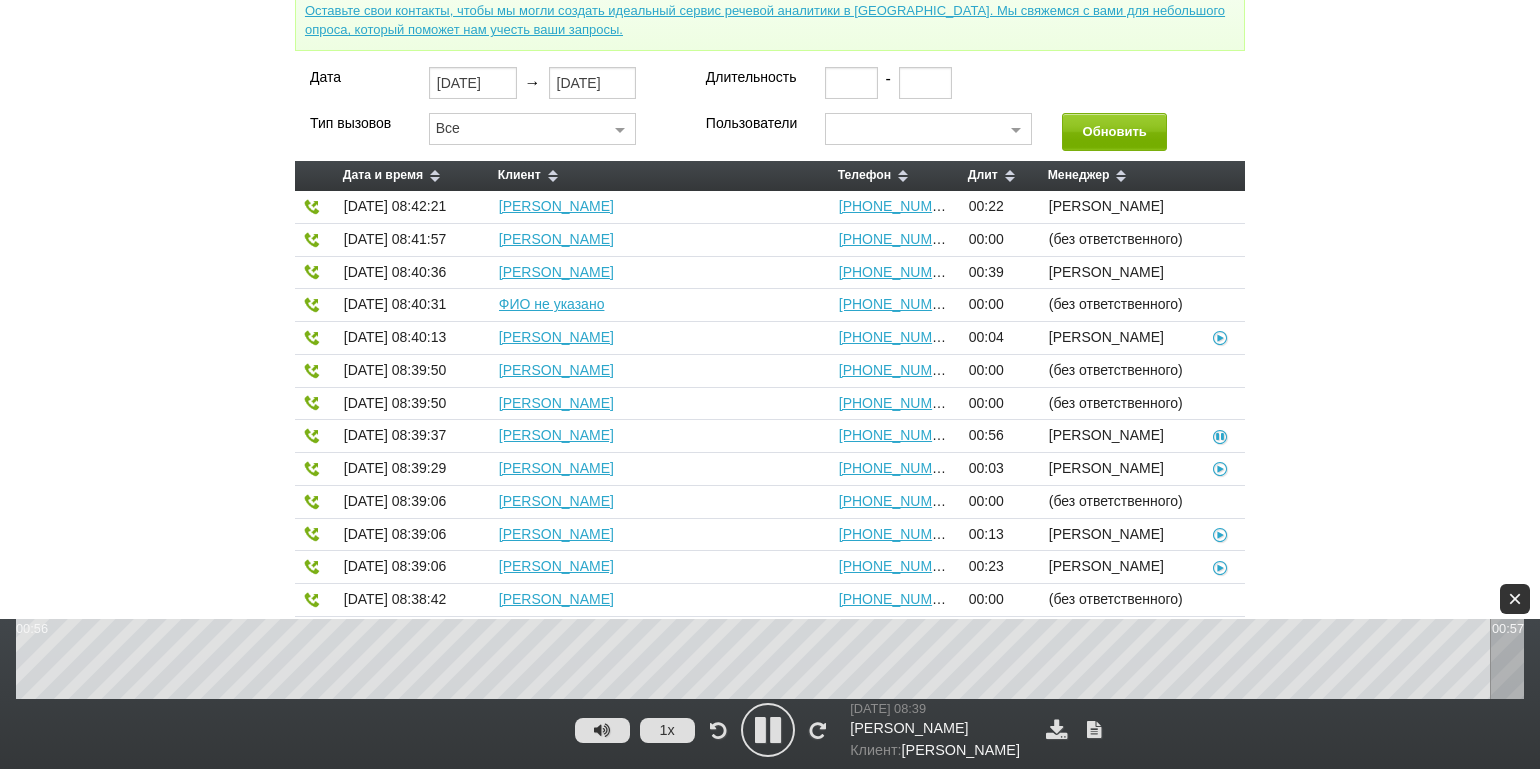 click on "×" at bounding box center (1515, 599) 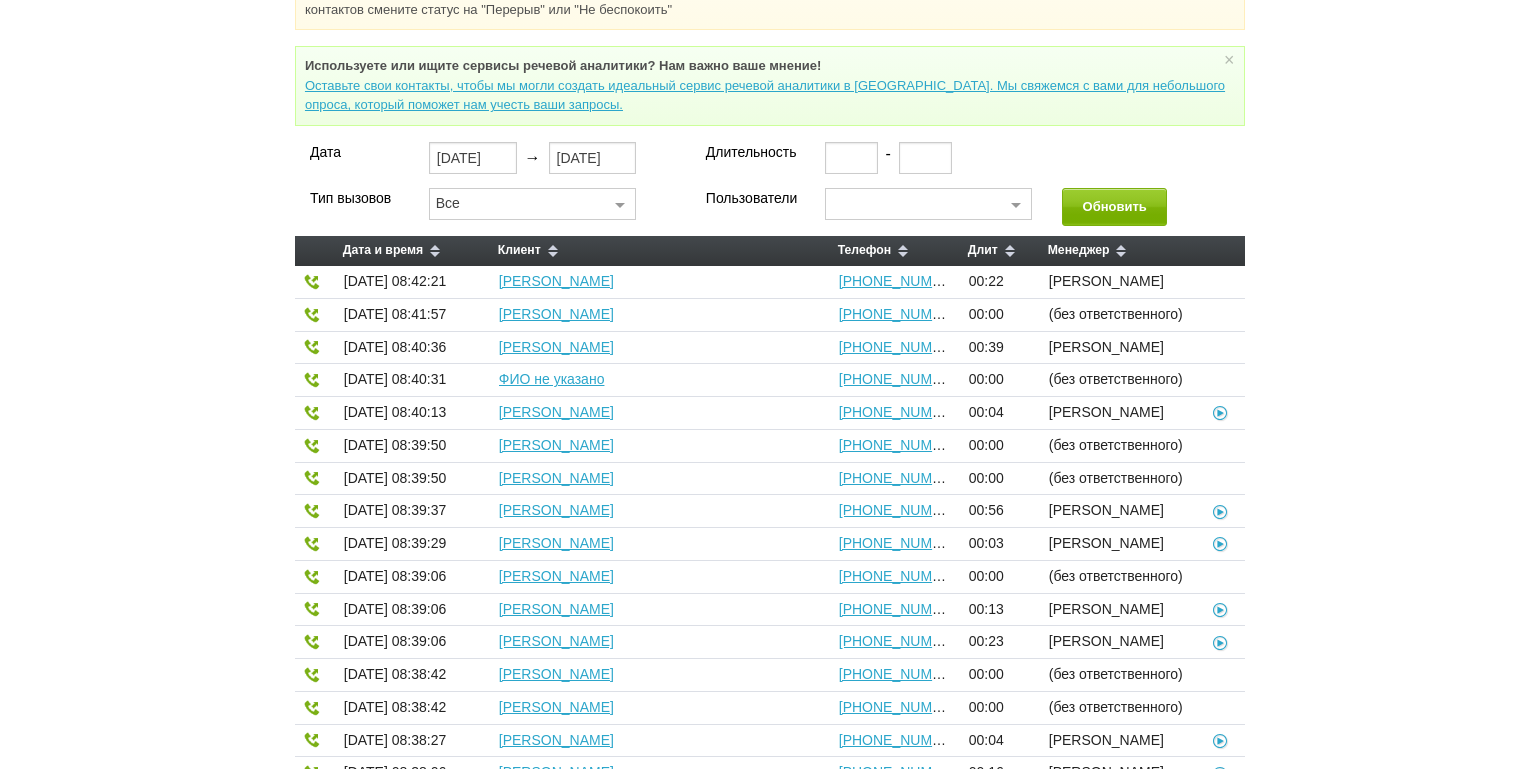 scroll, scrollTop: 0, scrollLeft: 0, axis: both 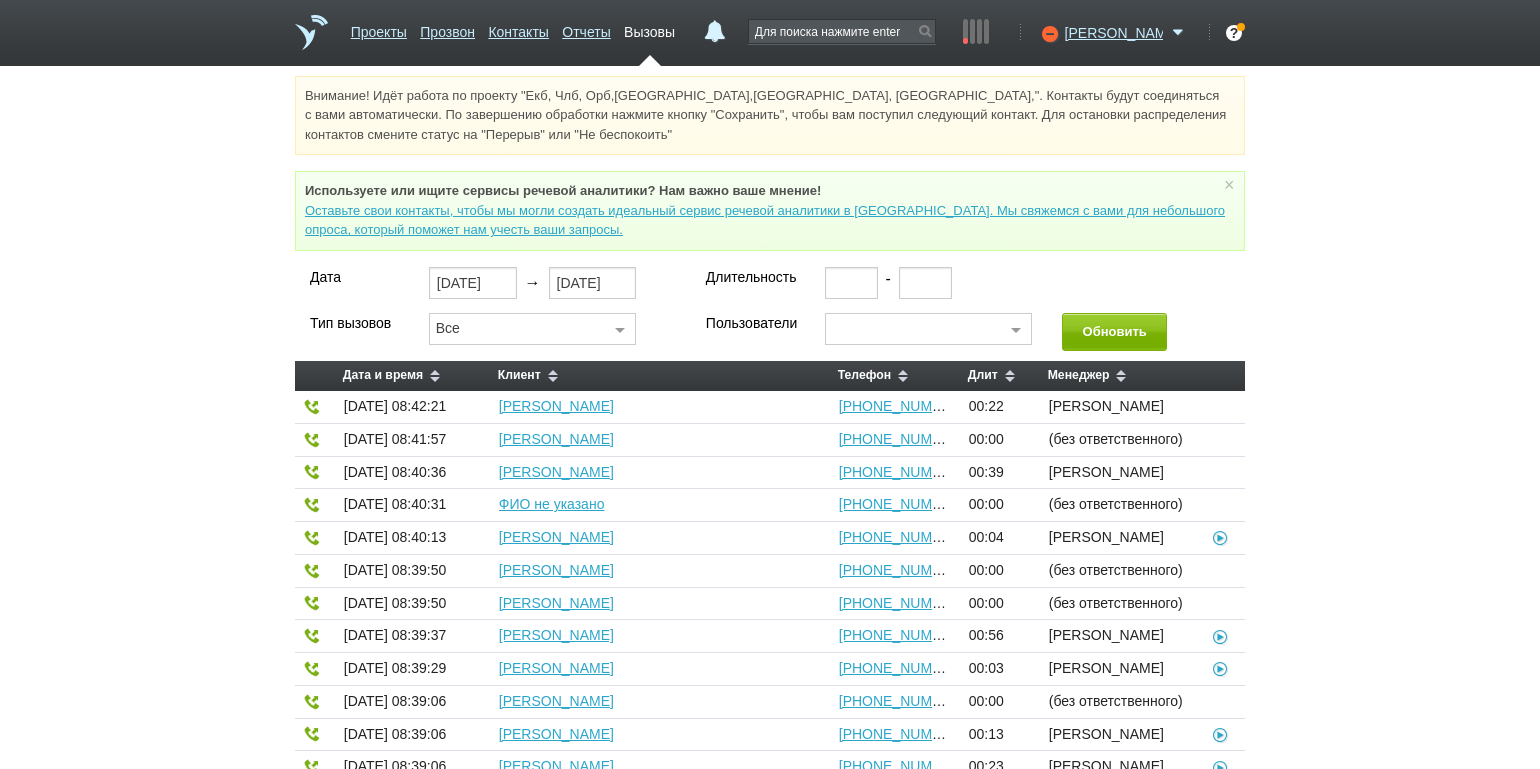 type 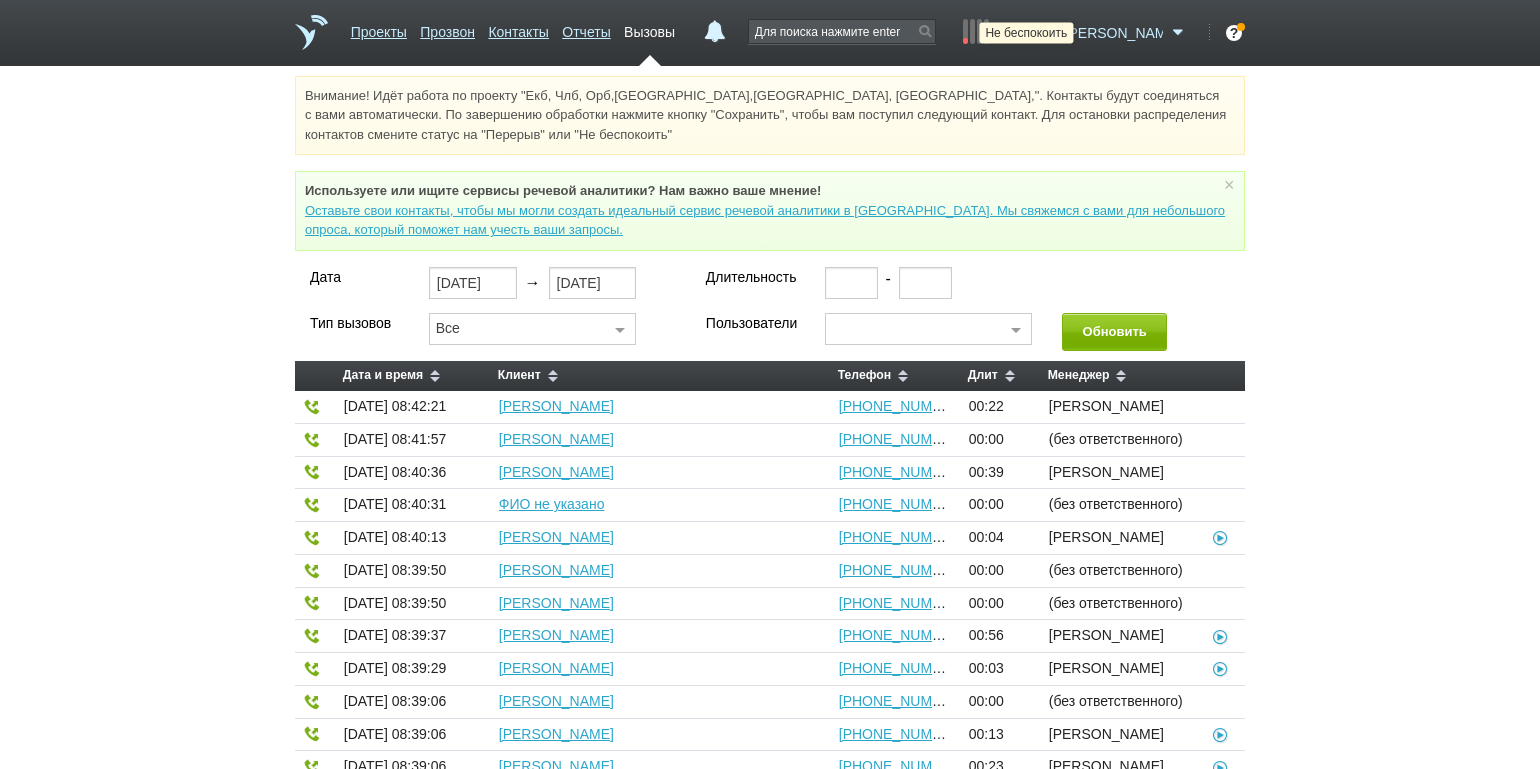click at bounding box center [1047, 33] 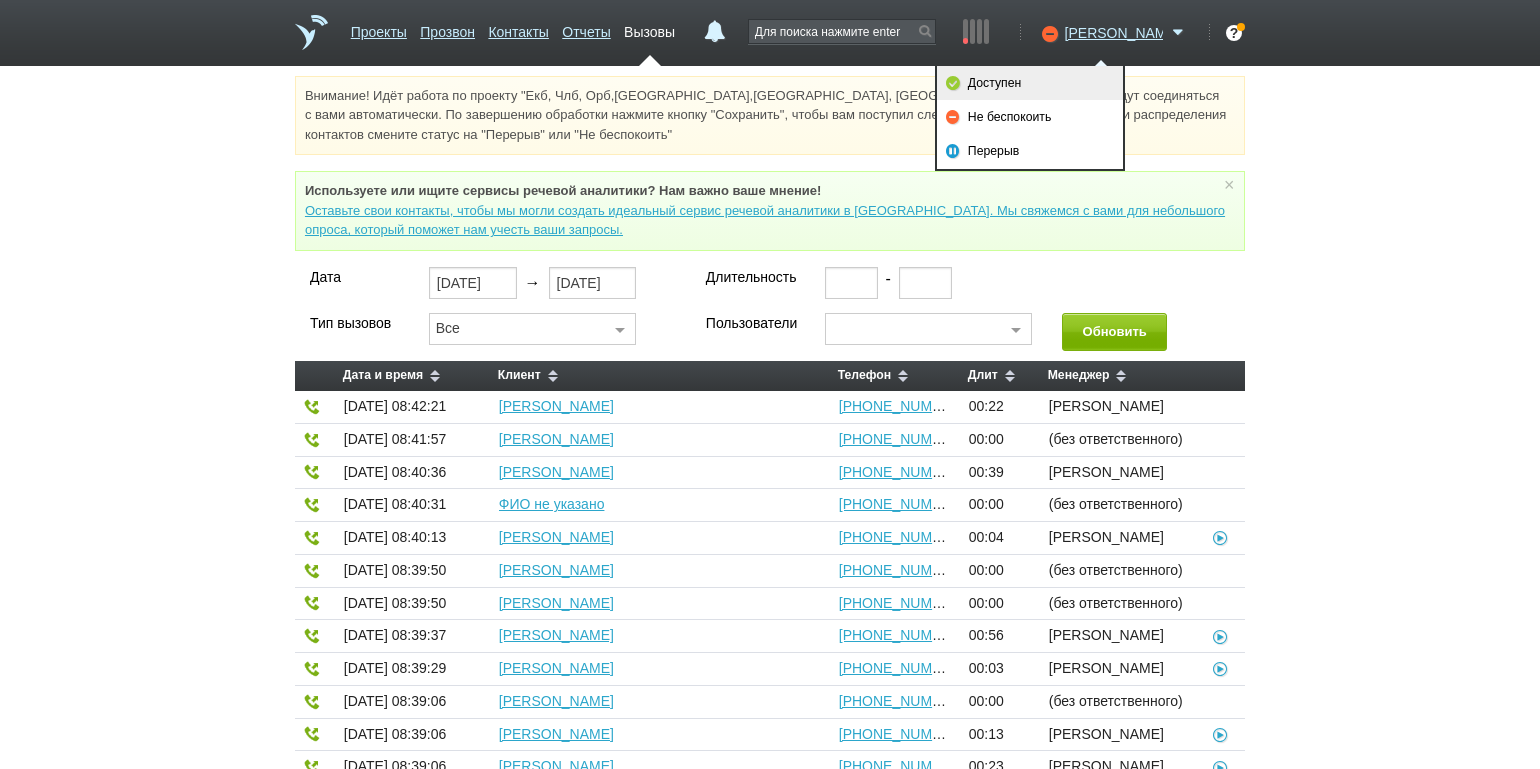 click on "Доступен" at bounding box center (1030, 83) 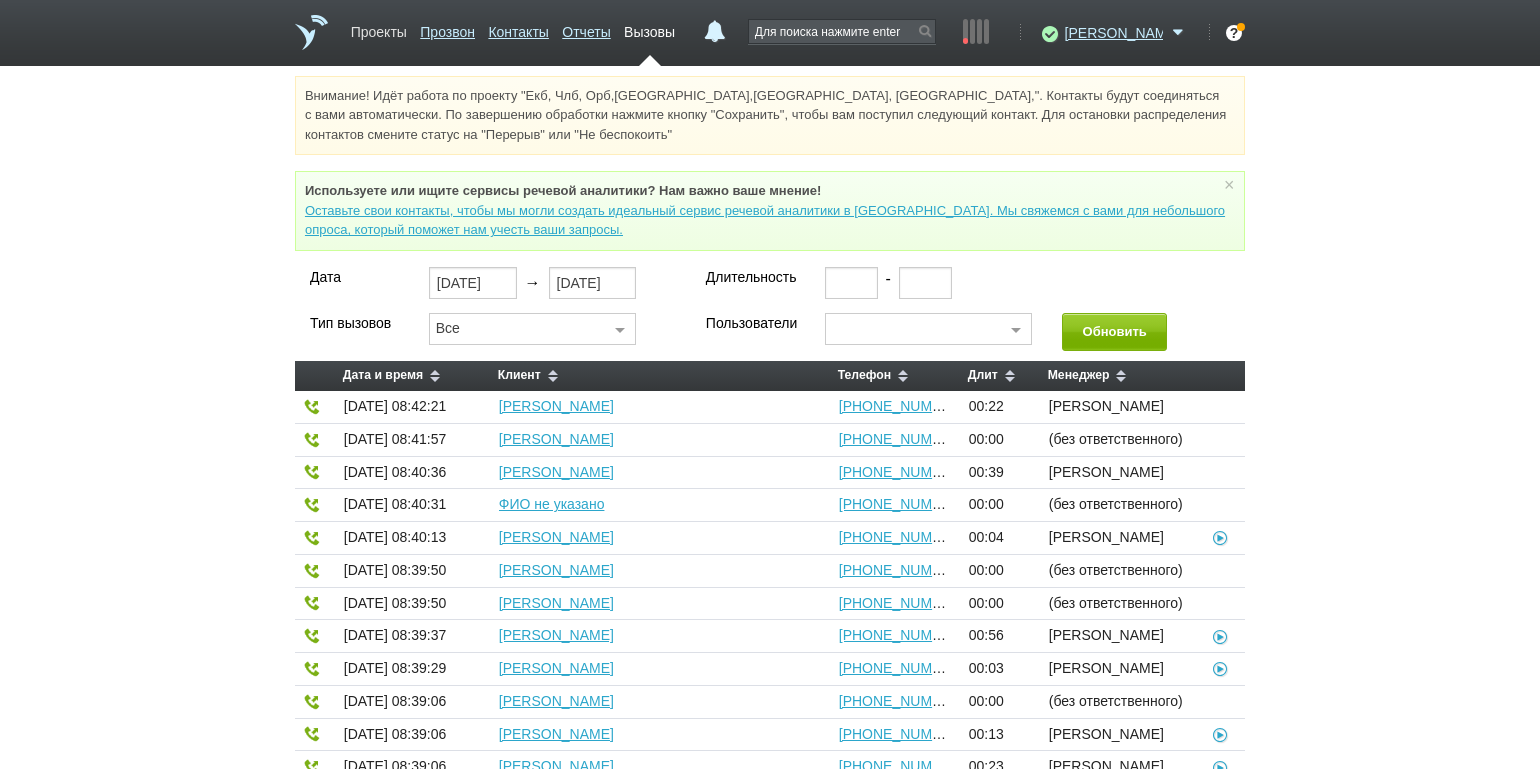 click on "Проекты" at bounding box center [379, 28] 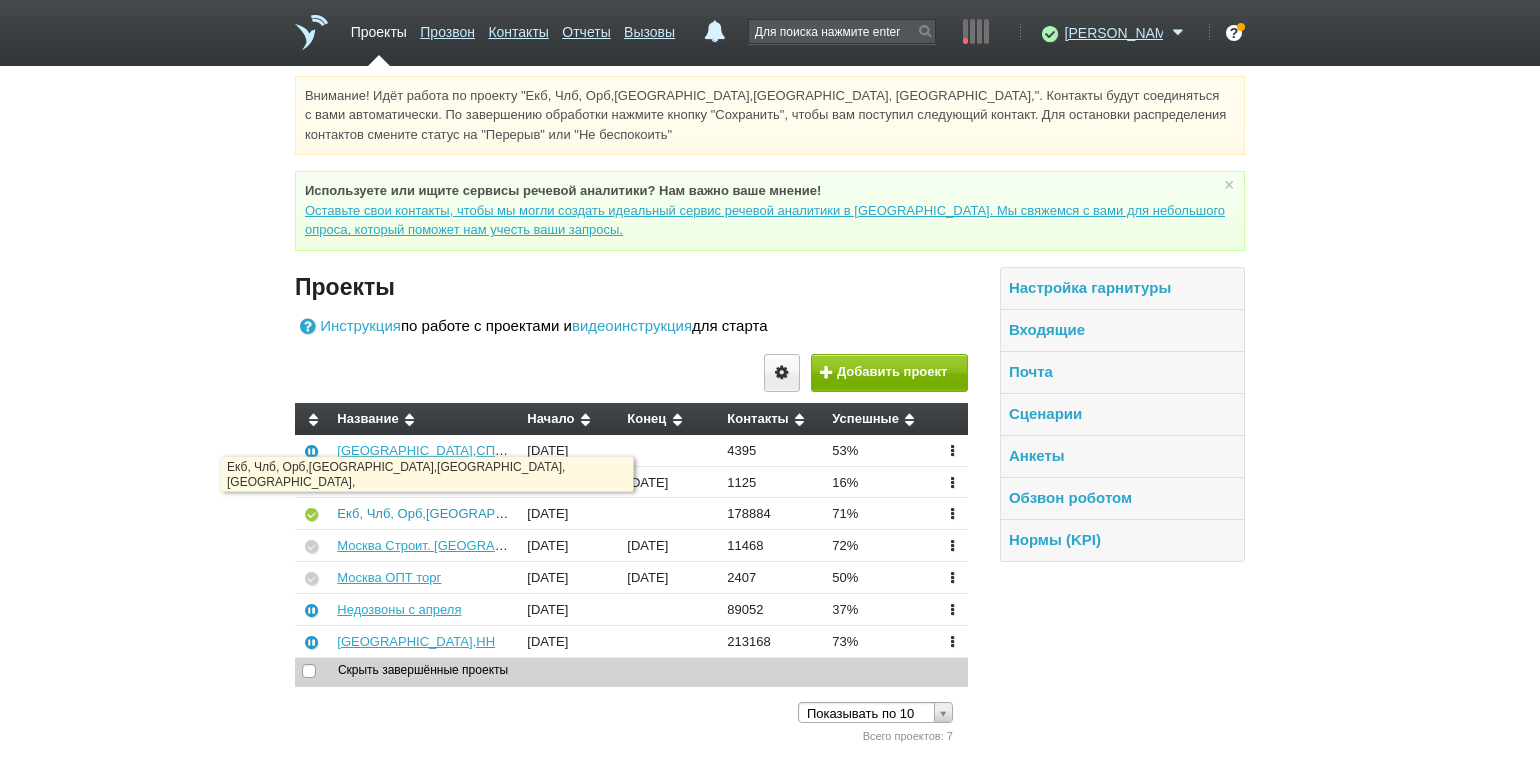click on "Екб, Члб, Орб,[GEOGRAPHIC_DATA],[GEOGRAPHIC_DATA], [GEOGRAPHIC_DATA]," at bounding box center (591, 513) 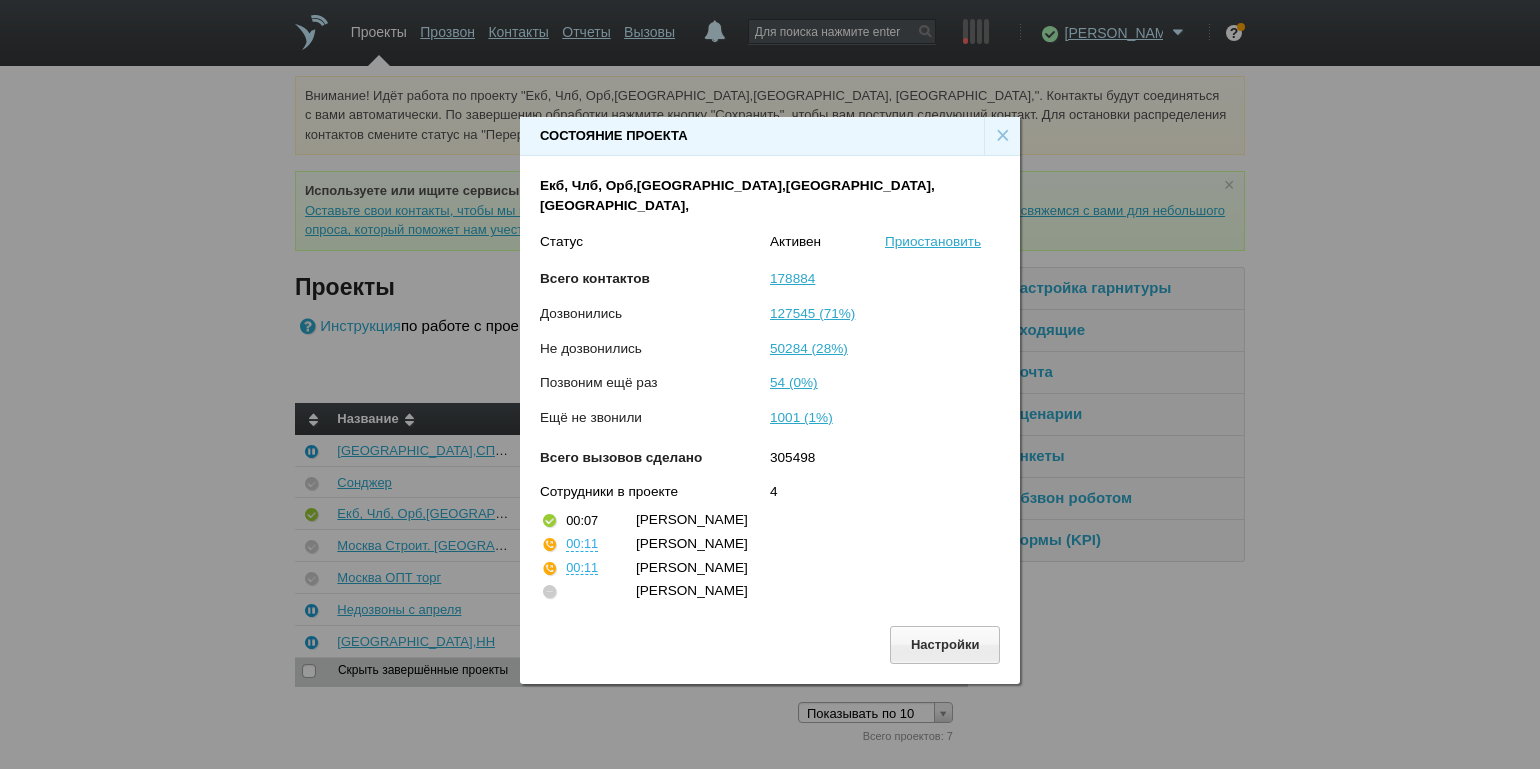 click on "×" at bounding box center [1002, 136] 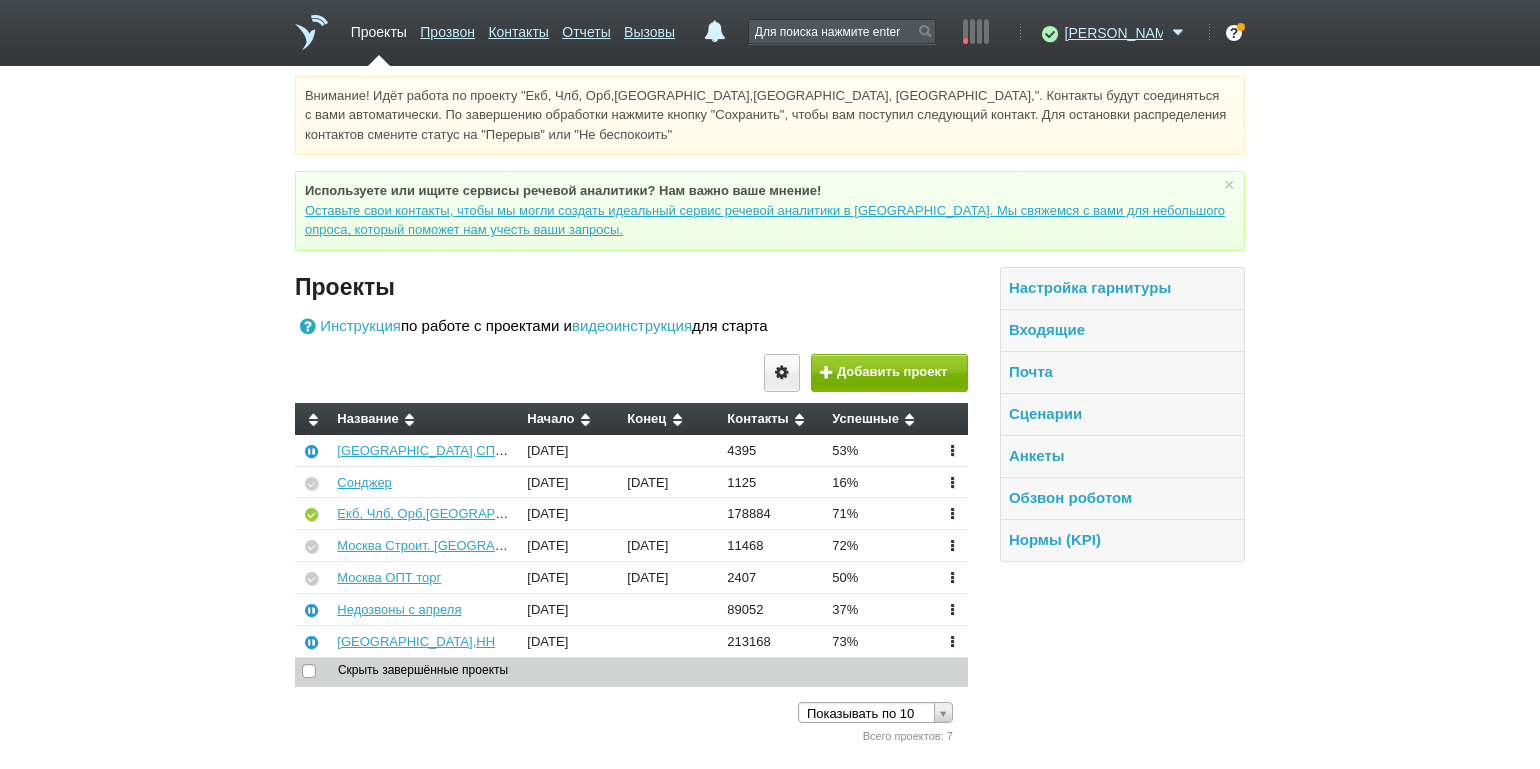click on "Внимание! Идёт работа по проекту "Екб, Члб, Орб,[GEOGRAPHIC_DATA],[GEOGRAPHIC_DATA], [GEOGRAPHIC_DATA],". Контакты будут соединяться с вами автоматически. По завершению обработки нажмите кнопку "Сохранить", чтобы вам поступил следующий контакт. Для остановки распределения контактов смените статус на "Перерыв" или "Не беспокоить"
Используете или ищите cервисы речевой аналитики? Нам важно ваше мнение!
×
Вы можете звонить напрямую из строки поиска - введите номер и нажмите "Позвонить"
Проекты
Инструкция видеоинструкция" at bounding box center (770, 411) 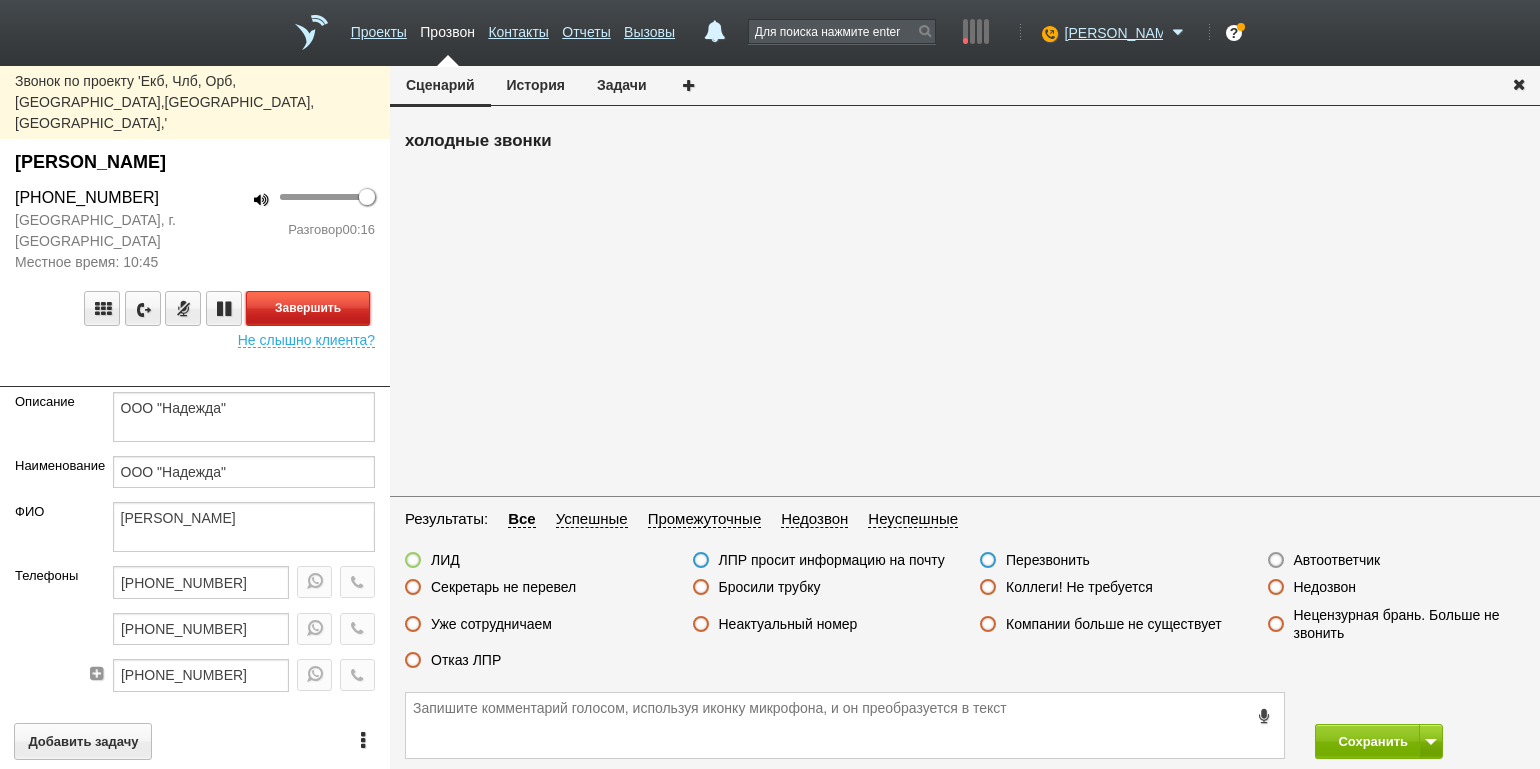 click on "Завершить" at bounding box center (308, 308) 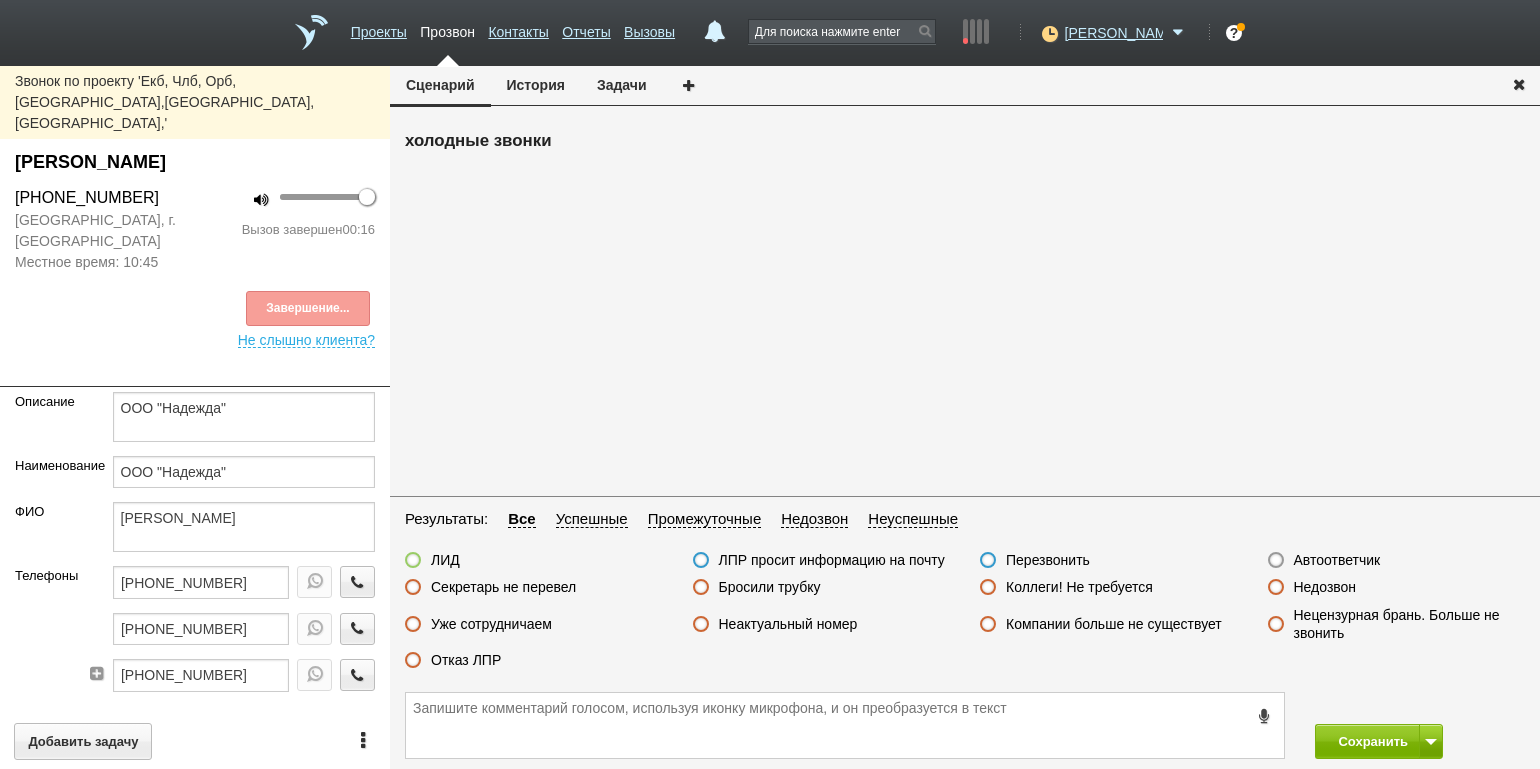 click on "Отказ ЛПР" at bounding box center (466, 660) 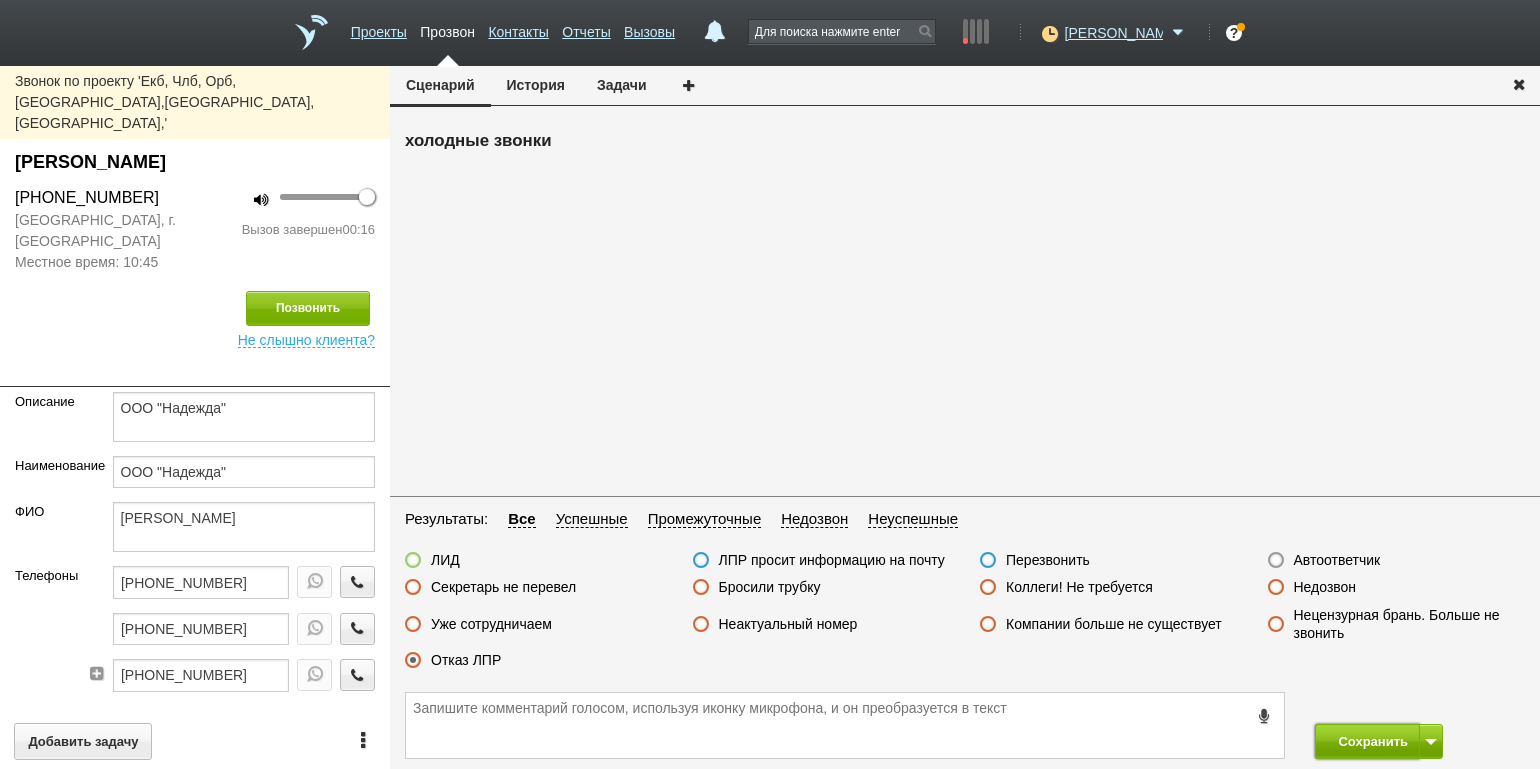 click on "Сохранить" at bounding box center [1367, 741] 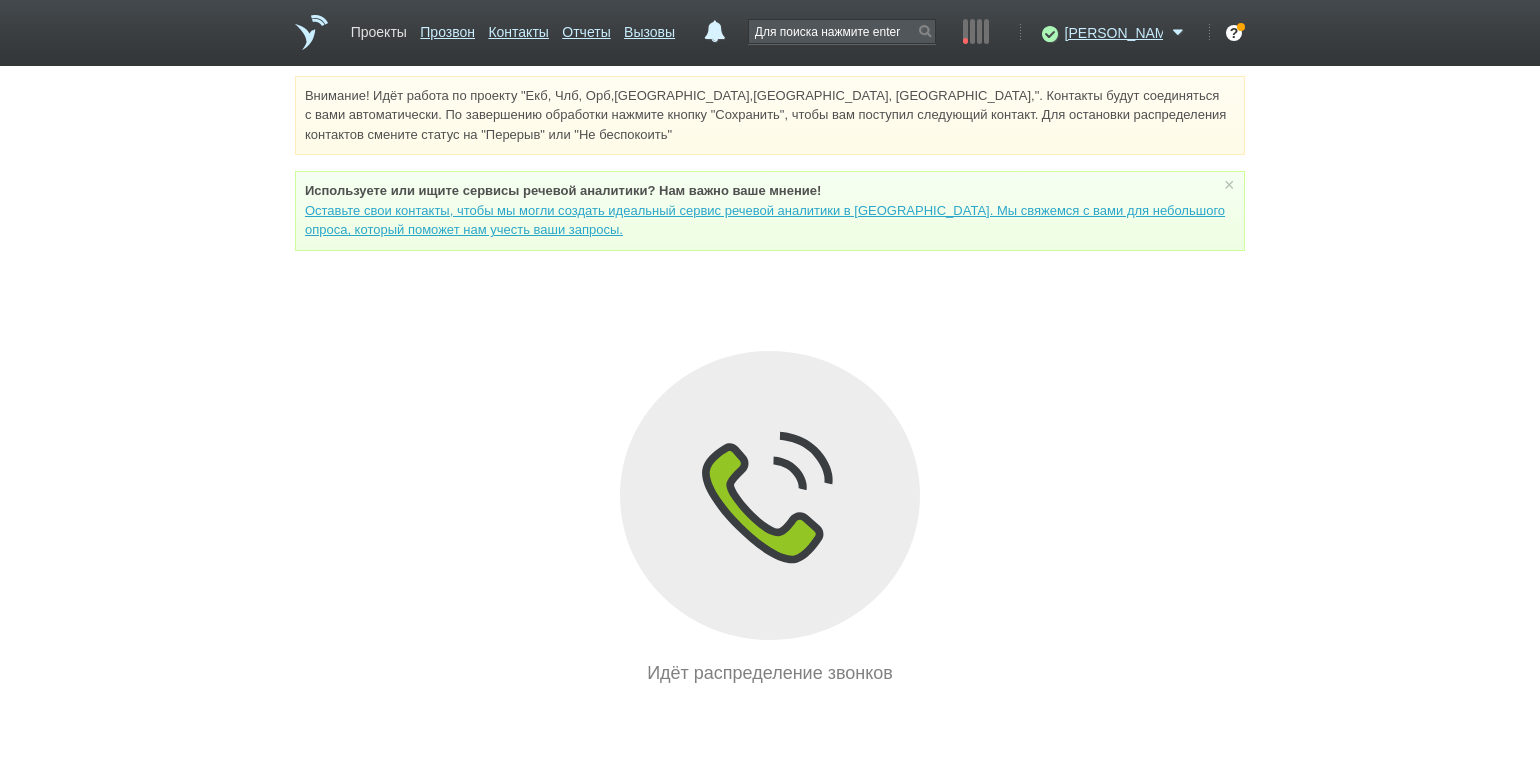 click on "Проекты" at bounding box center [379, 28] 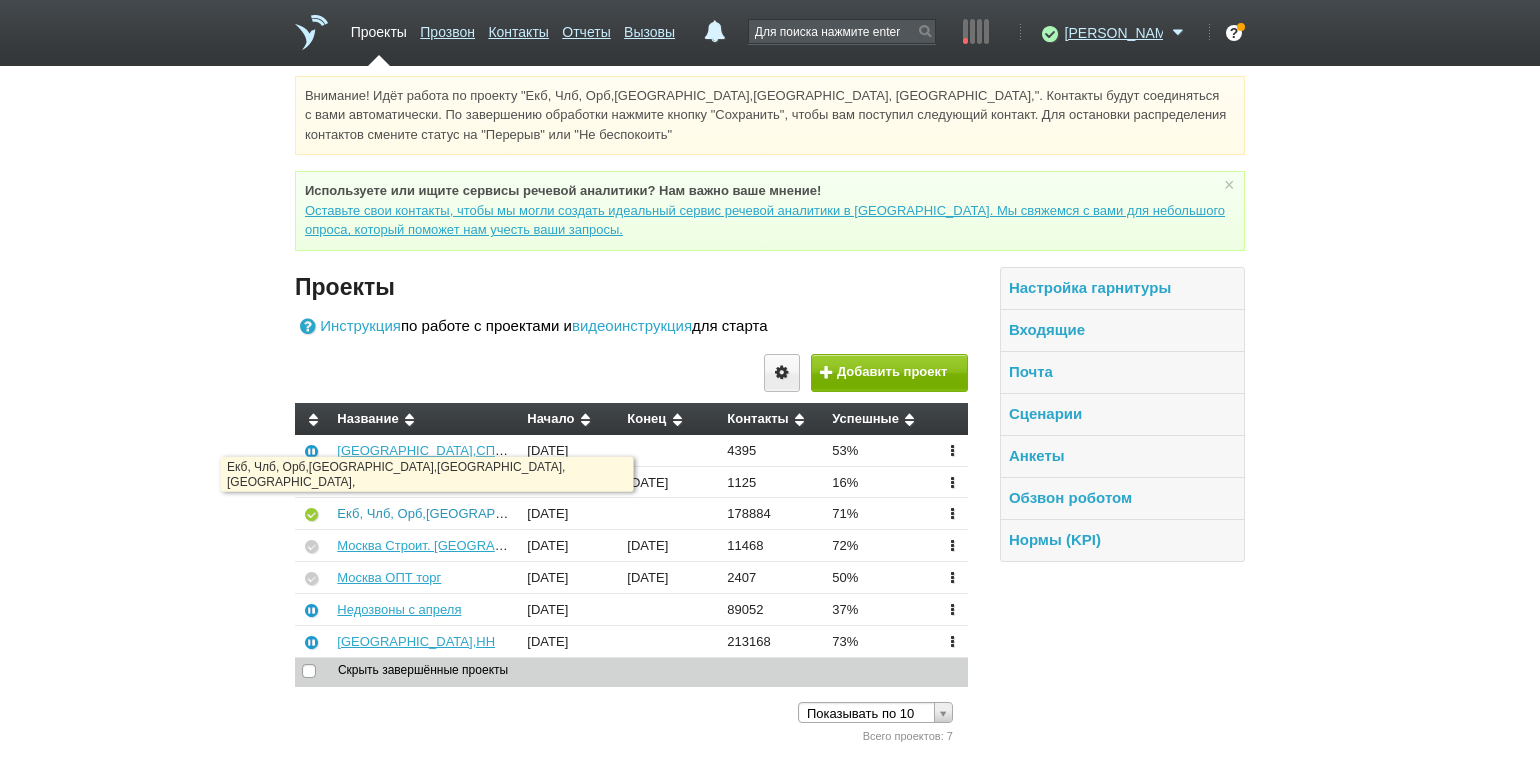 click on "Екб, Члб, Орб,[GEOGRAPHIC_DATA],[GEOGRAPHIC_DATA], [GEOGRAPHIC_DATA]," at bounding box center (591, 513) 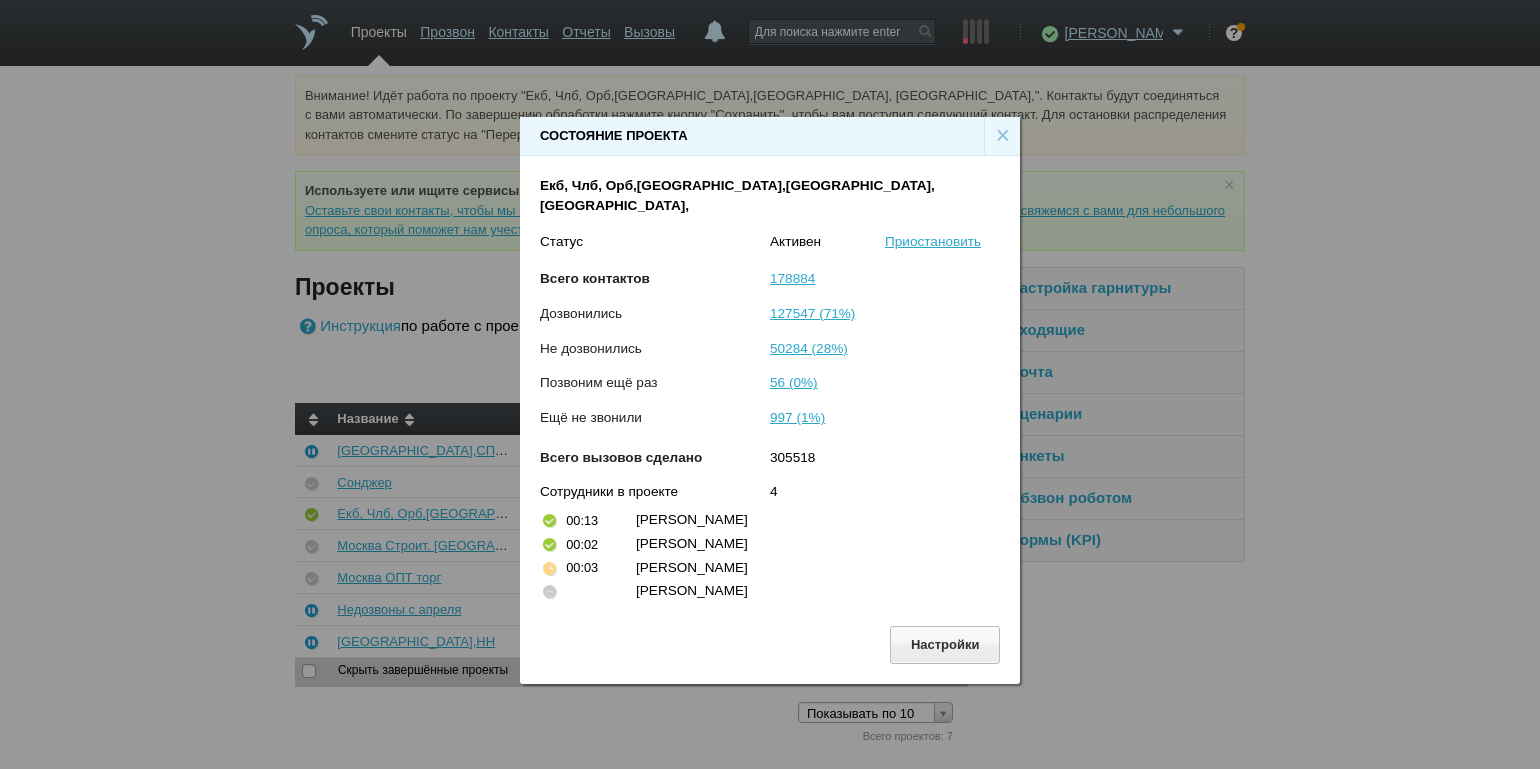 click on "×" at bounding box center [1002, 136] 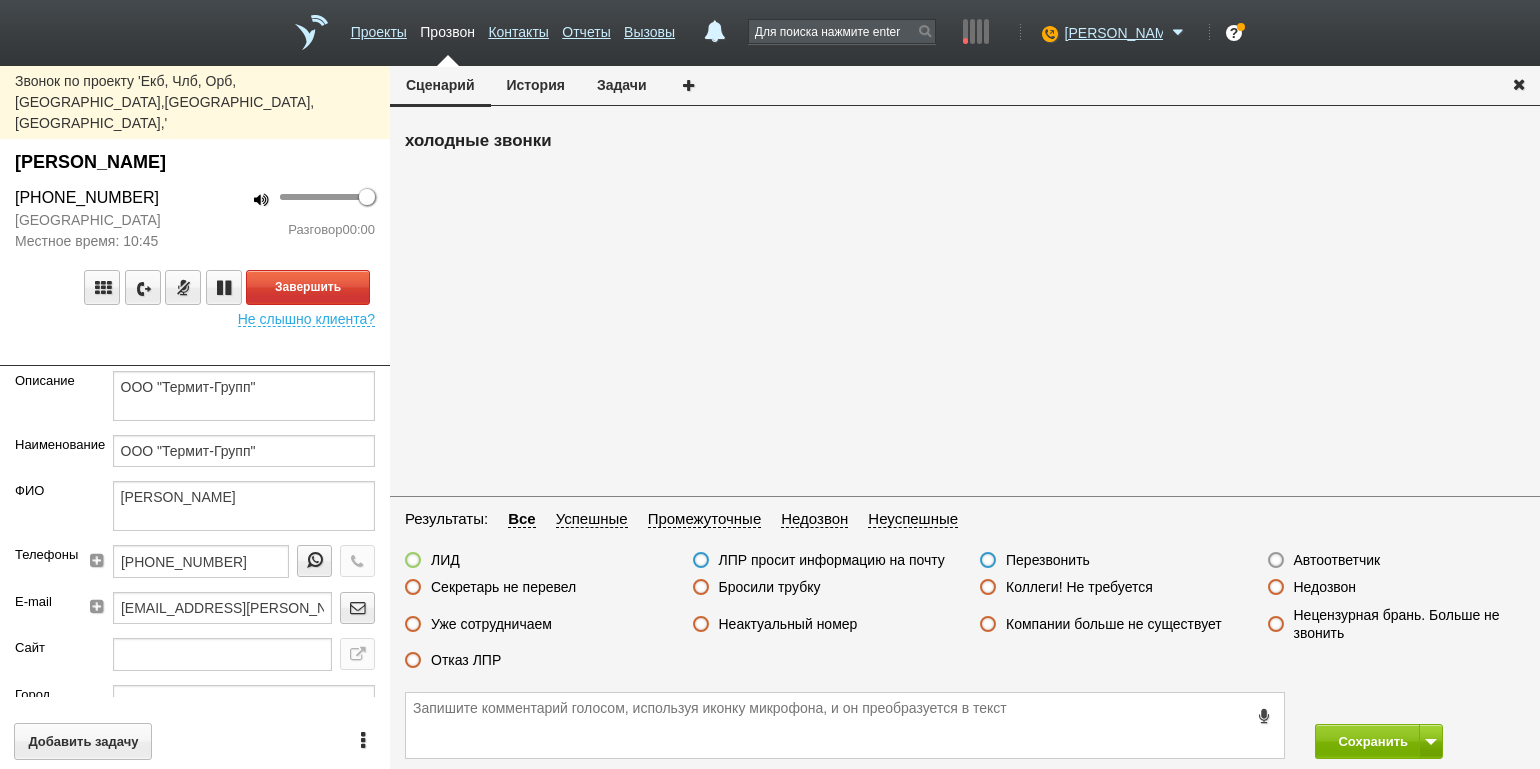 click on "Завершить Не слышно клиента?" at bounding box center [195, 289] 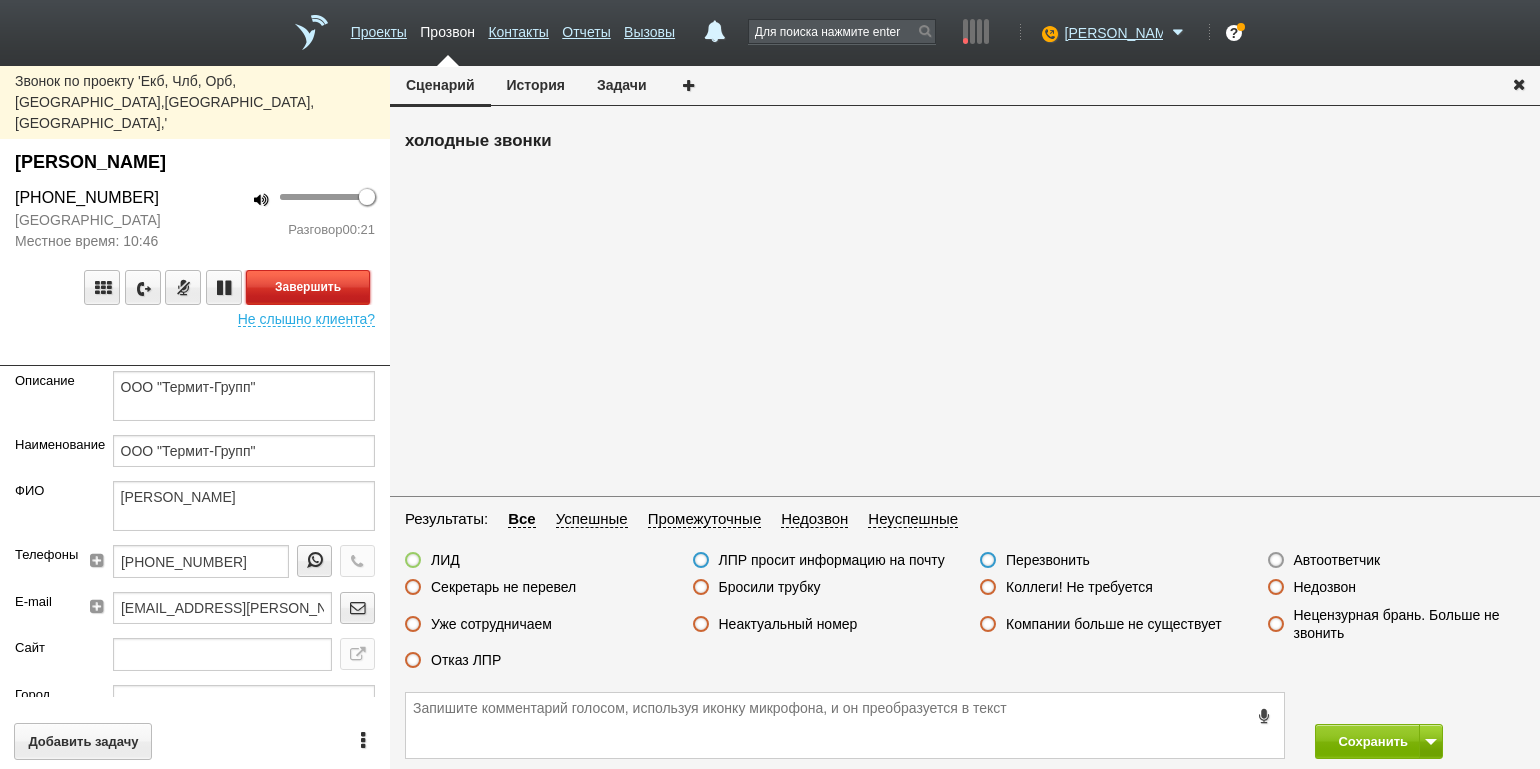 click on "Завершить" at bounding box center [308, 287] 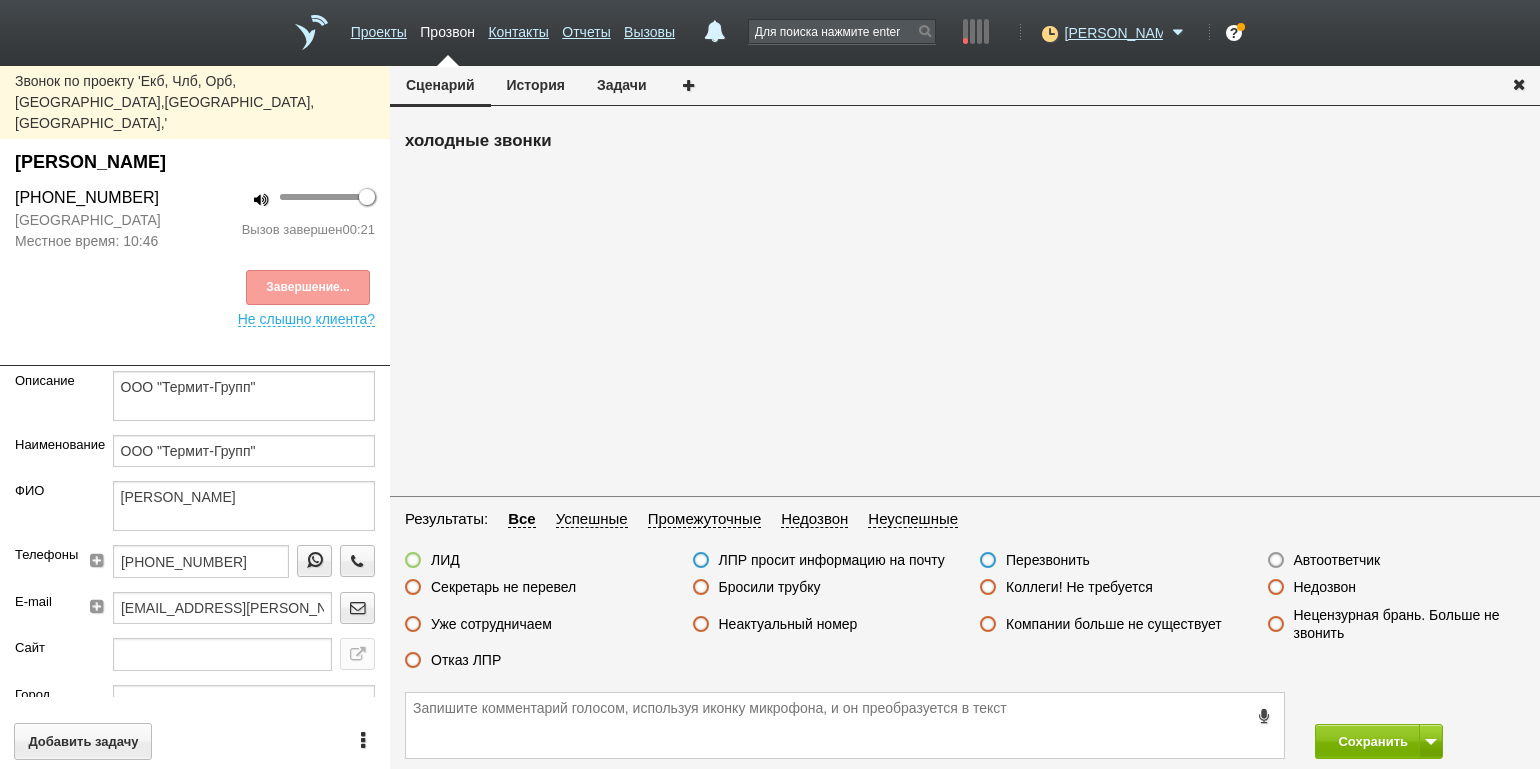 click on "ЛИД ЛПР просит информацию на почту Перезвонить Автоответчик Секретарь не перевел Бросили трубку Коллеги! Не требуется Недозвон Уже сотрудничаем Неактуальный номер Компании больше не существует Нецензурная брань. Больше не звонить Отказ ЛПР" at bounding box center [965, 615] 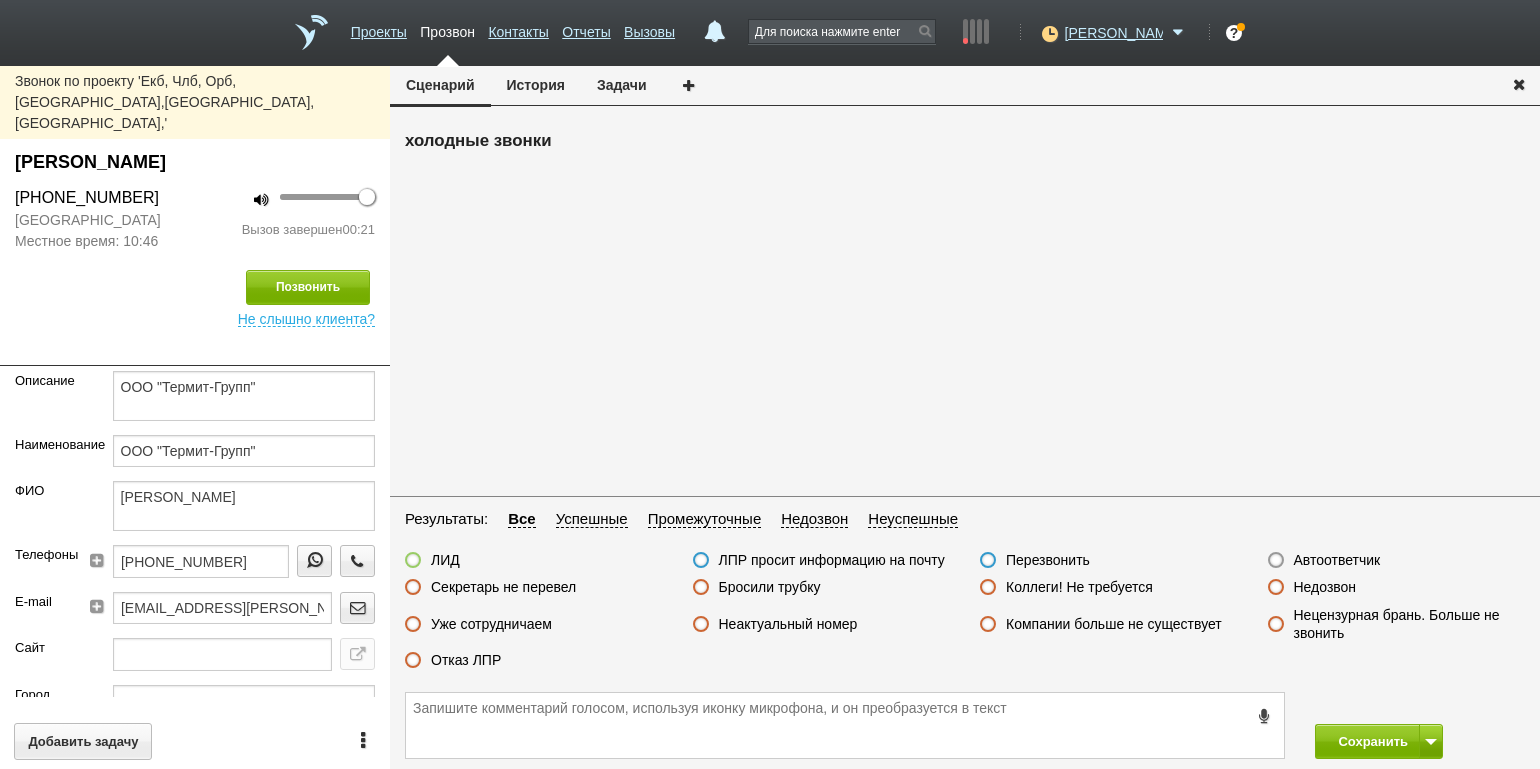drag, startPoint x: 473, startPoint y: 657, endPoint x: 536, endPoint y: 666, distance: 63.63961 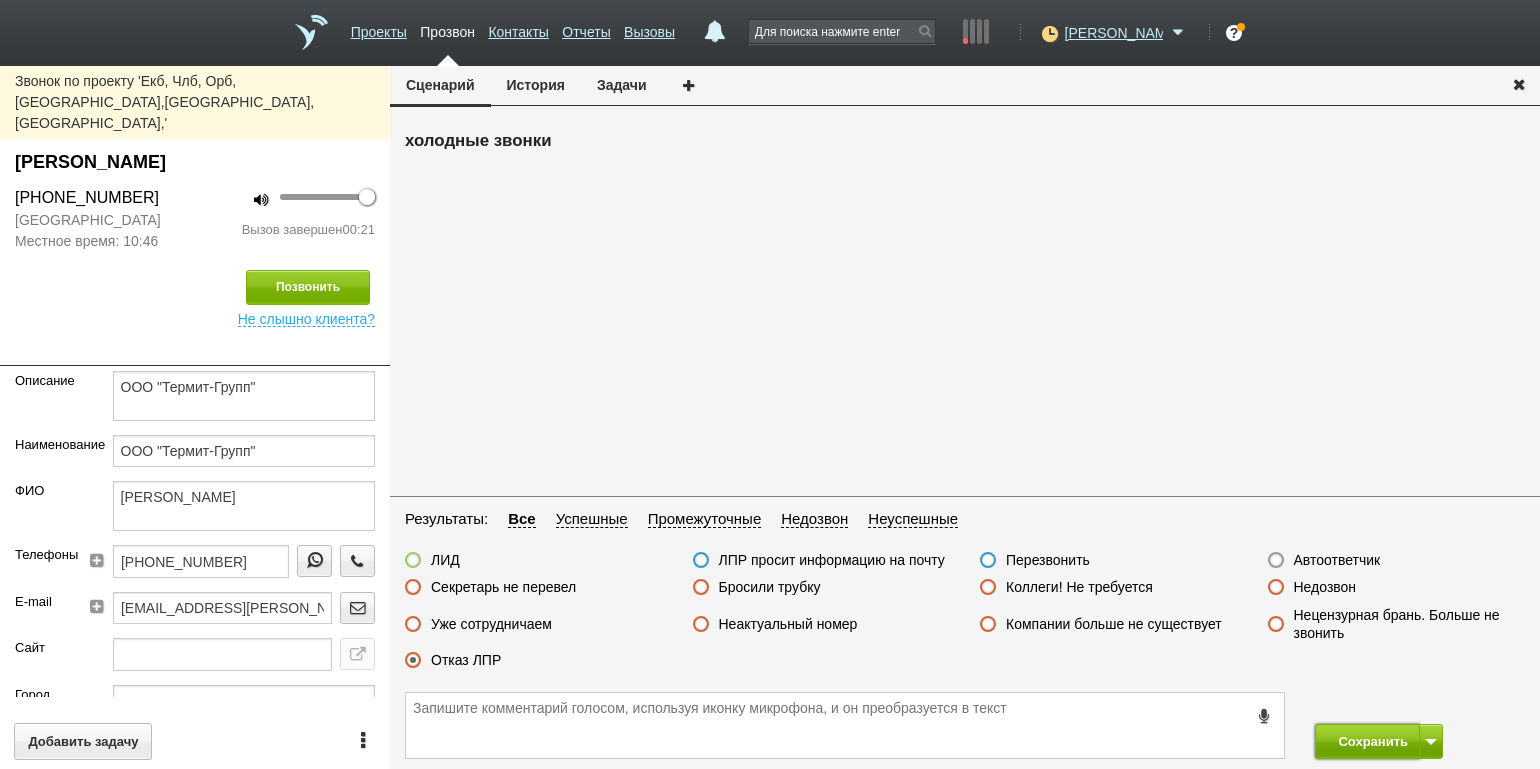 click on "Сохранить" at bounding box center [1367, 741] 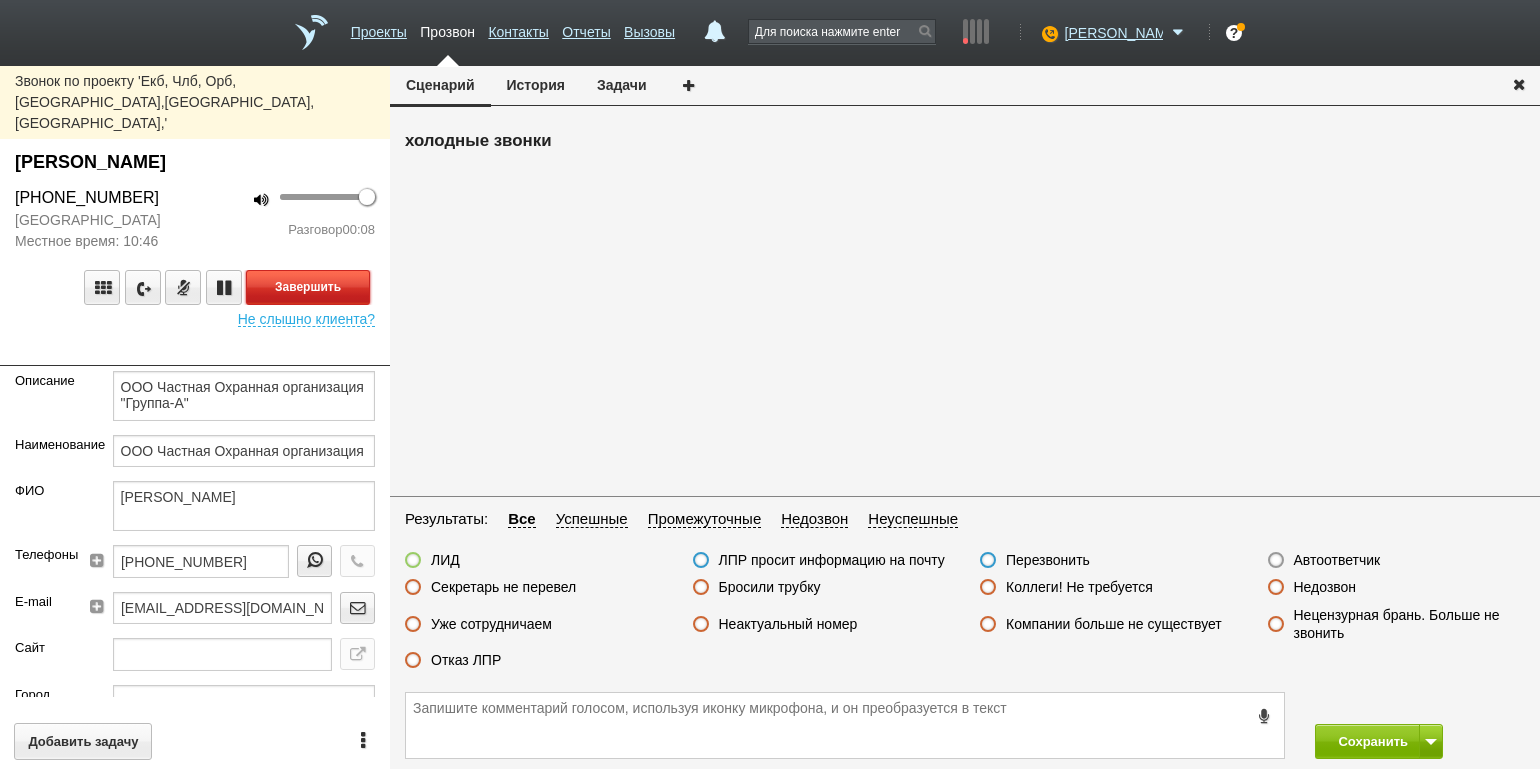 click on "Завершить" at bounding box center [308, 287] 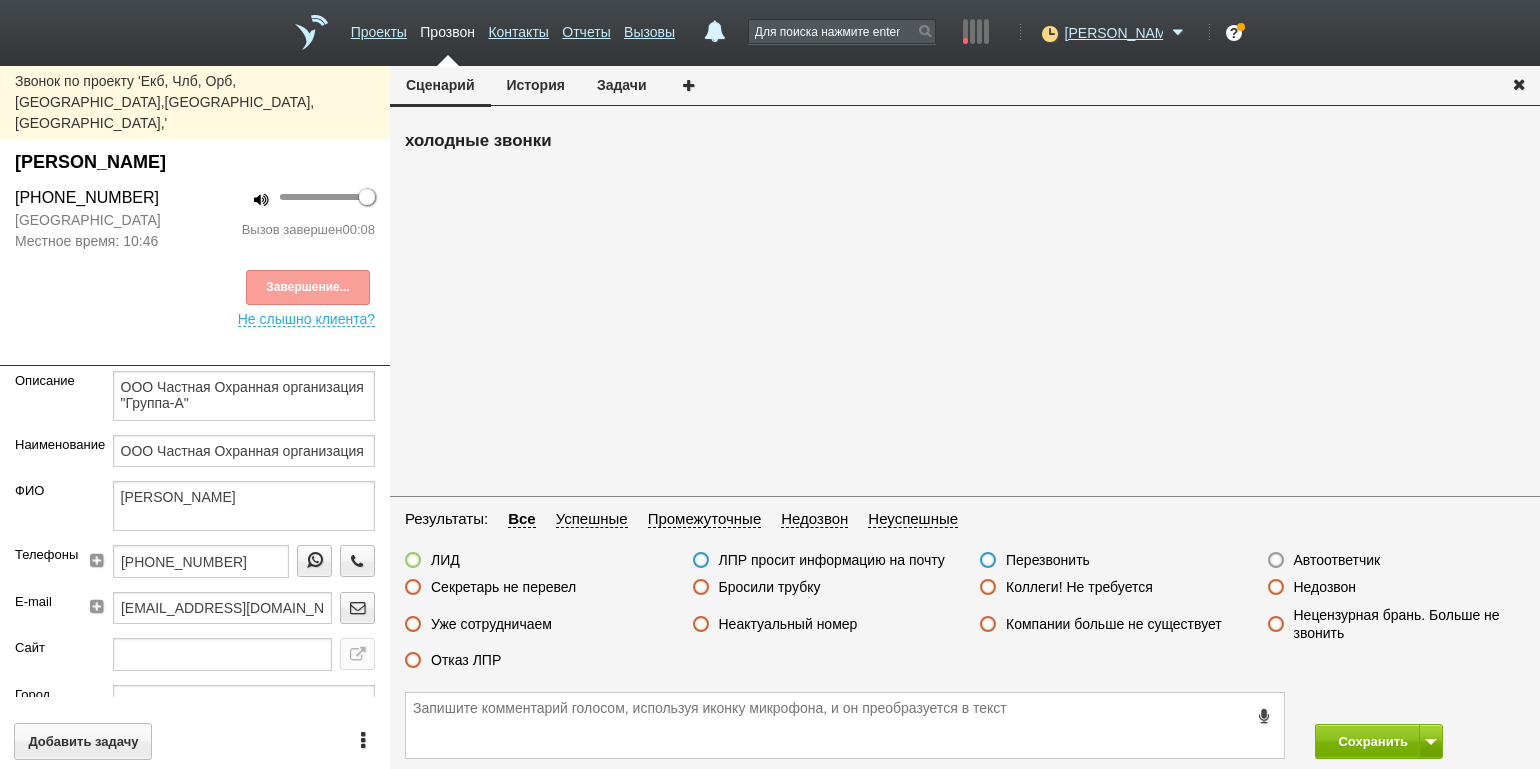 click on "Неактуальный номер" at bounding box center (788, 624) 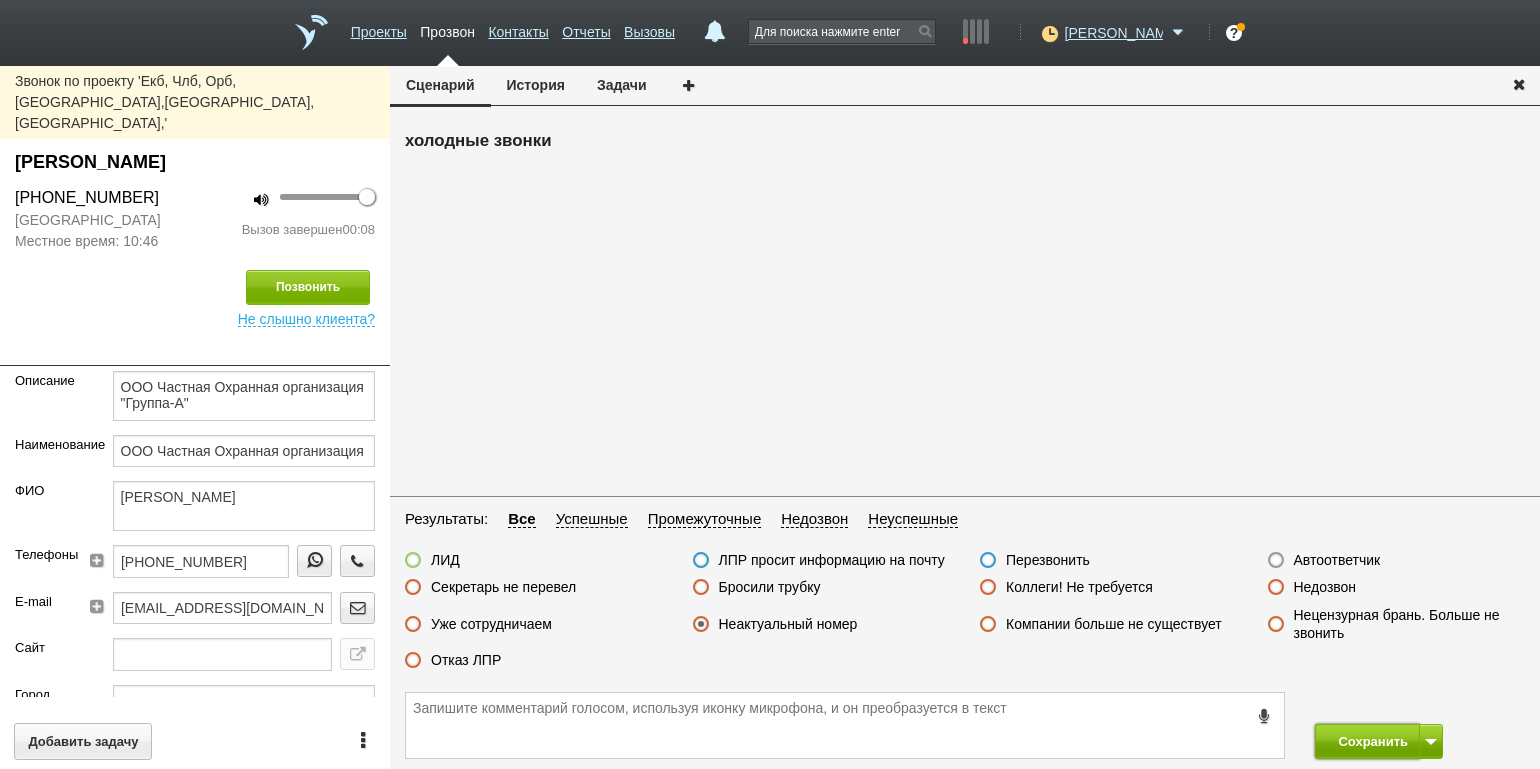 click on "Сохранить" at bounding box center [1367, 741] 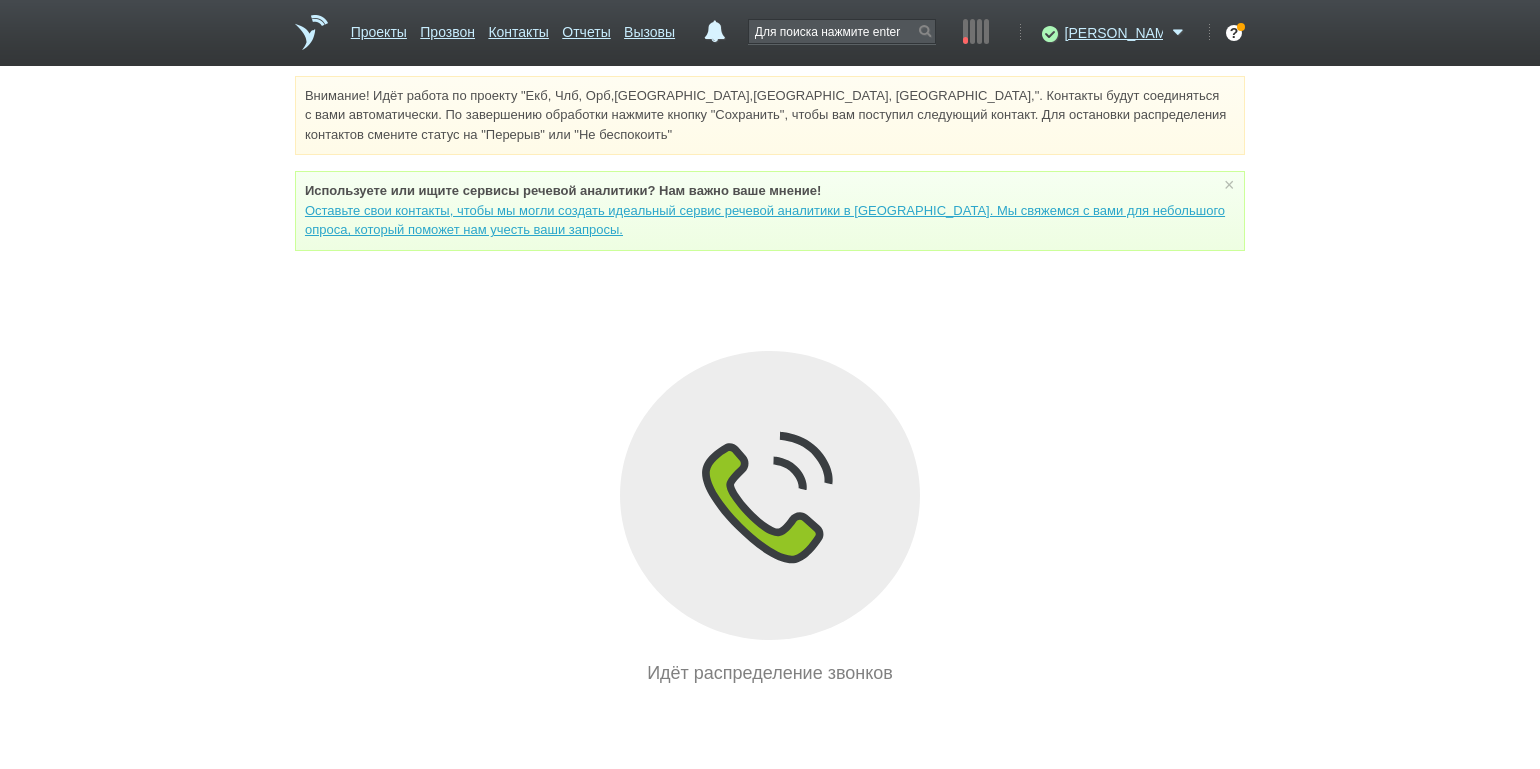 click on "Внимание! Идёт работа по проекту "Екб, Члб, Орб,[GEOGRAPHIC_DATA],[GEOGRAPHIC_DATA], [GEOGRAPHIC_DATA],". Контакты будут соединяться с вами автоматически. По завершению обработки нажмите кнопку "Сохранить", чтобы вам поступил следующий контакт. Для остановки распределения контактов смените статус на "Перерыв" или "Не беспокоить"
Используете или ищите cервисы речевой аналитики? Нам важно ваше мнение!
×
Вы можете звонить напрямую из строки поиска - введите номер и нажмите "Позвонить"
Идёт распределение звонков" at bounding box center (770, 381) 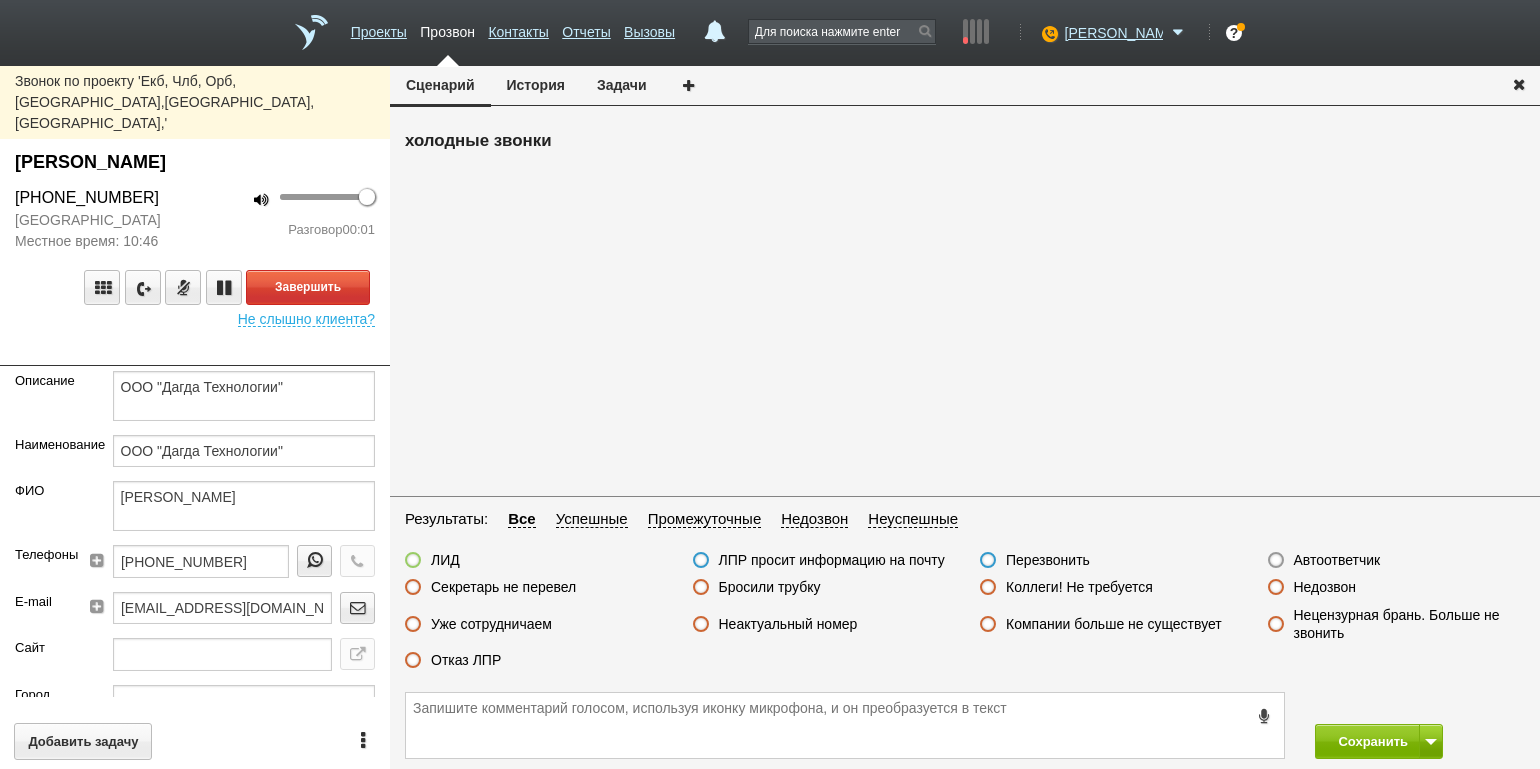 click on "100
Разговор
00:01" at bounding box center (292, 219) 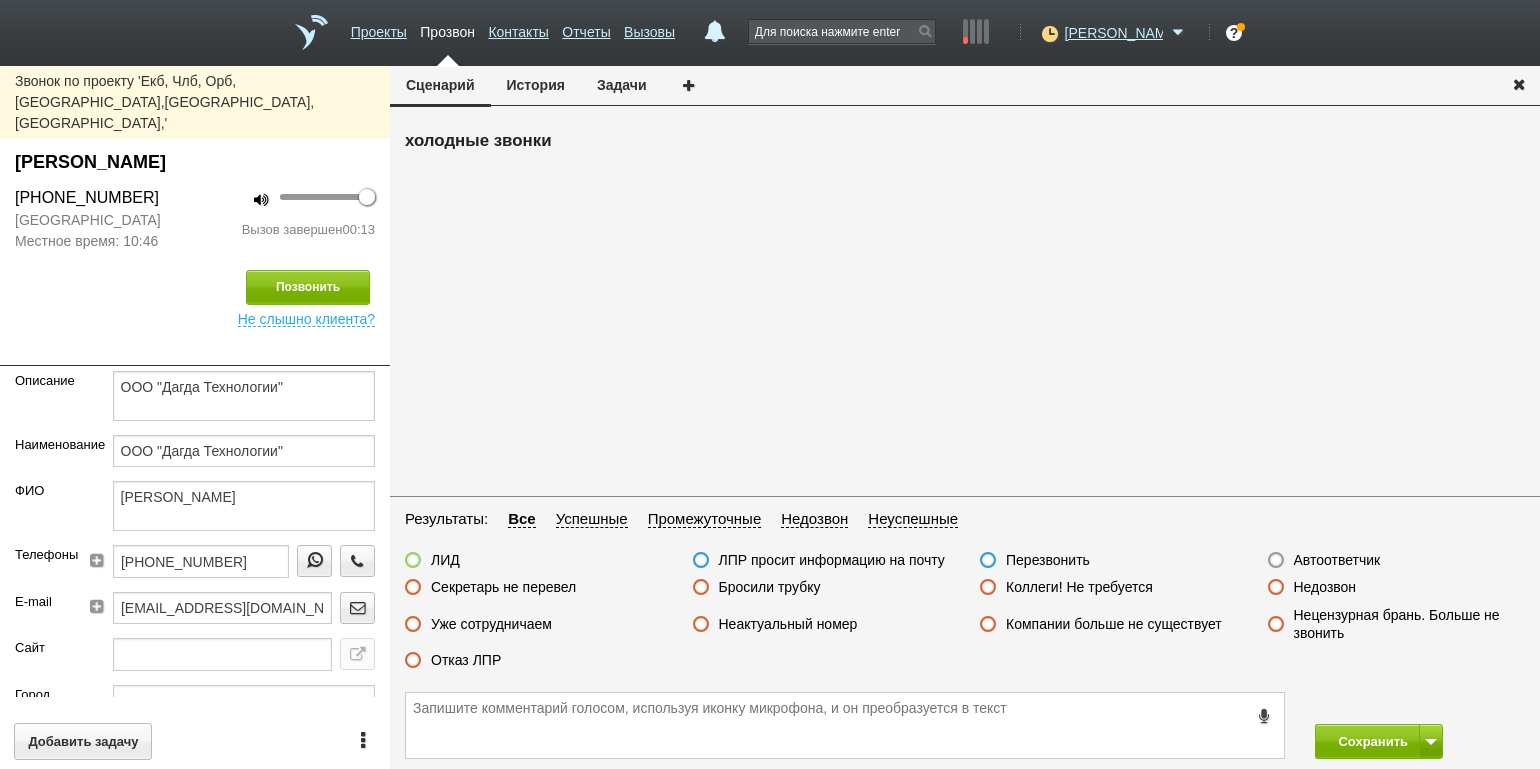click on "Отказ ЛПР" at bounding box center (466, 660) 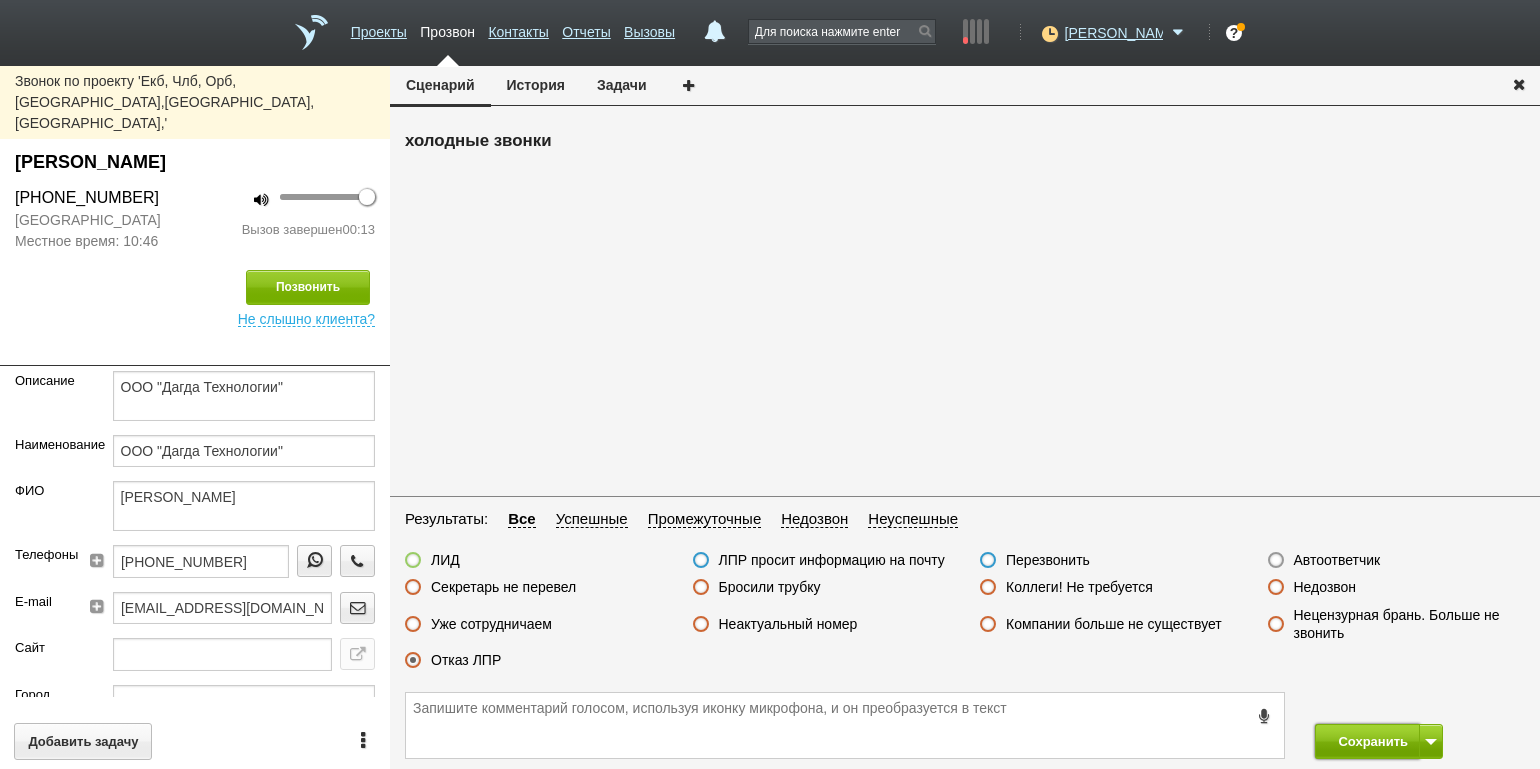 click on "Сохранить" at bounding box center [1367, 741] 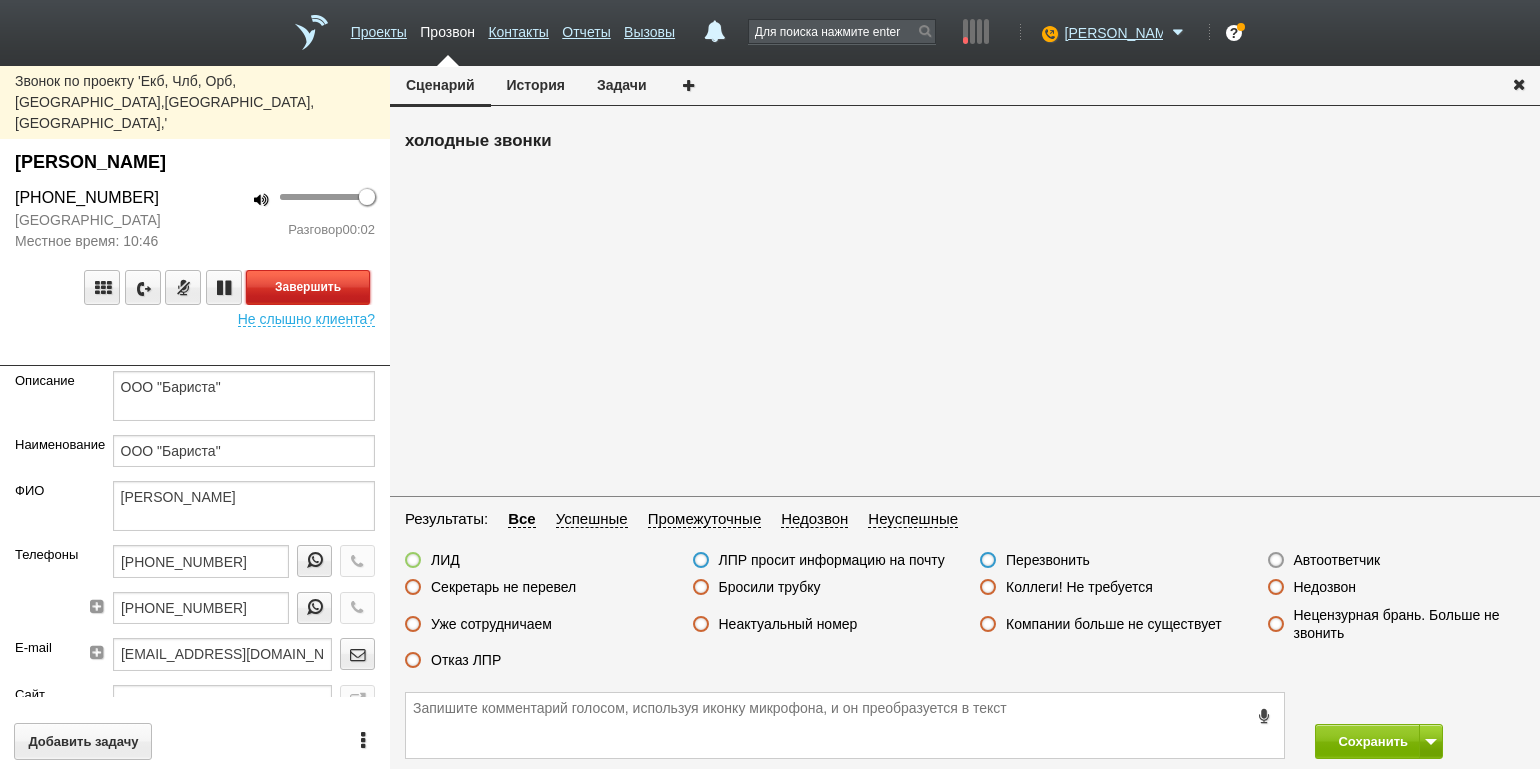 click on "Завершить" at bounding box center (308, 287) 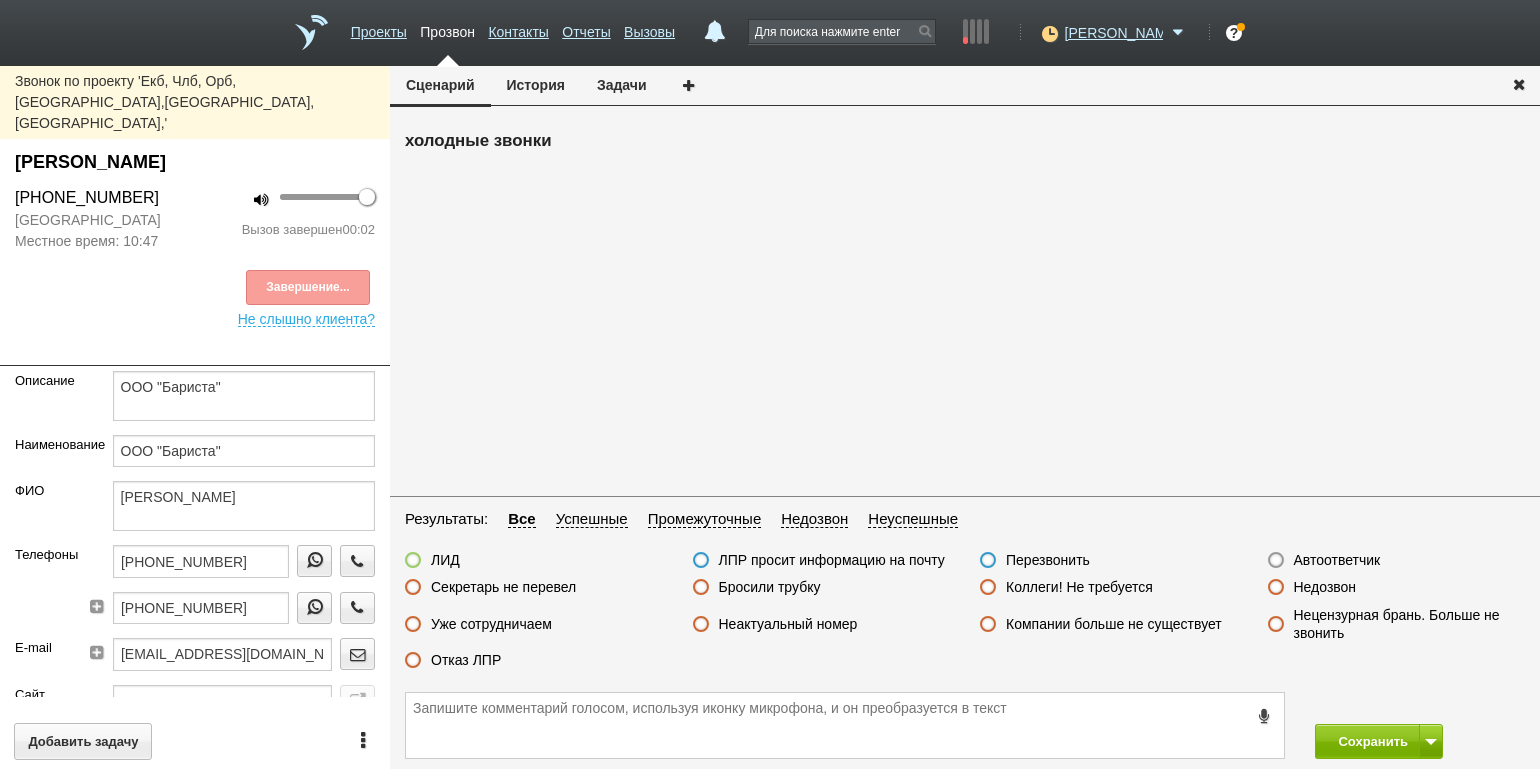 click on "Автоответчик" at bounding box center [1337, 560] 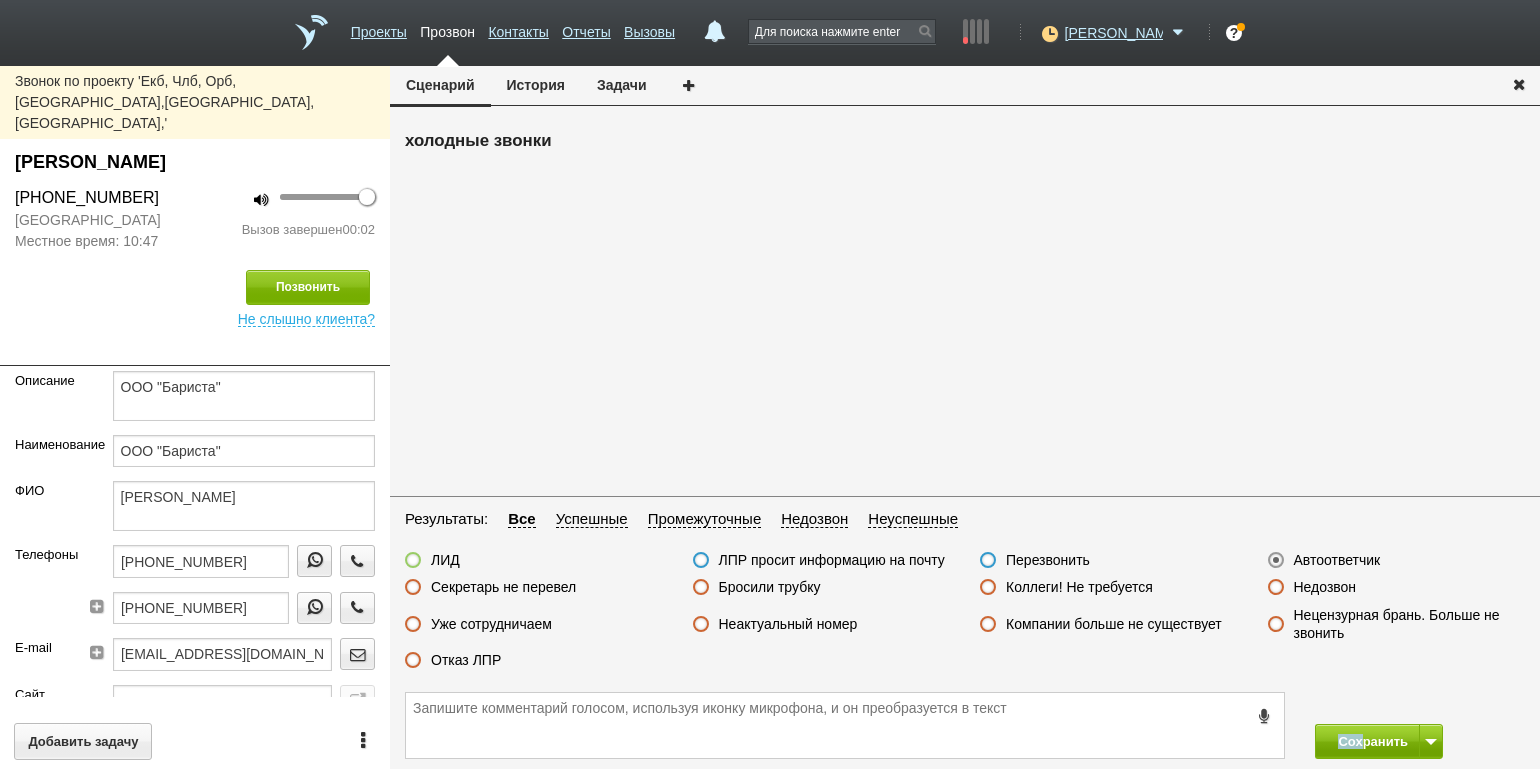 click on "Сохранить" at bounding box center [965, 725] 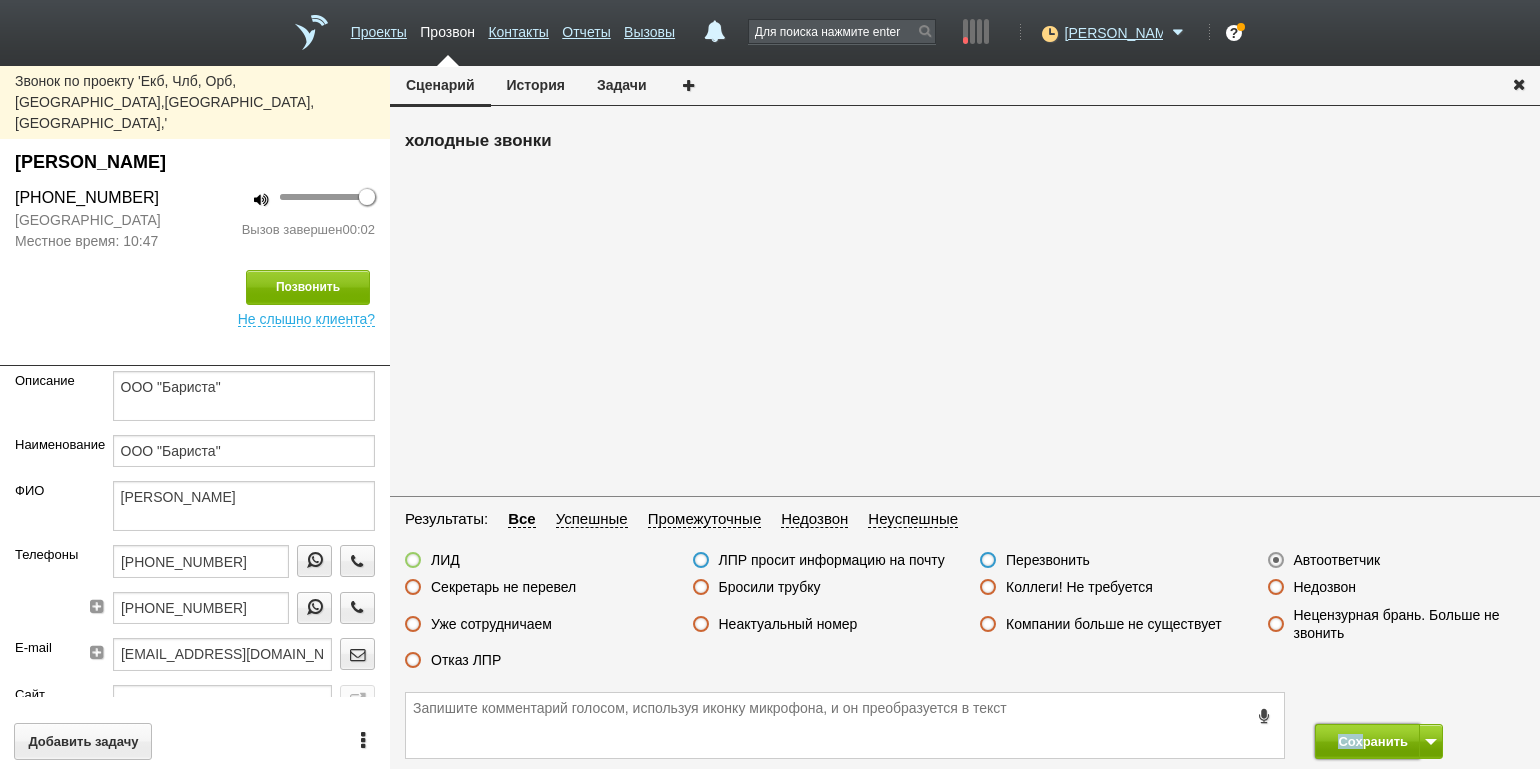 click on "Сохранить" at bounding box center [1367, 741] 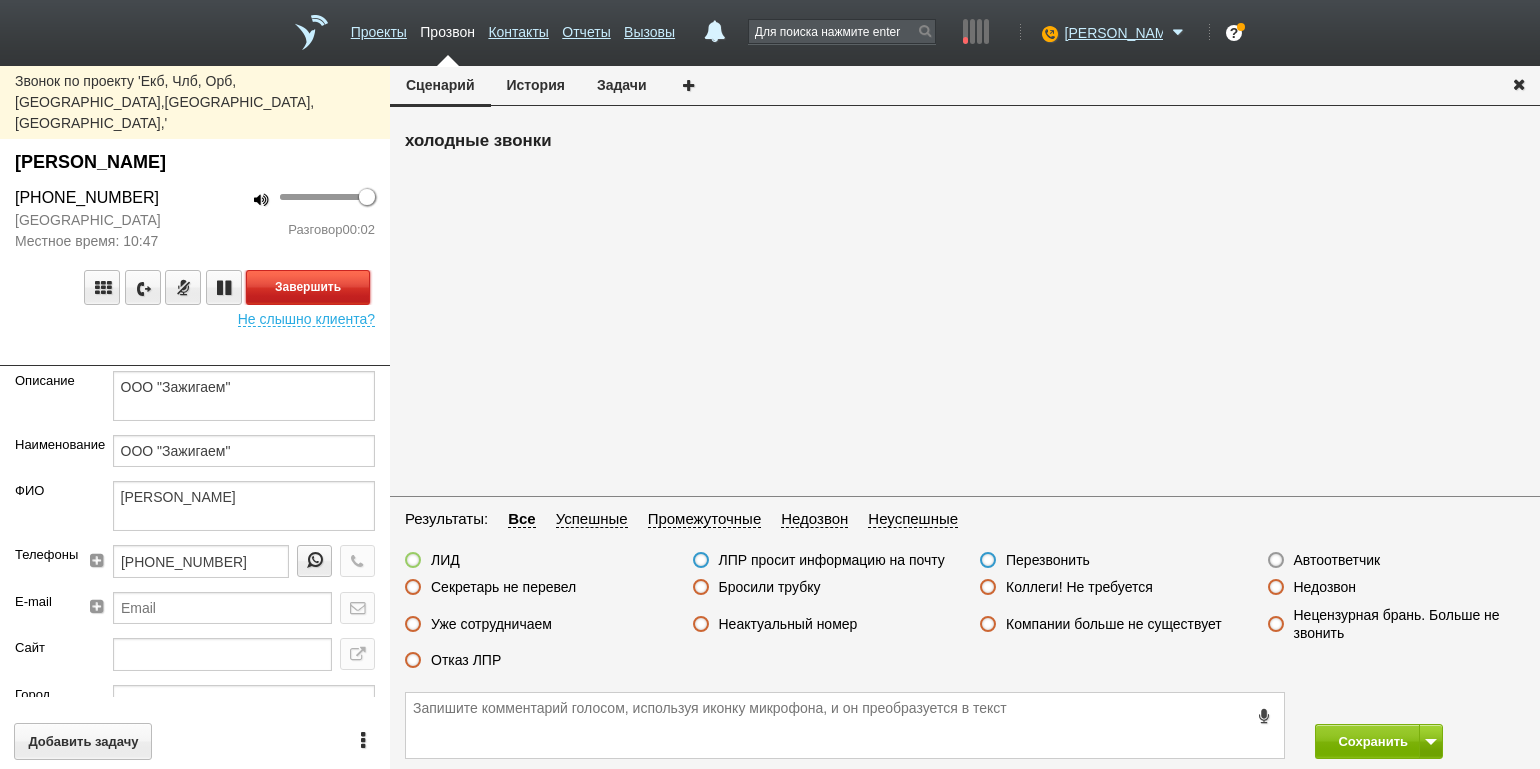 click on "Завершить" at bounding box center [308, 287] 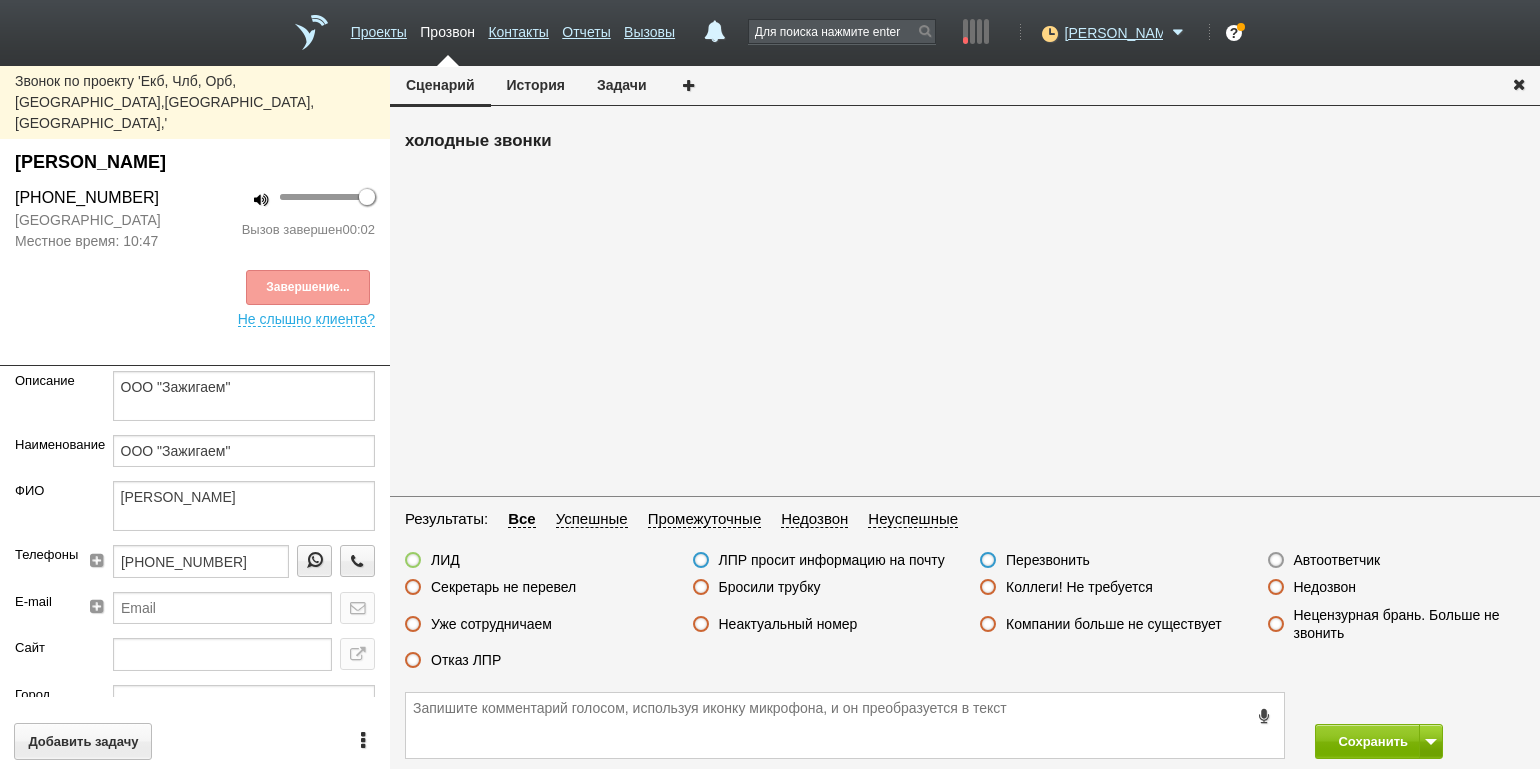 click on "Автоответчик" at bounding box center (1337, 560) 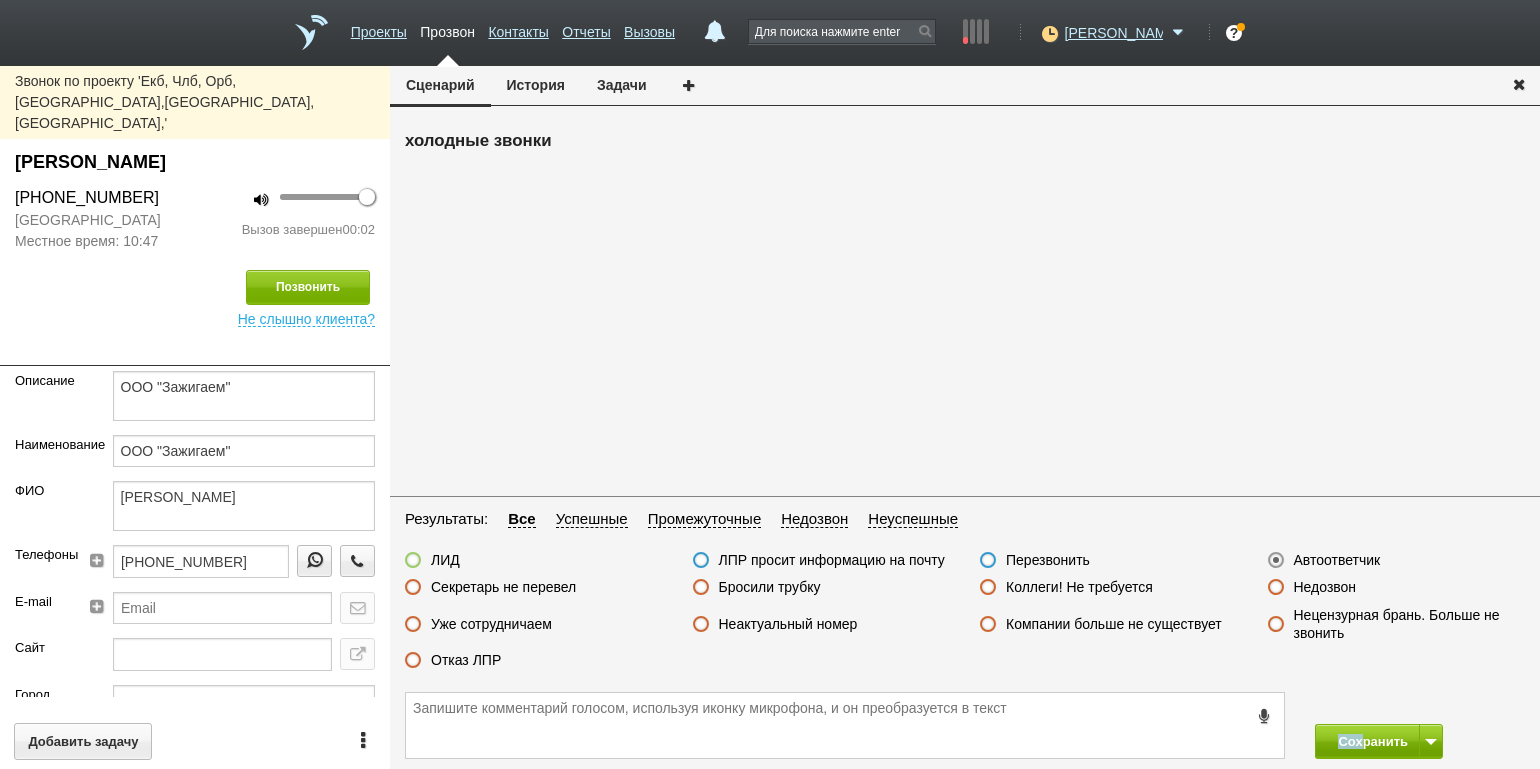 click on "Сохранить" at bounding box center (965, 725) 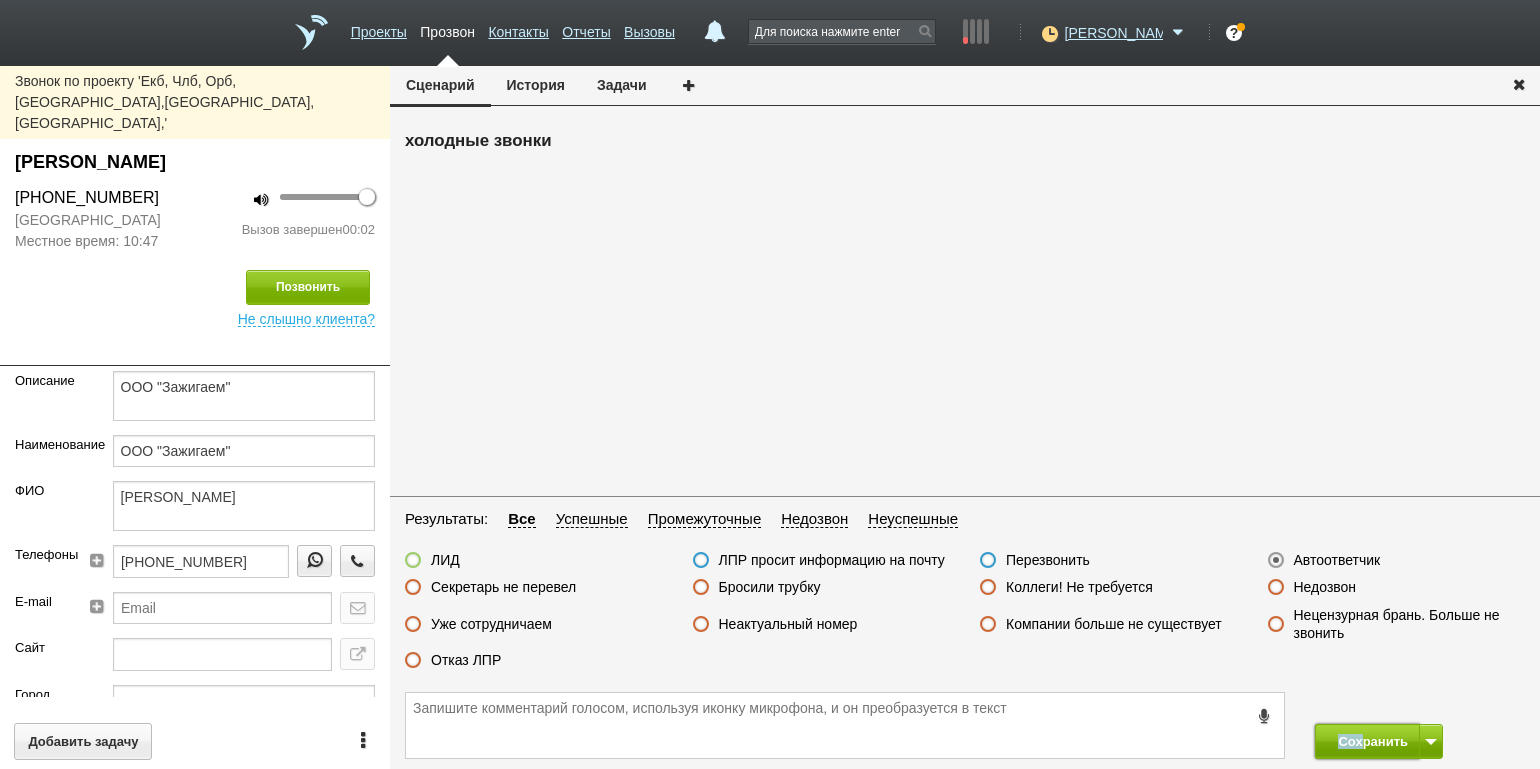 click on "Сохранить" at bounding box center [1367, 741] 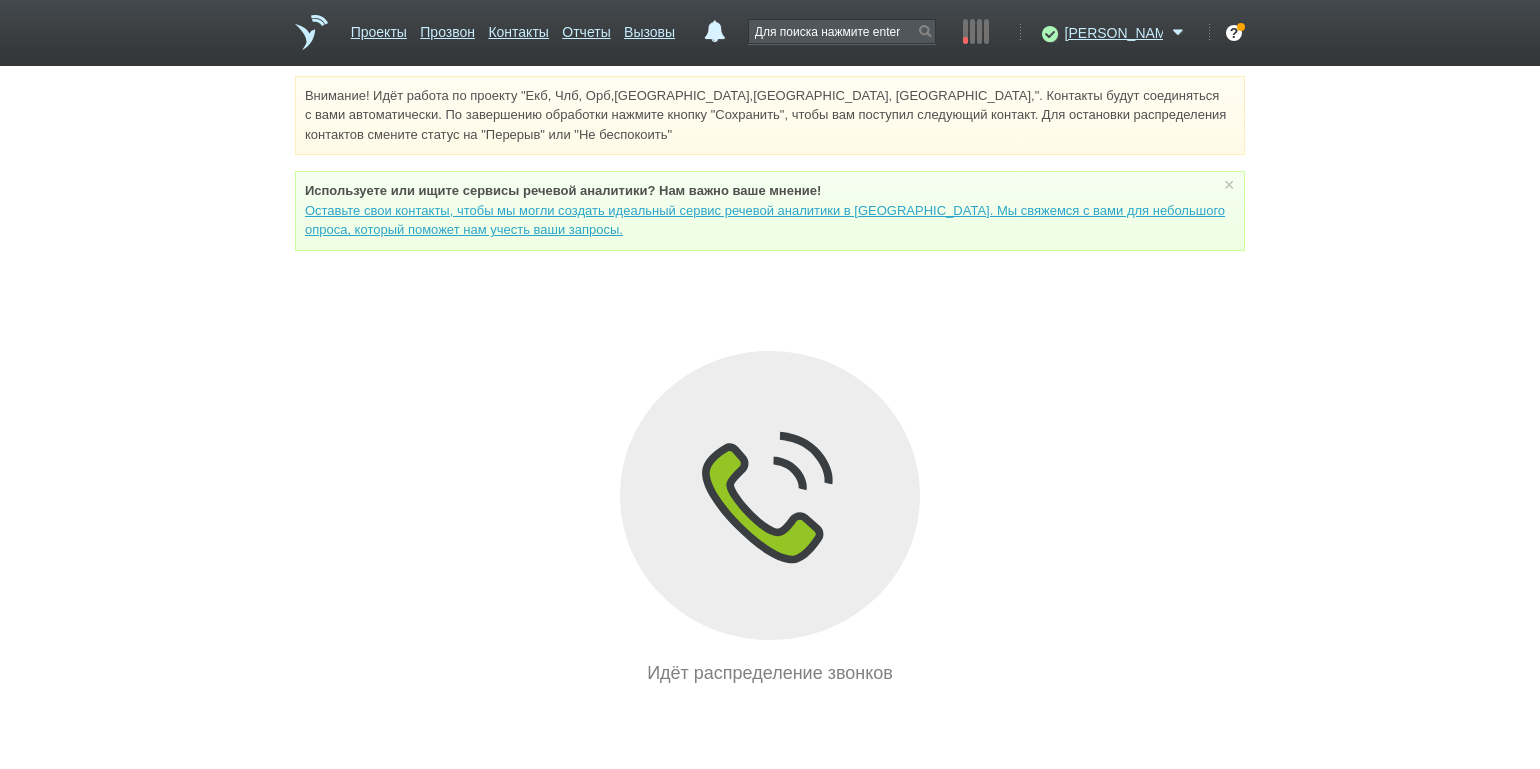 click on "Внимание! Идёт работа по проекту "Екб, Члб, Орб,[GEOGRAPHIC_DATA],[GEOGRAPHIC_DATA], [GEOGRAPHIC_DATA],". Контакты будут соединяться с вами автоматически. По завершению обработки нажмите кнопку "Сохранить", чтобы вам поступил следующий контакт. Для остановки распределения контактов смените статус на "Перерыв" или "Не беспокоить"
Используете или ищите cервисы речевой аналитики? Нам важно ваше мнение!
×
Вы можете звонить напрямую из строки поиска - введите номер и нажмите "Позвонить"
Идёт распределение звонков" at bounding box center [770, 381] 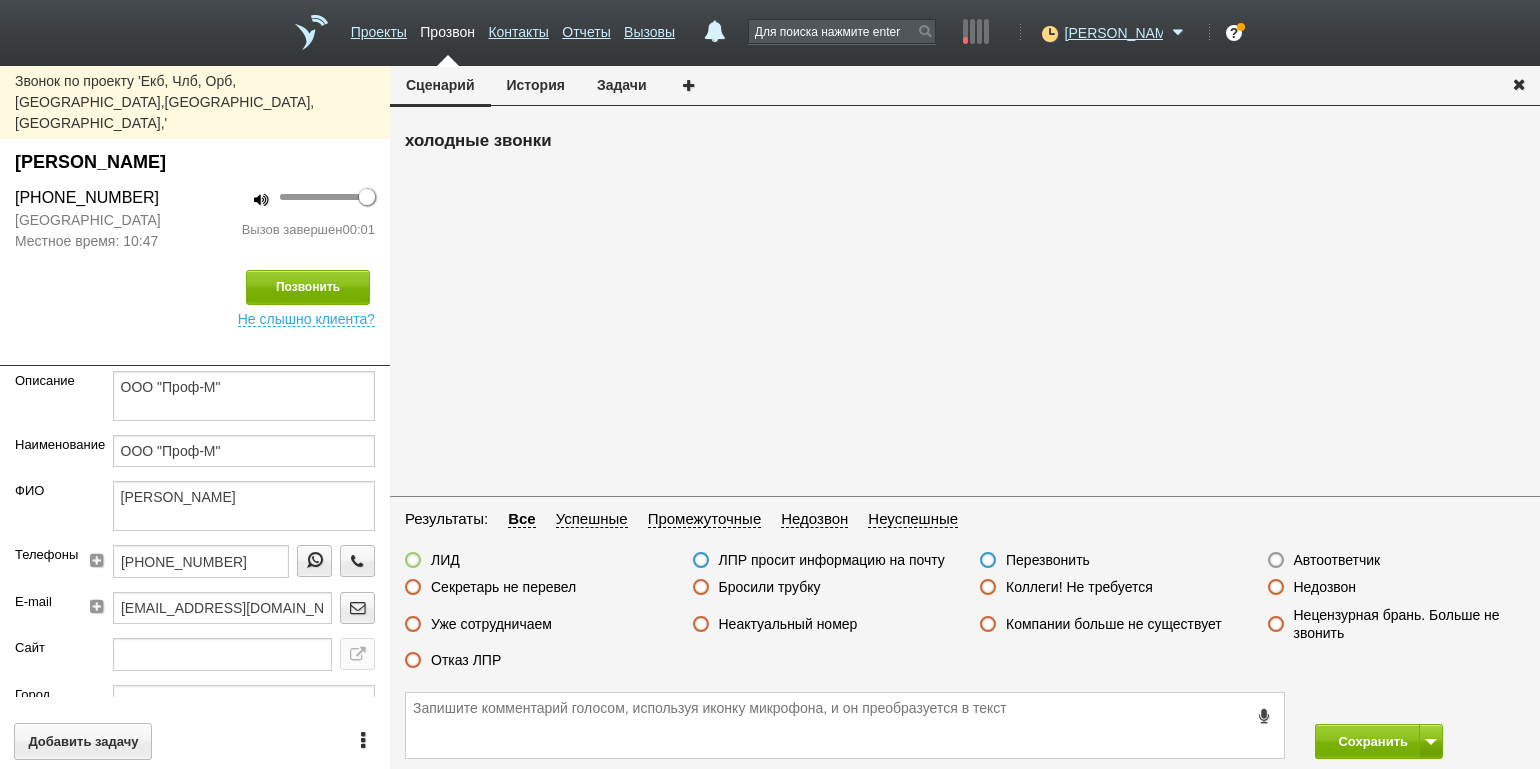click on "Недозвон" at bounding box center (1325, 587) 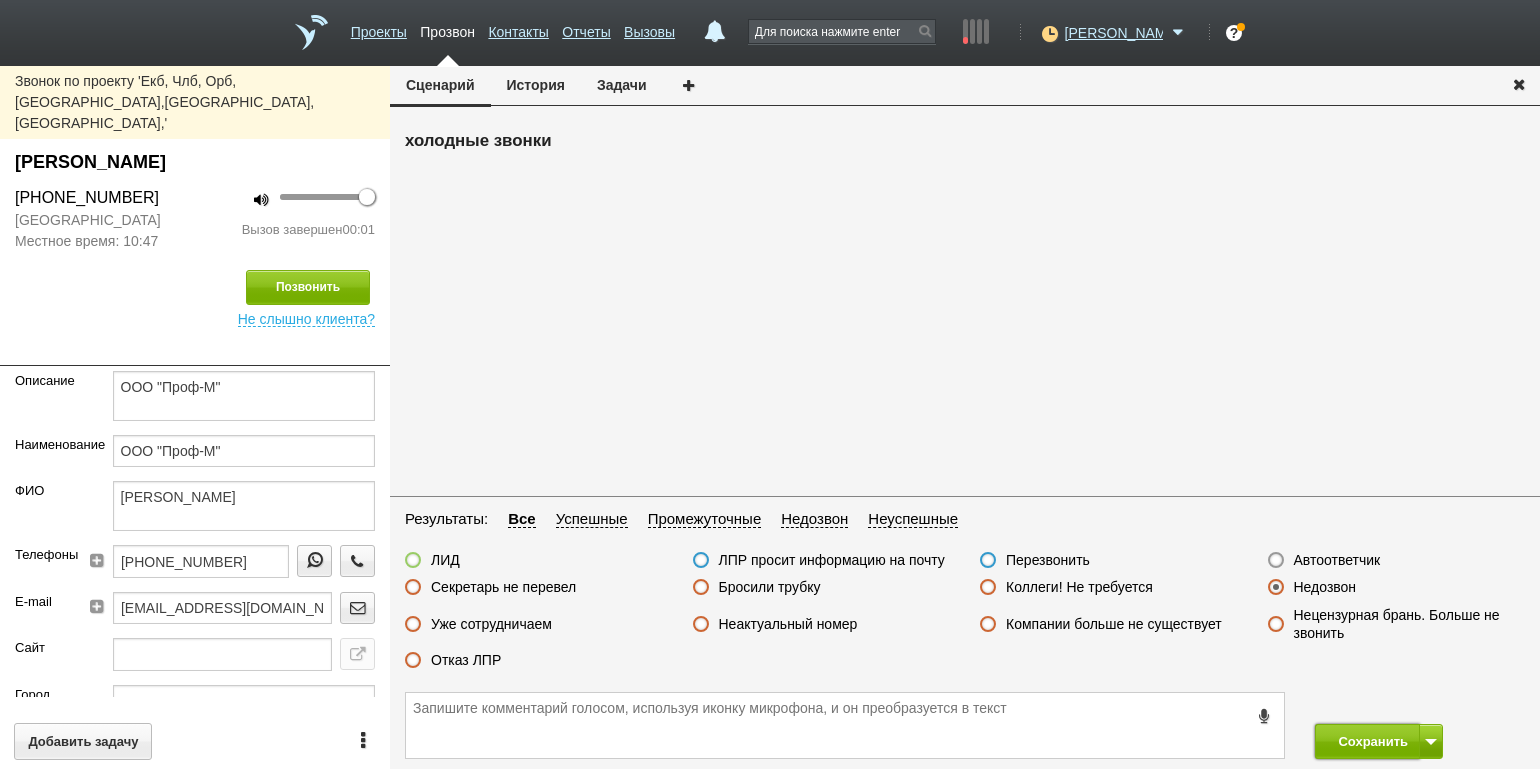 drag, startPoint x: 1373, startPoint y: 748, endPoint x: 1362, endPoint y: 717, distance: 32.89377 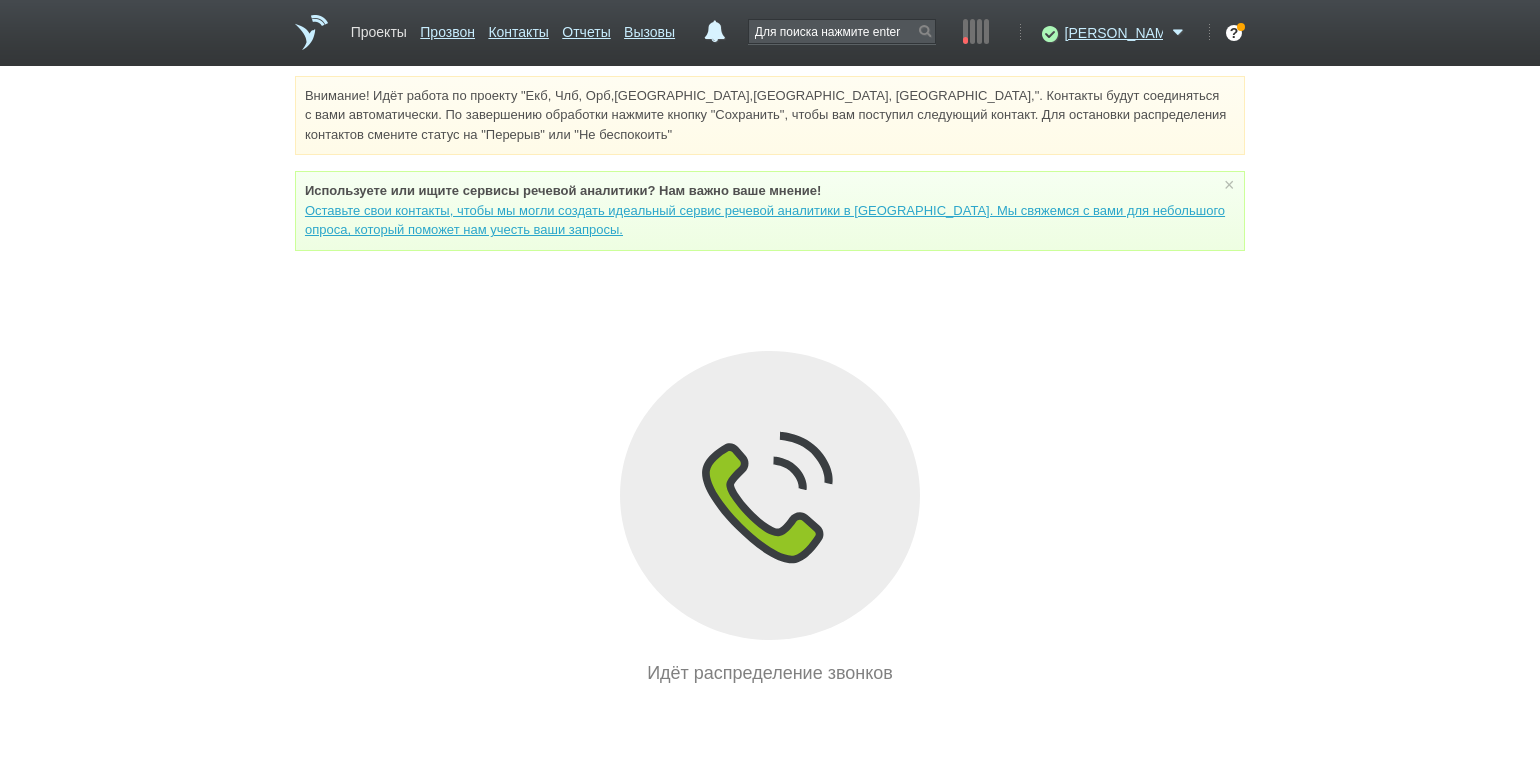 click on "Проекты" at bounding box center [379, 28] 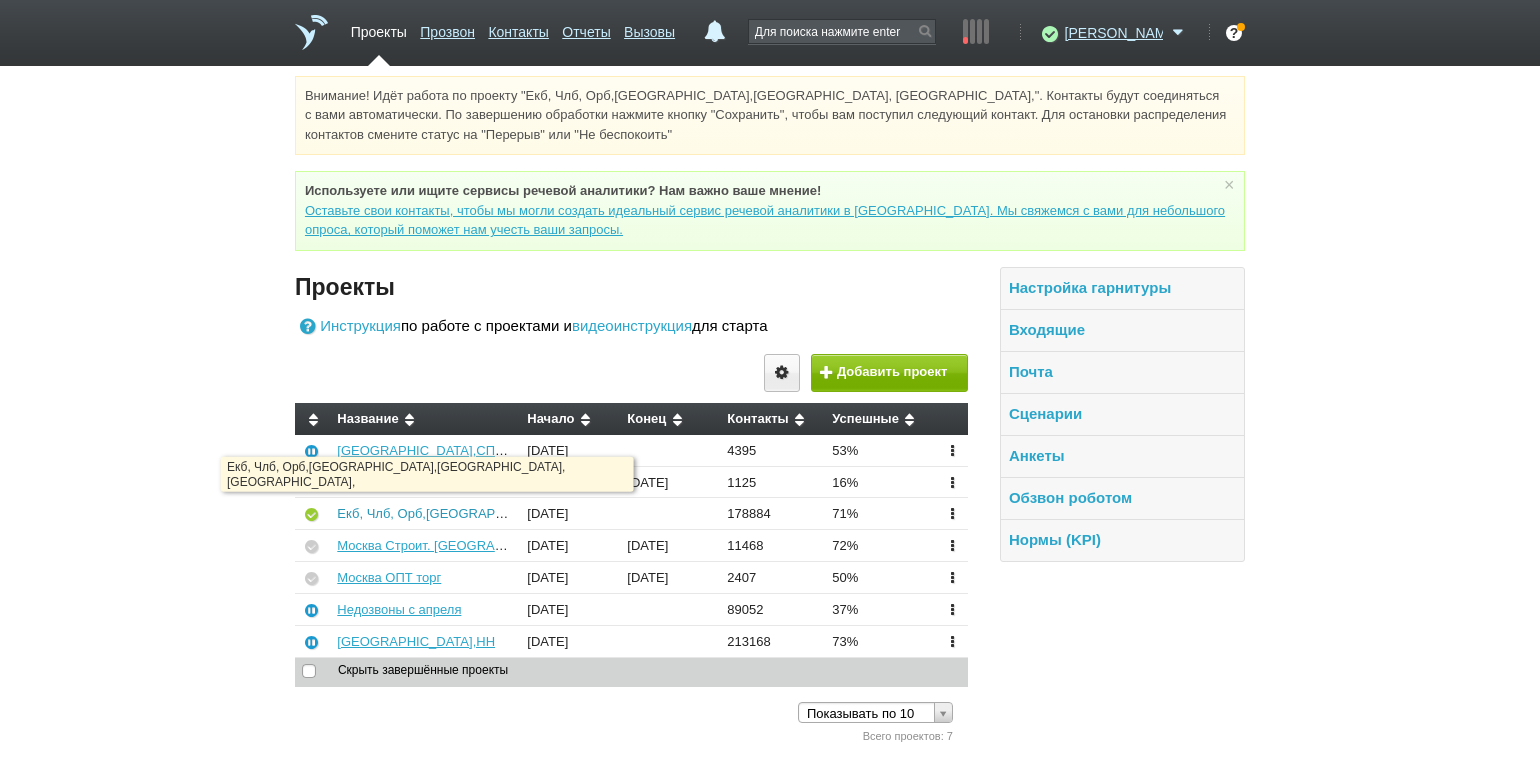 click on "Екб, Члб, Орб,[GEOGRAPHIC_DATA],[GEOGRAPHIC_DATA], [GEOGRAPHIC_DATA]," at bounding box center (591, 513) 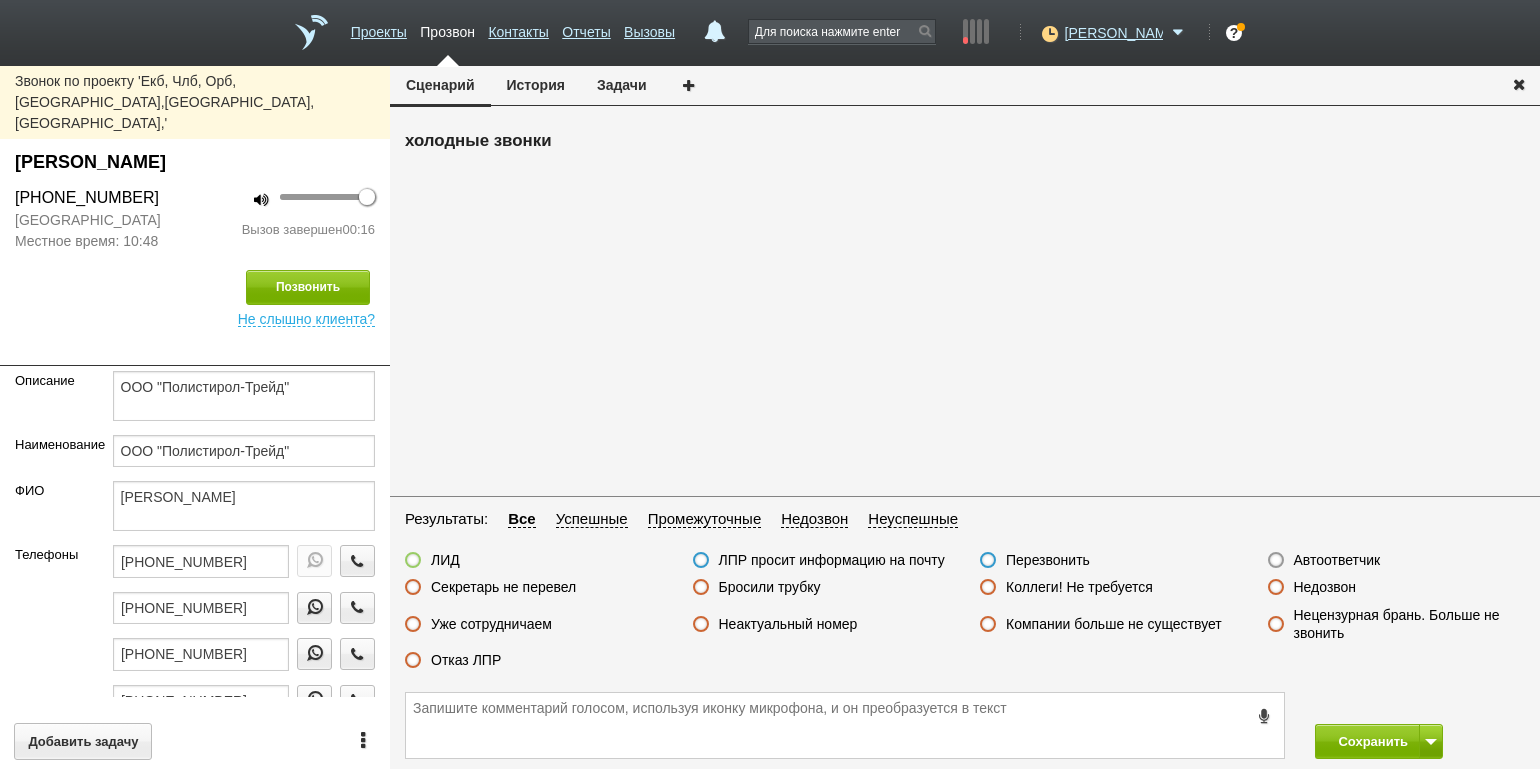 click on "Отказ ЛПР" at bounding box center [466, 660] 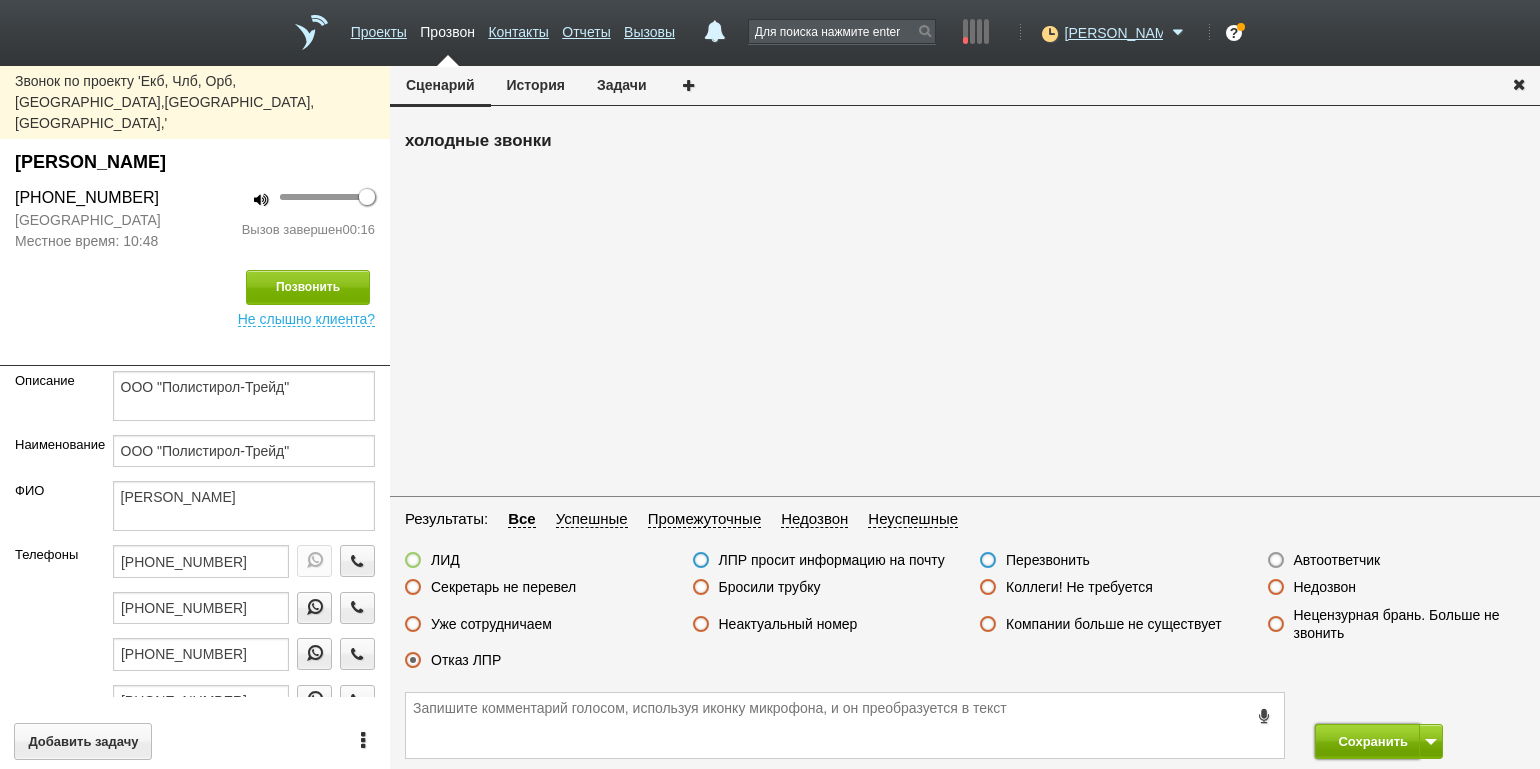 click on "Сохранить" at bounding box center [1367, 741] 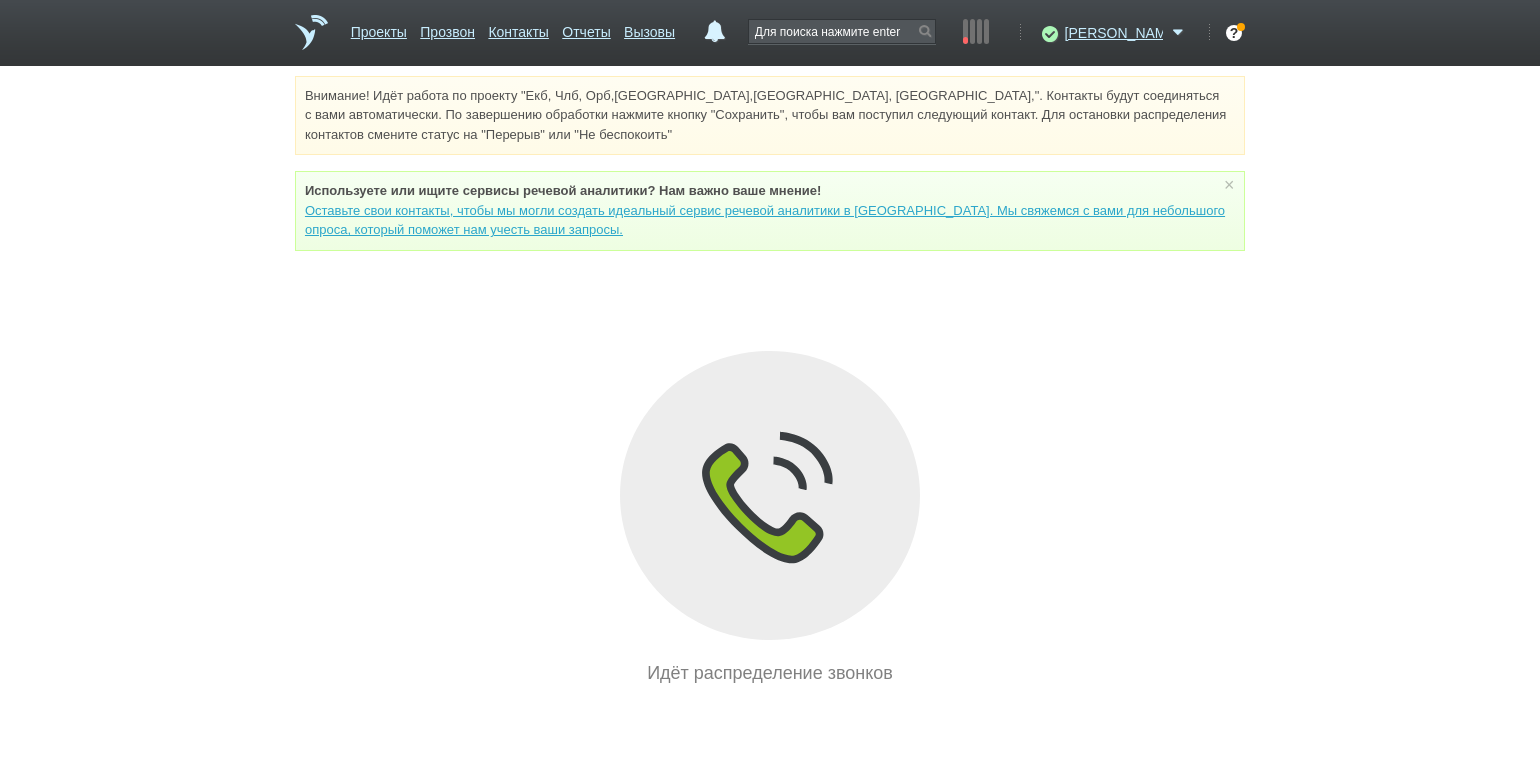 click on "Внимание! Идёт работа по проекту "Екб, Члб, Орб,[GEOGRAPHIC_DATA],[GEOGRAPHIC_DATA], [GEOGRAPHIC_DATA],". Контакты будут соединяться с вами автоматически. По завершению обработки нажмите кнопку "Сохранить", чтобы вам поступил следующий контакт. Для остановки распределения контактов смените статус на "Перерыв" или "Не беспокоить"
Используете или ищите cервисы речевой аналитики? Нам важно ваше мнение!
×
Вы можете звонить напрямую из строки поиска - введите номер и нажмите "Позвонить"
Идёт распределение звонков" at bounding box center [770, 381] 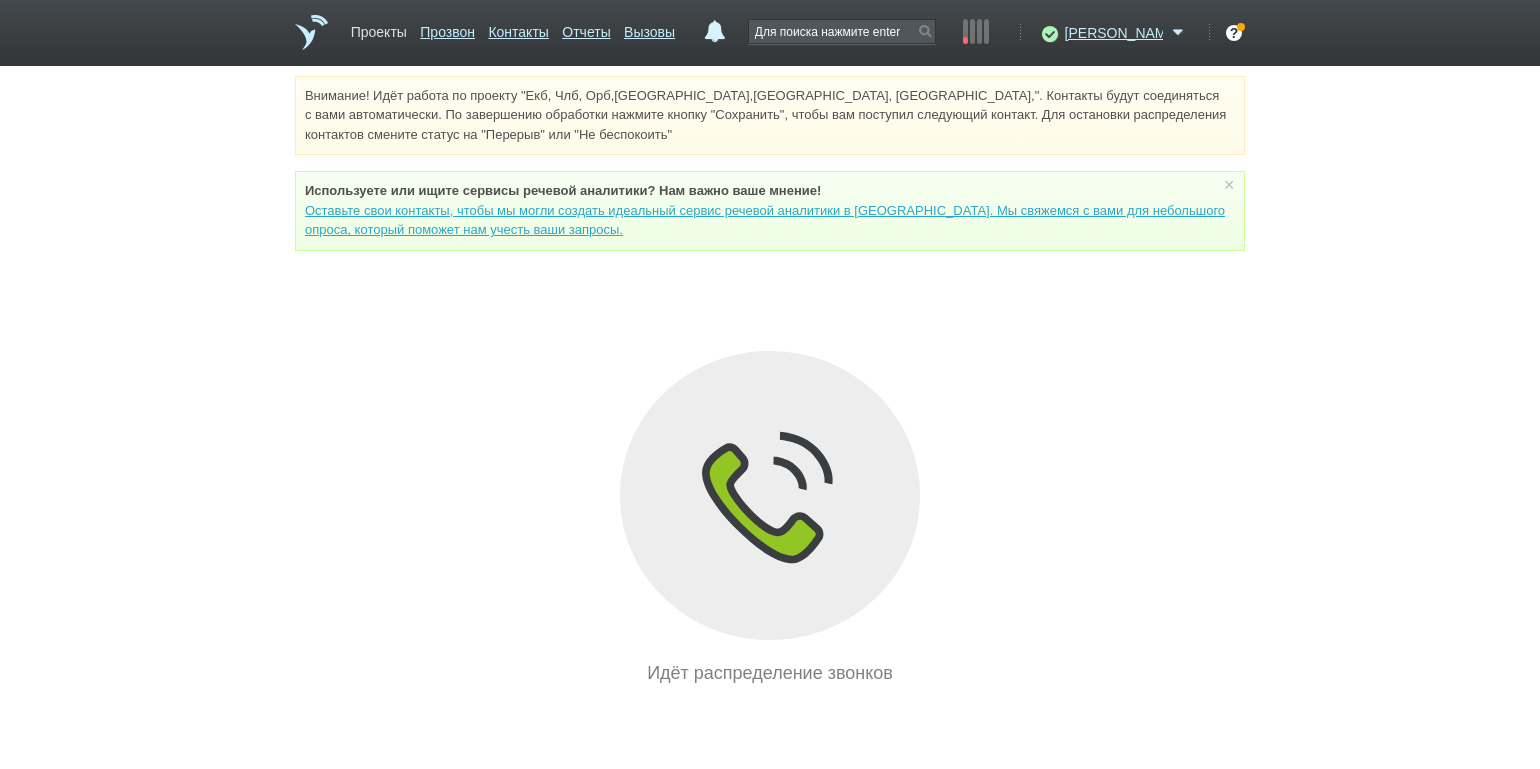click on "Проекты" at bounding box center (379, 28) 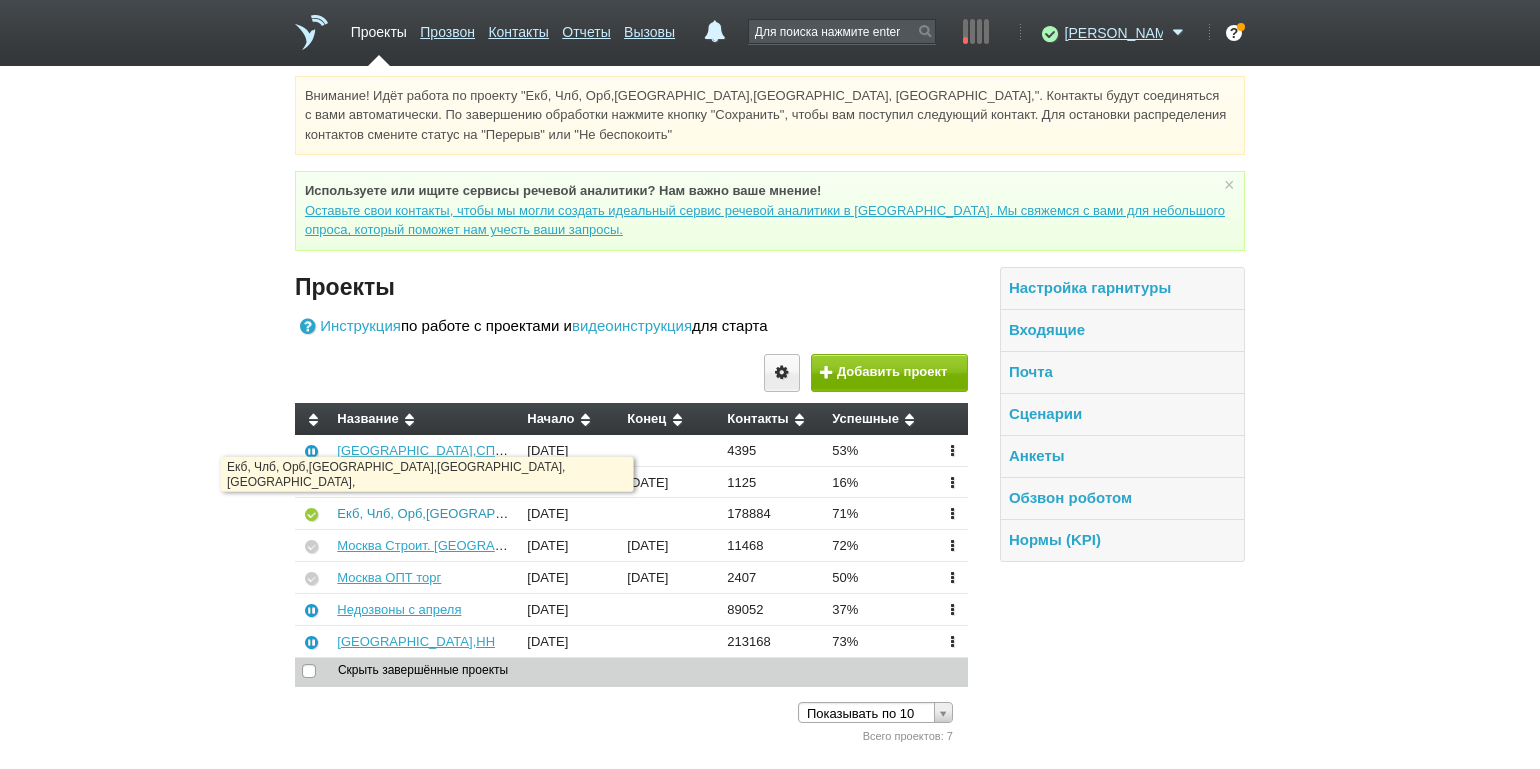click on "Екб, Члб, Орб,[GEOGRAPHIC_DATA],[GEOGRAPHIC_DATA], [GEOGRAPHIC_DATA]," at bounding box center [591, 513] 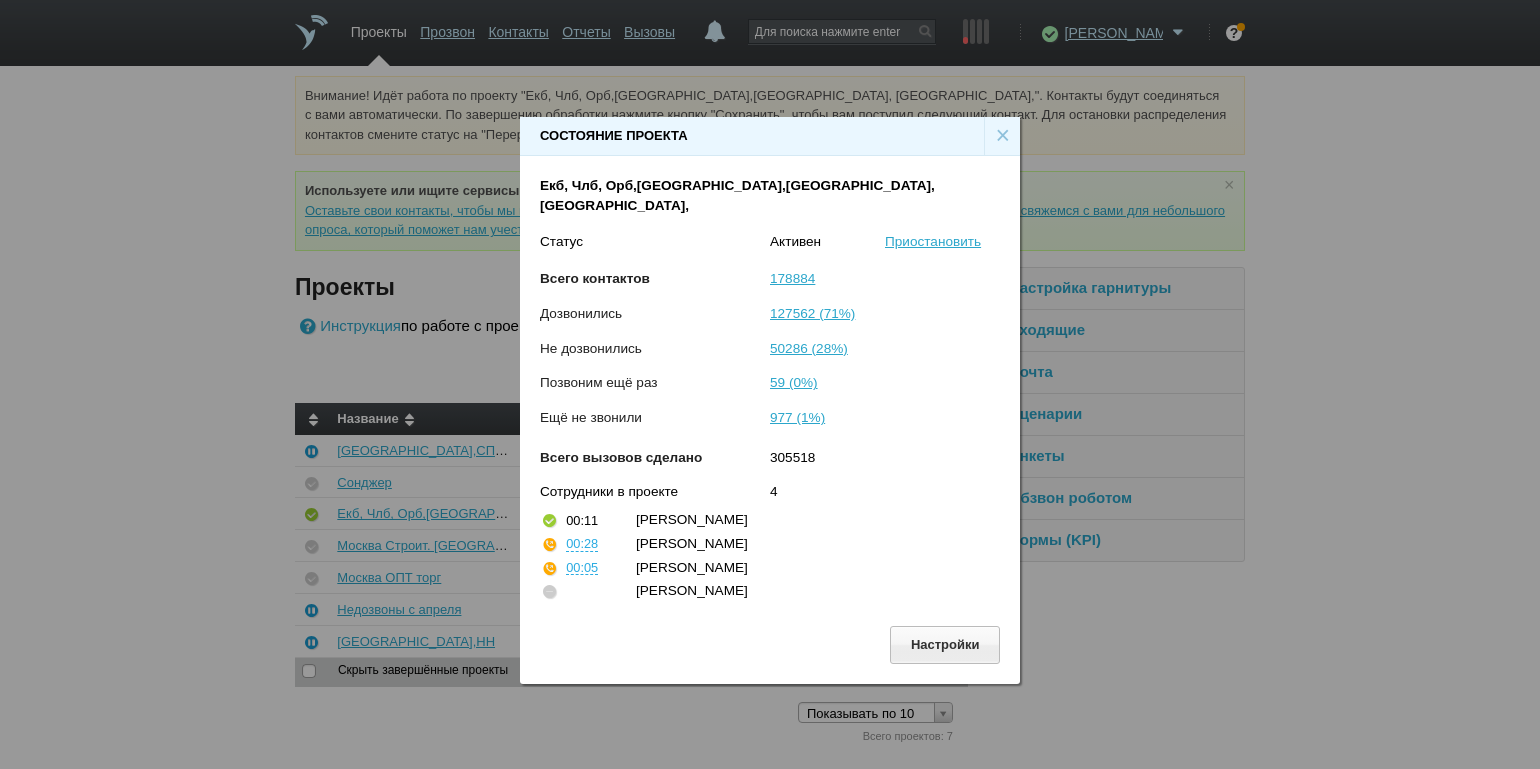 click on "×" at bounding box center [1002, 136] 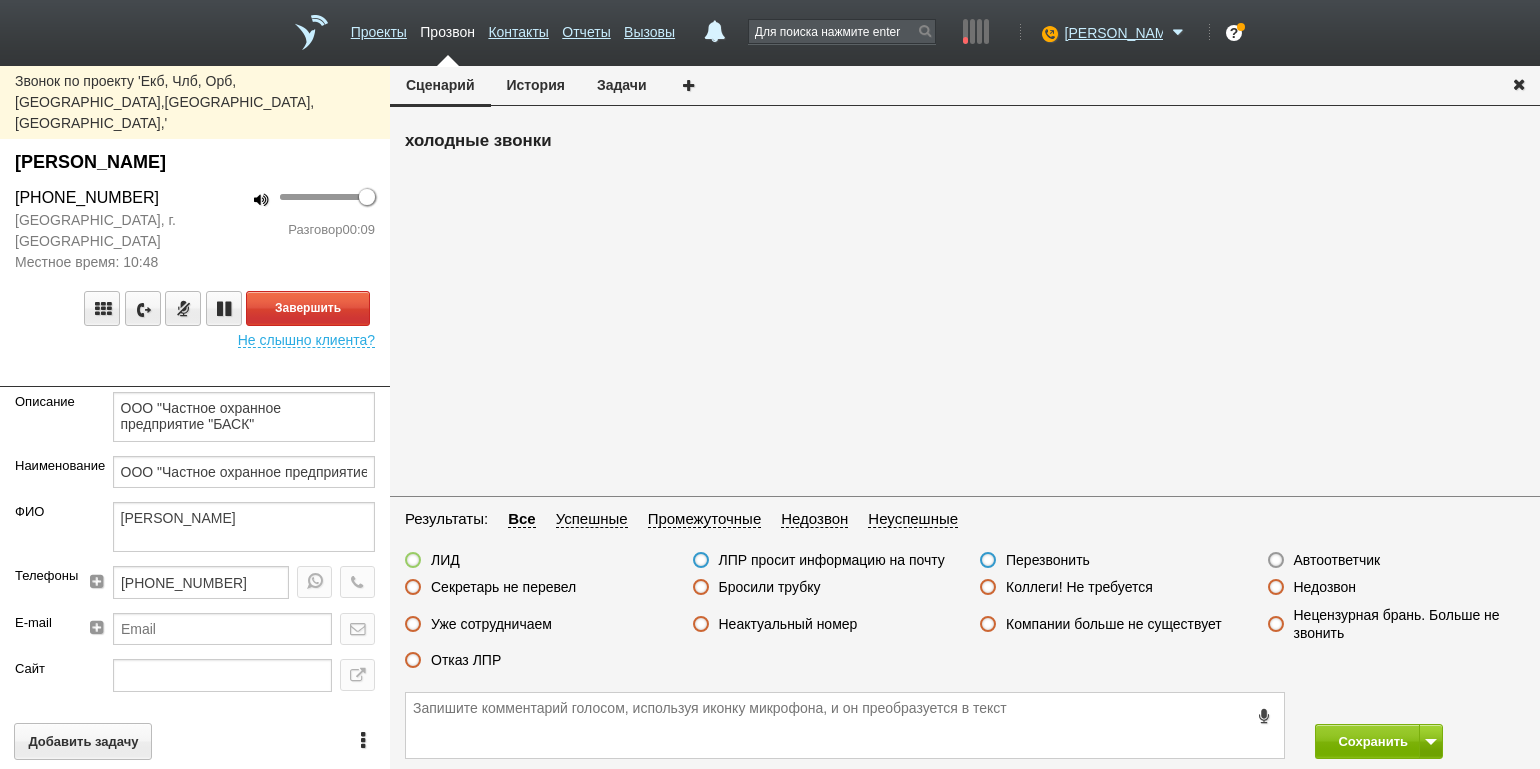 click on "Звонок по проекту 'Екб, Члб, [GEOGRAPHIC_DATA],[GEOGRAPHIC_DATA],[GEOGRAPHIC_DATA], [GEOGRAPHIC_DATA],' [PERSON_NAME] [PHONE_NUMBER]  [GEOGRAPHIC_DATA], г. [GEOGRAPHIC_DATA]  Местное время: 10:48     100
Разговор
00:09         Завершить Не слышно клиента? Описание ООО "Частное охранное предприятие "БАСК" Наименование ООО "Частное охранное предприятие "БАСК" ФИО [PERSON_NAME] Телефоны [PHONE_NUMBER] E-mail Сайт Город г. Екатеринбург [PERSON_NAME] Свердловская обл Должность Директор Теги выгрузить тест Ничего не найдено Список пуст Ответственный [PERSON_NAME] [PERSON_NAME]" at bounding box center [195, 417] 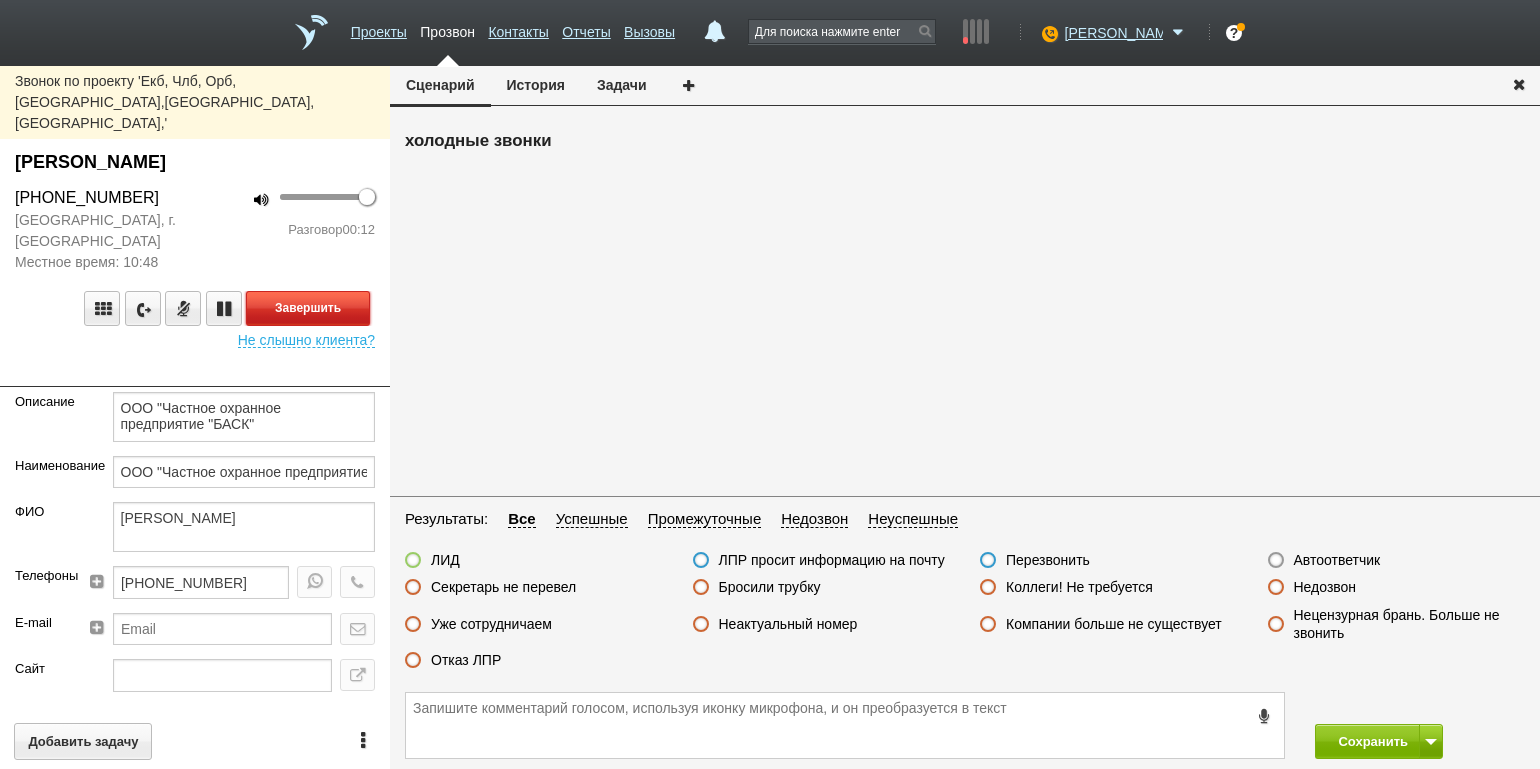 click on "Завершить" at bounding box center (308, 308) 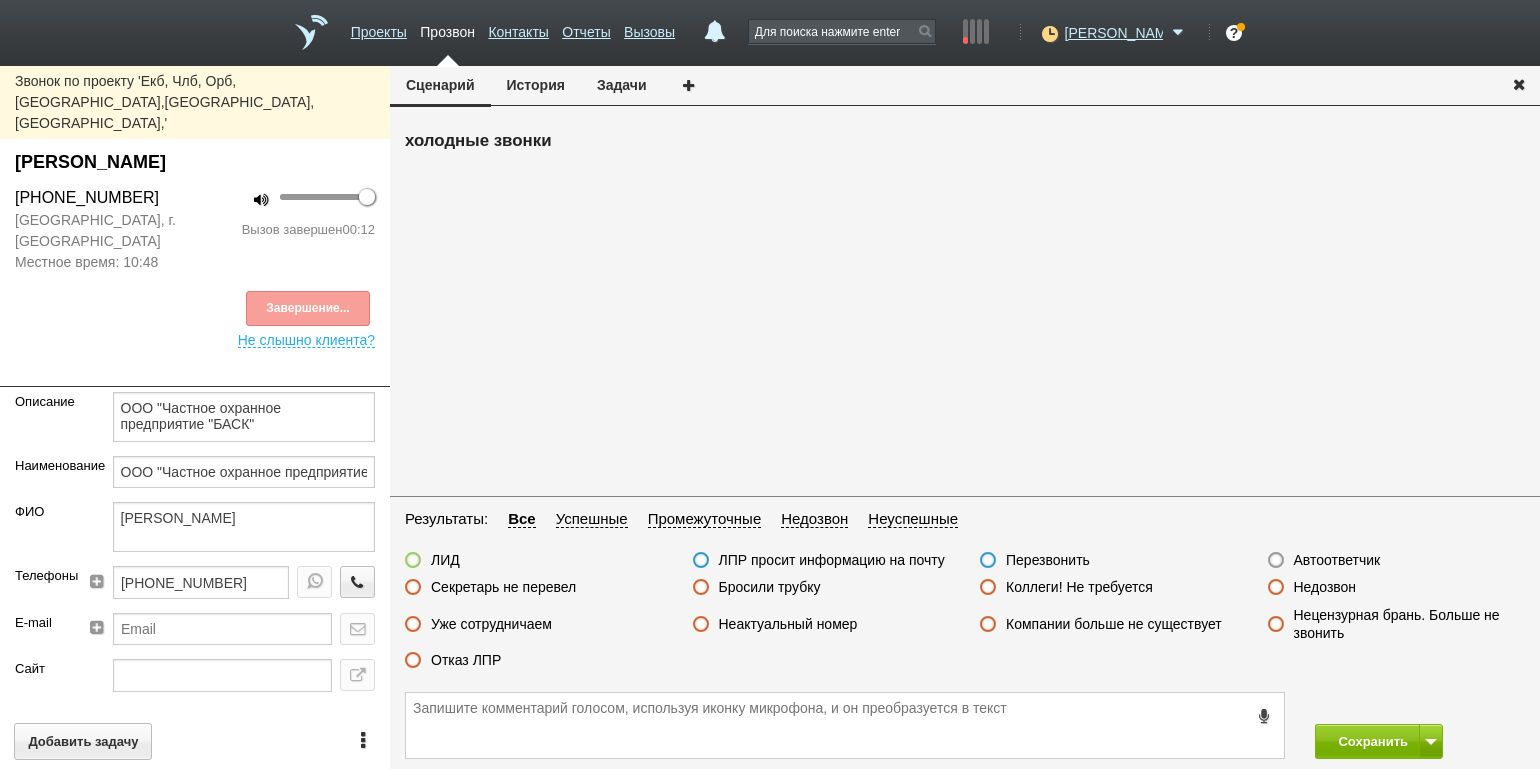 click on "Секретарь не перевел" at bounding box center [503, 587] 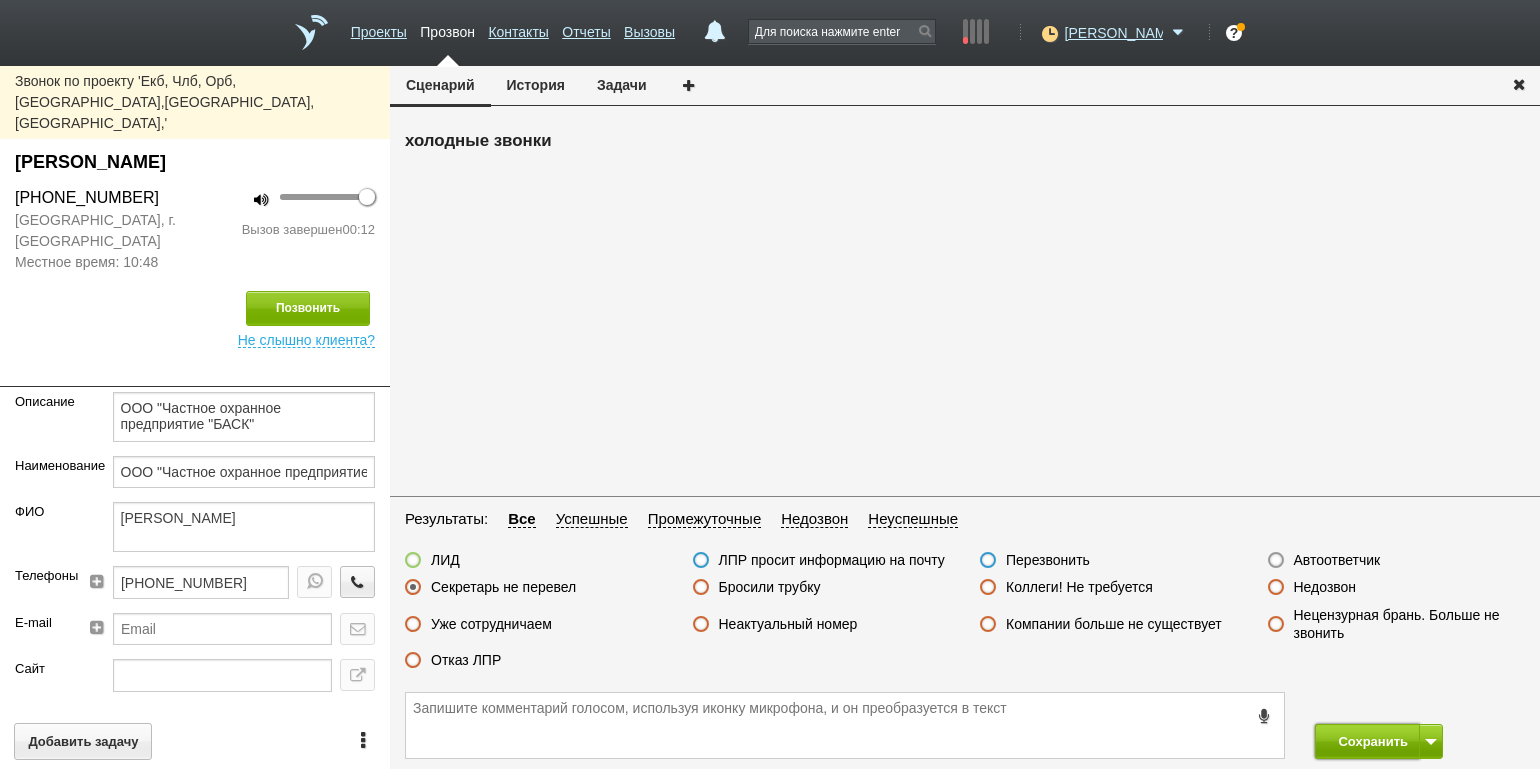click on "Сохранить" at bounding box center (1367, 741) 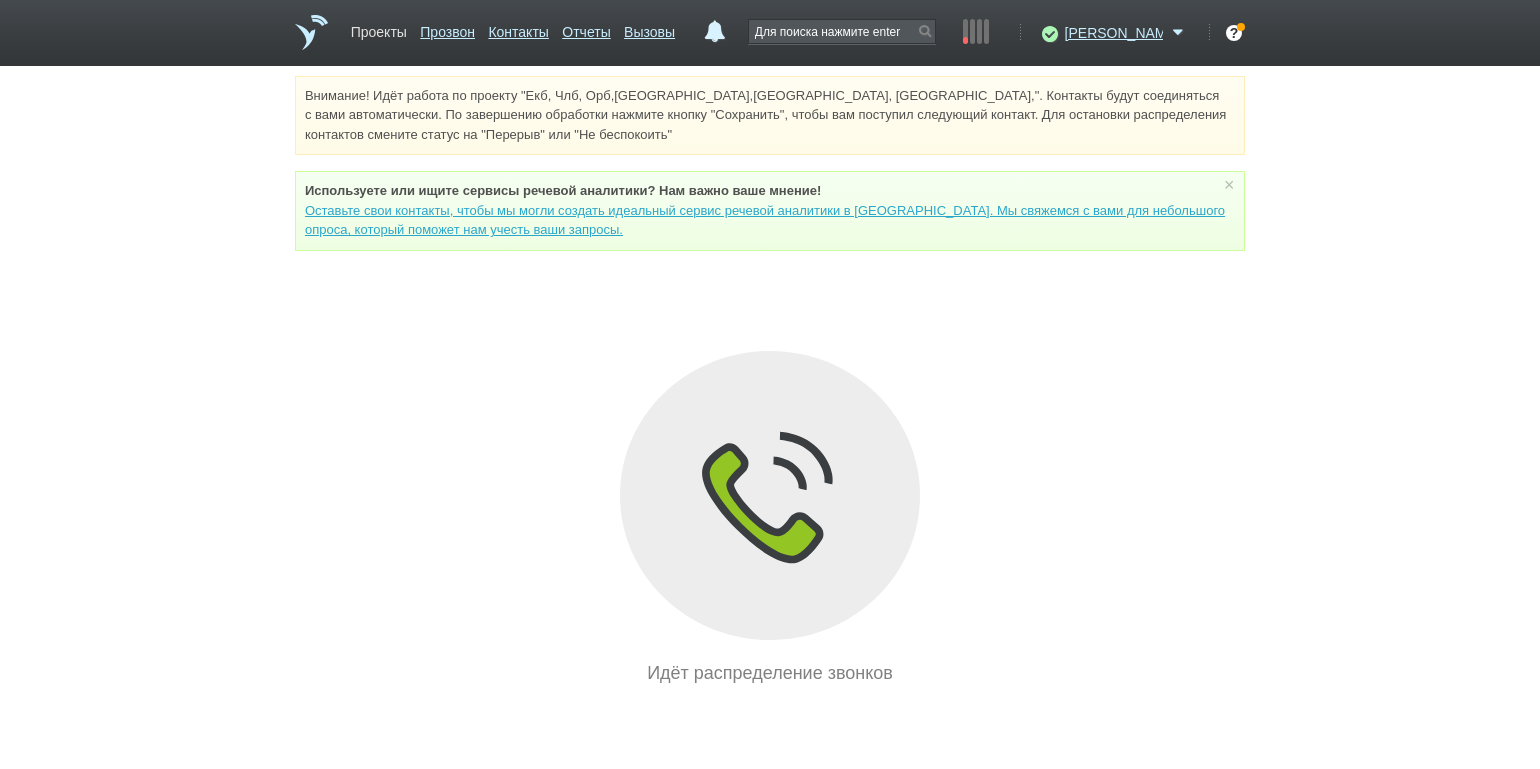 click on "Проекты" at bounding box center (379, 28) 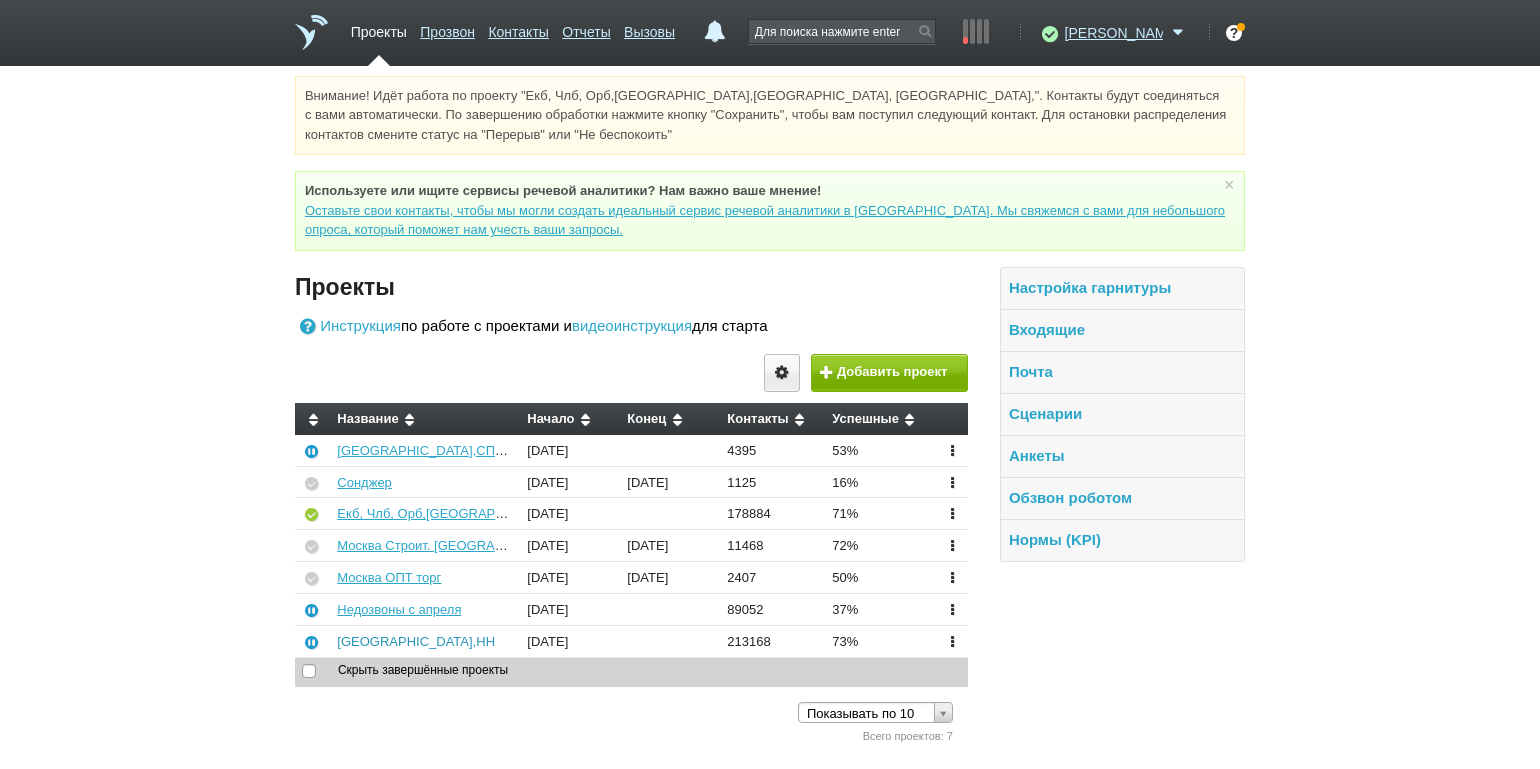 click on "[GEOGRAPHIC_DATA],НН" at bounding box center [416, 641] 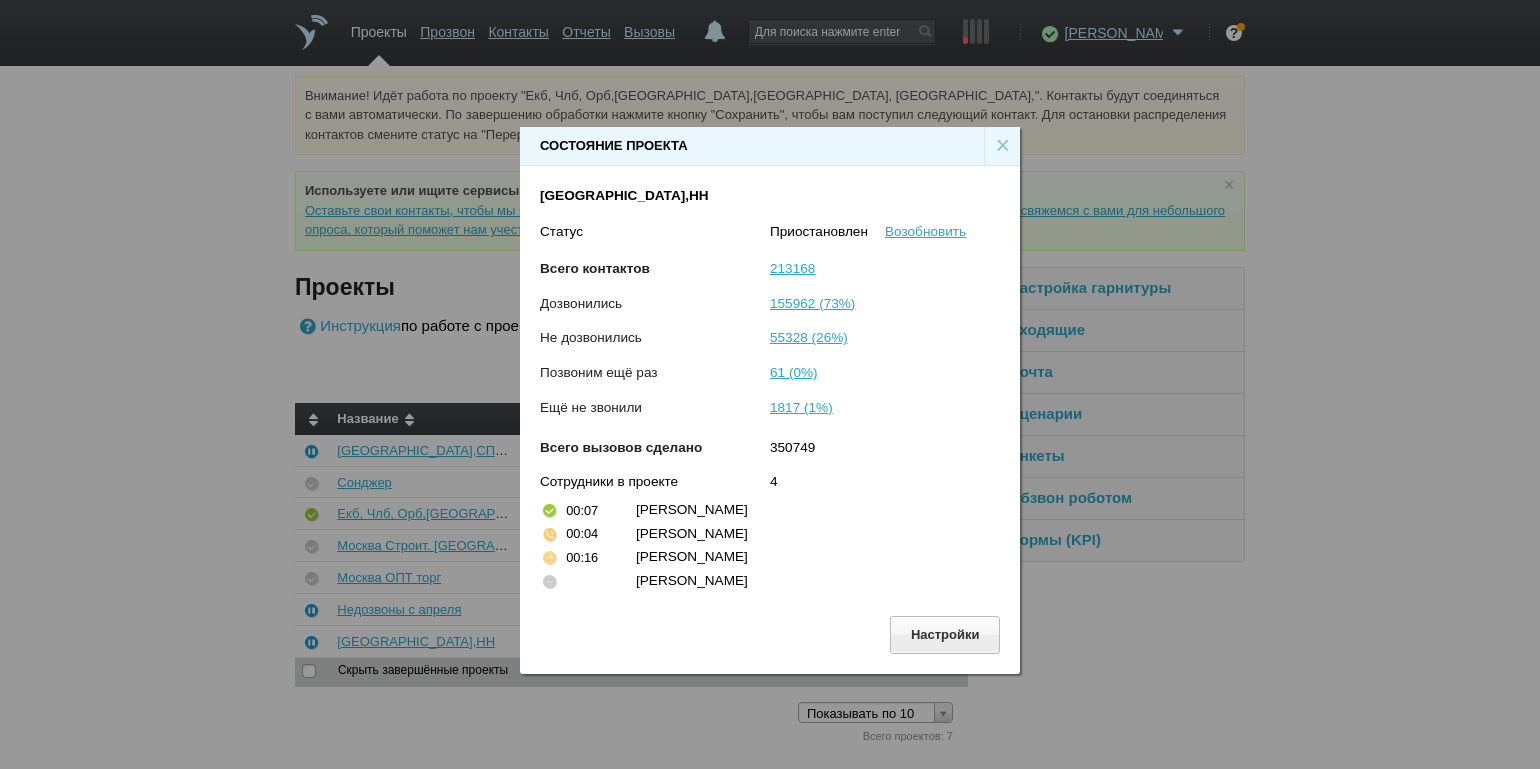 click on "×" at bounding box center [1002, 146] 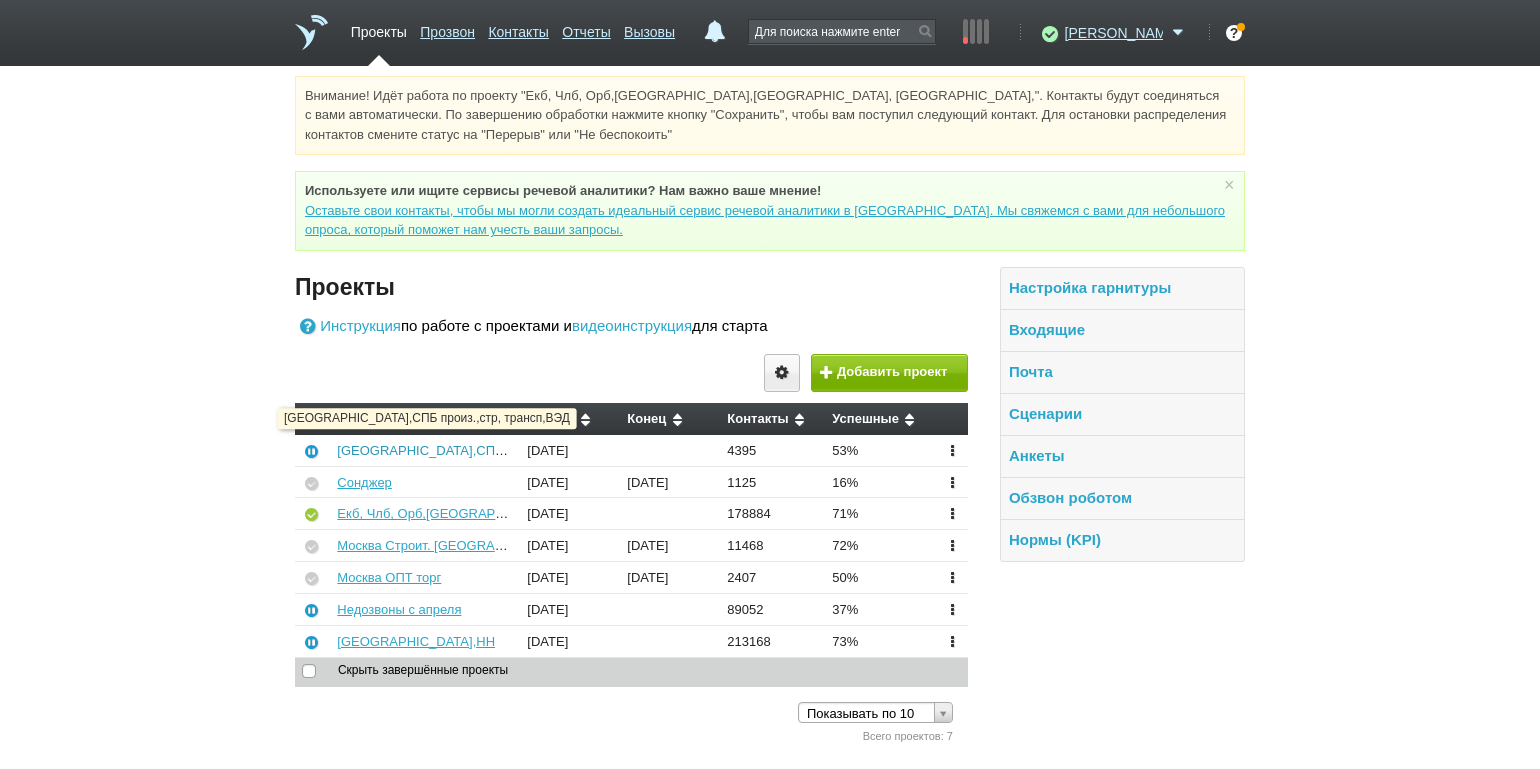 click on "[GEOGRAPHIC_DATA],СПБ произ.,стр, трансп,ВЭД" at bounding box center (492, 450) 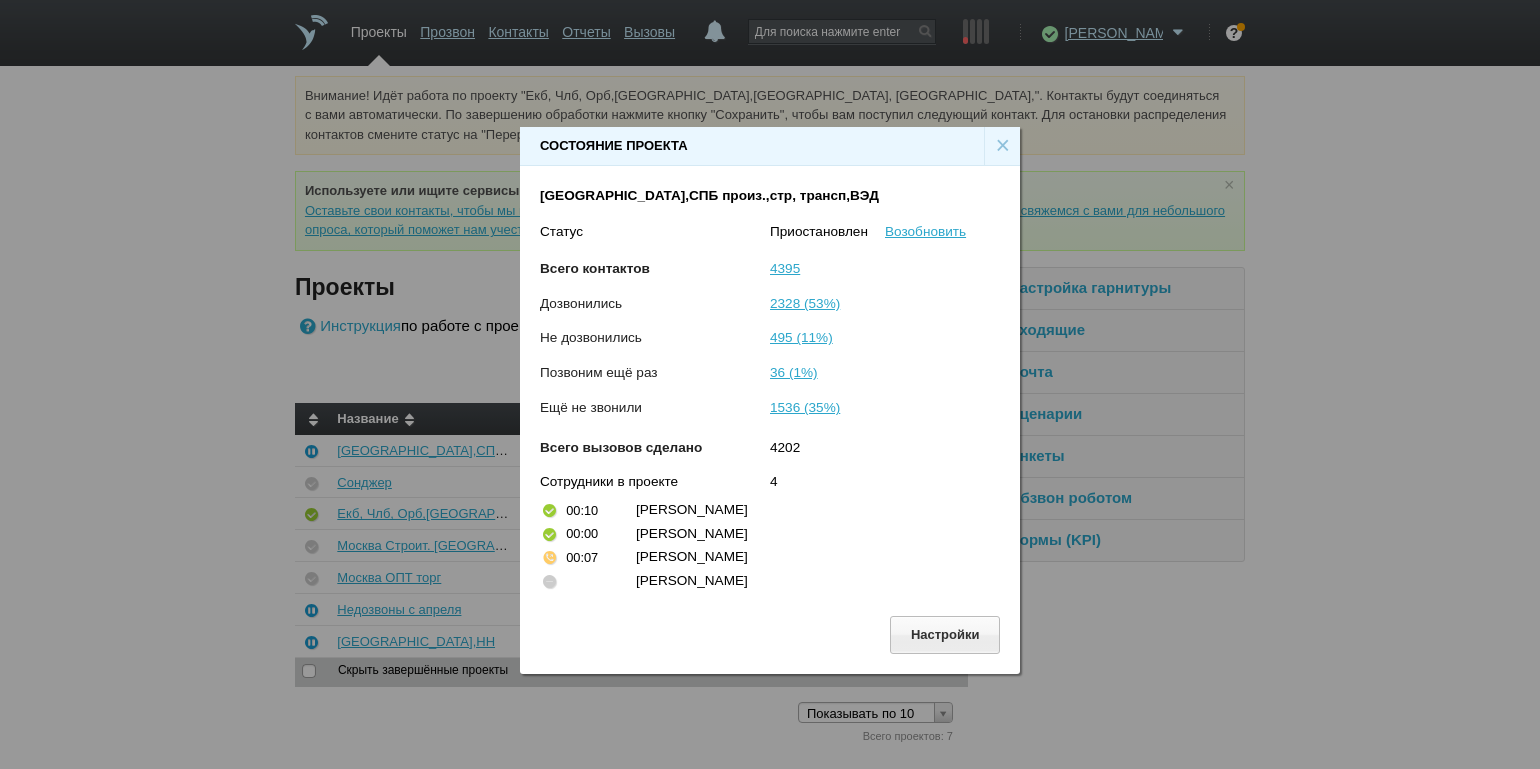 click on "×" at bounding box center (1002, 146) 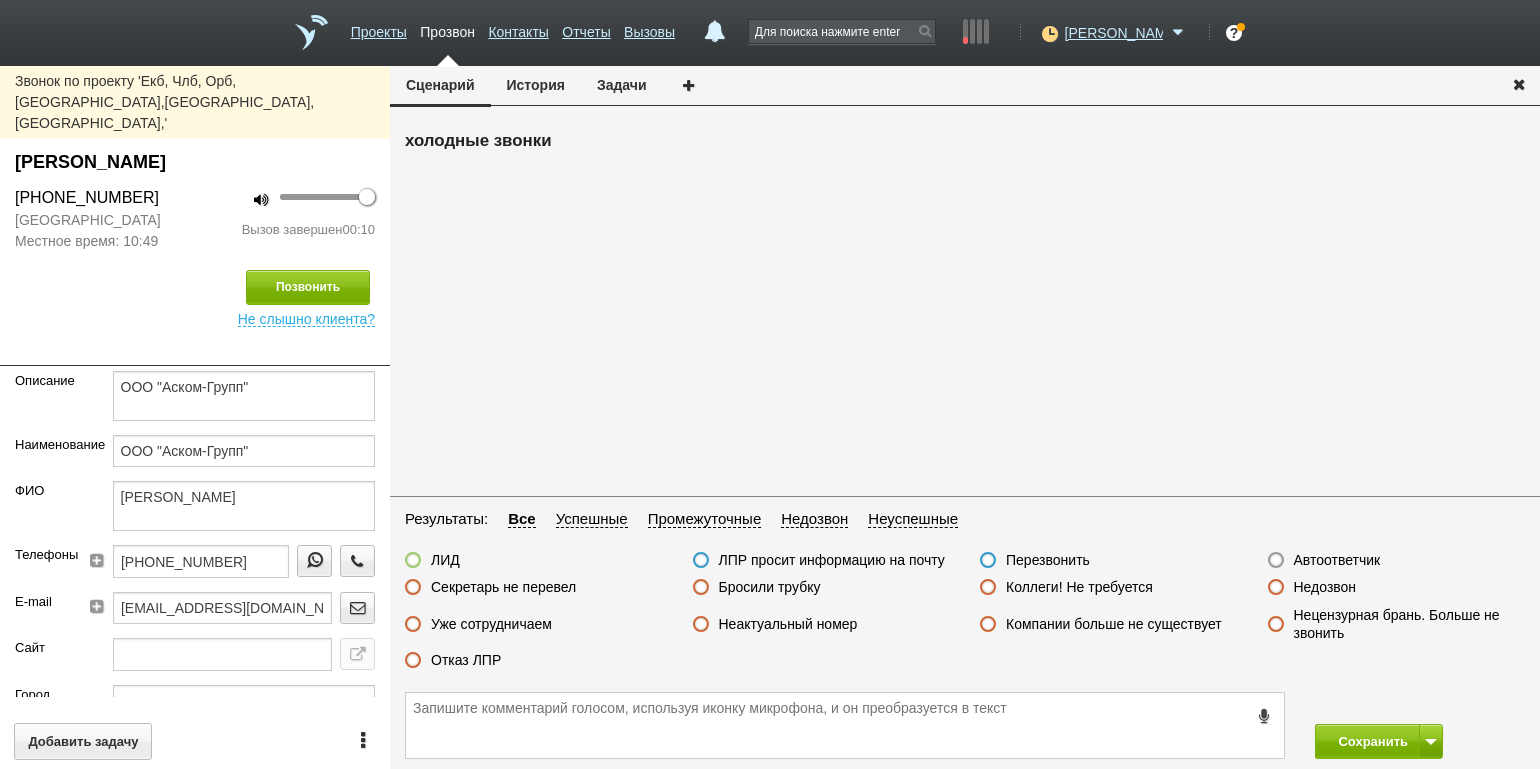 click on "ЛИД ЛПР просит информацию на почту Перезвонить Автоответчик Секретарь не перевел Бросили трубку Коллеги! Не требуется Недозвон Уже сотрудничаем Неактуальный номер Компании больше не существует Нецензурная брань. Больше не звонить Отказ ЛПР" at bounding box center [965, 615] 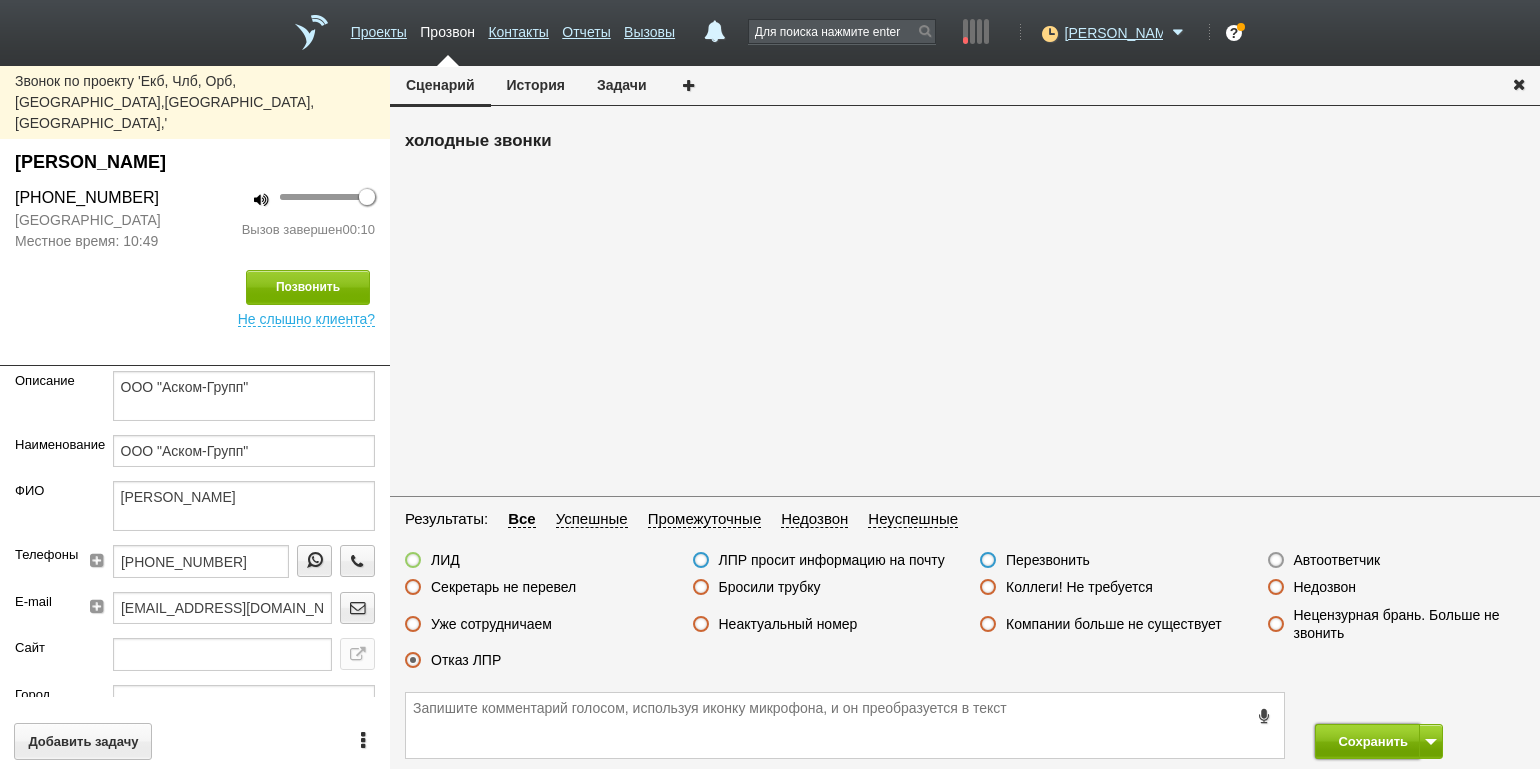 click on "Сохранить" at bounding box center [1367, 741] 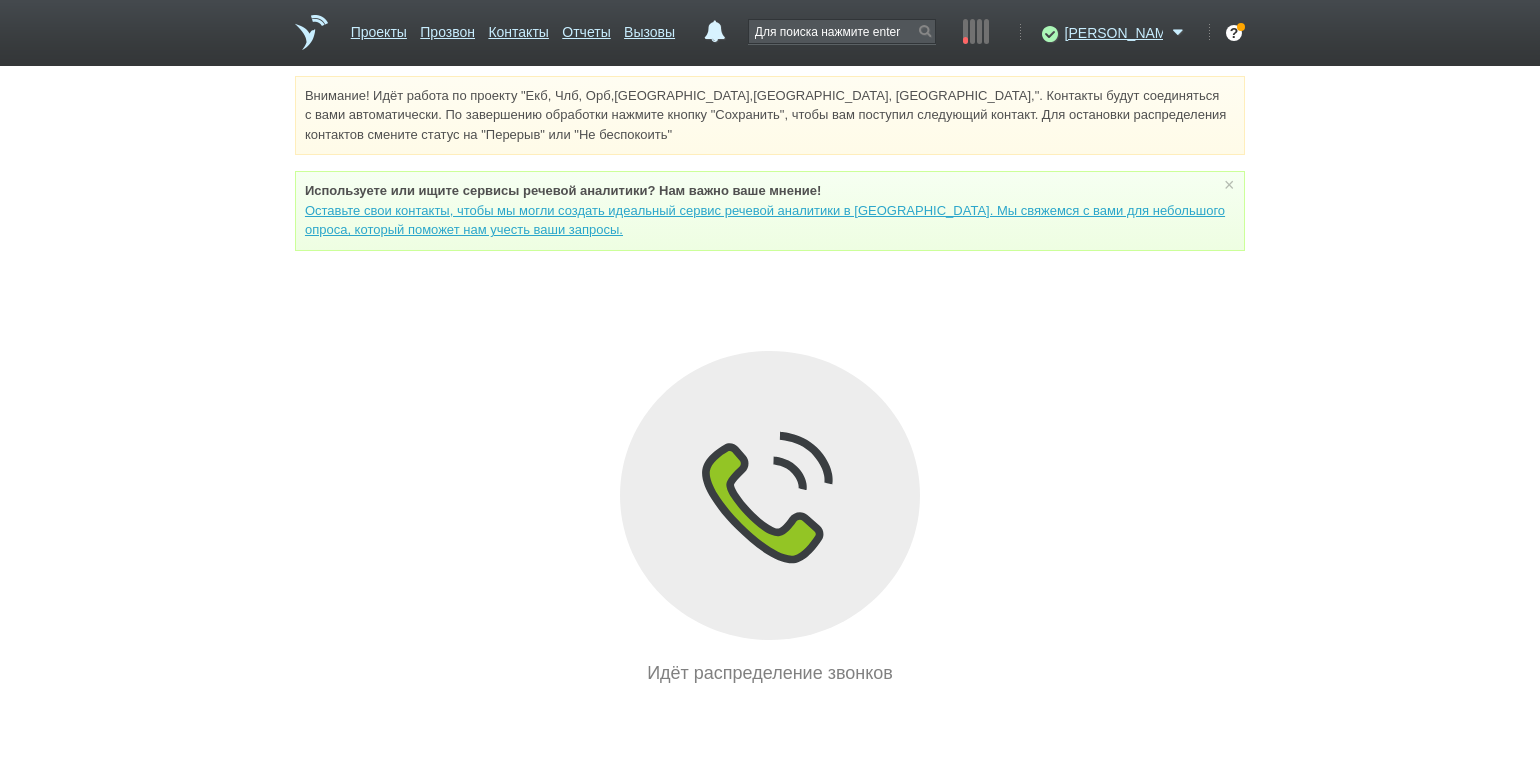 click on "Внимание! Идёт работа по проекту "Екб, Члб, Орб,[GEOGRAPHIC_DATA],[GEOGRAPHIC_DATA], [GEOGRAPHIC_DATA],". Контакты будут соединяться с вами автоматически. По завершению обработки нажмите кнопку "Сохранить", чтобы вам поступил следующий контакт. Для остановки распределения контактов смените статус на "Перерыв" или "Не беспокоить"
Используете или ищите cервисы речевой аналитики? Нам важно ваше мнение!
×
Вы можете звонить напрямую из строки поиска - введите номер и нажмите "Позвонить"
Идёт распределение звонков" at bounding box center [770, 381] 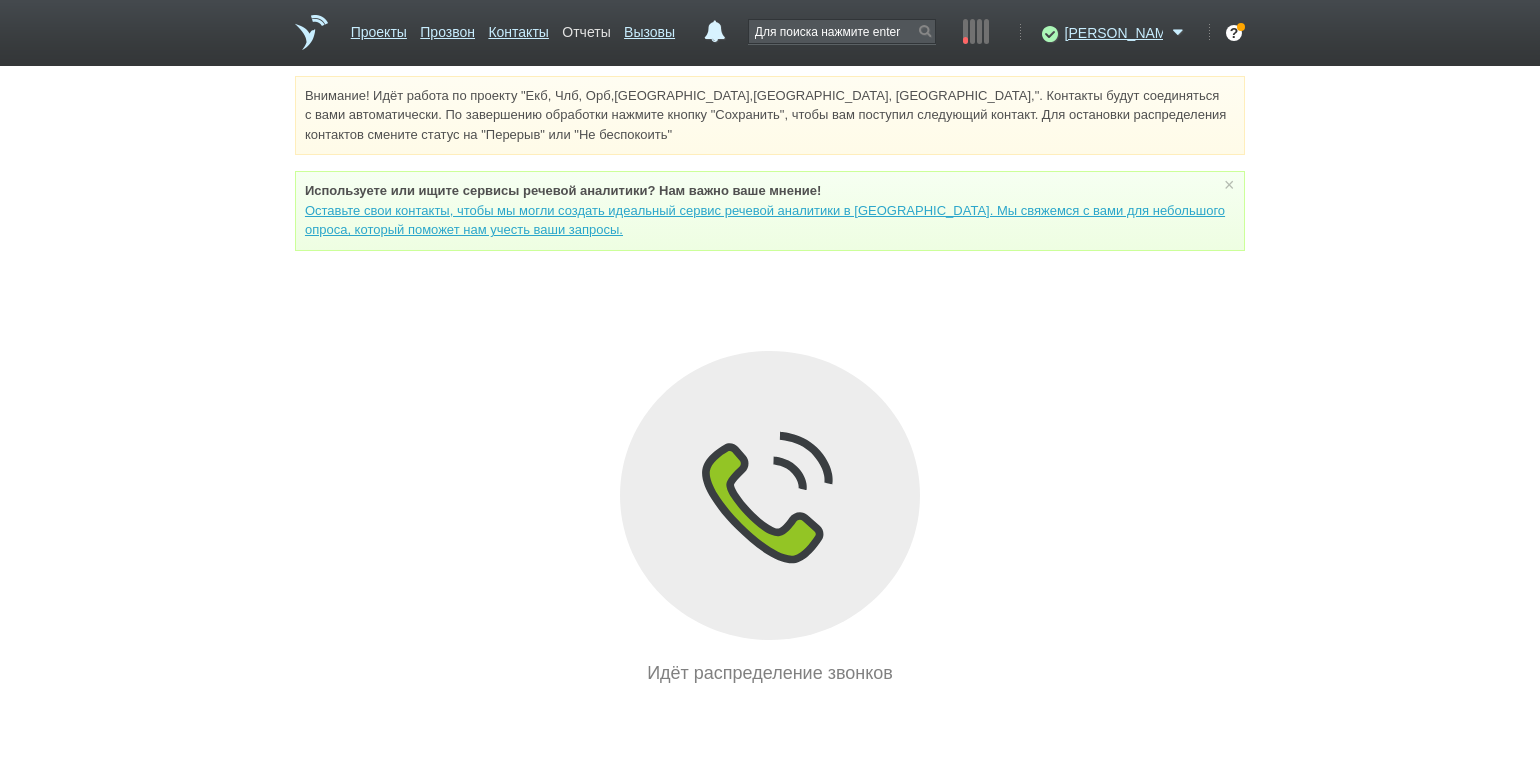 click on "Отчеты" at bounding box center [586, 28] 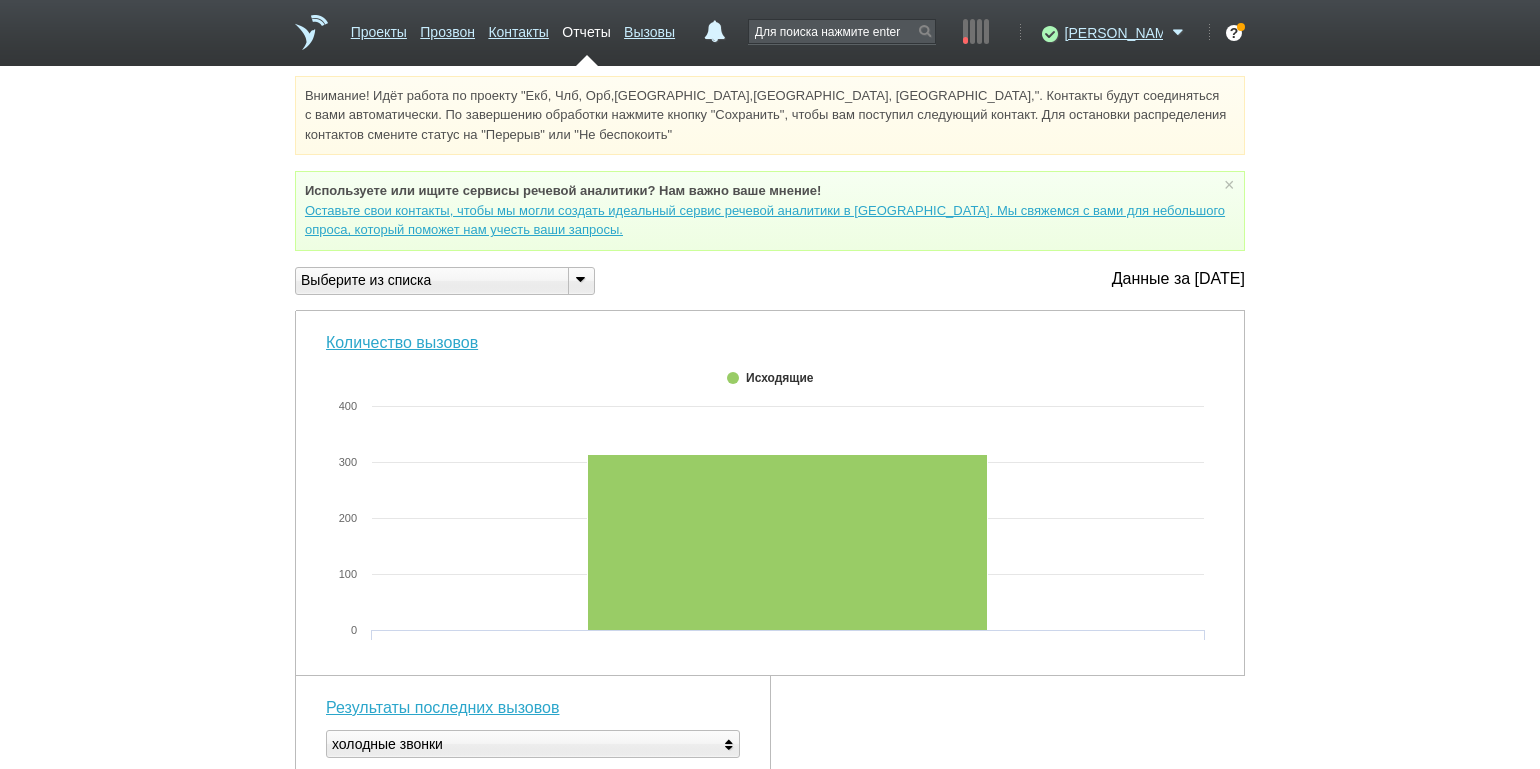 click at bounding box center [580, 279] 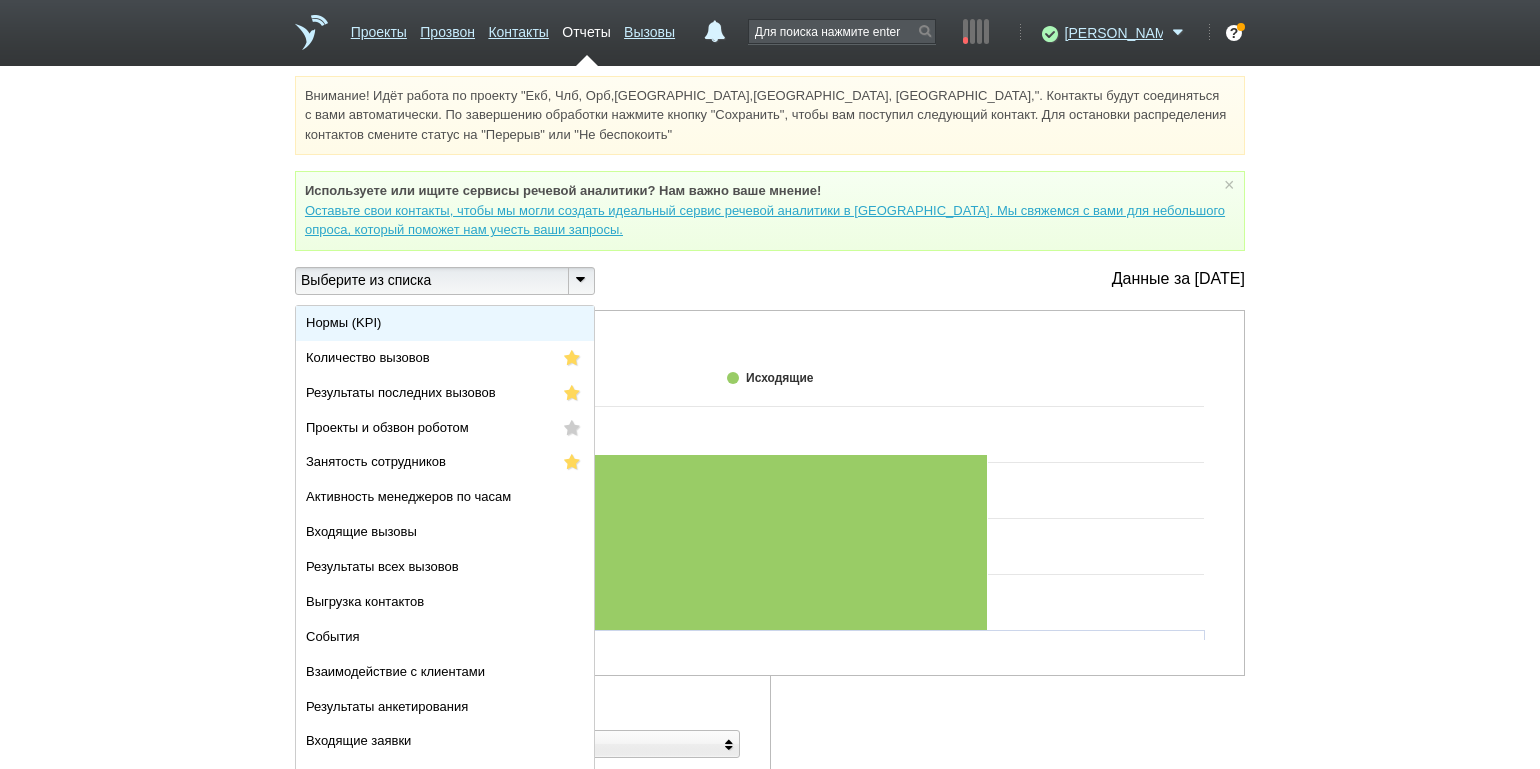 click on "Нормы (KPI)" at bounding box center (445, 323) 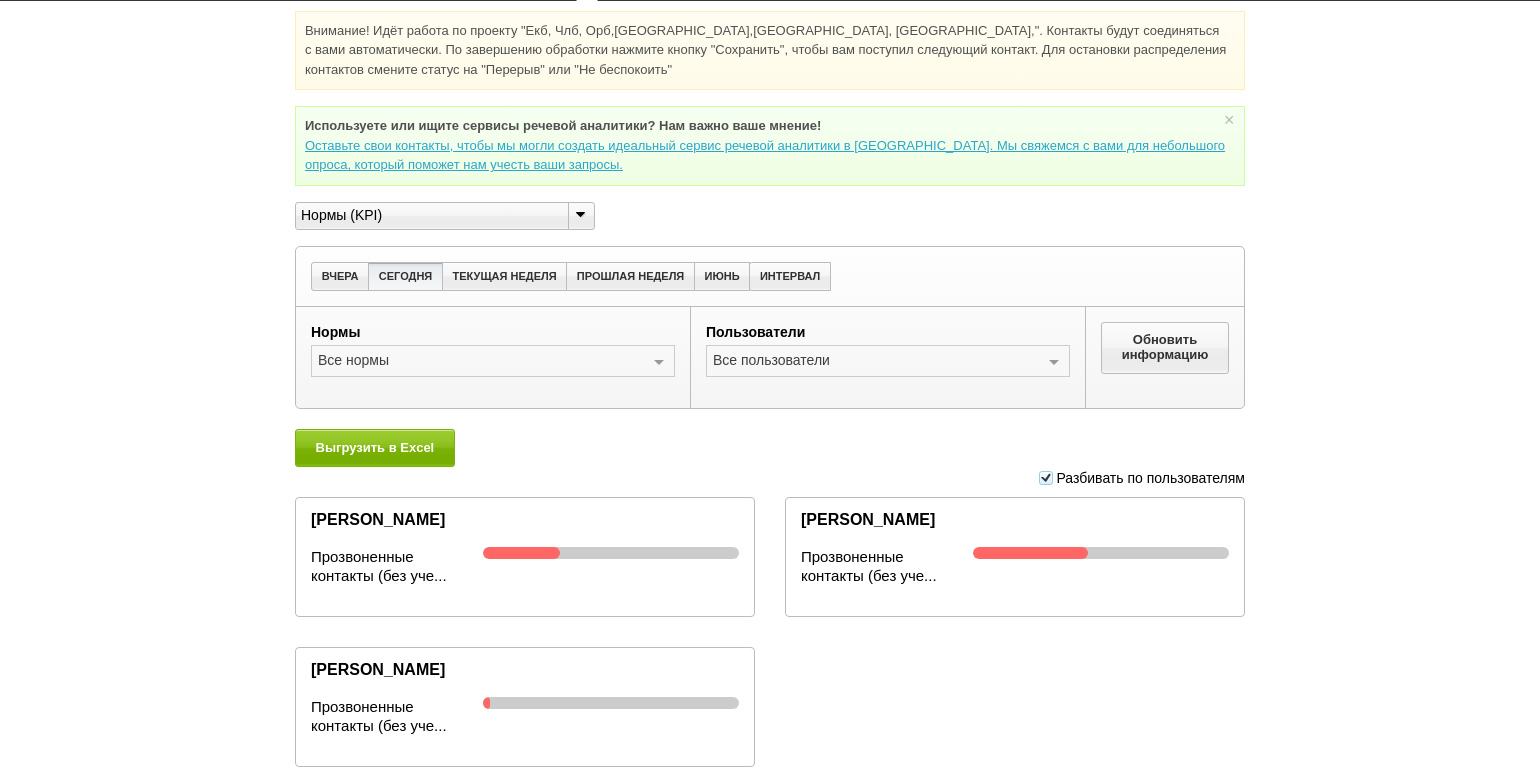 scroll, scrollTop: 100, scrollLeft: 0, axis: vertical 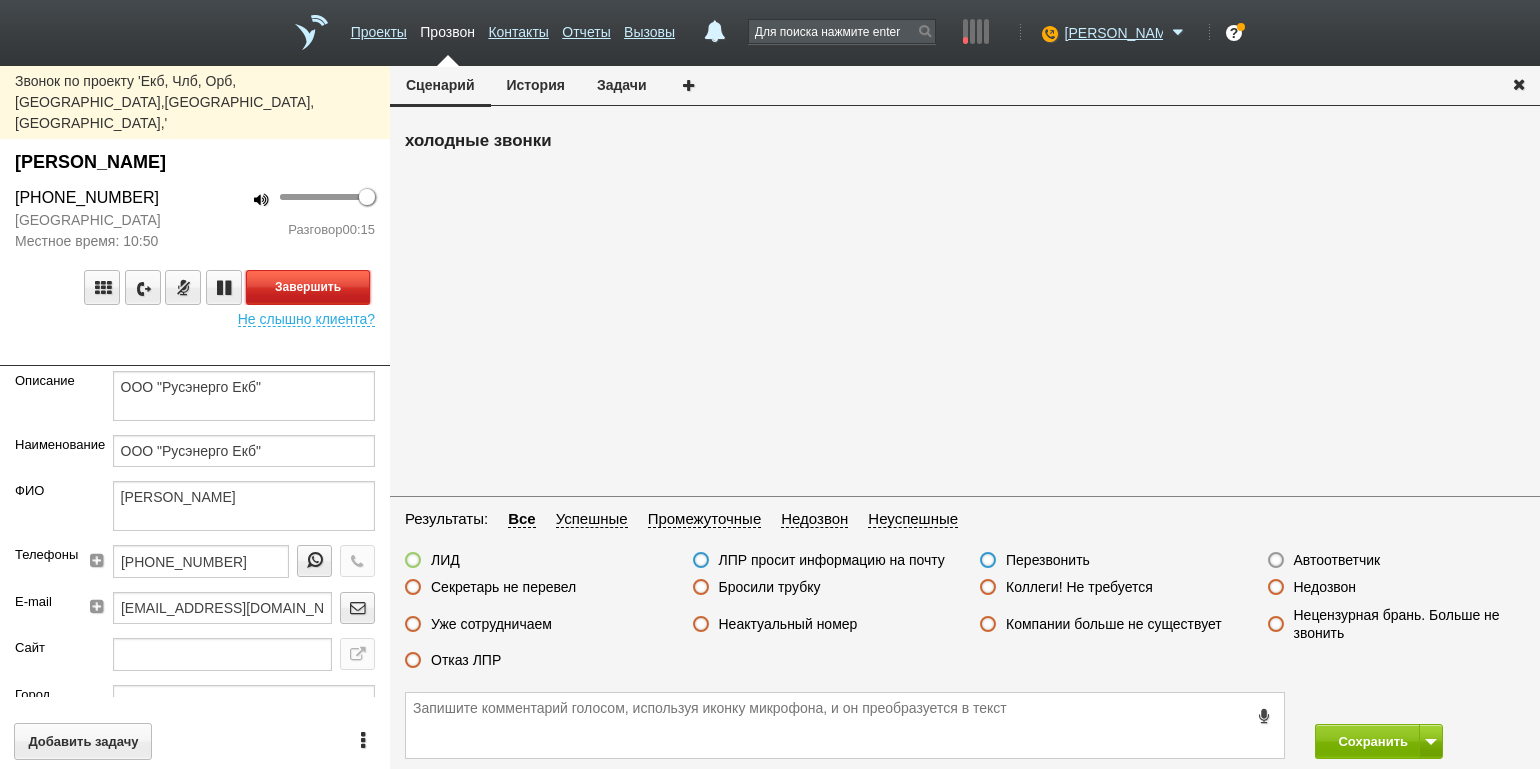click on "Завершить" at bounding box center [308, 287] 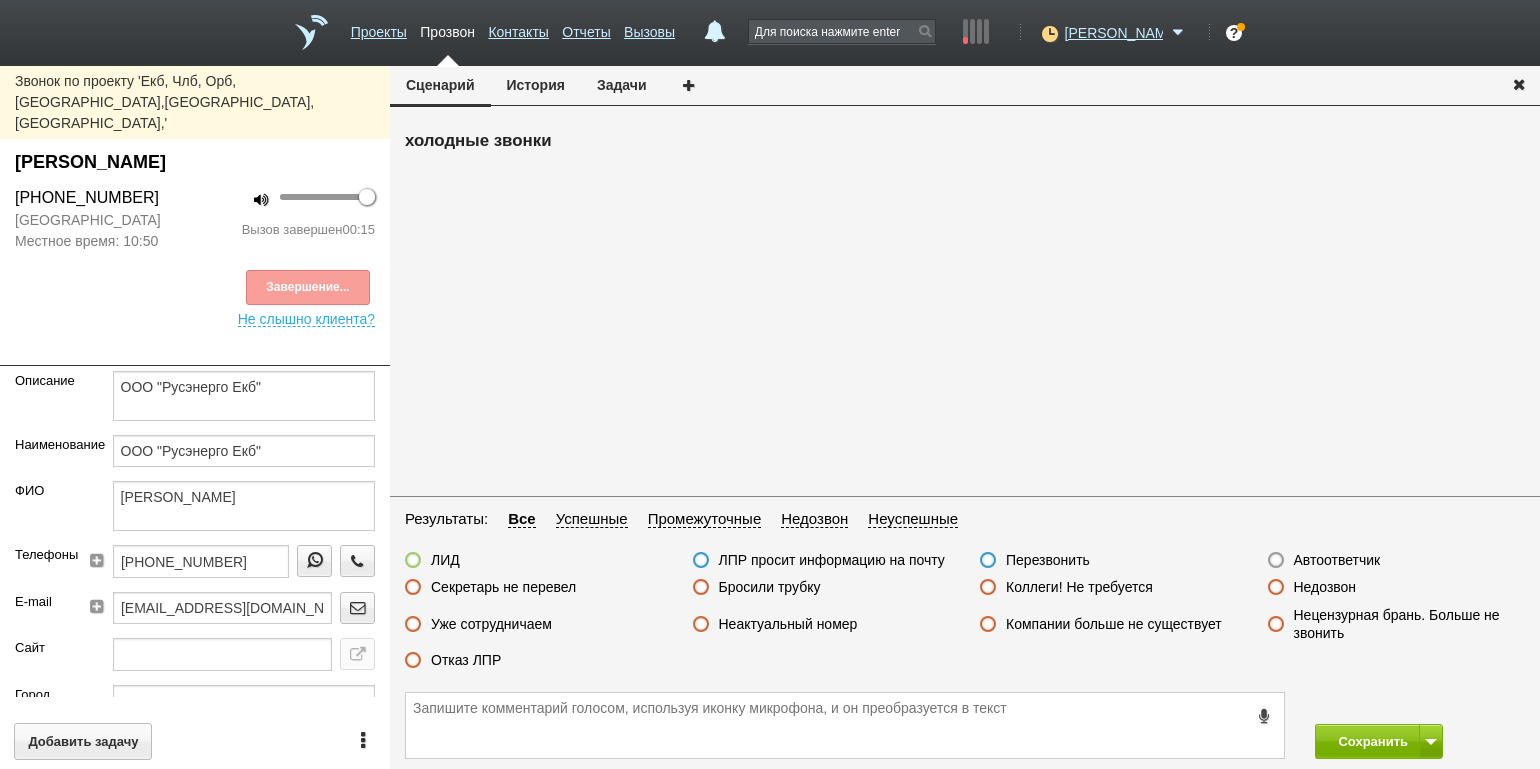 click on "Отказ ЛПР" at bounding box center [466, 660] 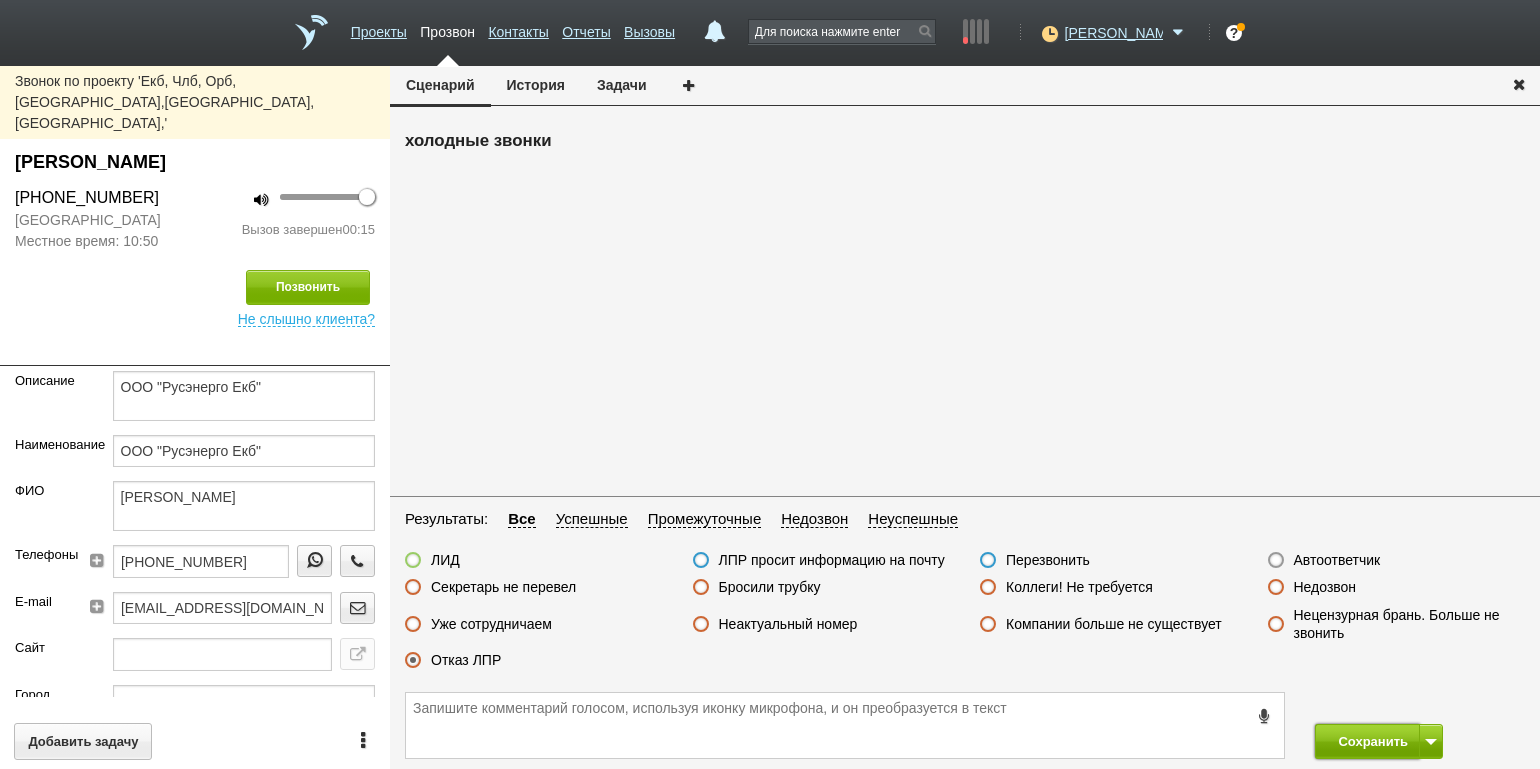 click on "Сохранить" at bounding box center (1367, 741) 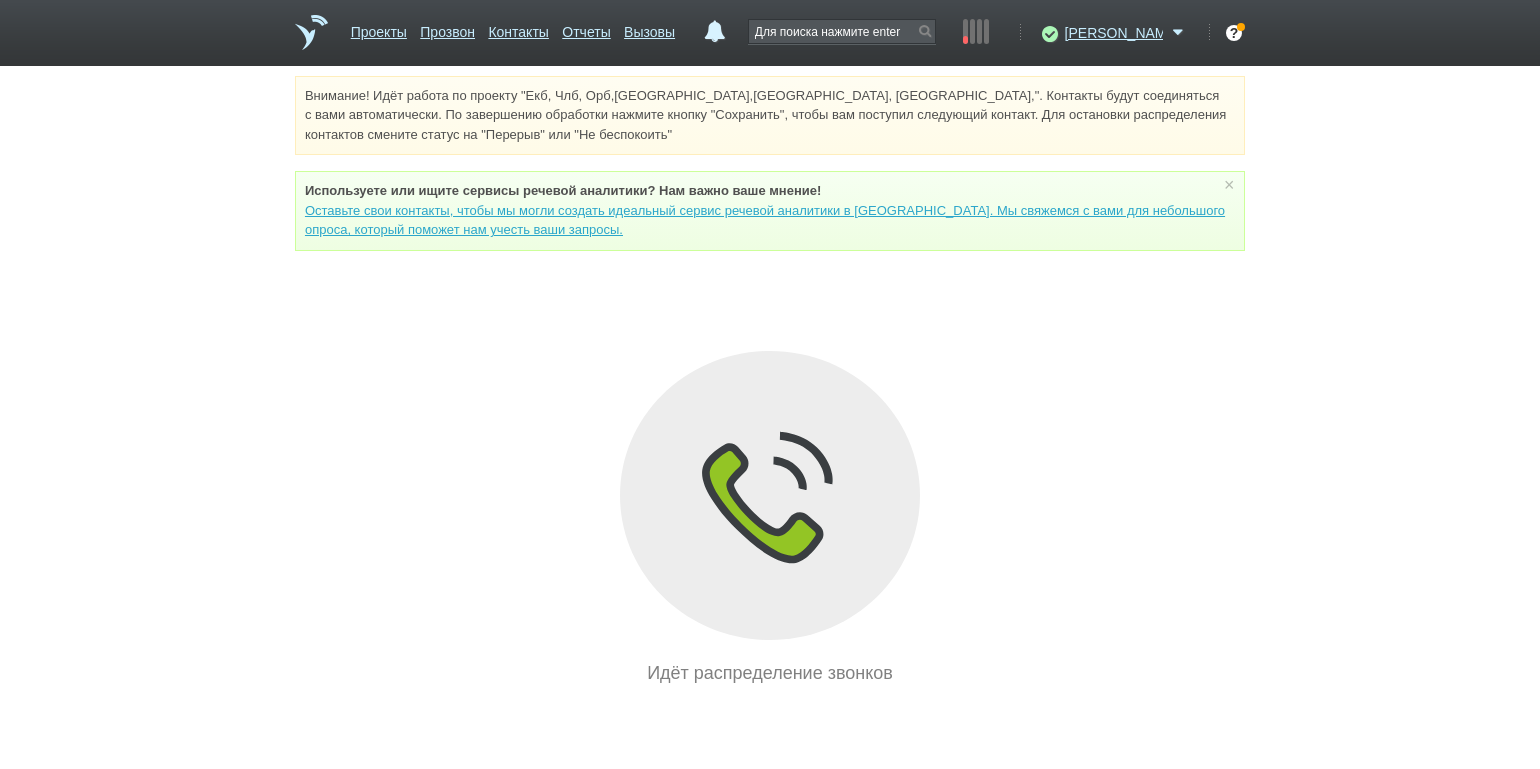 click on "Внимание! Идёт работа по проекту "Екб, Члб, Орб,[GEOGRAPHIC_DATA],[GEOGRAPHIC_DATA], [GEOGRAPHIC_DATA],". Контакты будут соединяться с вами автоматически. По завершению обработки нажмите кнопку "Сохранить", чтобы вам поступил следующий контакт. Для остановки распределения контактов смените статус на "Перерыв" или "Не беспокоить"
Используете или ищите cервисы речевой аналитики? Нам важно ваше мнение!
×
Вы можете звонить напрямую из строки поиска - введите номер и нажмите "Позвонить"
Идёт распределение звонков" at bounding box center [770, 381] 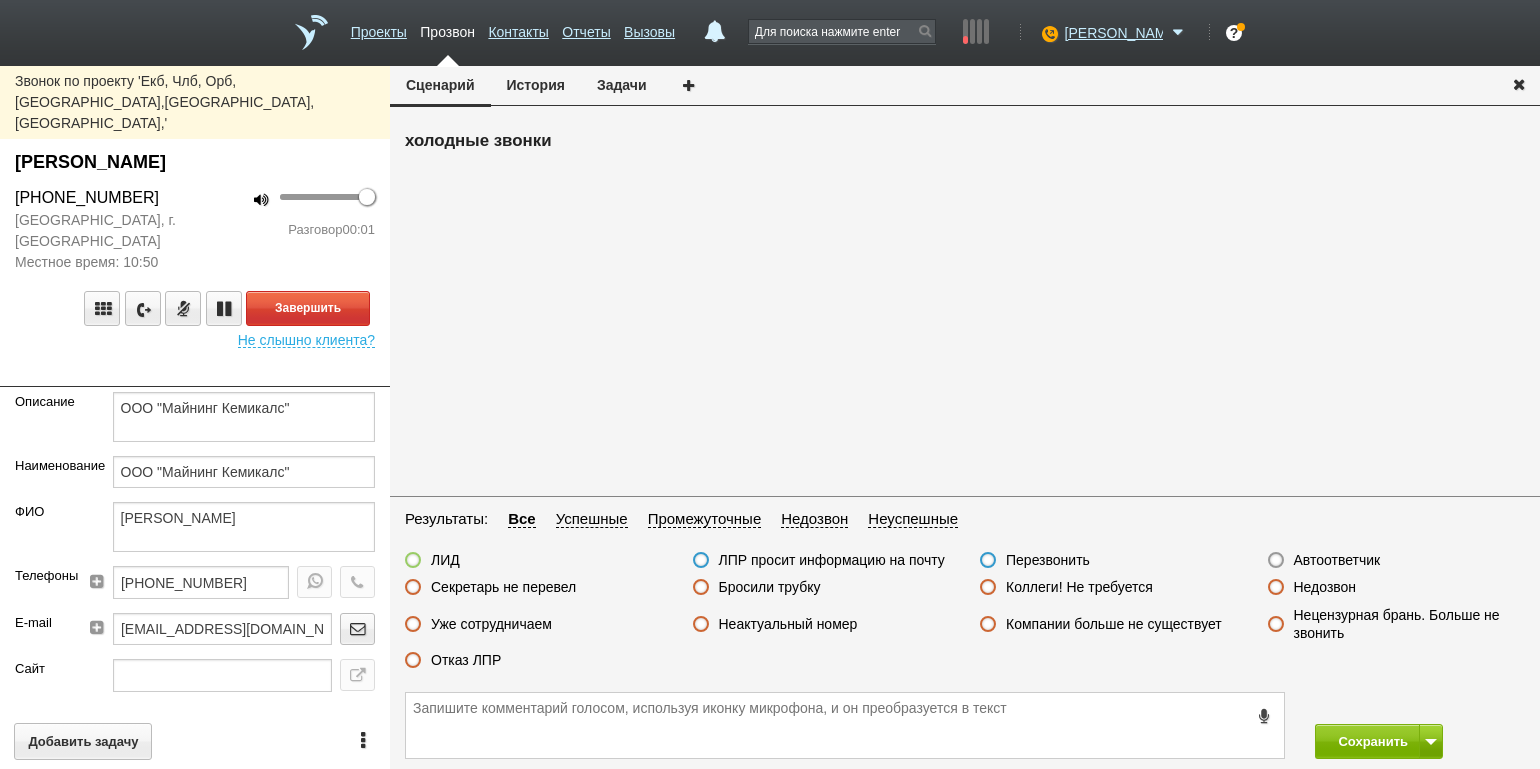 click on "100
Разговор
00:01" at bounding box center [292, 229] 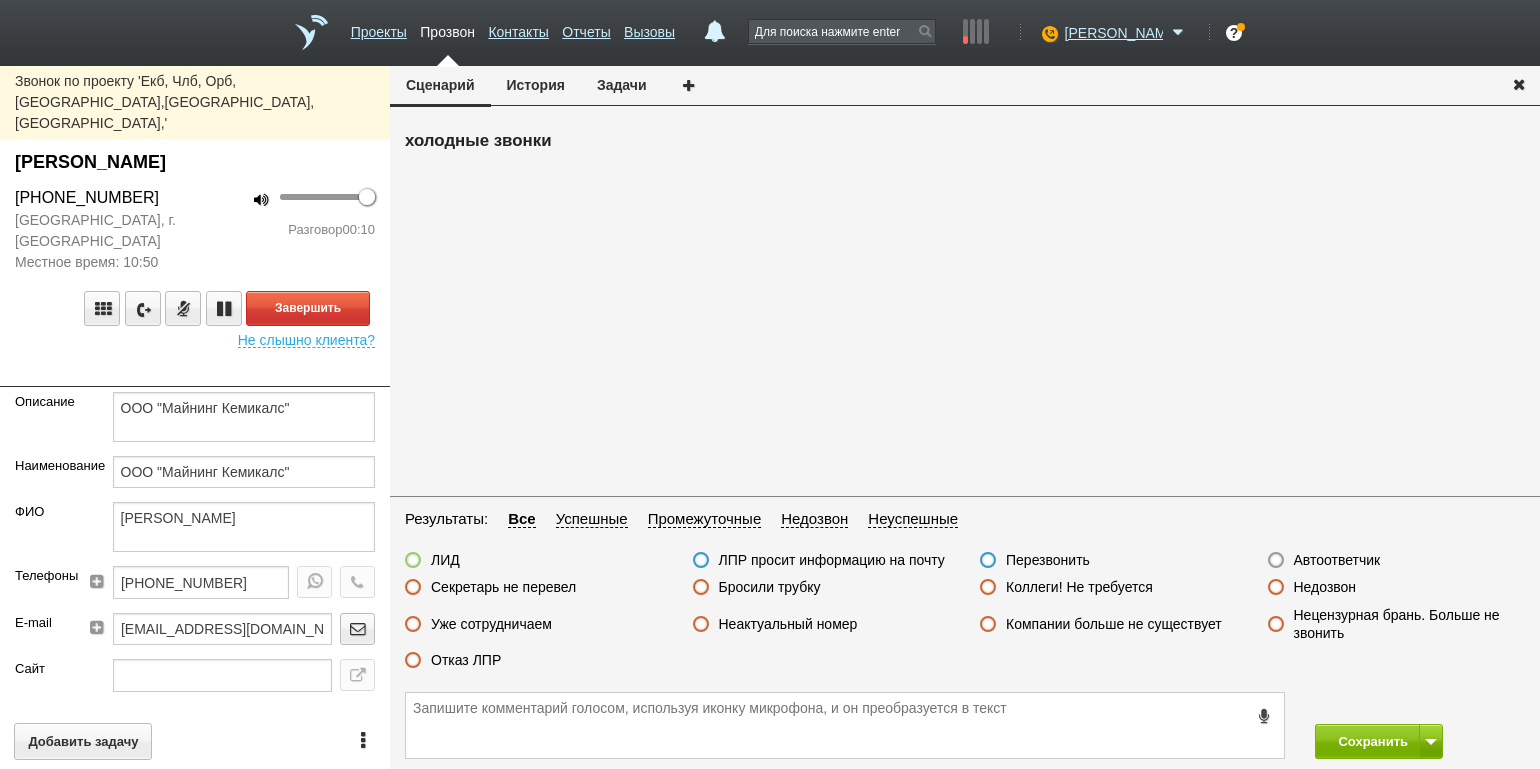 click on "100
Разговор
00:10" at bounding box center [292, 229] 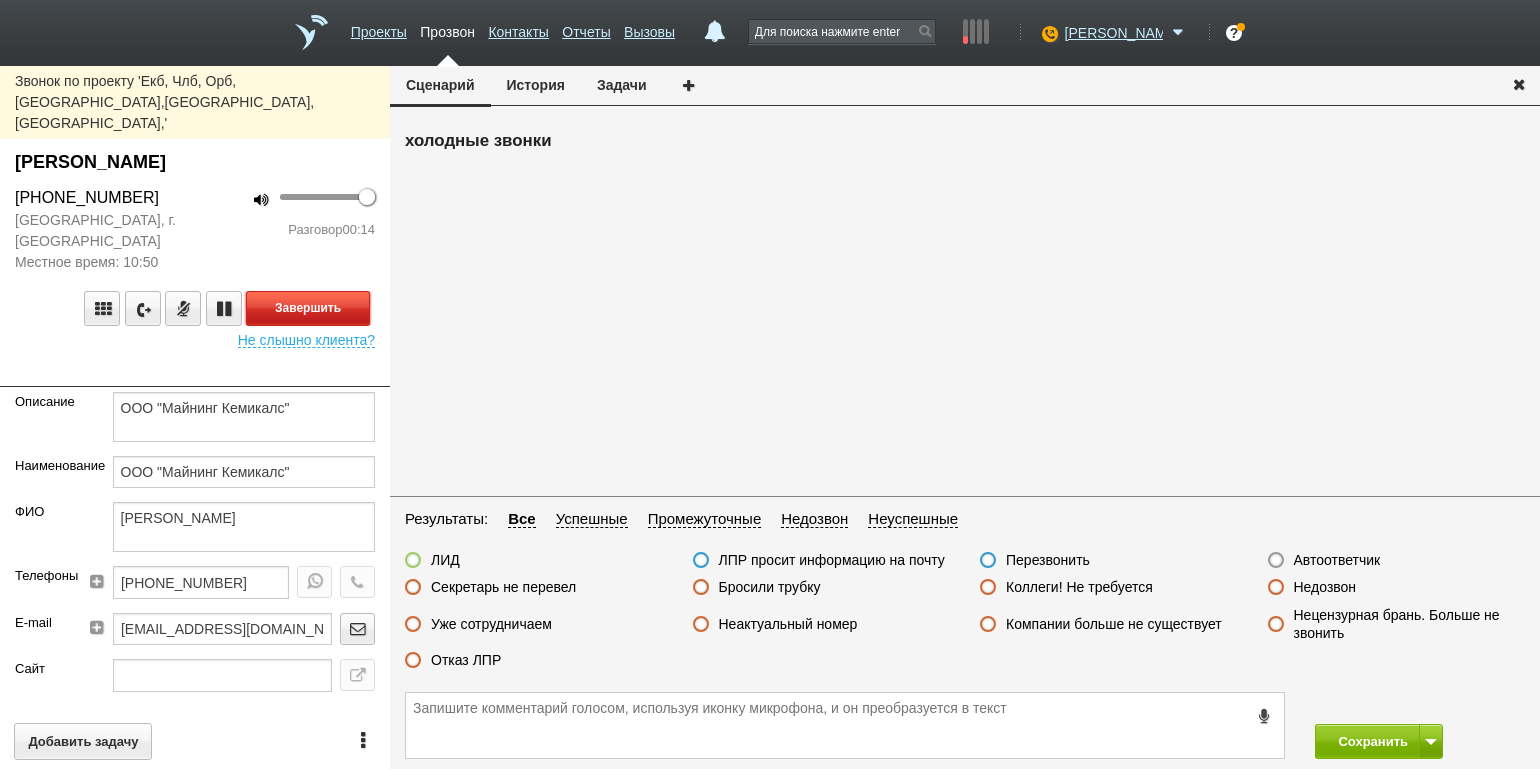 click on "Завершить" at bounding box center [308, 308] 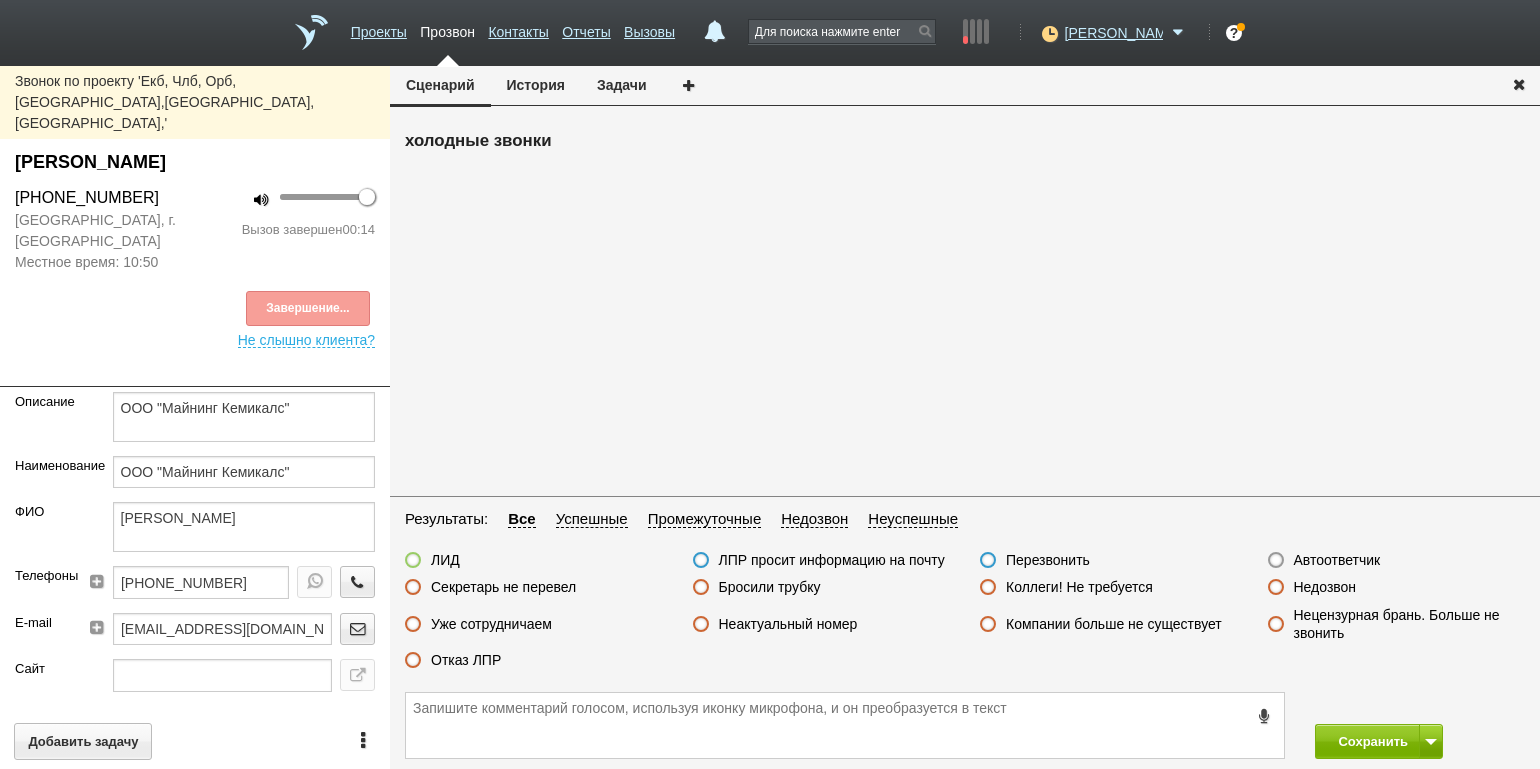 drag, startPoint x: 476, startPoint y: 669, endPoint x: 488, endPoint y: 658, distance: 16.27882 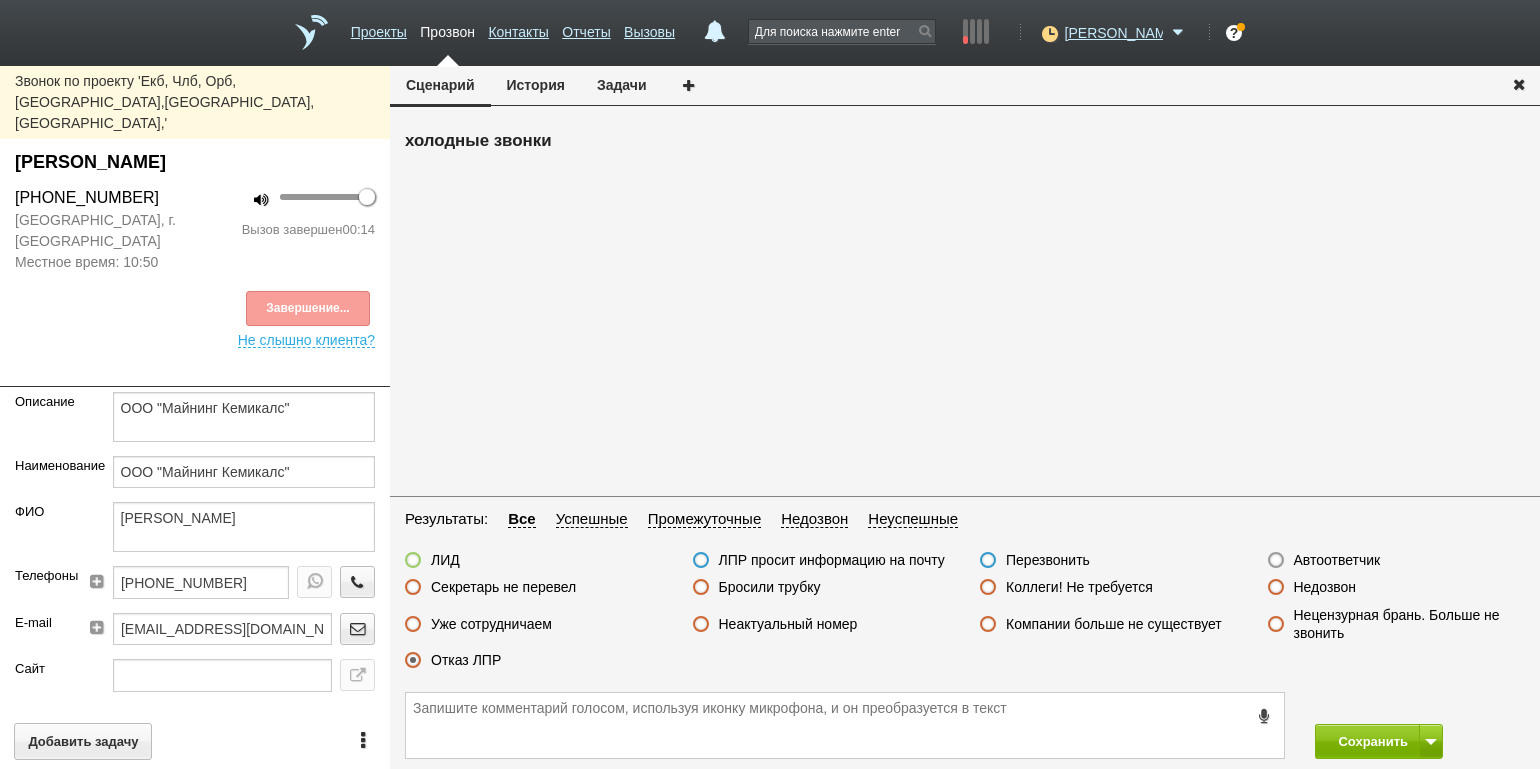 click on "Отказ ЛПР" at bounding box center [466, 660] 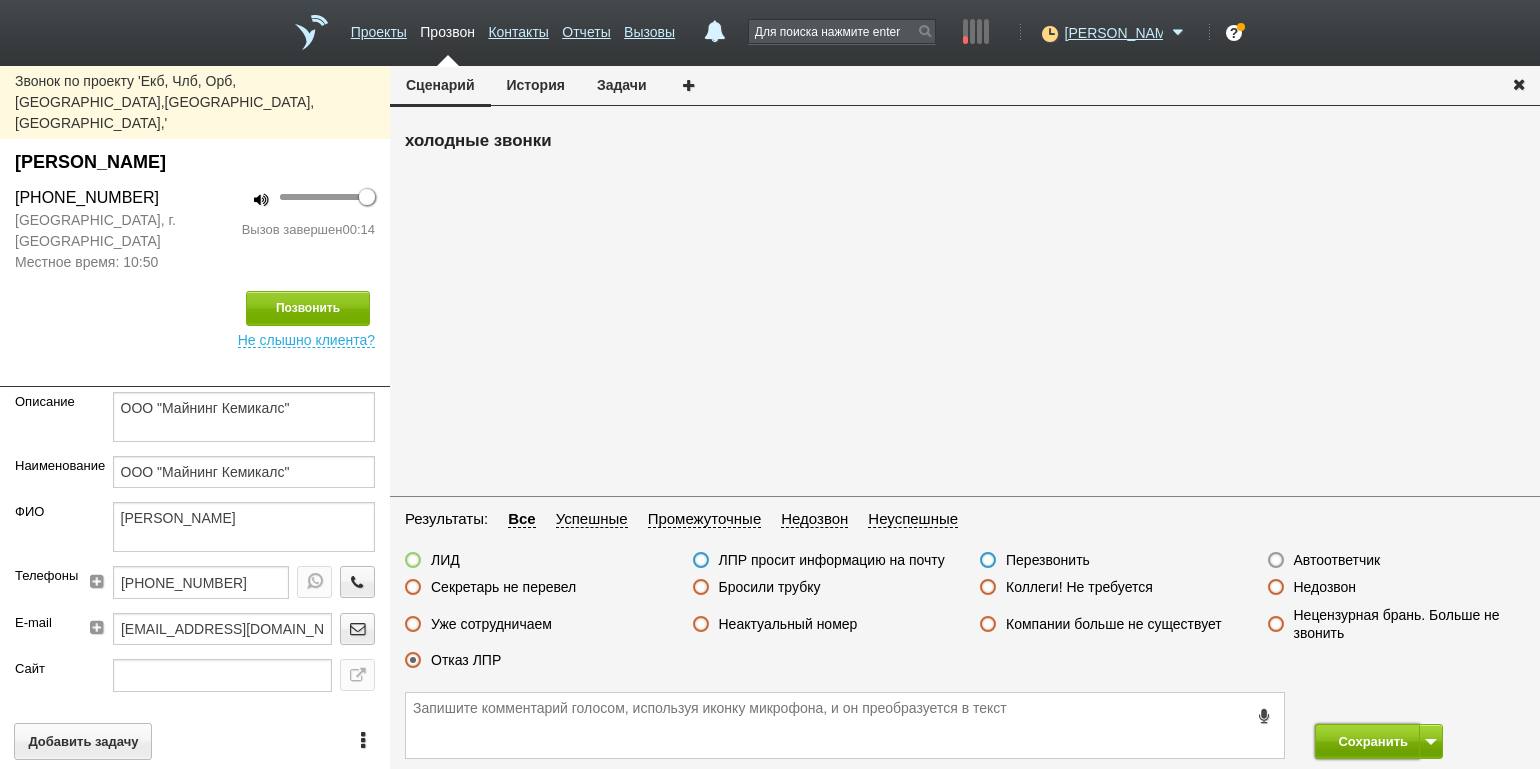 click on "Сохранить" at bounding box center [1367, 741] 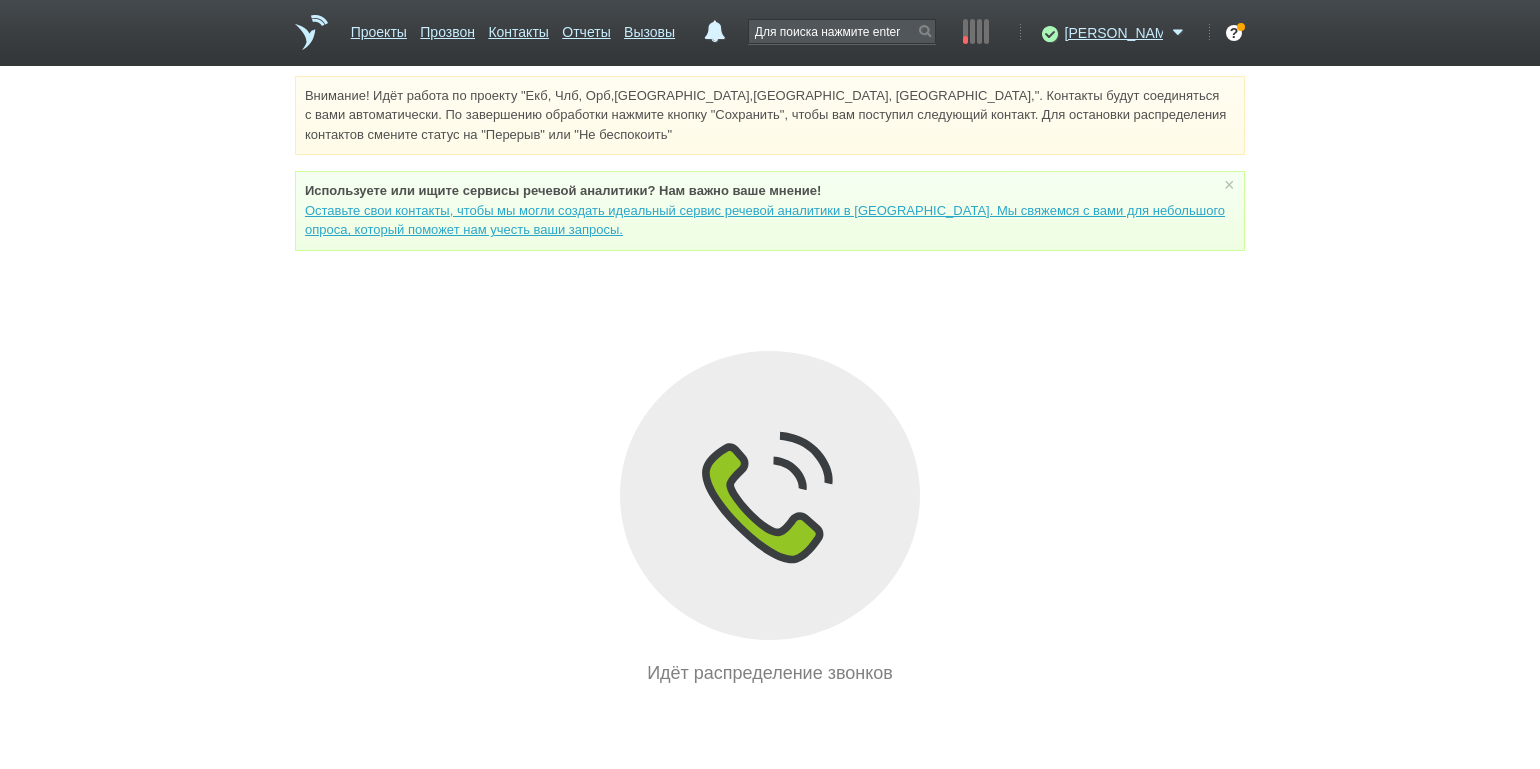 click on "Внимание! Идёт работа по проекту "Екб, Члб, Орб,[GEOGRAPHIC_DATA],[GEOGRAPHIC_DATA], [GEOGRAPHIC_DATA],". Контакты будут соединяться с вами автоматически. По завершению обработки нажмите кнопку "Сохранить", чтобы вам поступил следующий контакт. Для остановки распределения контактов смените статус на "Перерыв" или "Не беспокоить"
Используете или ищите cервисы речевой аналитики? Нам важно ваше мнение!
×
Вы можете звонить напрямую из строки поиска - введите номер и нажмите "Позвонить"
Идёт распределение звонков" at bounding box center [770, 381] 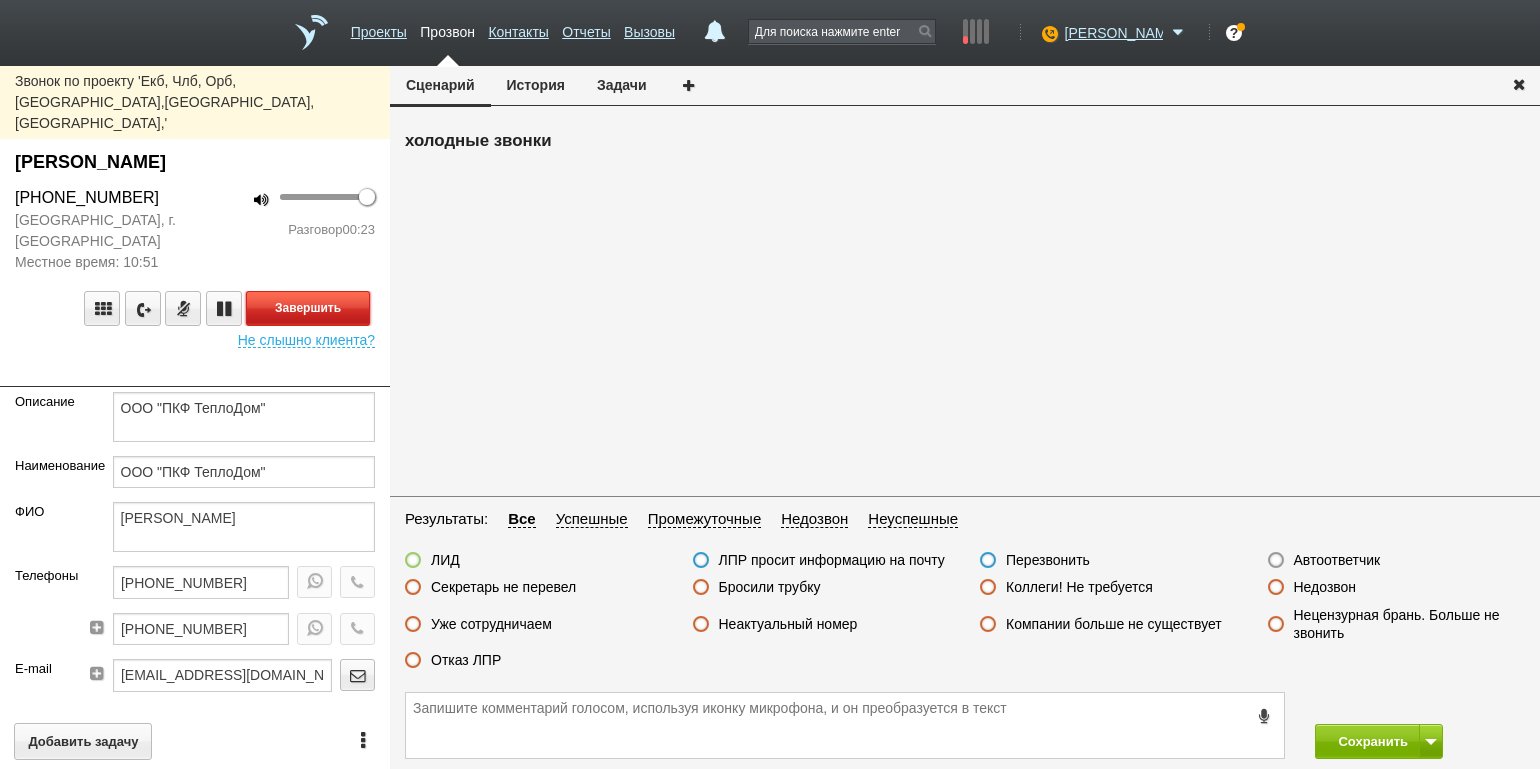 click on "Завершить" at bounding box center (308, 308) 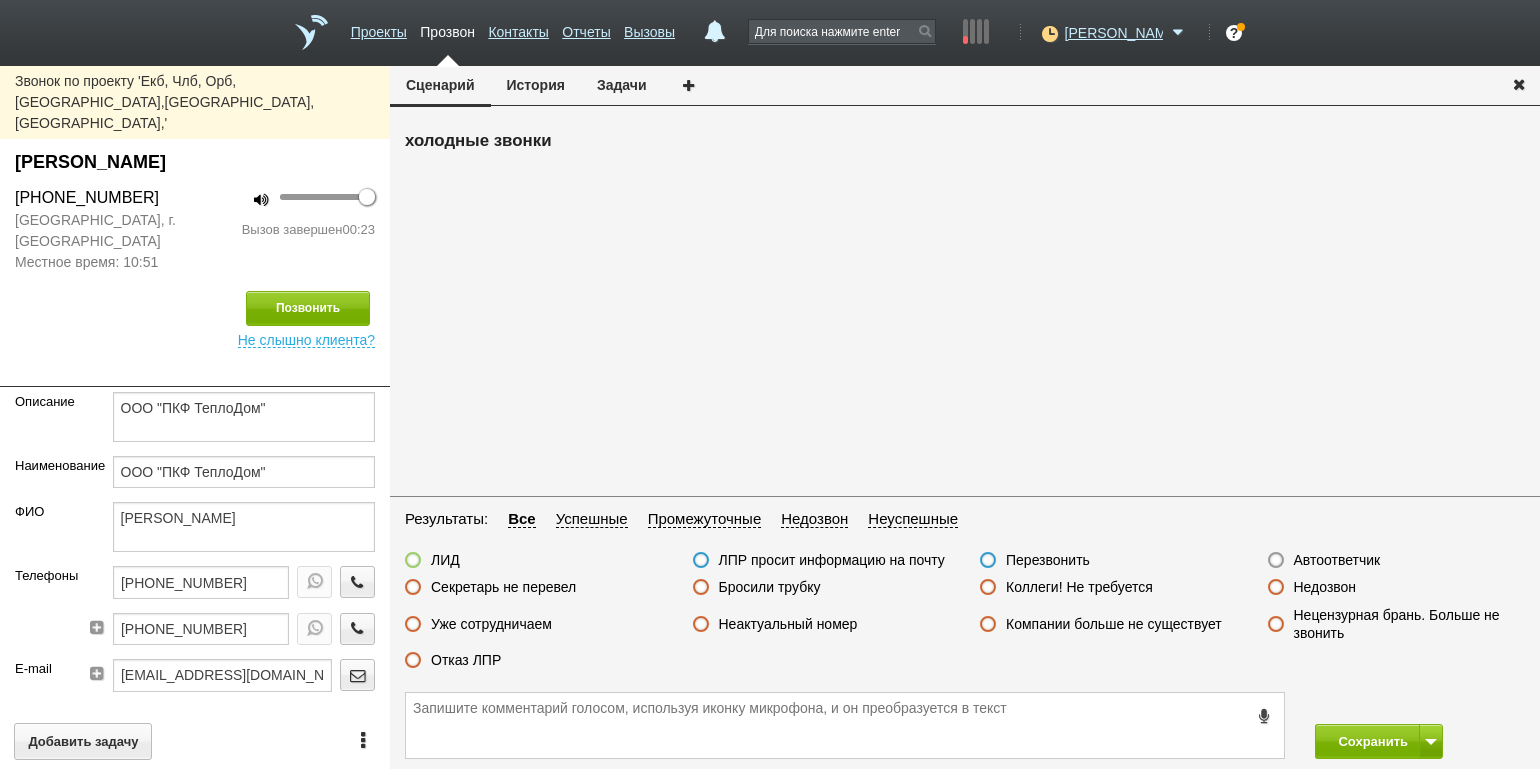 click on "Отказ ЛПР" at bounding box center (466, 660) 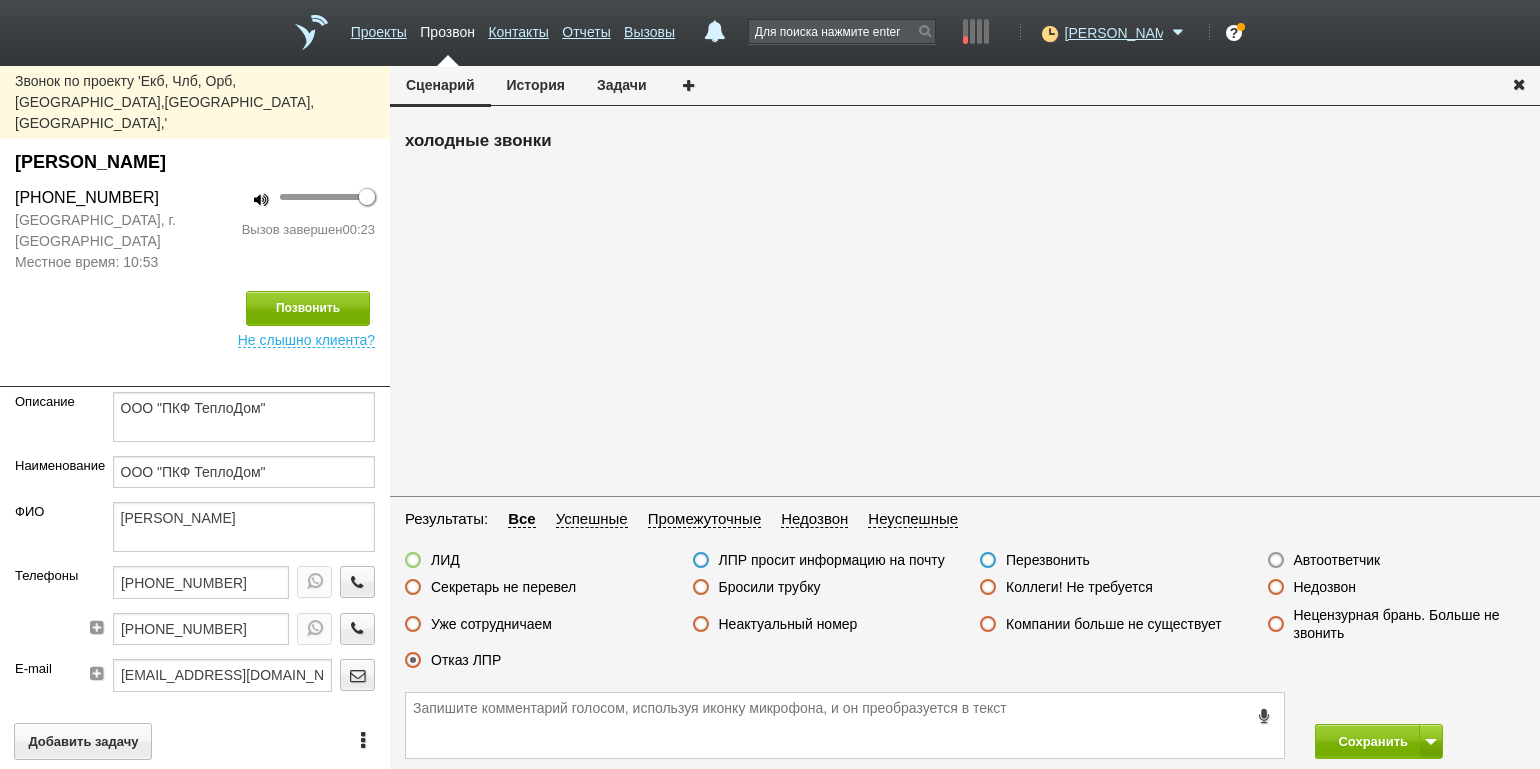 click on "Позвонить Не слышно клиента?" at bounding box center (195, 310) 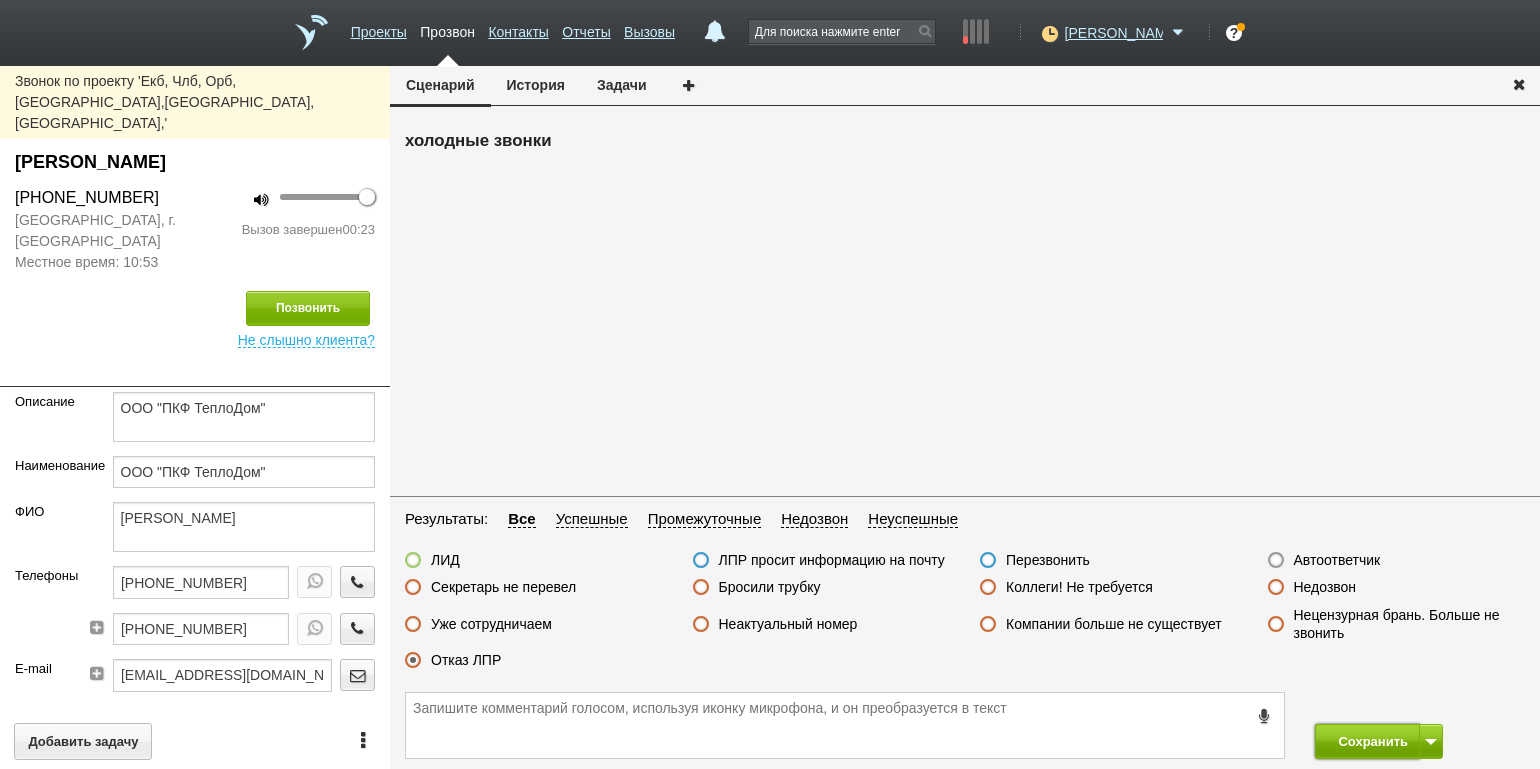 click on "Сохранить" at bounding box center (1367, 741) 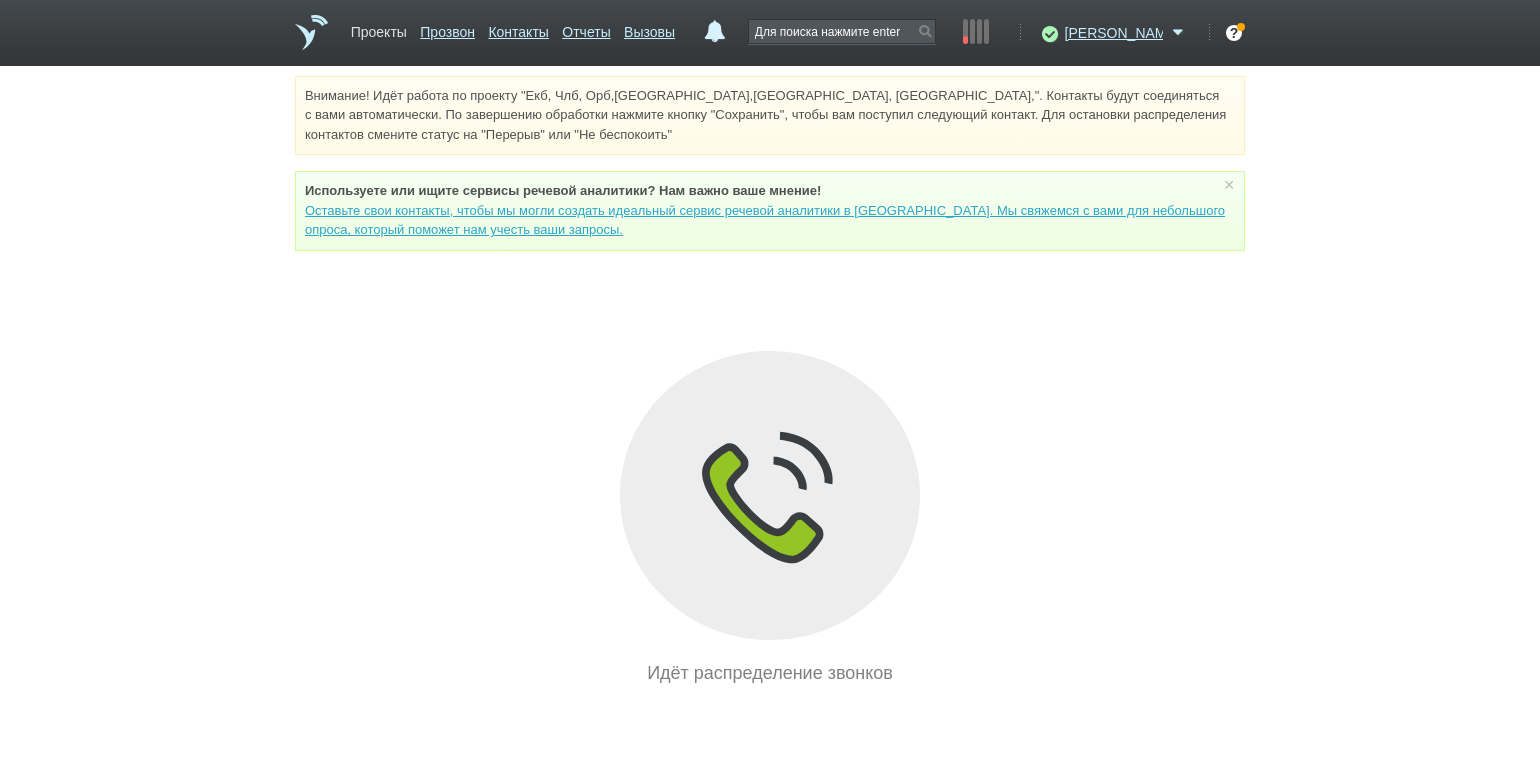 click on "Проекты" at bounding box center (379, 28) 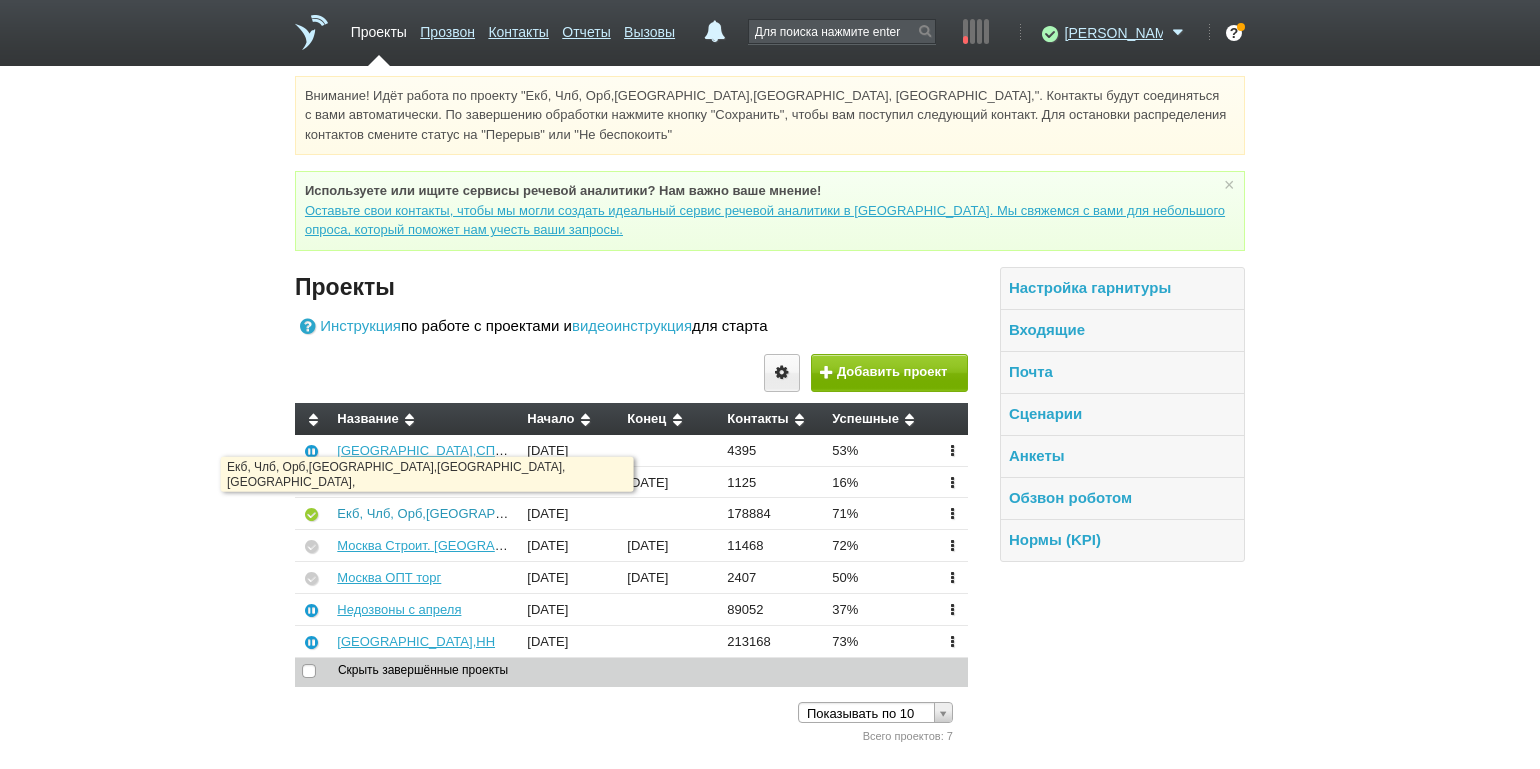 click on "Екб, Члб, Орб,[GEOGRAPHIC_DATA],[GEOGRAPHIC_DATA], [GEOGRAPHIC_DATA]," at bounding box center [591, 513] 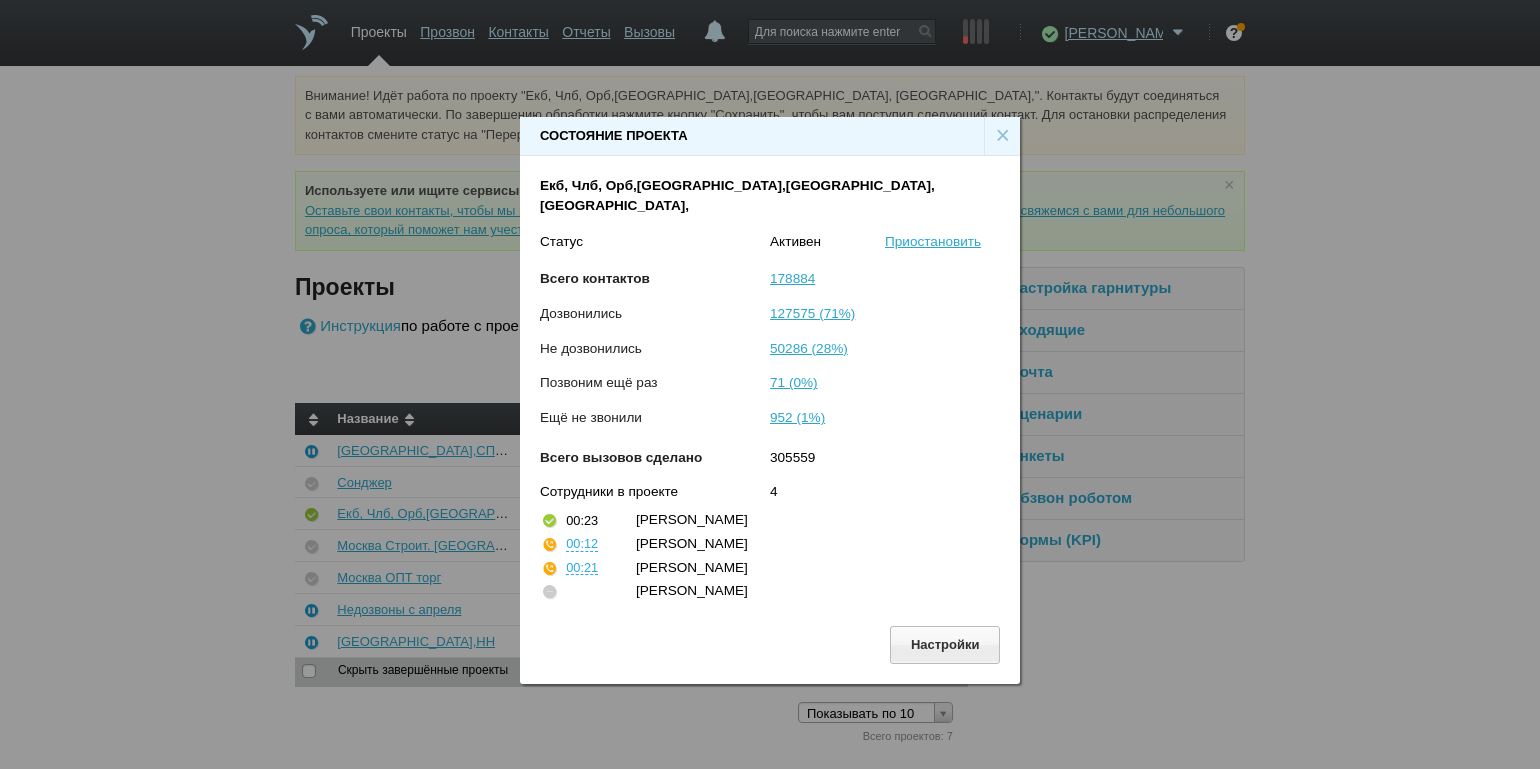 click on "×" at bounding box center (1002, 136) 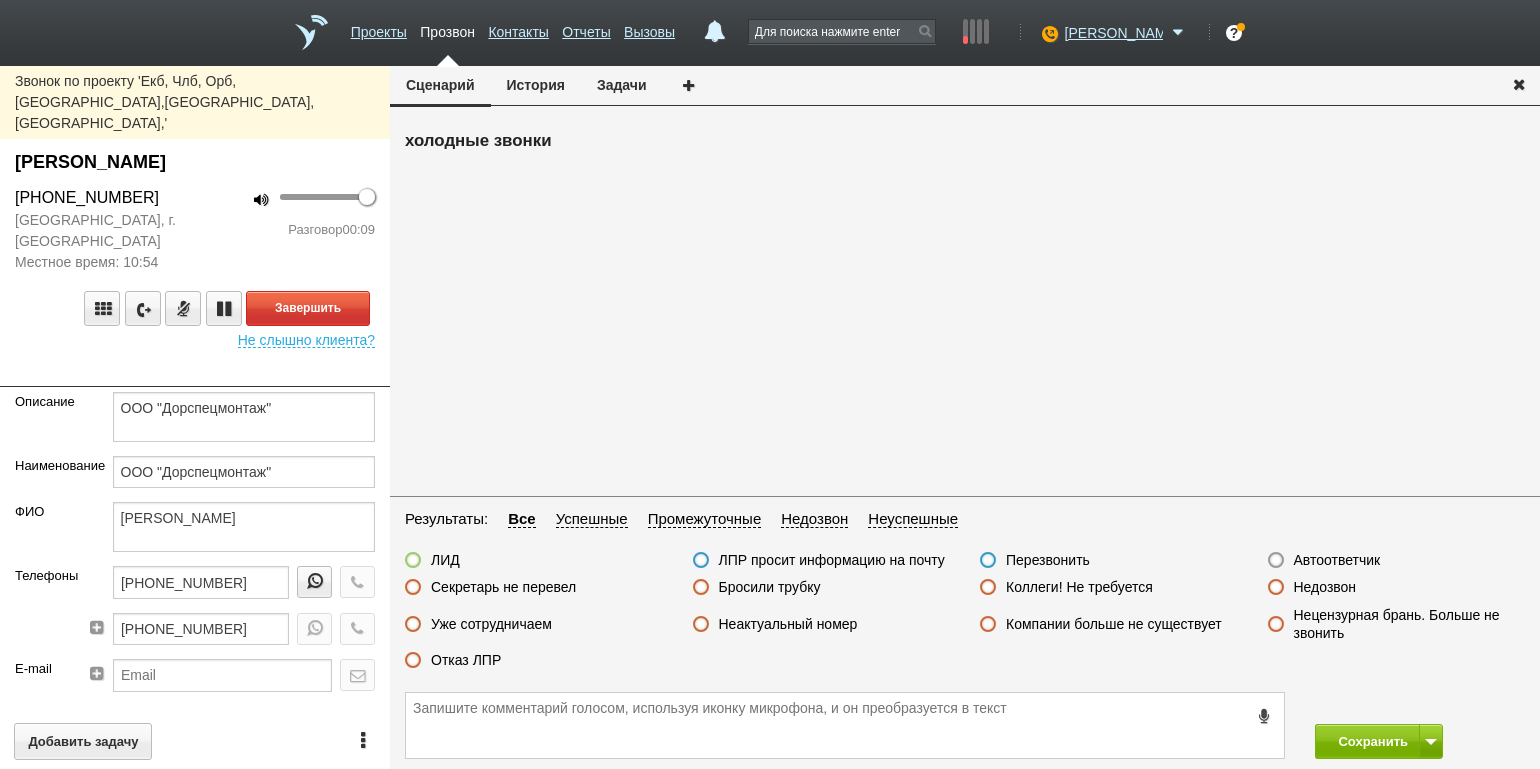 click on "100
Разговор
00:09" at bounding box center (292, 229) 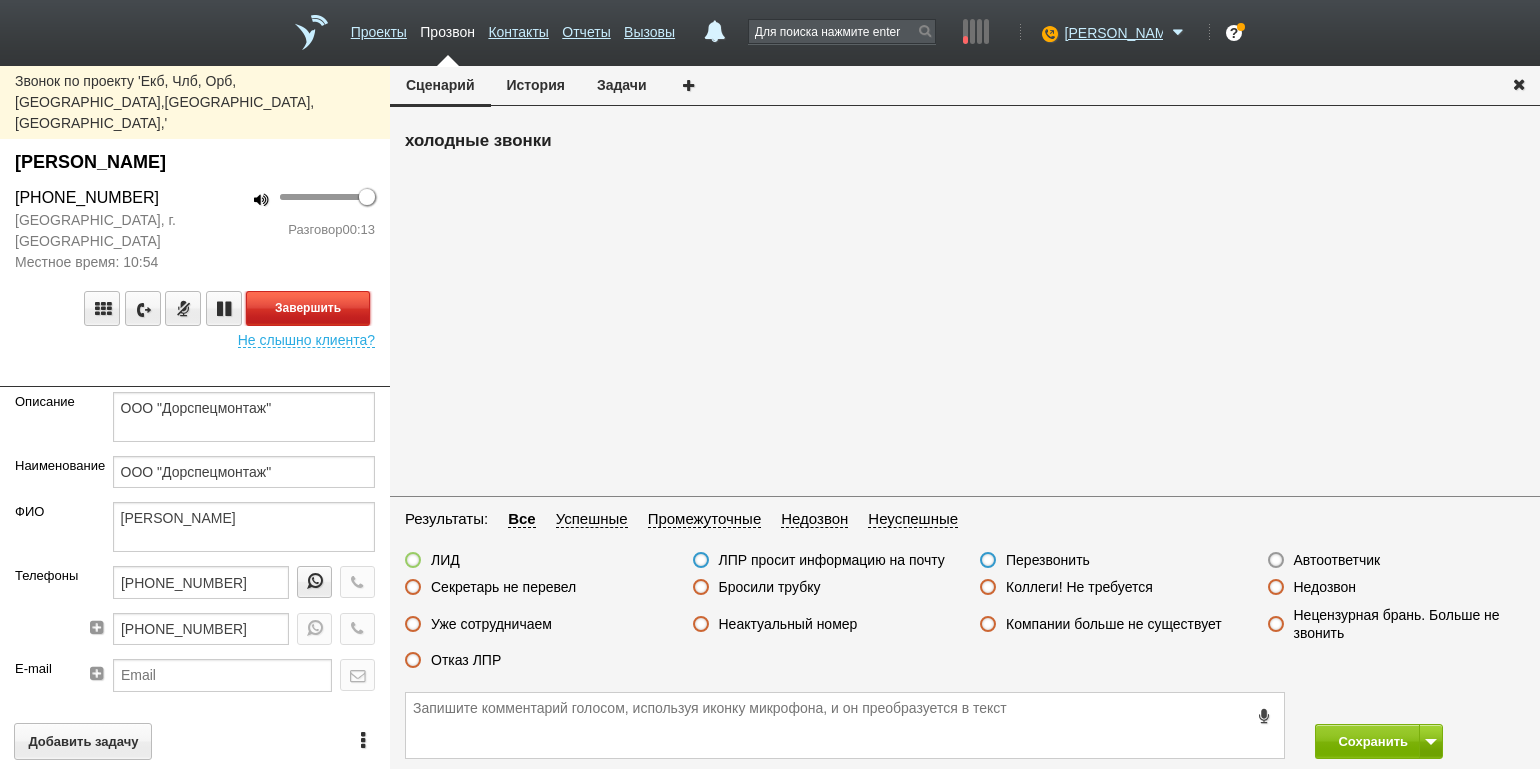 click on "Завершить" at bounding box center [308, 308] 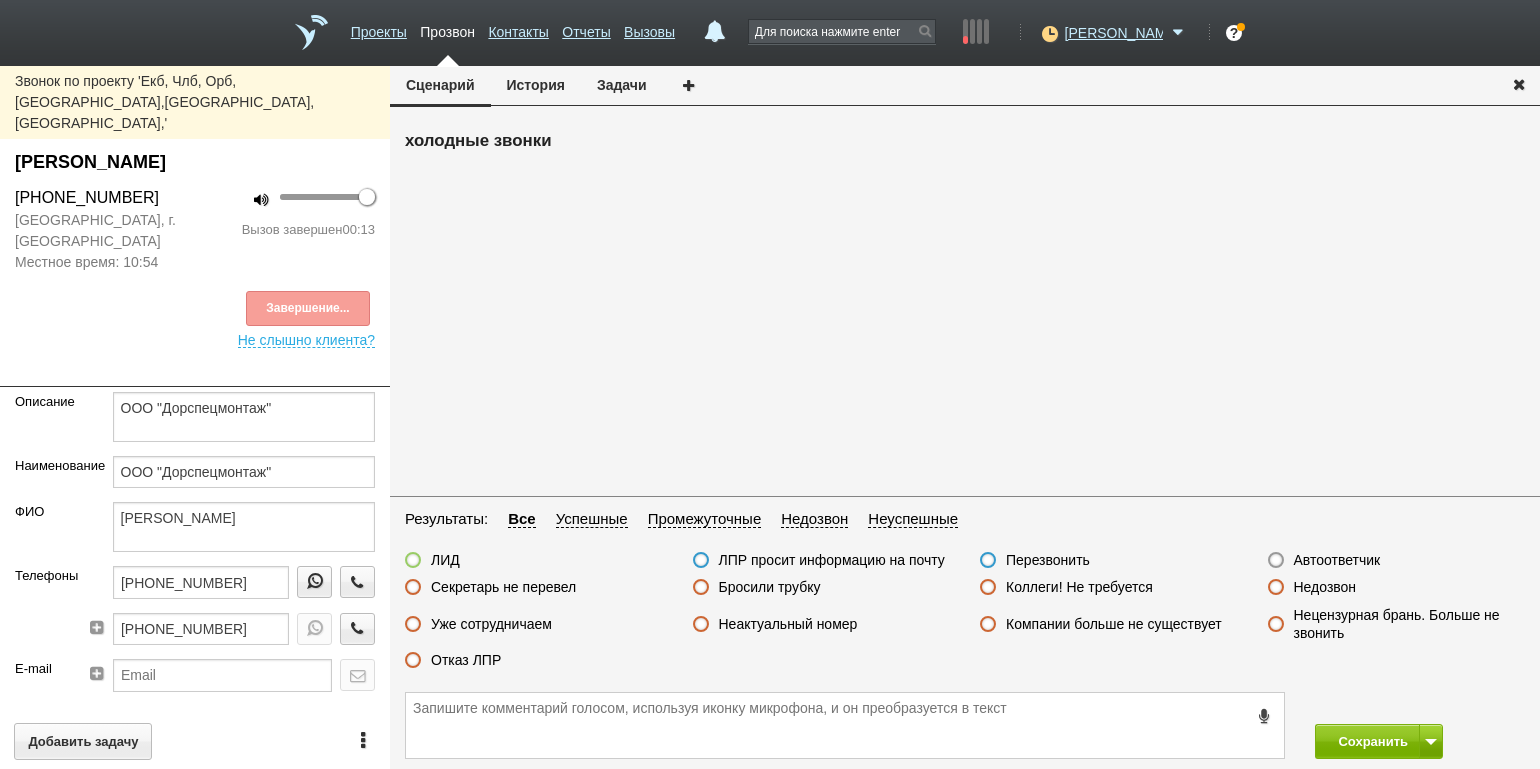 click on "Отказ ЛПР" at bounding box center (466, 660) 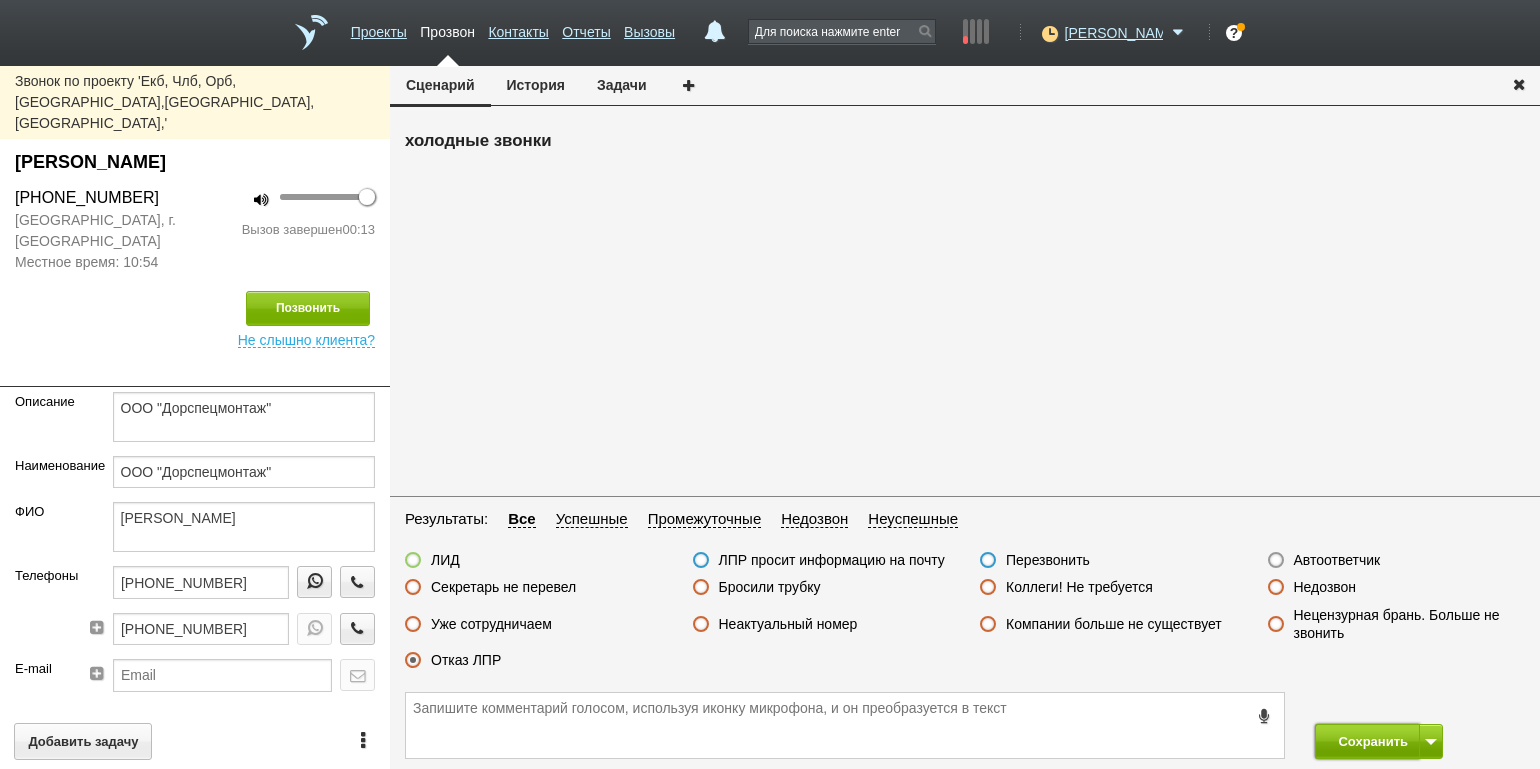 click on "Сохранить" at bounding box center [1367, 741] 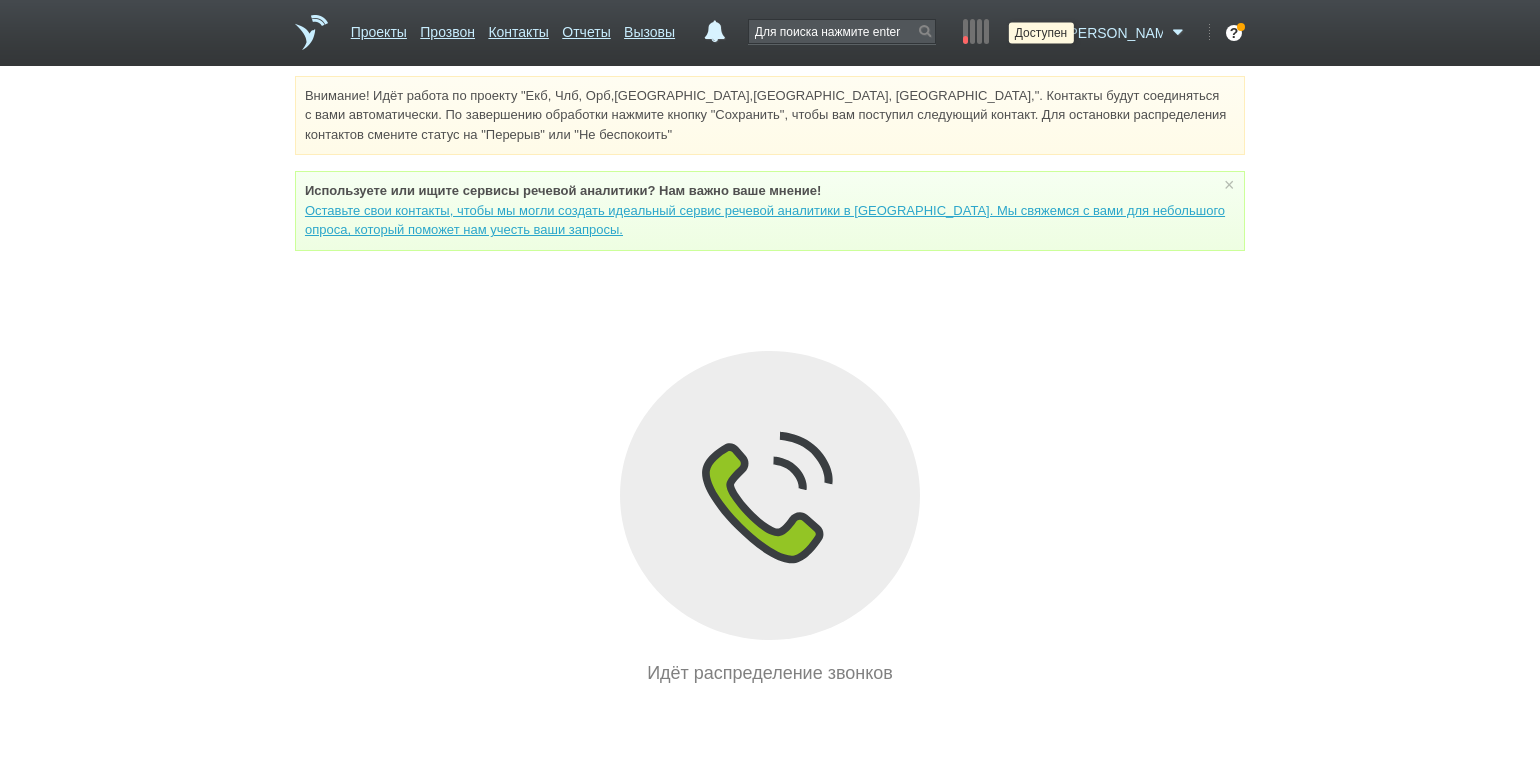 click at bounding box center (1047, 33) 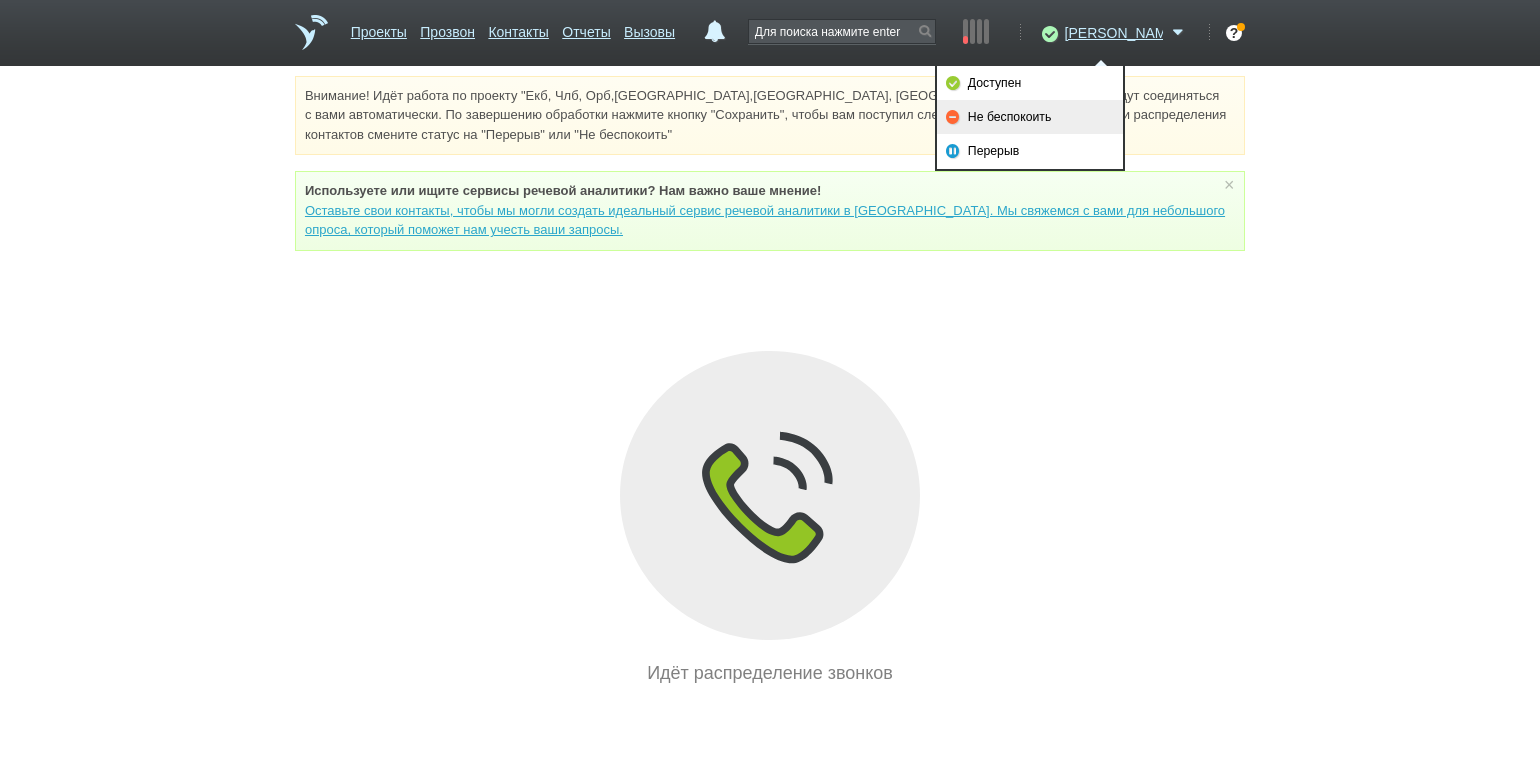 click on "Не беспокоить" at bounding box center (1030, 117) 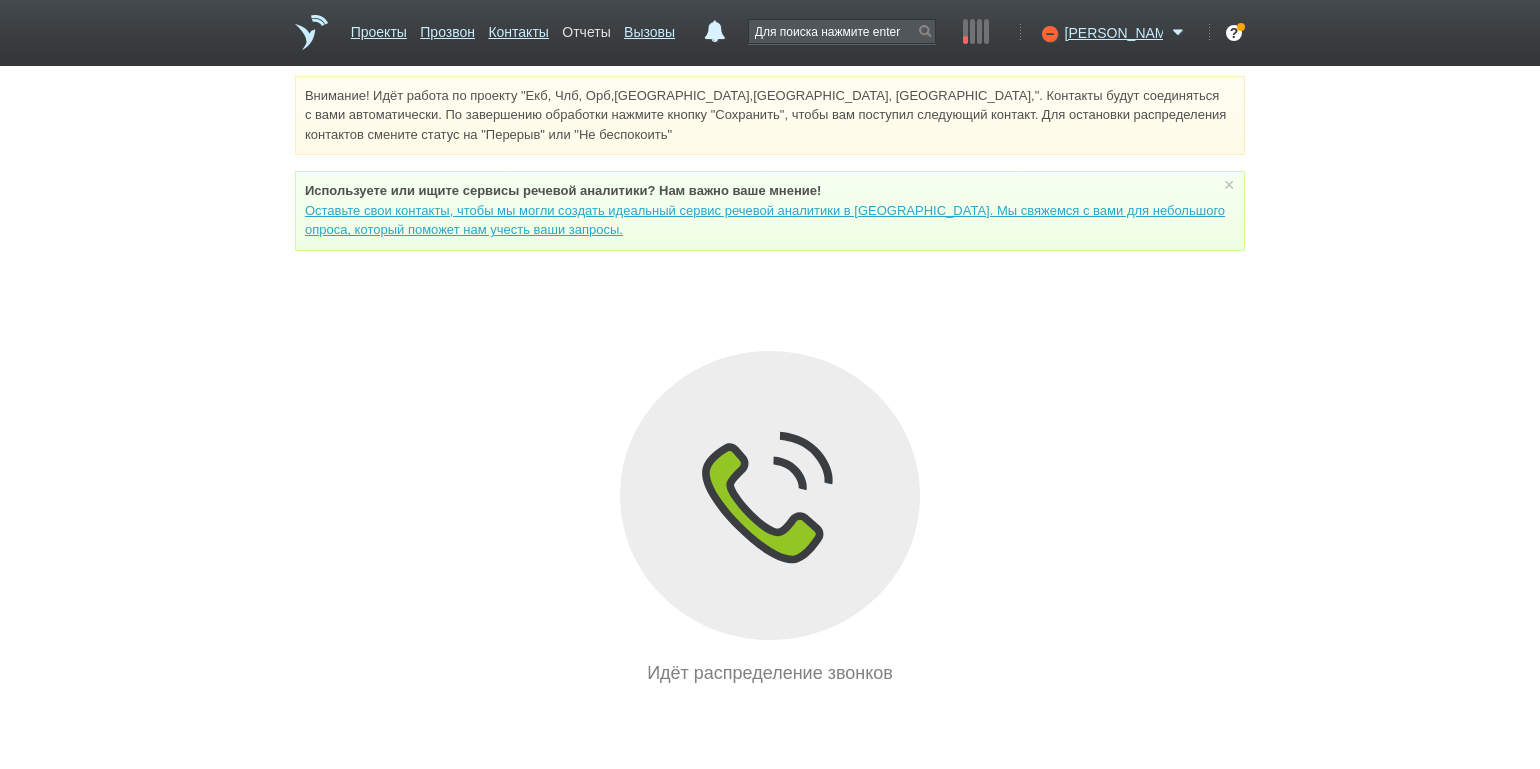 click on "Отчеты" at bounding box center [586, 28] 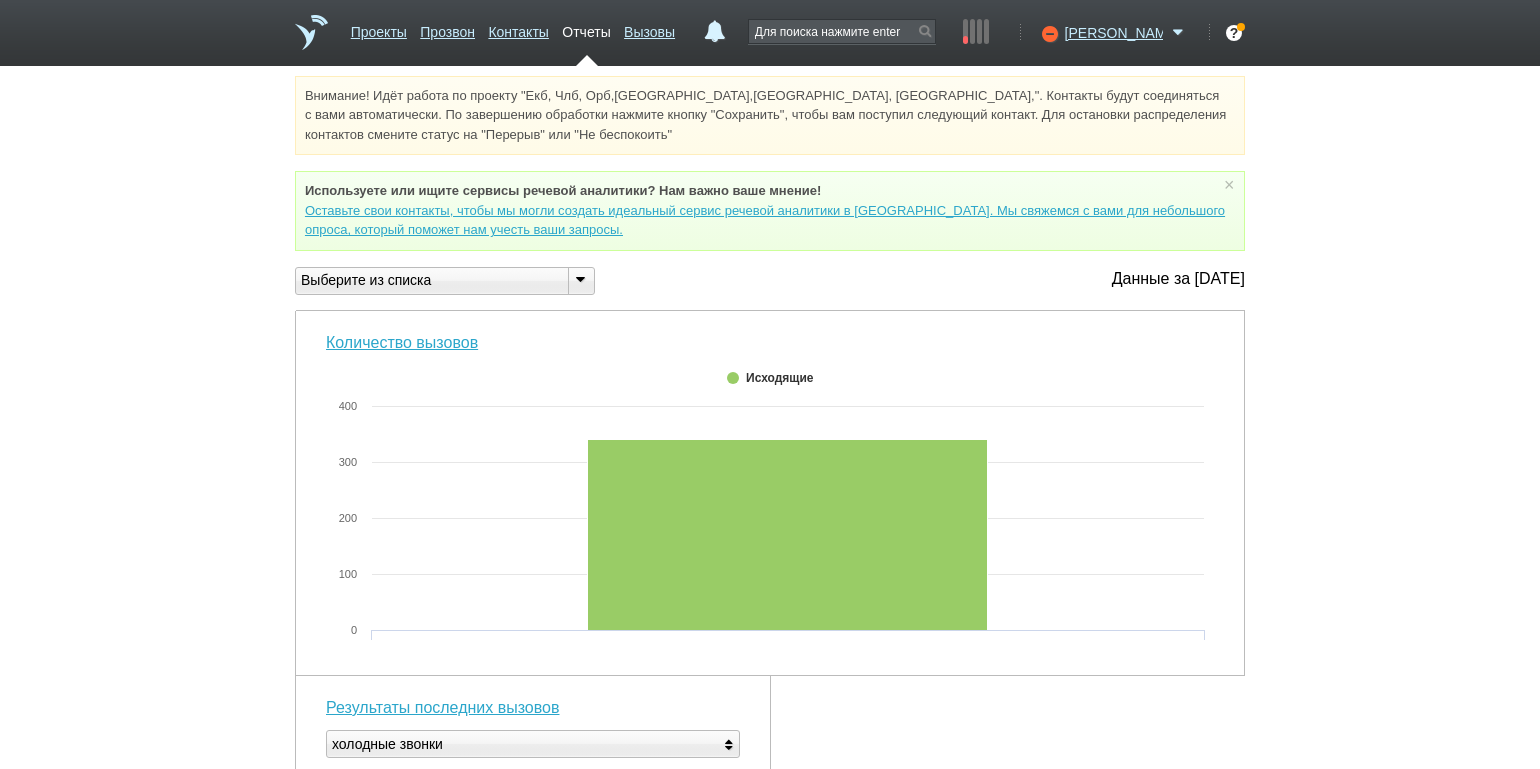 click at bounding box center (580, 279) 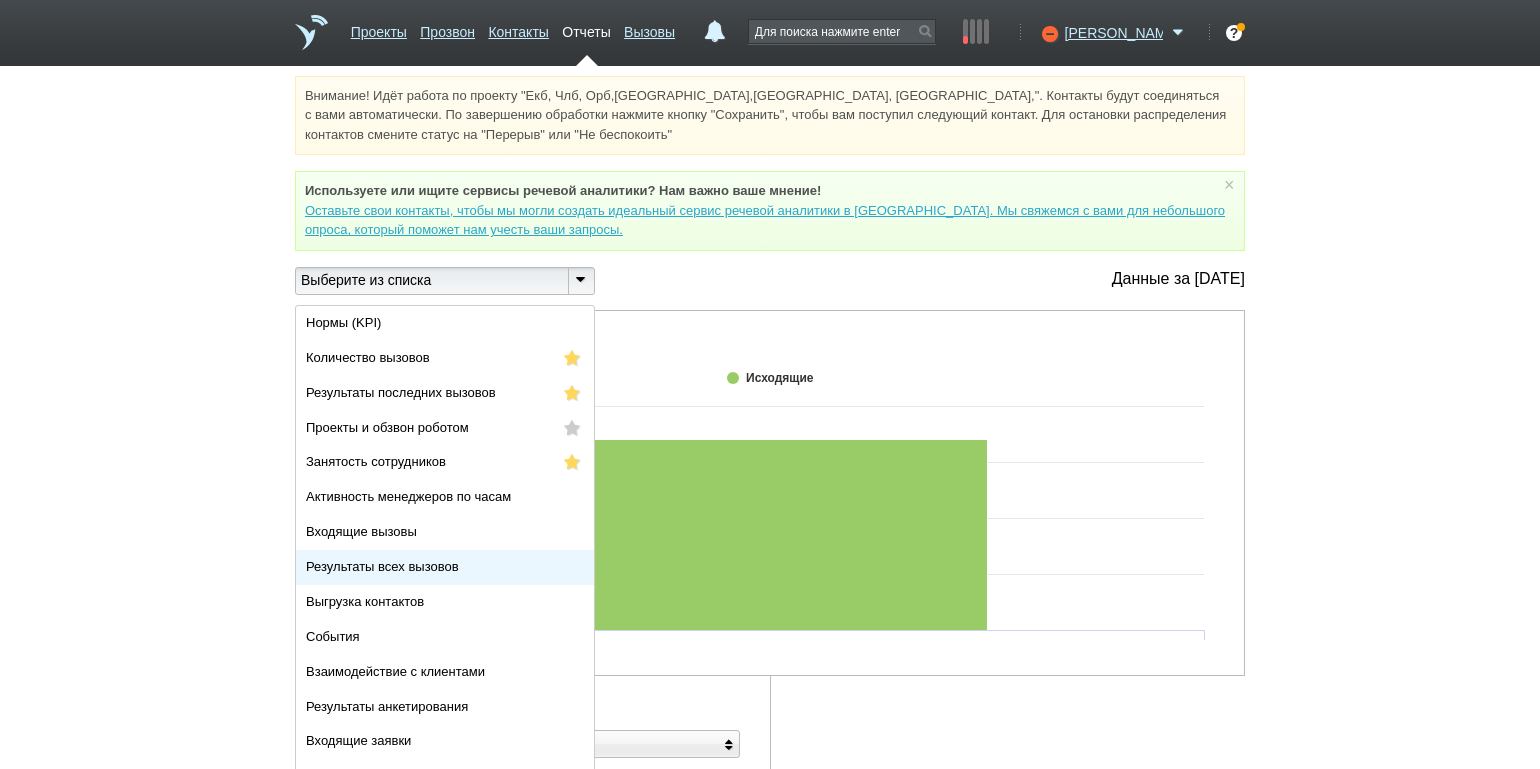 click on "Результаты всех вызовов" at bounding box center [382, 566] 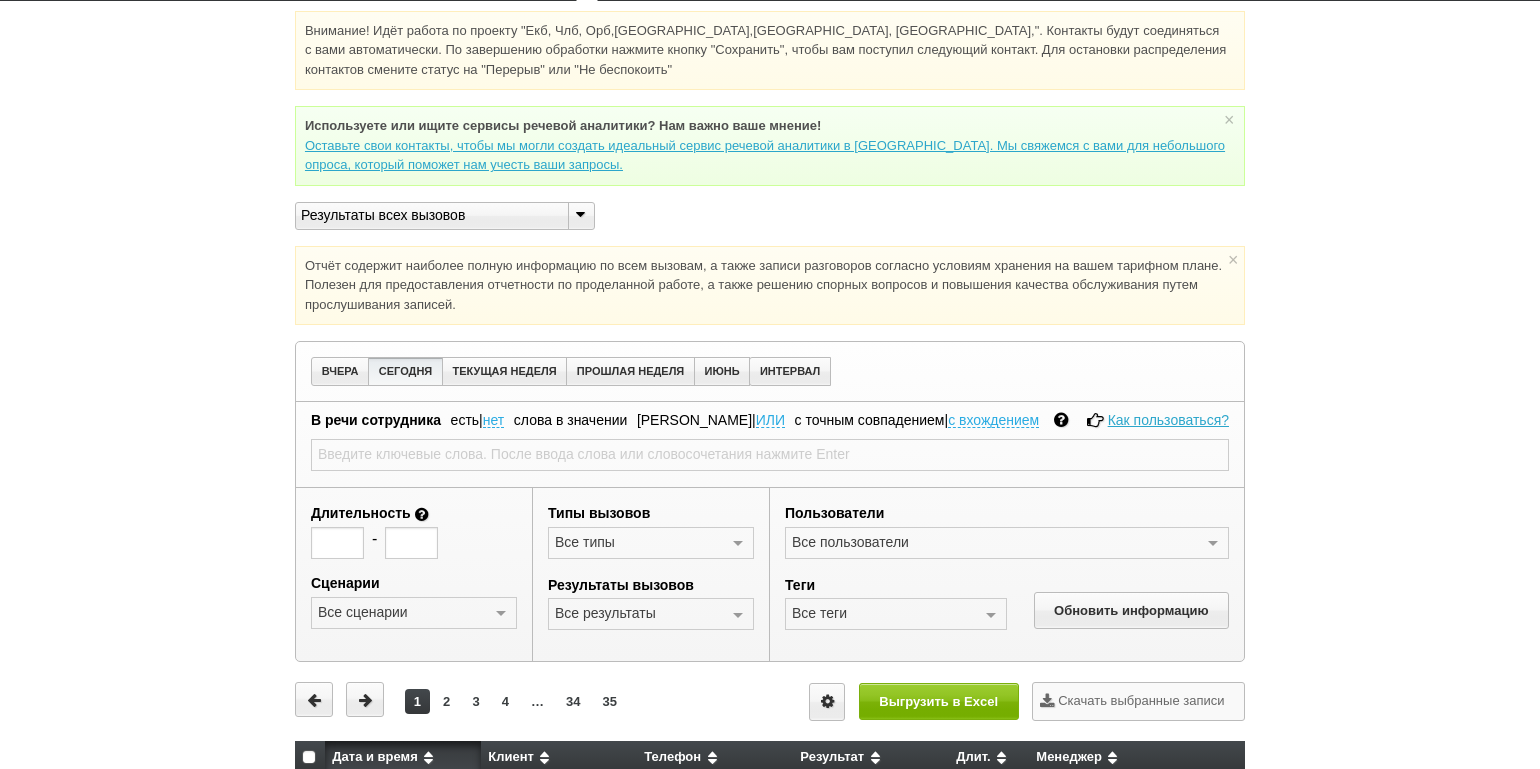 scroll, scrollTop: 100, scrollLeft: 0, axis: vertical 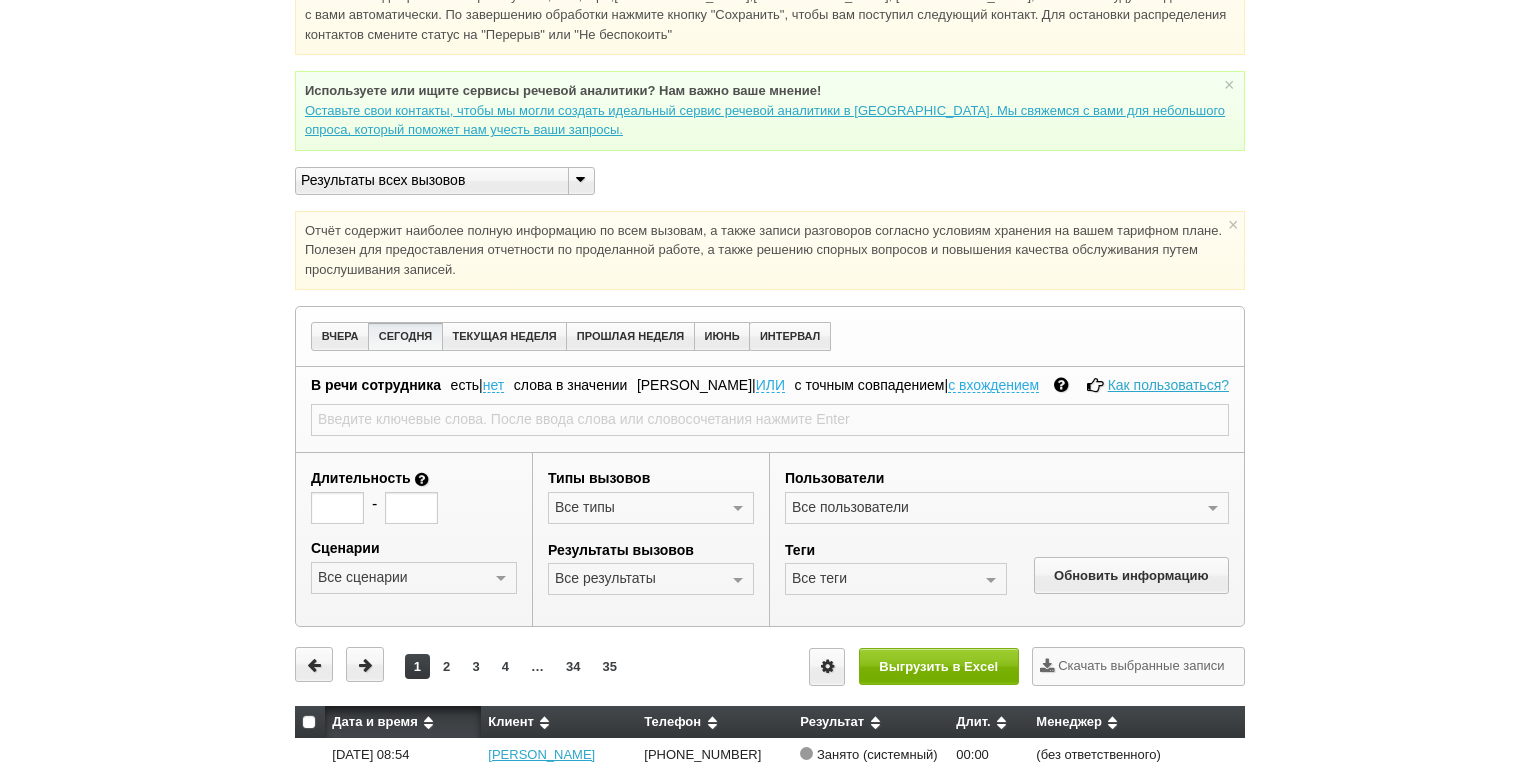 click at bounding box center [738, 580] 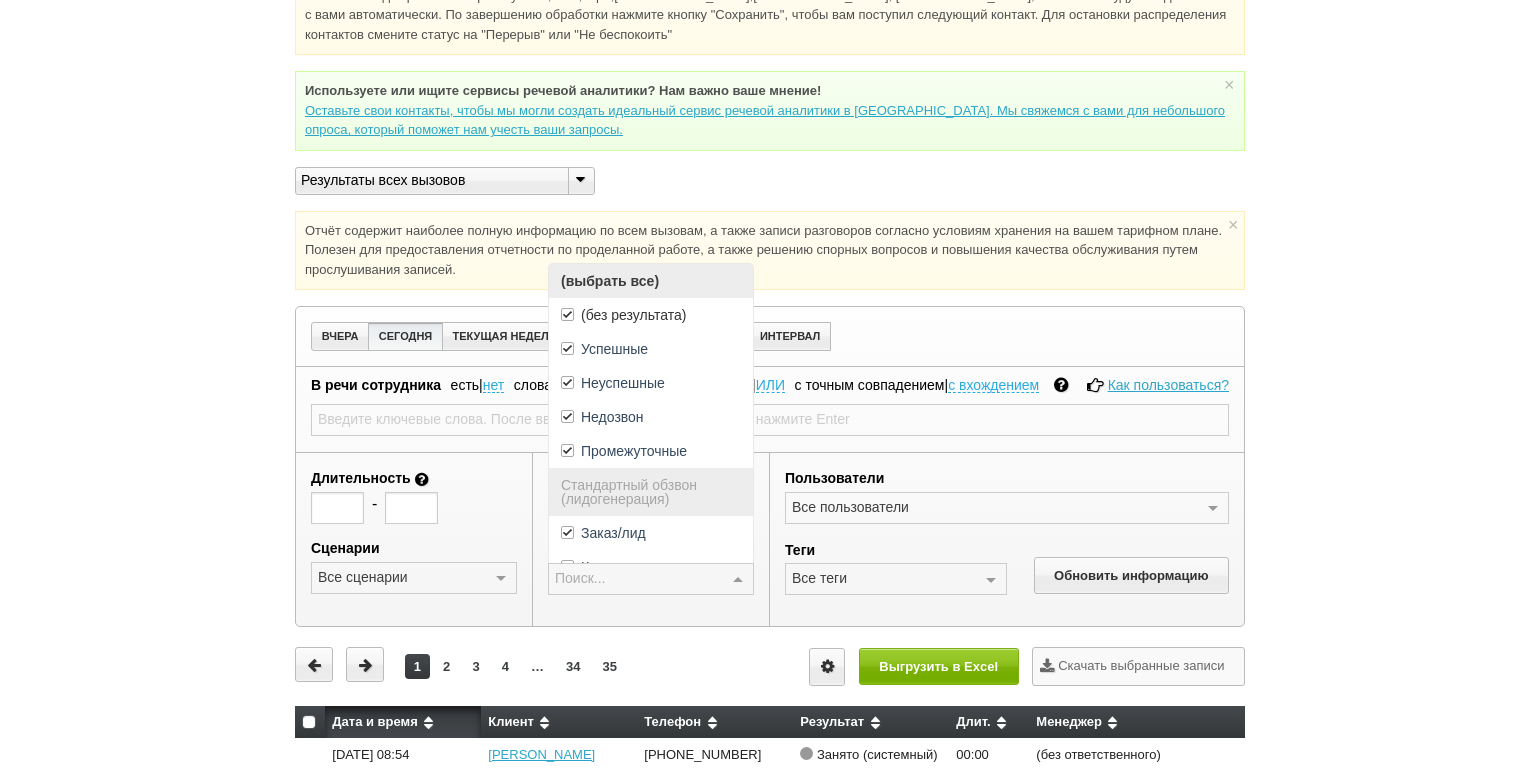 click on "(выбрать все)" at bounding box center (651, 281) 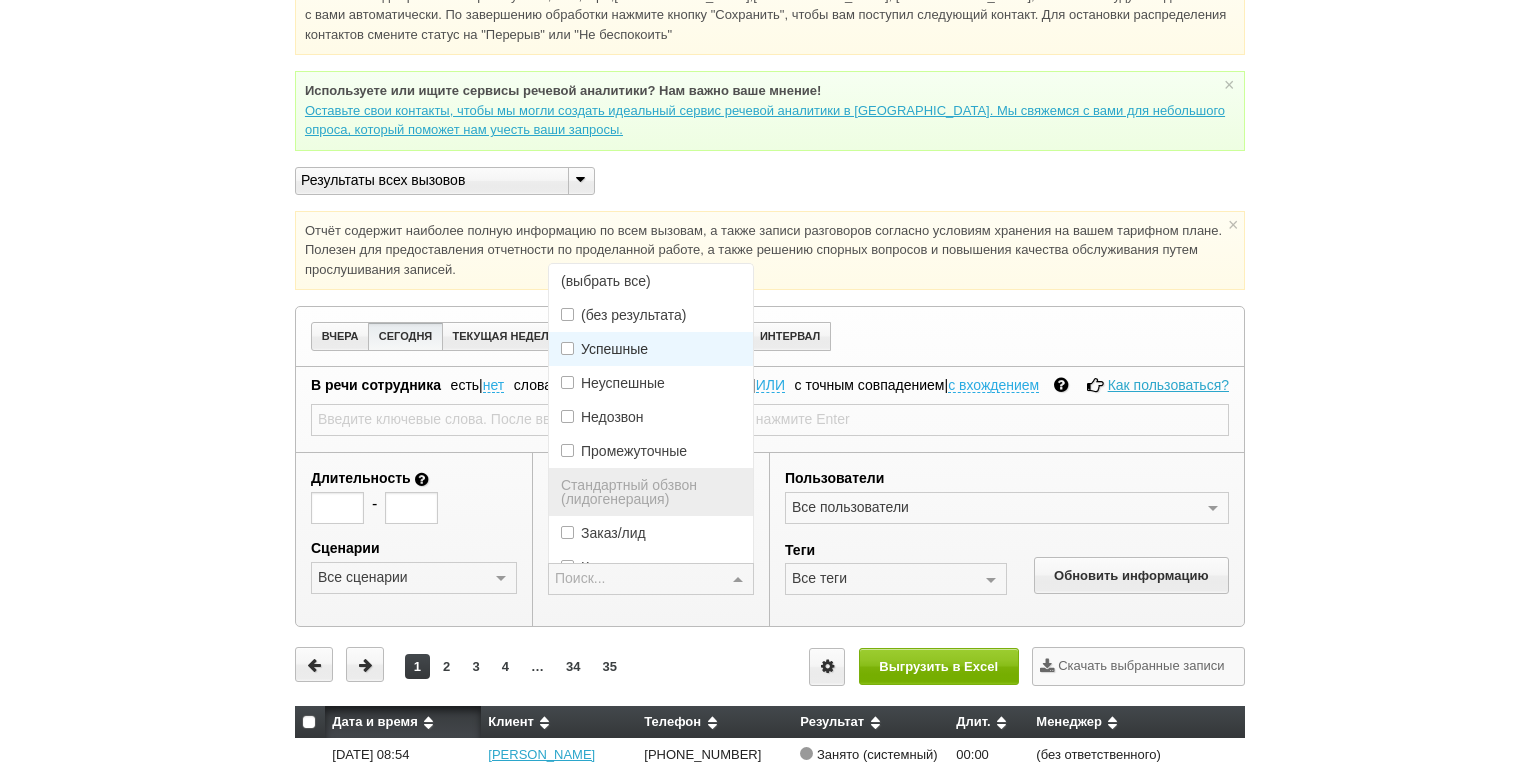 click on "Успешные" at bounding box center (614, 349) 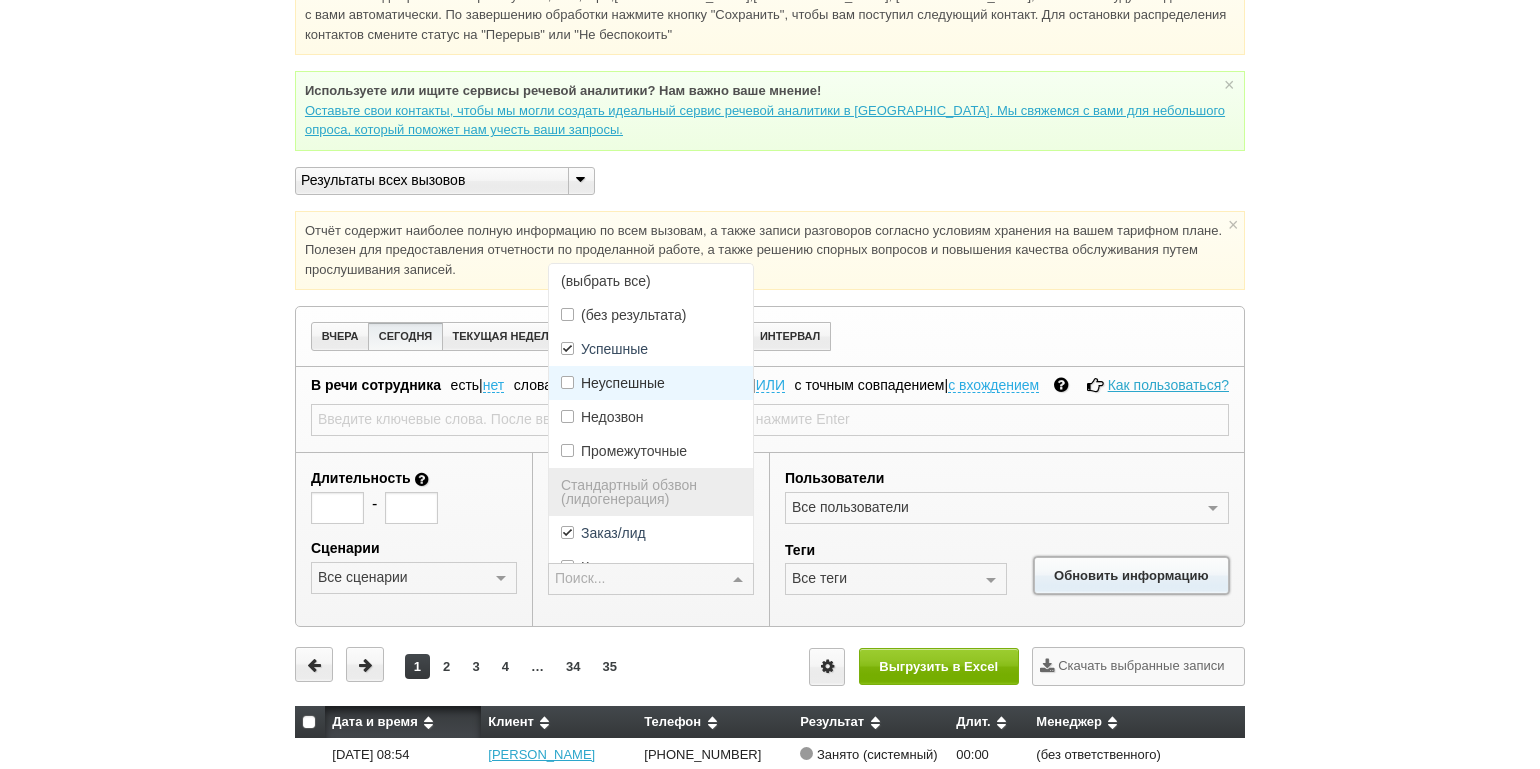 click on "Обновить информацию" at bounding box center (1131, 575) 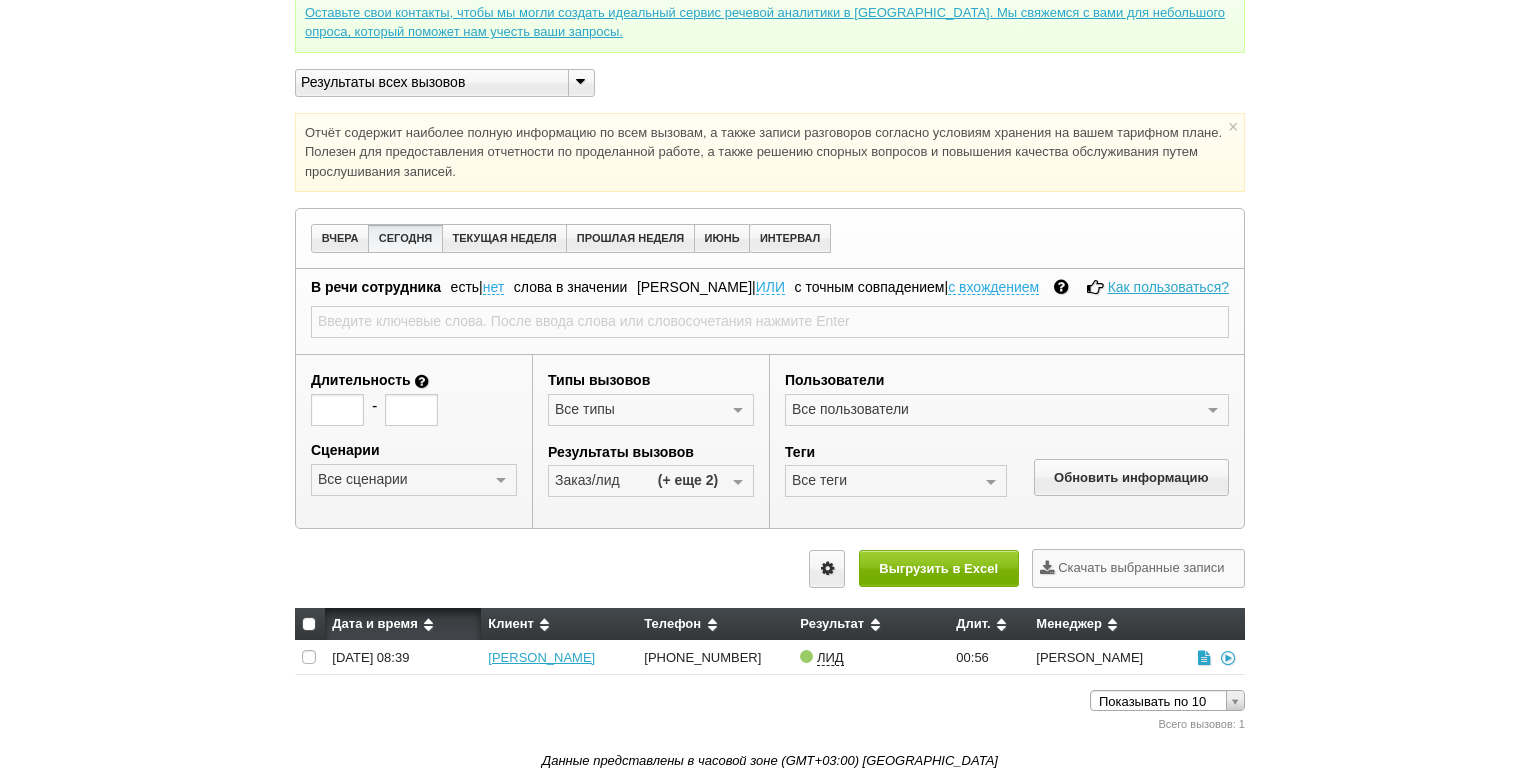 scroll, scrollTop: 199, scrollLeft: 0, axis: vertical 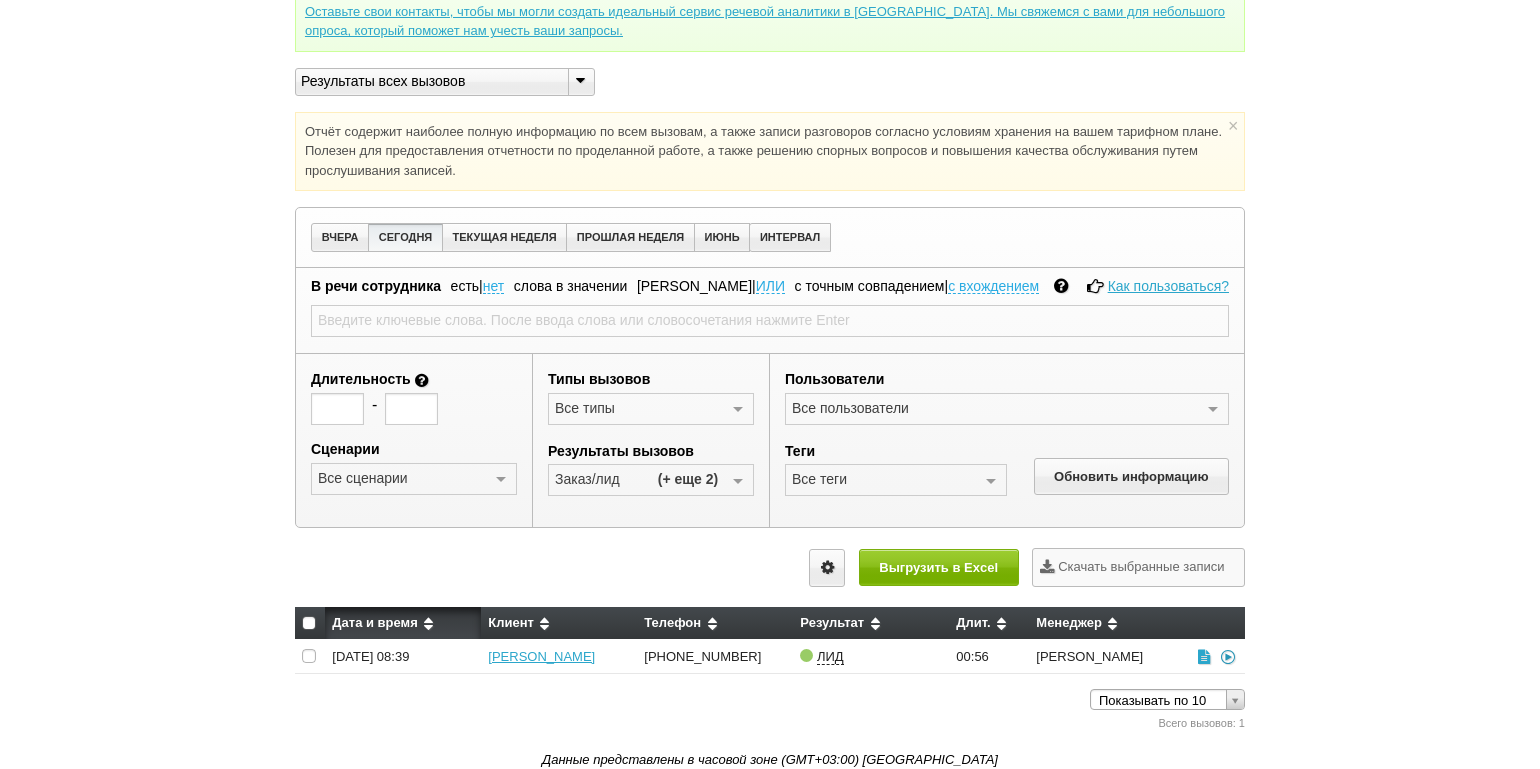 click at bounding box center (1228, 656) 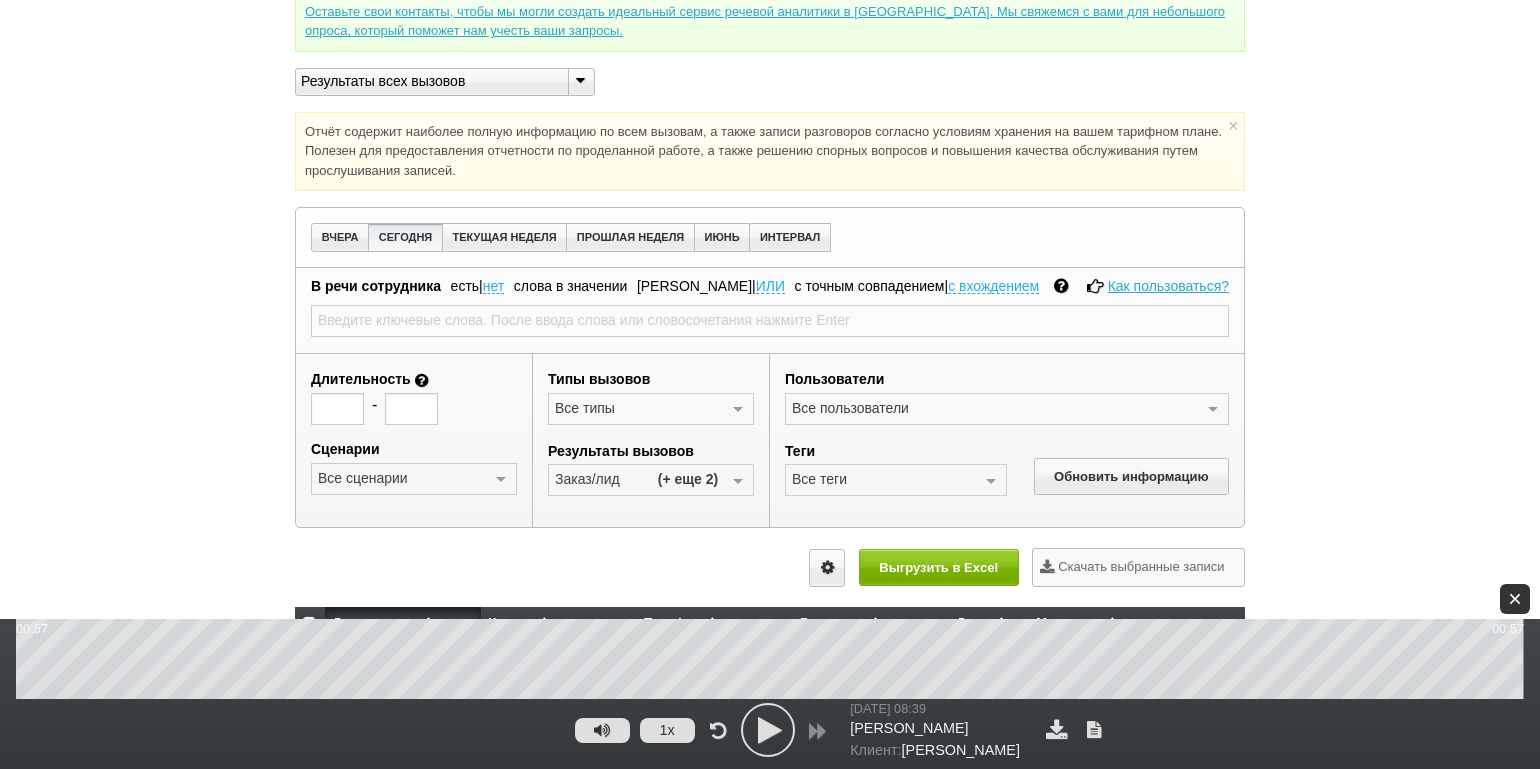 click on "×" at bounding box center [1515, 599] 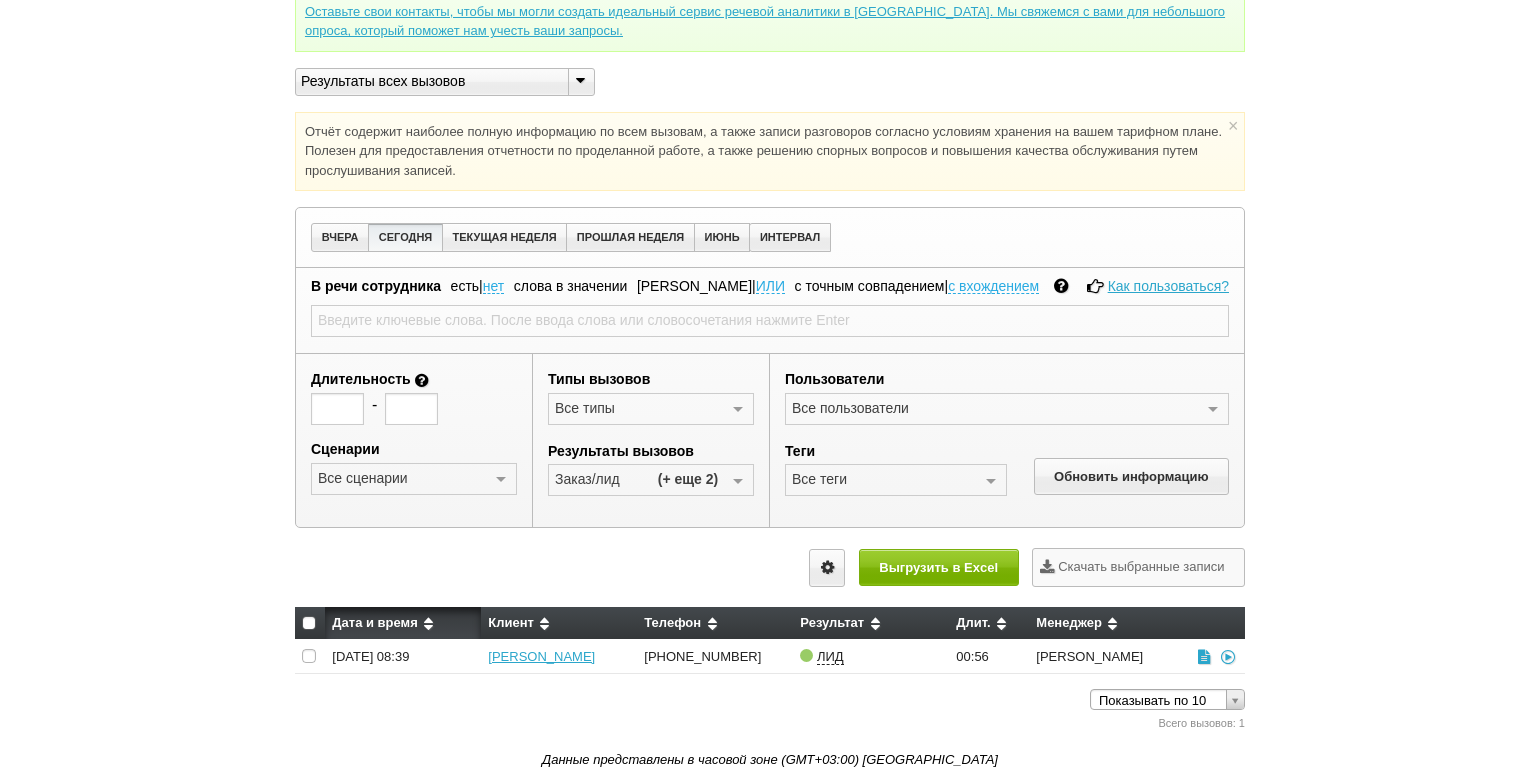 type 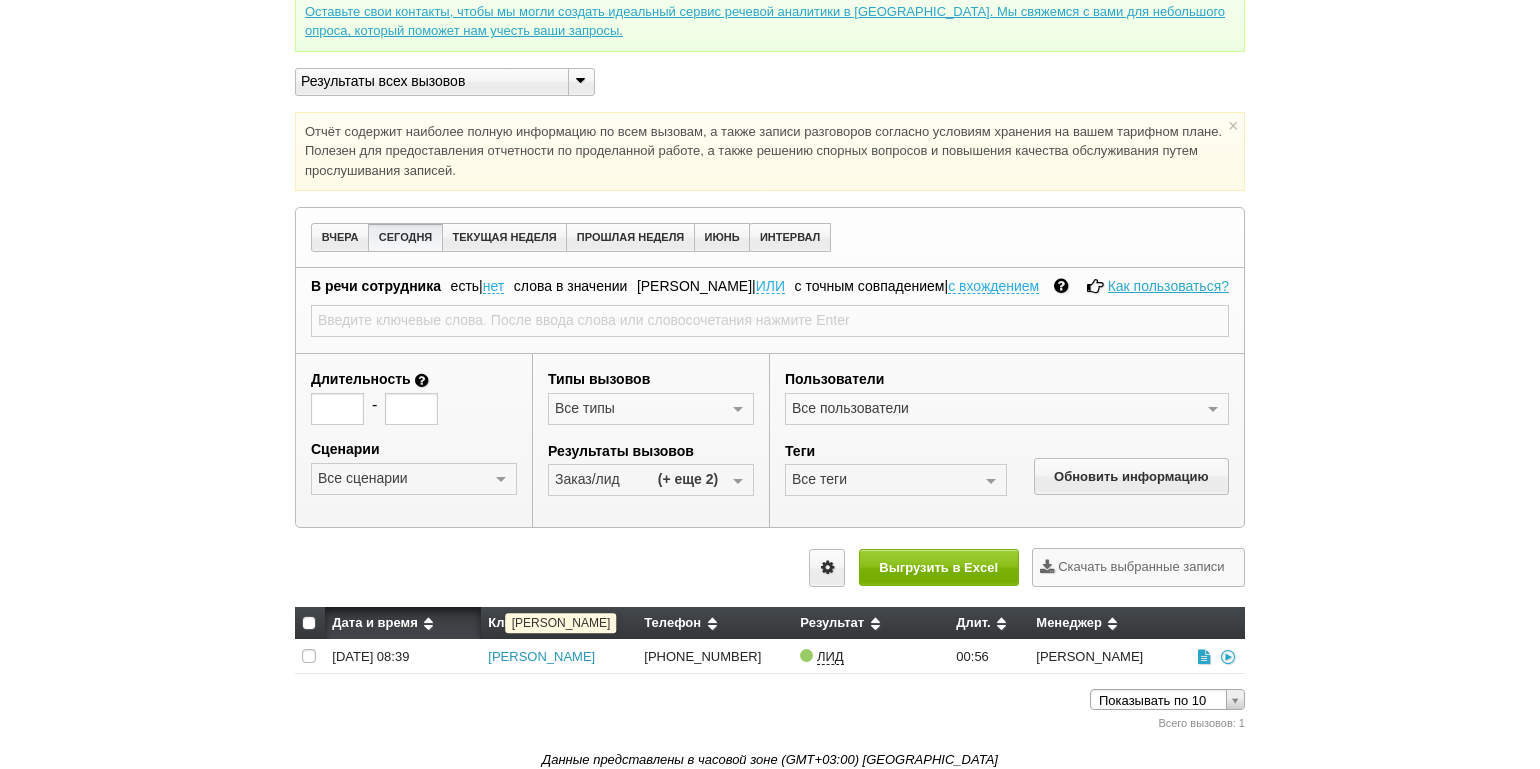 click on "[PERSON_NAME]" at bounding box center [541, 656] 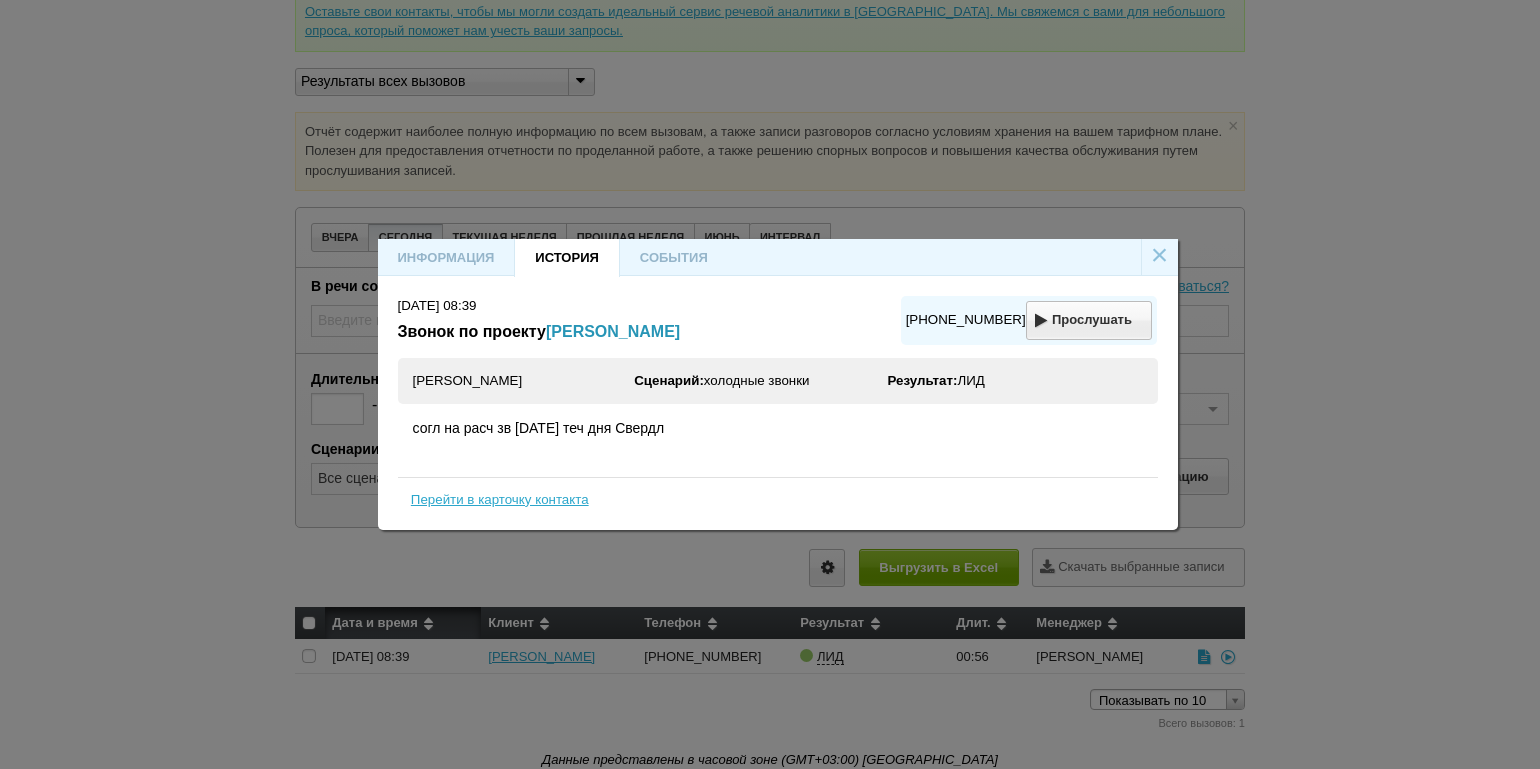 click on "[PERSON_NAME]" at bounding box center (613, 331) 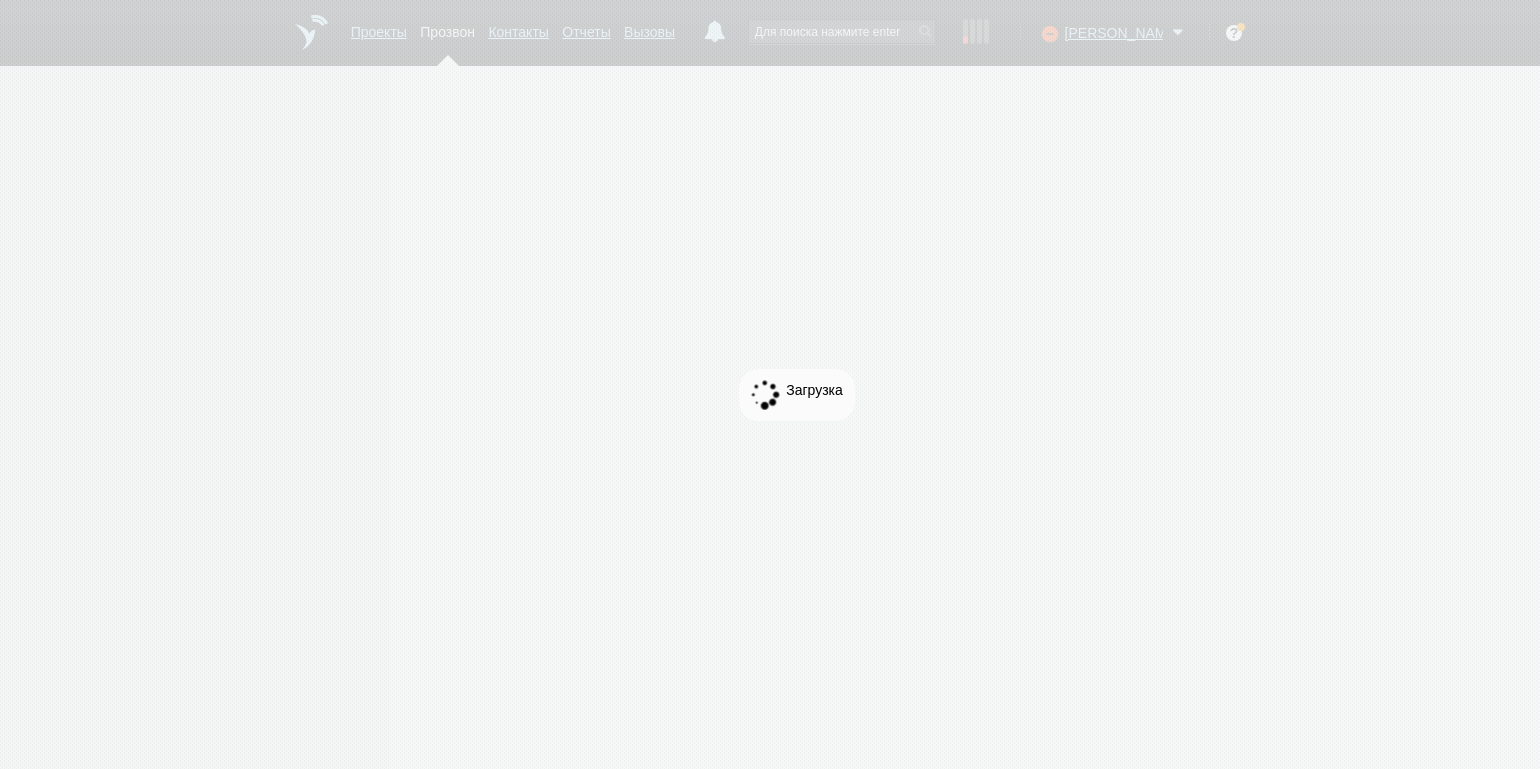 scroll, scrollTop: 0, scrollLeft: 0, axis: both 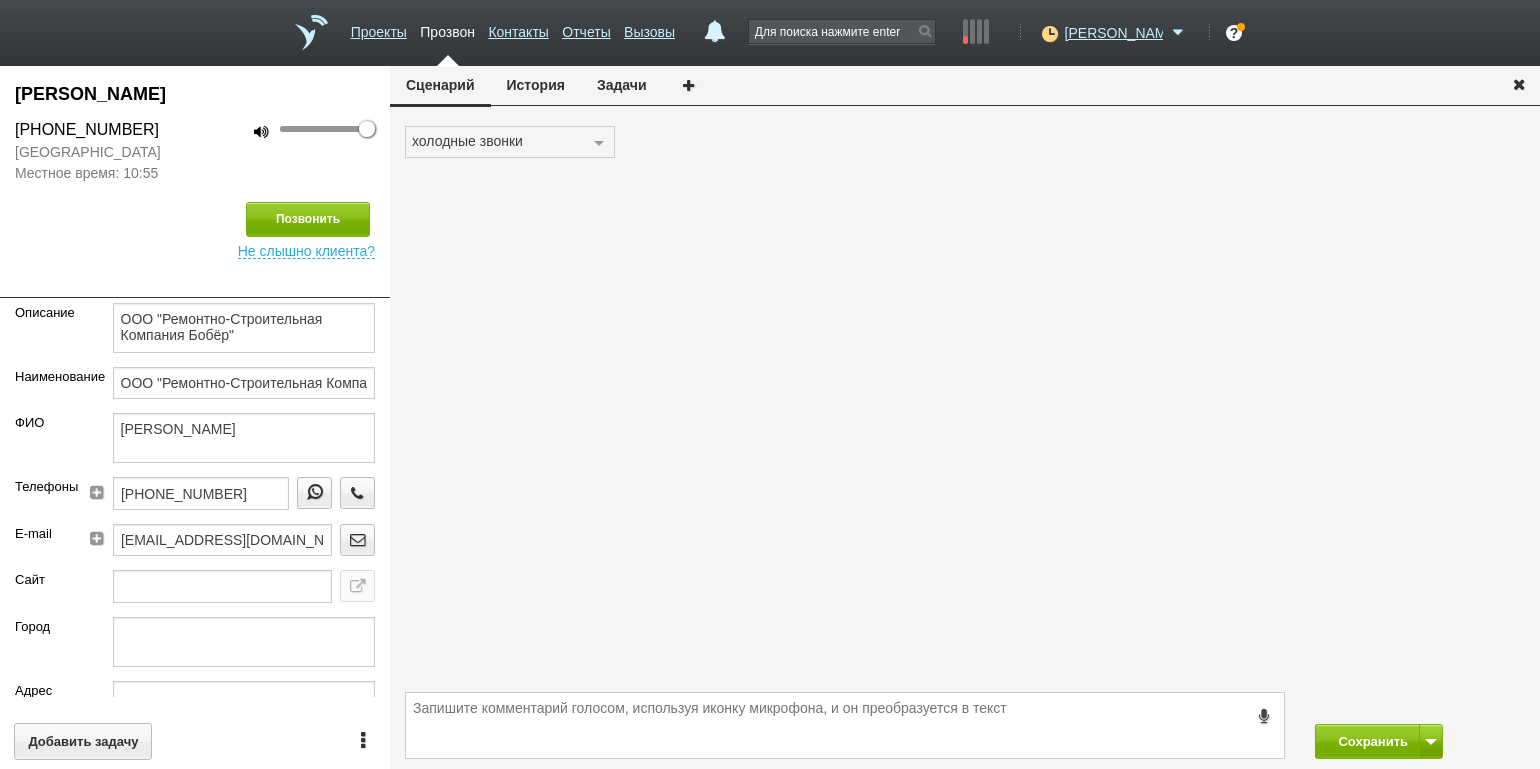 click on "История" at bounding box center (536, 85) 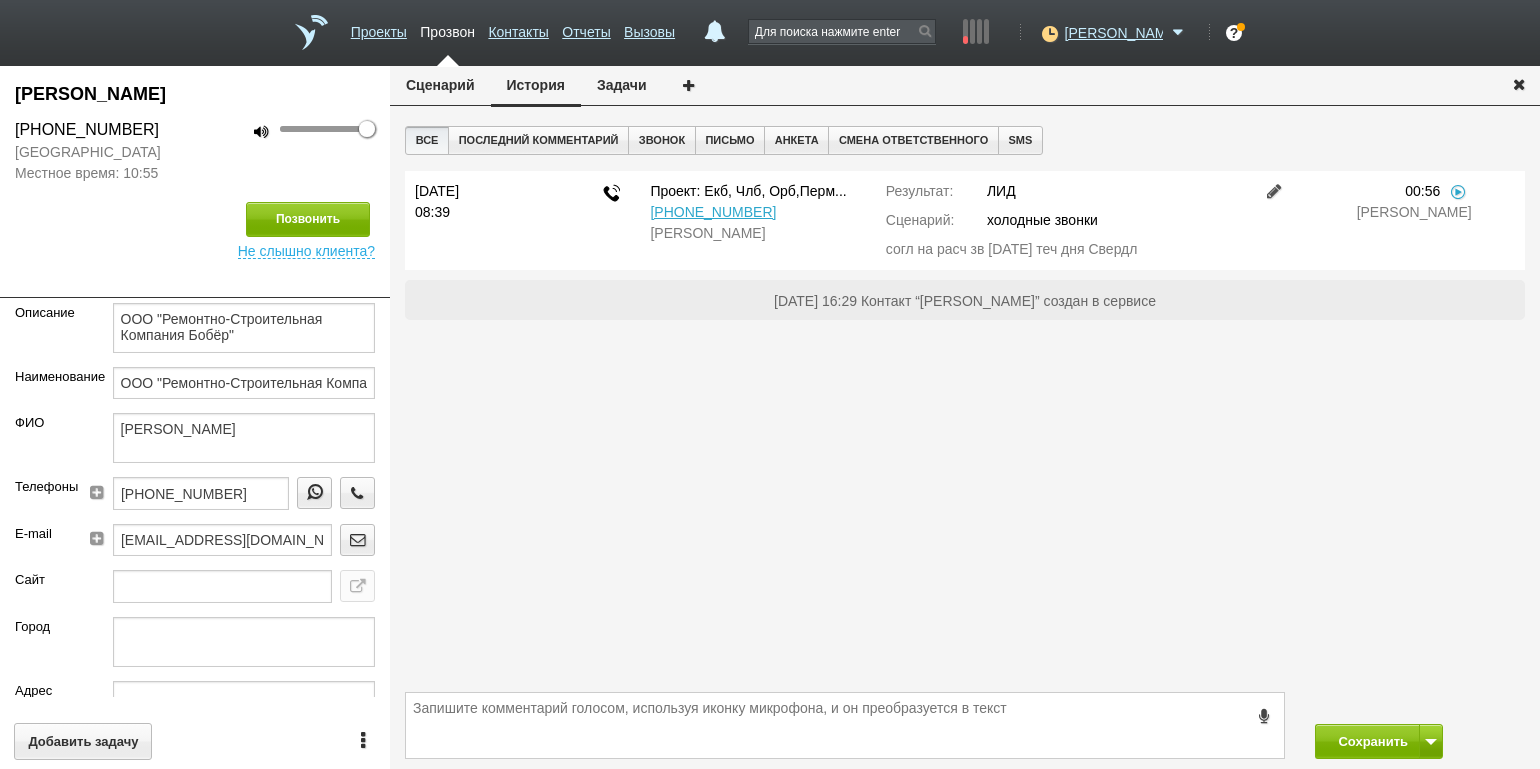click at bounding box center [1274, 191] 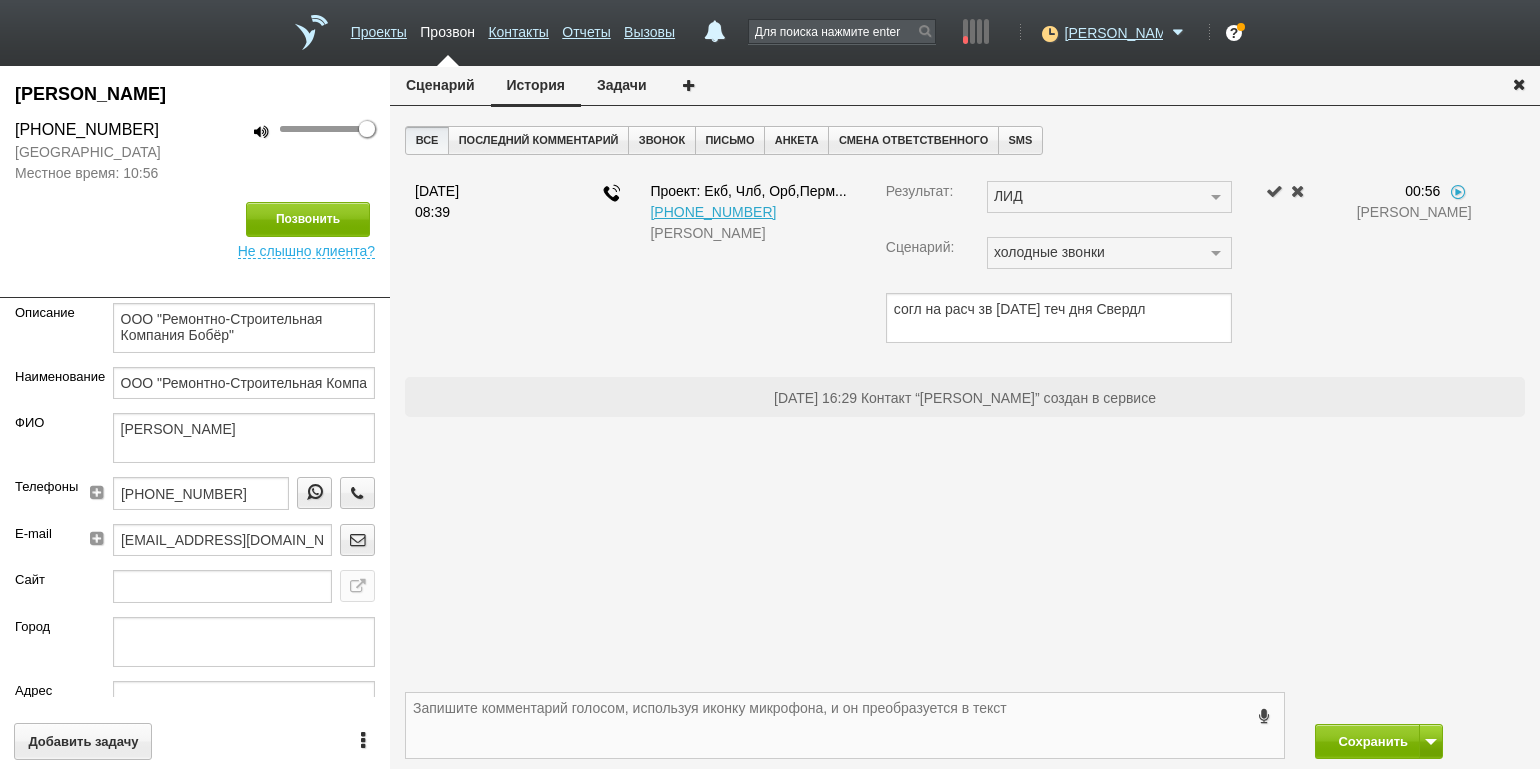 click at bounding box center [845, 725] 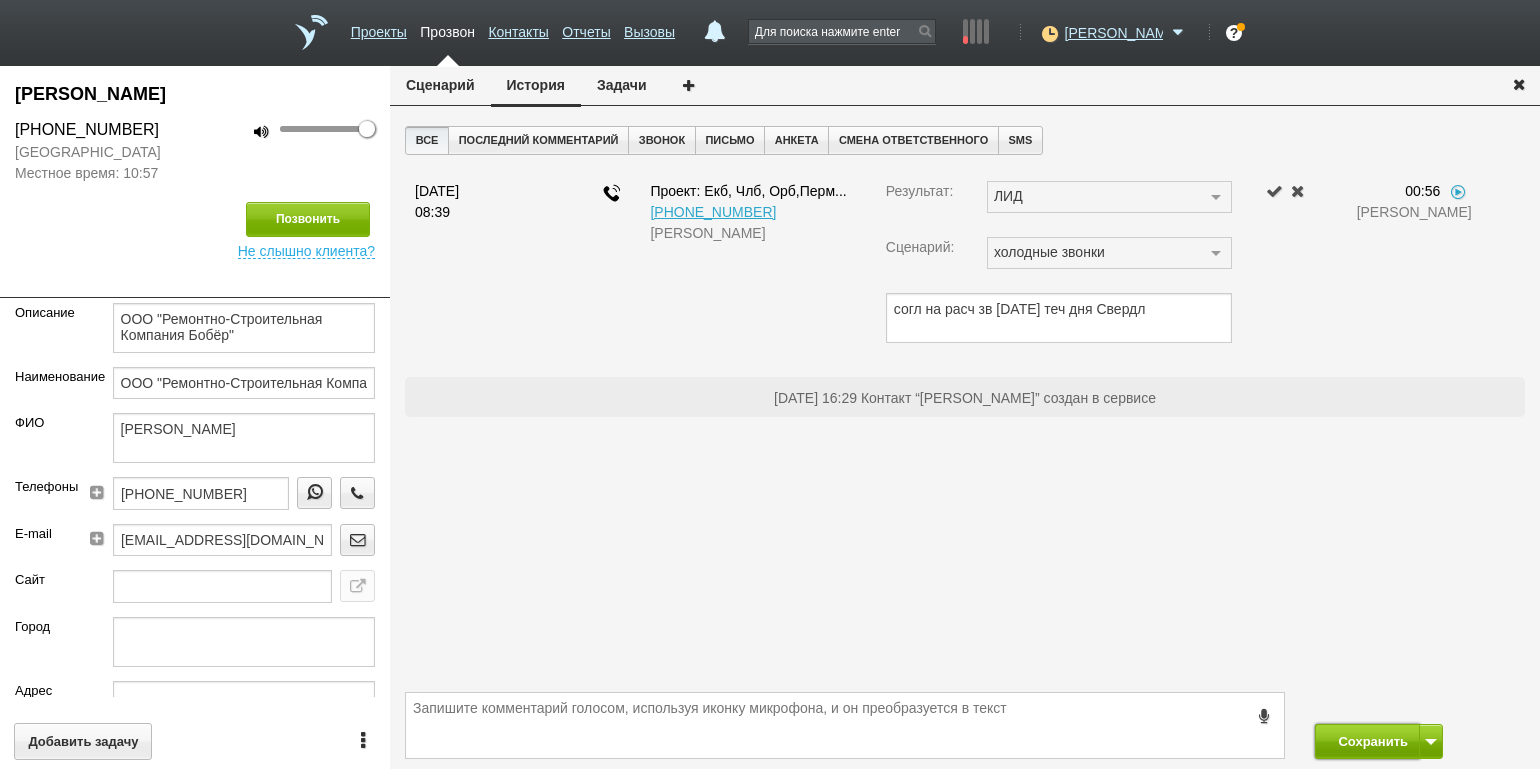 click on "Сохранить" at bounding box center (1367, 741) 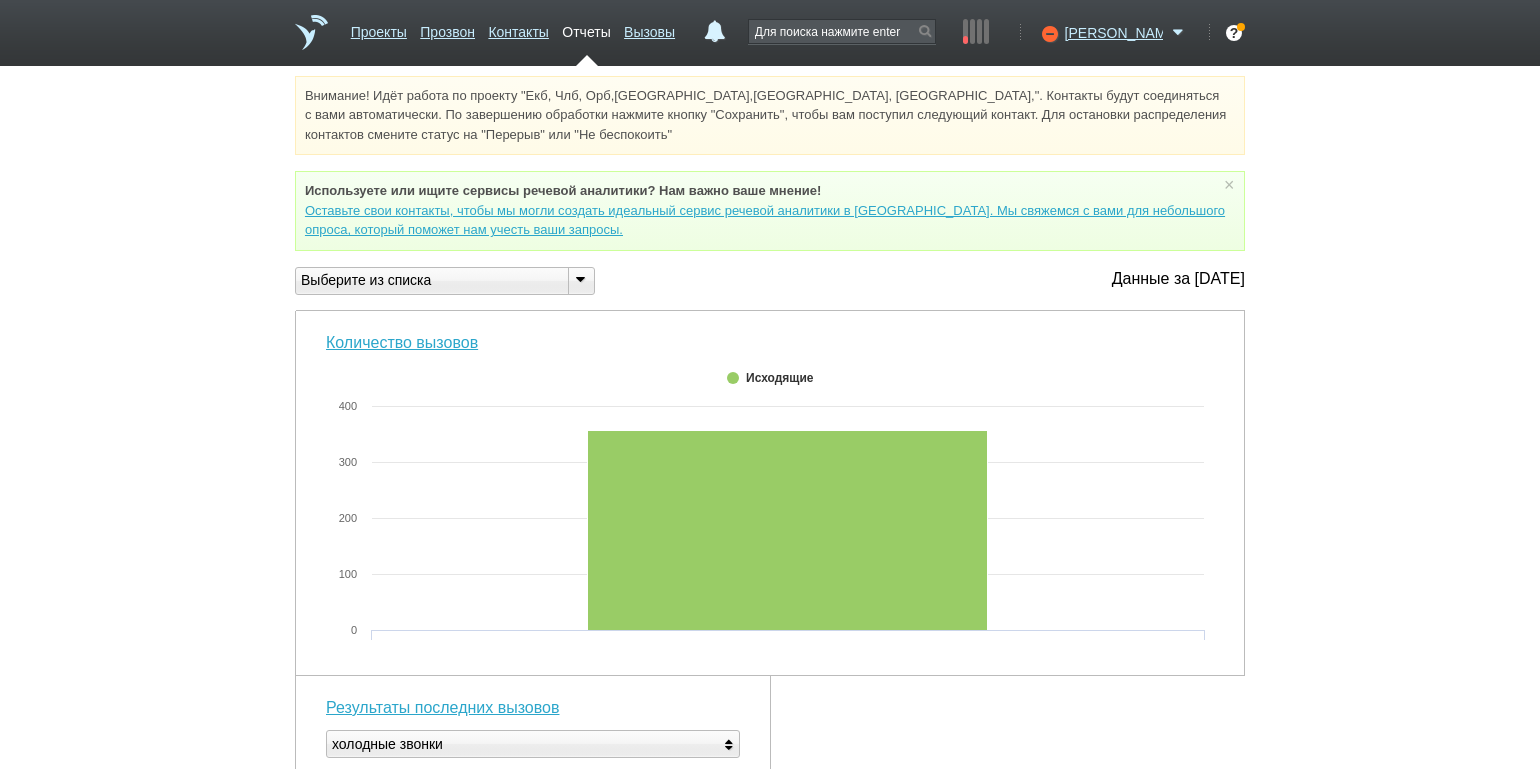 click on "Внимание! Идёт работа по проекту "Екб, Члб, Орб,[GEOGRAPHIC_DATA],[GEOGRAPHIC_DATA], [GEOGRAPHIC_DATA],". Контакты будут соединяться с вами автоматически. По завершению обработки нажмите кнопку "Сохранить", чтобы вам поступил следующий контакт. Для остановки распределения контактов смените статус на "Перерыв" или "Не беспокоить"
Используете или ищите cервисы речевой аналитики? Нам важно ваше мнение!
×
Вы можете звонить напрямую из строки поиска - введите номер и нажмите "Позвонить"
Выберите из списка" at bounding box center [770, 767] 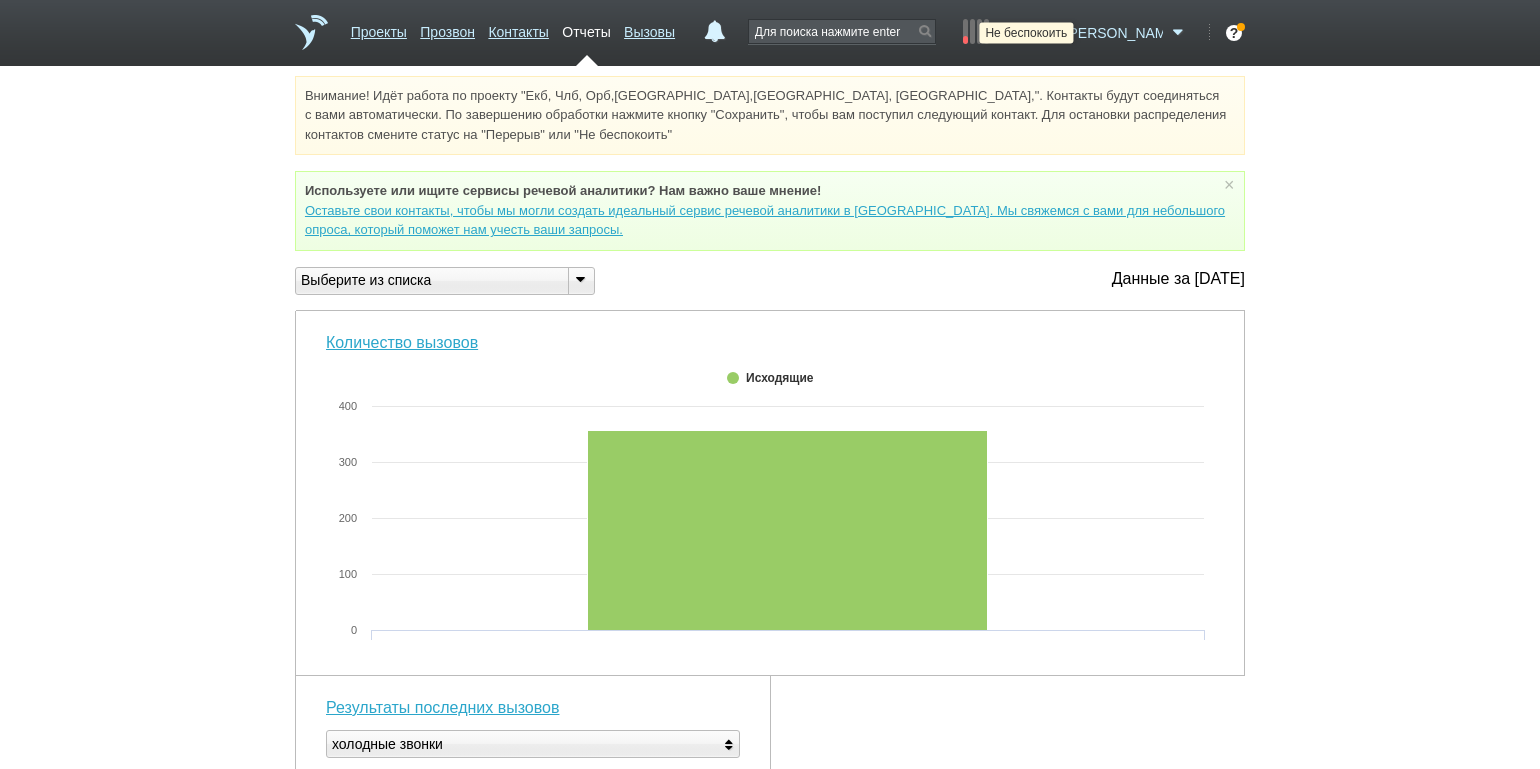 click at bounding box center [1047, 33] 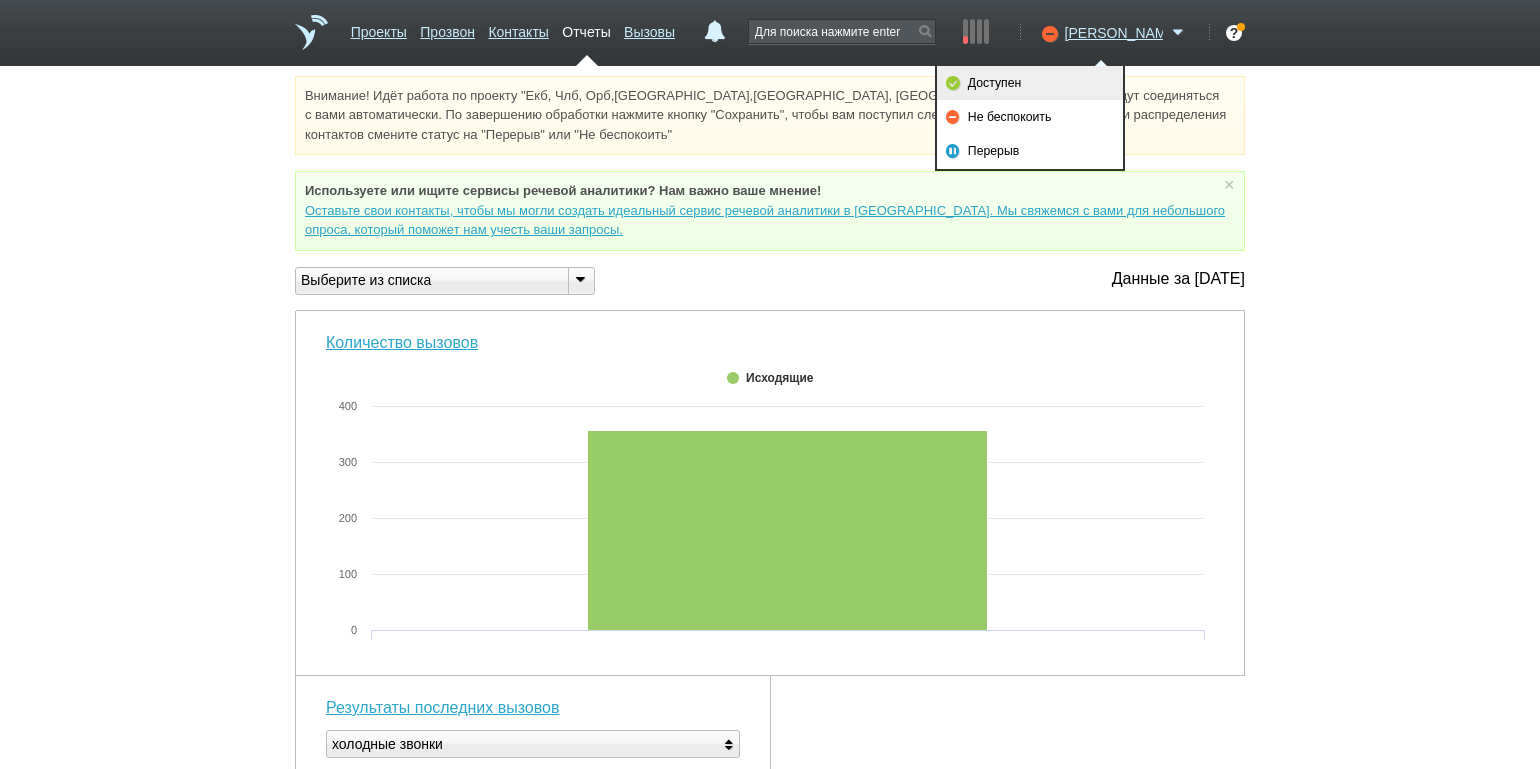 click on "Доступен" at bounding box center (1030, 83) 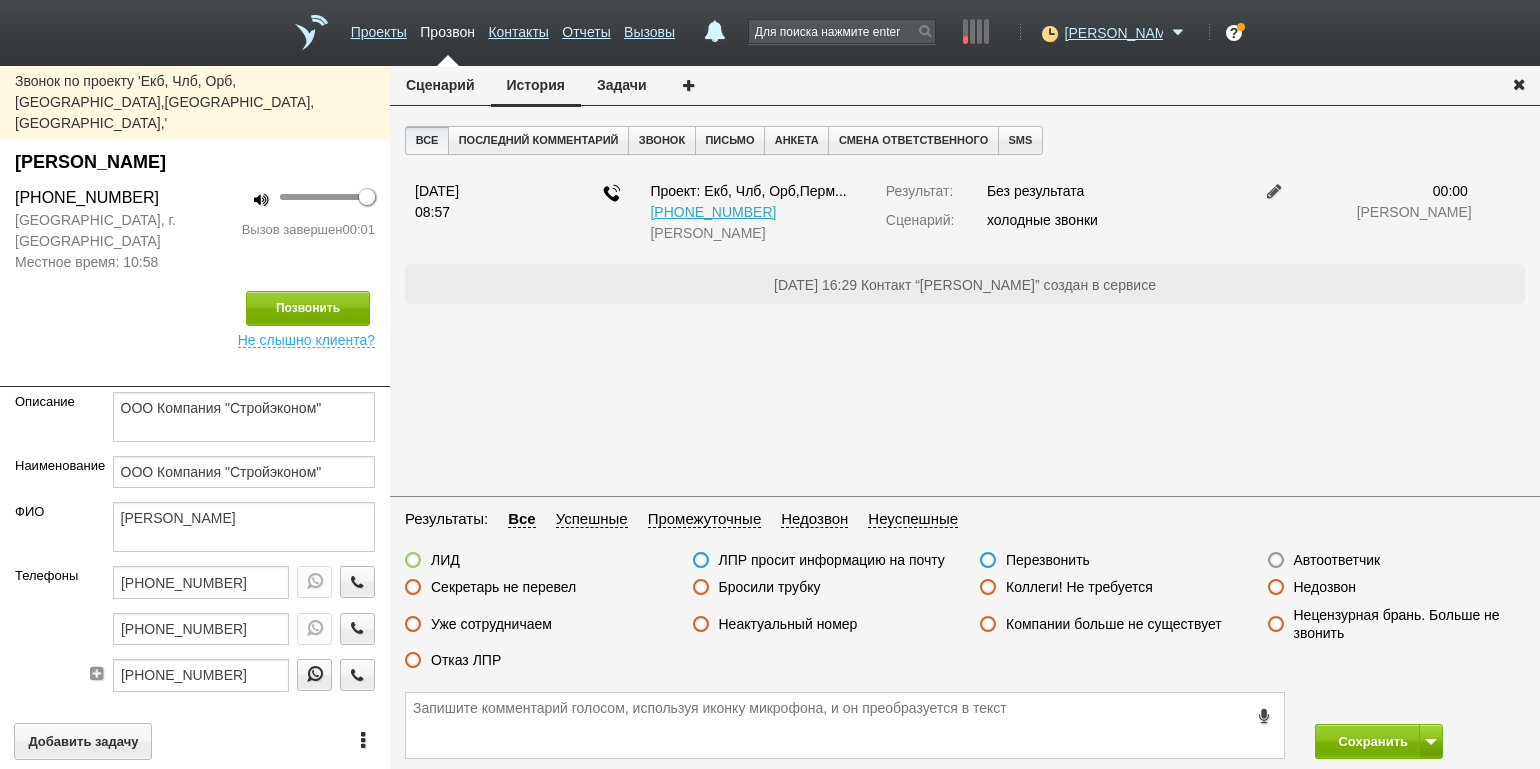click on "Сценарий" at bounding box center (440, 85) 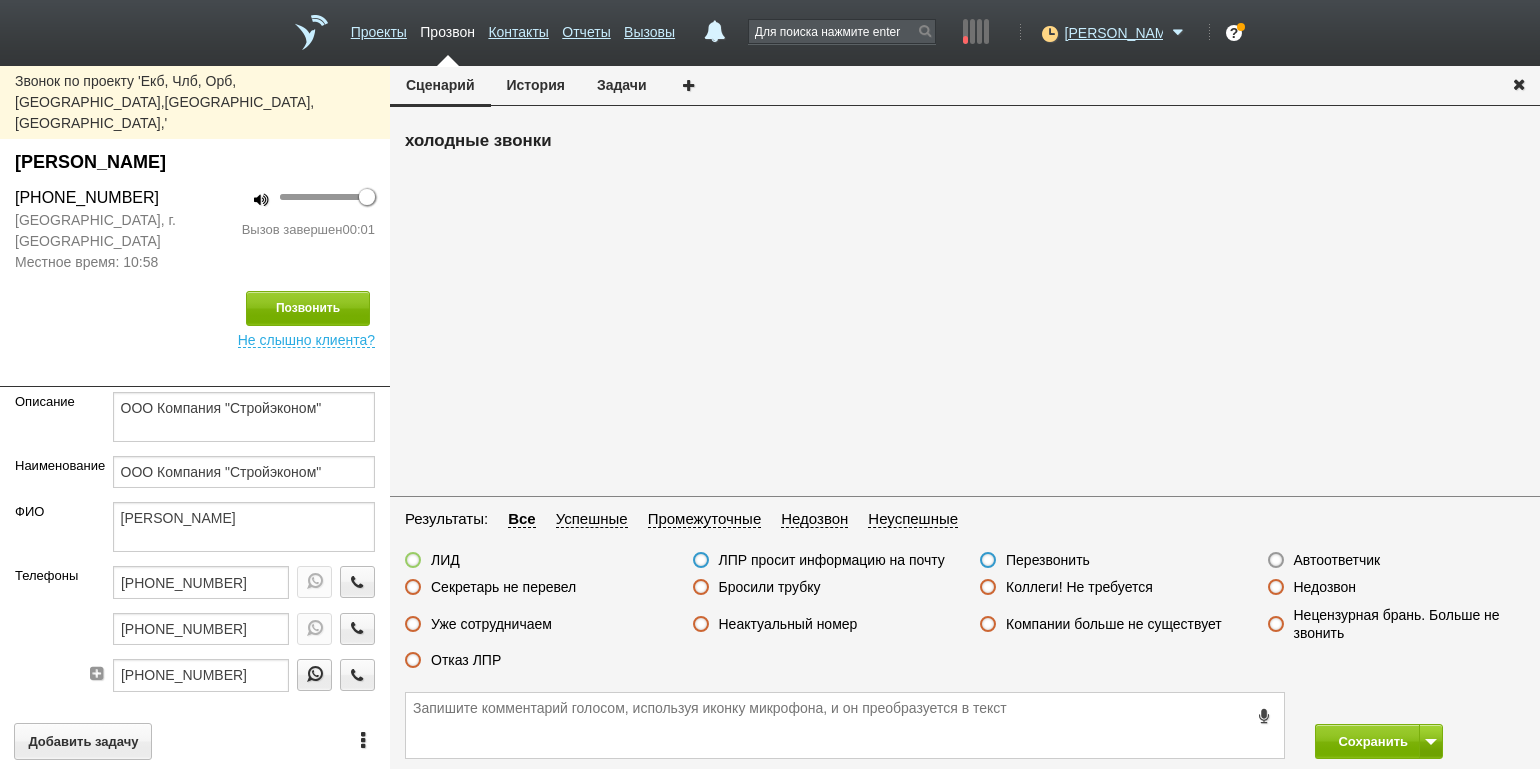 click on "Недозвон" at bounding box center (1325, 587) 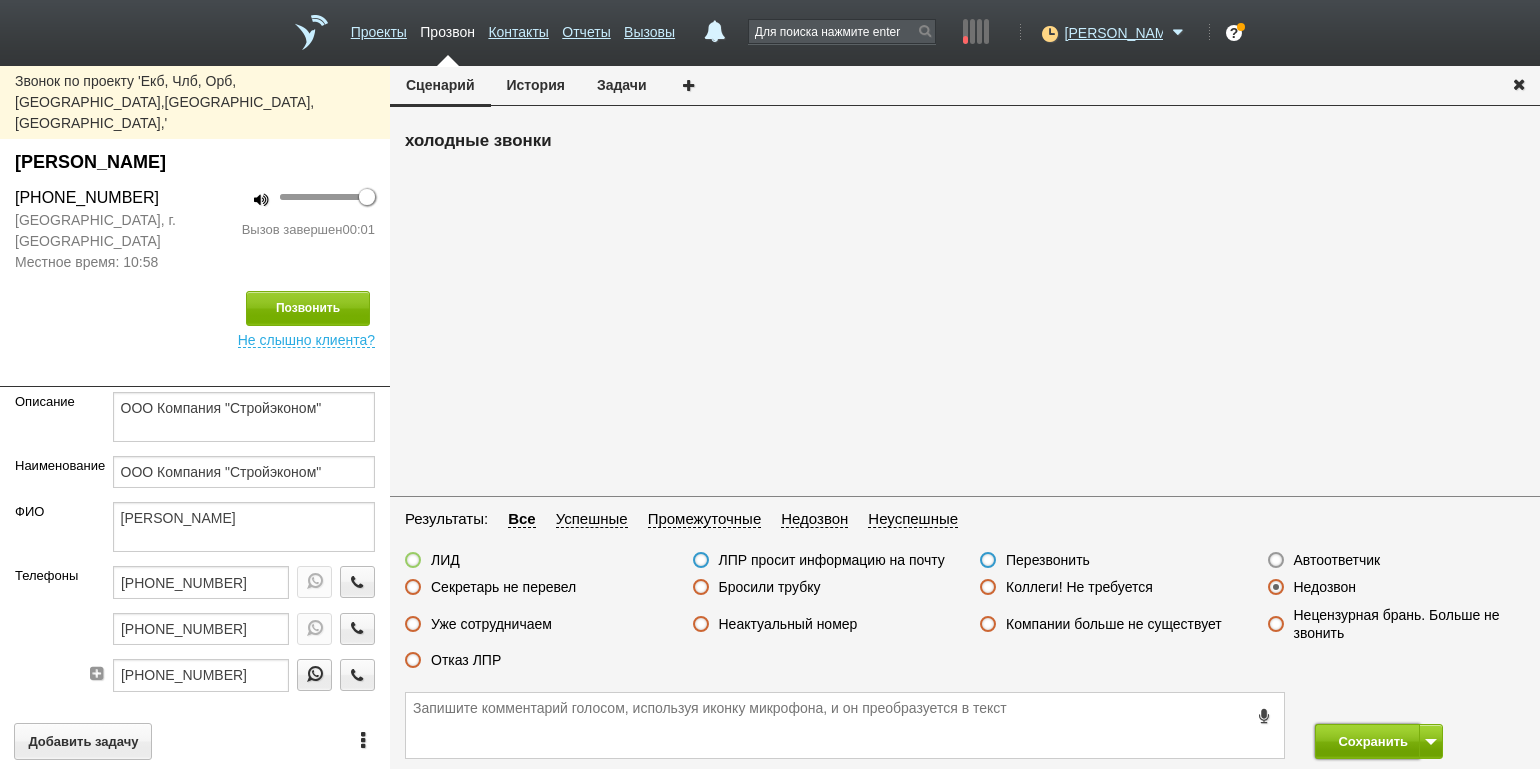 click on "Сохранить" at bounding box center (1367, 741) 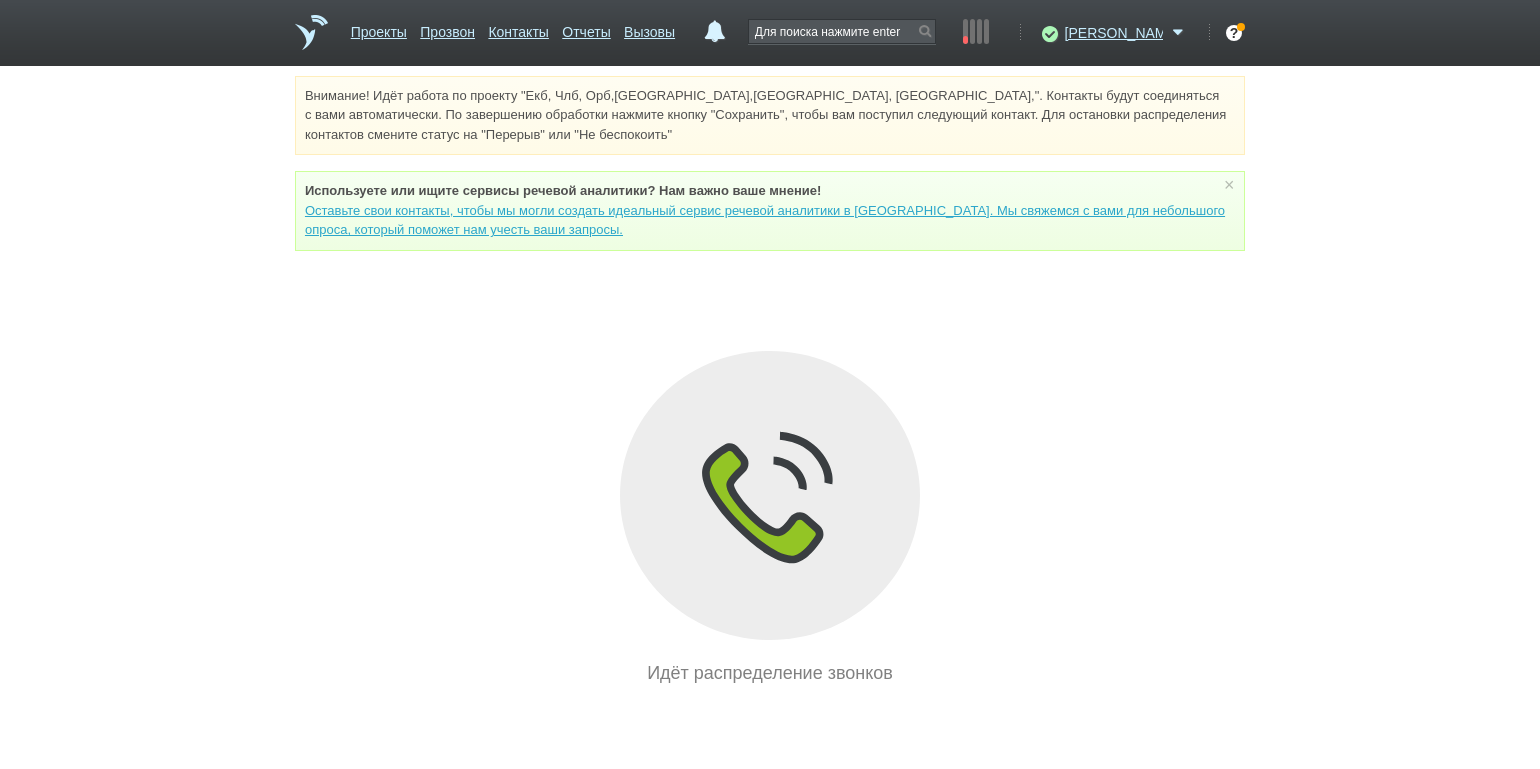 click on "Внимание! Идёт работа по проекту "Екб, Члб, Орб,[GEOGRAPHIC_DATA],[GEOGRAPHIC_DATA], [GEOGRAPHIC_DATA],". Контакты будут соединяться с вами автоматически. По завершению обработки нажмите кнопку "Сохранить", чтобы вам поступил следующий контакт. Для остановки распределения контактов смените статус на "Перерыв" или "Не беспокоить"
Используете или ищите cервисы речевой аналитики? Нам важно ваше мнение!
×
Вы можете звонить напрямую из строки поиска - введите номер и нажмите "Позвонить"
Идёт распределение звонков" at bounding box center [770, 381] 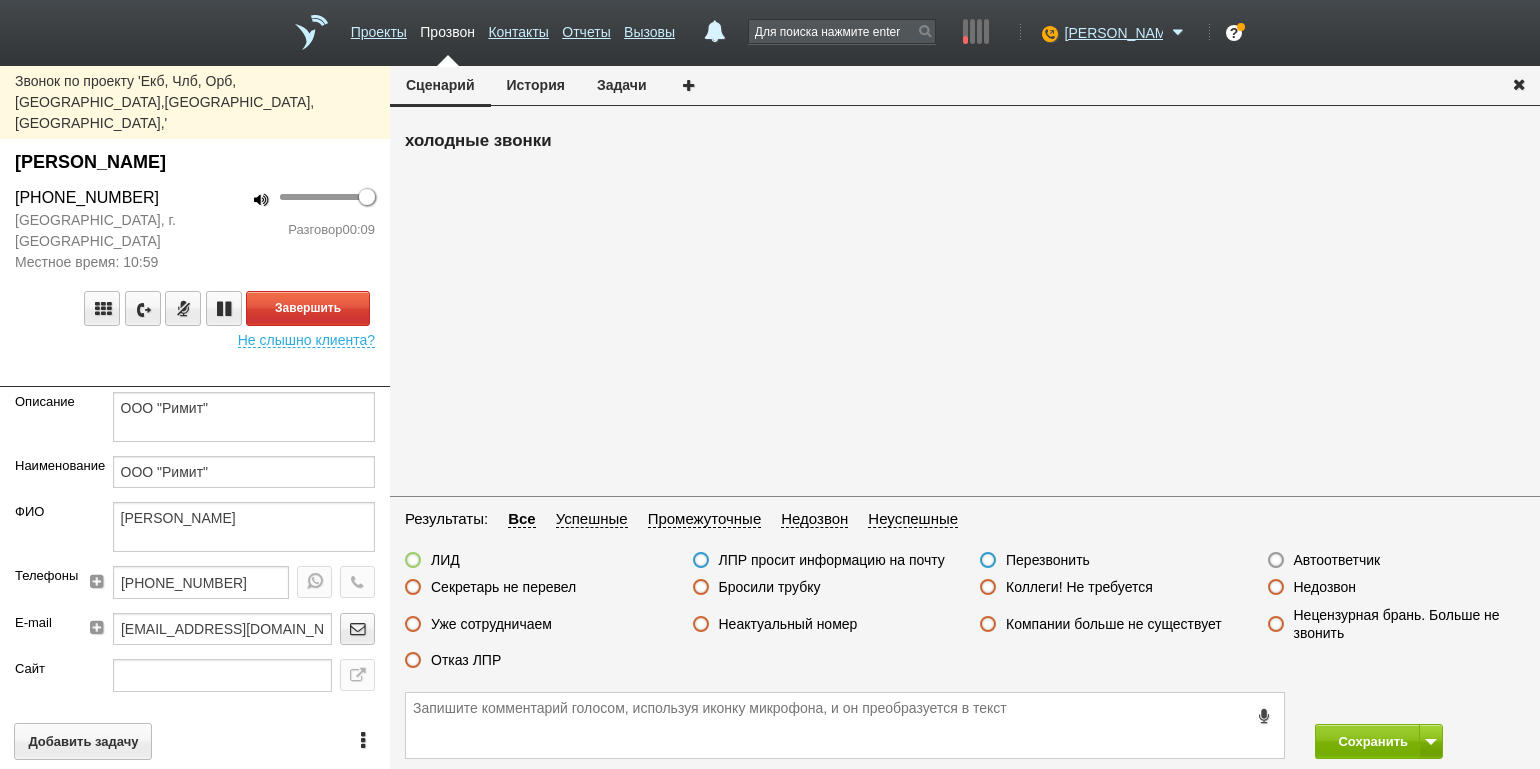 drag, startPoint x: 162, startPoint y: 300, endPoint x: 178, endPoint y: 294, distance: 17.088007 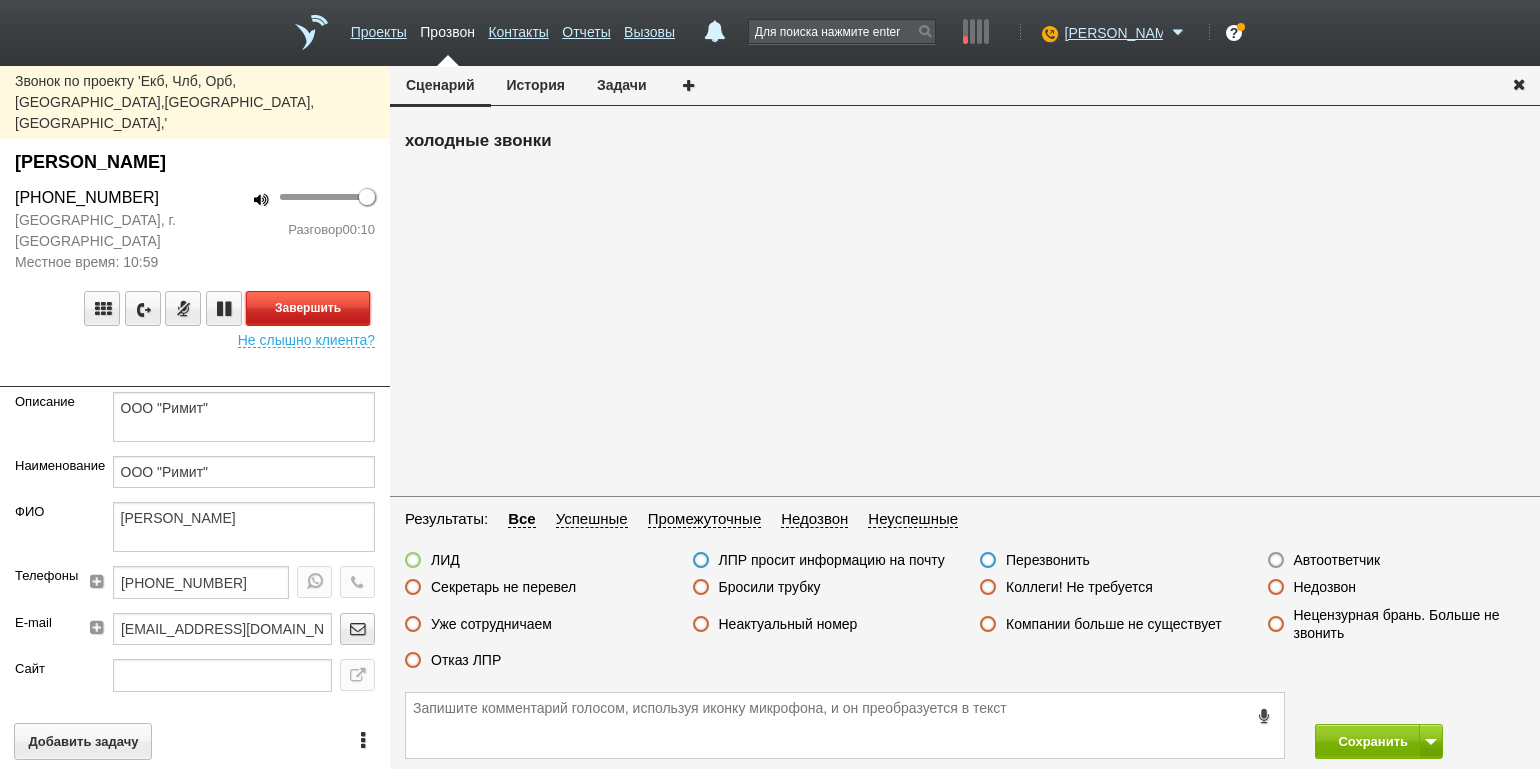 click on "Завершить" at bounding box center [308, 308] 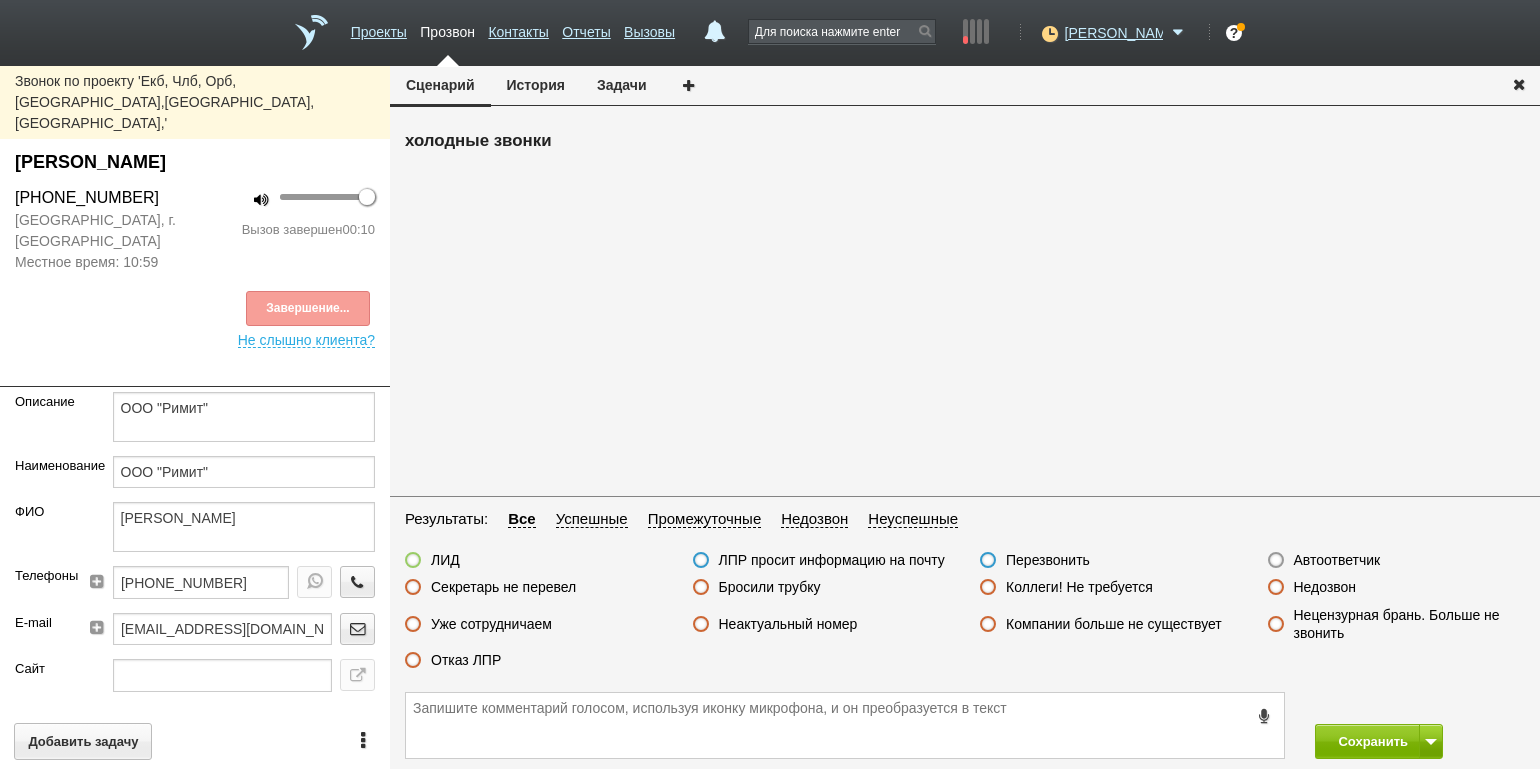 click on "Секретарь не перевел" at bounding box center (503, 587) 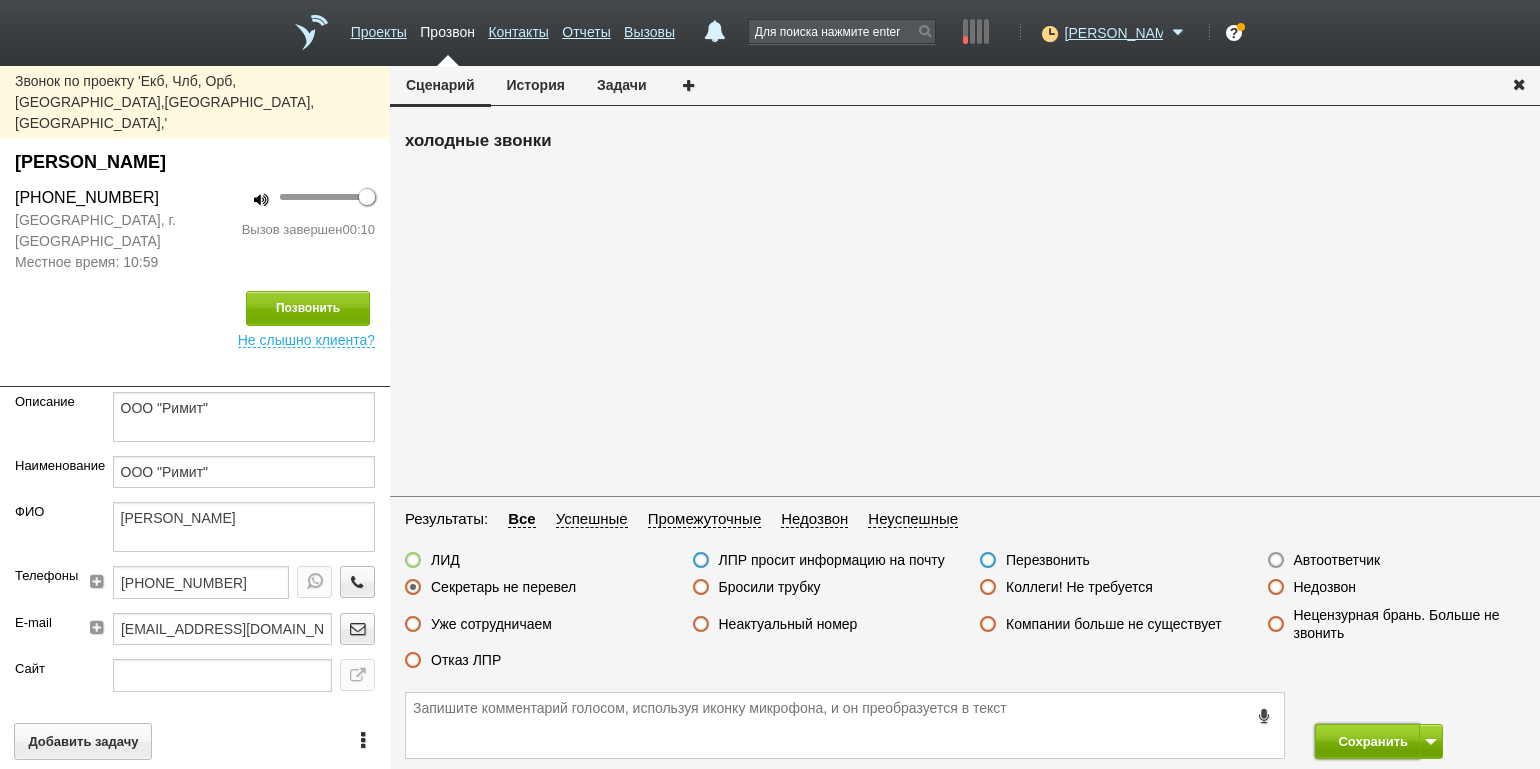 click on "Сохранить" at bounding box center [1367, 741] 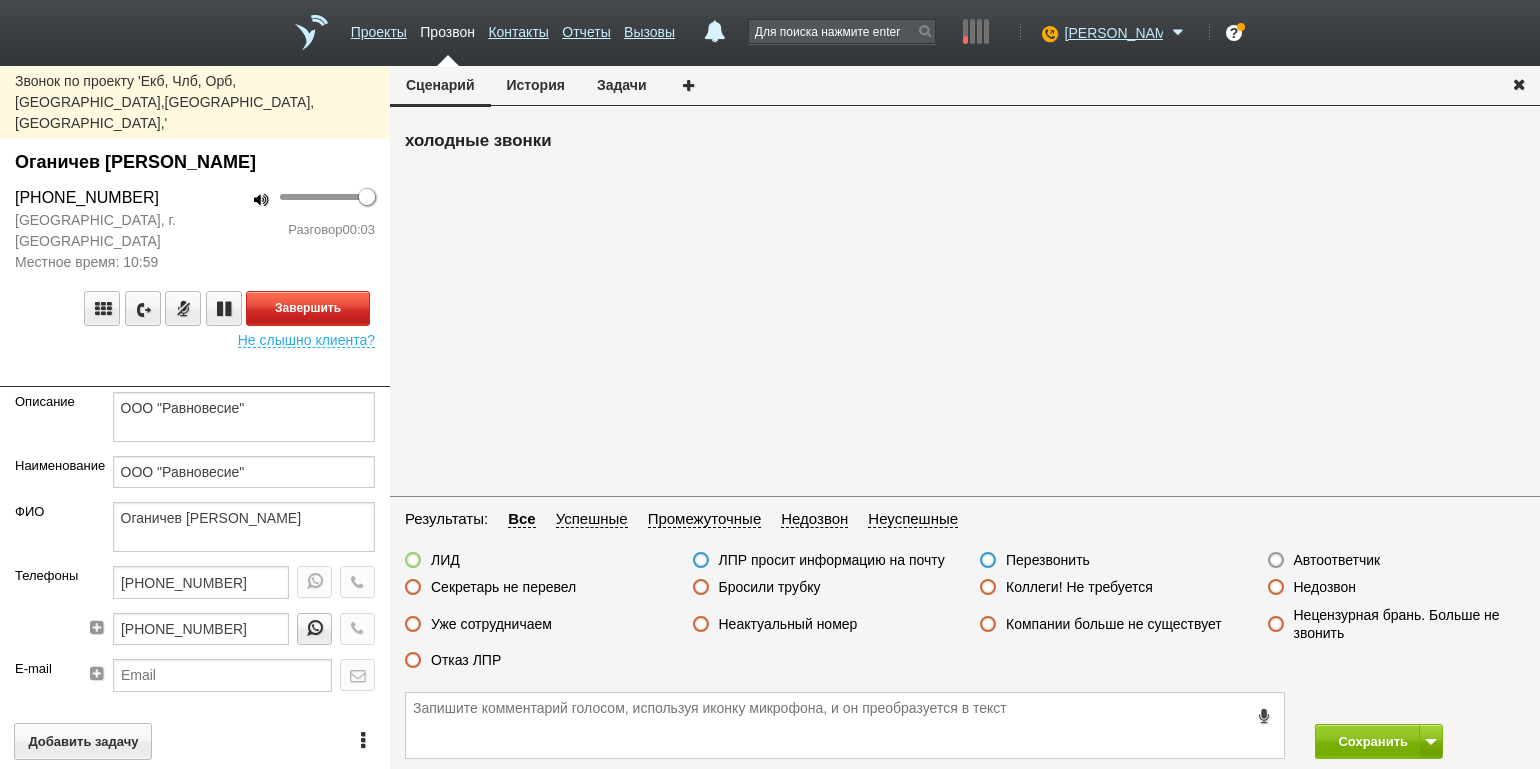 drag, startPoint x: 306, startPoint y: 248, endPoint x: 321, endPoint y: 259, distance: 18.601076 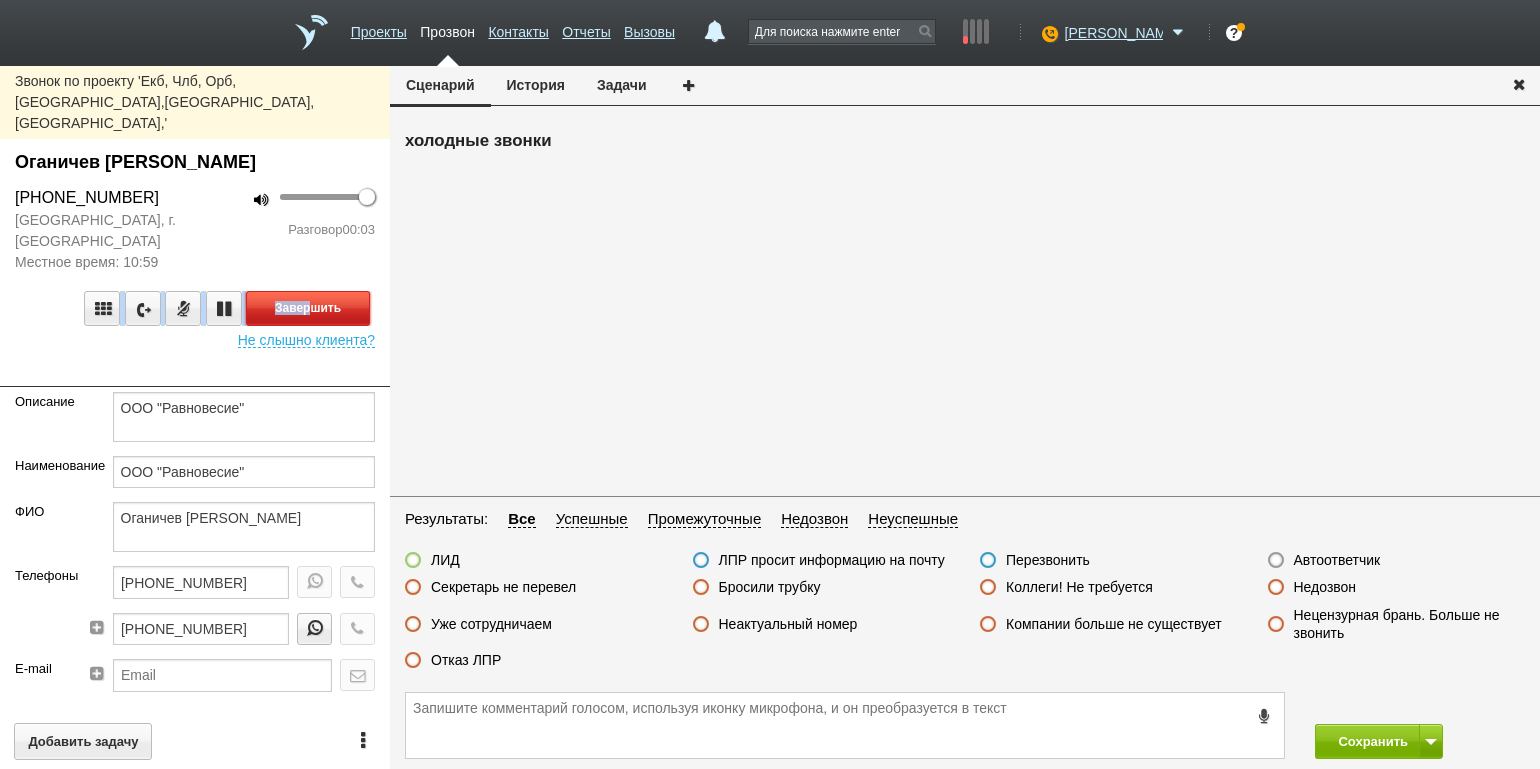 click on "Завершить" at bounding box center [308, 308] 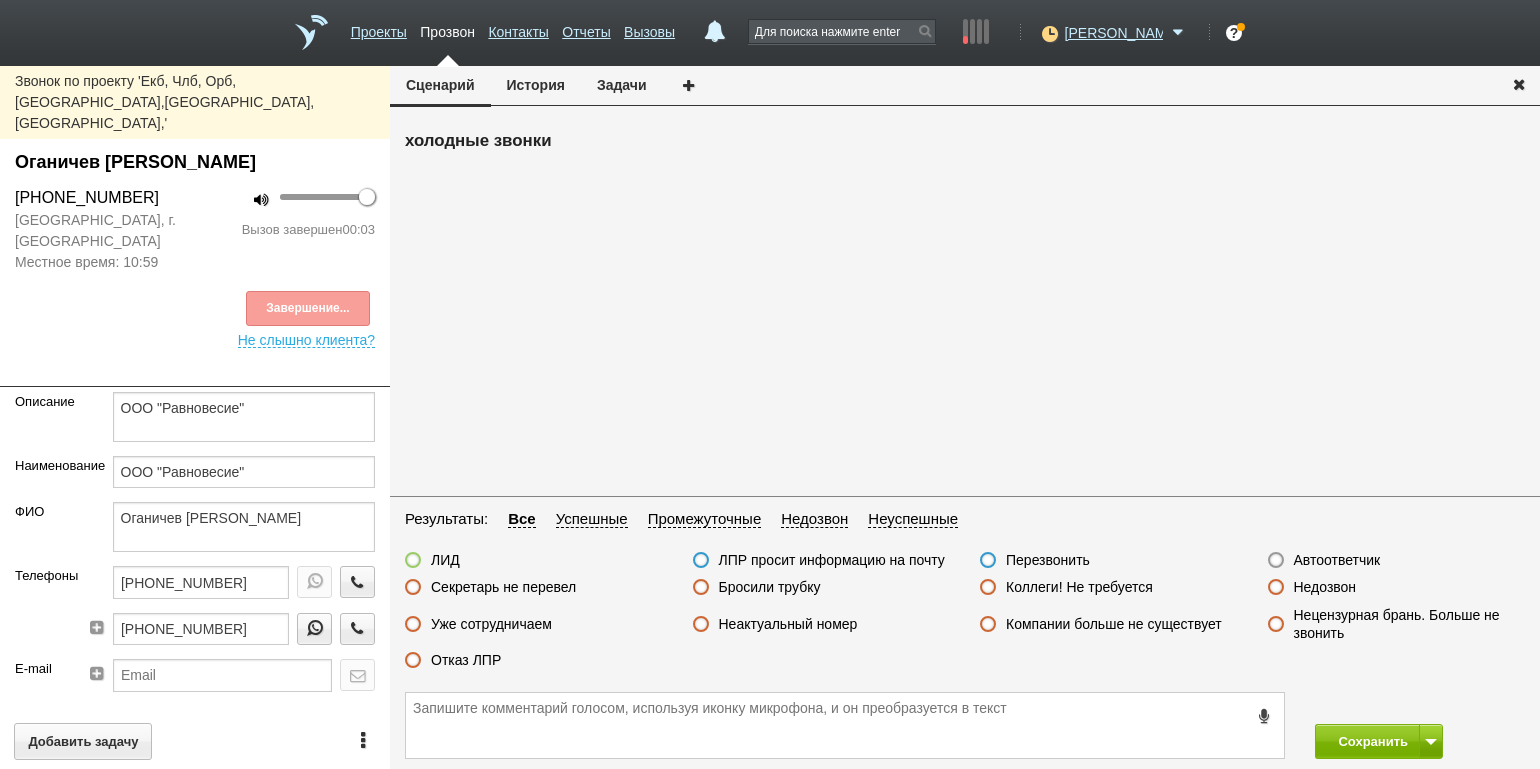 click on "Недозвон" at bounding box center (1325, 587) 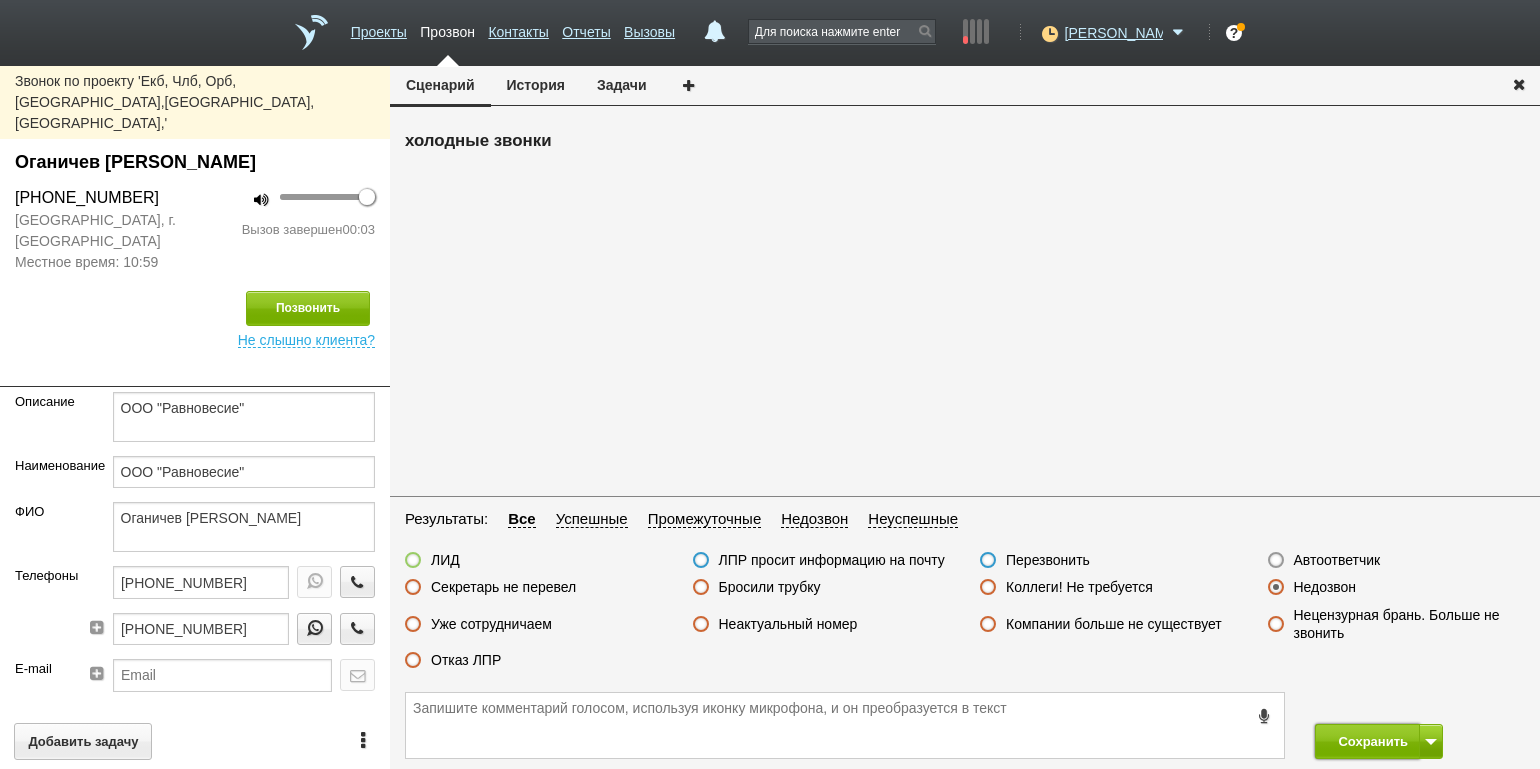 drag, startPoint x: 1382, startPoint y: 735, endPoint x: 1296, endPoint y: 584, distance: 173.77284 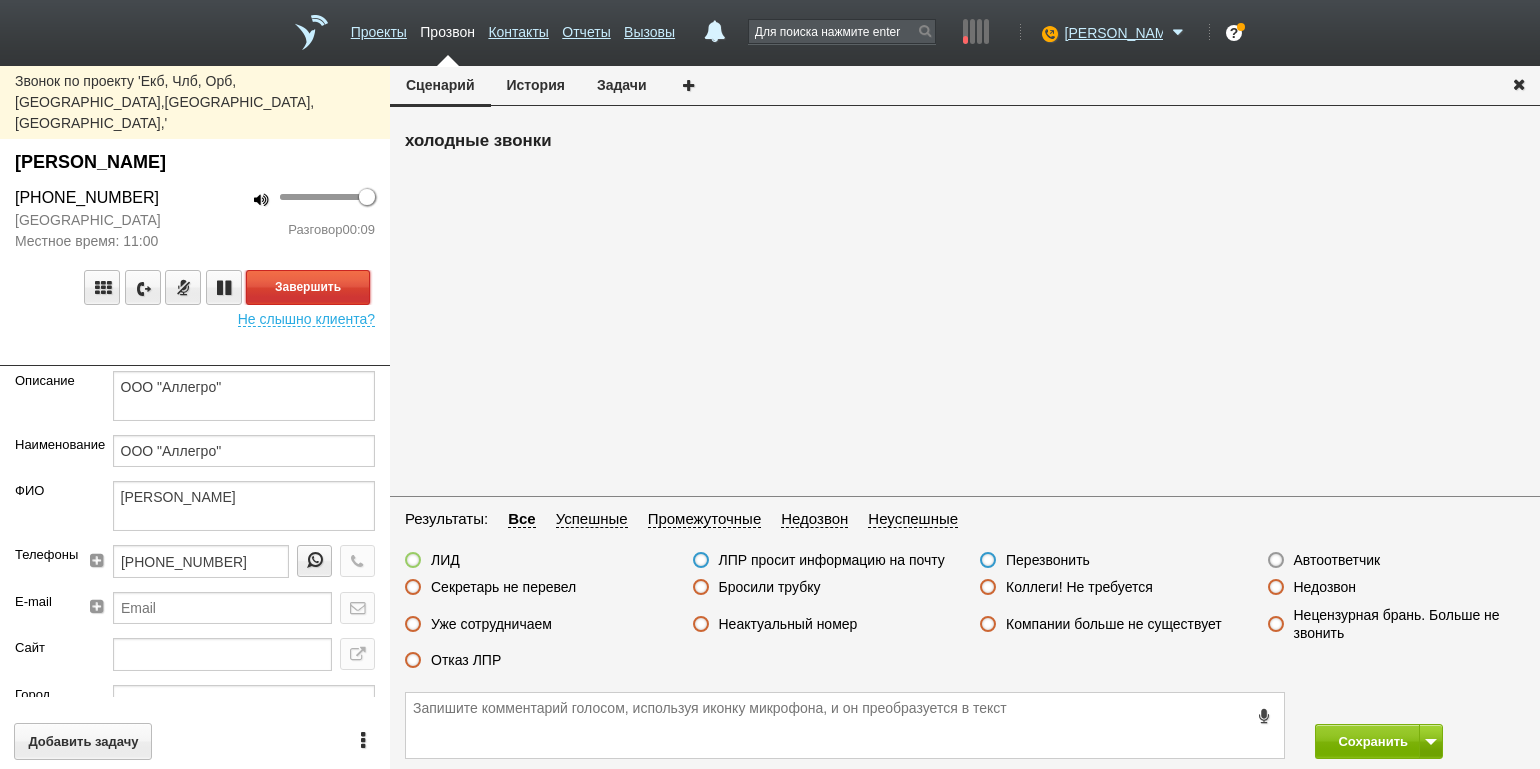 click on "Завершить" at bounding box center (308, 287) 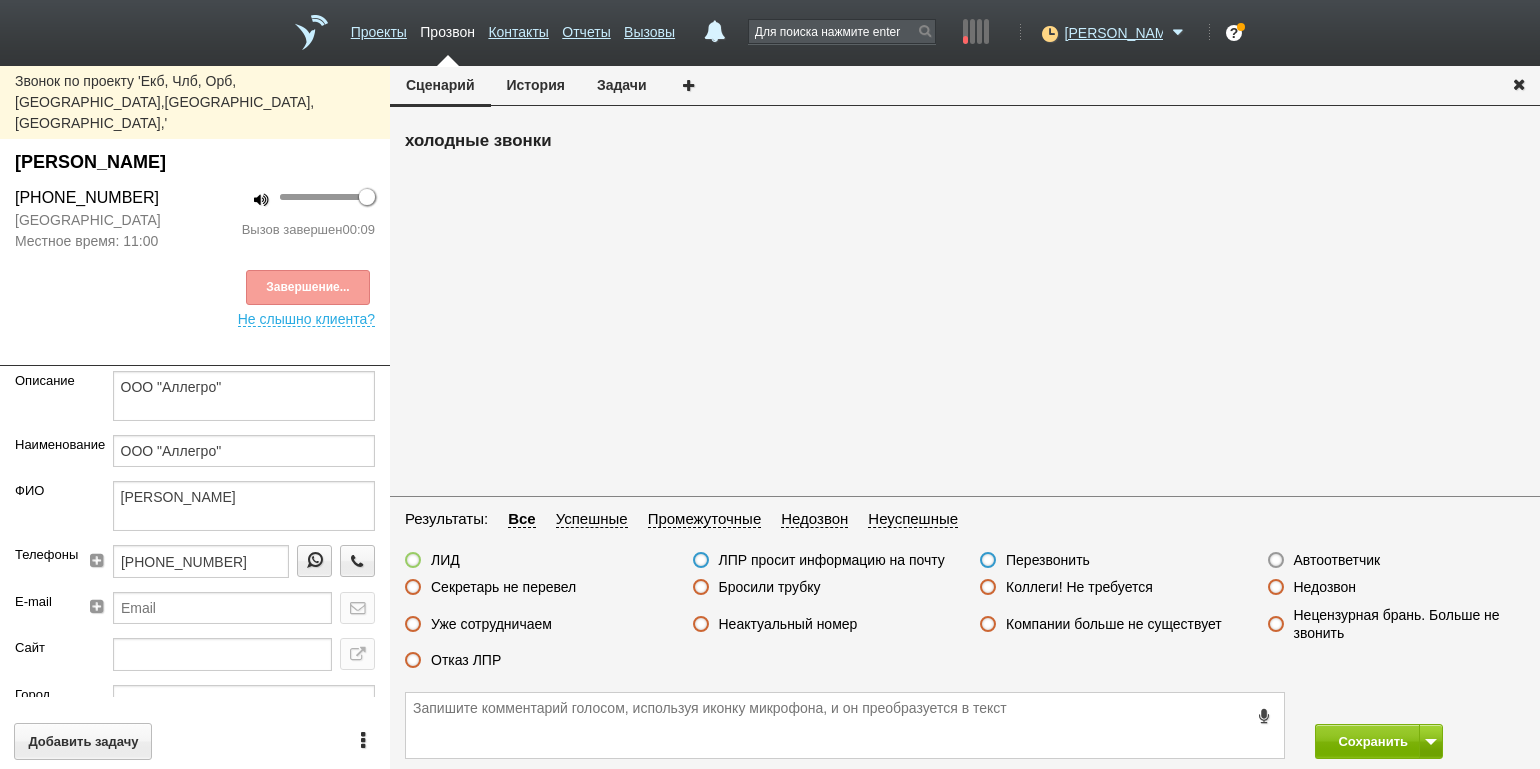 click on "Неактуальный номер" at bounding box center [775, 625] 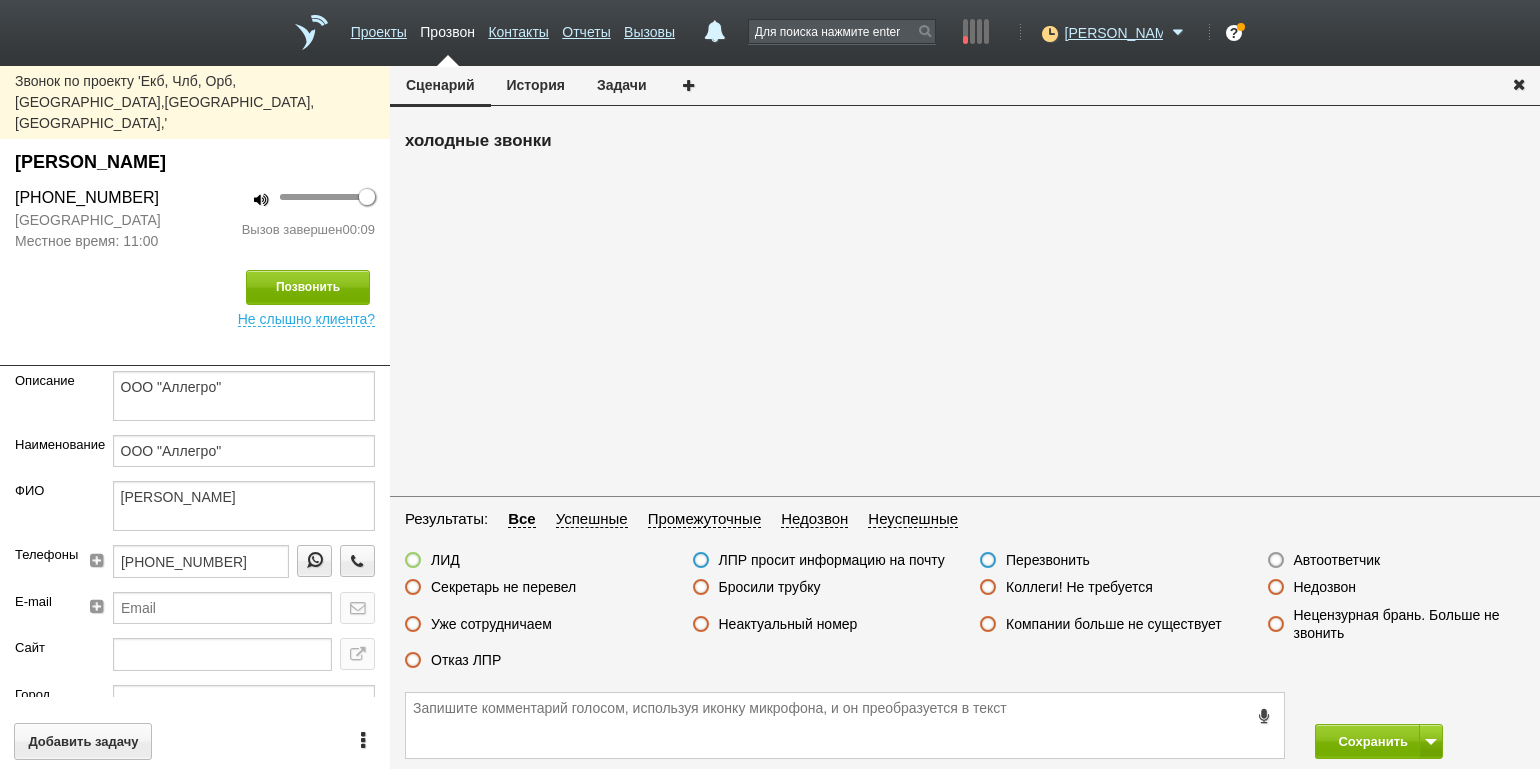 click on "Неактуальный номер" at bounding box center [788, 624] 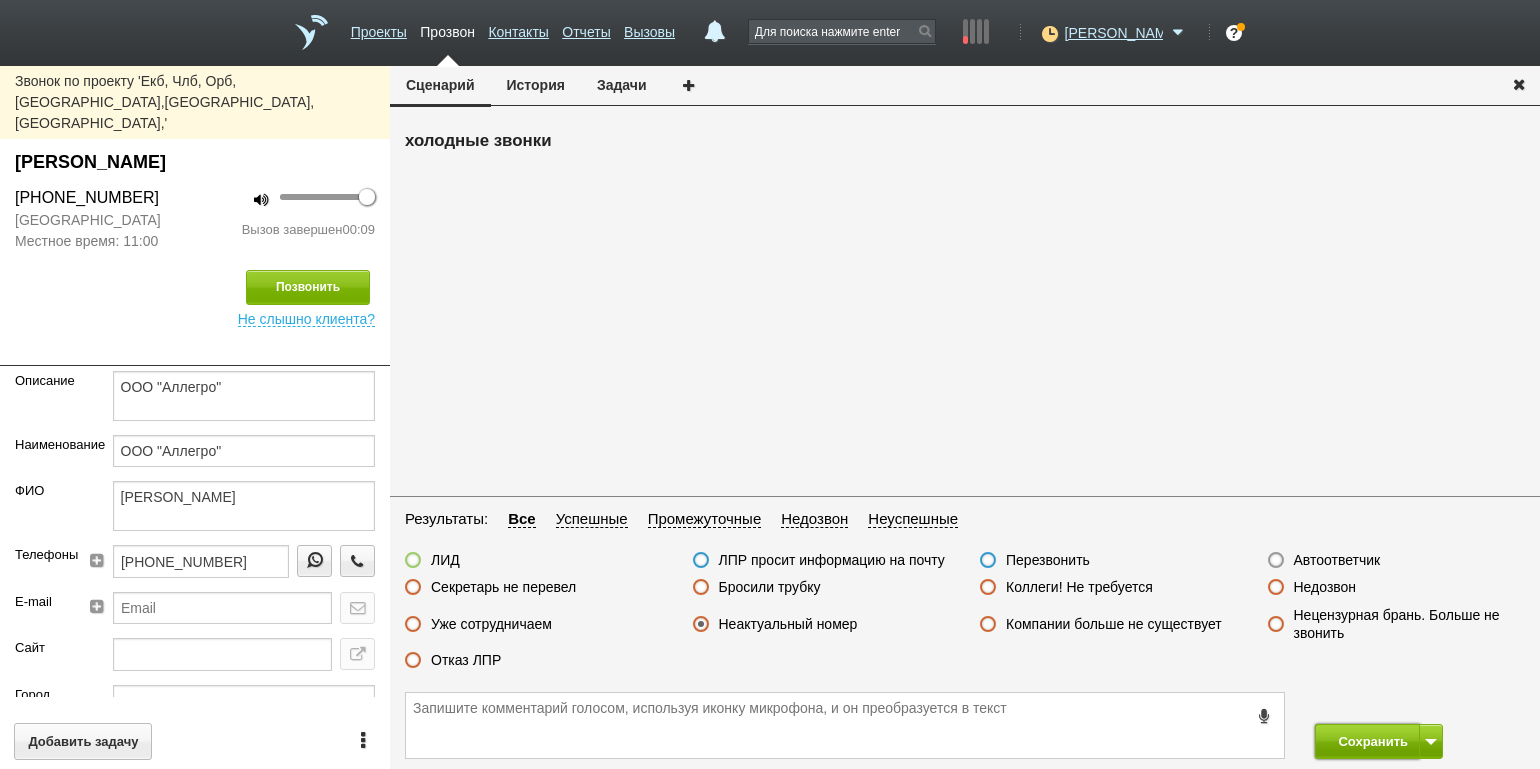 click on "Сохранить" at bounding box center [1367, 741] 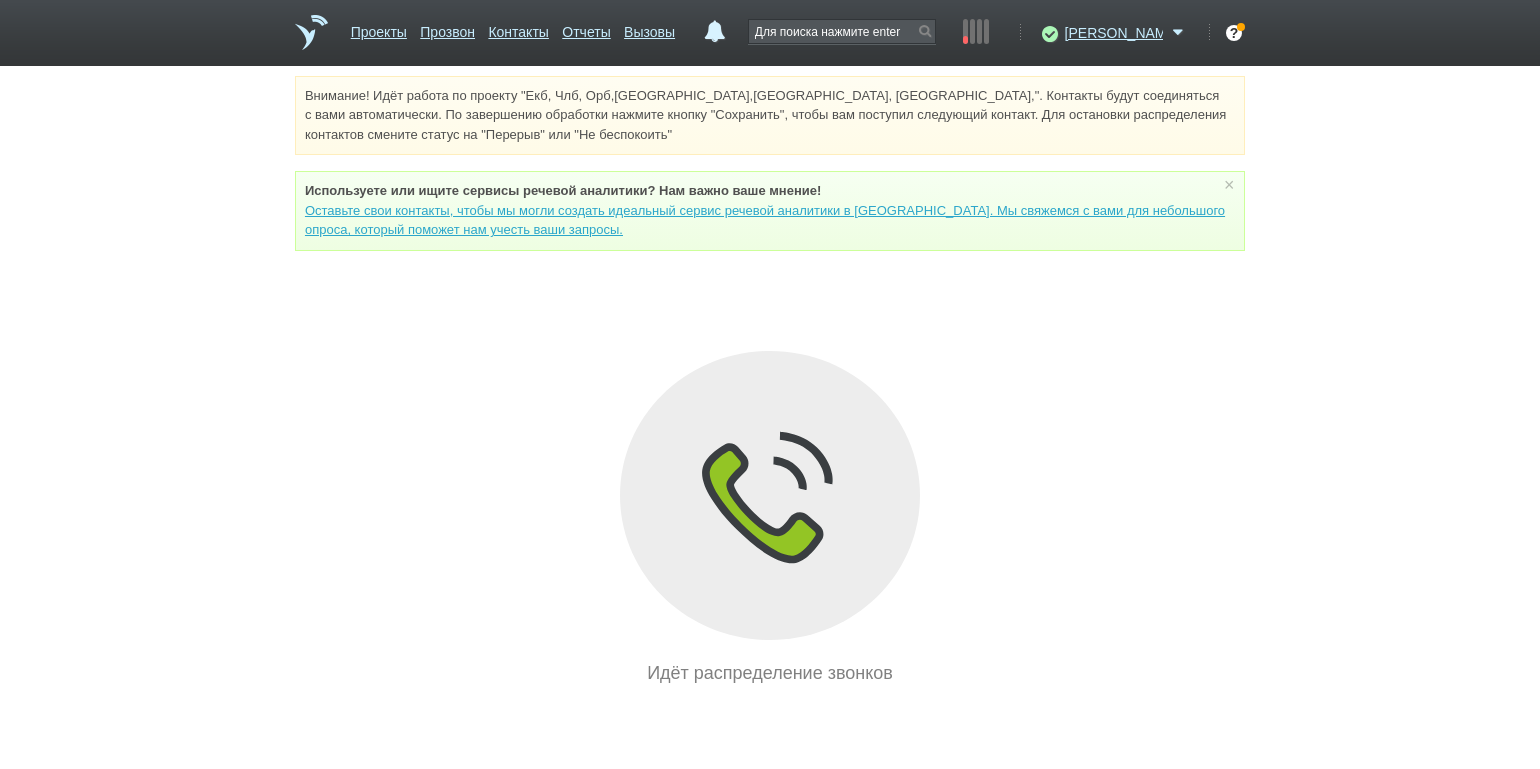 click on "Внимание! Идёт работа по проекту "Екб, Члб, Орб,[GEOGRAPHIC_DATA],[GEOGRAPHIC_DATA], [GEOGRAPHIC_DATA],". Контакты будут соединяться с вами автоматически. По завершению обработки нажмите кнопку "Сохранить", чтобы вам поступил следующий контакт. Для остановки распределения контактов смените статус на "Перерыв" или "Не беспокоить"
Используете или ищите cервисы речевой аналитики? Нам важно ваше мнение!
×
Вы можете звонить напрямую из строки поиска - введите номер и нажмите "Позвонить"
Идёт распределение звонков" at bounding box center [770, 381] 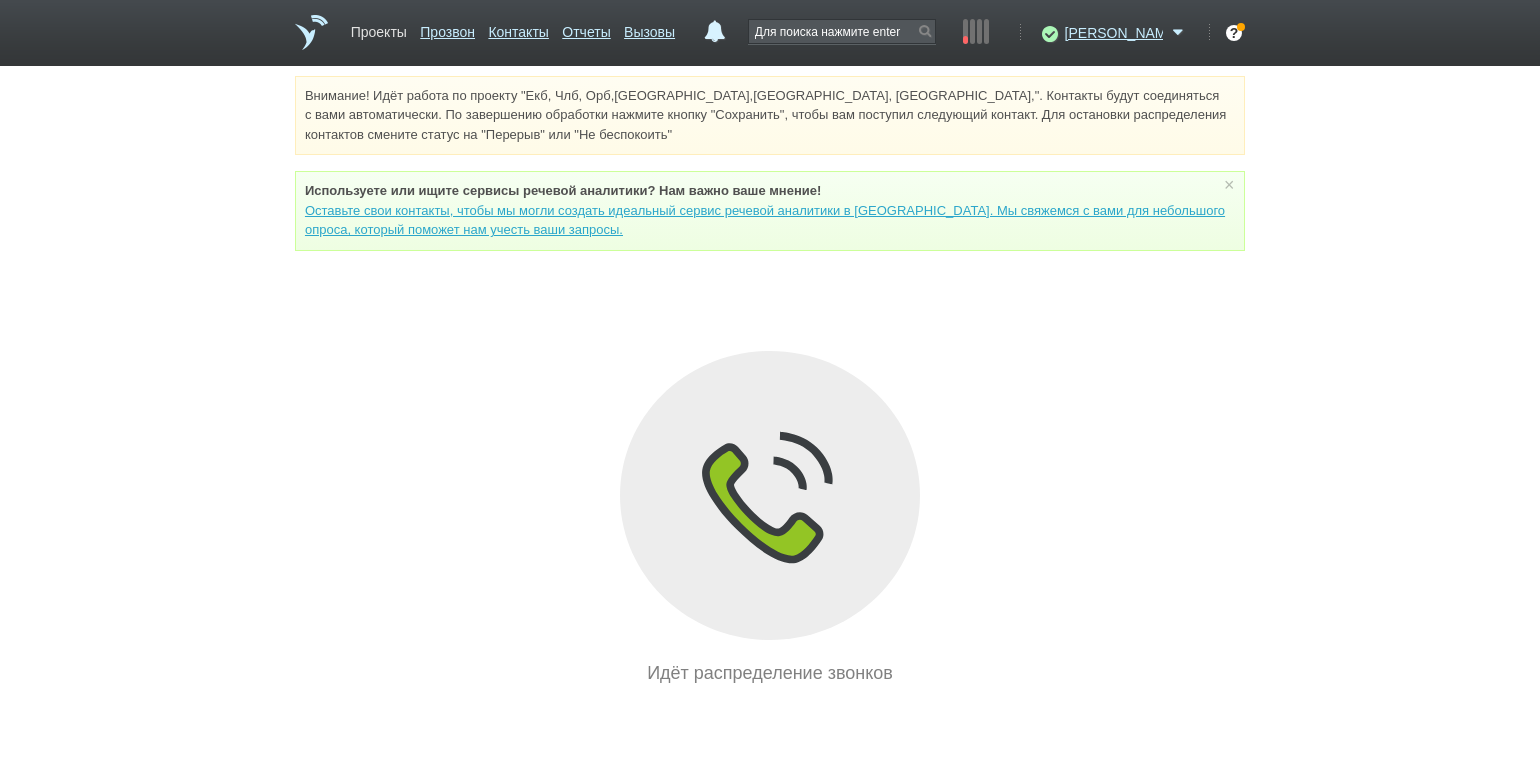 click on "Проекты" at bounding box center (379, 28) 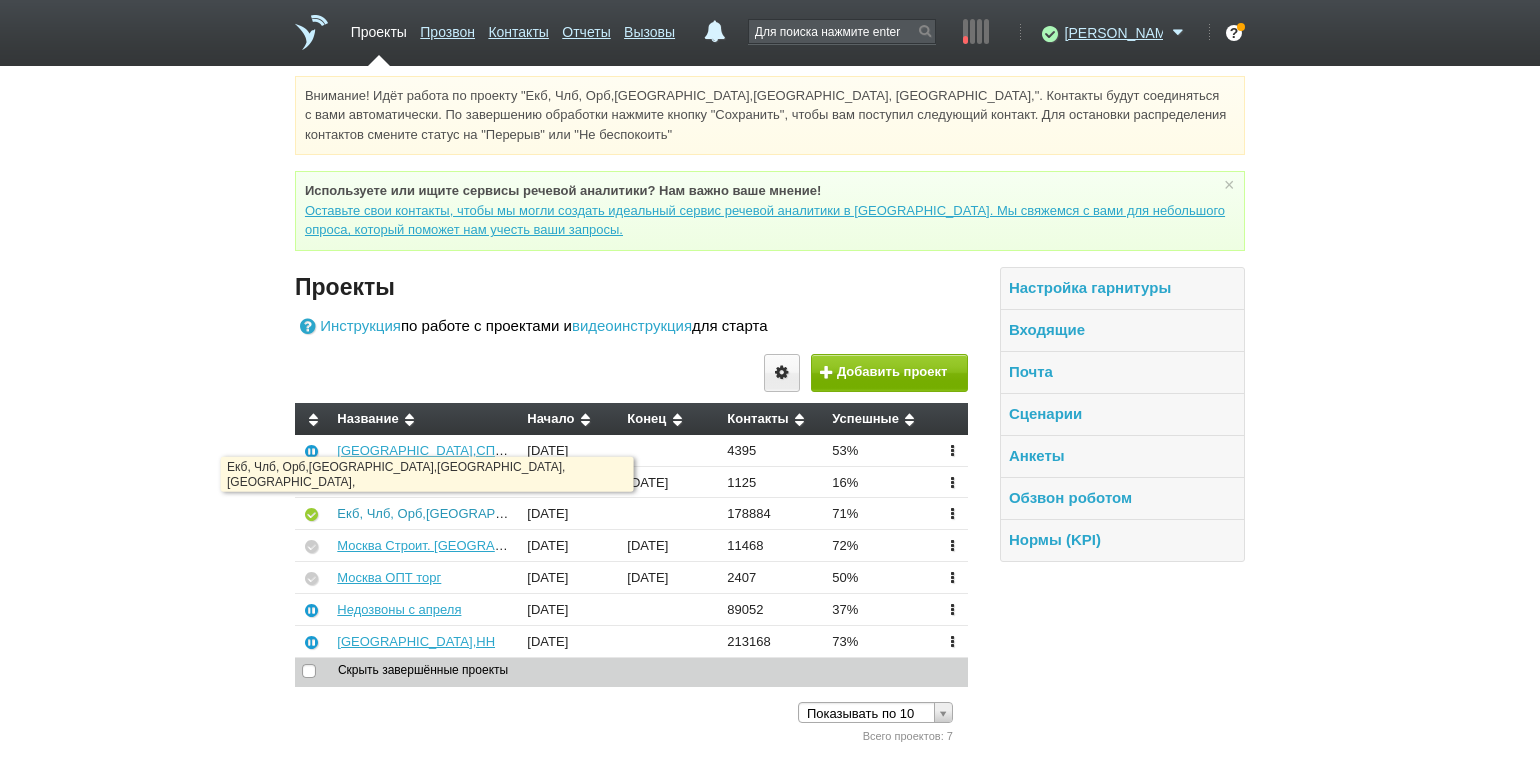 click on "Екб, Члб, Орб,[GEOGRAPHIC_DATA],[GEOGRAPHIC_DATA], [GEOGRAPHIC_DATA]," at bounding box center [591, 513] 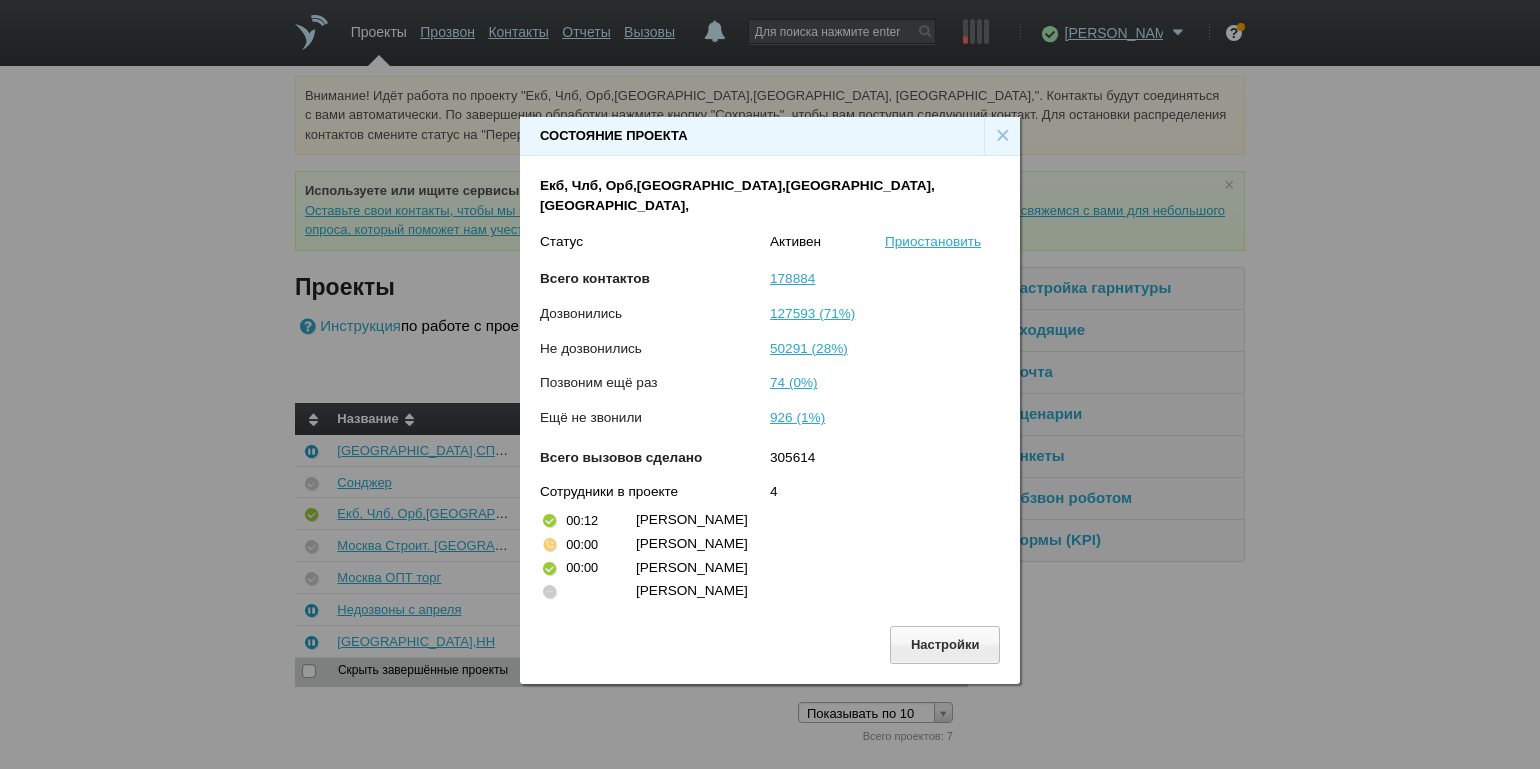 click on "×" at bounding box center [1002, 136] 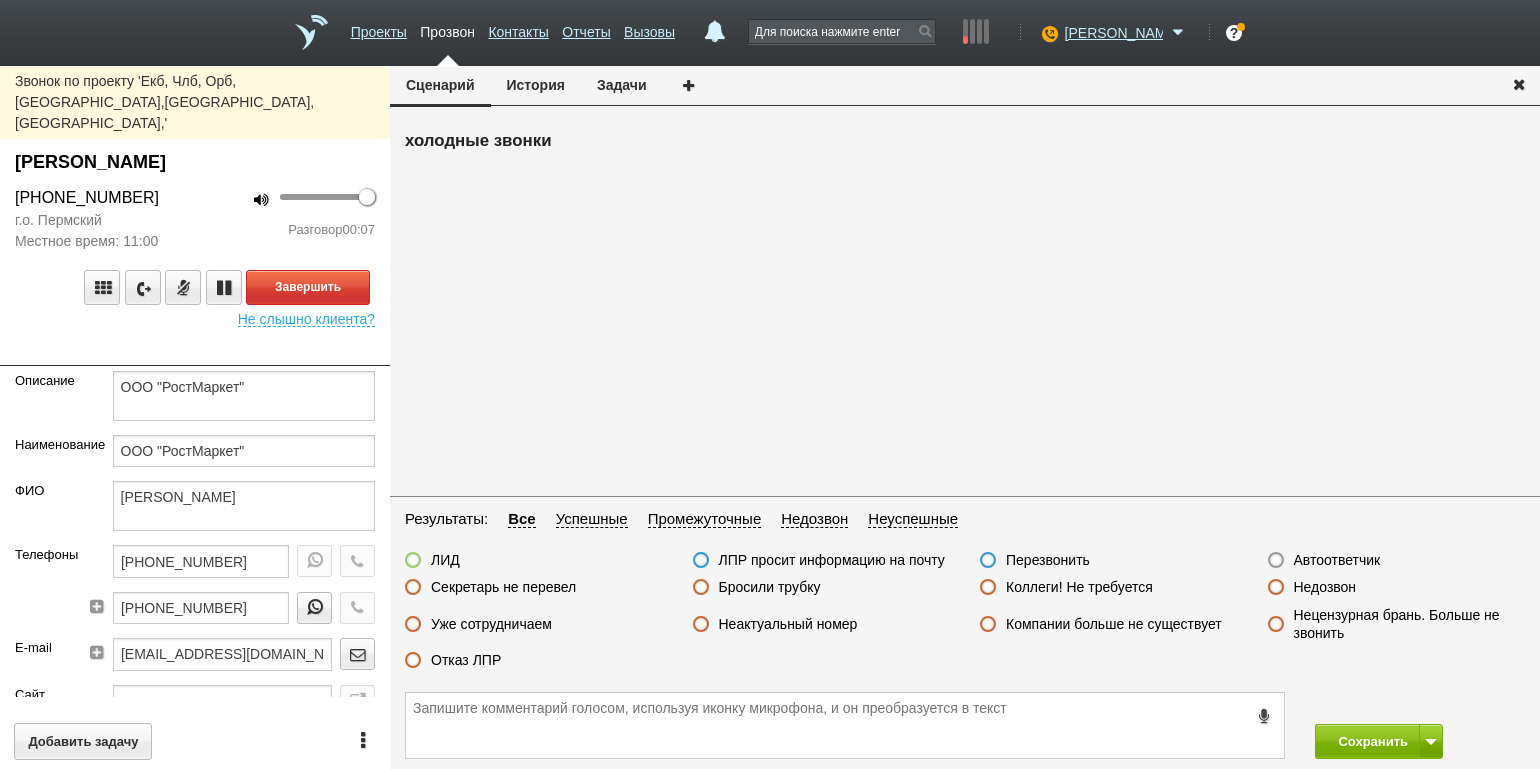 click on "100
Разговор
00:07" at bounding box center [292, 219] 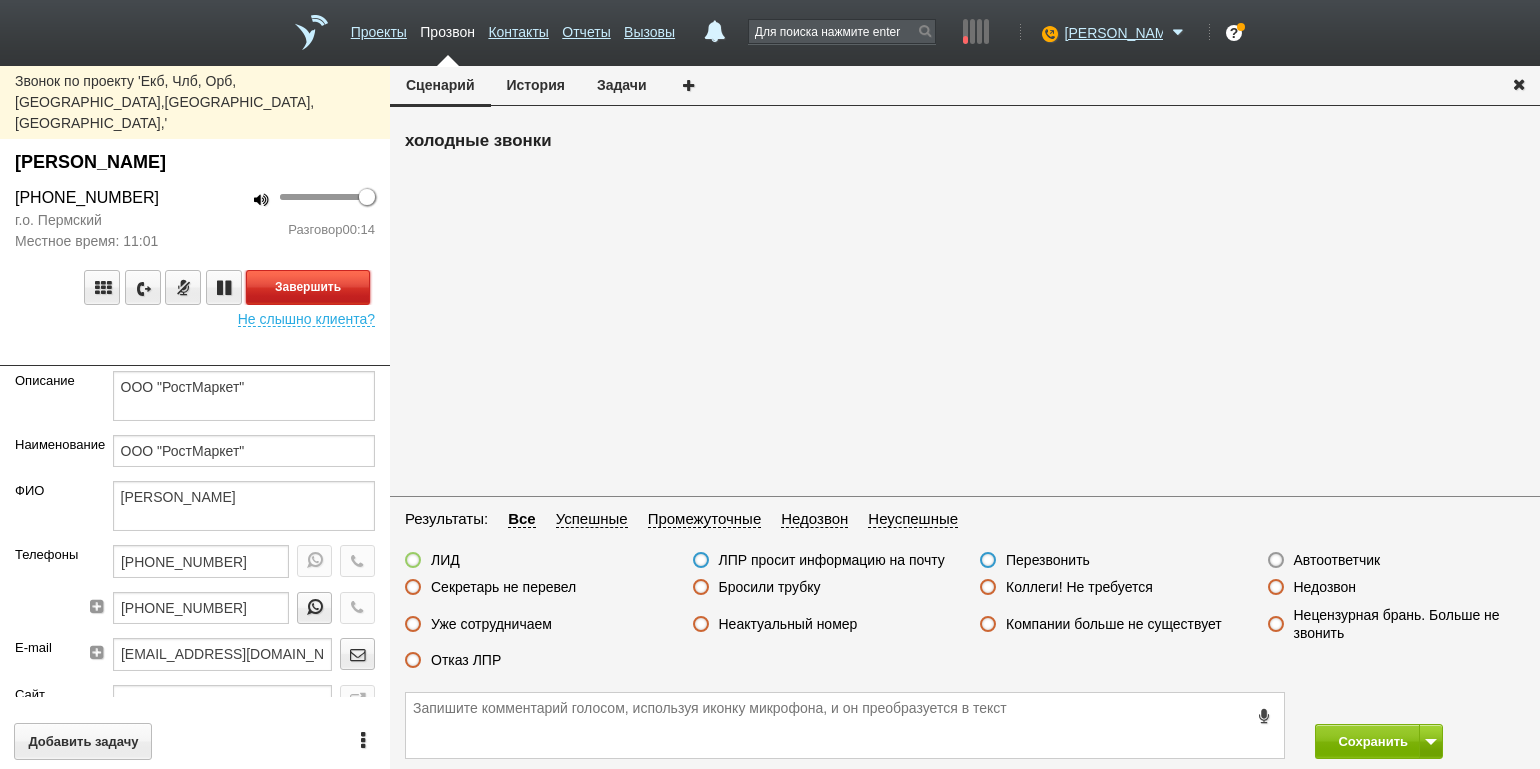 click on "Завершить" at bounding box center (308, 287) 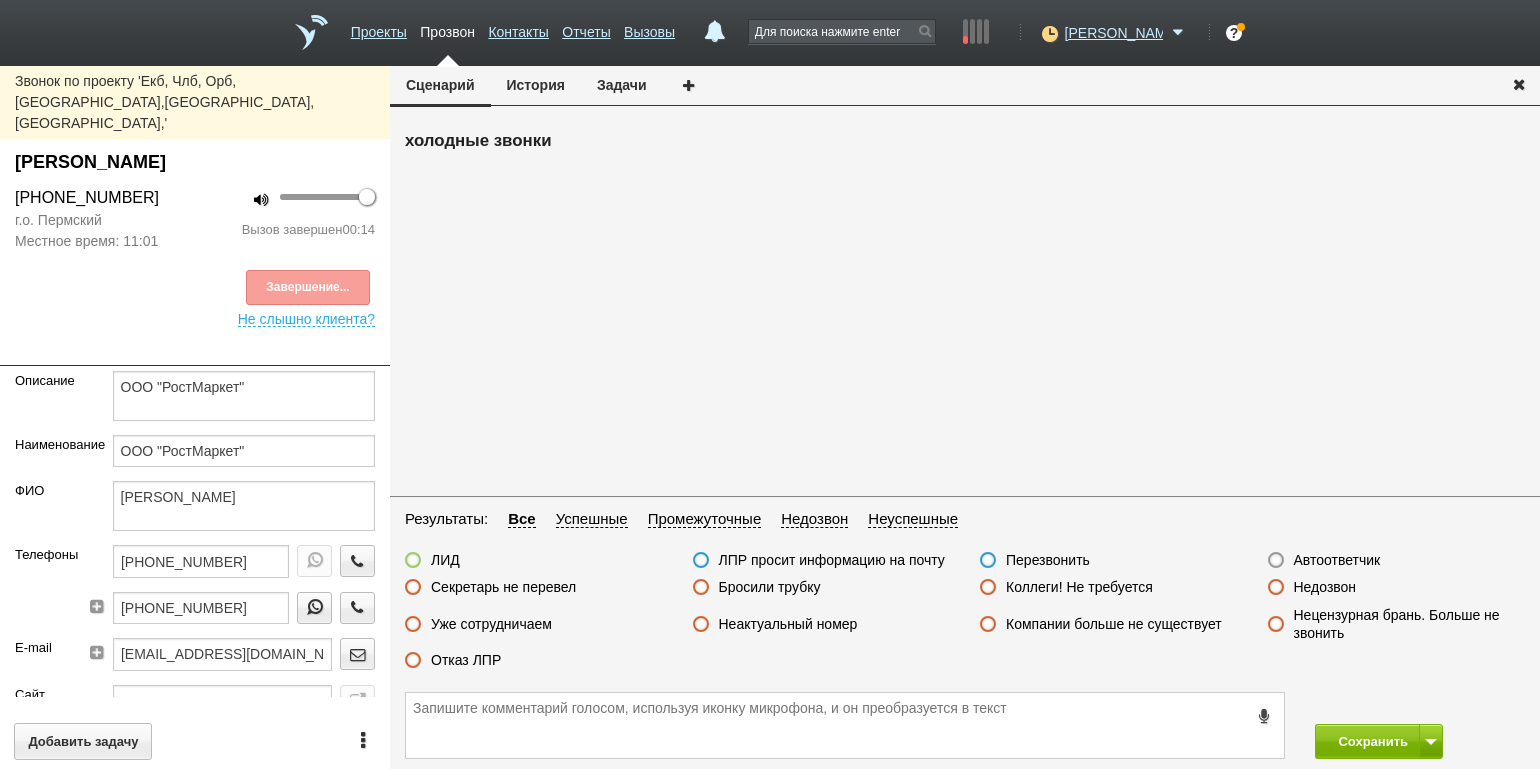 click on "ЛИД ЛПР просит информацию на почту Перезвонить Автоответчик Секретарь не перевел Бросили трубку Коллеги! Не требуется Недозвон Уже сотрудничаем Неактуальный номер Компании больше не существует Нецензурная брань. Больше не звонить Отказ ЛПР" at bounding box center [965, 615] 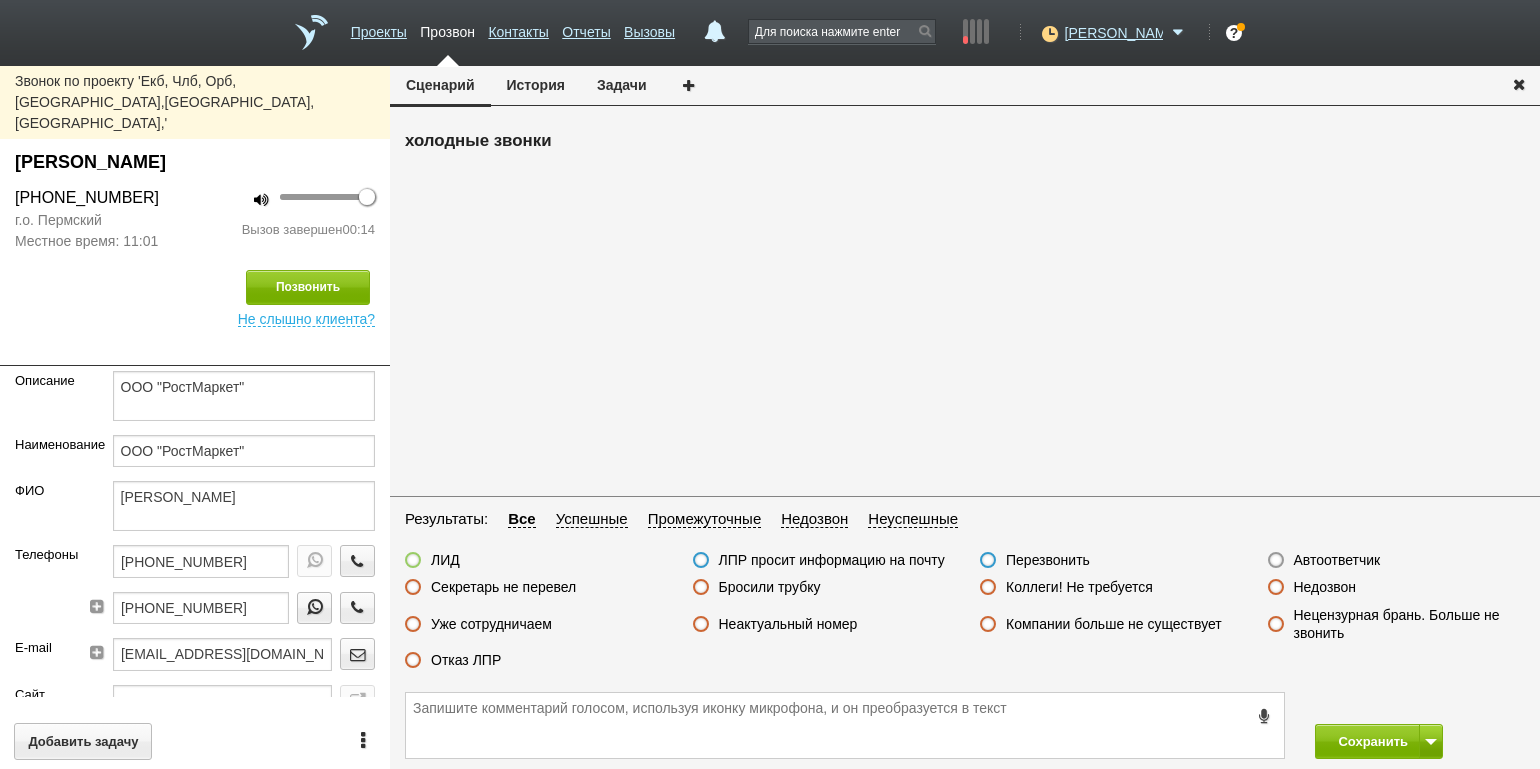 click on "Отказ ЛПР" at bounding box center [466, 660] 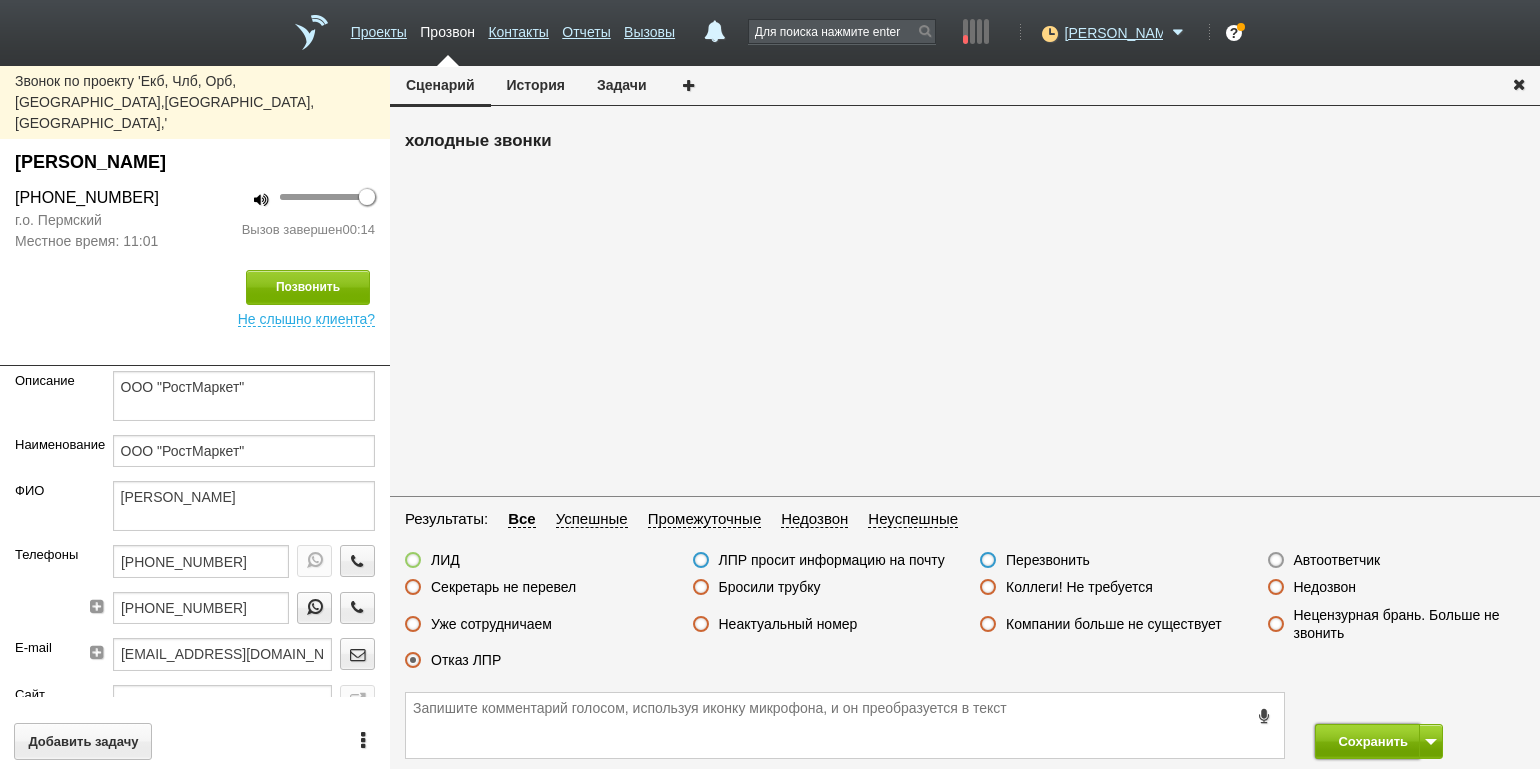 click on "Сохранить" at bounding box center (1367, 741) 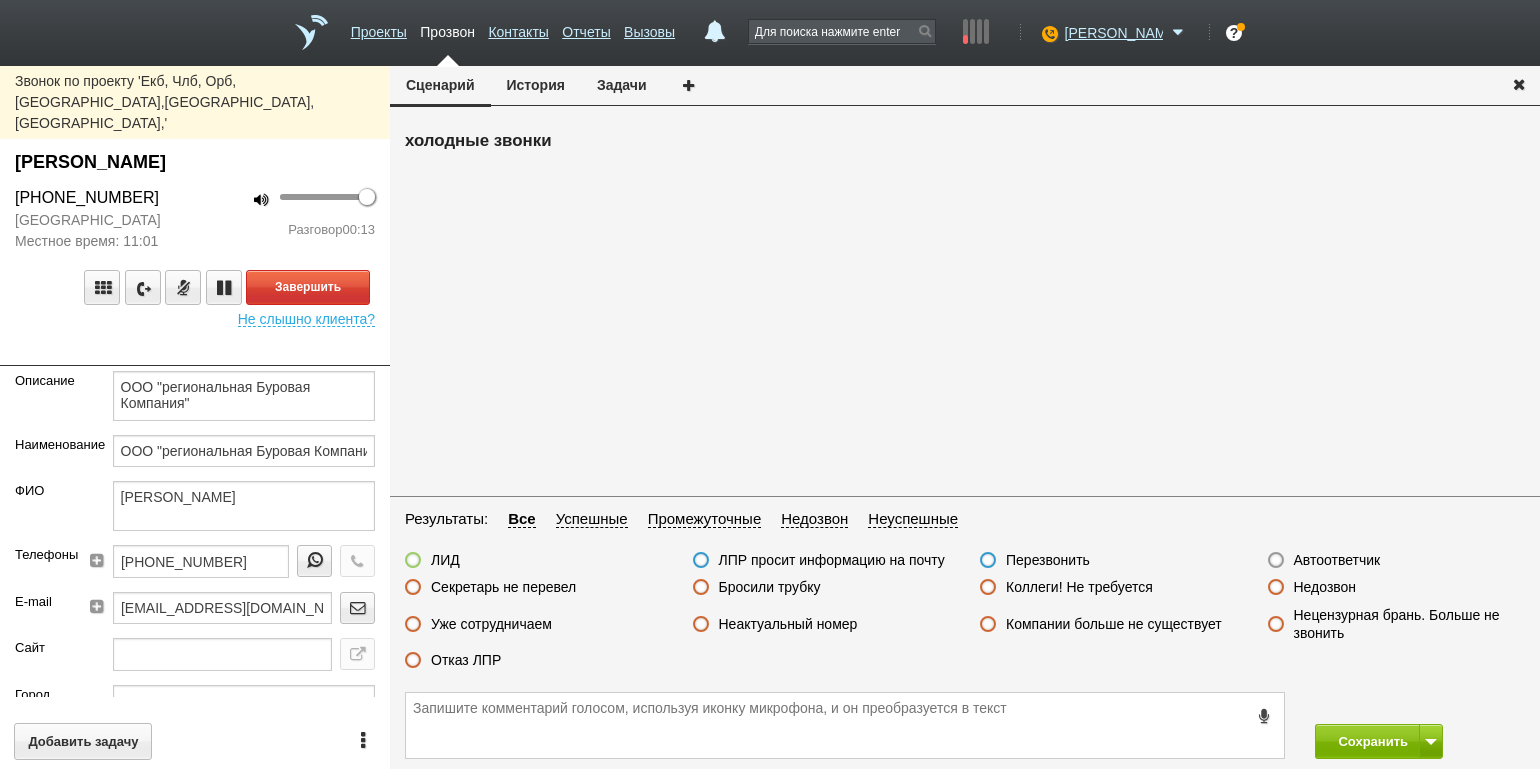 click on "100
Разговор
00:13" at bounding box center (292, 219) 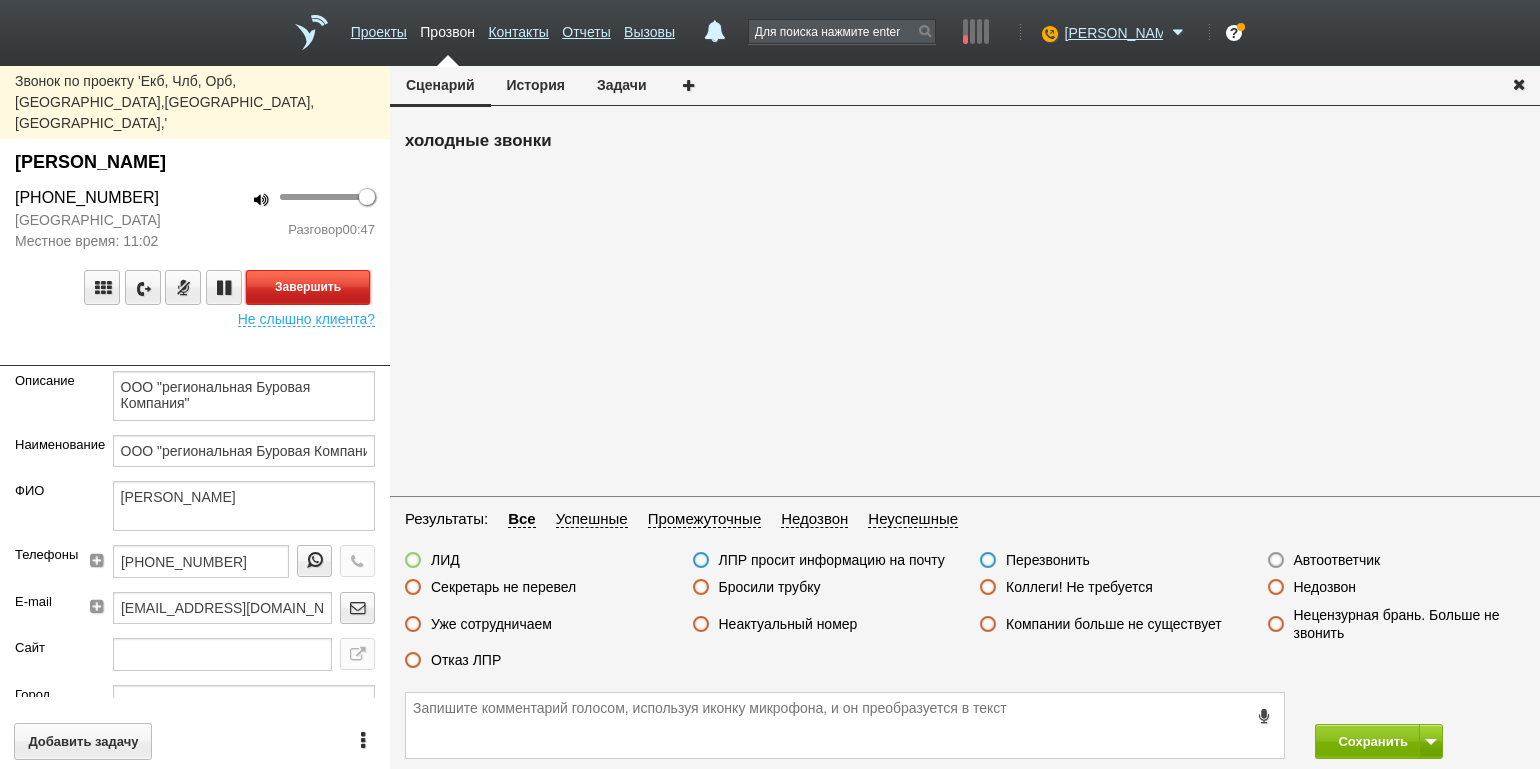 click on "Завершить" at bounding box center (308, 287) 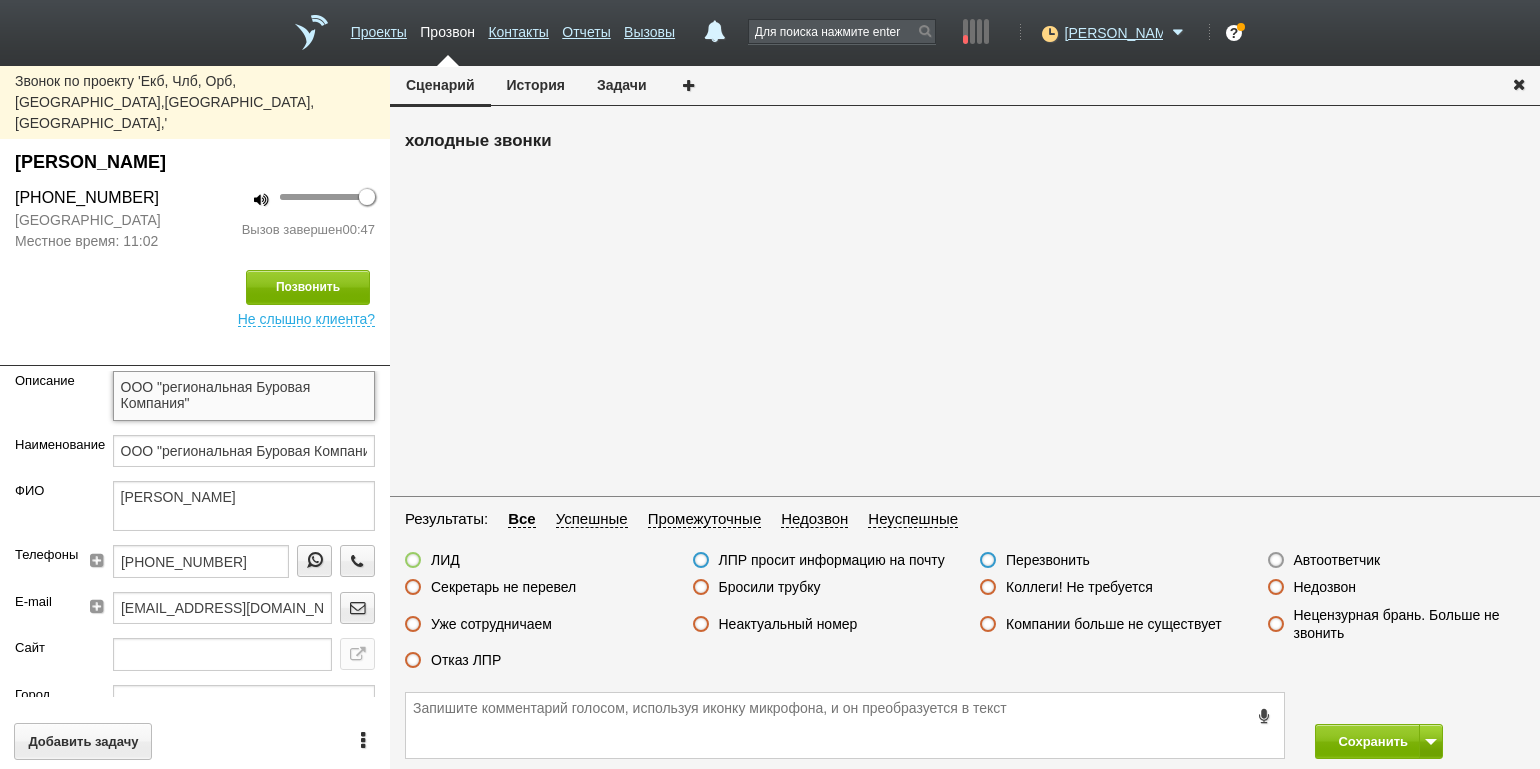 drag, startPoint x: 206, startPoint y: 366, endPoint x: 100, endPoint y: 343, distance: 108.46658 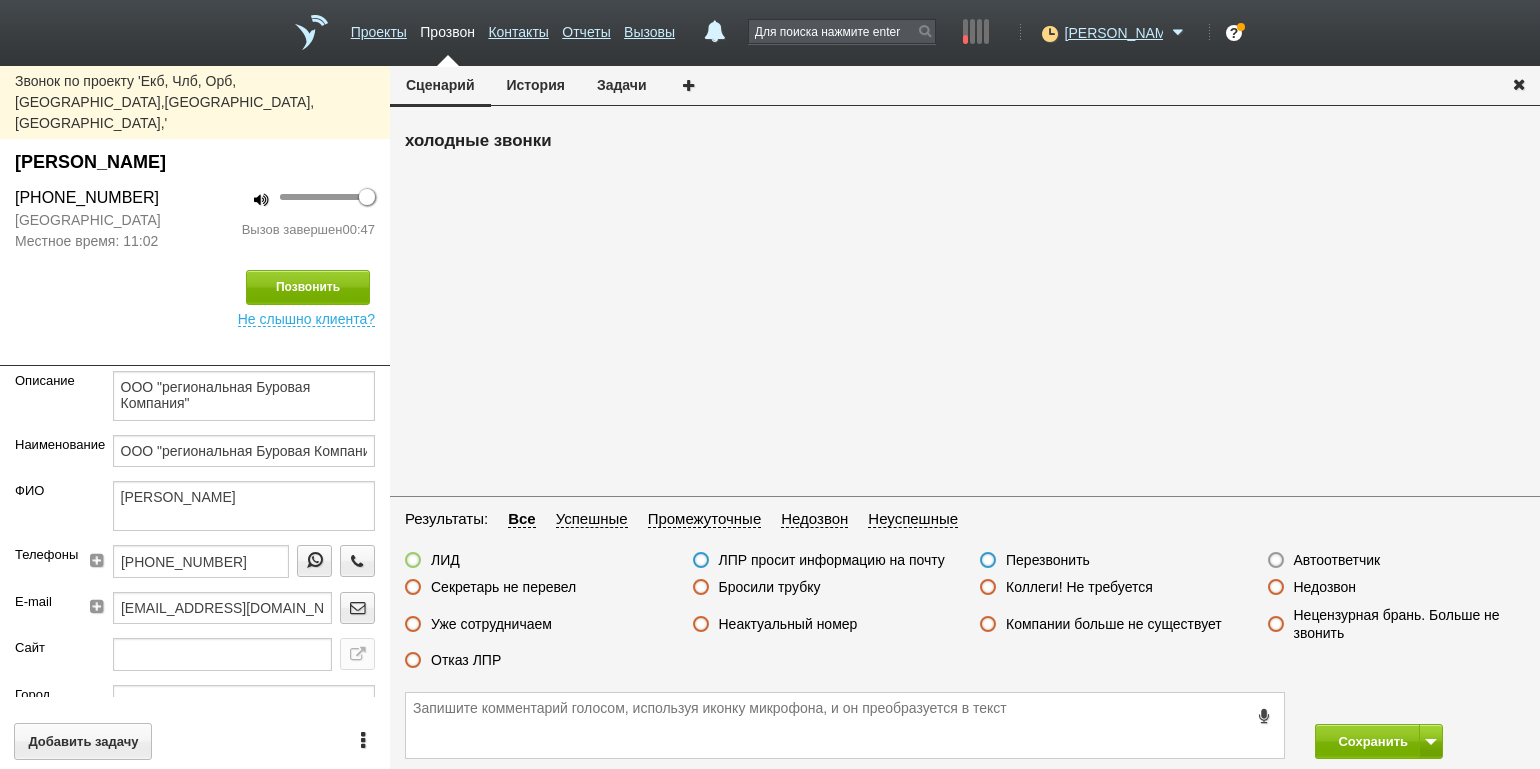click on "Позвонить" at bounding box center (195, 287) 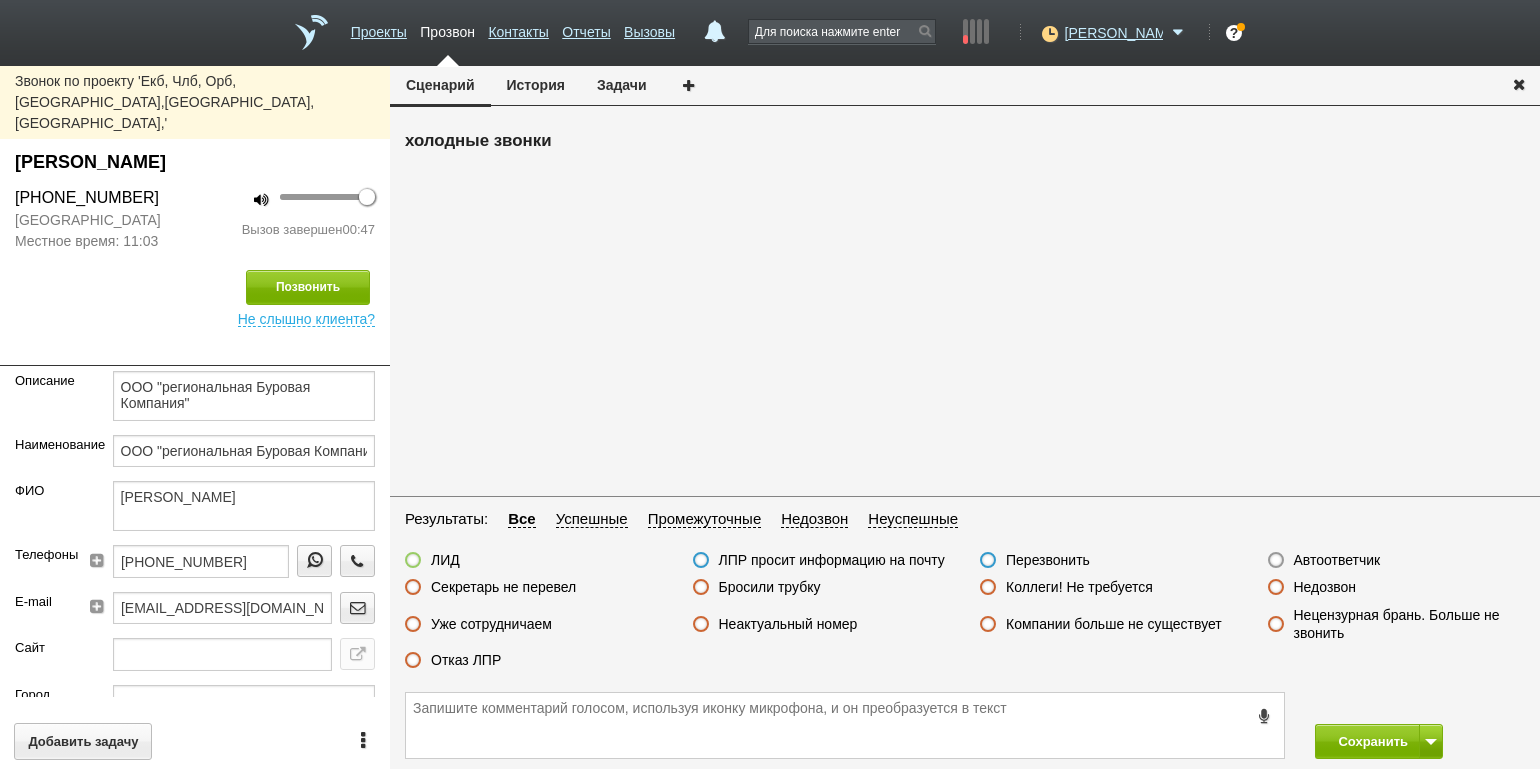 click on "Сохранить" at bounding box center (1420, 741) 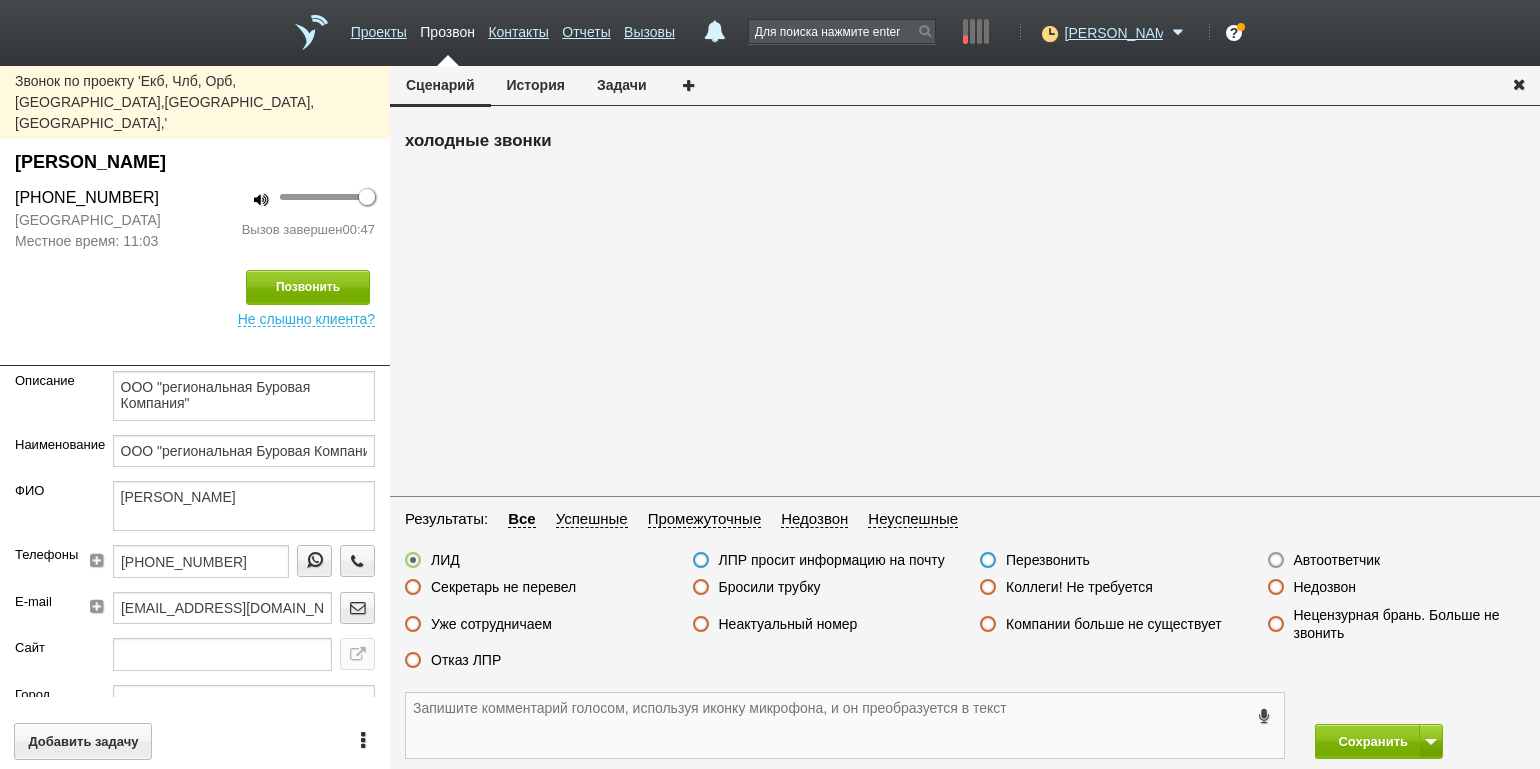 click at bounding box center (845, 725) 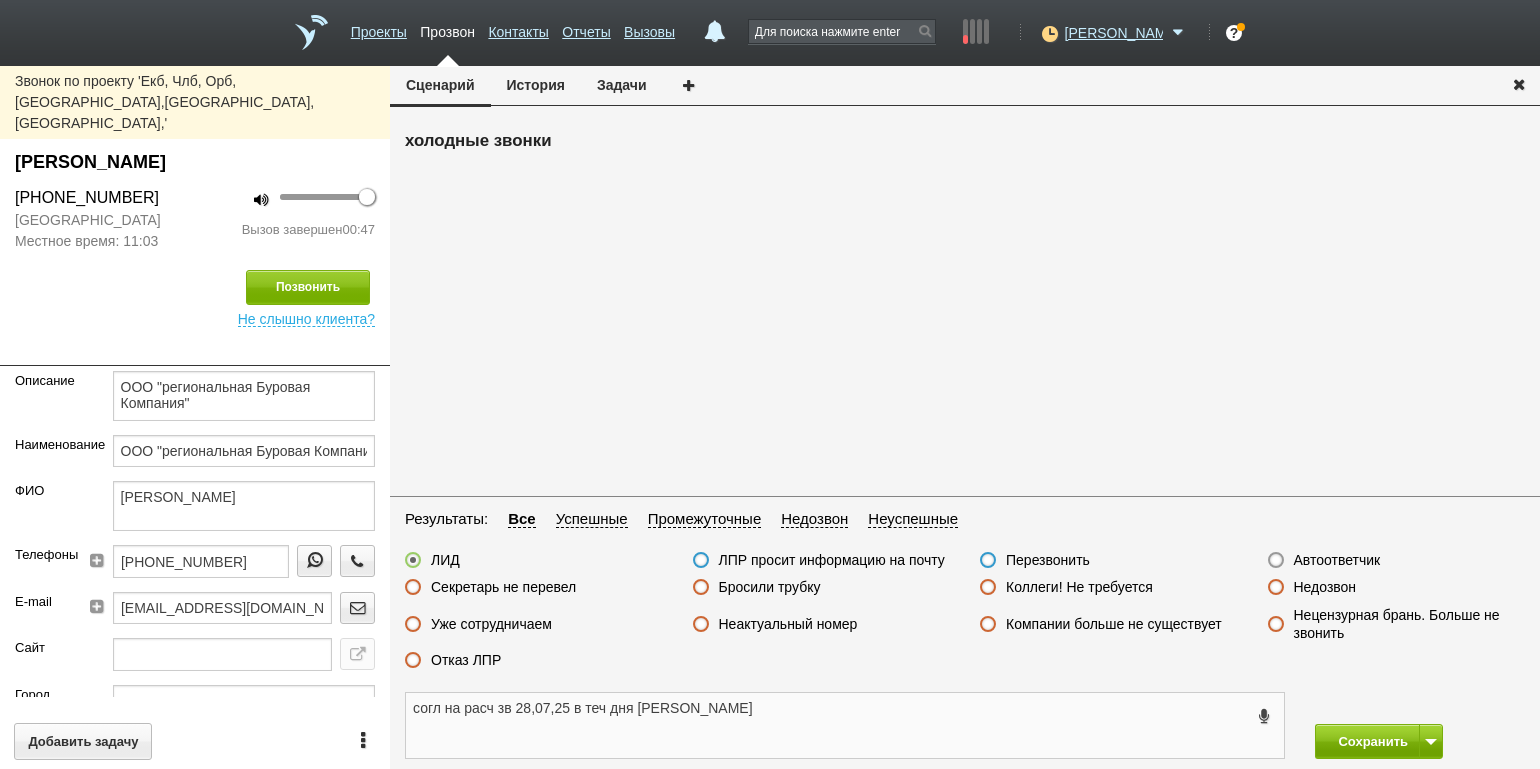 type on "согл на расч зв 28,07,25 в теч дня [PERSON_NAME]" 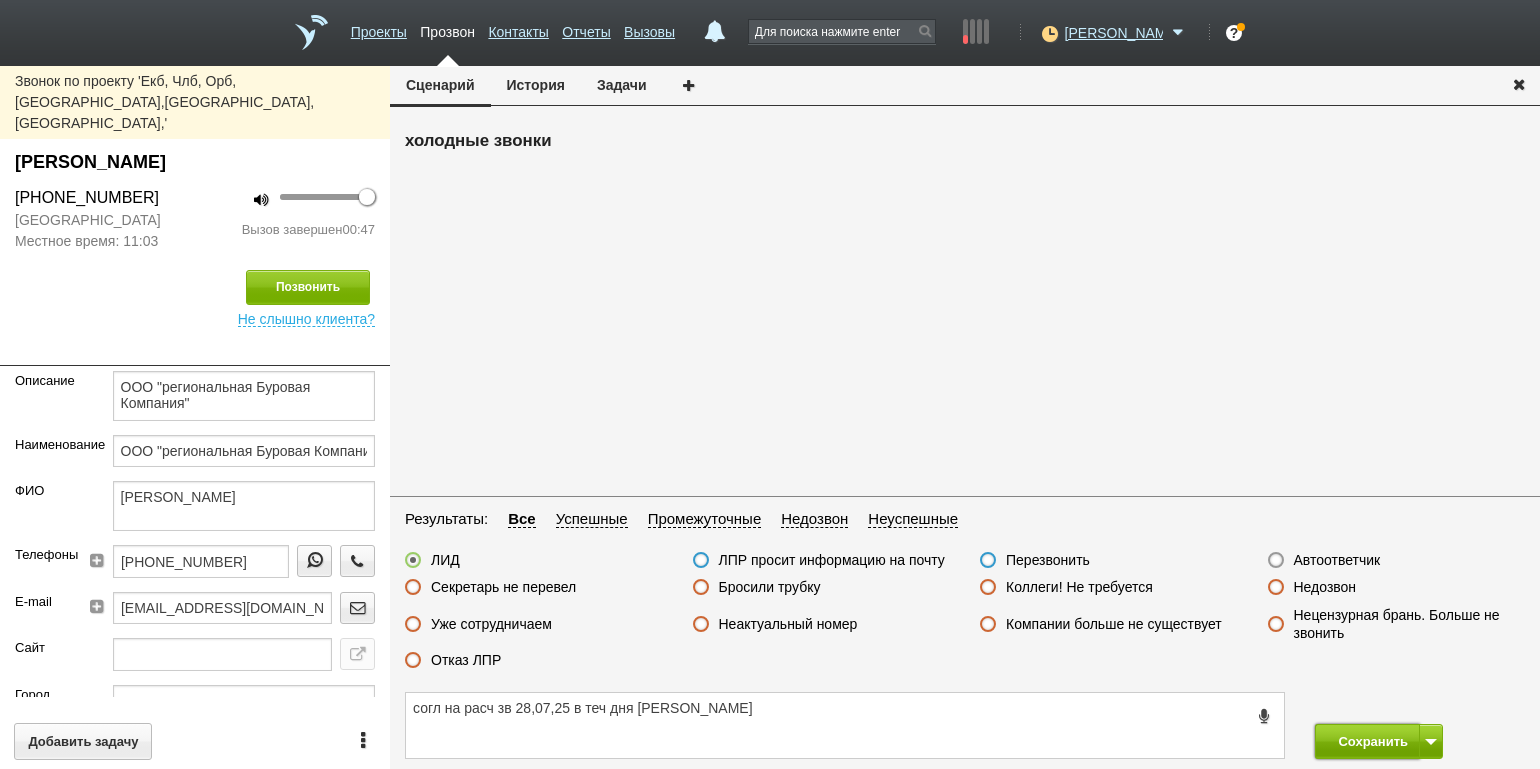 click on "Сохранить" at bounding box center (1367, 741) 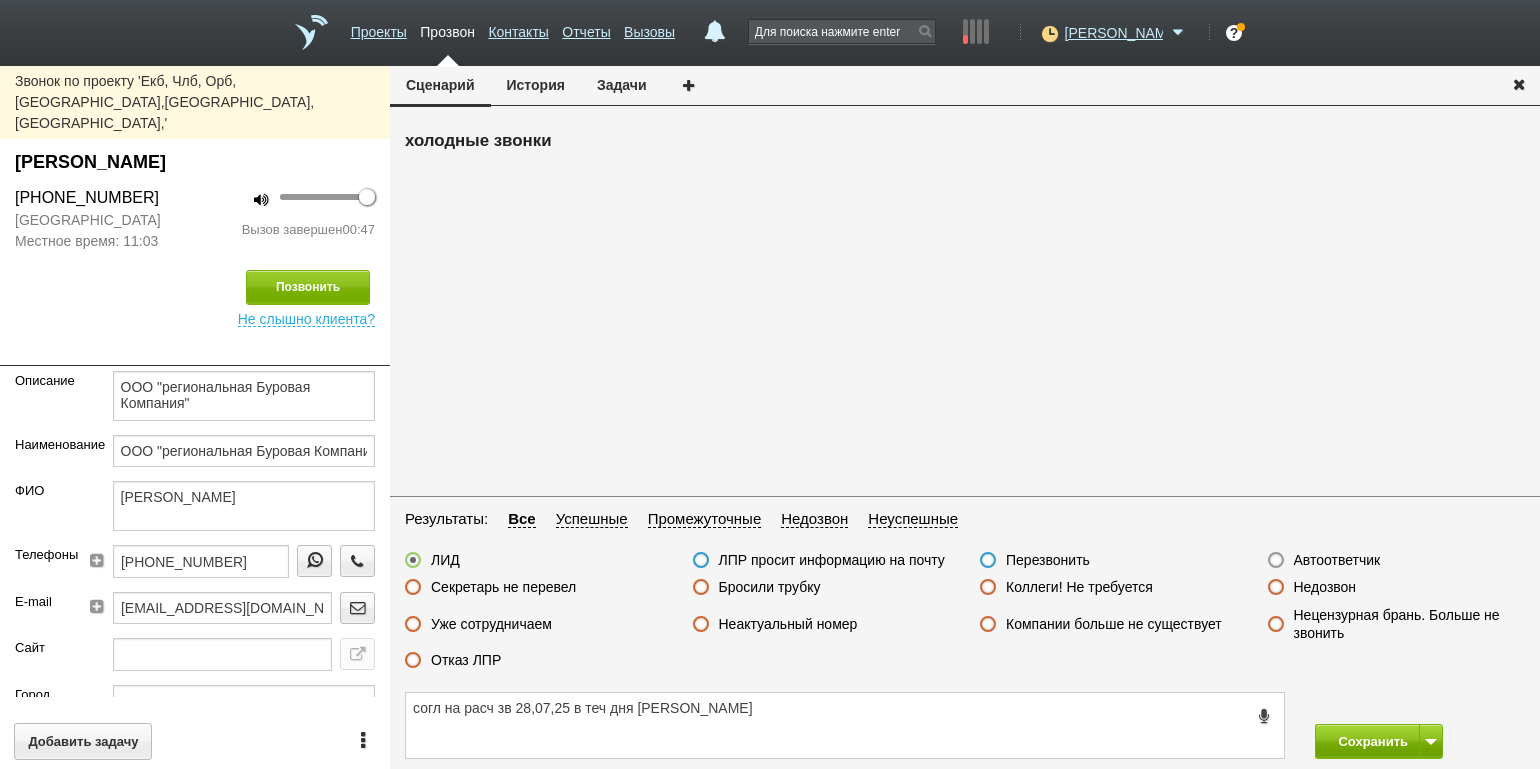 type 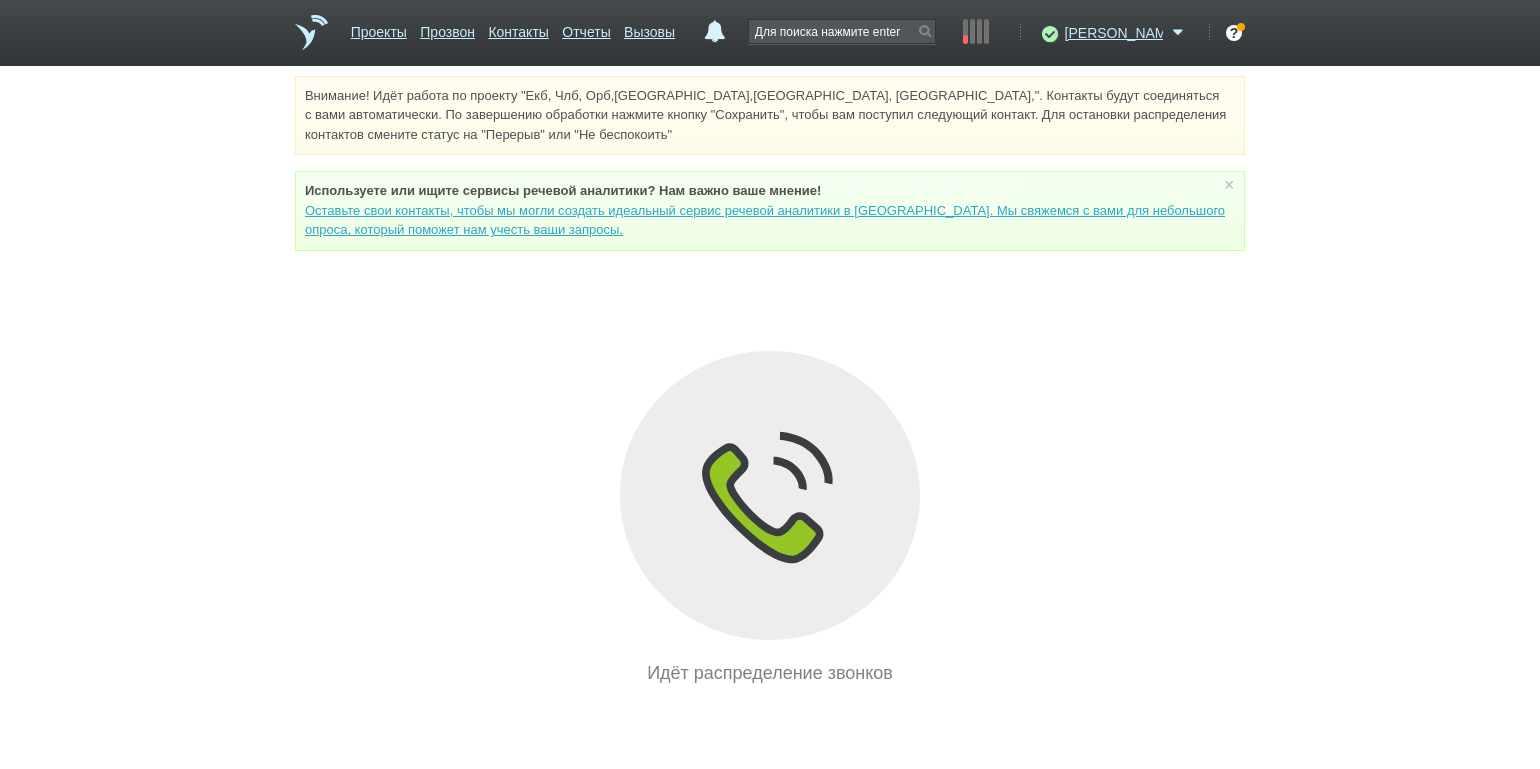 click on "Внимание! Идёт работа по проекту "Екб, Члб, Орб,[GEOGRAPHIC_DATA],[GEOGRAPHIC_DATA], [GEOGRAPHIC_DATA],". Контакты будут соединяться с вами автоматически. По завершению обработки нажмите кнопку "Сохранить", чтобы вам поступил следующий контакт. Для остановки распределения контактов смените статус на "Перерыв" или "Не беспокоить"
Используете или ищите cервисы речевой аналитики? Нам важно ваше мнение!
×
Вы можете звонить напрямую из строки поиска - введите номер и нажмите "Позвонить"
Идёт распределение звонков" at bounding box center [770, 381] 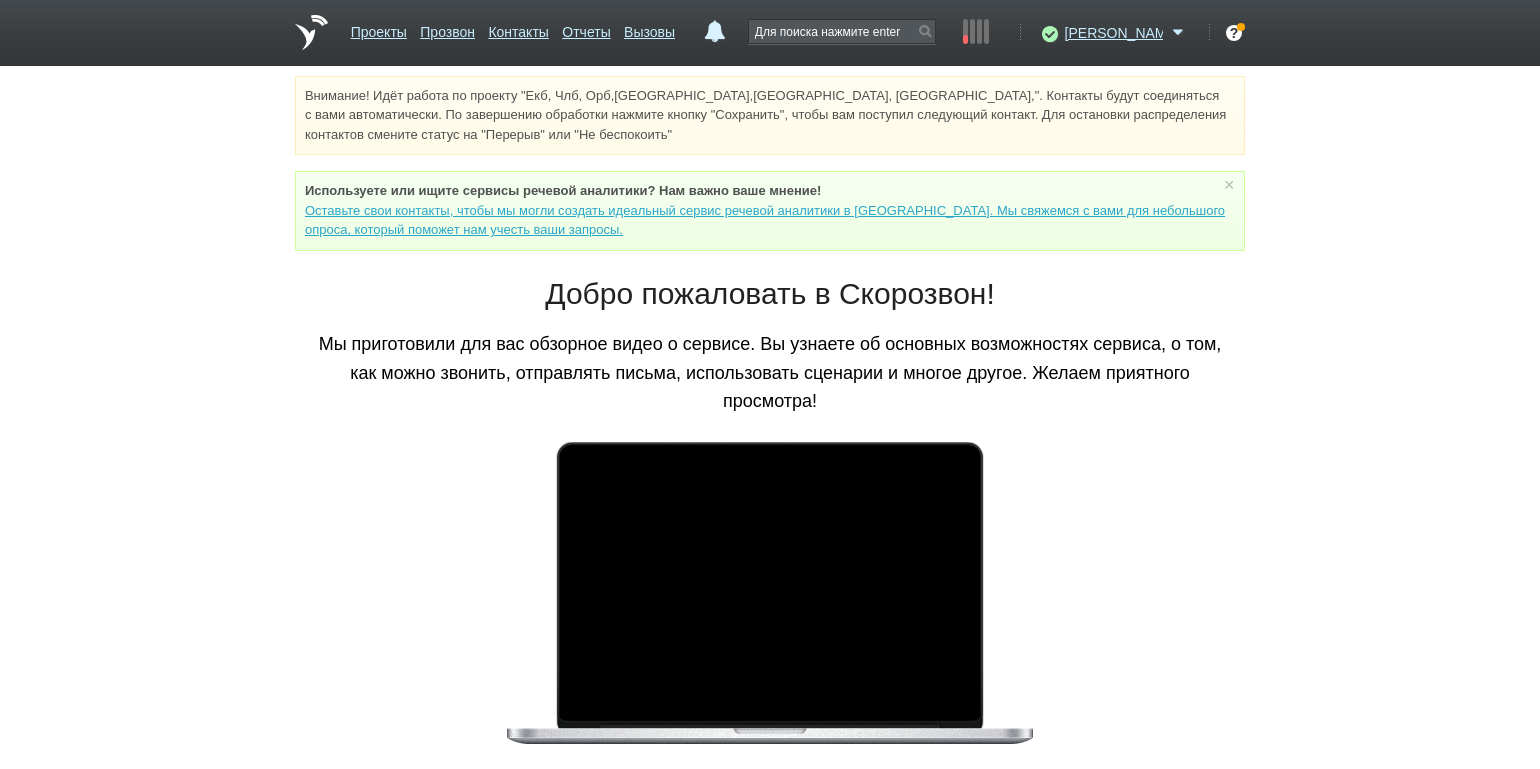 scroll, scrollTop: 0, scrollLeft: 0, axis: both 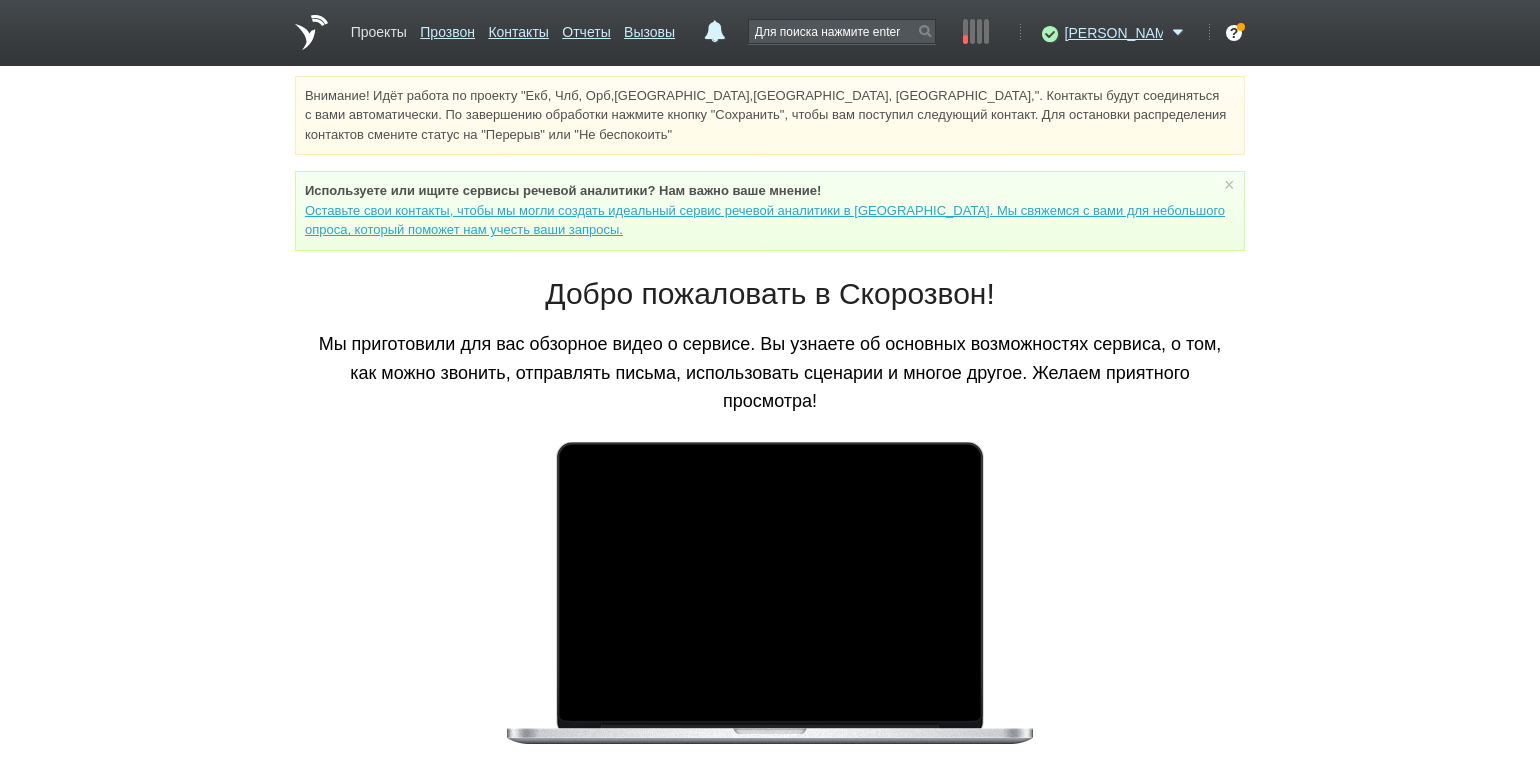 click on "Проекты" at bounding box center [379, 28] 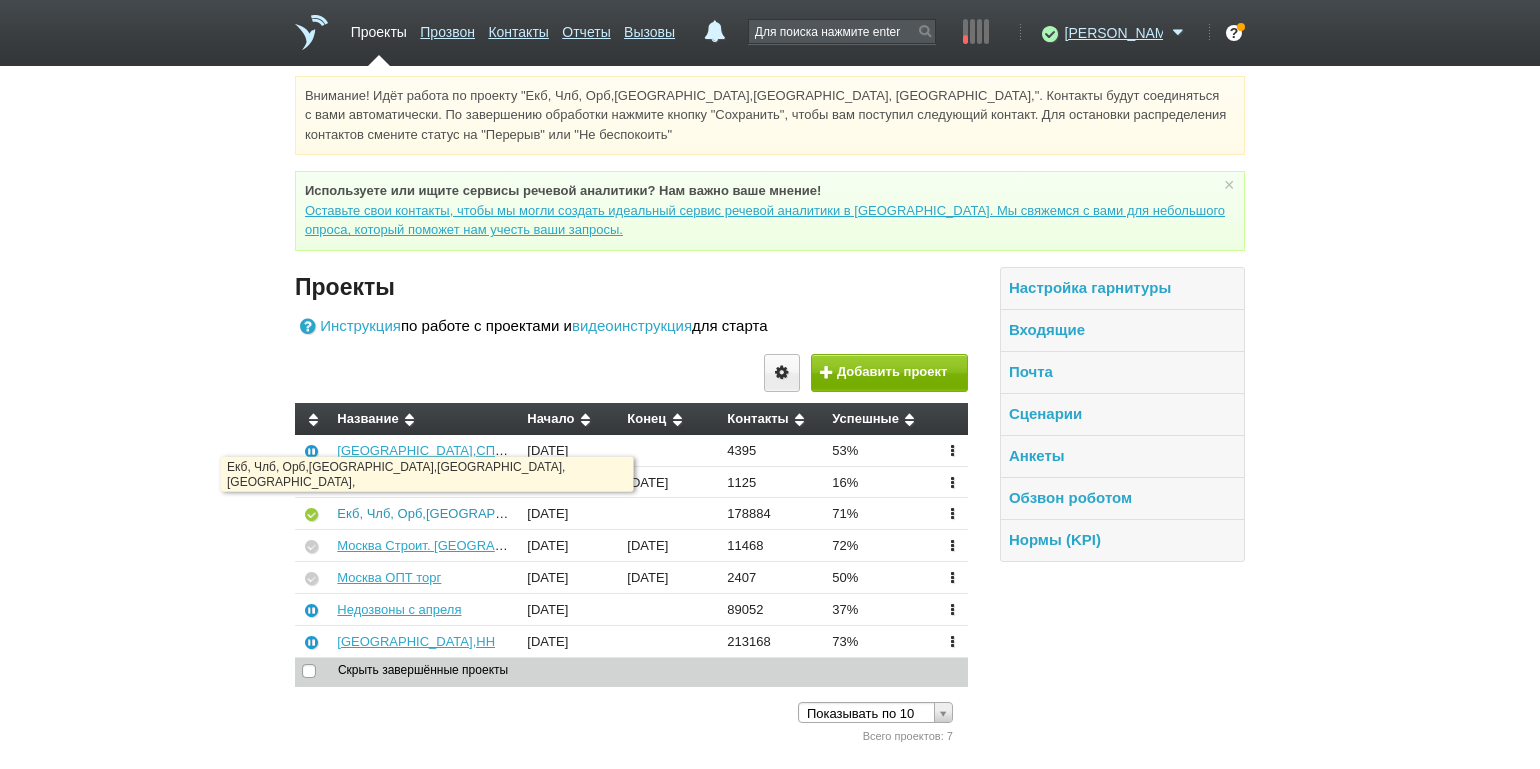 click on "Екб, Члб, Орб,[GEOGRAPHIC_DATA],[GEOGRAPHIC_DATA], [GEOGRAPHIC_DATA]," at bounding box center [591, 513] 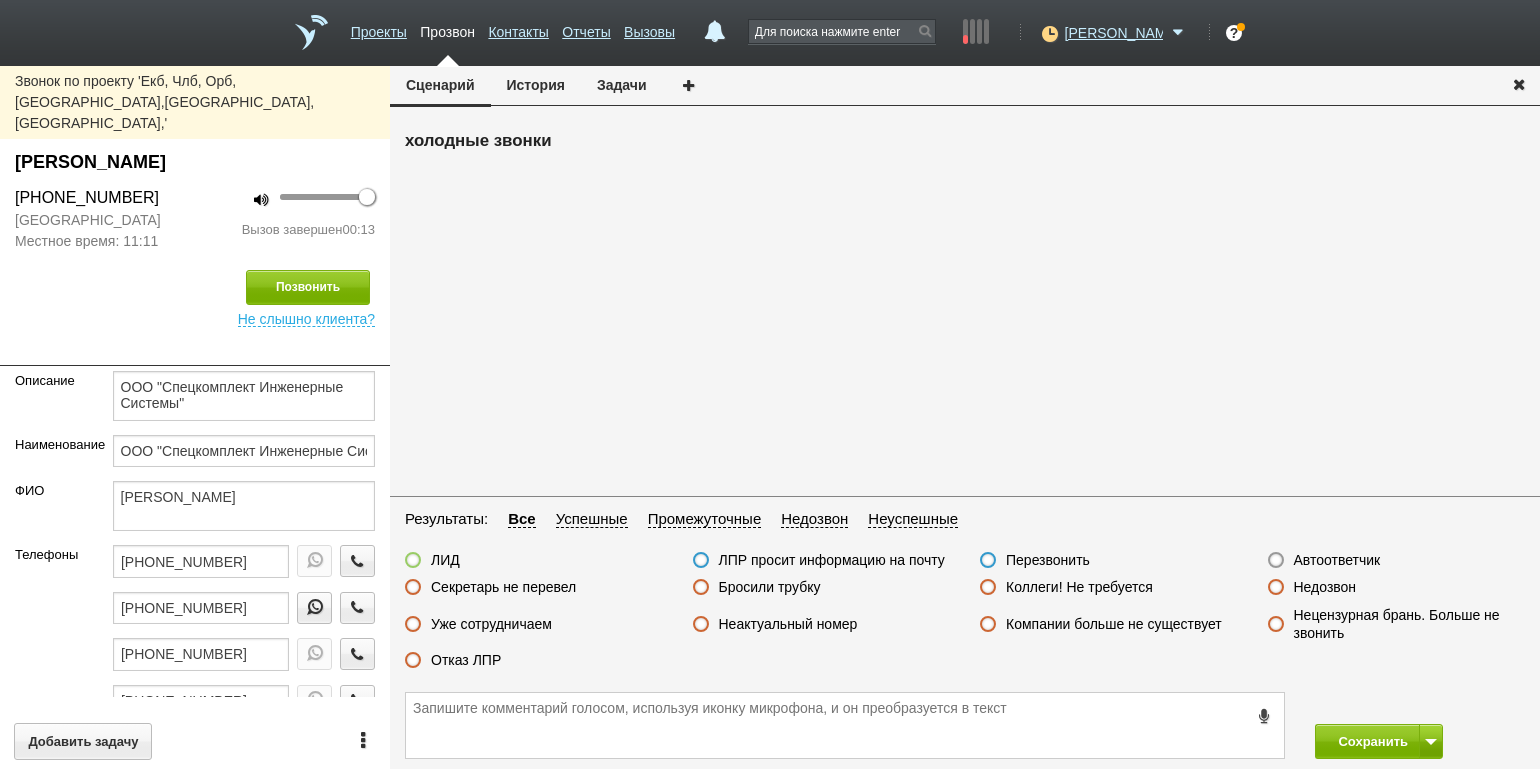 click on "Отказ ЛПР" at bounding box center (466, 660) 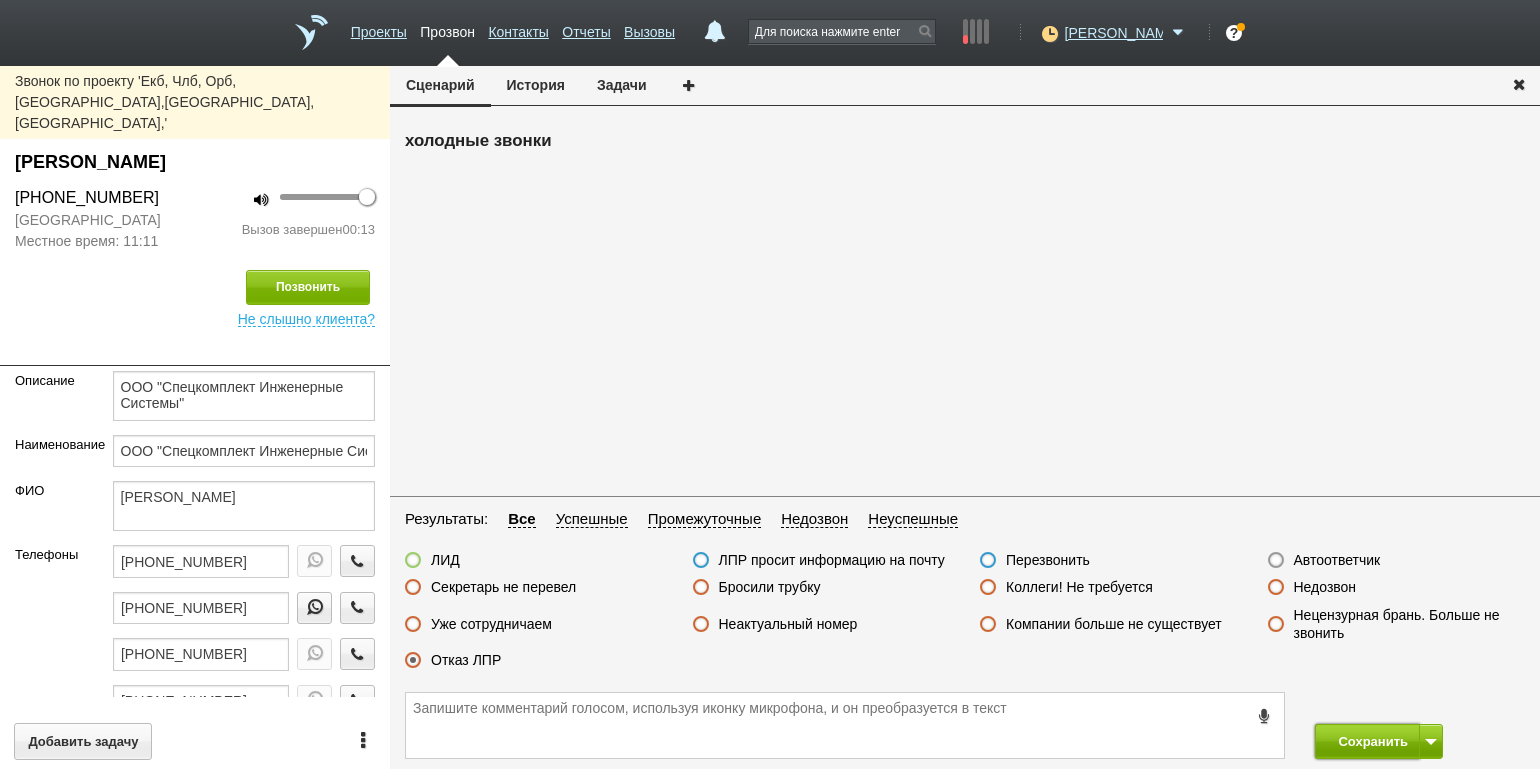 click on "Сохранить" at bounding box center (1367, 741) 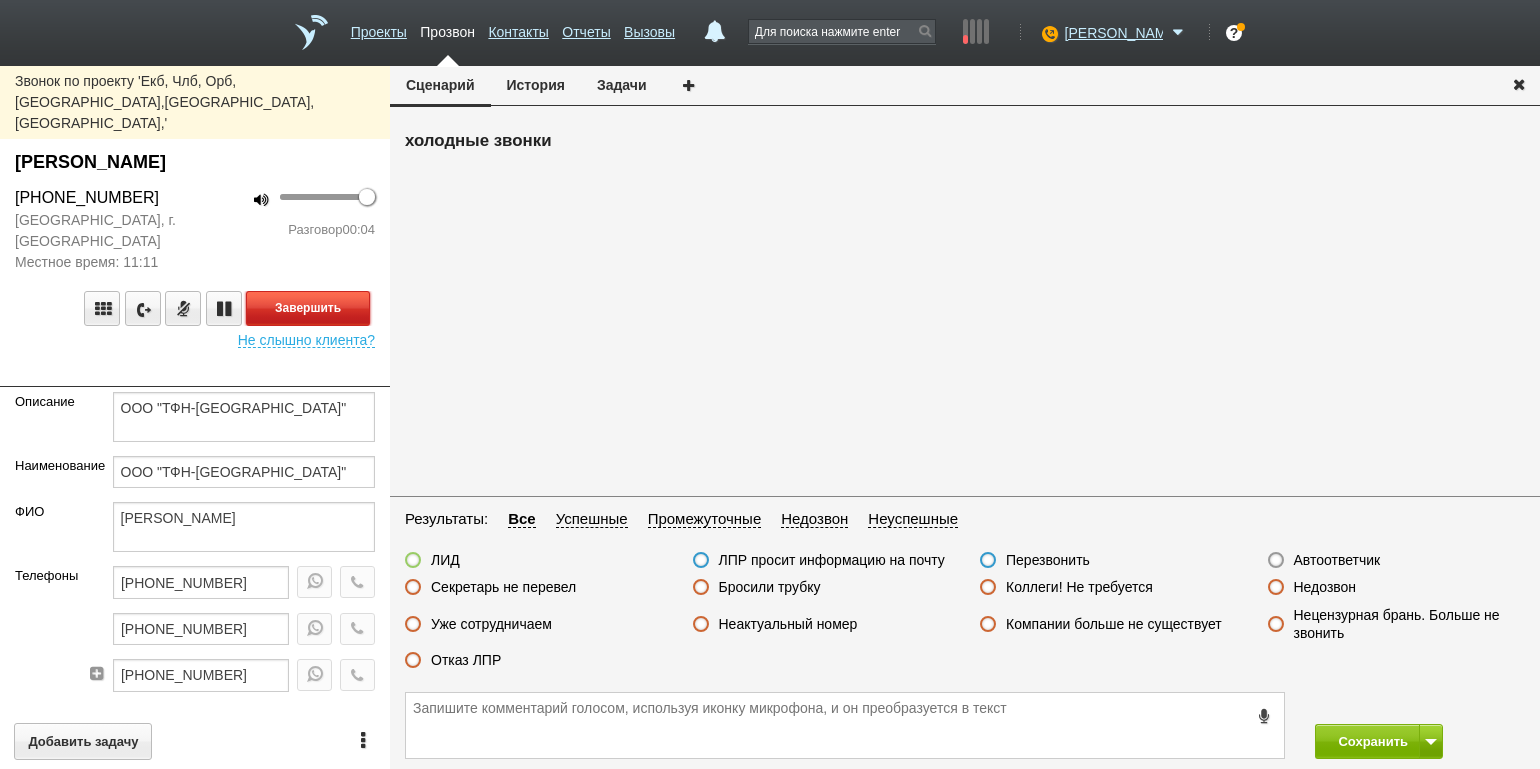 click on "Завершить" at bounding box center [308, 308] 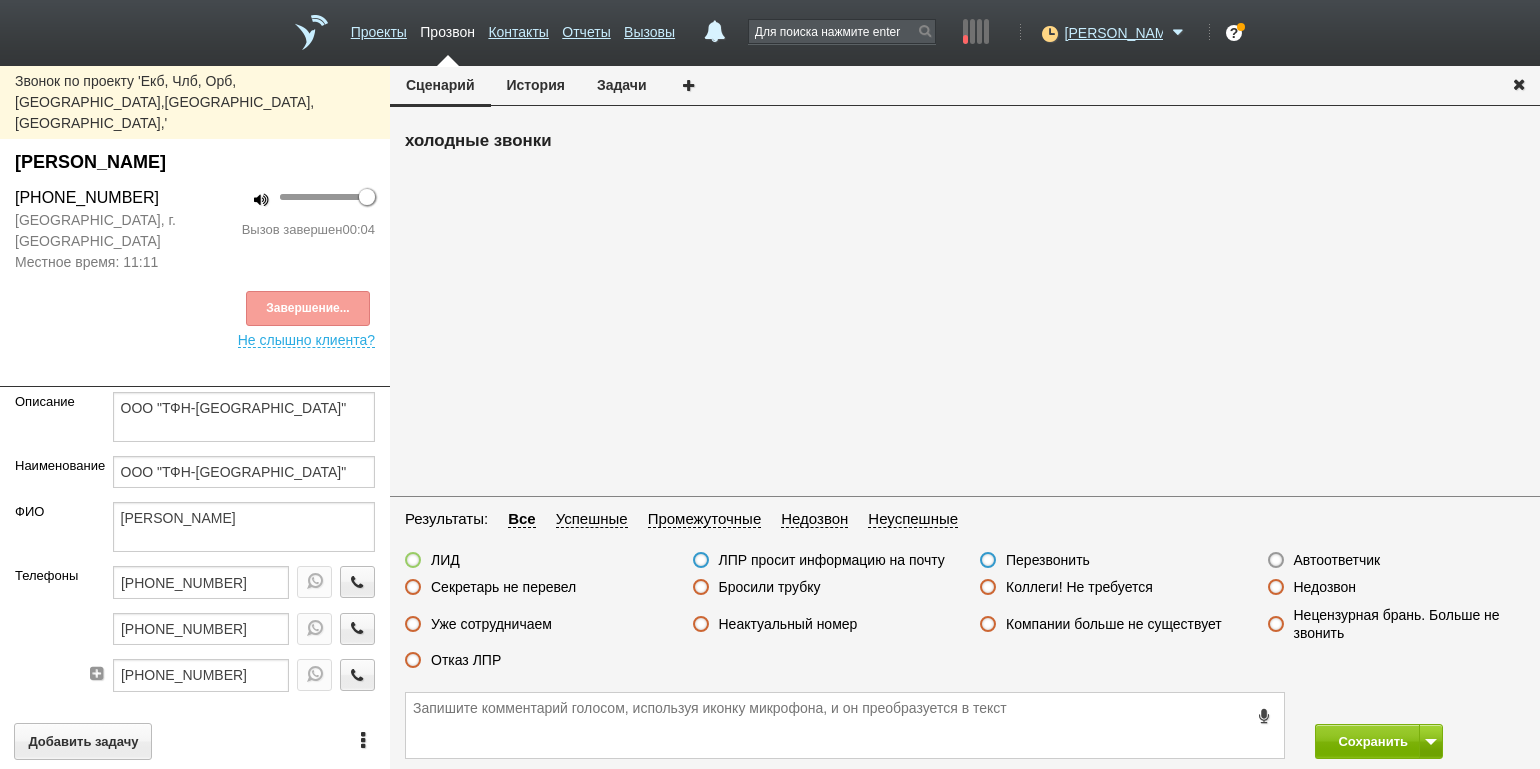 click on "Автоответчик" at bounding box center [1337, 560] 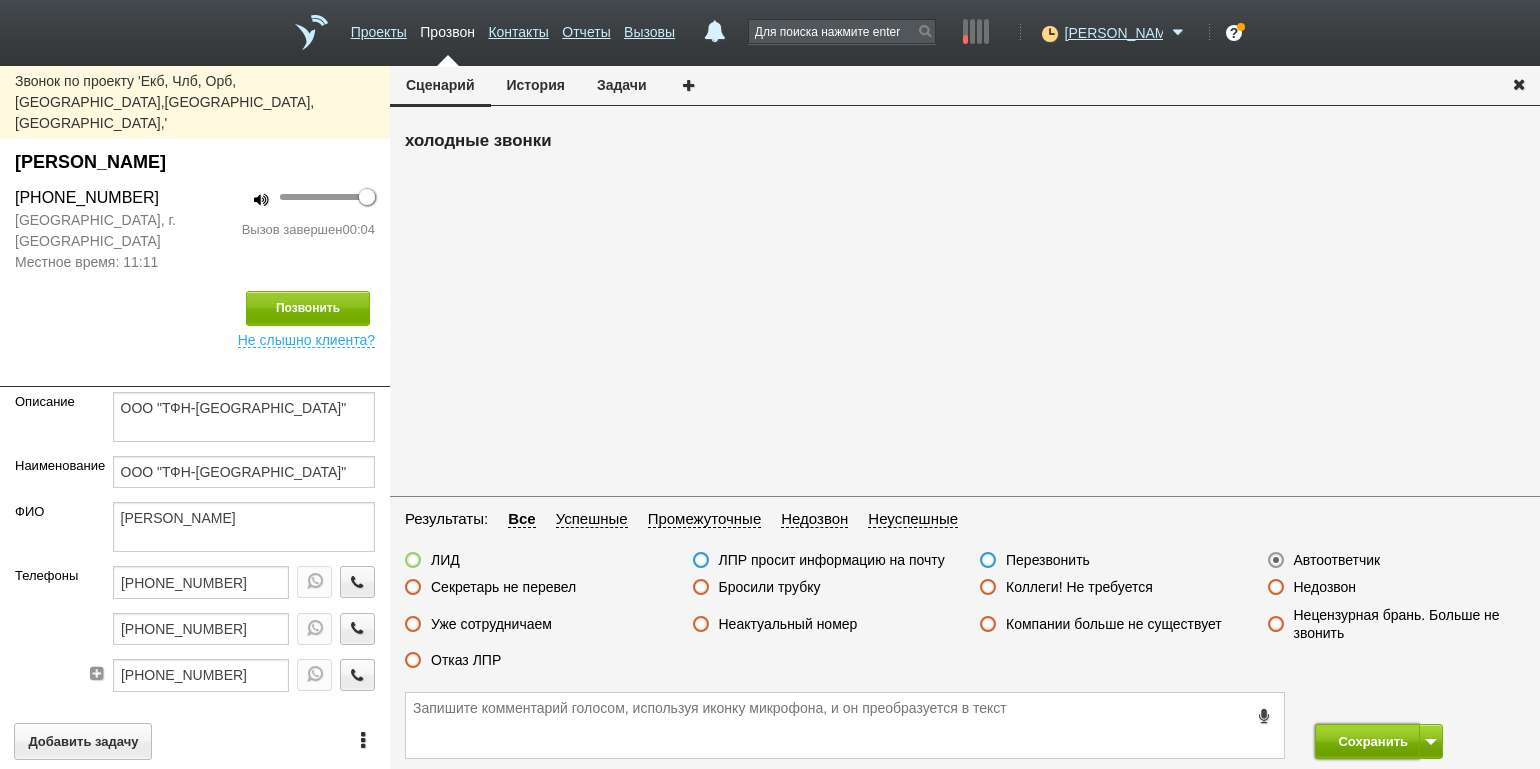 click on "Сохранить" at bounding box center (1367, 741) 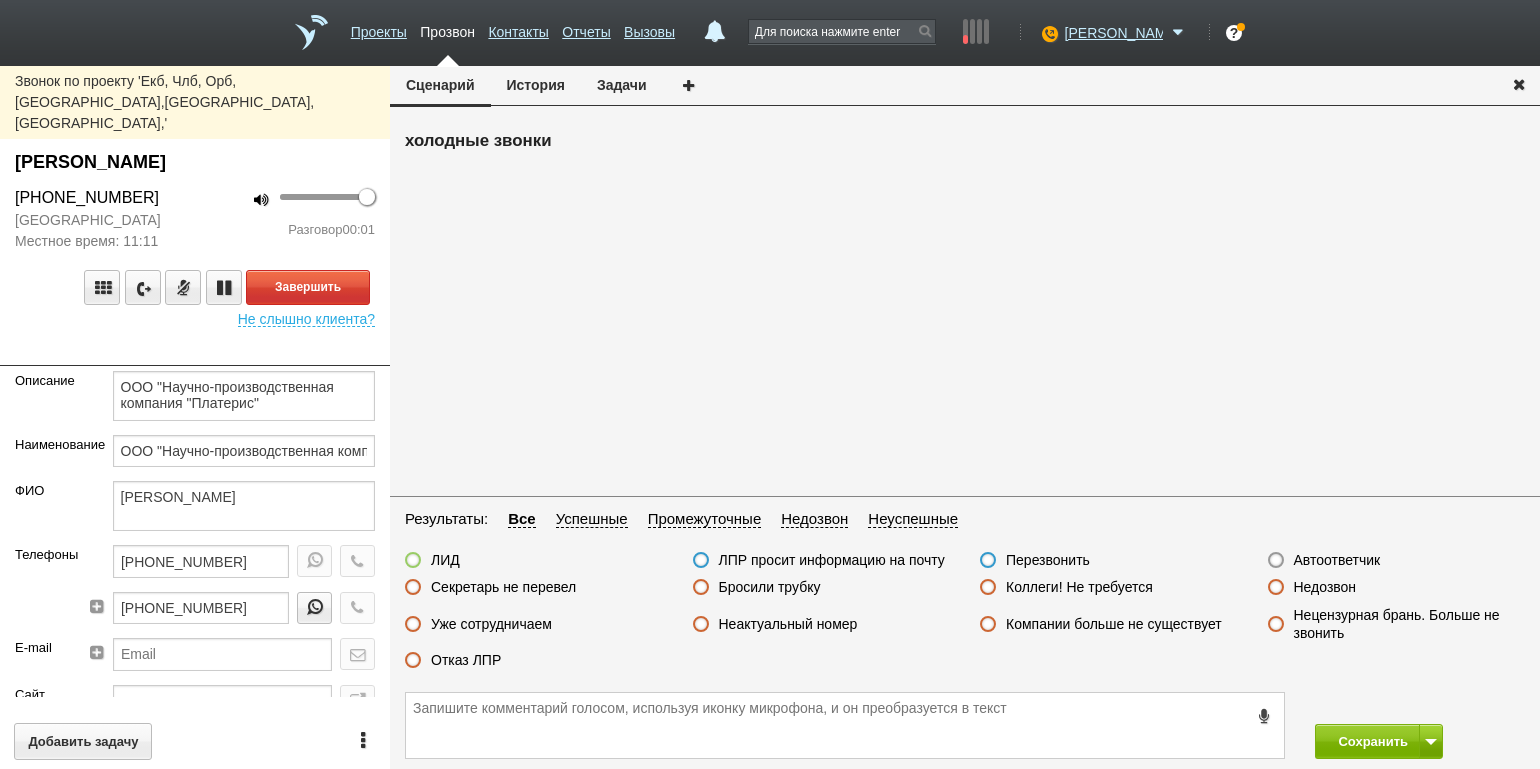 click on "холодные звонки" at bounding box center (965, 308) 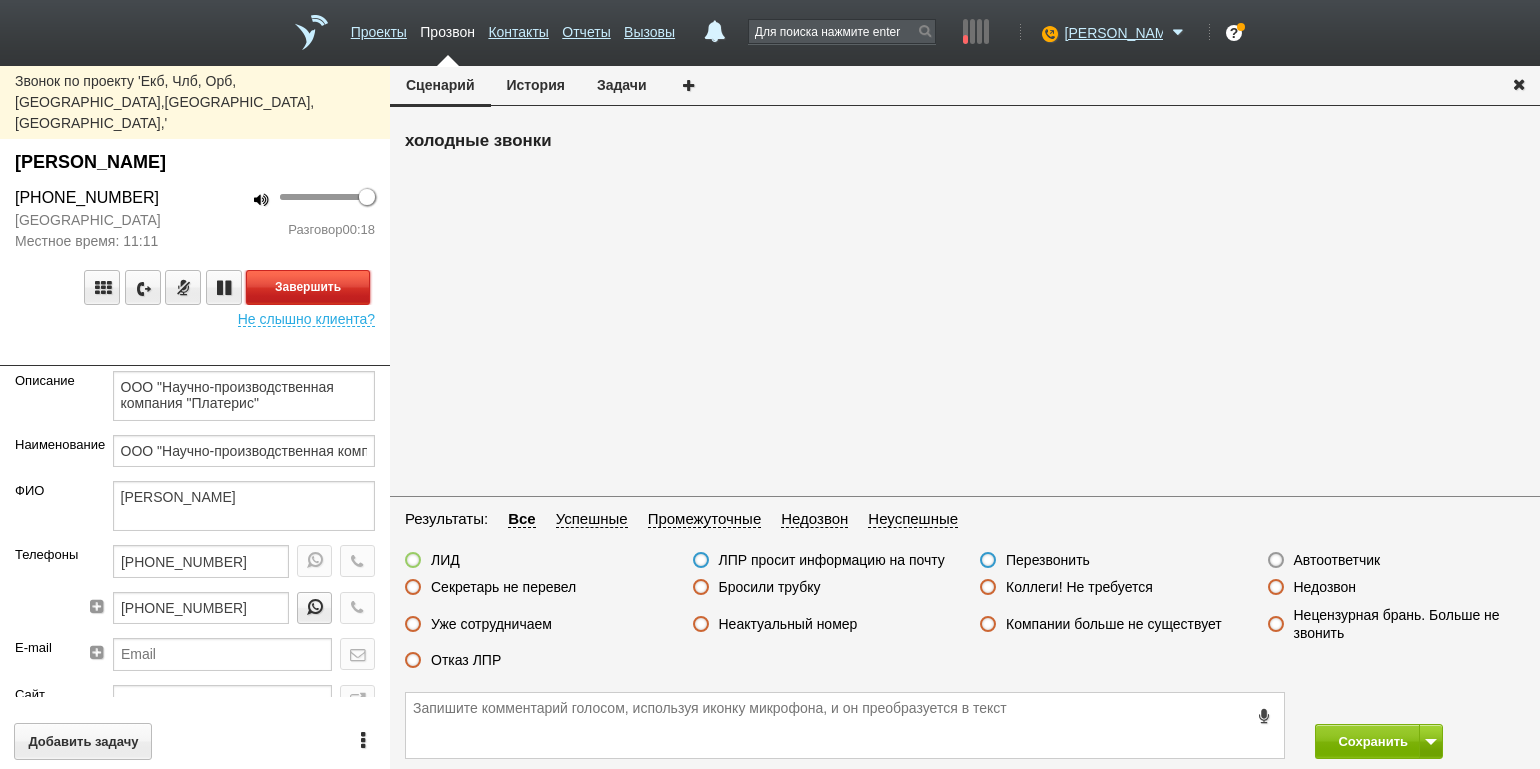 click on "Завершить" at bounding box center [308, 287] 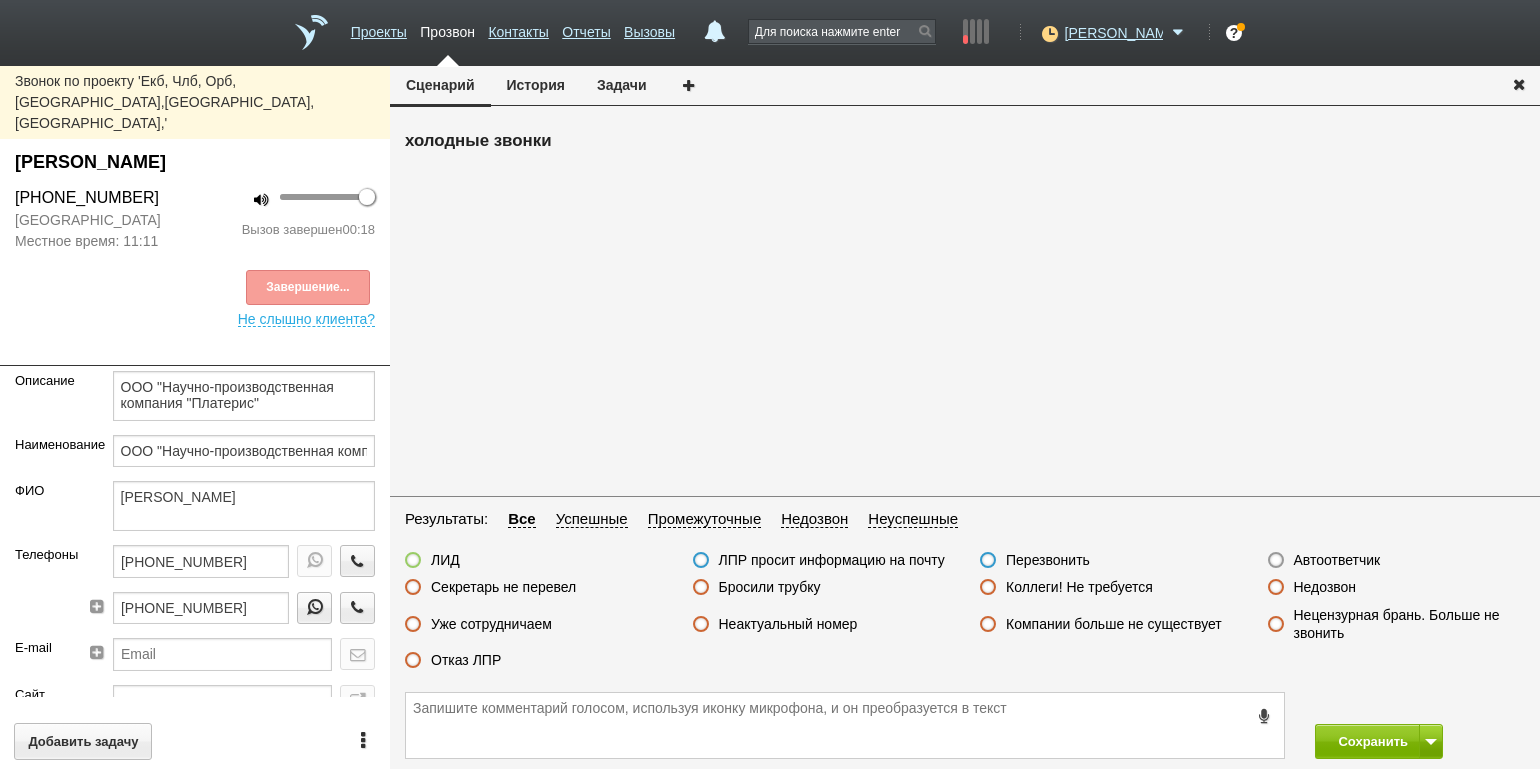 click on "Отказ ЛПР" at bounding box center (466, 660) 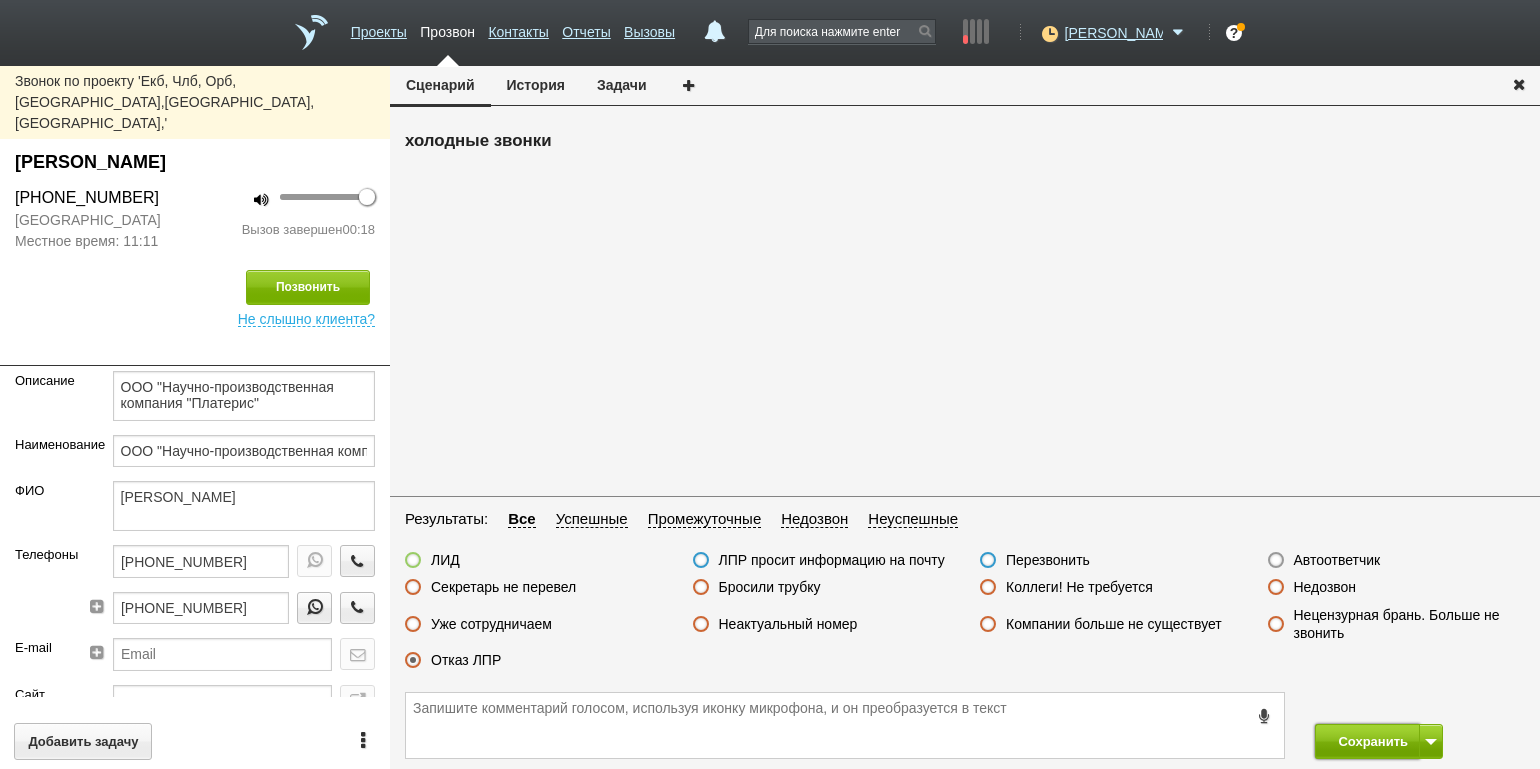 click on "Сохранить" at bounding box center [1367, 741] 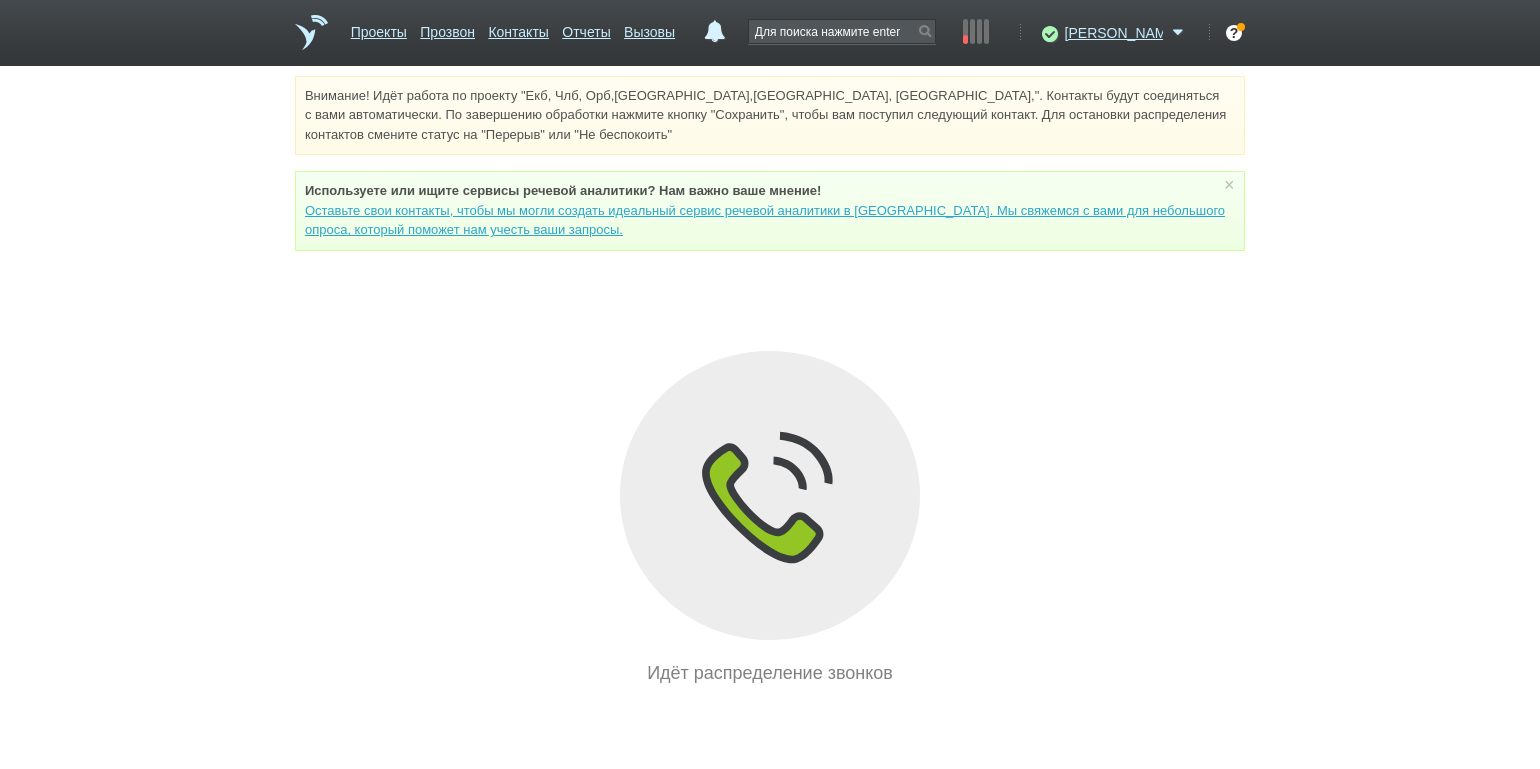 click on "Внимание! Идёт работа по проекту "Екб, Члб, Орб,[GEOGRAPHIC_DATA],[GEOGRAPHIC_DATA], [GEOGRAPHIC_DATA],". Контакты будут соединяться с вами автоматически. По завершению обработки нажмите кнопку "Сохранить", чтобы вам поступил следующий контакт. Для остановки распределения контактов смените статус на "Перерыв" или "Не беспокоить"
Используете или ищите cервисы речевой аналитики? Нам важно ваше мнение!
×
Вы можете звонить напрямую из строки поиска - введите номер и нажмите "Позвонить"
Идёт распределение звонков" at bounding box center [770, 381] 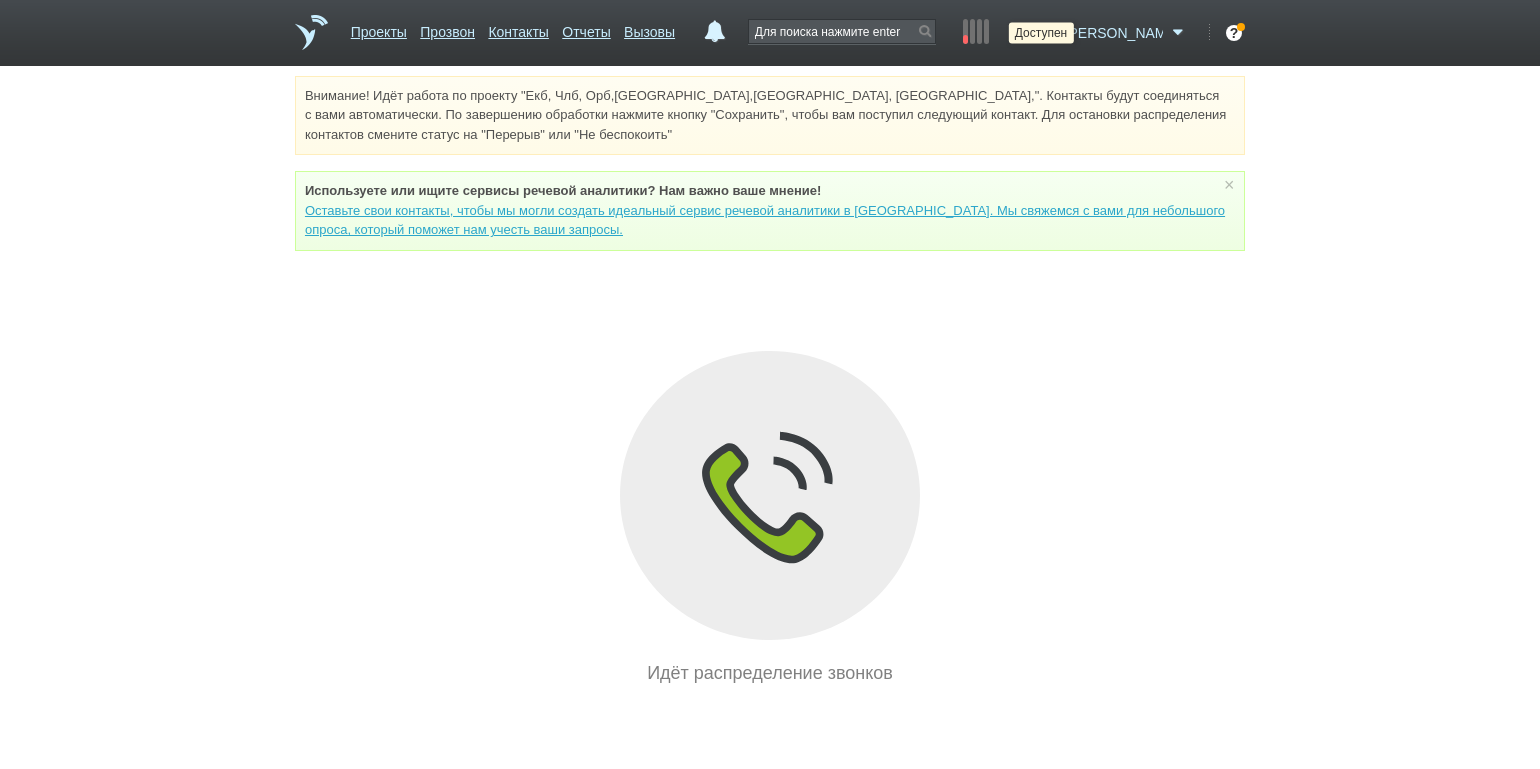 click at bounding box center (1047, 33) 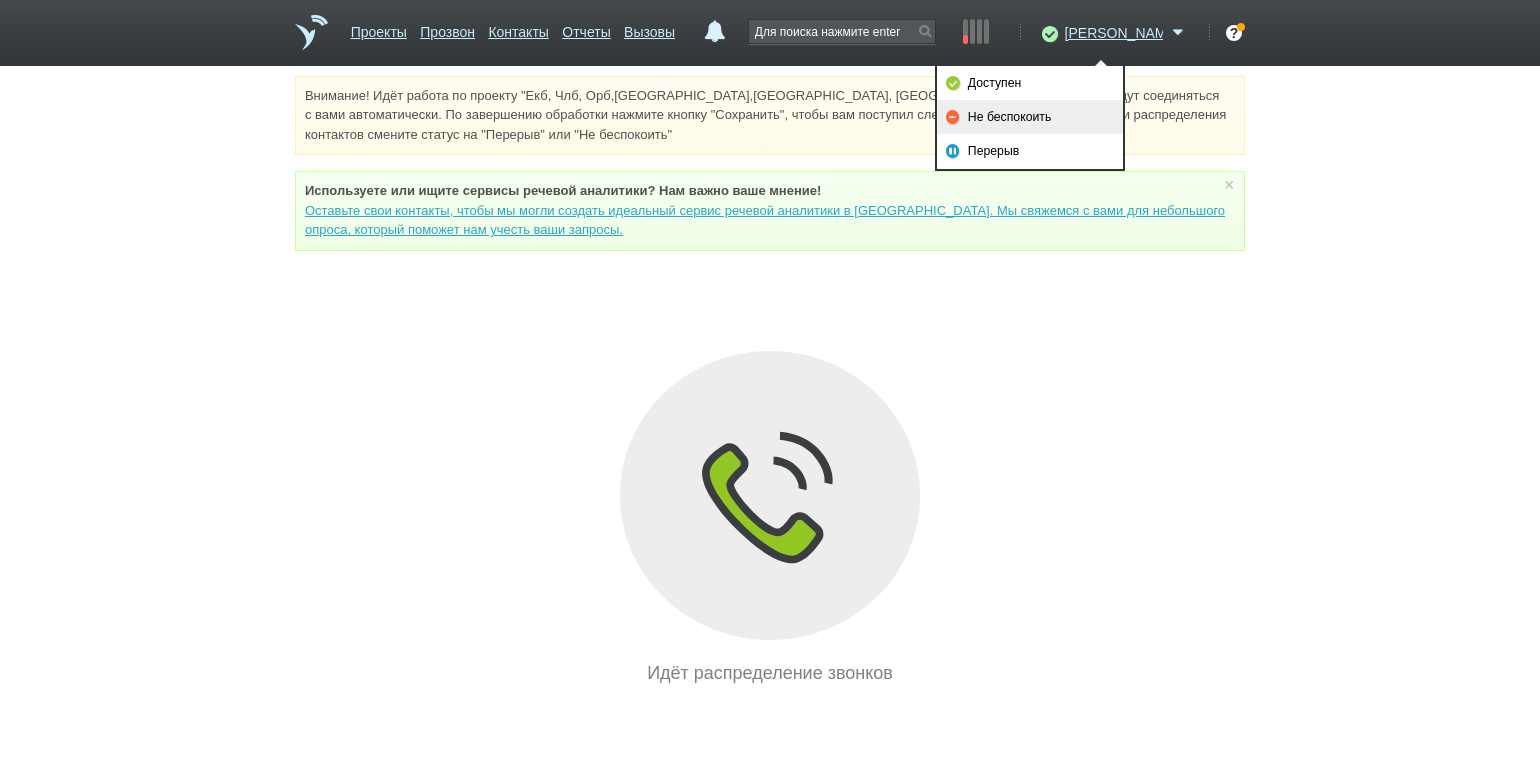click on "Не беспокоить" at bounding box center (1030, 117) 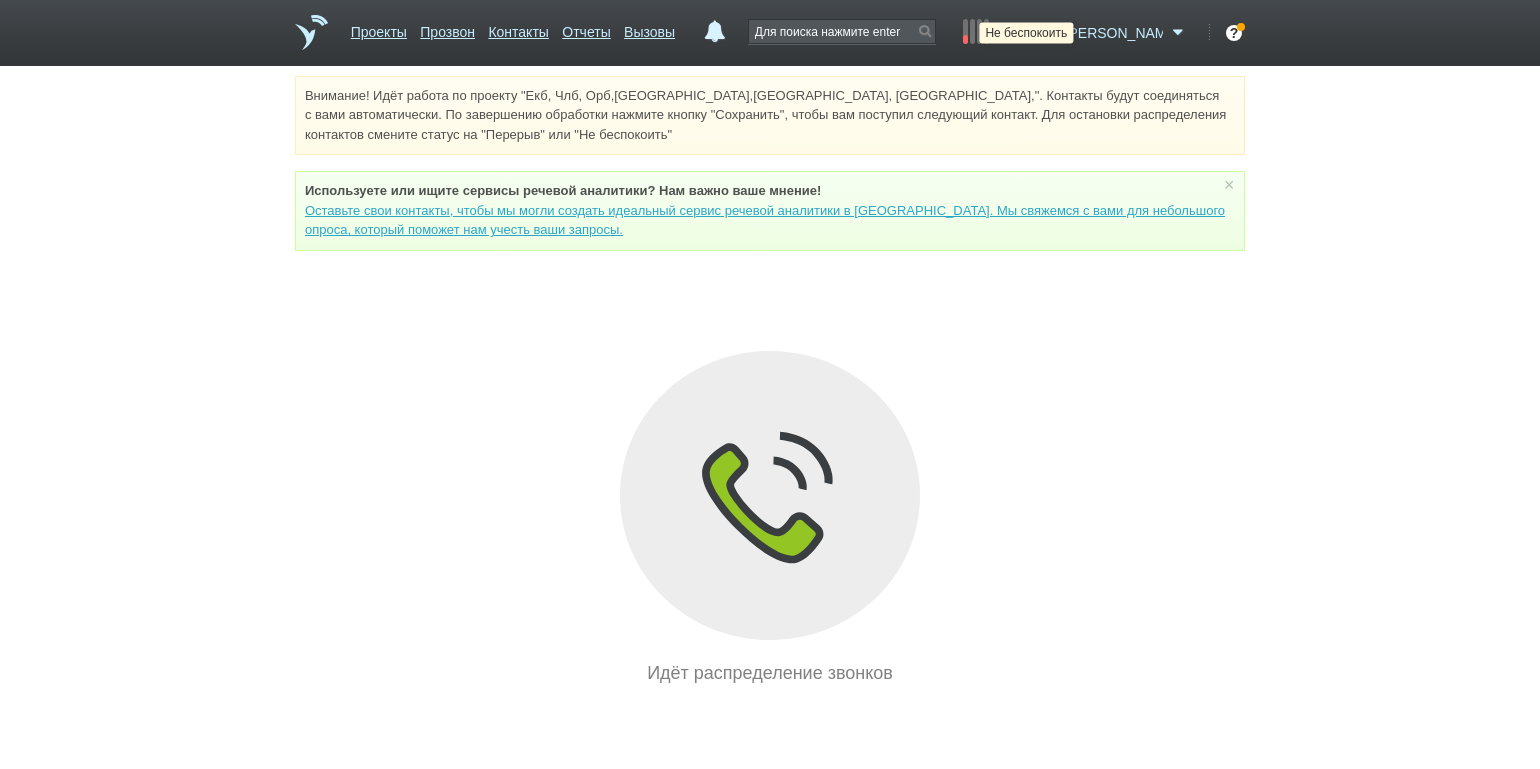 click at bounding box center [1047, 33] 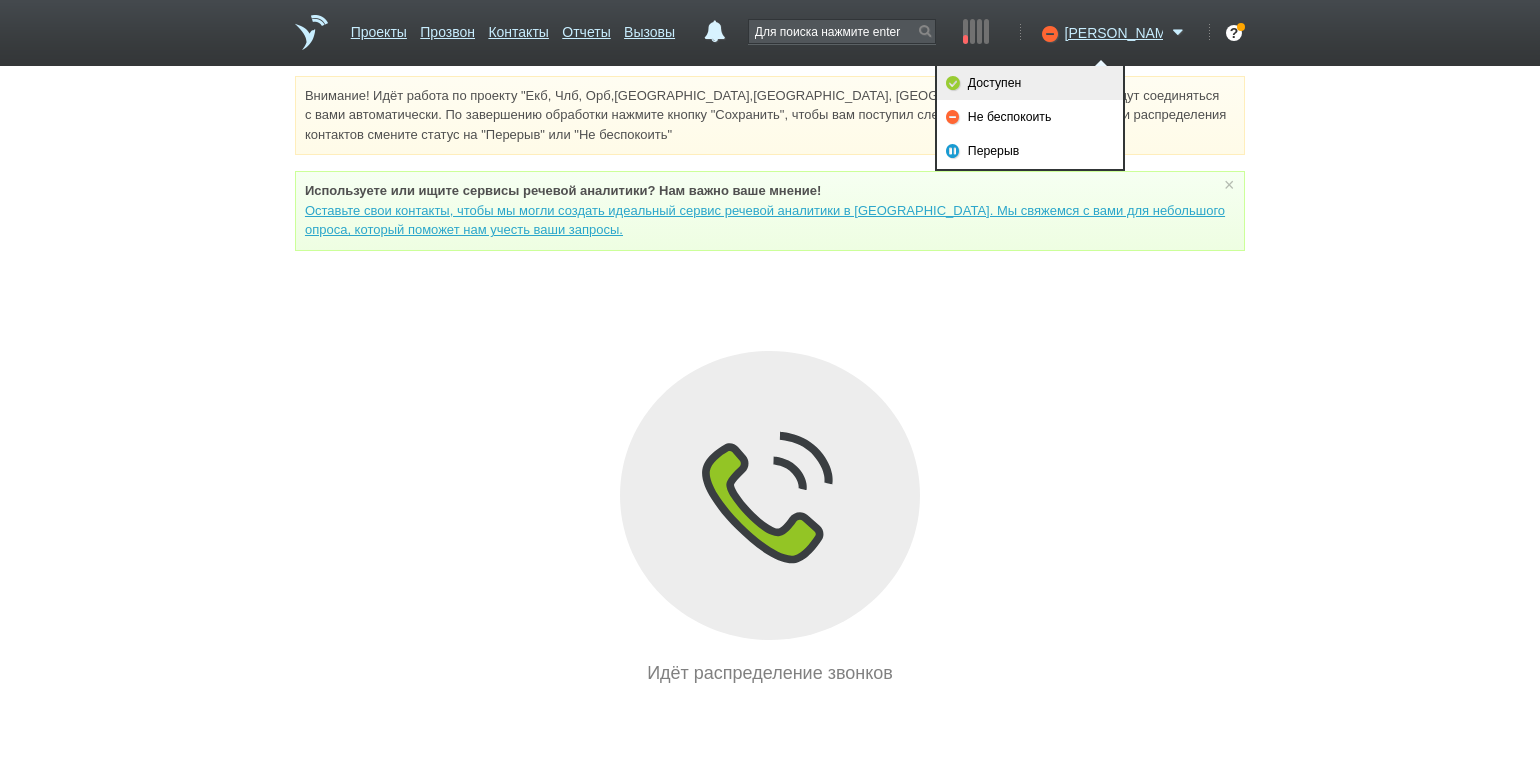 click on "Доступен" at bounding box center [1030, 83] 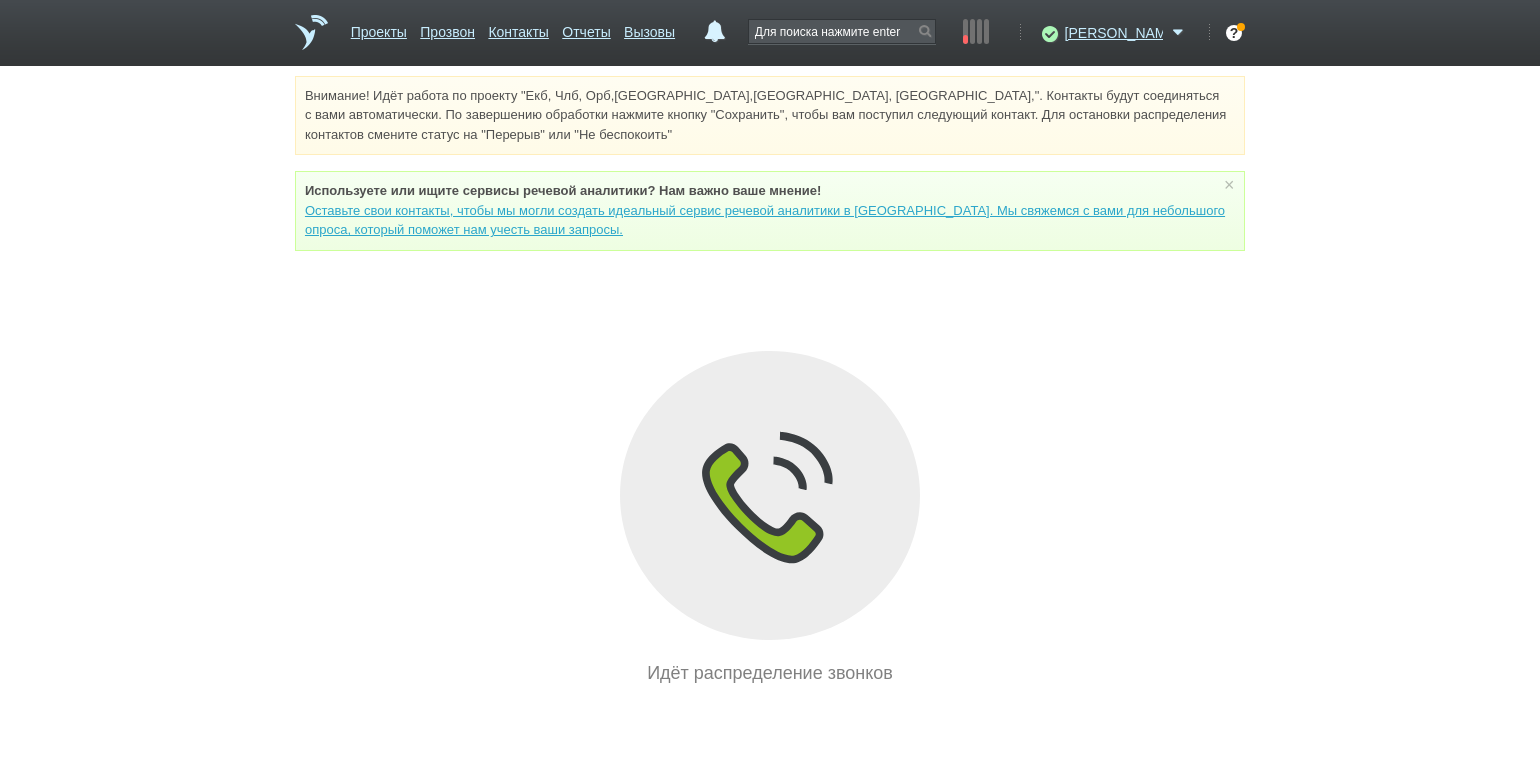 click on "Внимание! Идёт работа по проекту "Екб, Члб, Орб,[GEOGRAPHIC_DATA],[GEOGRAPHIC_DATA], [GEOGRAPHIC_DATA],". Контакты будут соединяться с вами автоматически. По завершению обработки нажмите кнопку "Сохранить", чтобы вам поступил следующий контакт. Для остановки распределения контактов смените статус на "Перерыв" или "Не беспокоить"
Используете или ищите cервисы речевой аналитики? Нам важно ваше мнение!
×
Вы можете звонить напрямую из строки поиска - введите номер и нажмите "Позвонить"
Идёт распределение звонков" at bounding box center [770, 381] 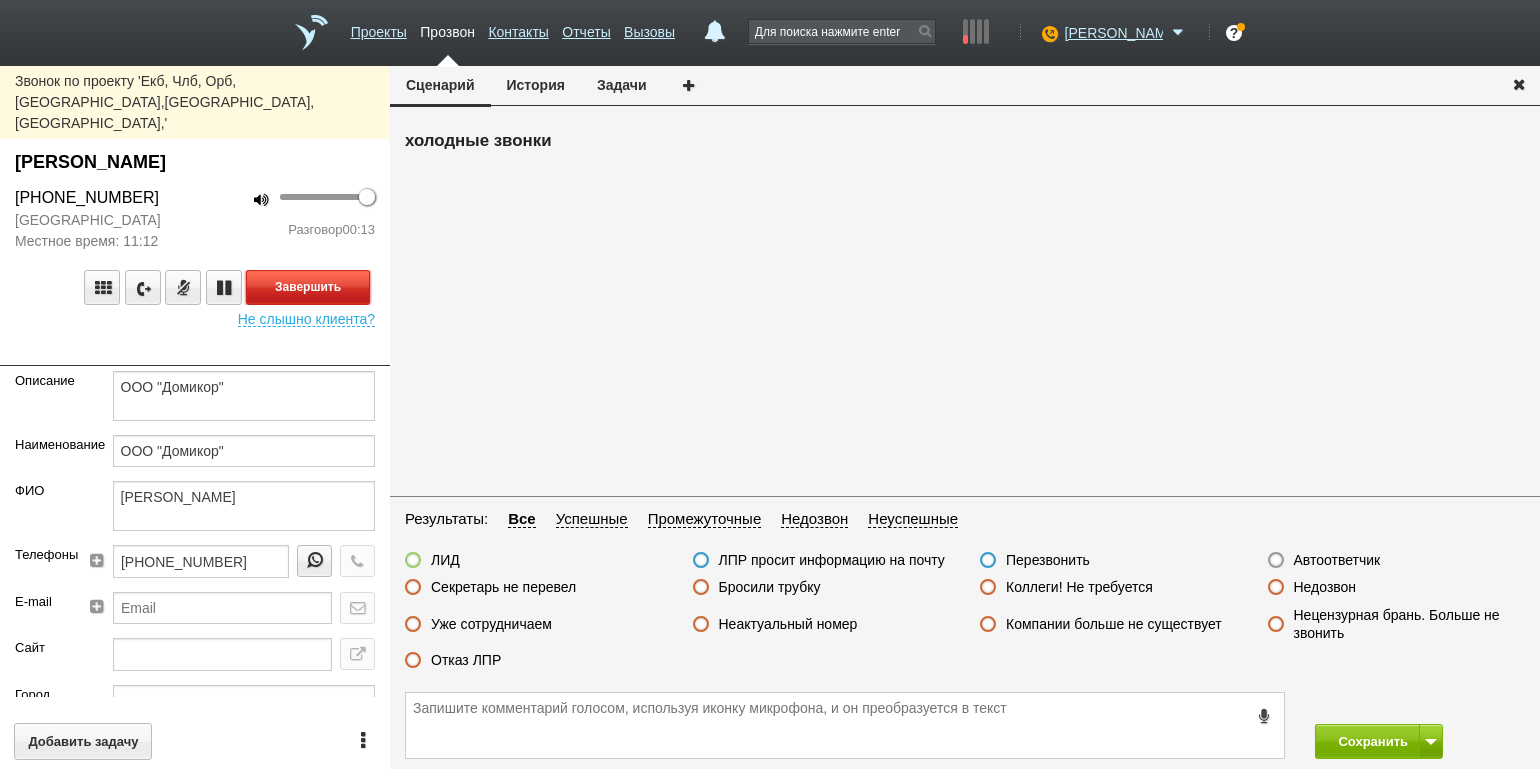 click on "Завершить" at bounding box center (308, 287) 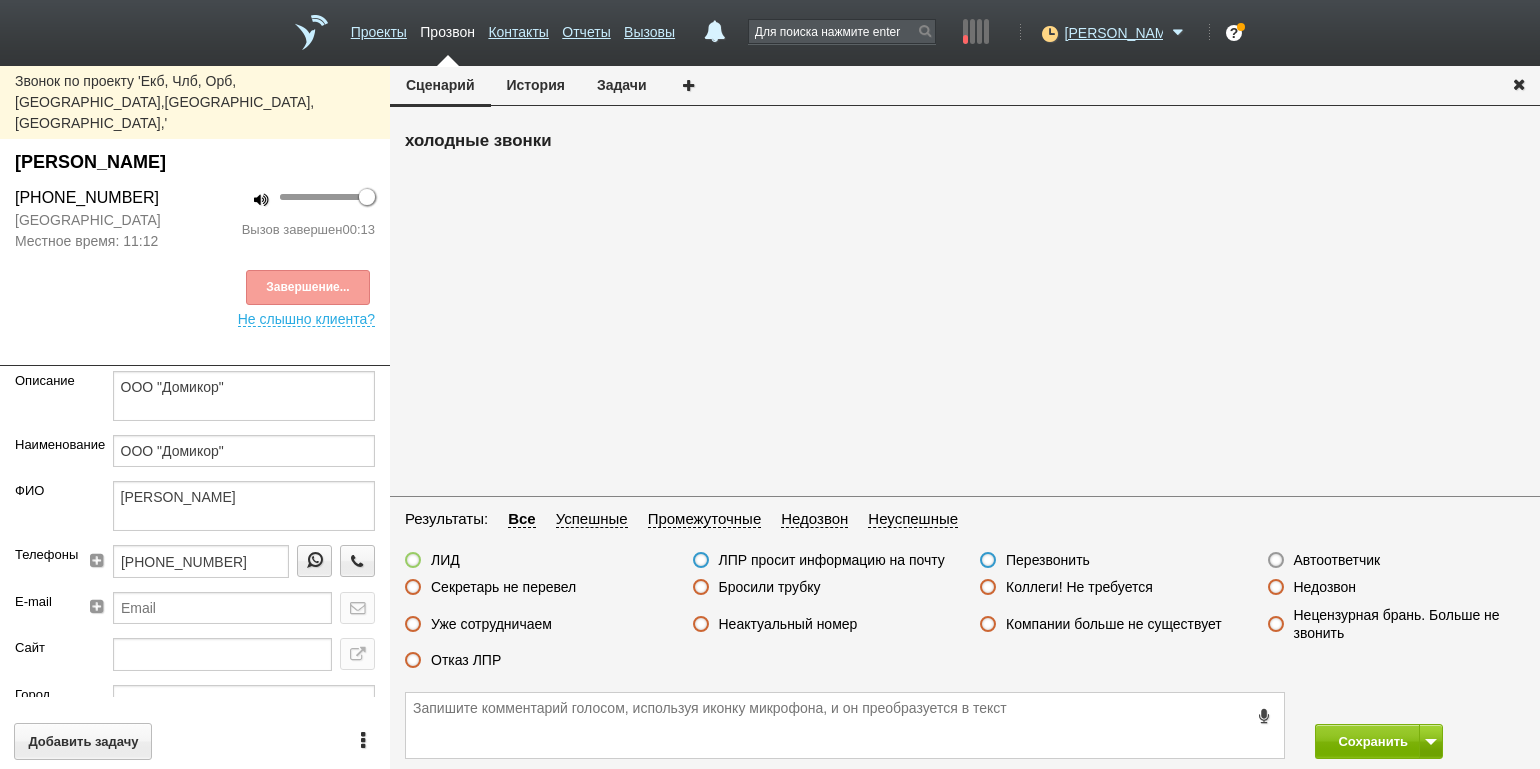 click on "Отказ ЛПР" at bounding box center (466, 660) 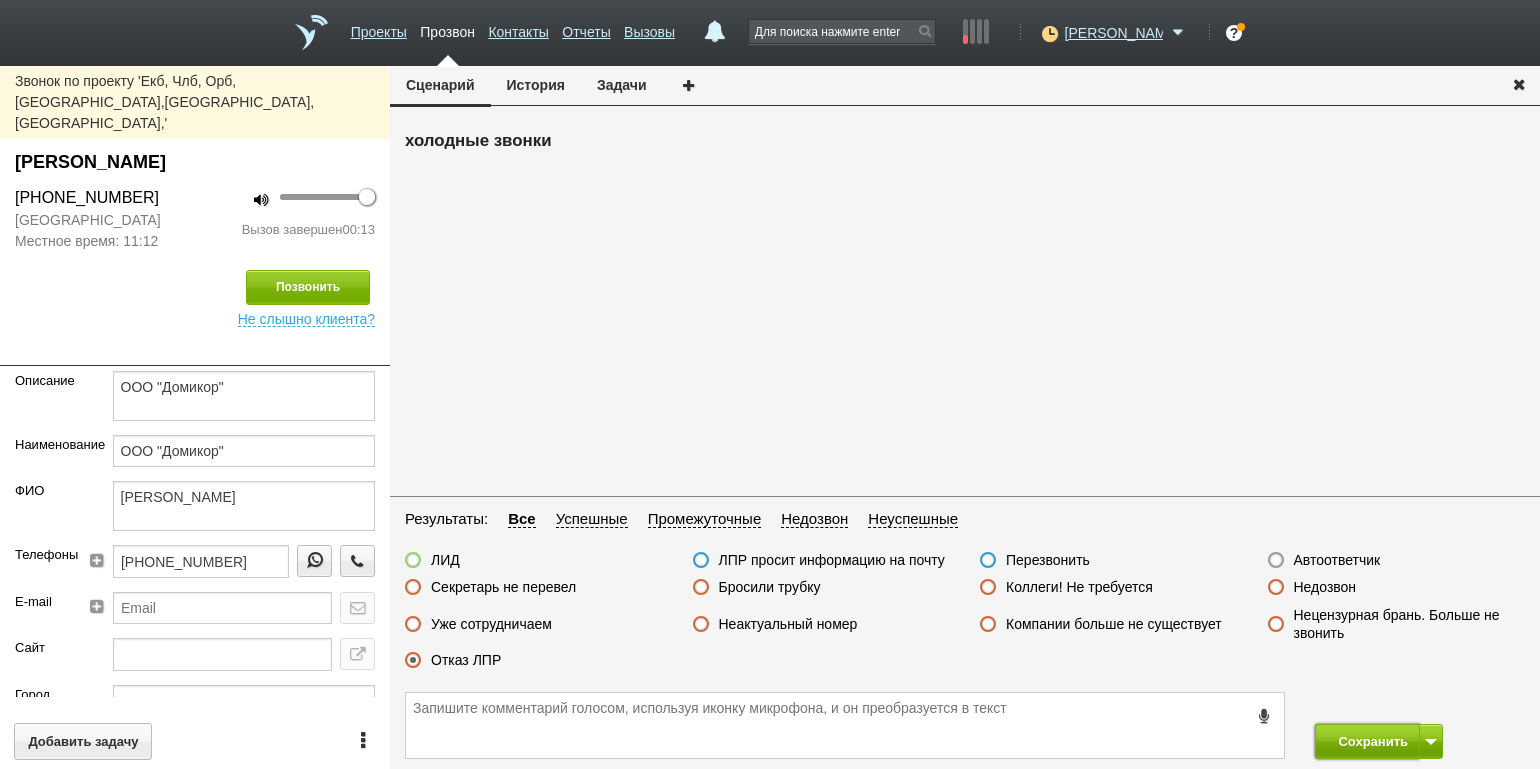 click on "Сохранить" at bounding box center [1367, 741] 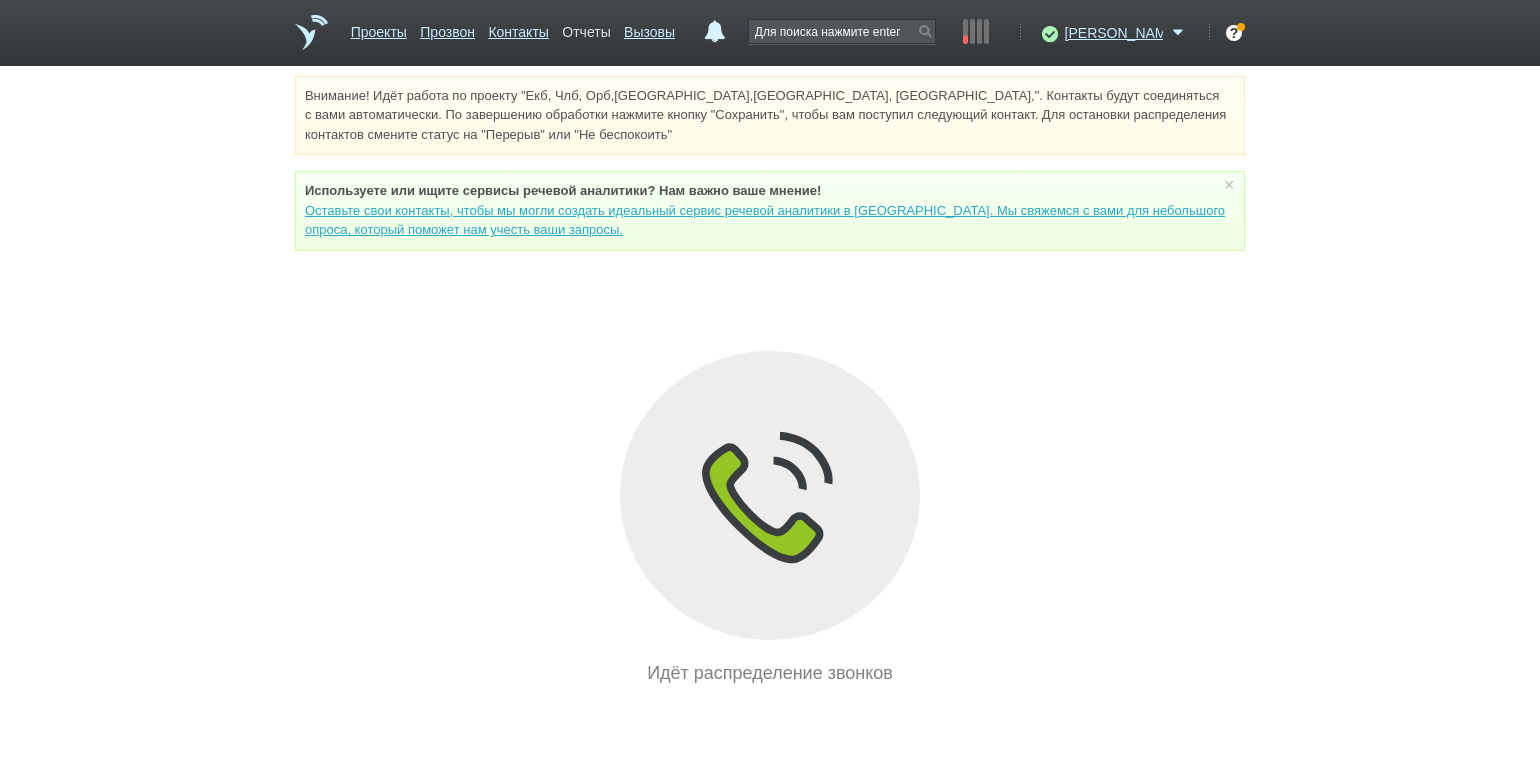 click on "Отчеты" at bounding box center (586, 28) 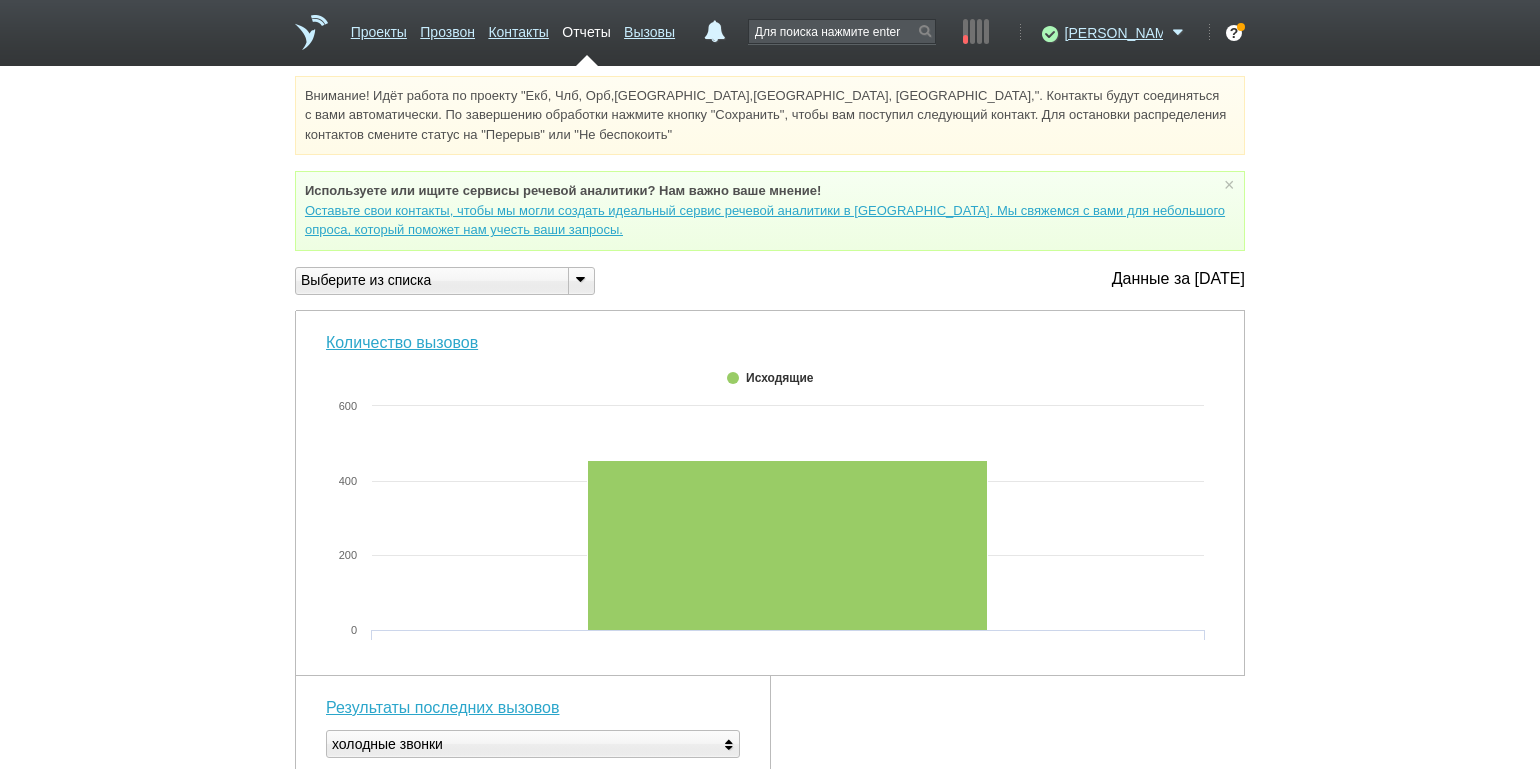 click at bounding box center [580, 279] 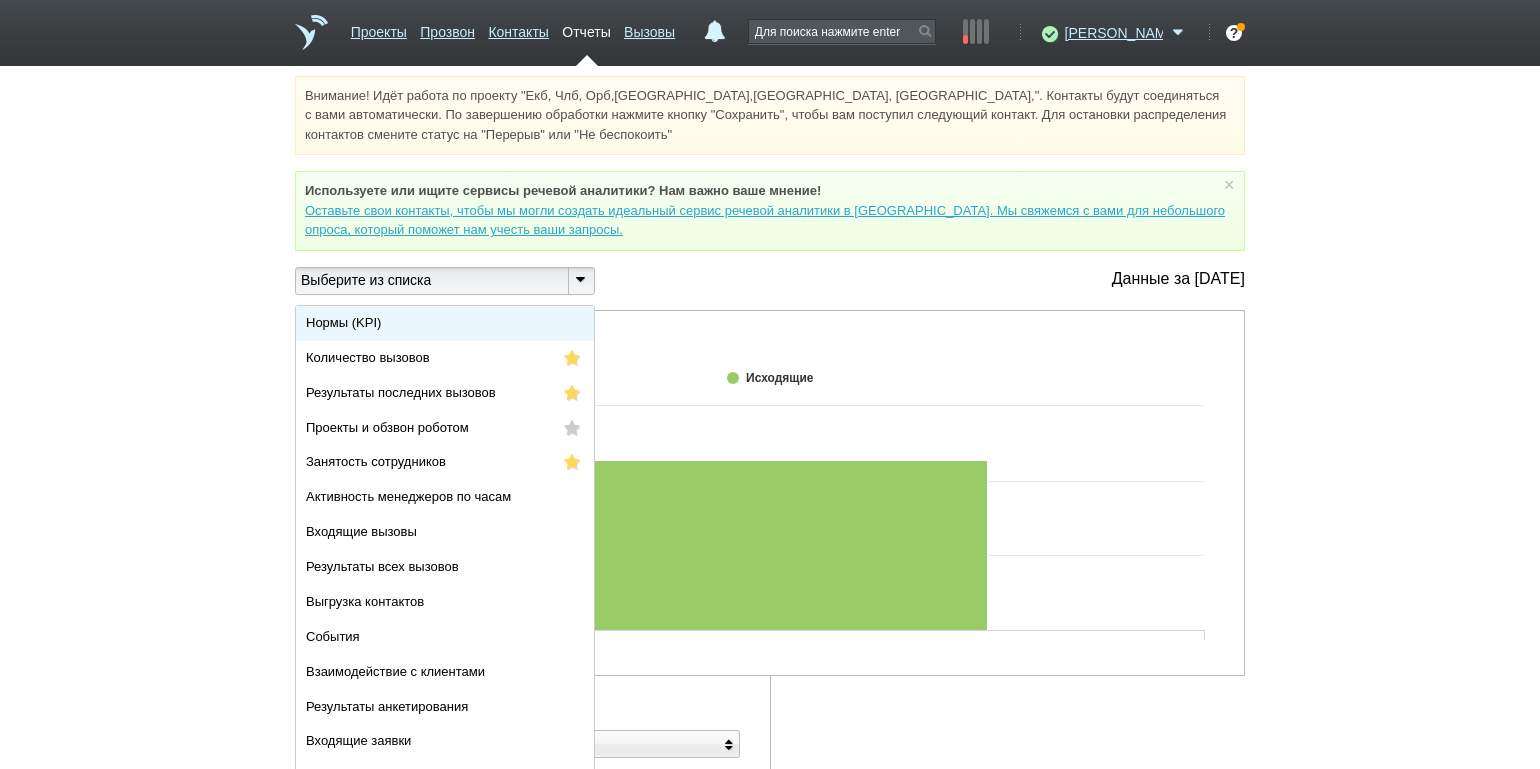 click on "Нормы (KPI)" at bounding box center (445, 323) 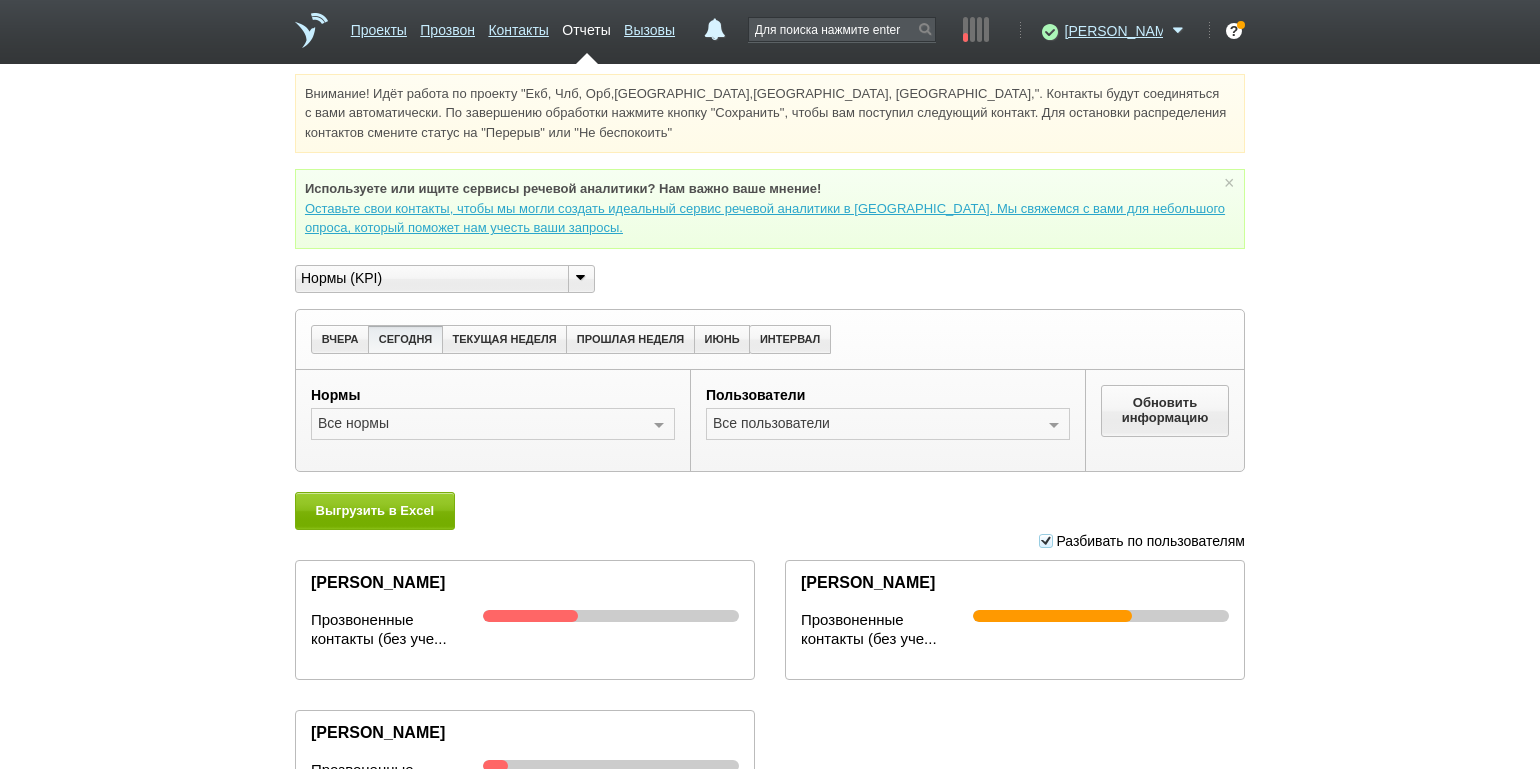 scroll, scrollTop: 0, scrollLeft: 0, axis: both 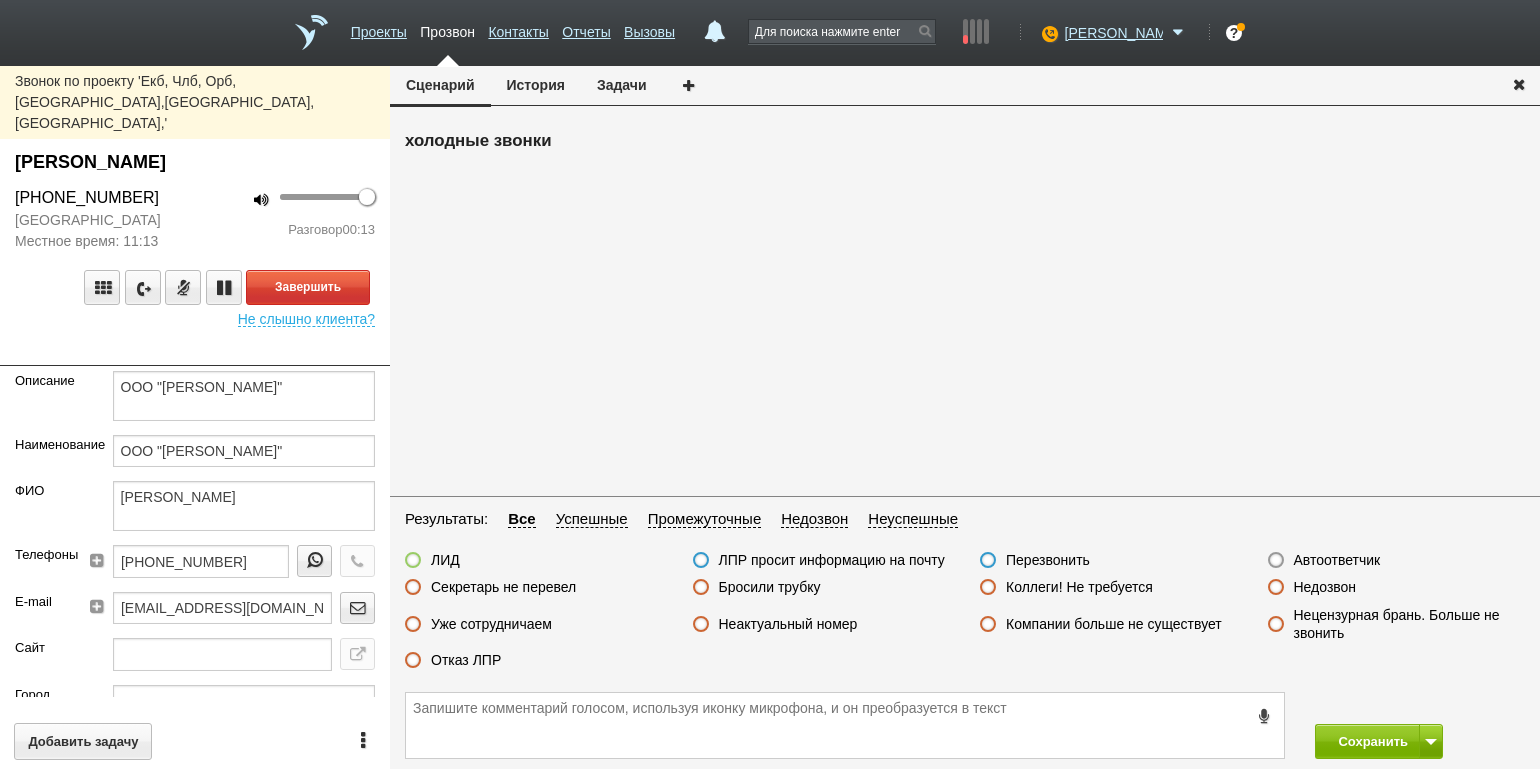 click on "Завершить Не слышно клиента?" at bounding box center [195, 289] 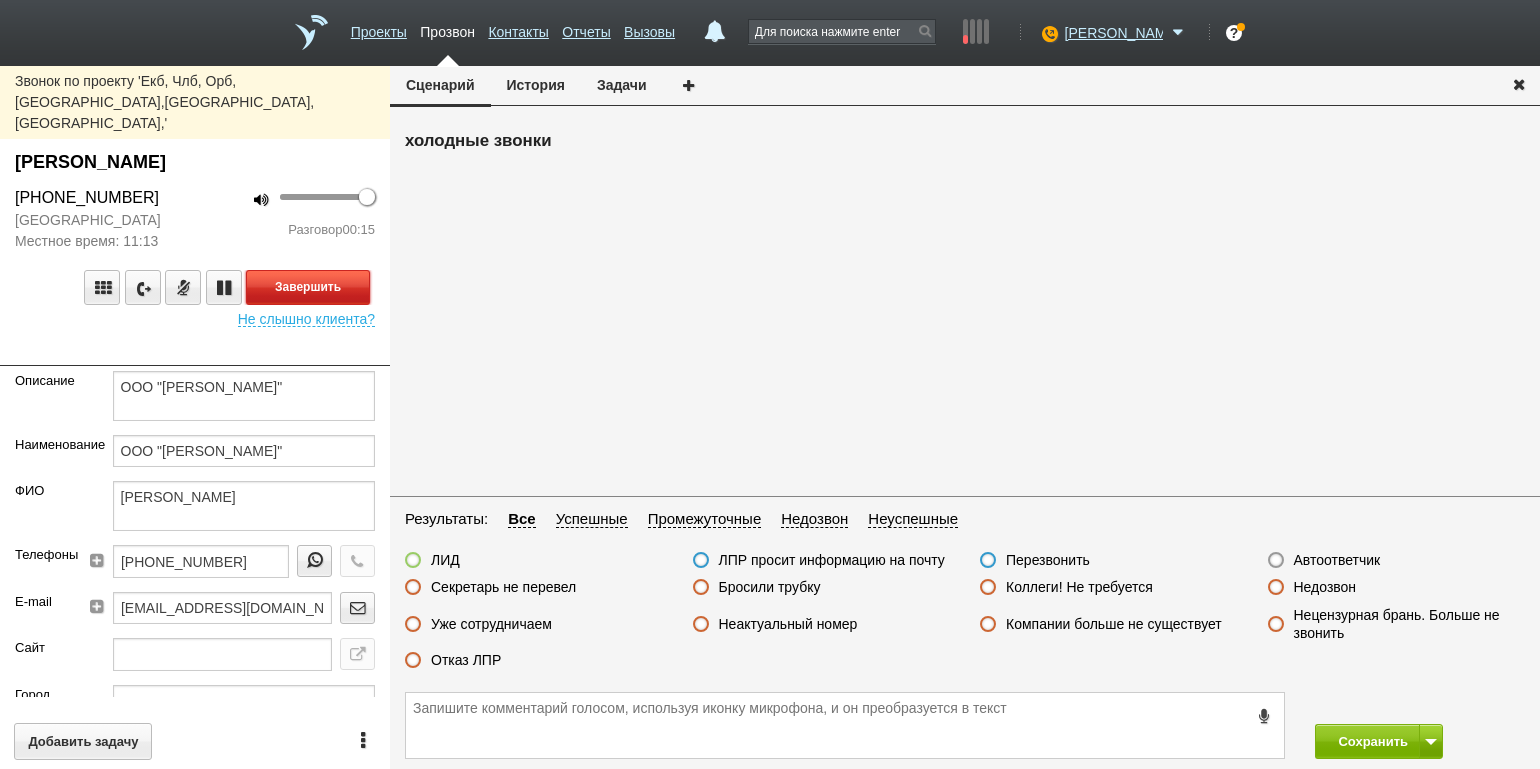 click on "Завершить" at bounding box center (308, 287) 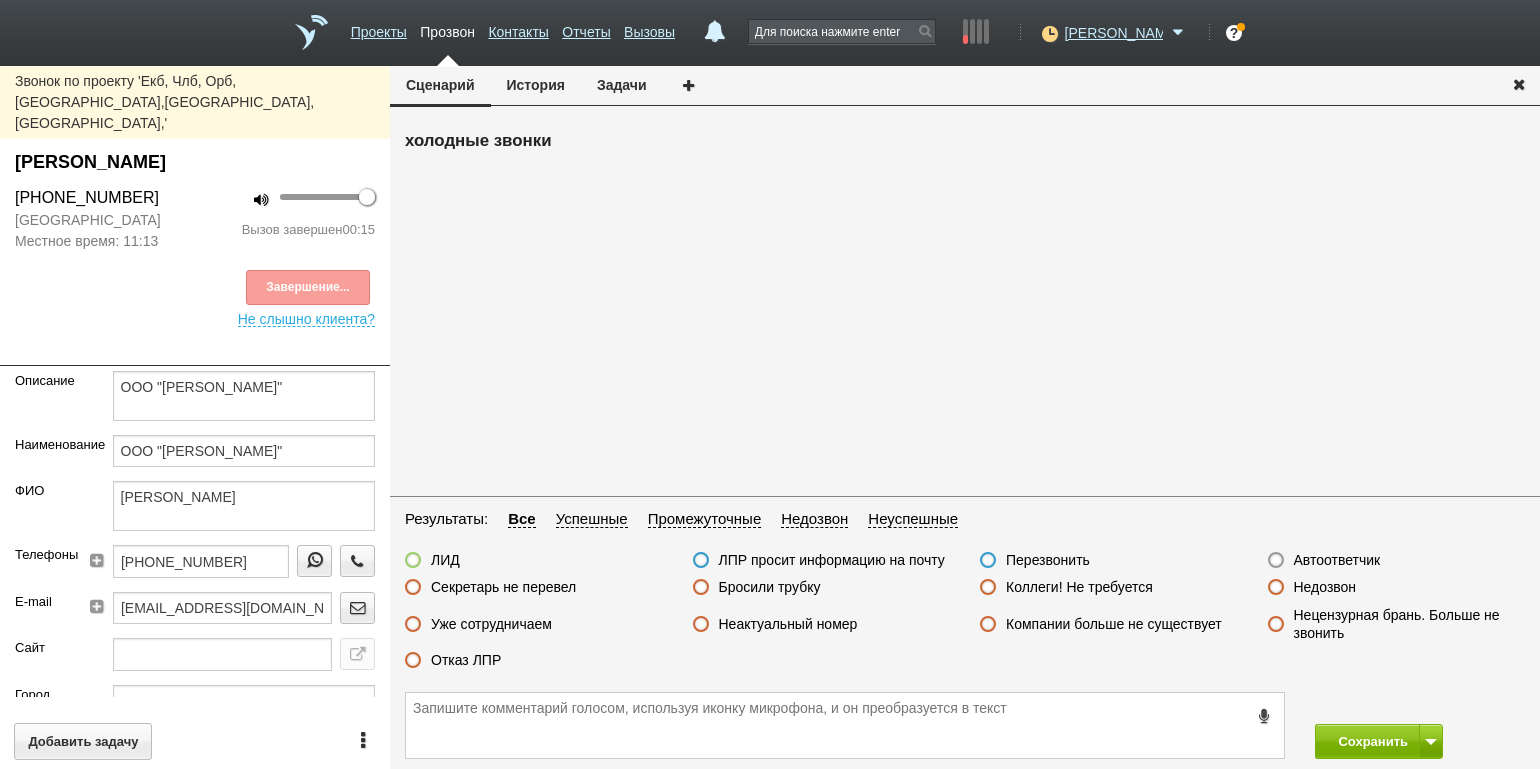 click on "Отказ ЛПР" at bounding box center (466, 660) 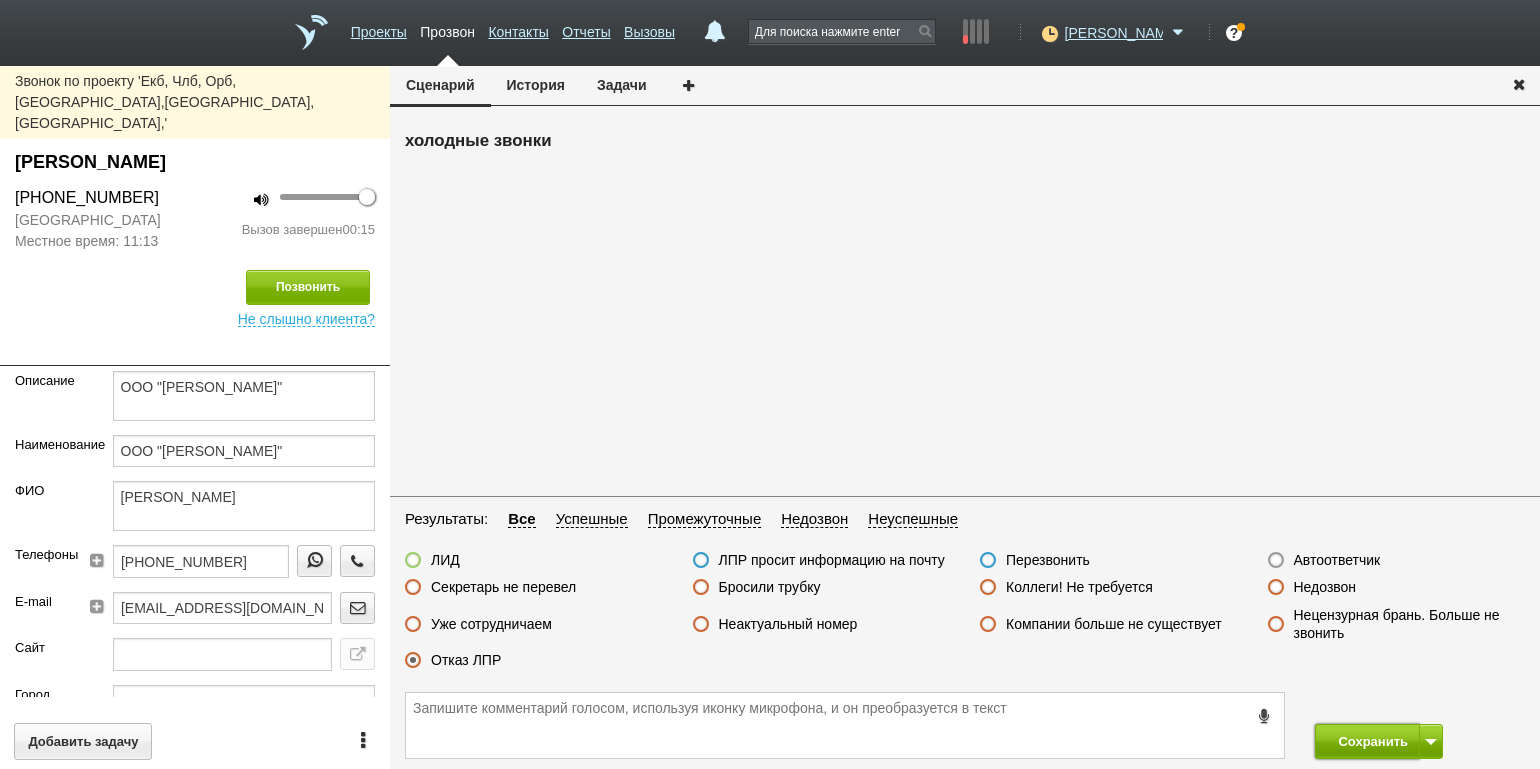 click on "Сохранить" at bounding box center [1367, 741] 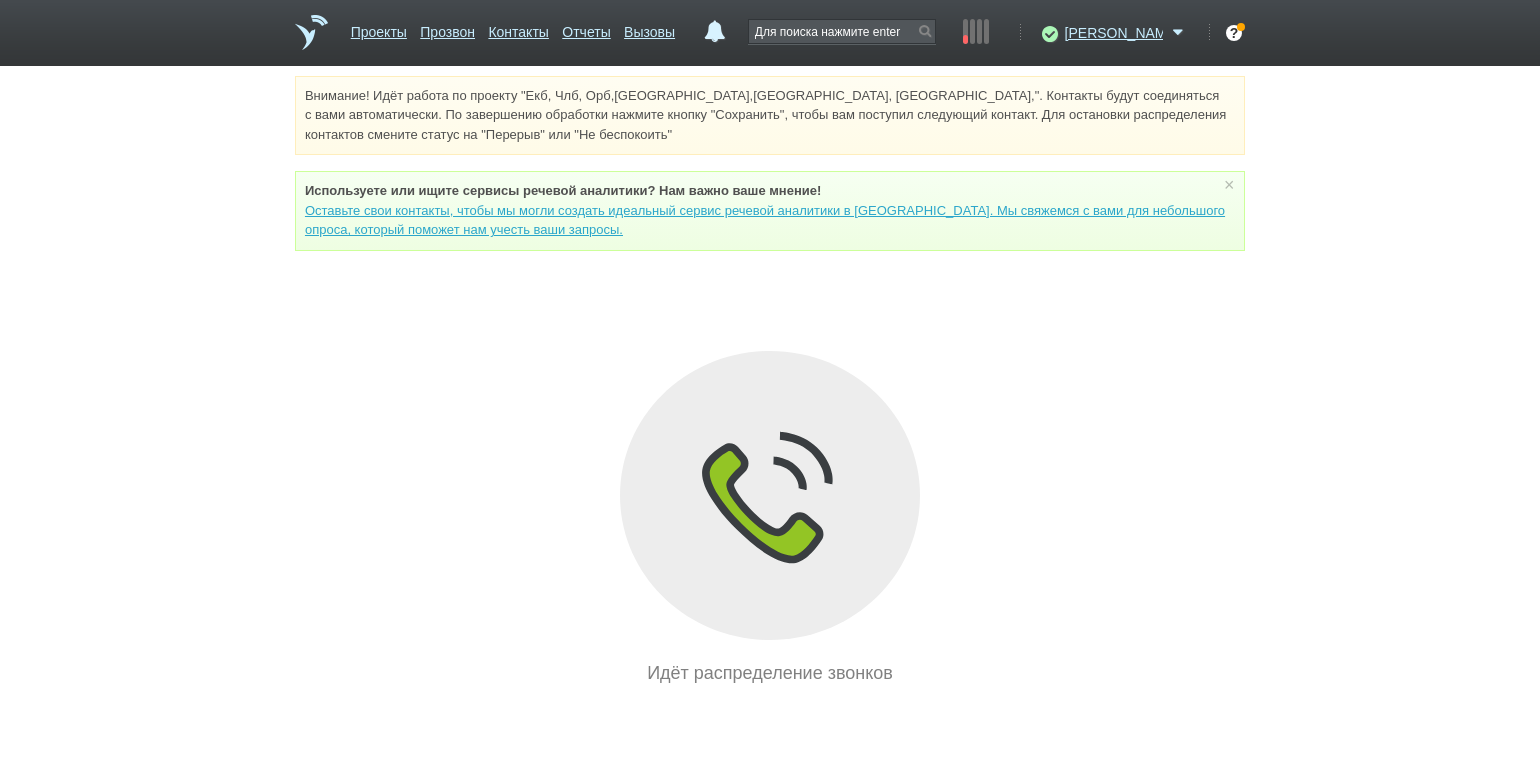 click on "Внимание! Идёт работа по проекту "Екб, Члб, Орб,[GEOGRAPHIC_DATA],[GEOGRAPHIC_DATA], [GEOGRAPHIC_DATA],". Контакты будут соединяться с вами автоматически. По завершению обработки нажмите кнопку "Сохранить", чтобы вам поступил следующий контакт. Для остановки распределения контактов смените статус на "Перерыв" или "Не беспокоить"
Используете или ищите cервисы речевой аналитики? Нам важно ваше мнение!
×
Вы можете звонить напрямую из строки поиска - введите номер и нажмите "Позвонить"
Идёт распределение звонков" at bounding box center [770, 381] 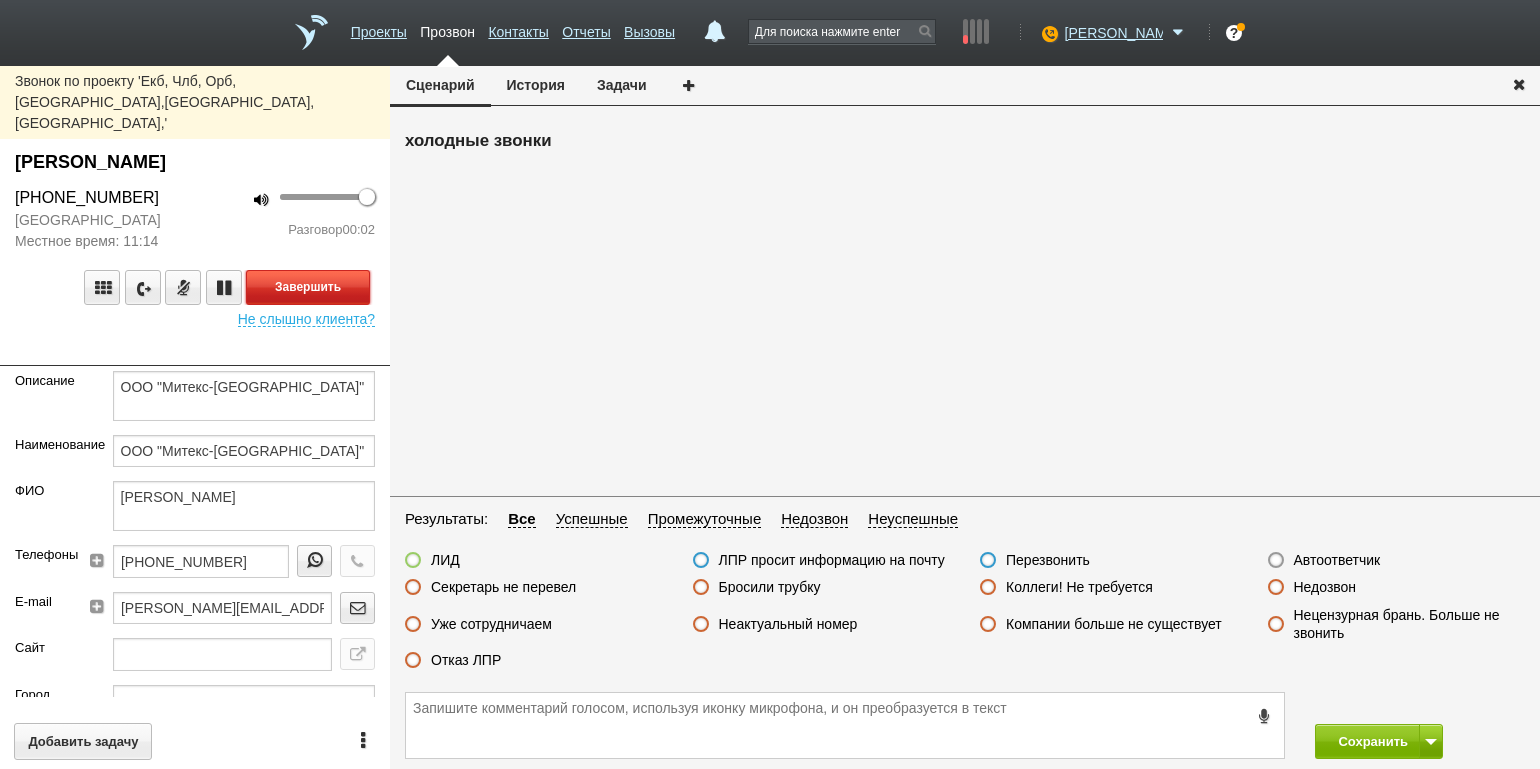 click on "Завершить" at bounding box center (308, 287) 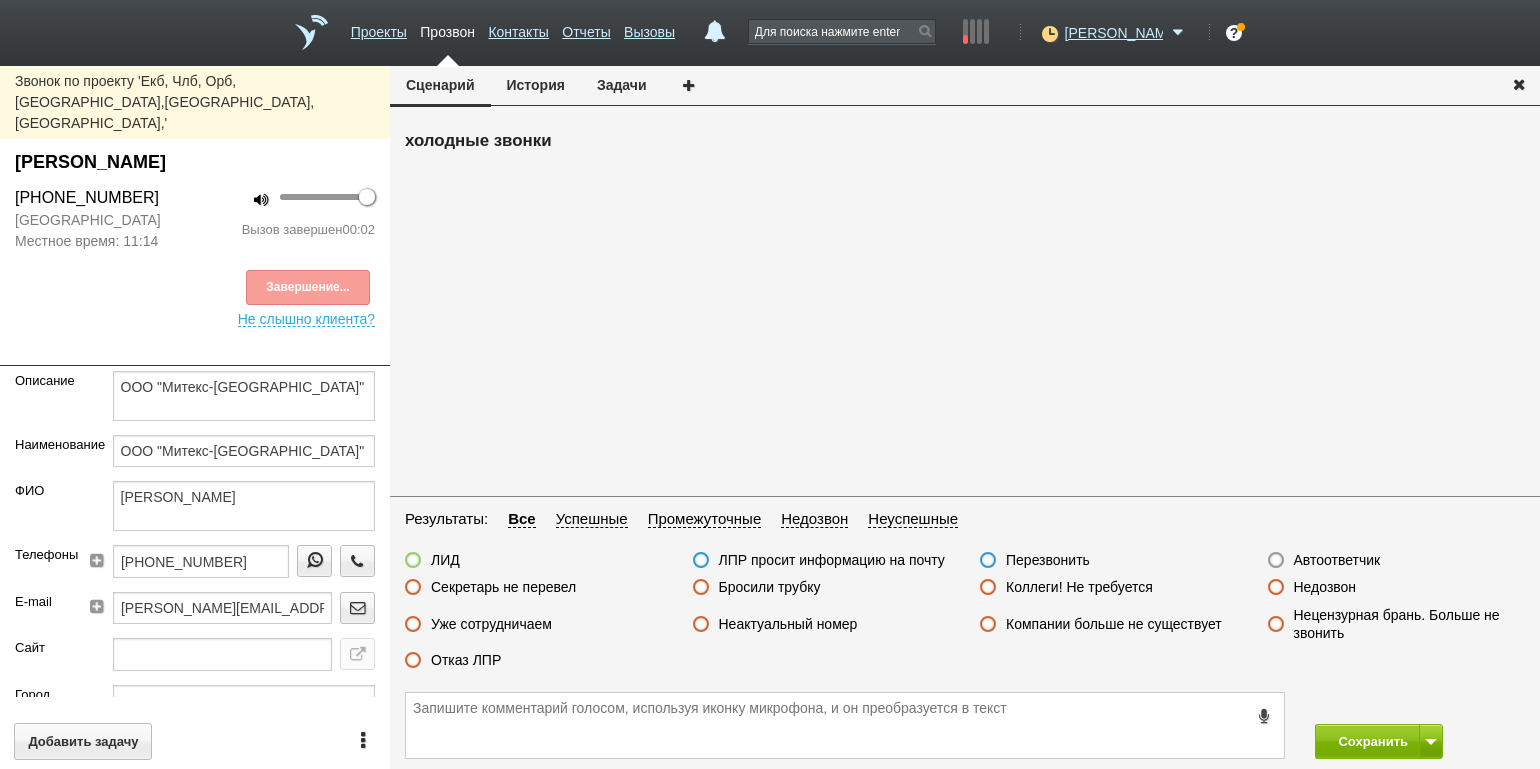 click on "Автоответчик" at bounding box center [1337, 560] 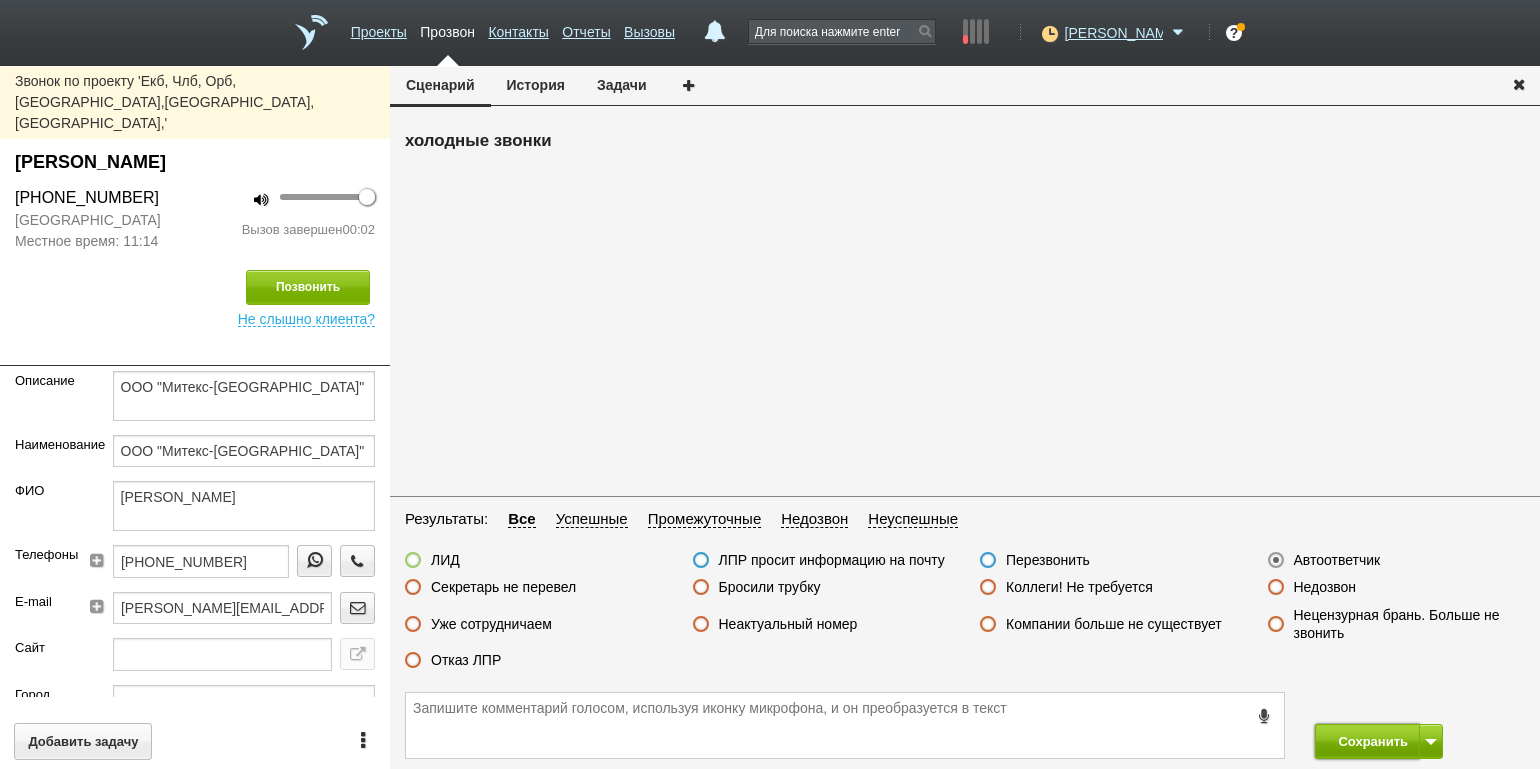 click on "Сохранить" at bounding box center [1367, 741] 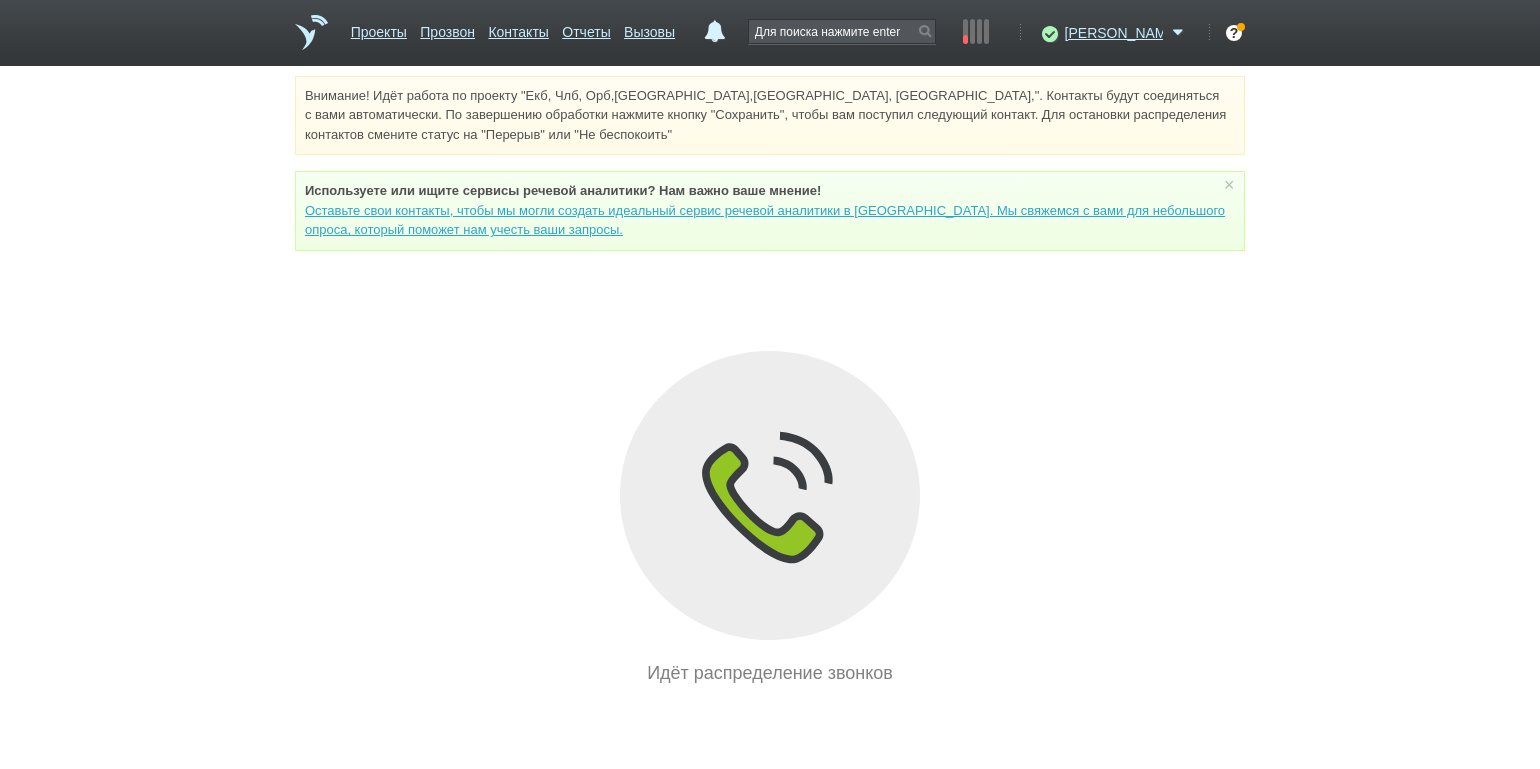 click on "Внимание! Идёт работа по проекту "Екб, Члб, Орб,[GEOGRAPHIC_DATA],[GEOGRAPHIC_DATA], [GEOGRAPHIC_DATA],". Контакты будут соединяться с вами автоматически. По завершению обработки нажмите кнопку "Сохранить", чтобы вам поступил следующий контакт. Для остановки распределения контактов смените статус на "Перерыв" или "Не беспокоить"
Используете или ищите cервисы речевой аналитики? Нам важно ваше мнение!
×
Вы можете звонить напрямую из строки поиска - введите номер и нажмите "Позвонить"
Идёт распределение звонков" at bounding box center [770, 381] 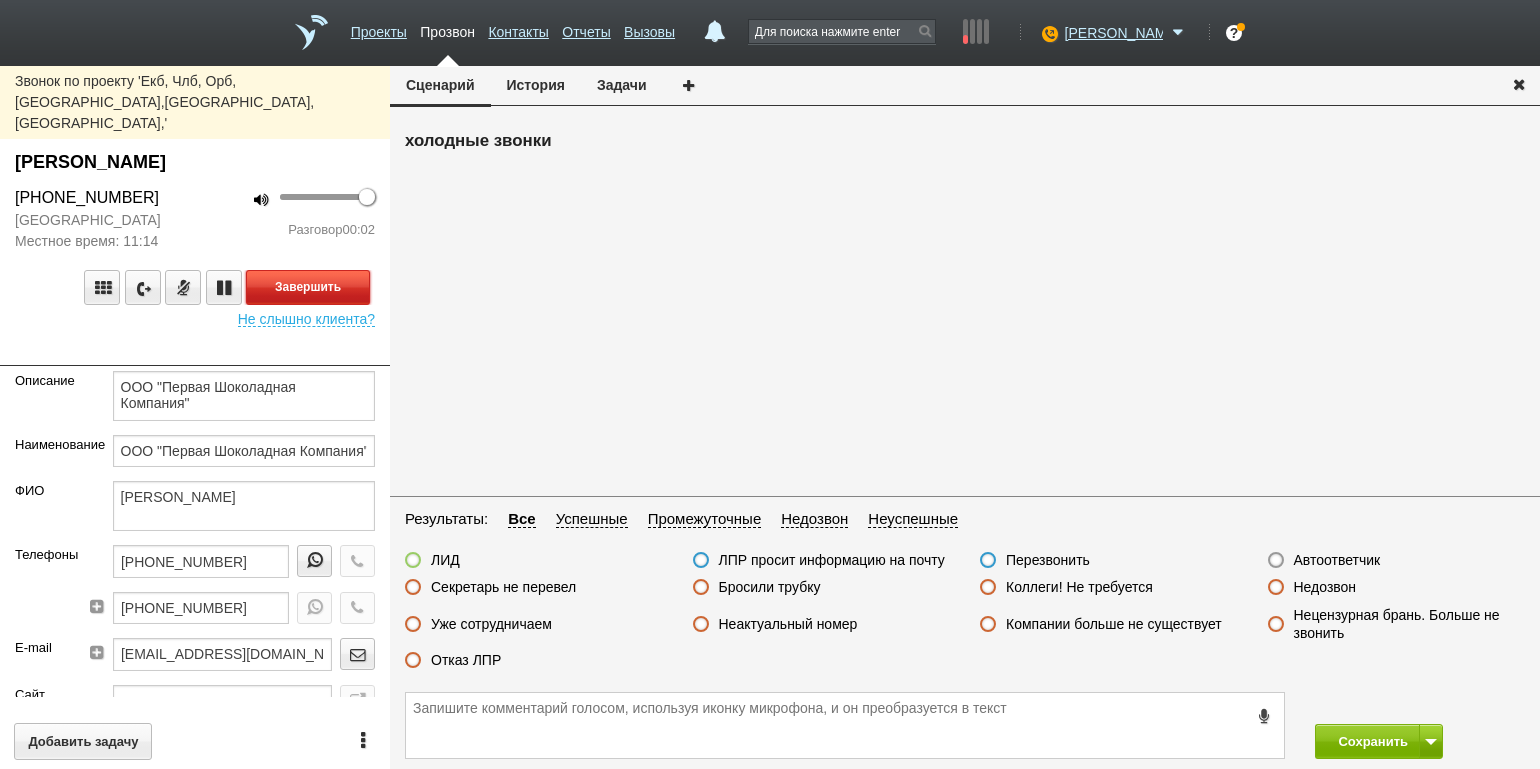 click on "Завершить" at bounding box center [308, 287] 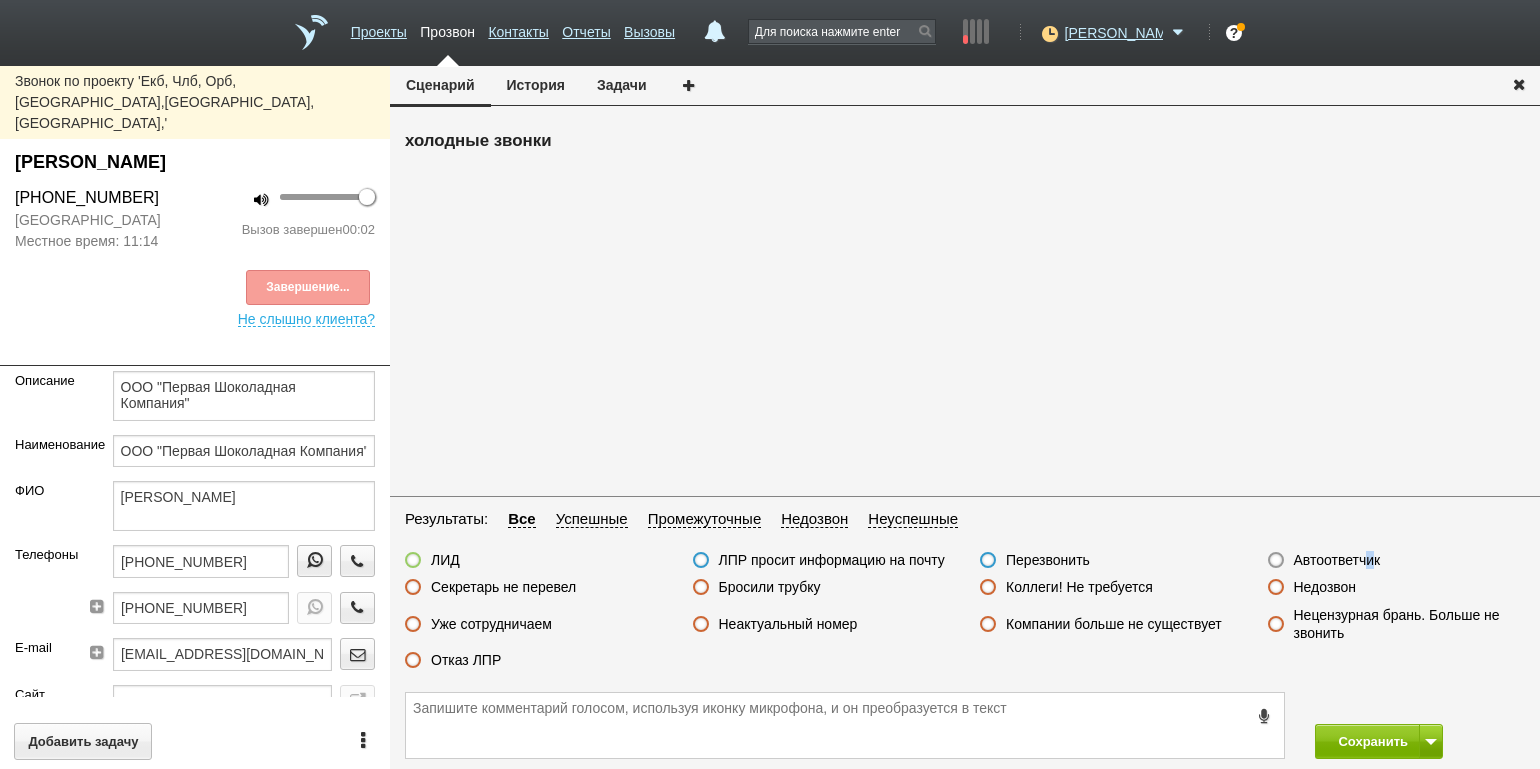 click on "Автоответчик" at bounding box center [1337, 560] 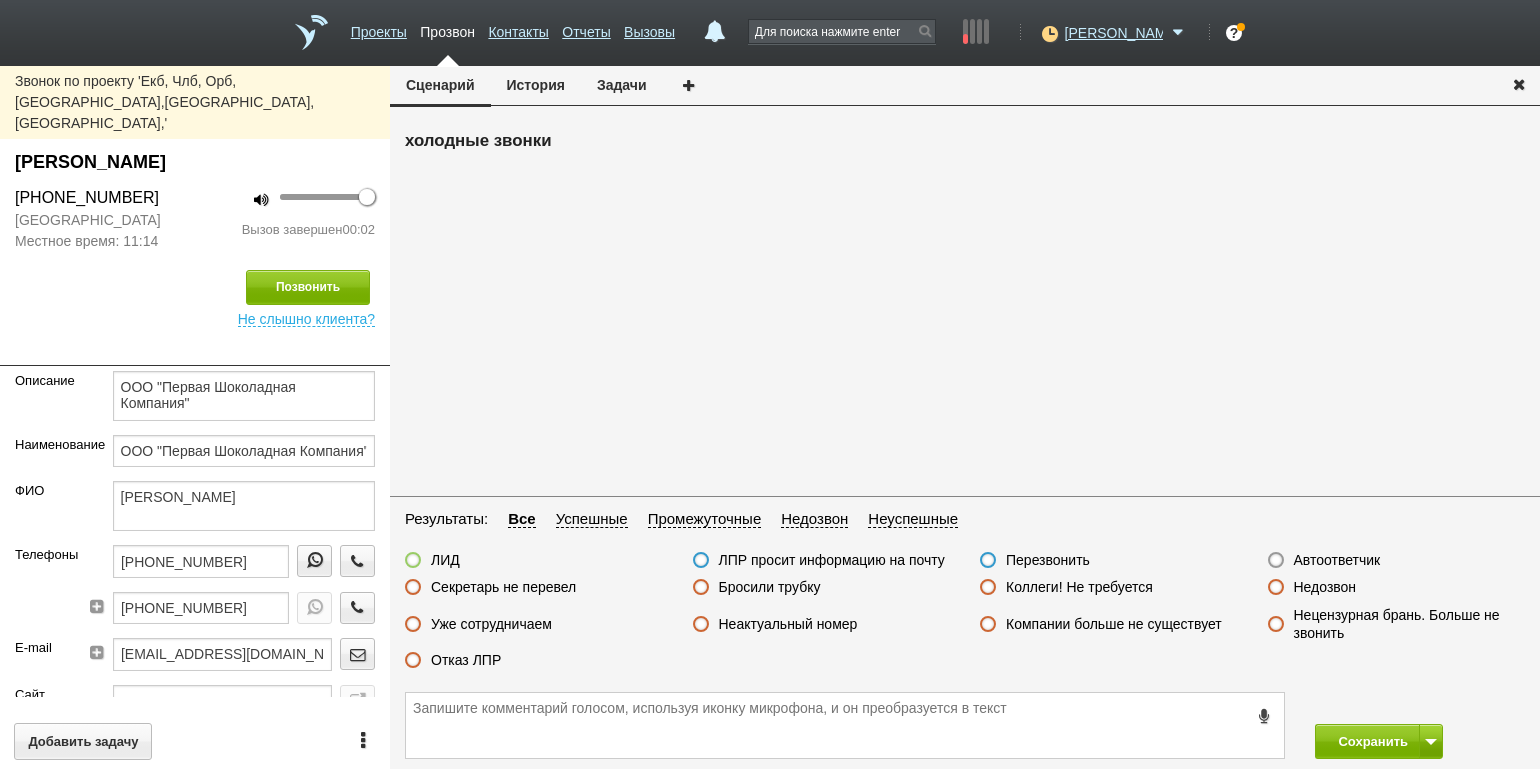 click on "Автоответчик" at bounding box center [1337, 560] 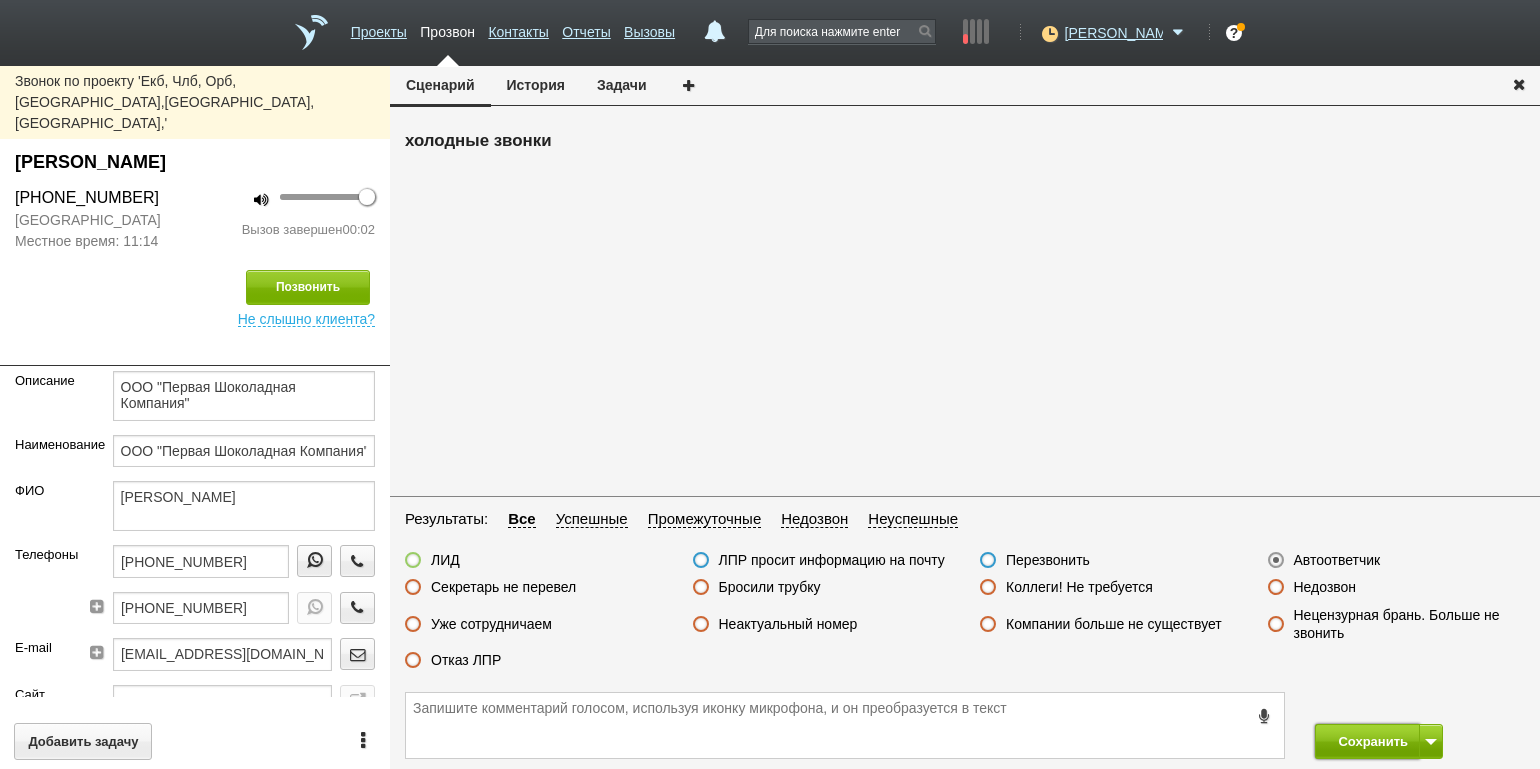 click on "Сохранить" at bounding box center [1367, 741] 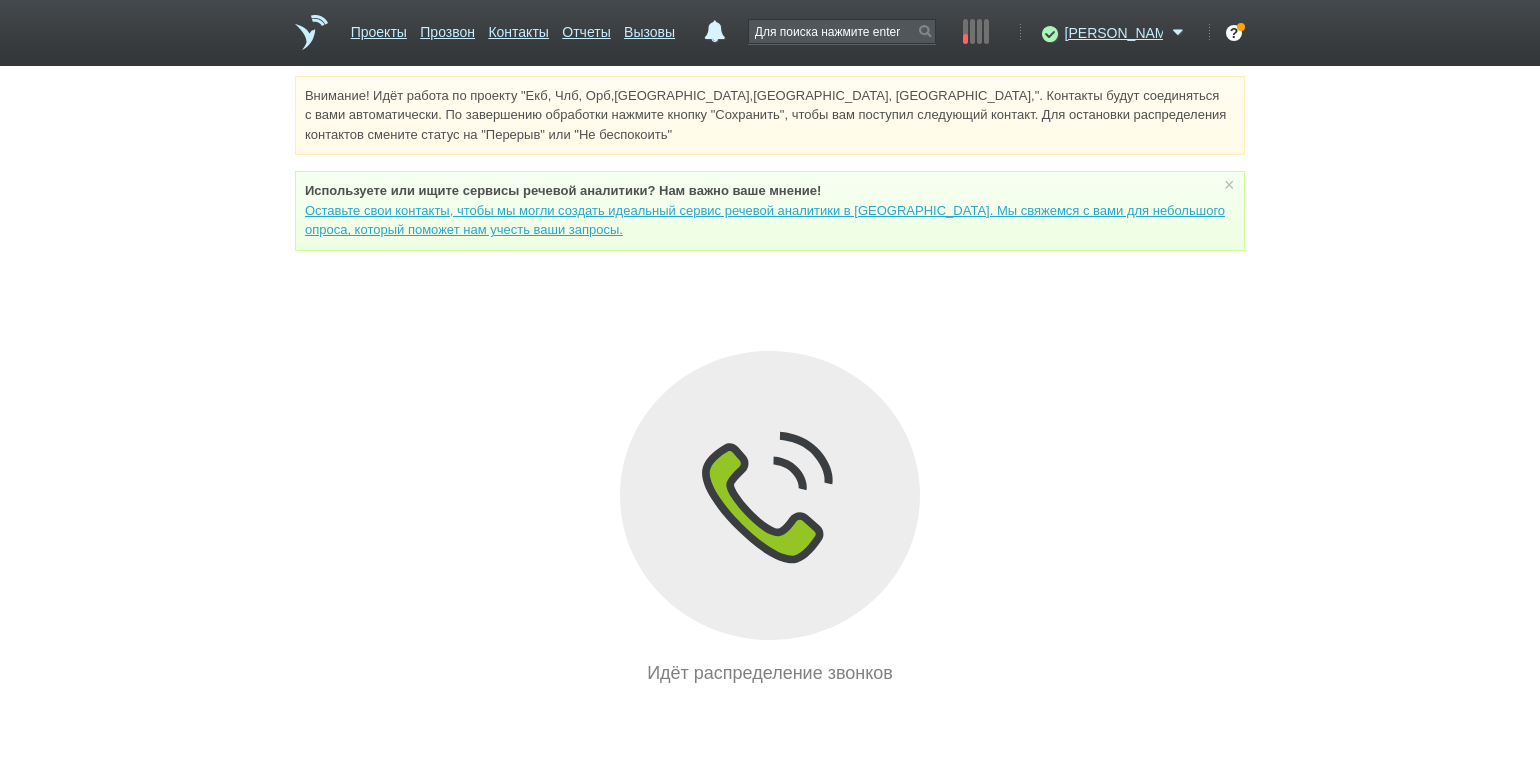 click on "Внимание! Идёт работа по проекту "Екб, Члб, Орб,[GEOGRAPHIC_DATA],[GEOGRAPHIC_DATA], [GEOGRAPHIC_DATA],". Контакты будут соединяться с вами автоматически. По завершению обработки нажмите кнопку "Сохранить", чтобы вам поступил следующий контакт. Для остановки распределения контактов смените статус на "Перерыв" или "Не беспокоить"
Используете или ищите cервисы речевой аналитики? Нам важно ваше мнение!
×
Вы можете звонить напрямую из строки поиска - введите номер и нажмите "Позвонить"
Идёт распределение звонков" at bounding box center (770, 381) 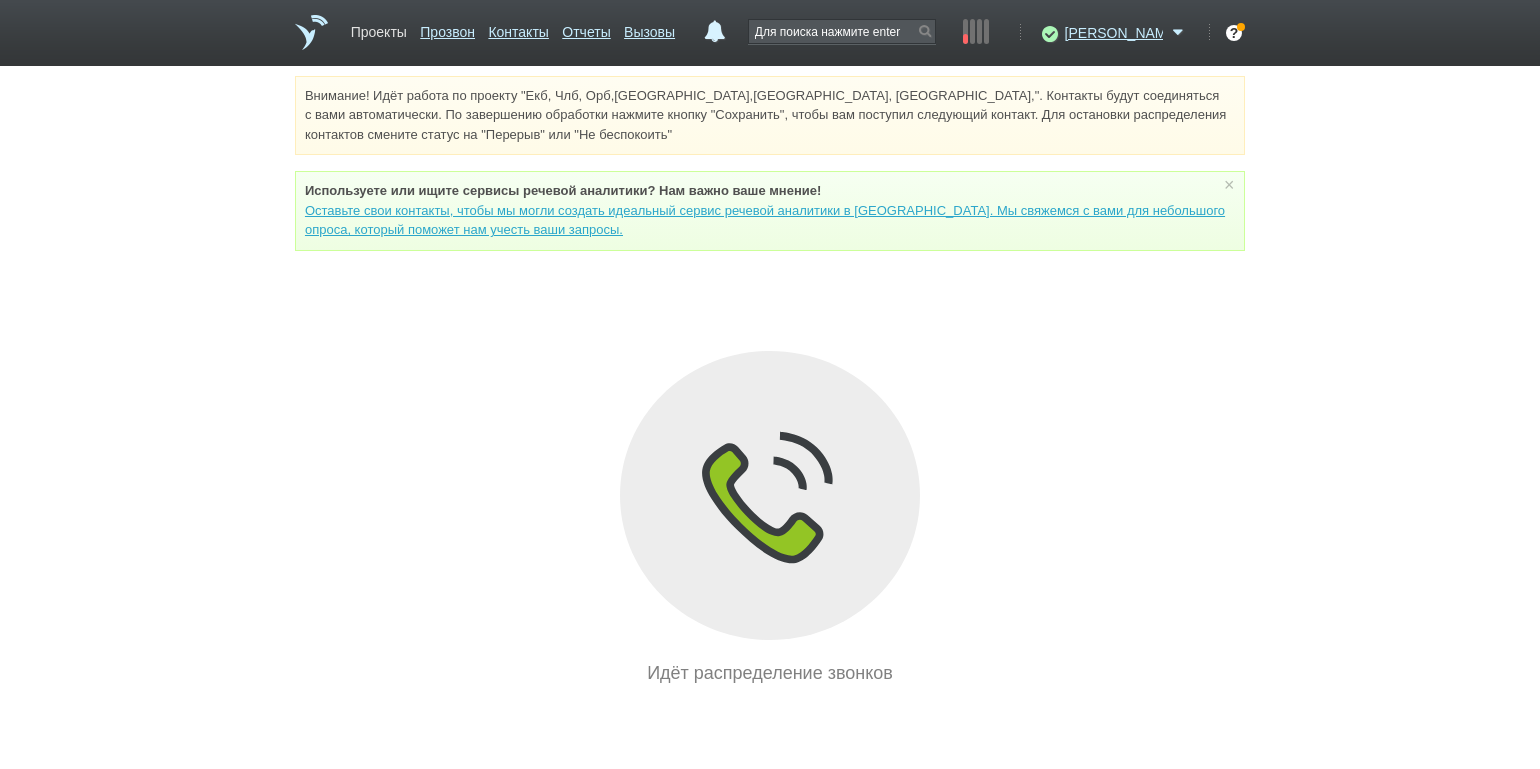 click on "Проекты" at bounding box center [379, 28] 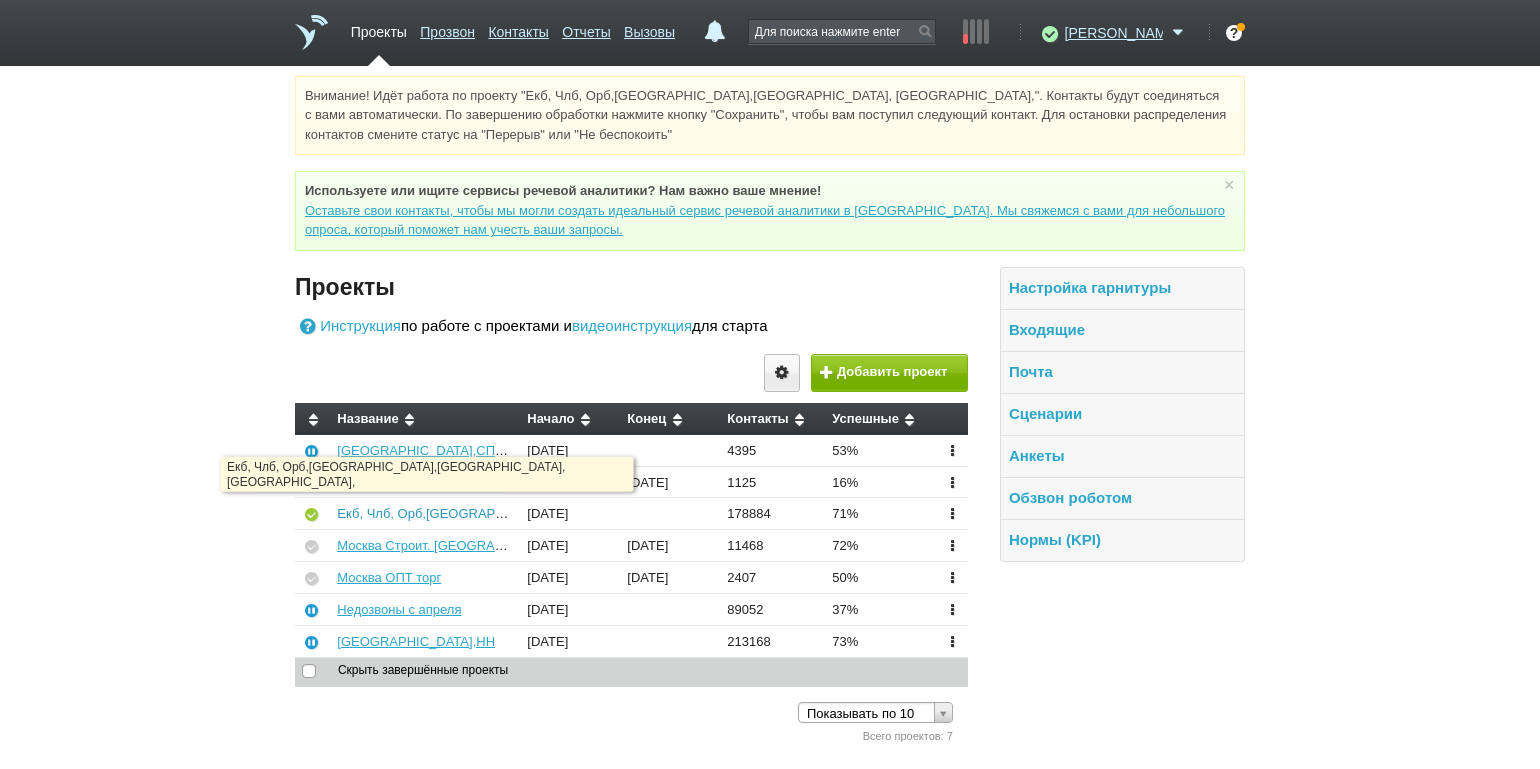 click on "Екб, Члб, Орб,[GEOGRAPHIC_DATA],[GEOGRAPHIC_DATA], [GEOGRAPHIC_DATA]," at bounding box center [591, 513] 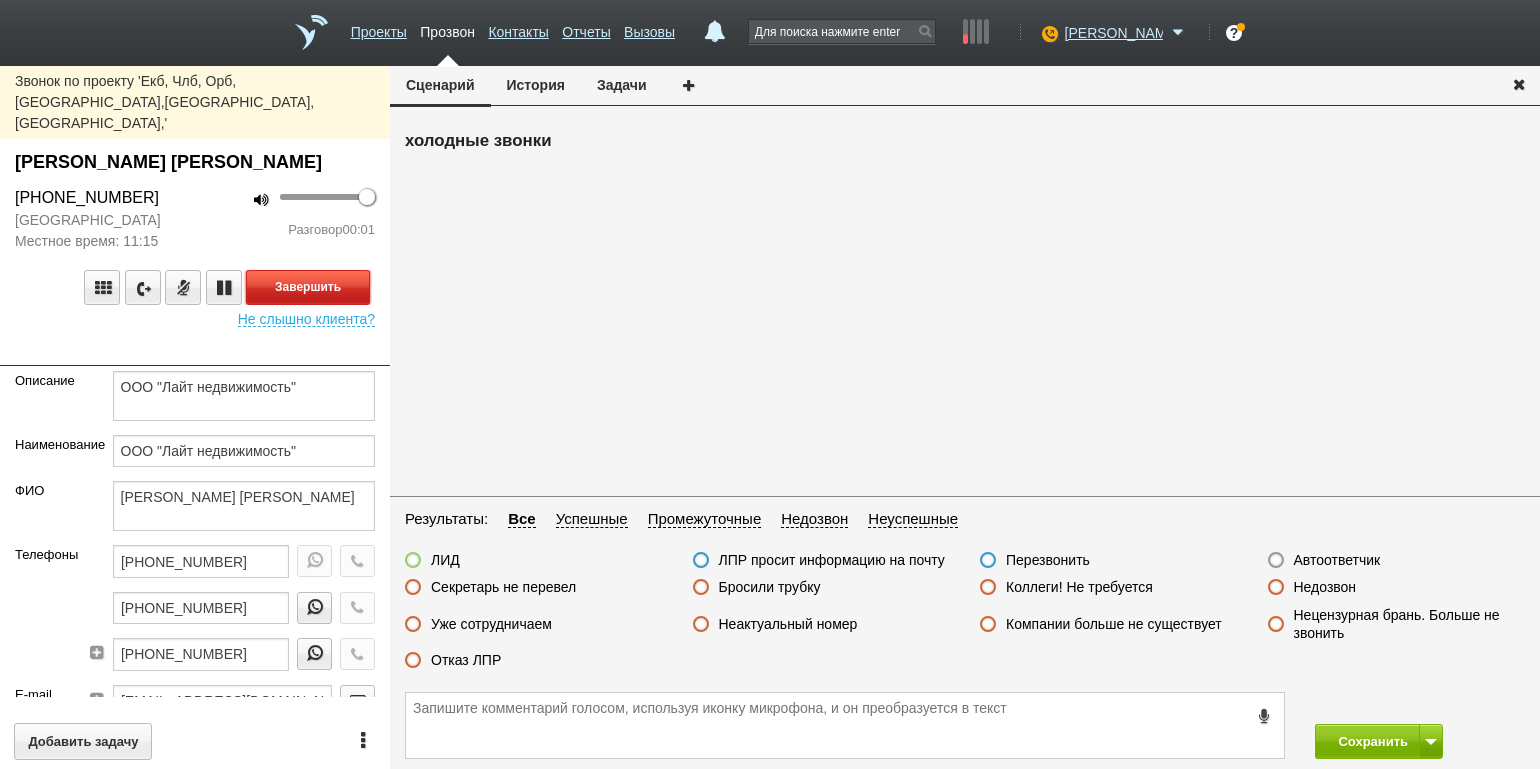 click on "Завершить" at bounding box center [308, 287] 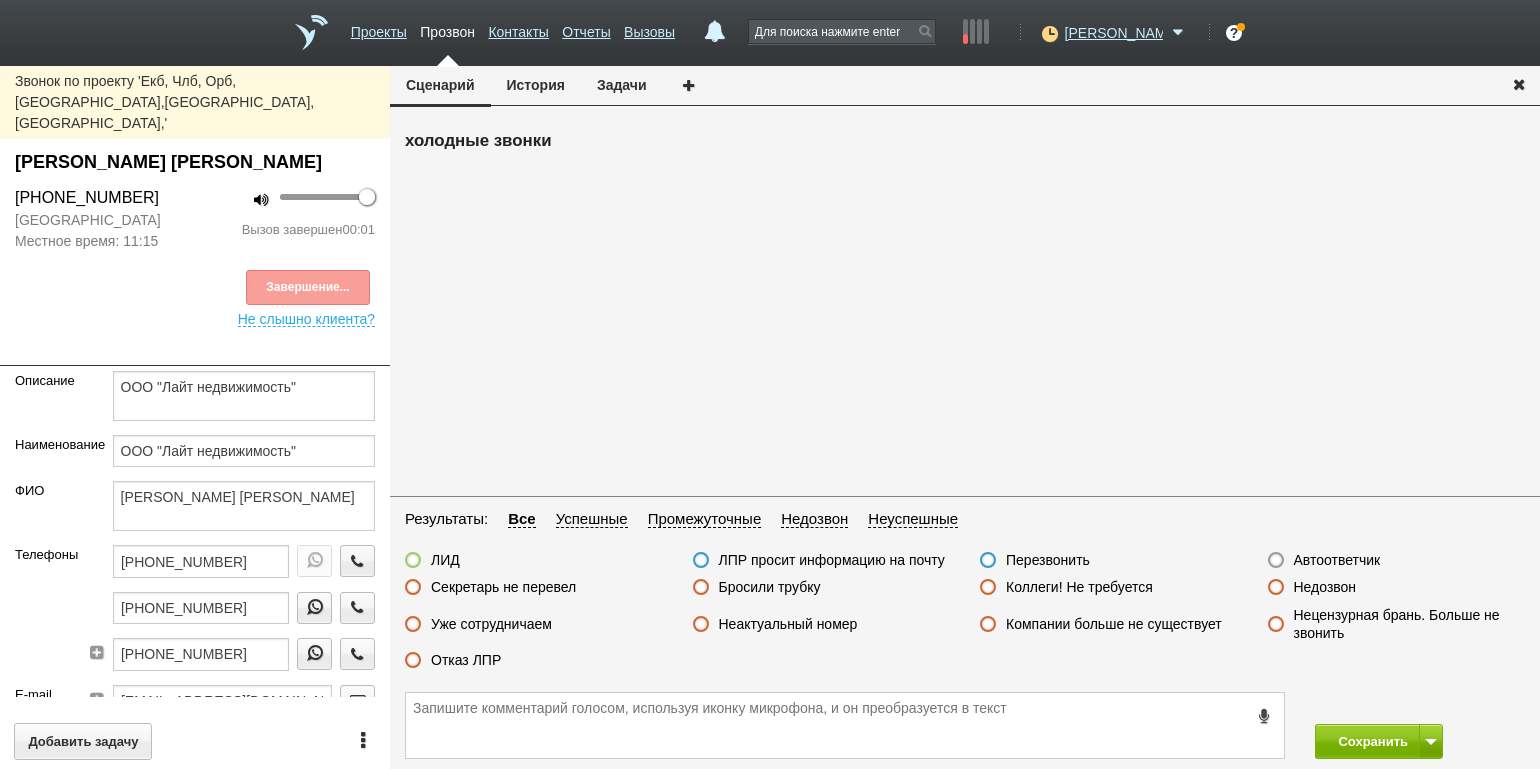 click on "Автоответчик" at bounding box center (1324, 561) 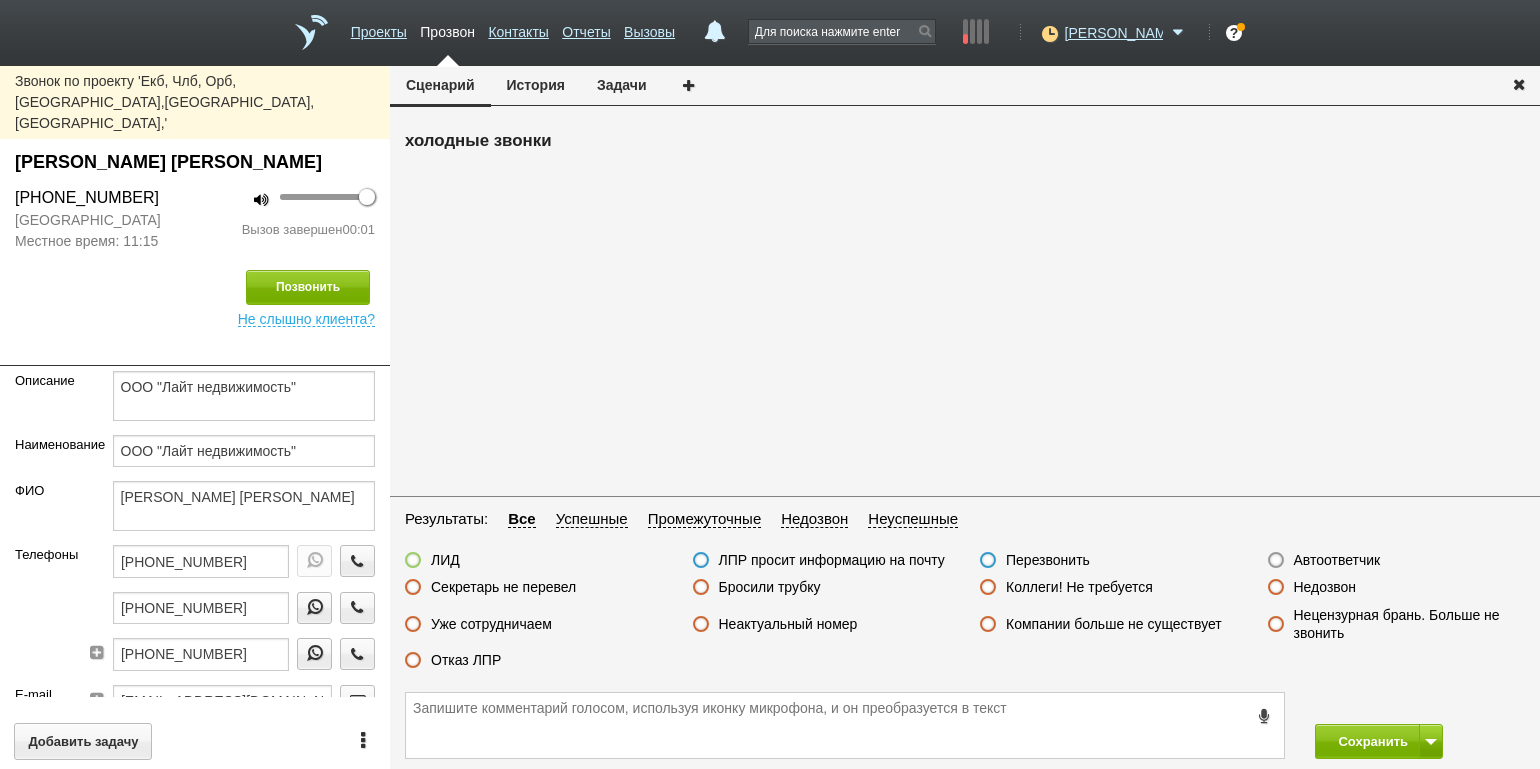 click on "Автоответчик" at bounding box center [1337, 560] 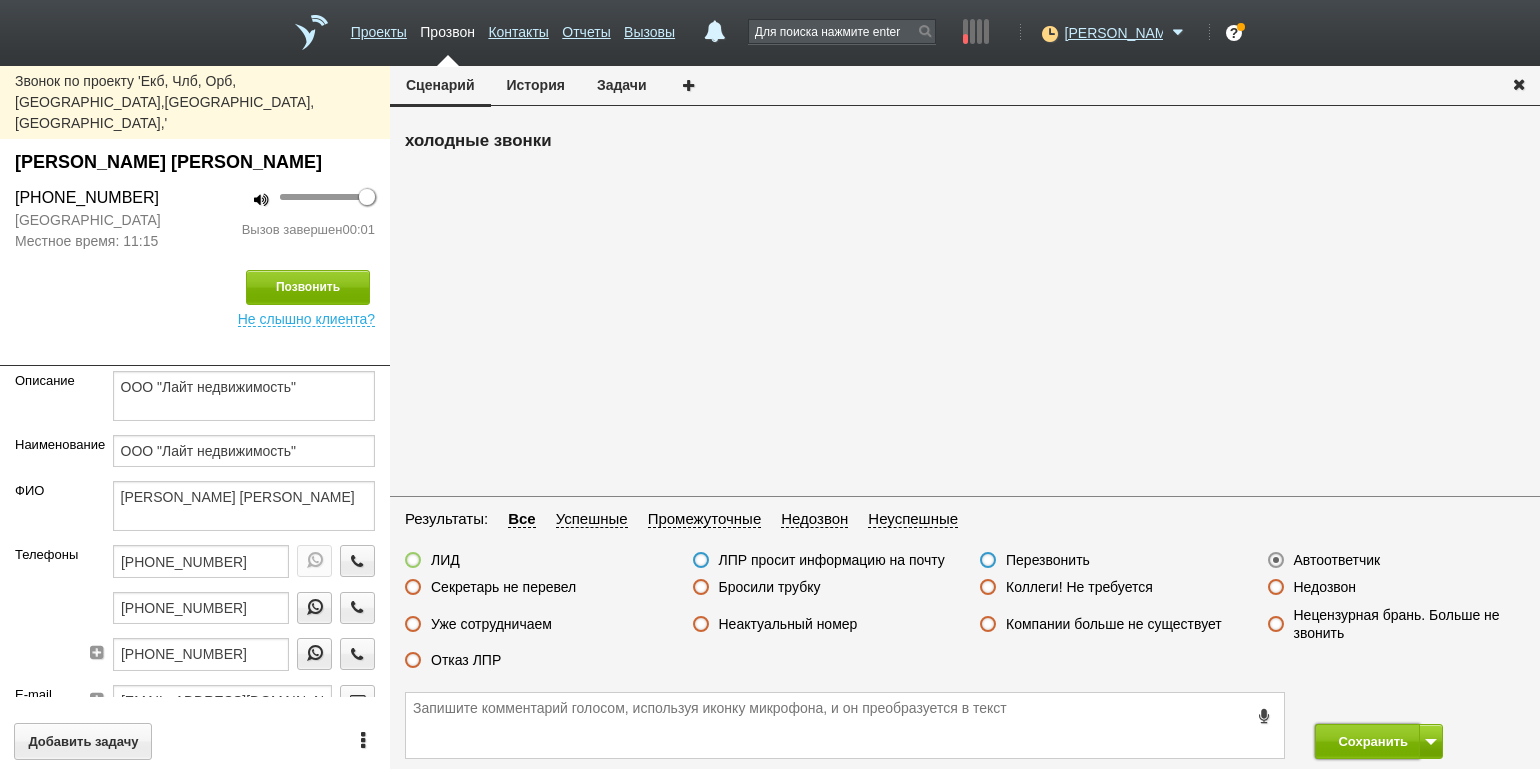 drag, startPoint x: 1378, startPoint y: 741, endPoint x: 1346, endPoint y: 708, distance: 45.96738 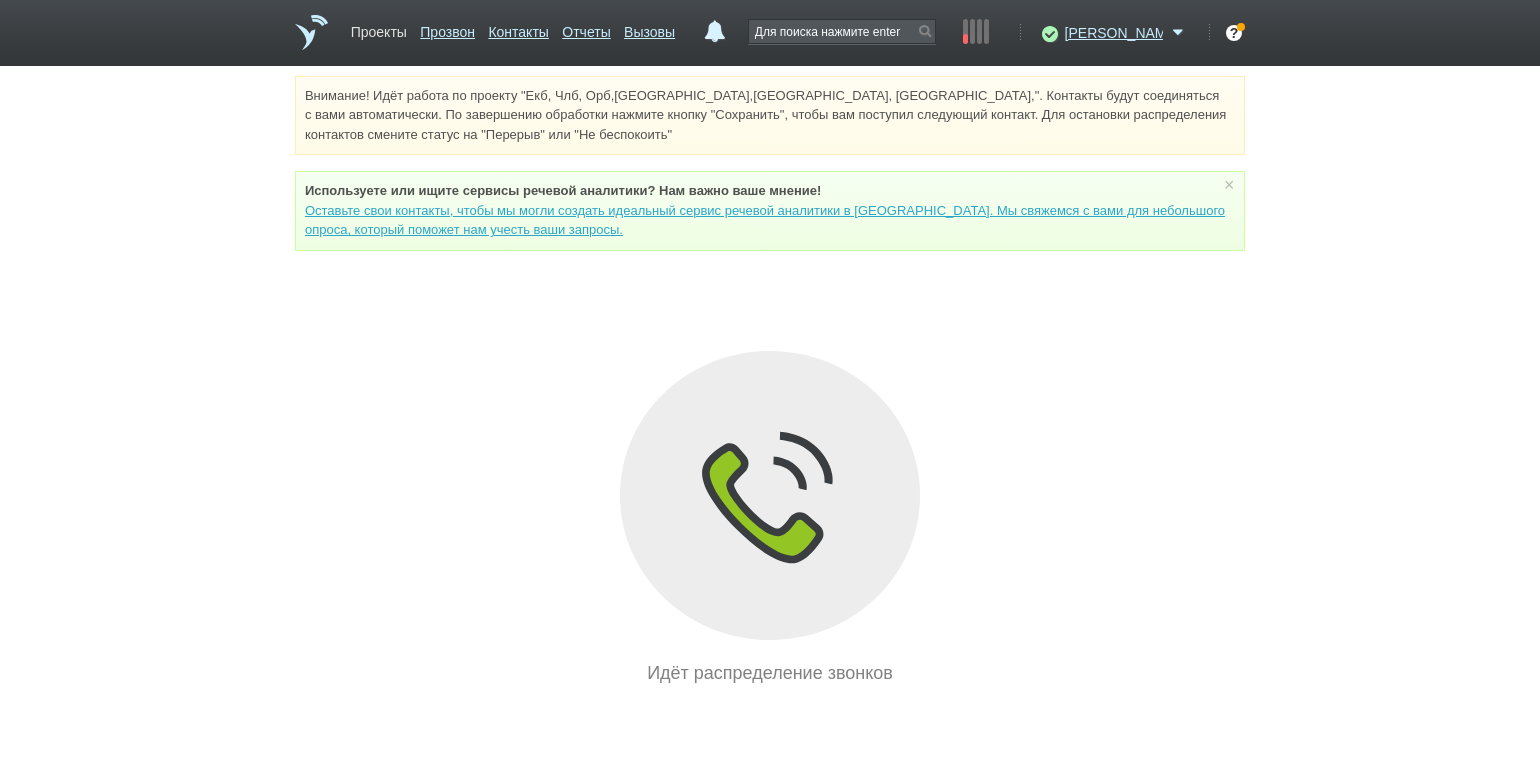 click on "Проекты" at bounding box center (379, 28) 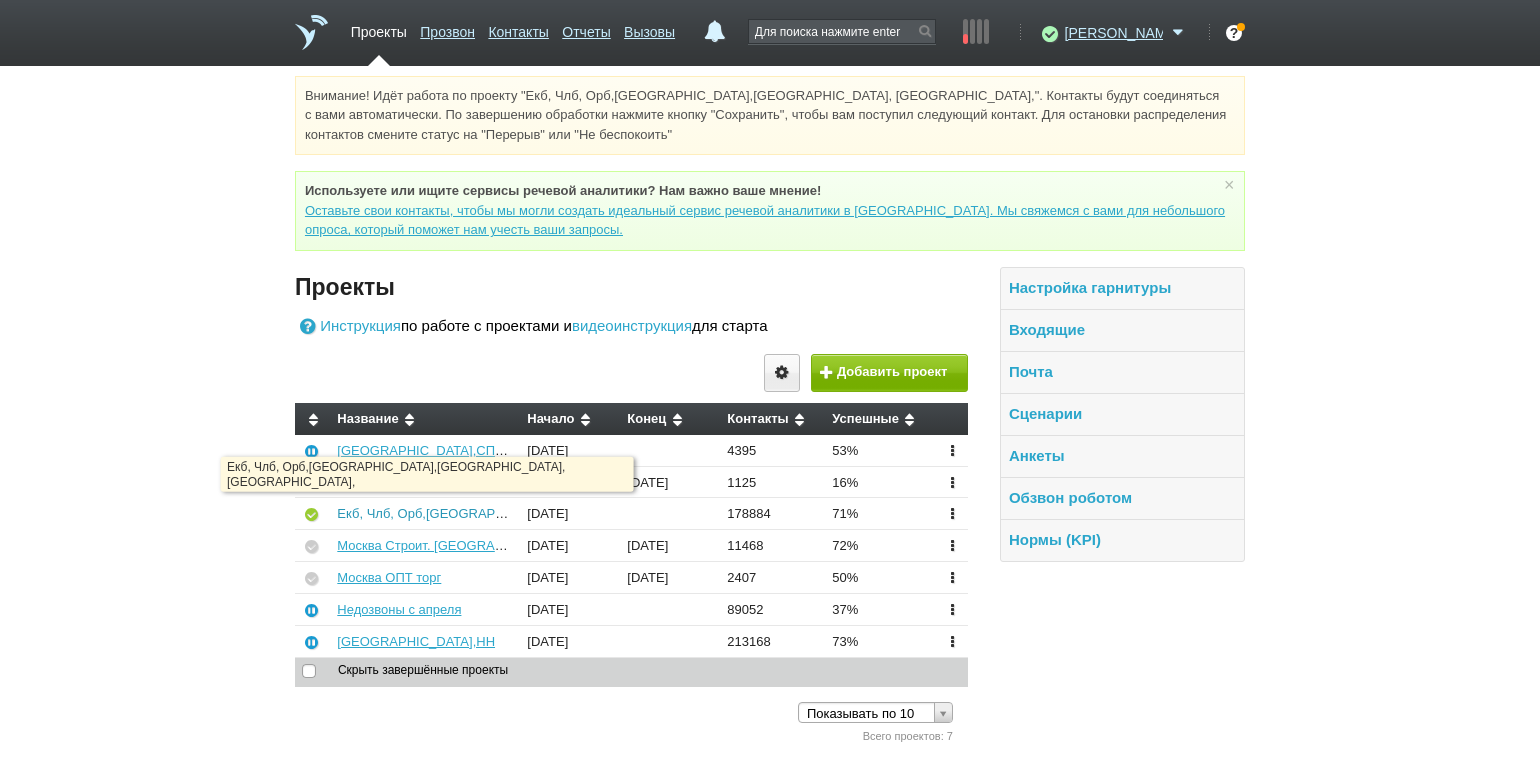 click on "Екб, Члб, Орб,[GEOGRAPHIC_DATA],[GEOGRAPHIC_DATA], [GEOGRAPHIC_DATA]," at bounding box center [591, 513] 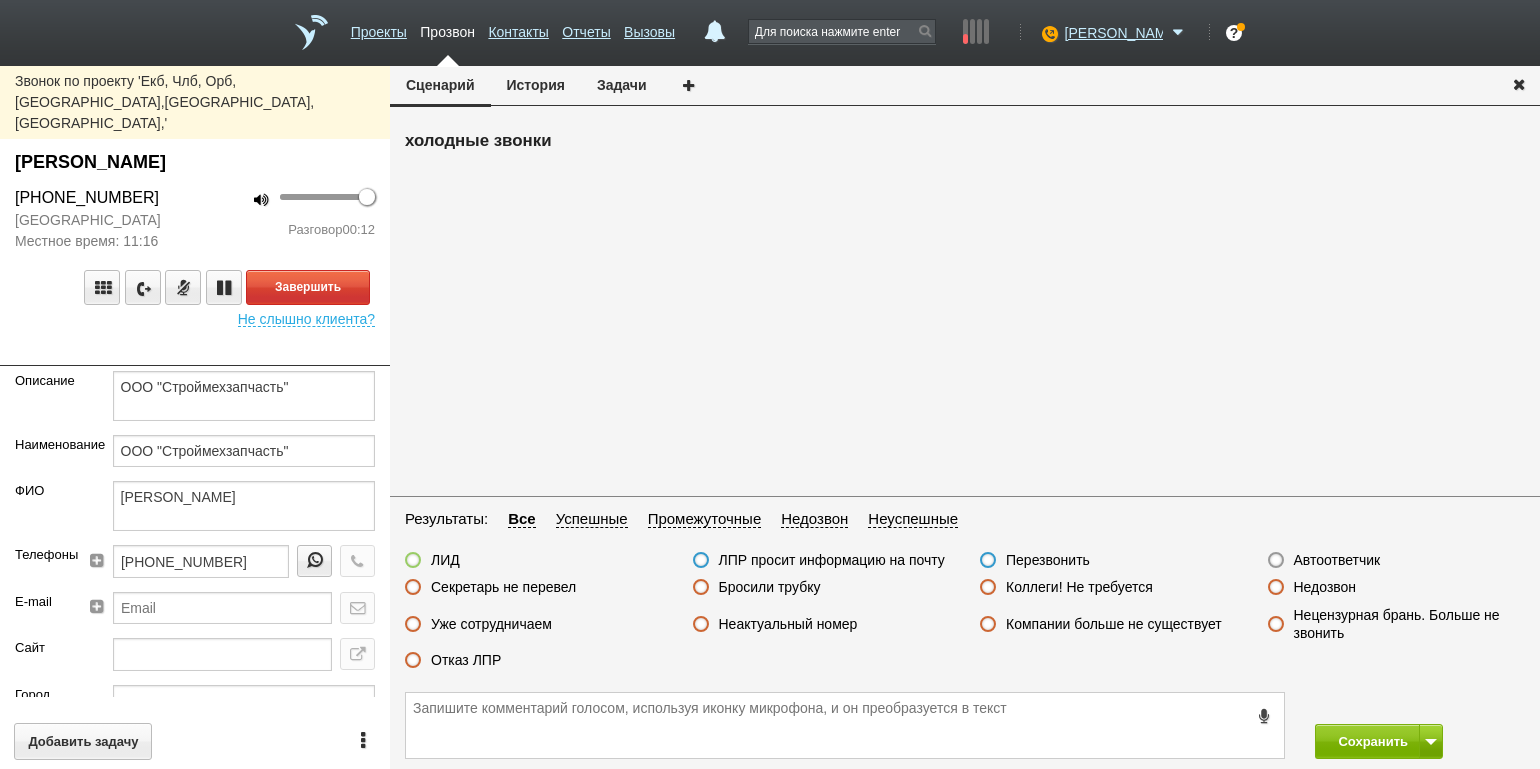 click on "Звонок по проекту 'Екб, Члб, Орб,Пермь,Тюм., Сургут,' Хаматханов Руслан Султанович +7 (922) 659-35-00 Ханты-Мансийский-Югра АО Местное время: 11:16     100
Разговор
00:12         Завершить Не слышно клиента? Описание ООО "Строймехзапчасть" Наименование ООО "Строймехзапчасть" ФИО Хаматханов Руслан Султанович Телефоны +7 (922) 659-35-00 E-mail Сайт Город Адрес Регион Ханты-Мансийский Автономный округ - Югра АО Должность Директор Теги выгрузить тест Ничего не найдено Список пуст Ответственный Татьяна Никита Долгов Каюмова Юлия Меньшикова Ольга Денис Иванов" at bounding box center (195, 417) 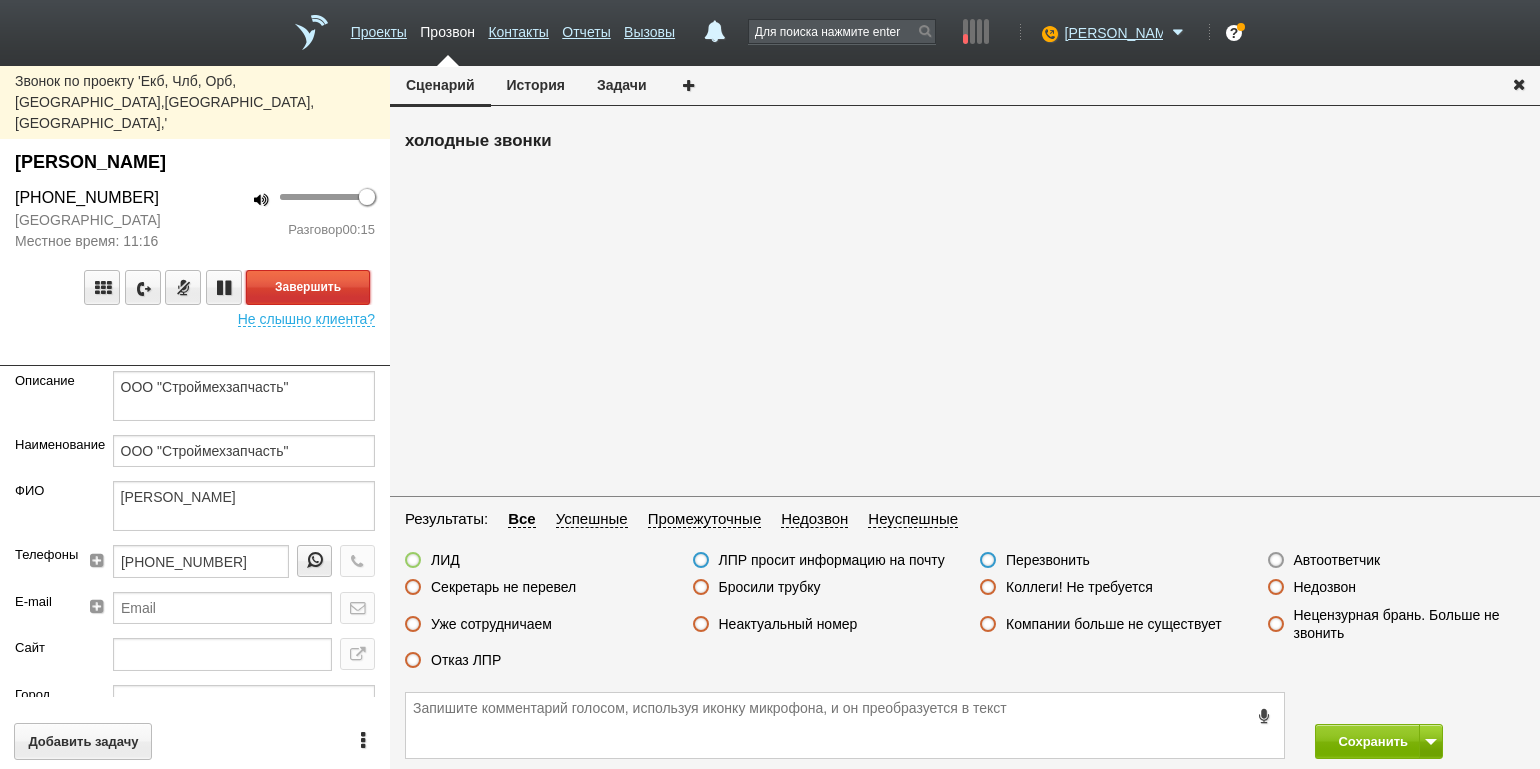 drag, startPoint x: 318, startPoint y: 263, endPoint x: 340, endPoint y: 263, distance: 22 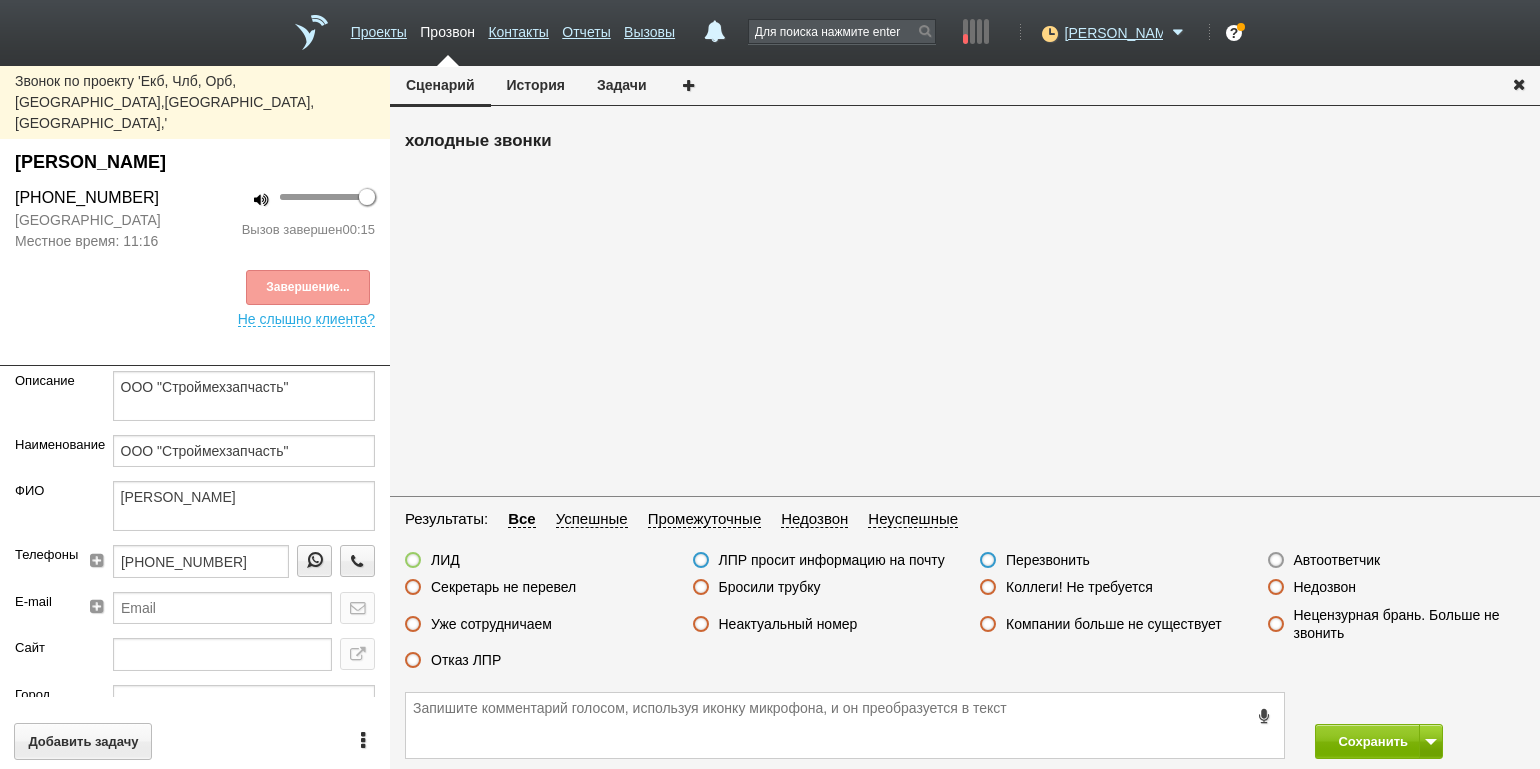 click on "Отказ ЛПР" at bounding box center (466, 660) 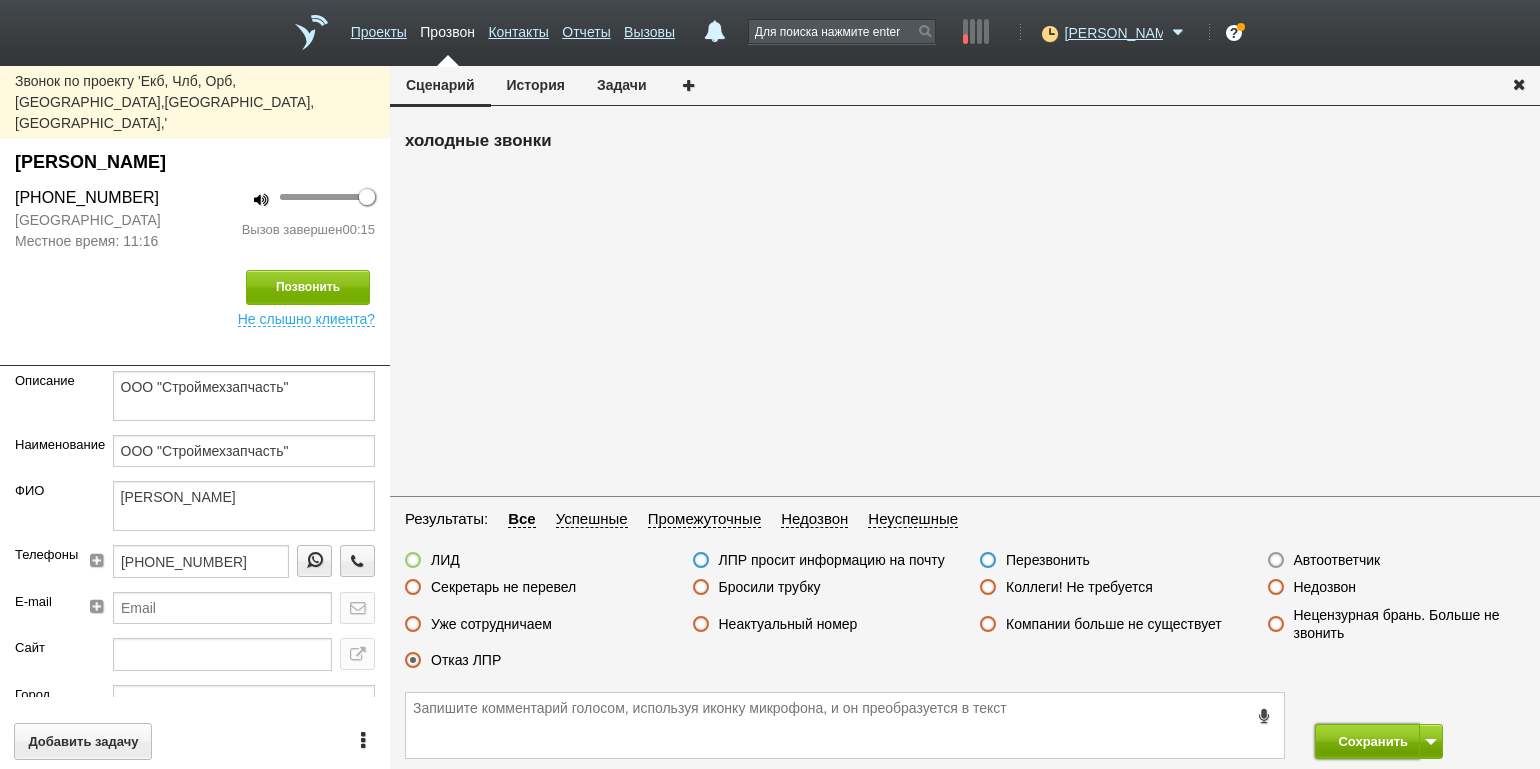 click on "Сохранить" at bounding box center [1367, 741] 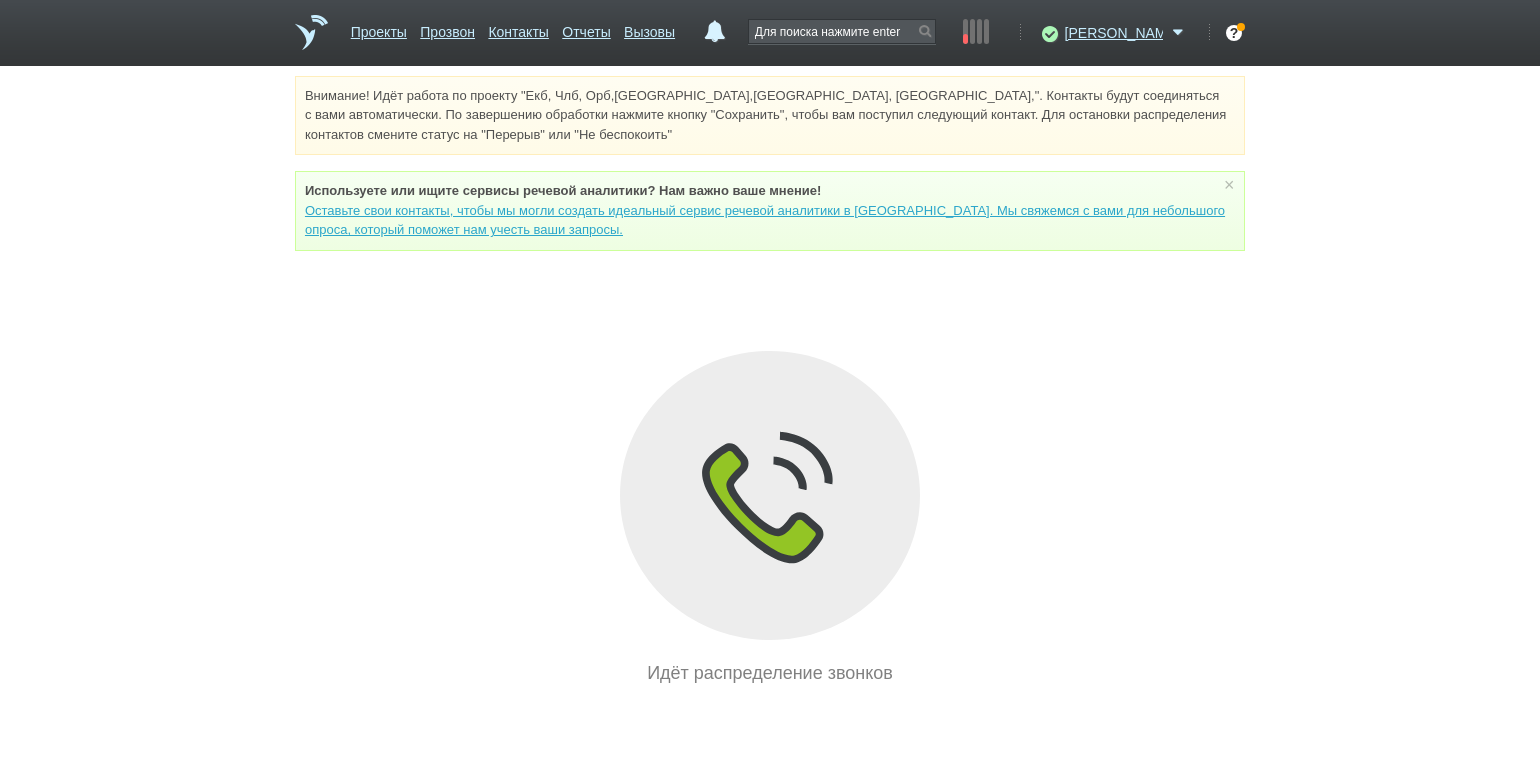 click on "Внимание! Идёт работа по проекту "Екб, Члб, Орб,[GEOGRAPHIC_DATA],[GEOGRAPHIC_DATA], [GEOGRAPHIC_DATA],". Контакты будут соединяться с вами автоматически. По завершению обработки нажмите кнопку "Сохранить", чтобы вам поступил следующий контакт. Для остановки распределения контактов смените статус на "Перерыв" или "Не беспокоить"
Используете или ищите cервисы речевой аналитики? Нам важно ваше мнение!
×
Вы можете звонить напрямую из строки поиска - введите номер и нажмите "Позвонить"
Идёт распределение звонков" at bounding box center [770, 381] 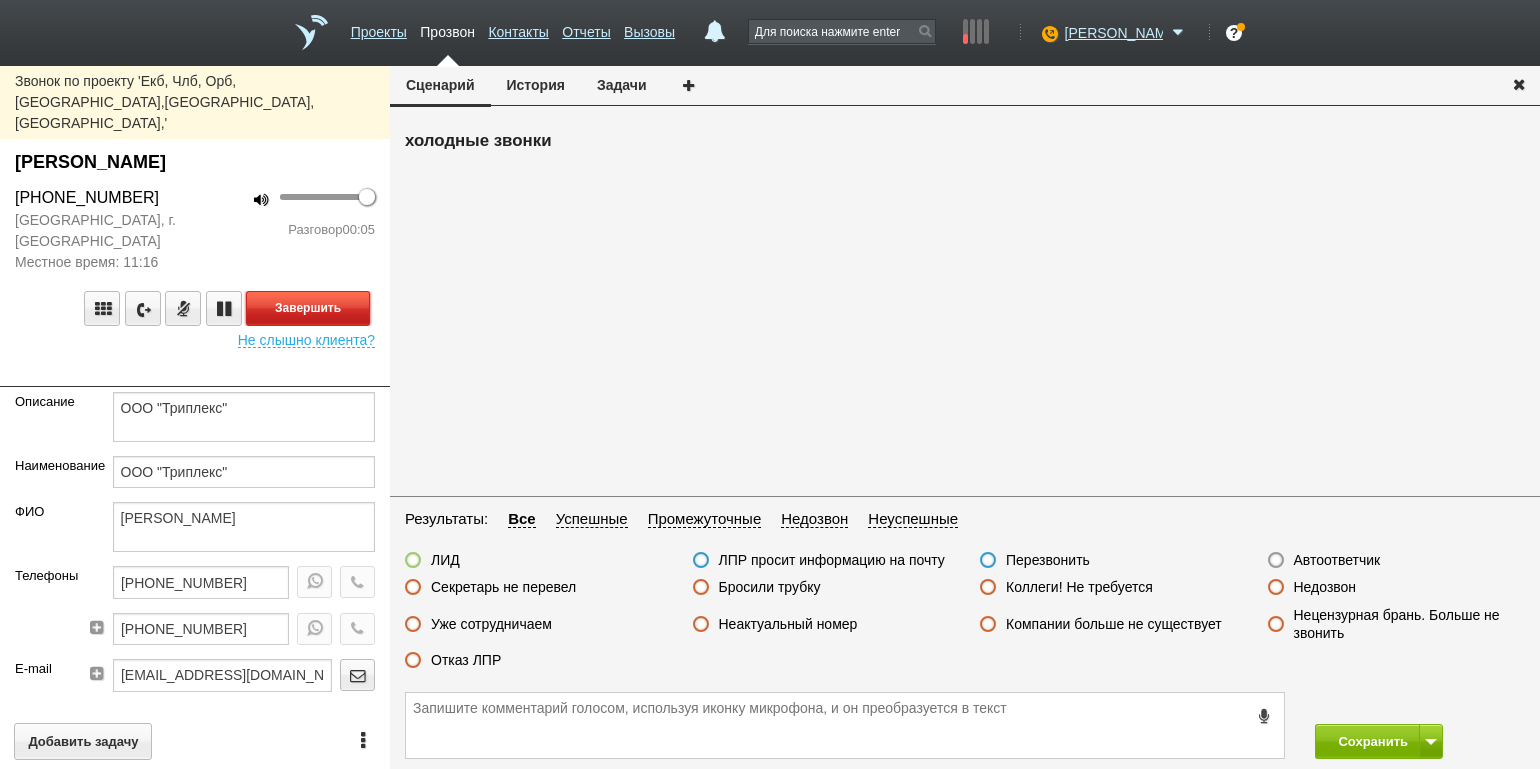 click on "Завершить" at bounding box center (308, 308) 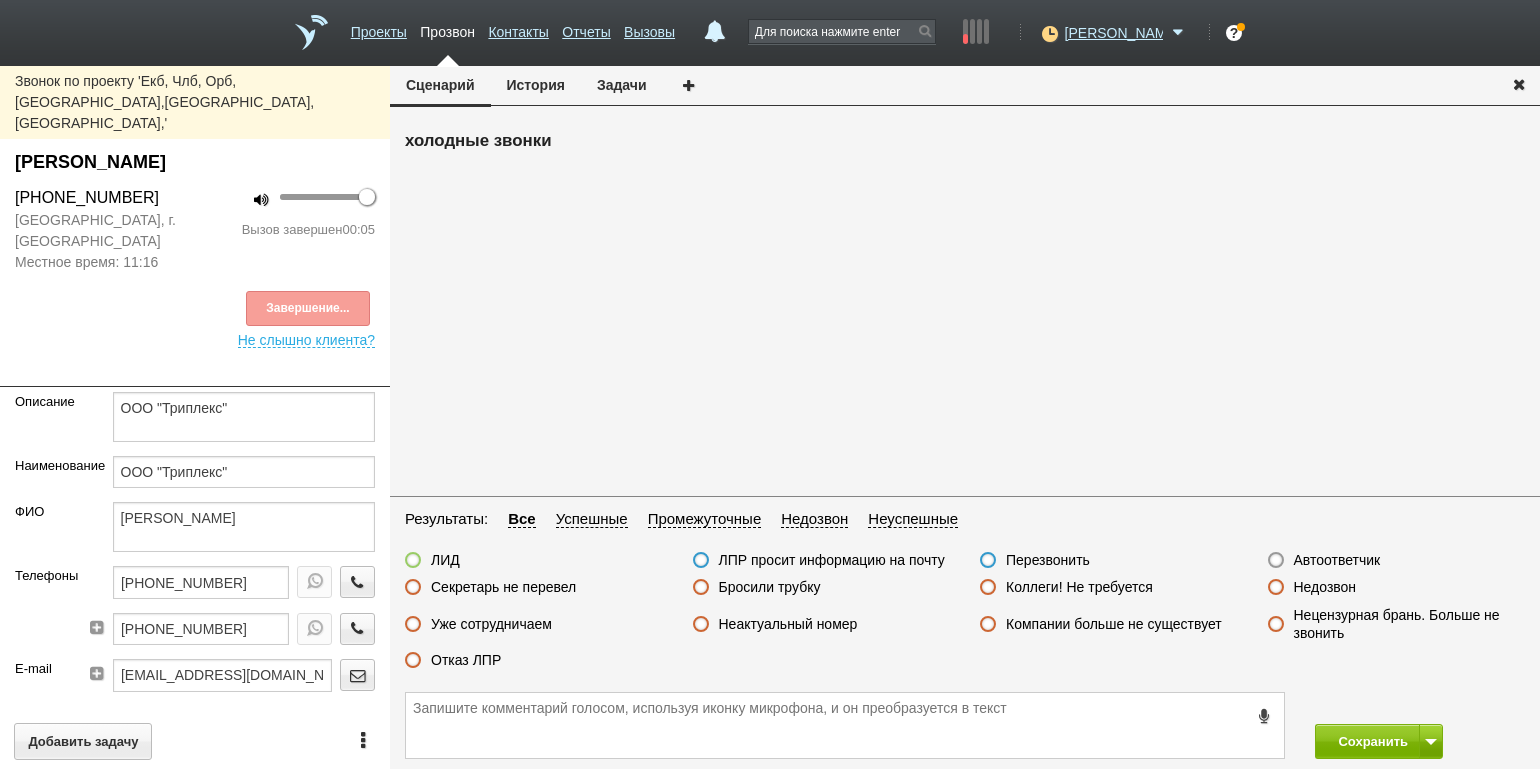 click on "Автоответчик" at bounding box center [1337, 560] 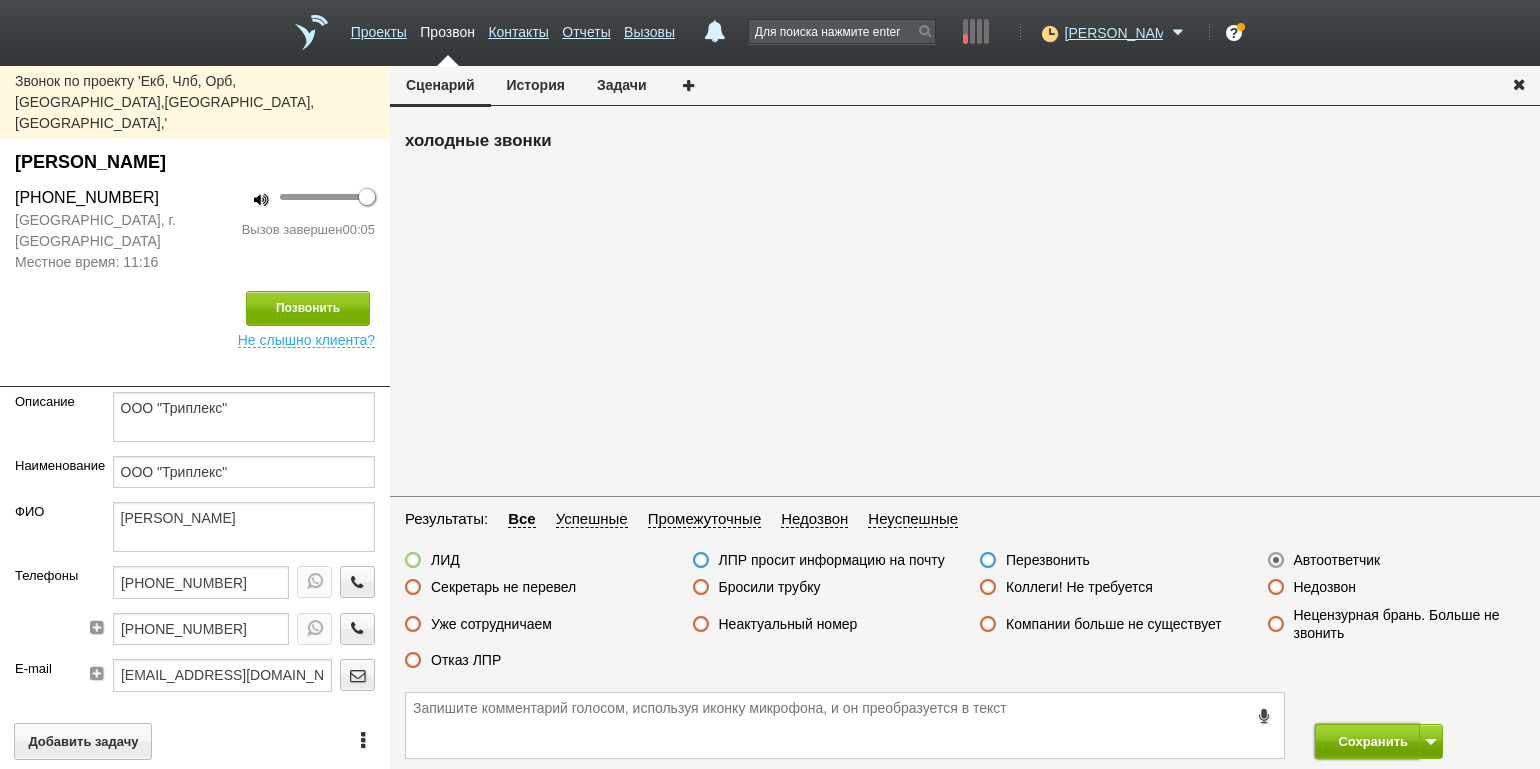 click on "Сохранить" at bounding box center (1367, 741) 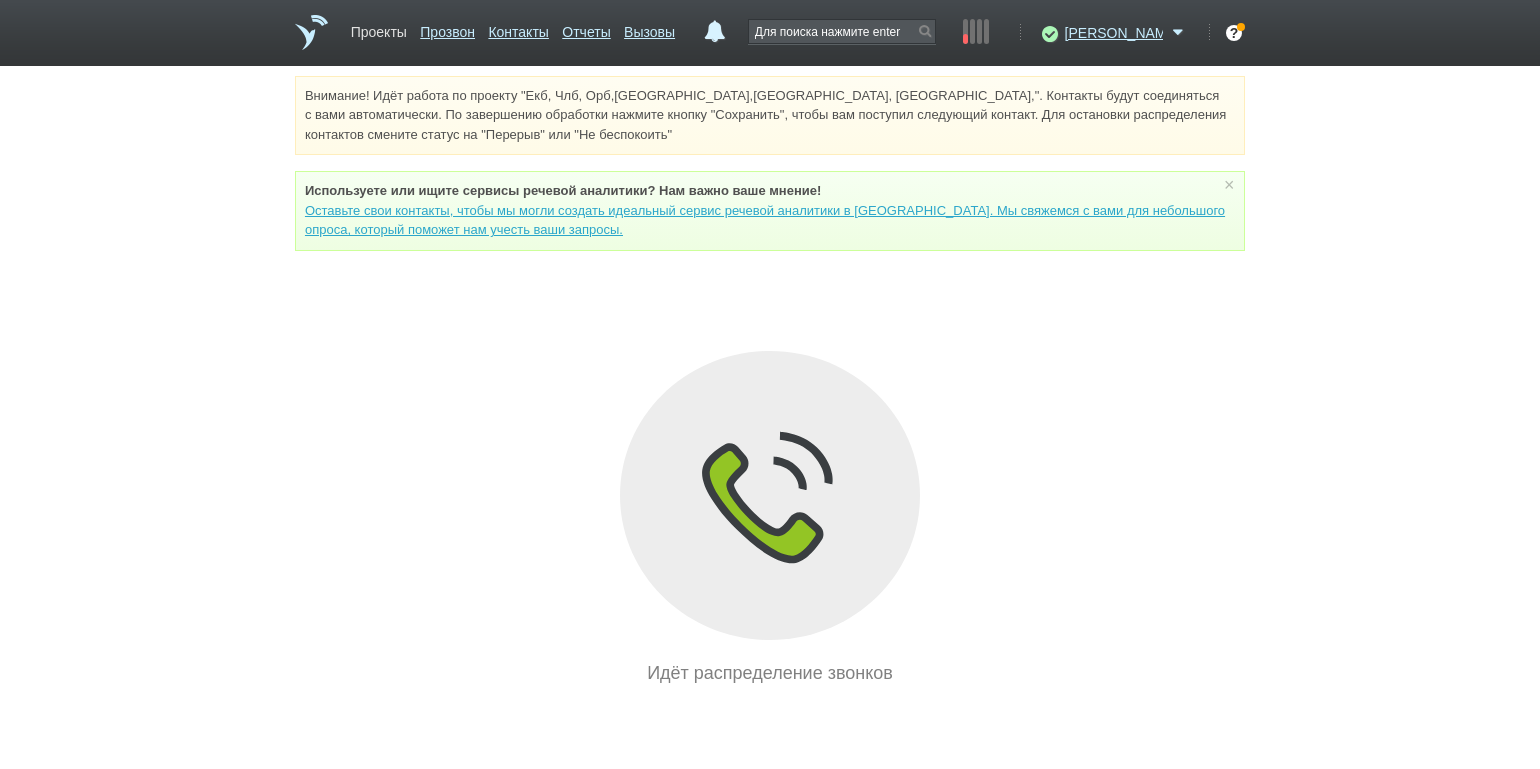 click on "Проекты" at bounding box center [379, 28] 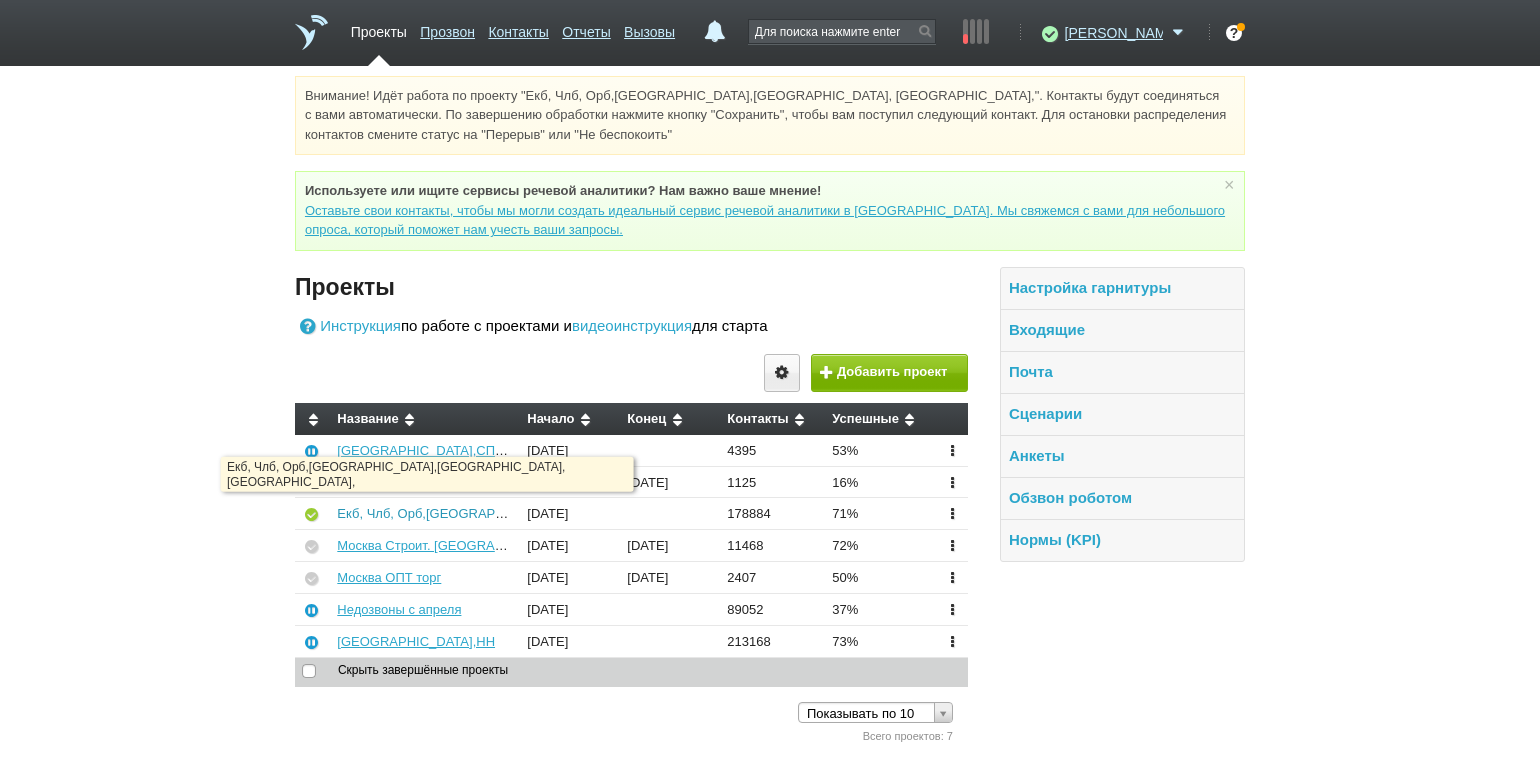 click on "Екб, Члб, Орб,[GEOGRAPHIC_DATA],[GEOGRAPHIC_DATA], [GEOGRAPHIC_DATA]," at bounding box center [591, 513] 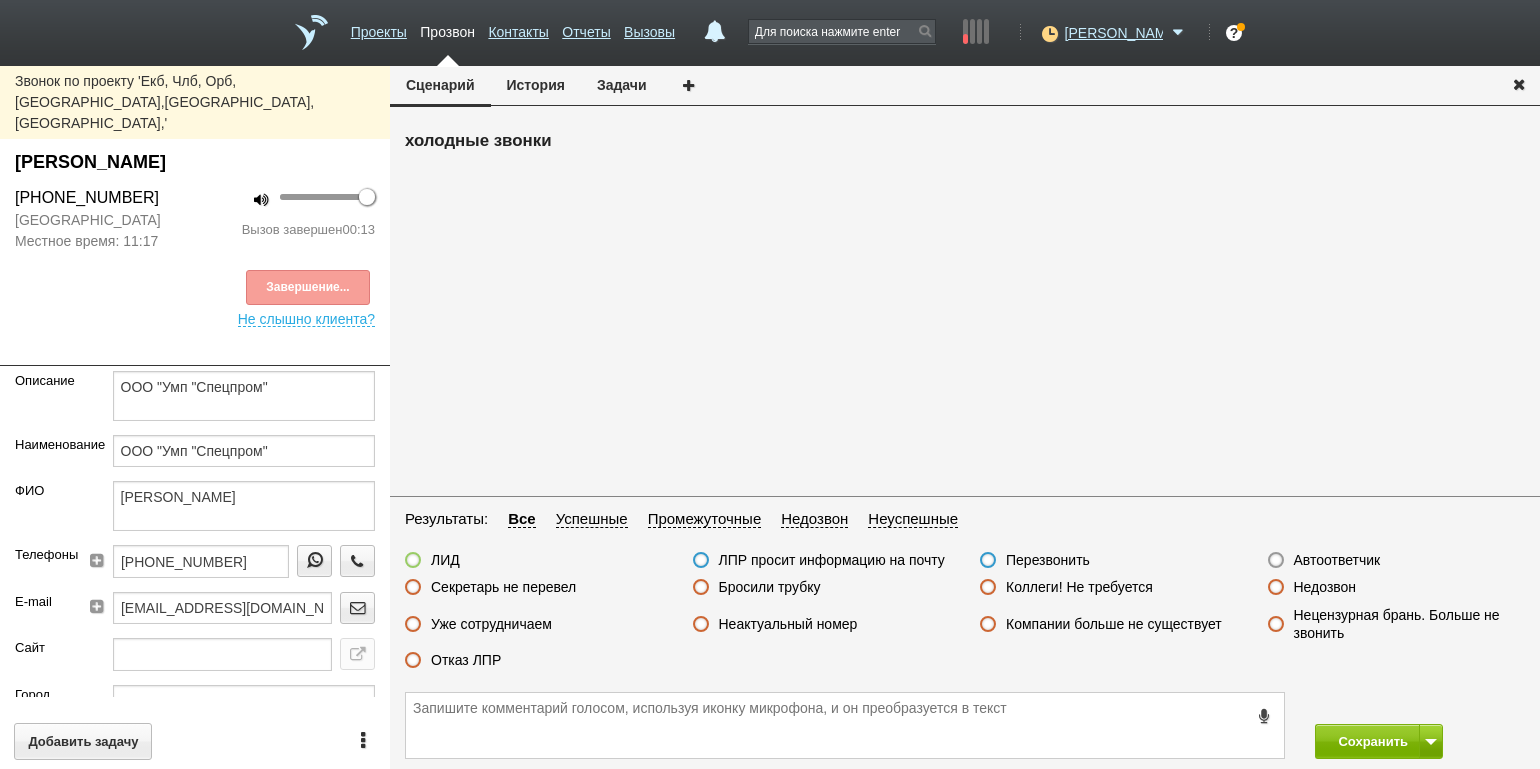 click on "Завершение..." at bounding box center [195, 287] 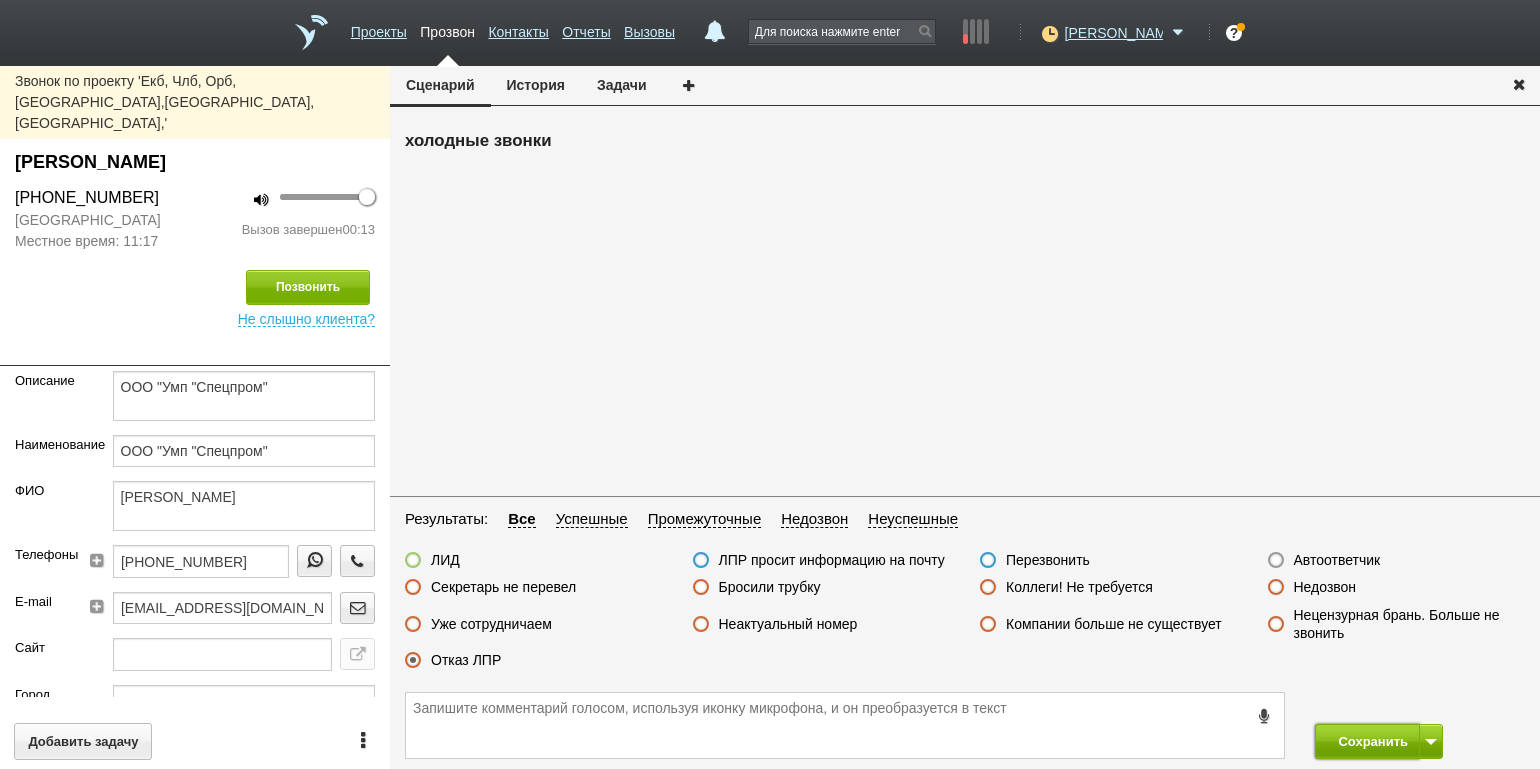 click on "Сохранить" at bounding box center [1367, 741] 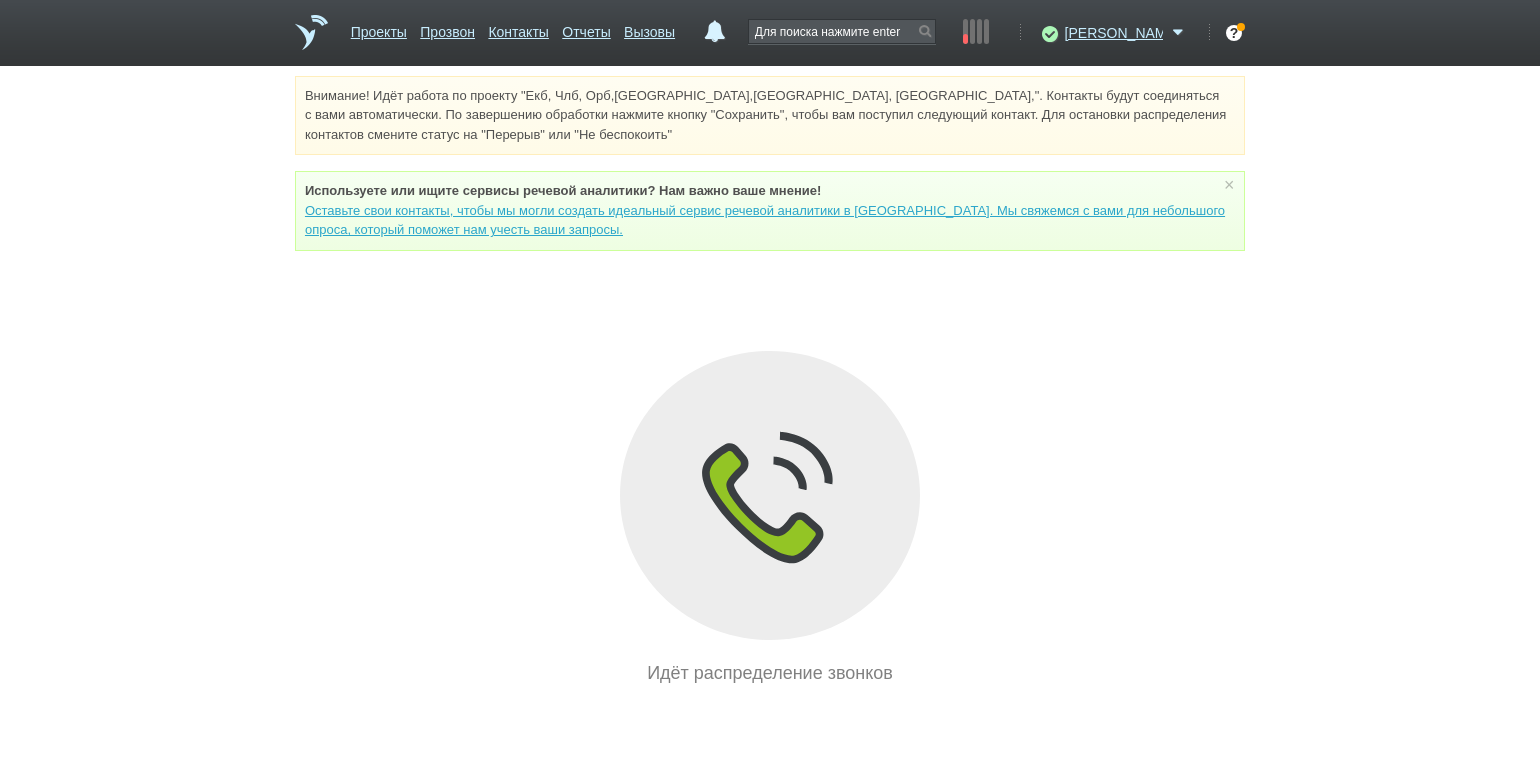 click on "Внимание! Идёт работа по проекту "Екб, Члб, Орб,[GEOGRAPHIC_DATA],[GEOGRAPHIC_DATA], [GEOGRAPHIC_DATA],". Контакты будут соединяться с вами автоматически. По завершению обработки нажмите кнопку "Сохранить", чтобы вам поступил следующий контакт. Для остановки распределения контактов смените статус на "Перерыв" или "Не беспокоить"
Используете или ищите cервисы речевой аналитики? Нам важно ваше мнение!
×
Вы можете звонить напрямую из строки поиска - введите номер и нажмите "Позвонить"
Идёт распределение звонков" at bounding box center (770, 381) 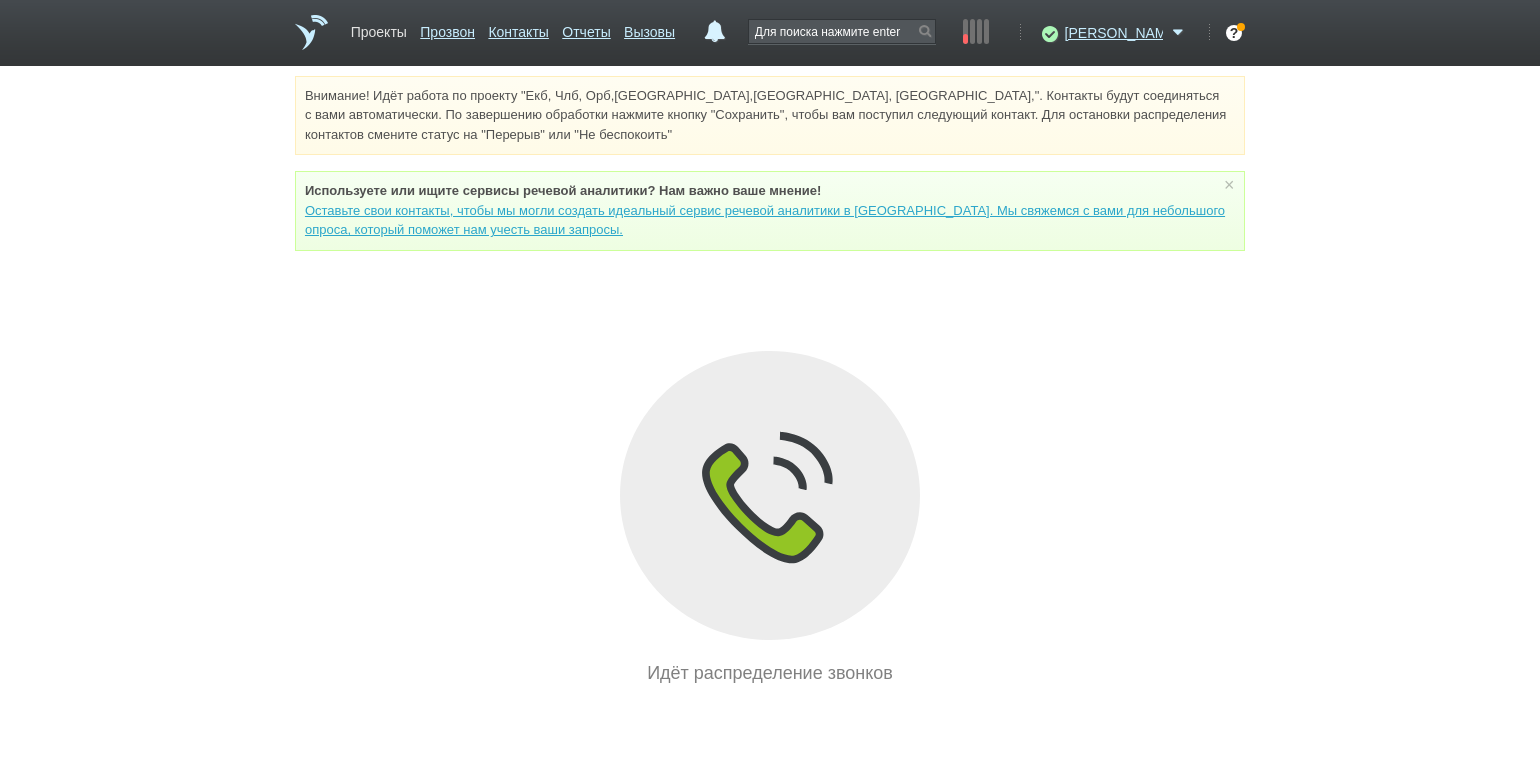 click on "Проекты" at bounding box center (379, 28) 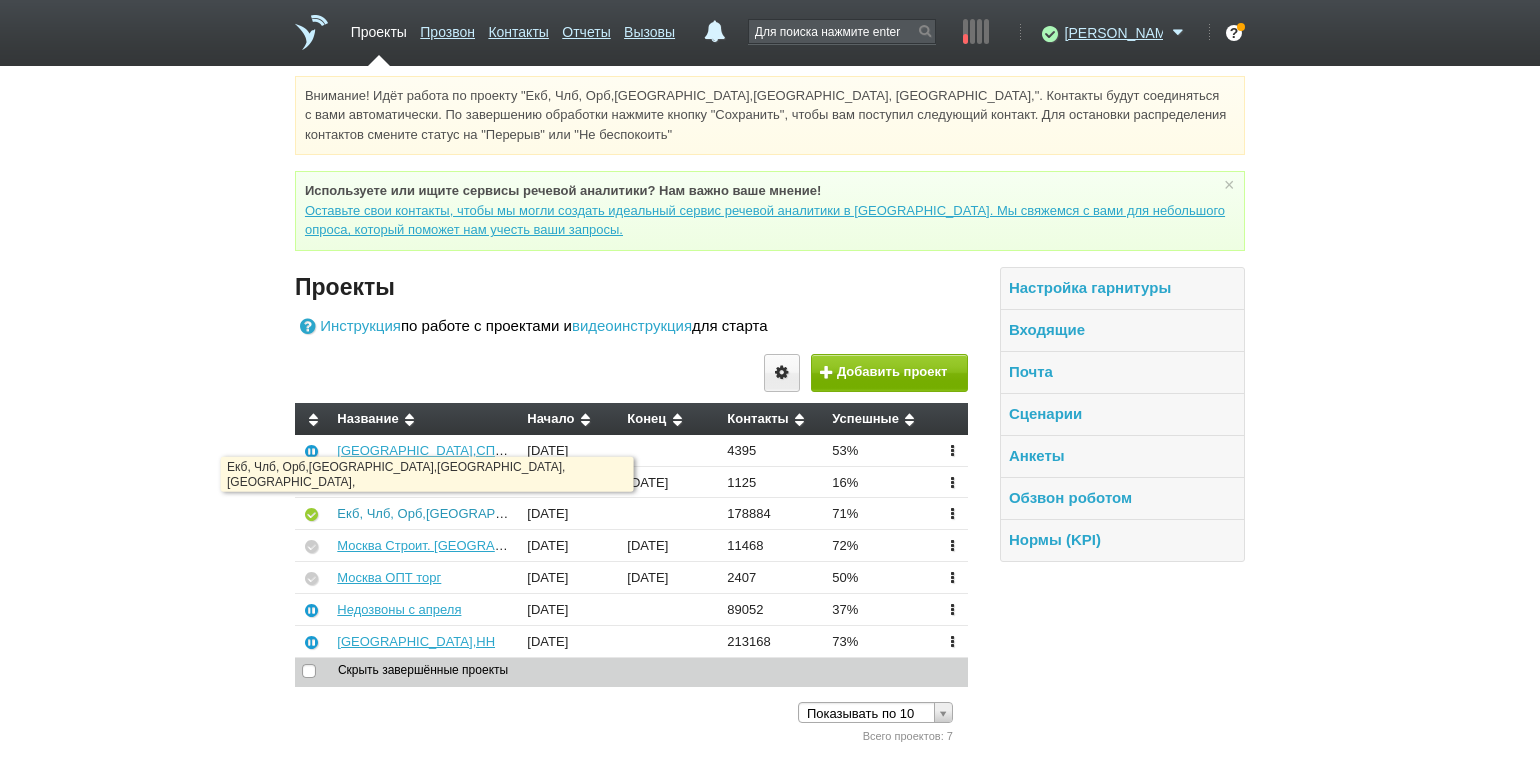 click on "Екб, Члб, Орб,[GEOGRAPHIC_DATA],[GEOGRAPHIC_DATA], [GEOGRAPHIC_DATA]," at bounding box center (591, 513) 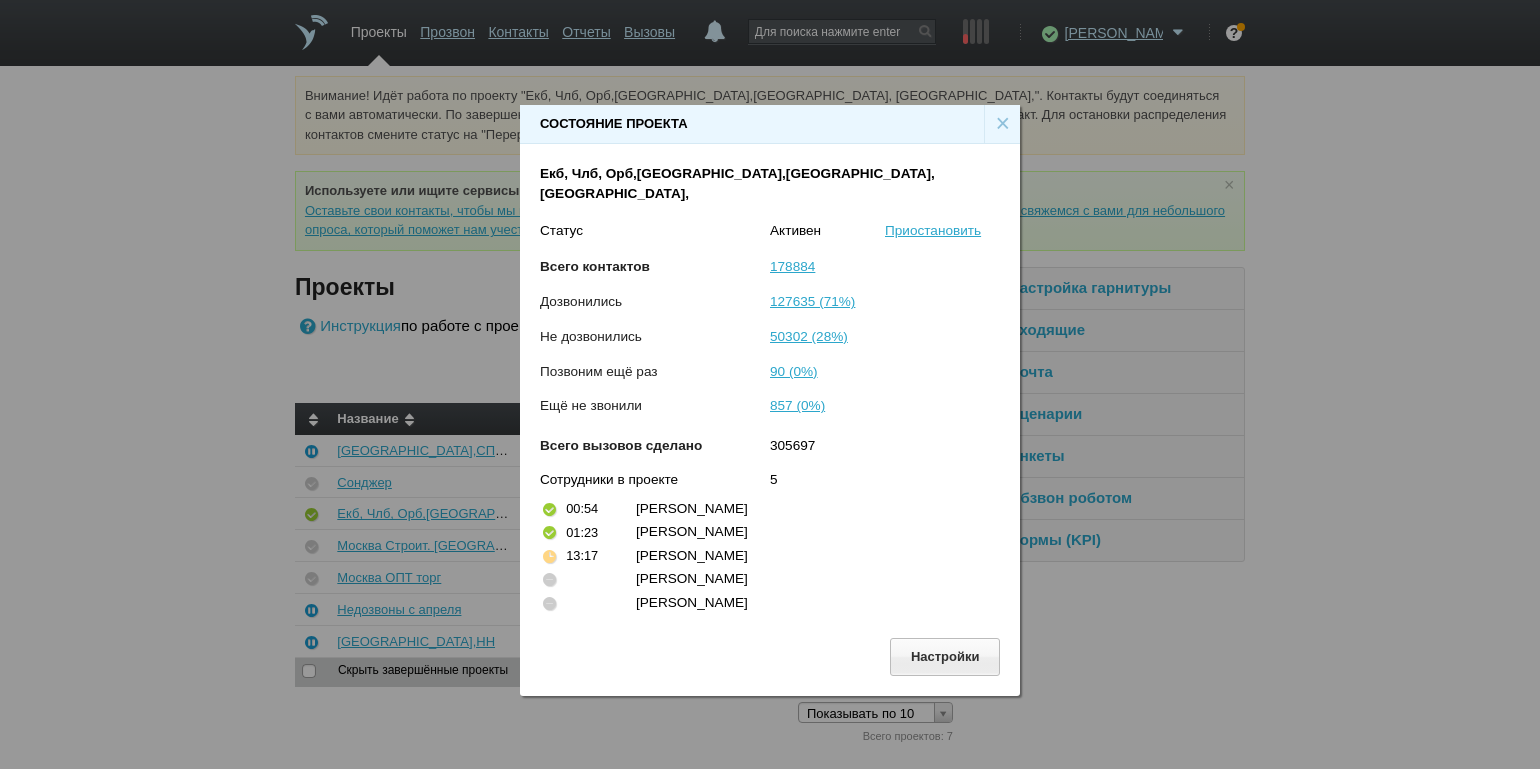 click on "×" at bounding box center (1002, 124) 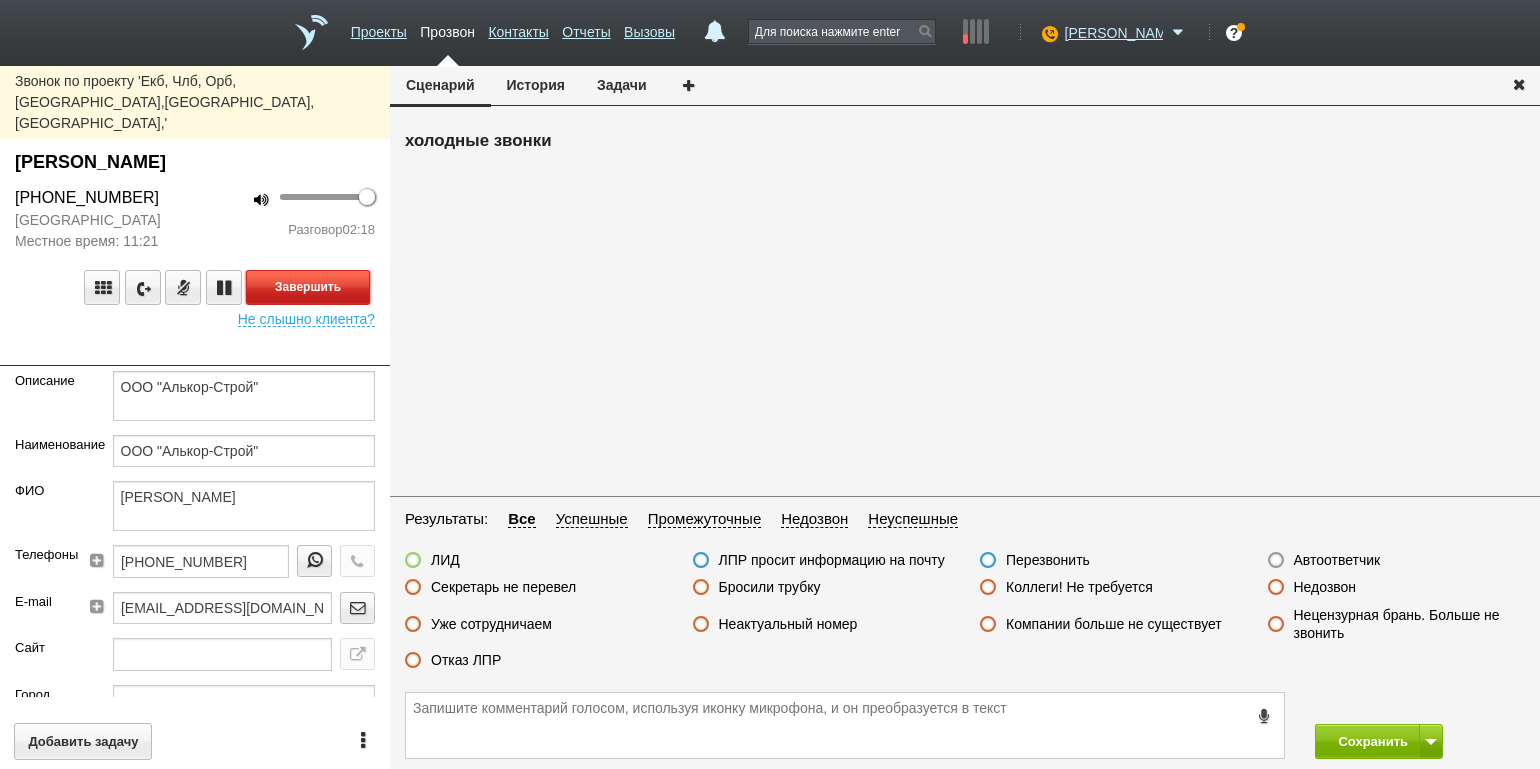 click on "Завершить" at bounding box center (308, 287) 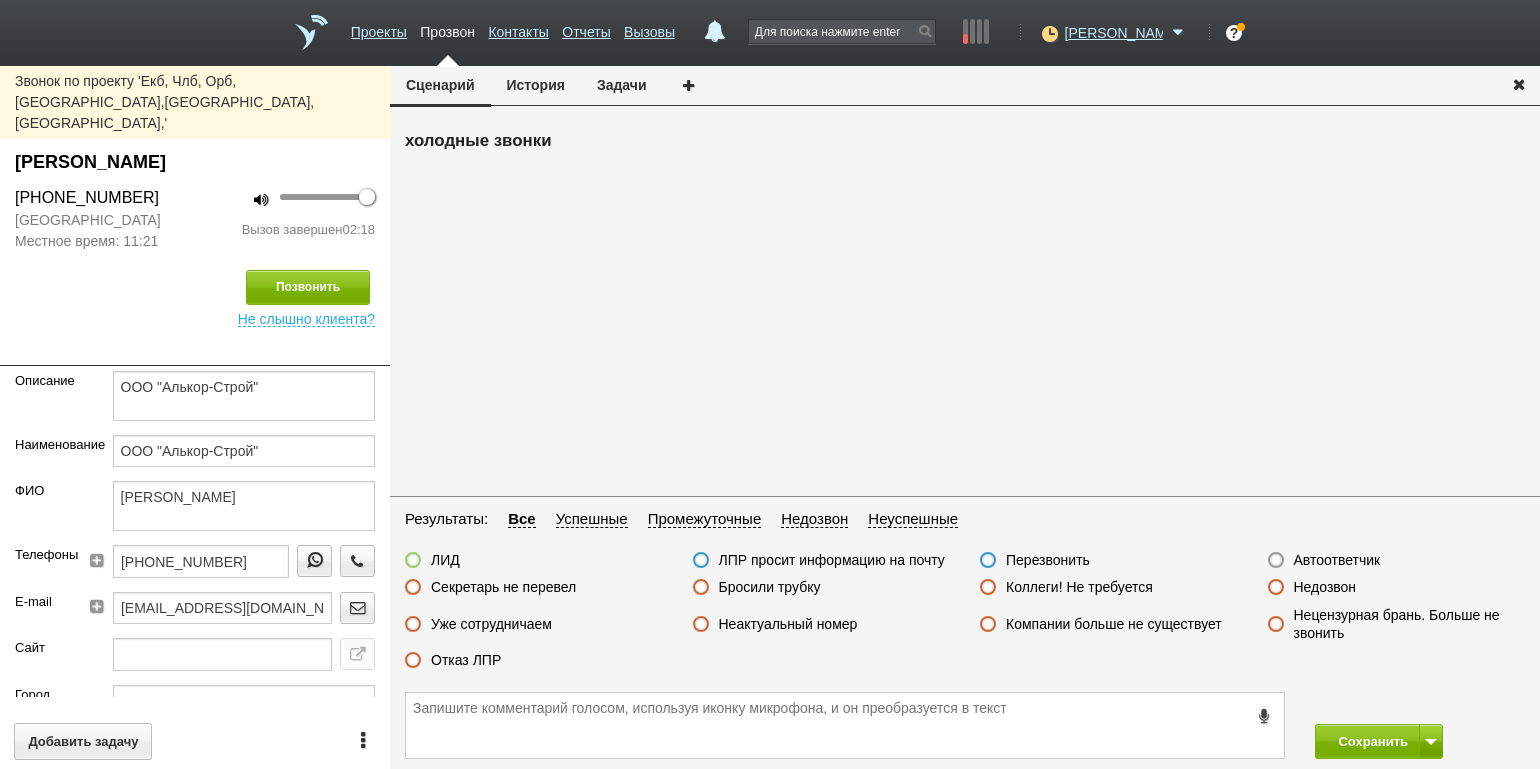 drag, startPoint x: 471, startPoint y: 654, endPoint x: 566, endPoint y: 662, distance: 95.33625 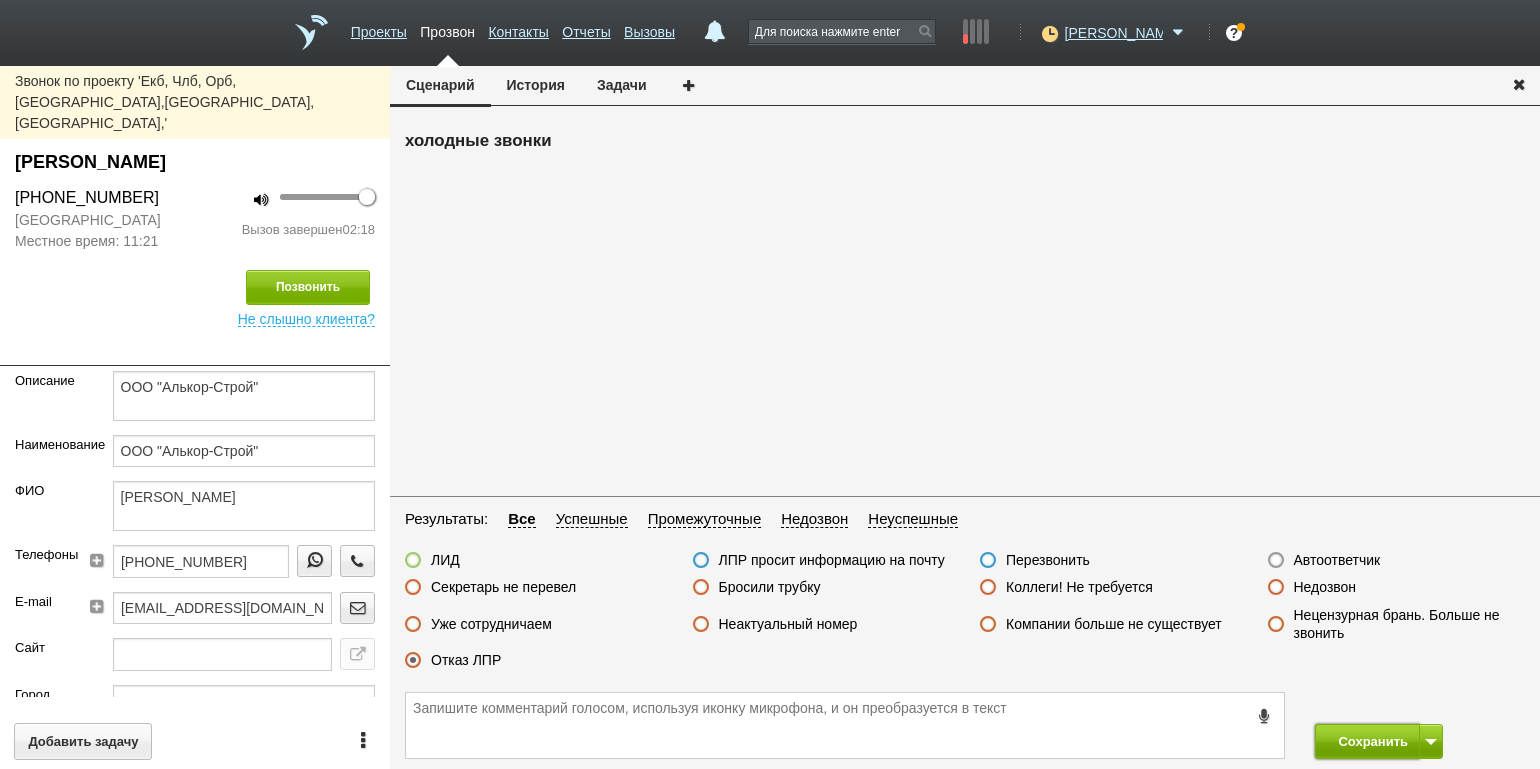 click on "Сохранить" at bounding box center (1367, 741) 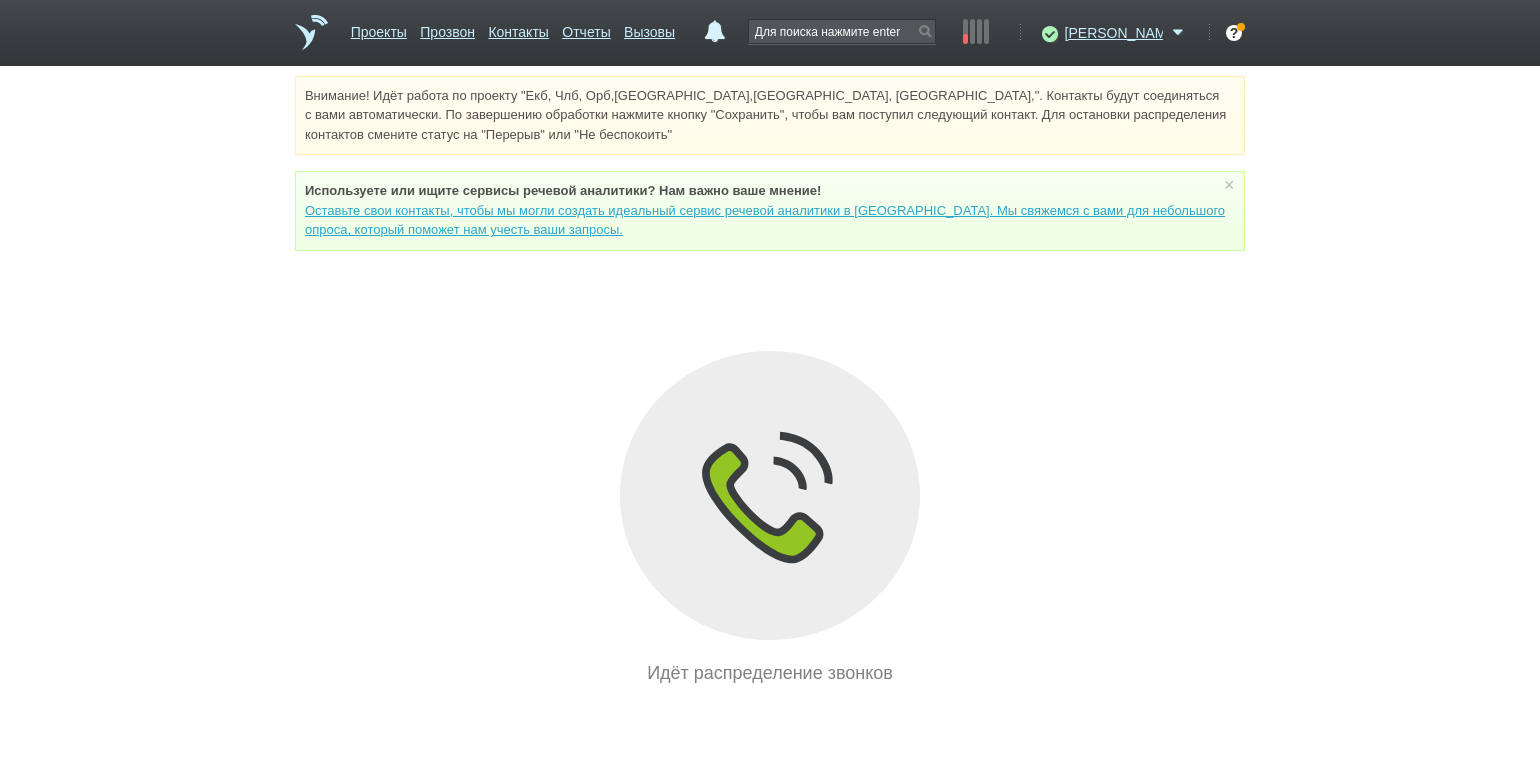 click on "Внимание! Идёт работа по проекту "Екб, Члб, Орб,[GEOGRAPHIC_DATA],[GEOGRAPHIC_DATA], [GEOGRAPHIC_DATA],". Контакты будут соединяться с вами автоматически. По завершению обработки нажмите кнопку "Сохранить", чтобы вам поступил следующий контакт. Для остановки распределения контактов смените статус на "Перерыв" или "Не беспокоить"
Используете или ищите cервисы речевой аналитики? Нам важно ваше мнение!
×
Вы можете звонить напрямую из строки поиска - введите номер и нажмите "Позвонить"
Идёт распределение звонков" at bounding box center (770, 381) 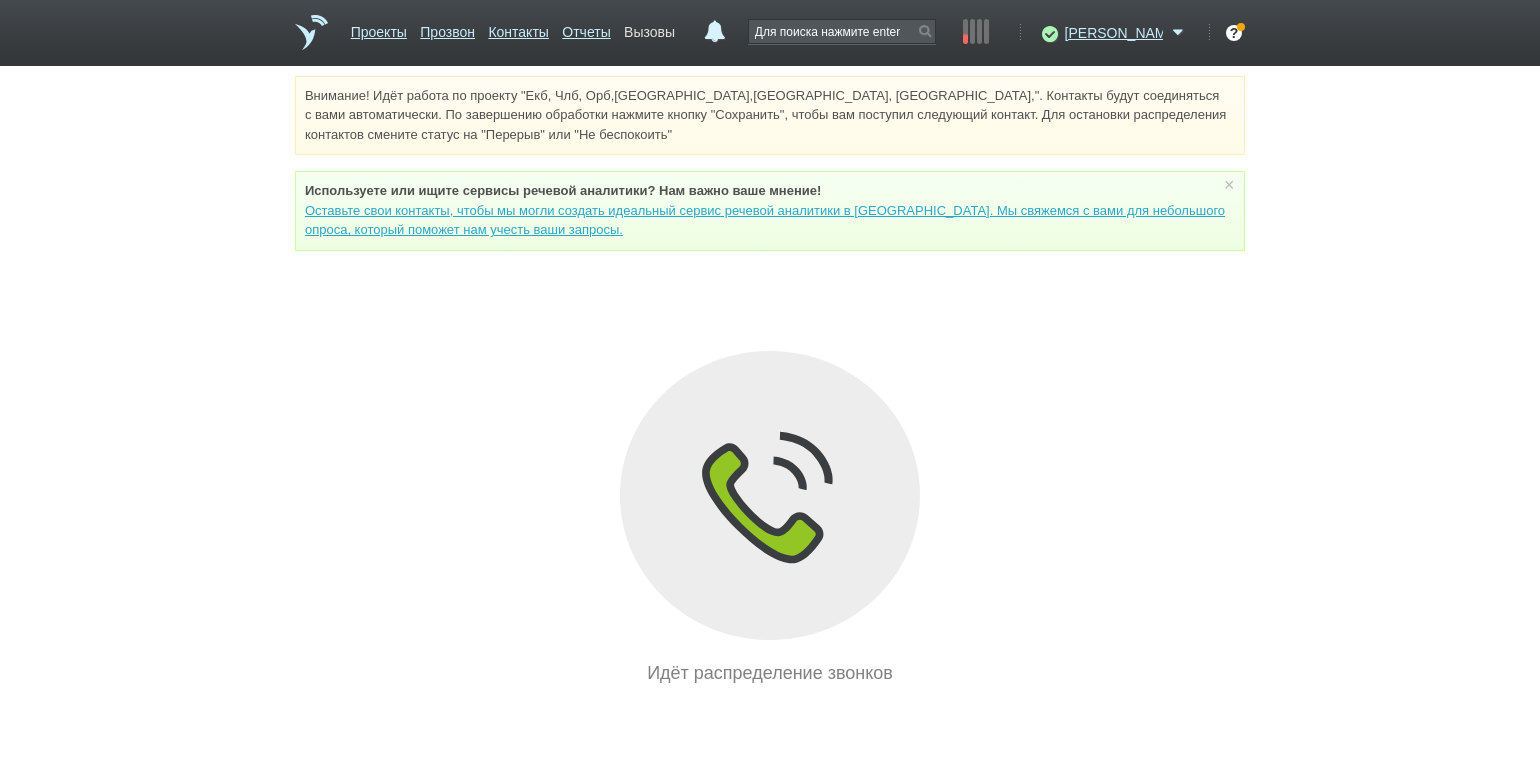 click on "Вызовы" at bounding box center (649, 28) 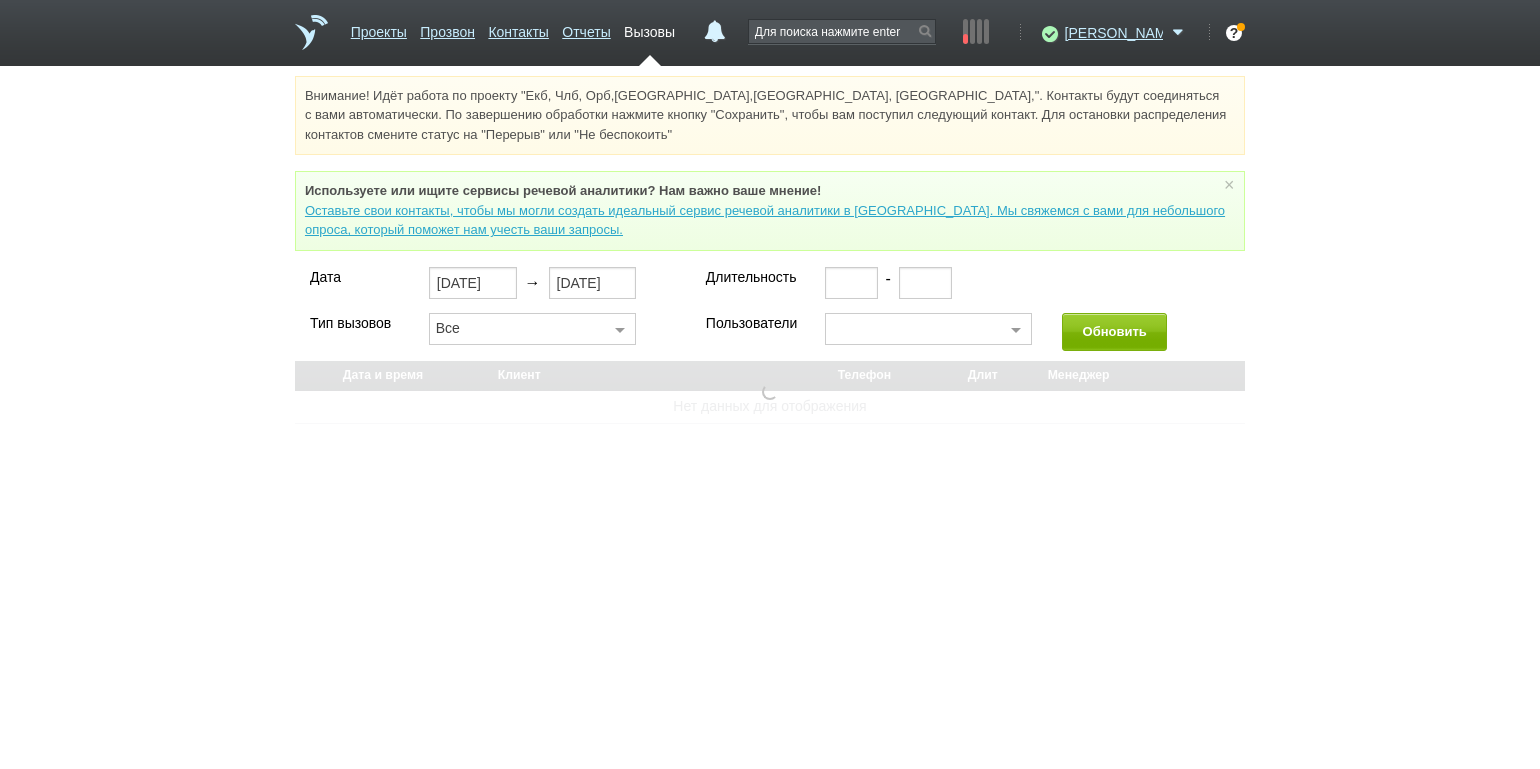 select on "30" 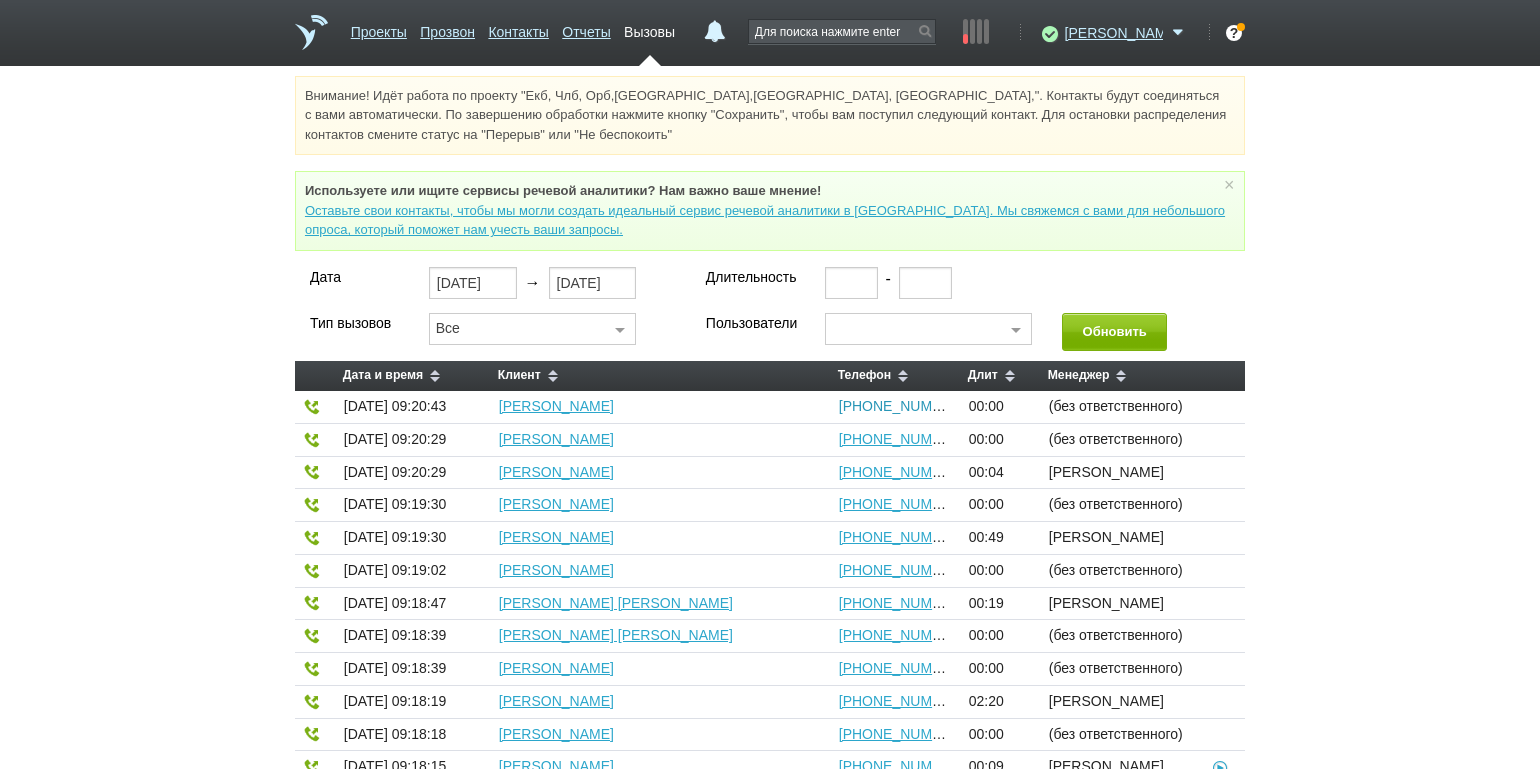 type 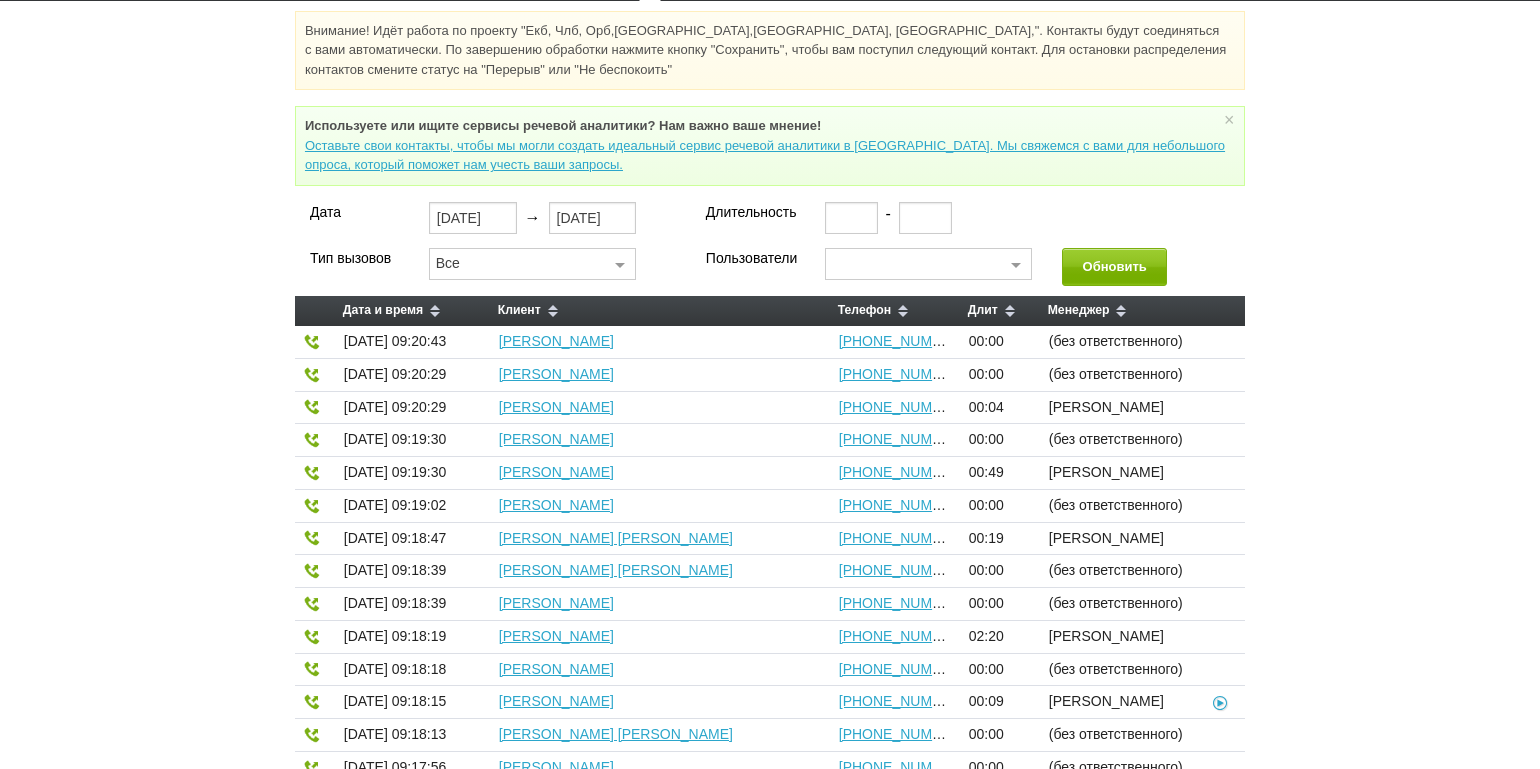 scroll, scrollTop: 100, scrollLeft: 0, axis: vertical 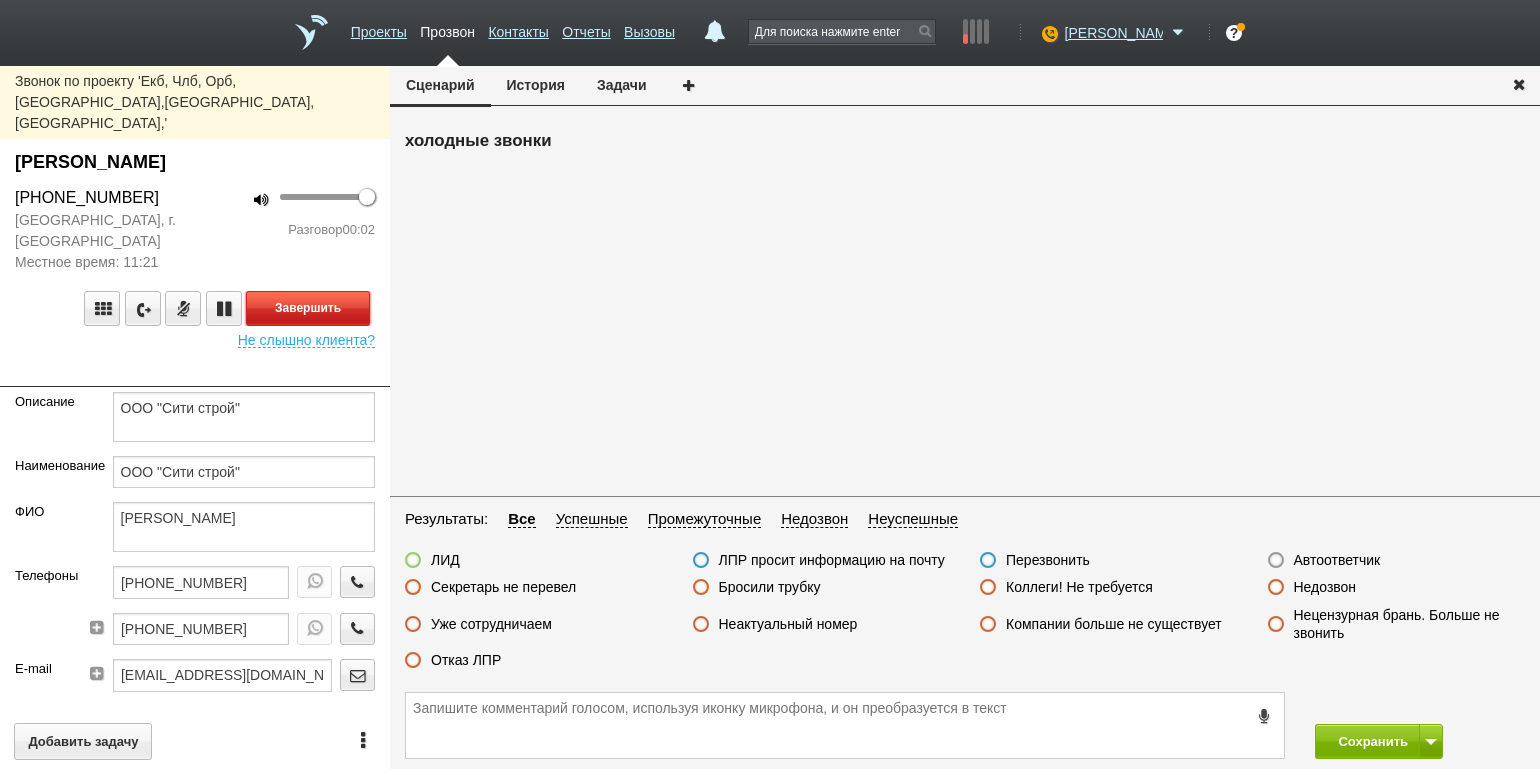 click on "Завершить" at bounding box center (308, 308) 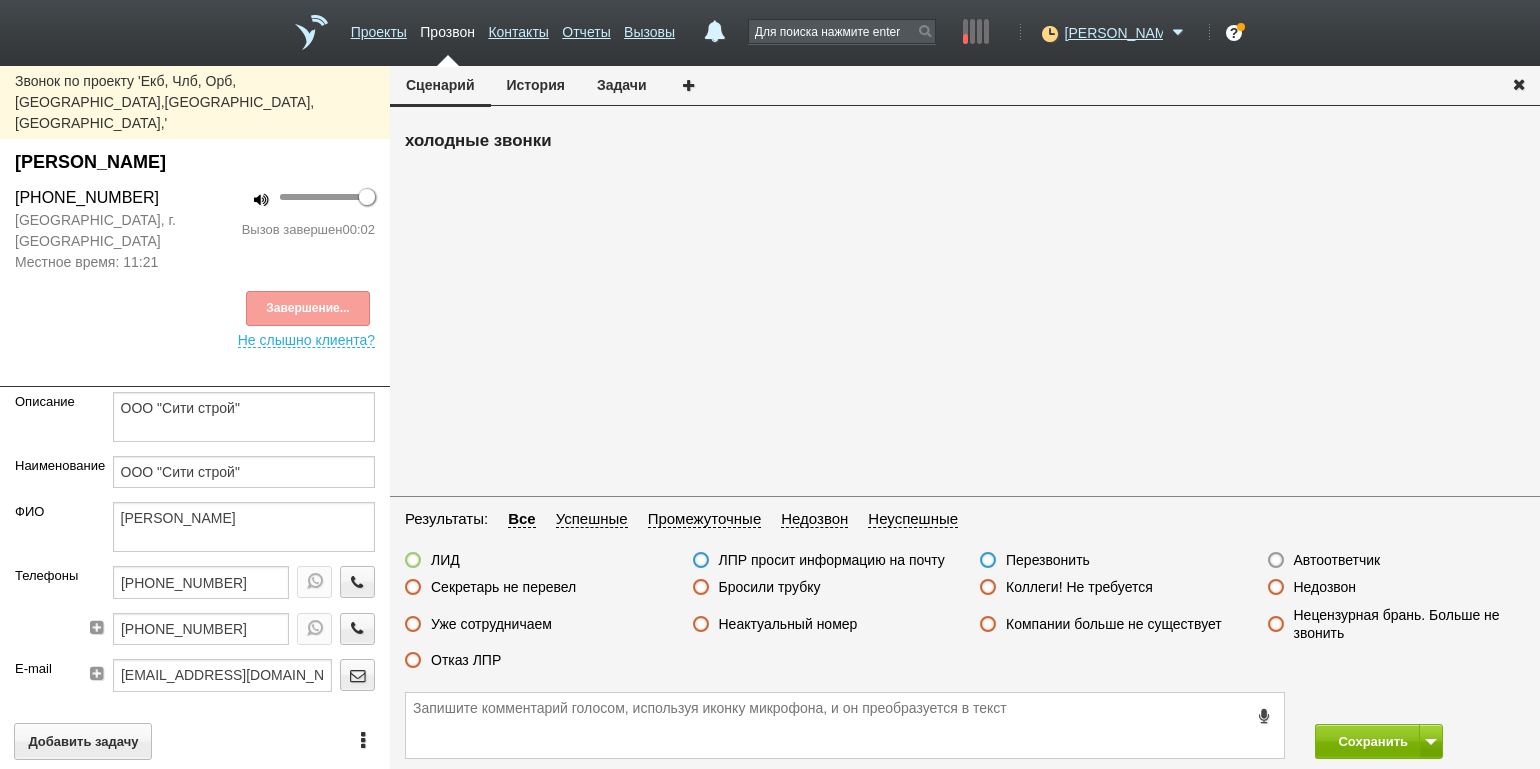 click on "Недозвон" at bounding box center (1325, 587) 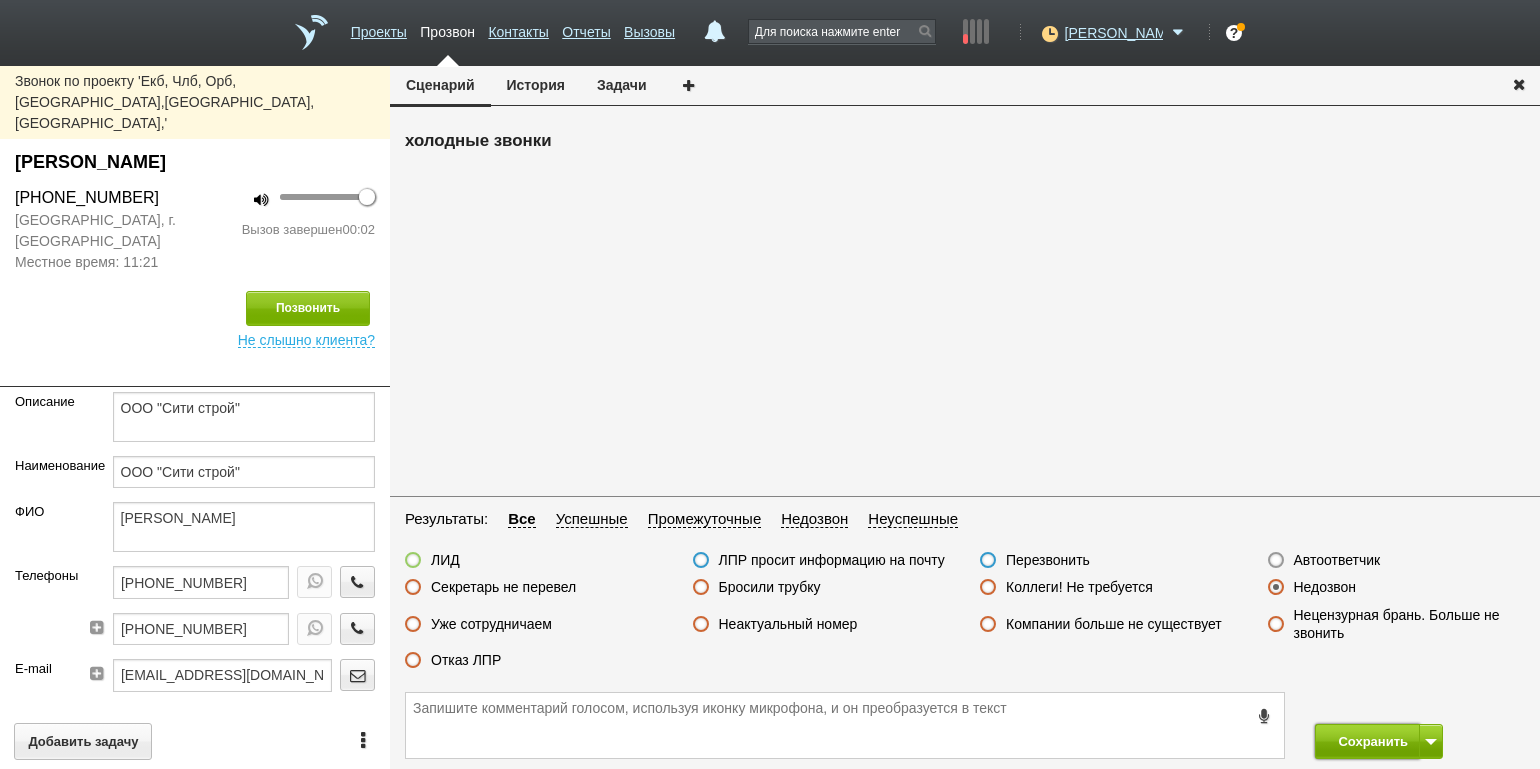 click on "Сохранить" at bounding box center [1367, 741] 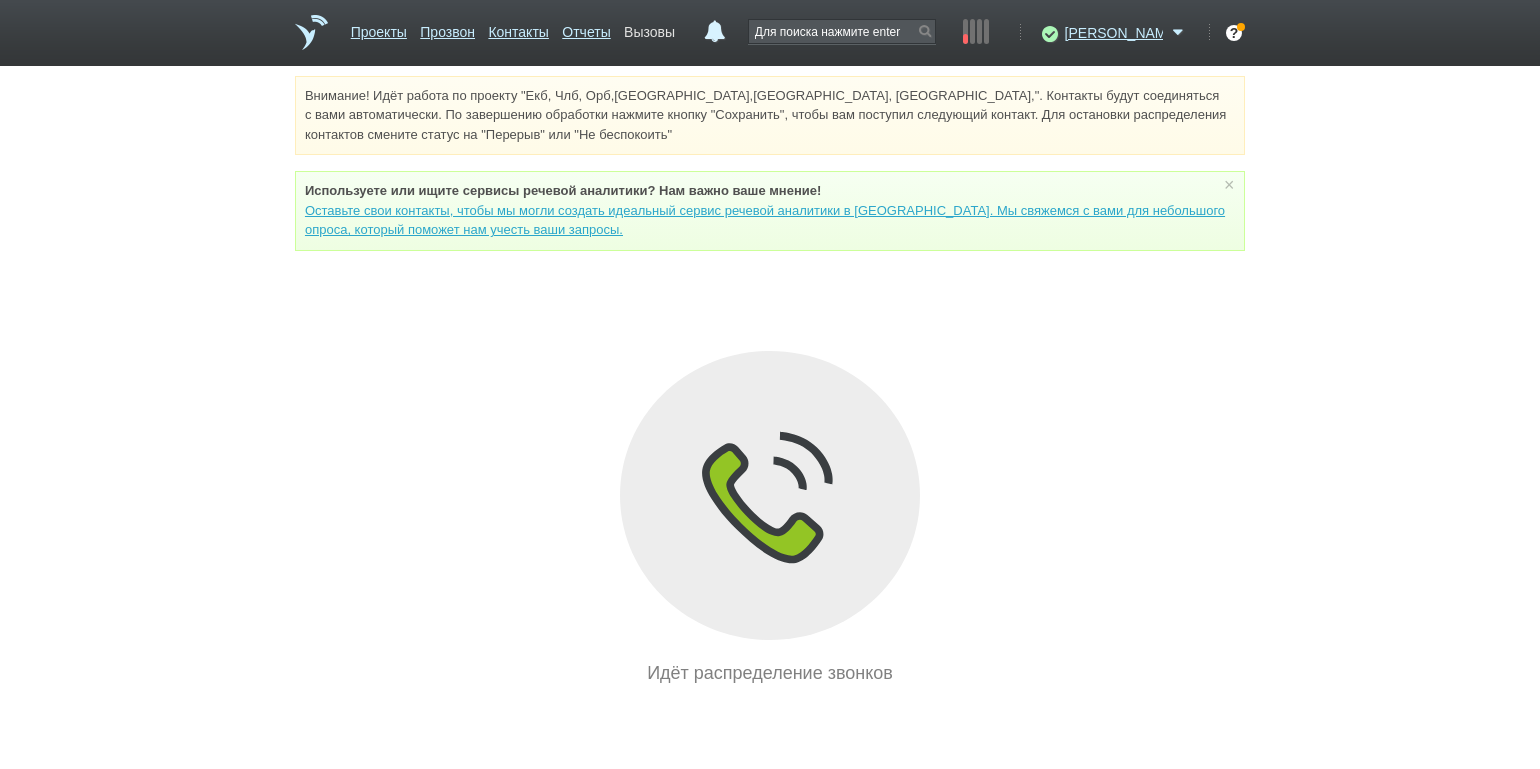 click on "Вызовы" at bounding box center (649, 28) 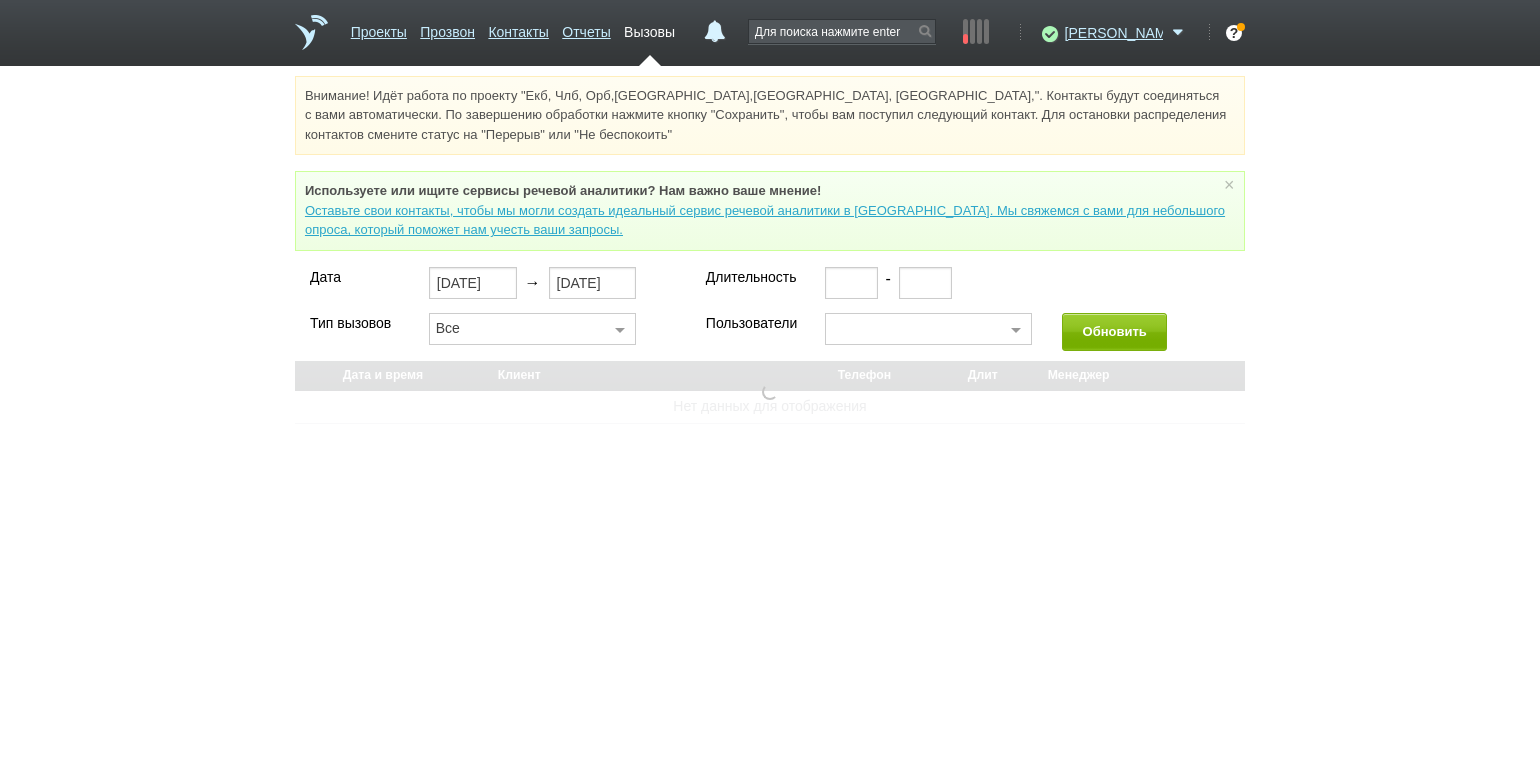 select on "30" 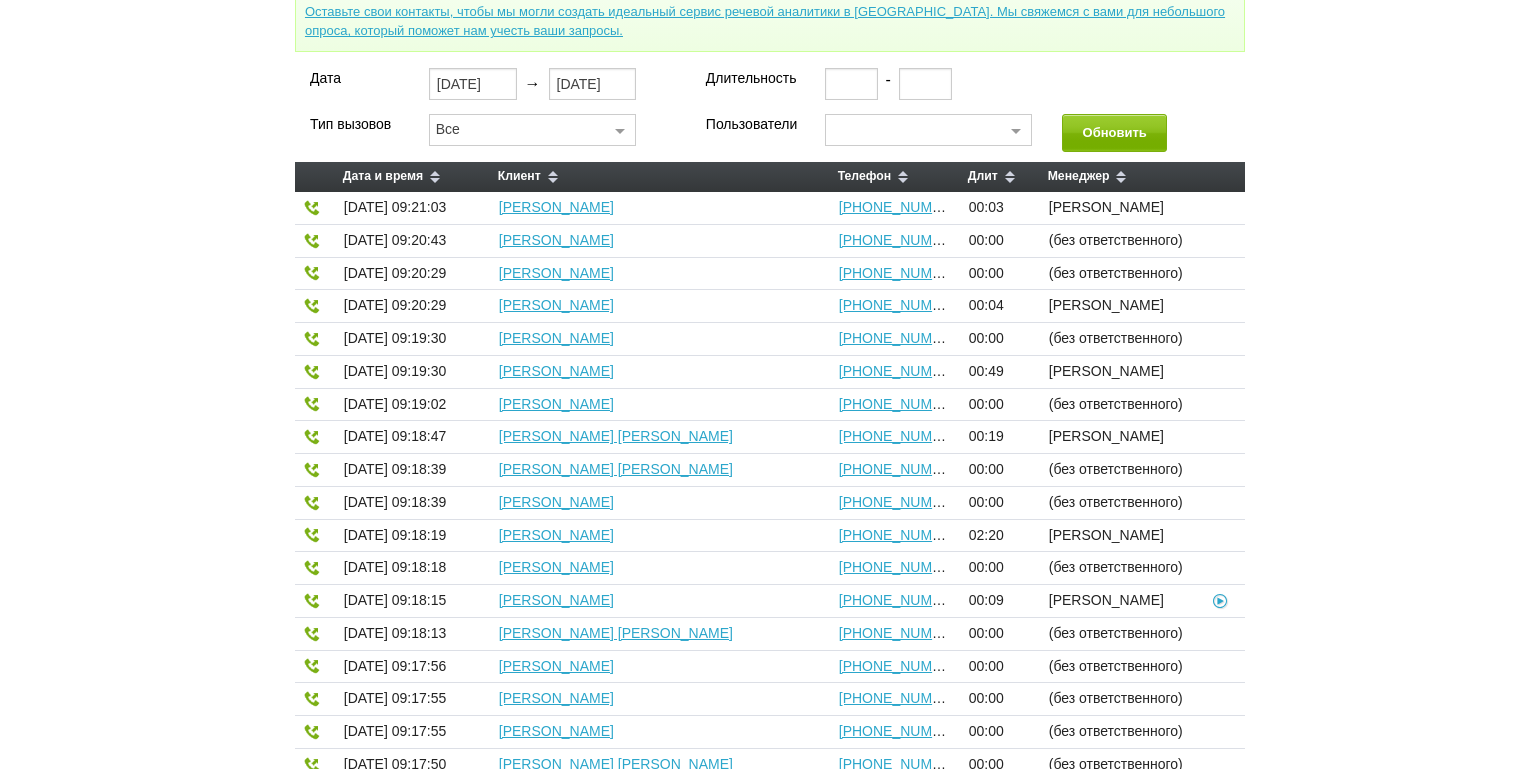 scroll, scrollTop: 200, scrollLeft: 0, axis: vertical 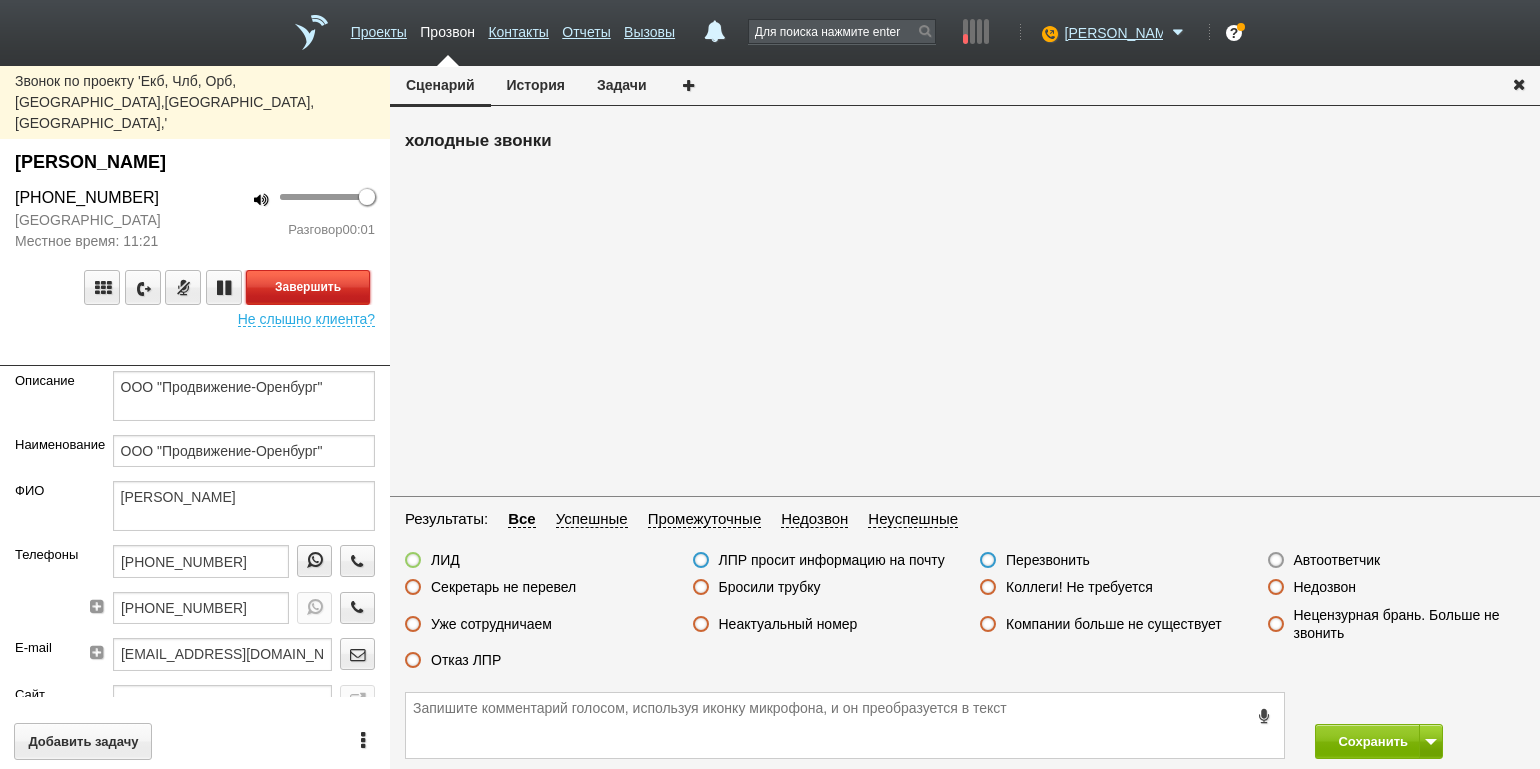 click on "Завершить" at bounding box center (308, 287) 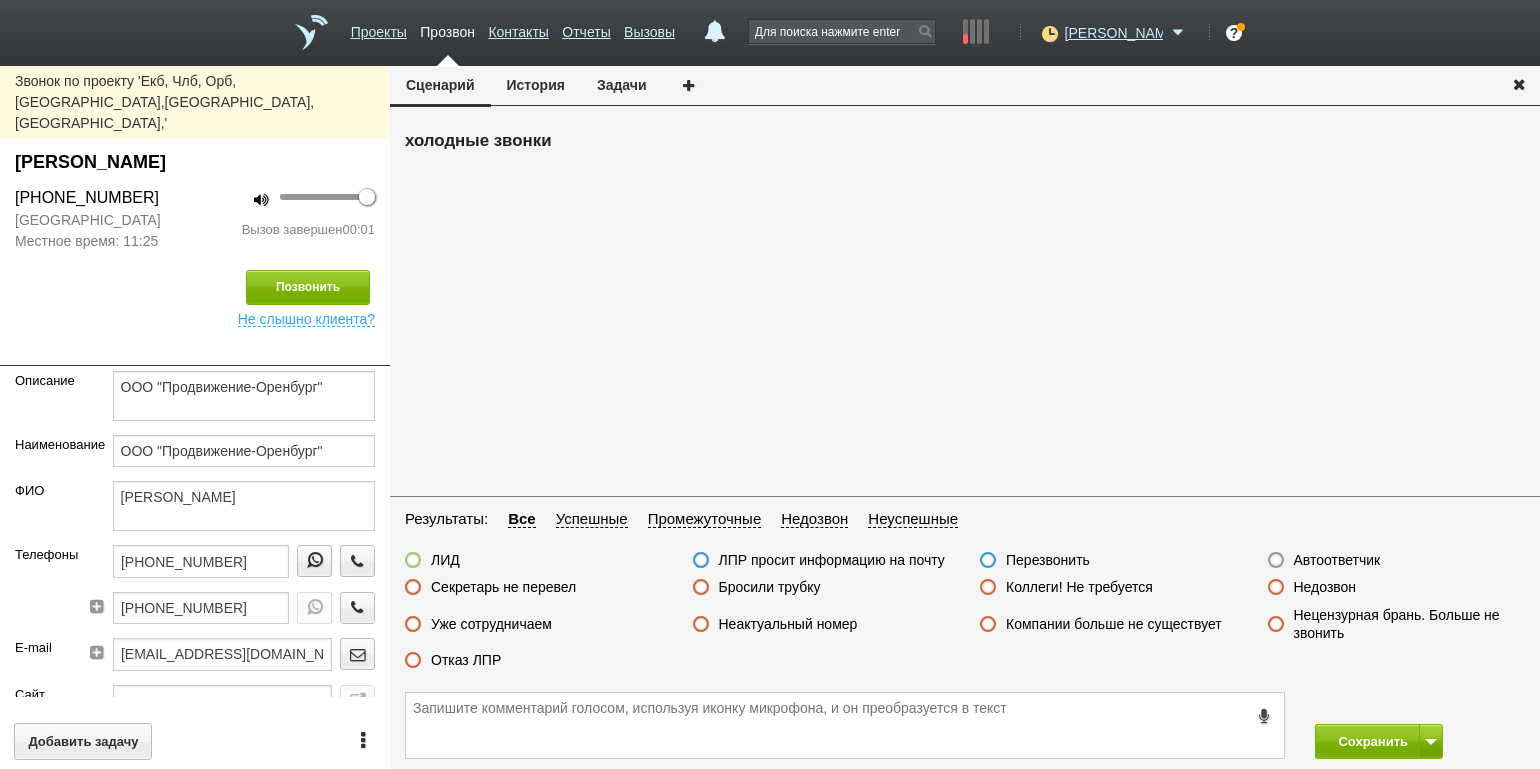 click on "Отказ ЛПР" at bounding box center [466, 660] 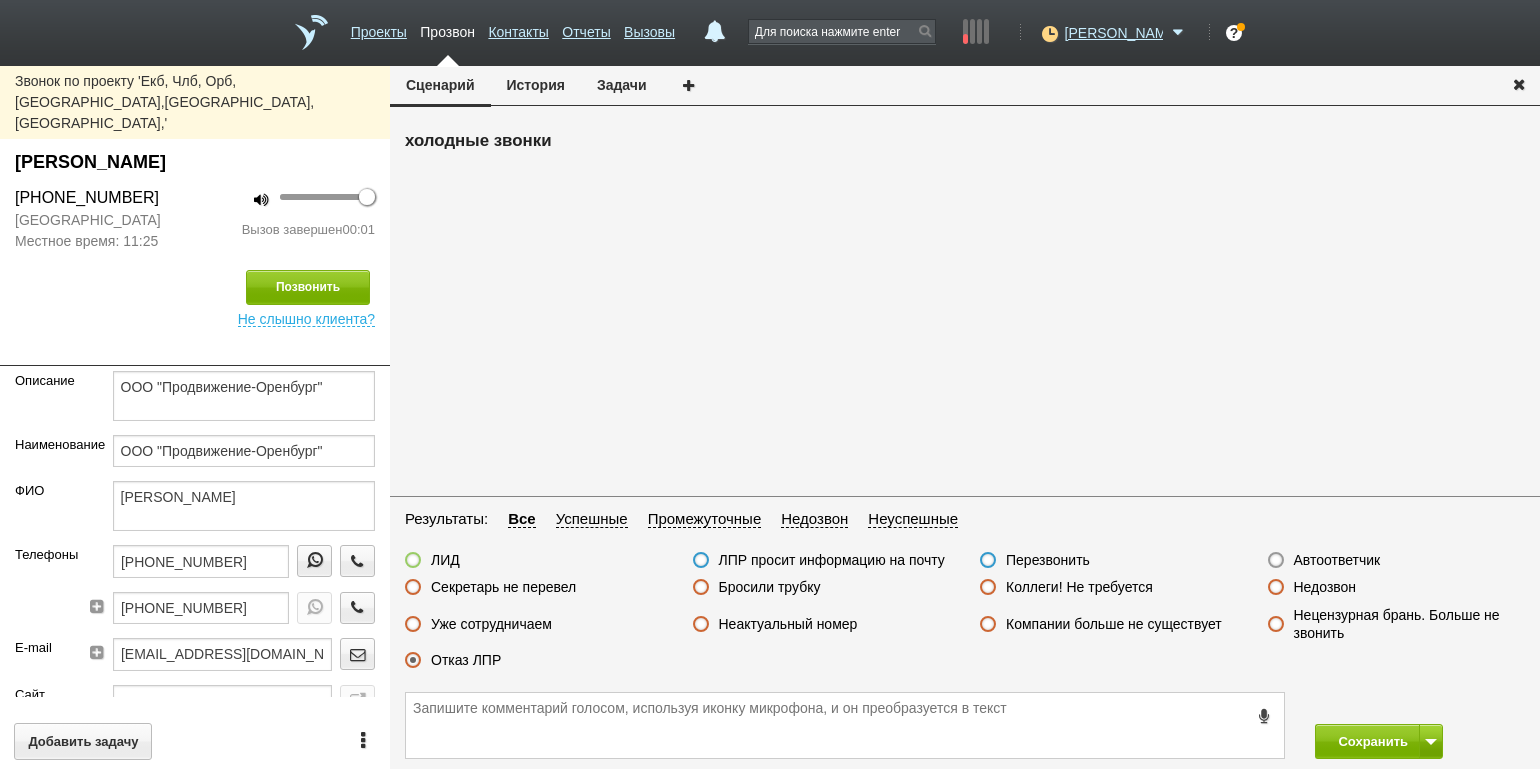 click on "Автоответчик" at bounding box center (1337, 560) 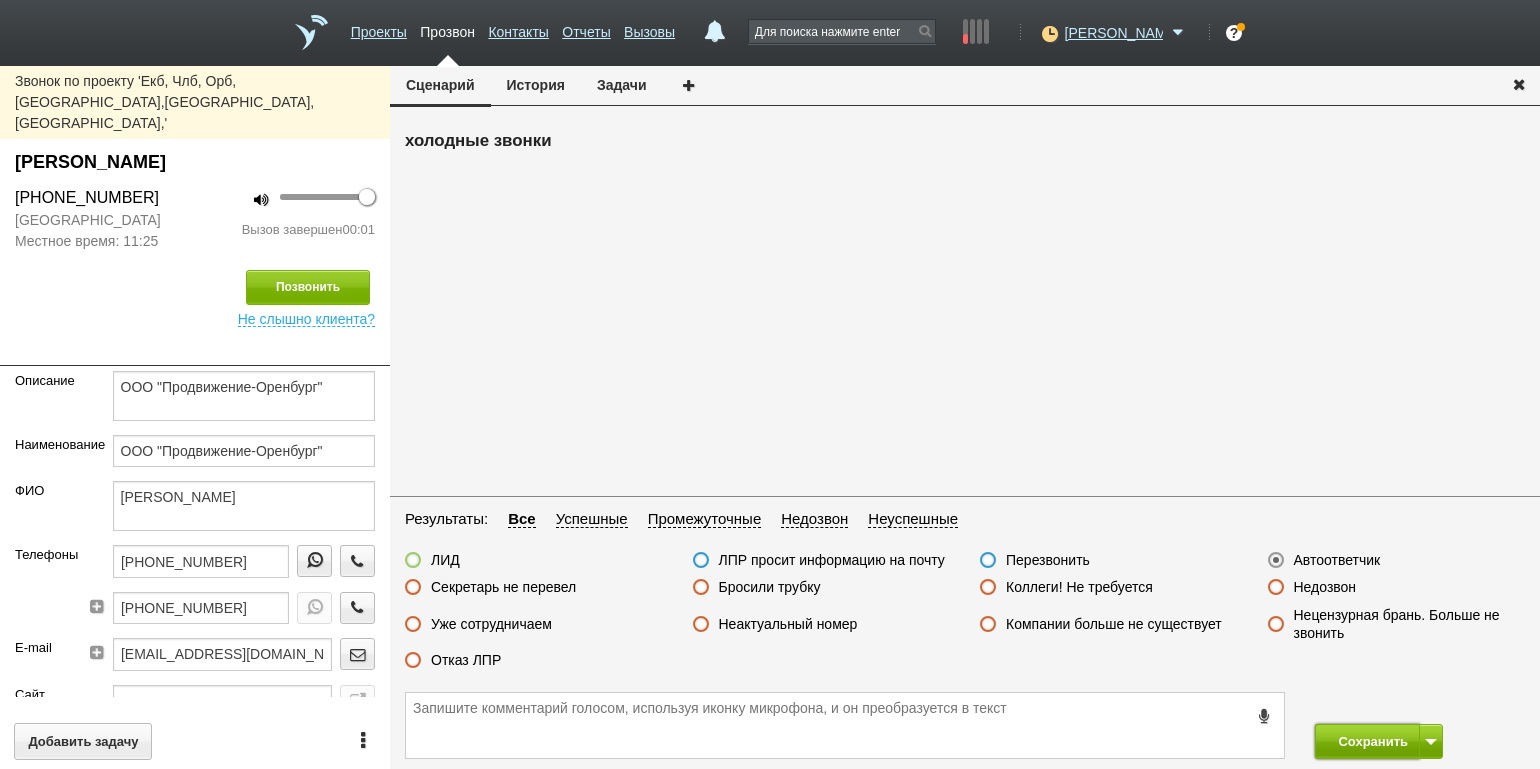 click on "Сохранить" at bounding box center (1367, 741) 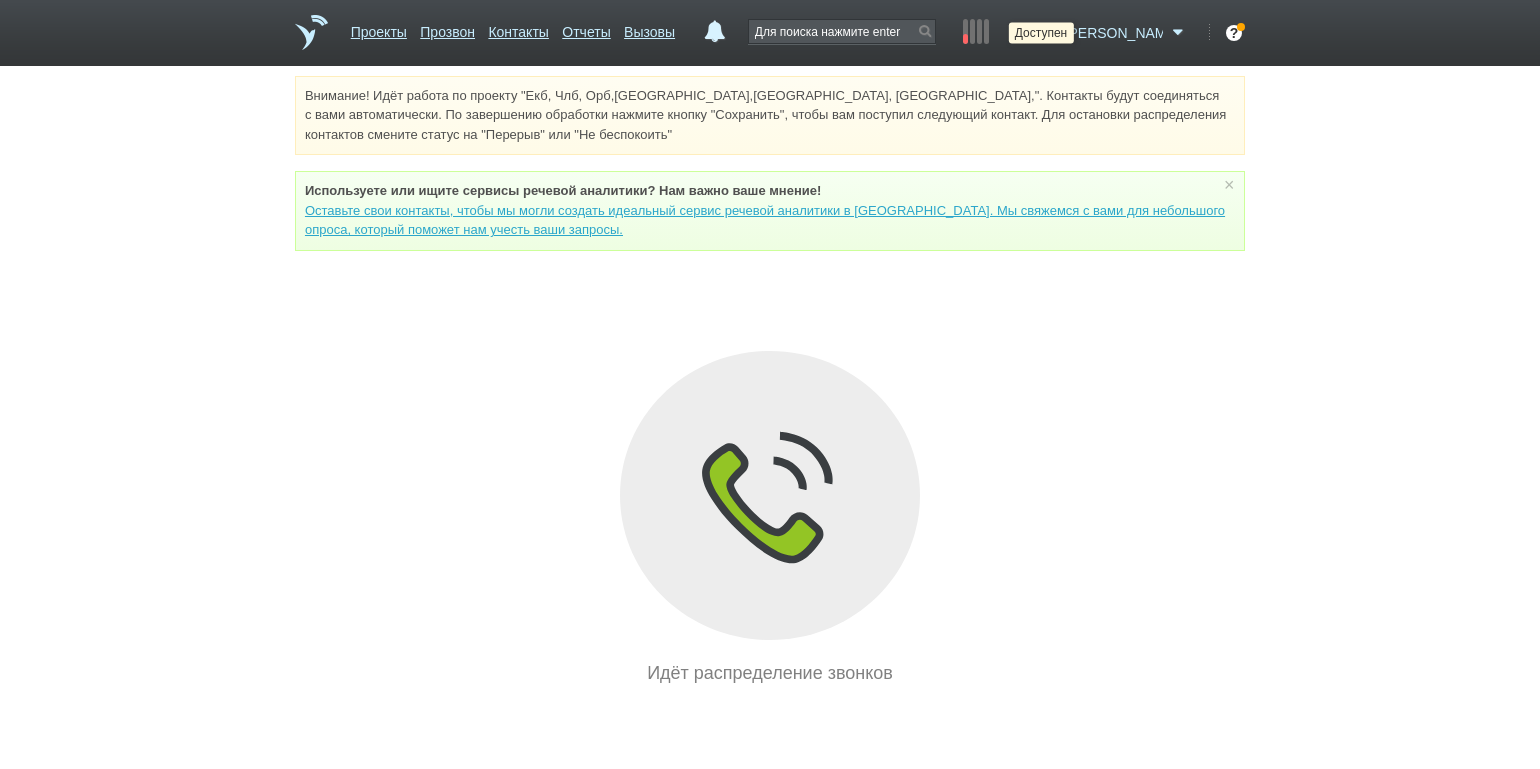click at bounding box center [1047, 33] 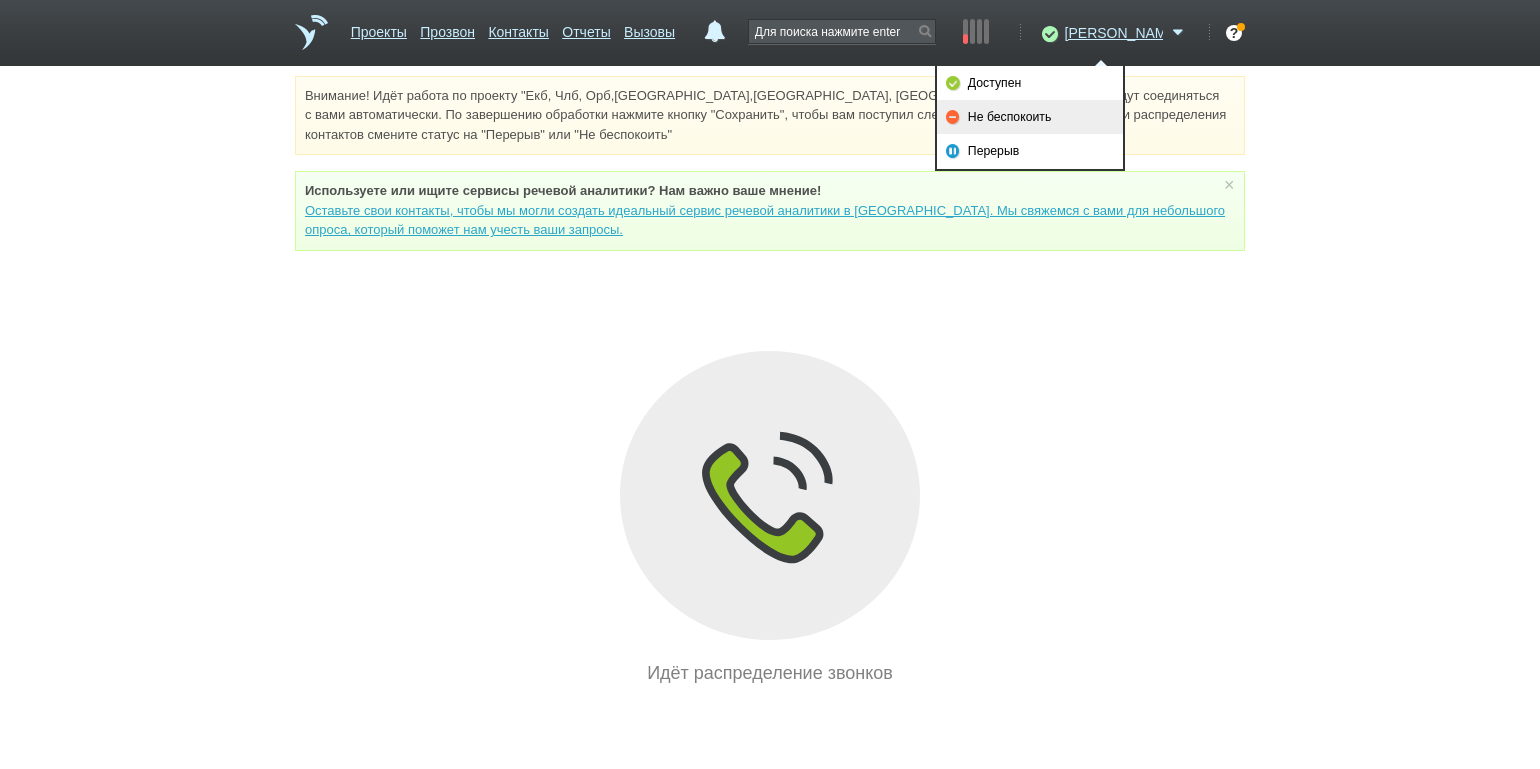 click on "Не беспокоить" at bounding box center (1030, 117) 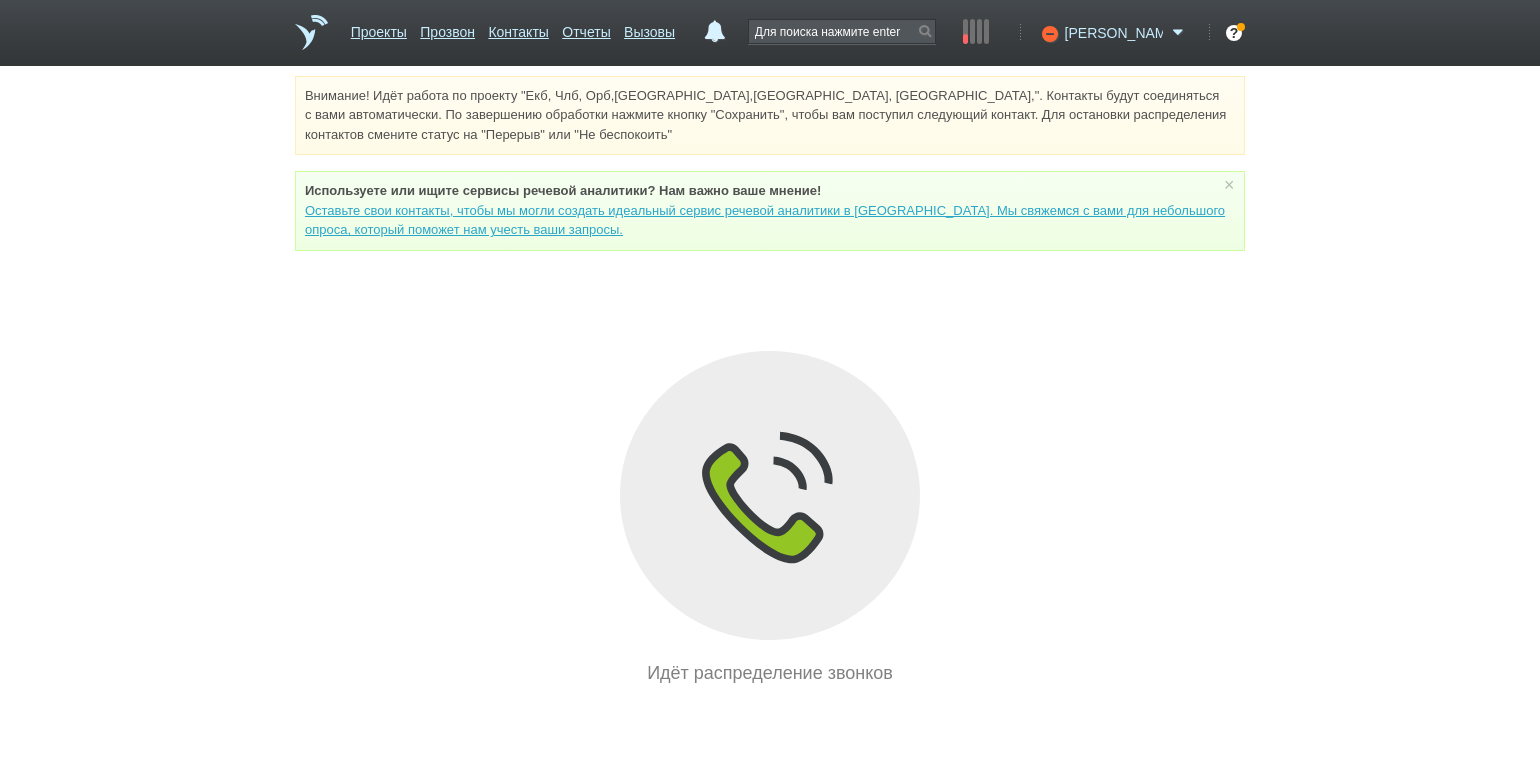 click on "[PERSON_NAME]" at bounding box center [1114, 33] 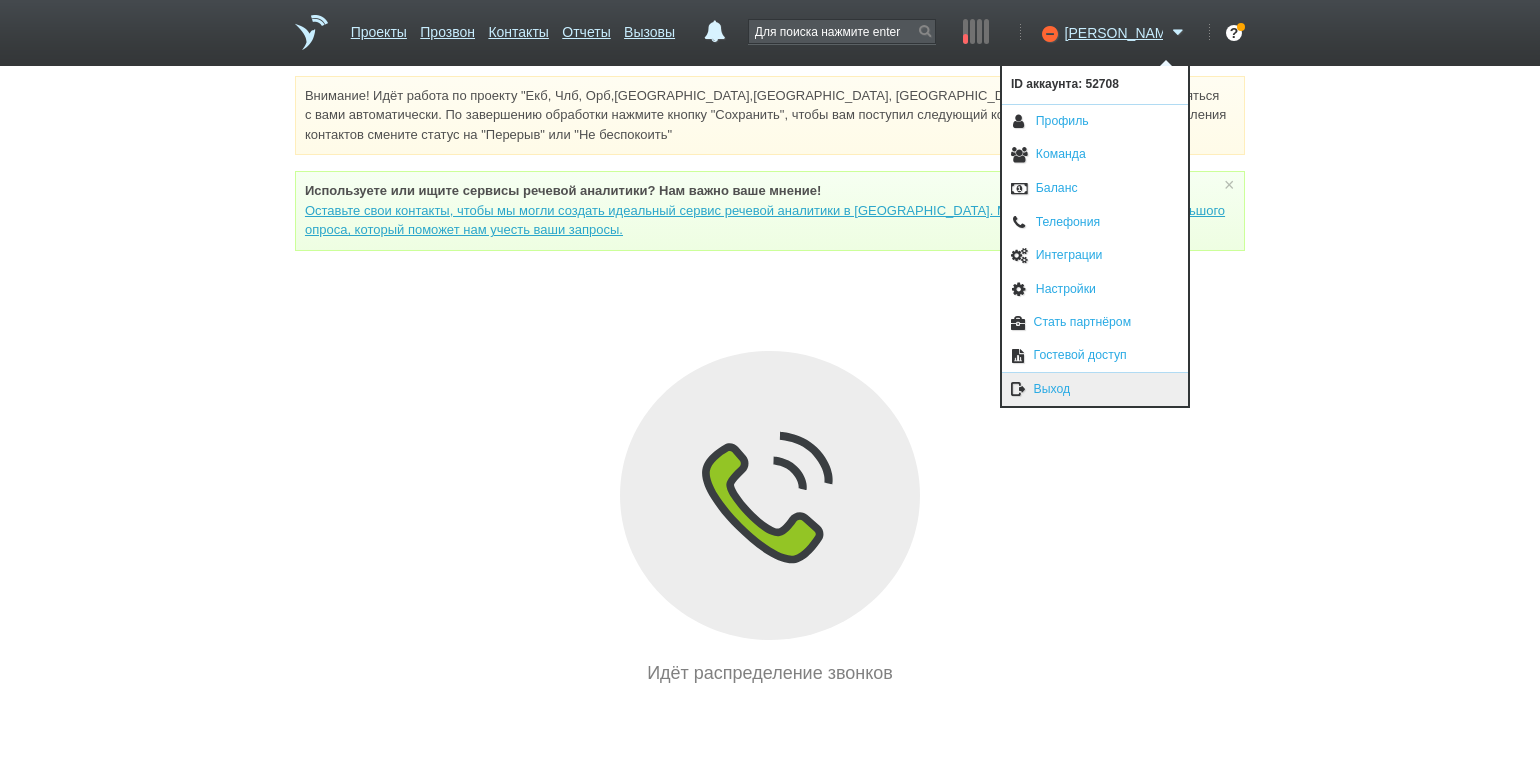 click on "Выход" at bounding box center (1095, 389) 